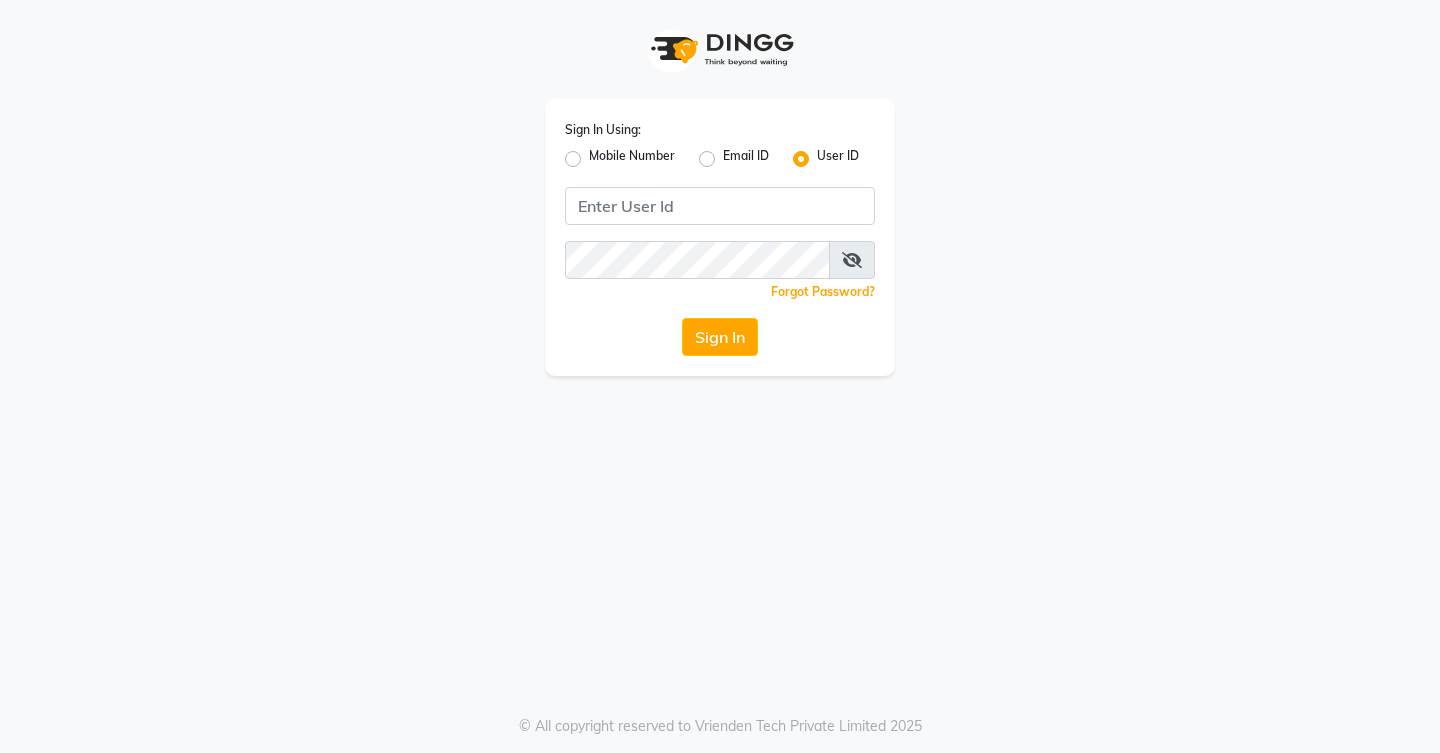 scroll, scrollTop: 0, scrollLeft: 0, axis: both 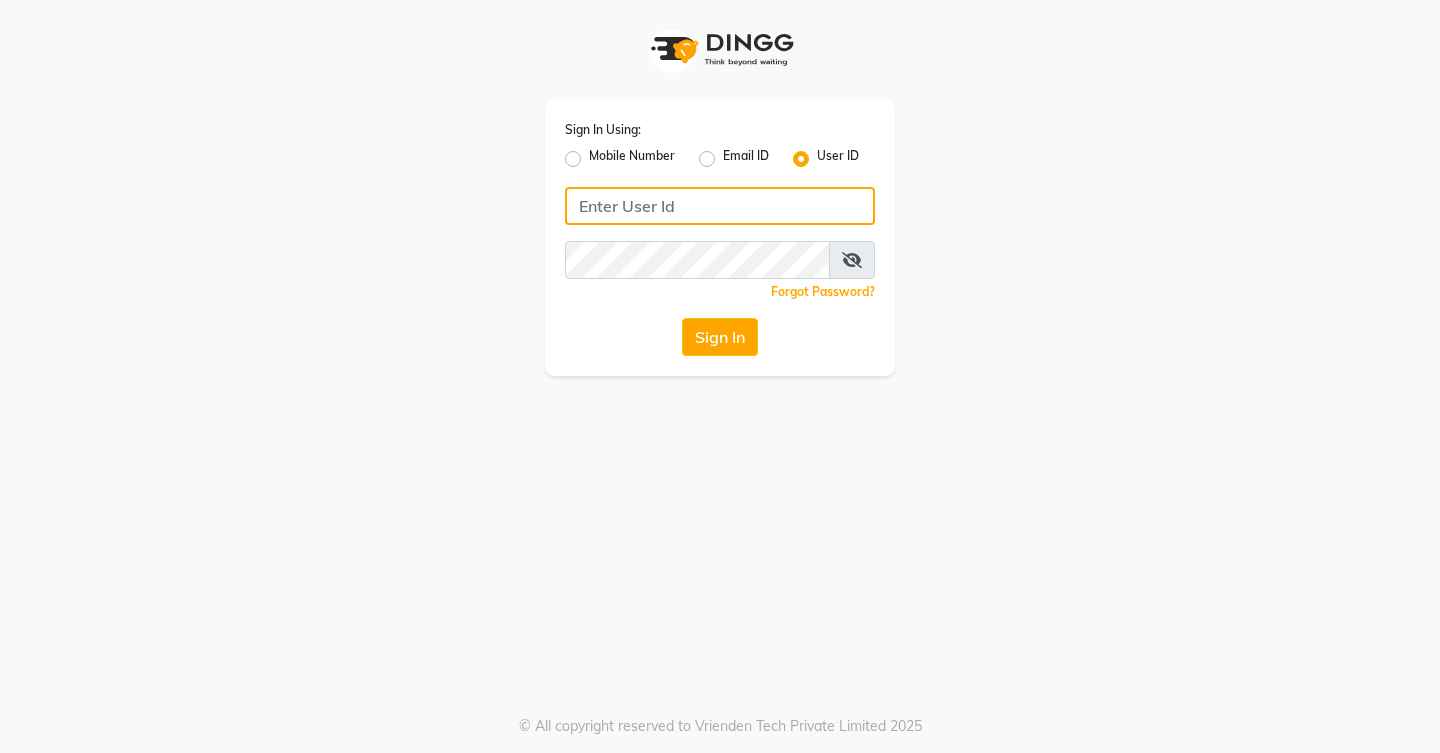 type on "colormecrazy" 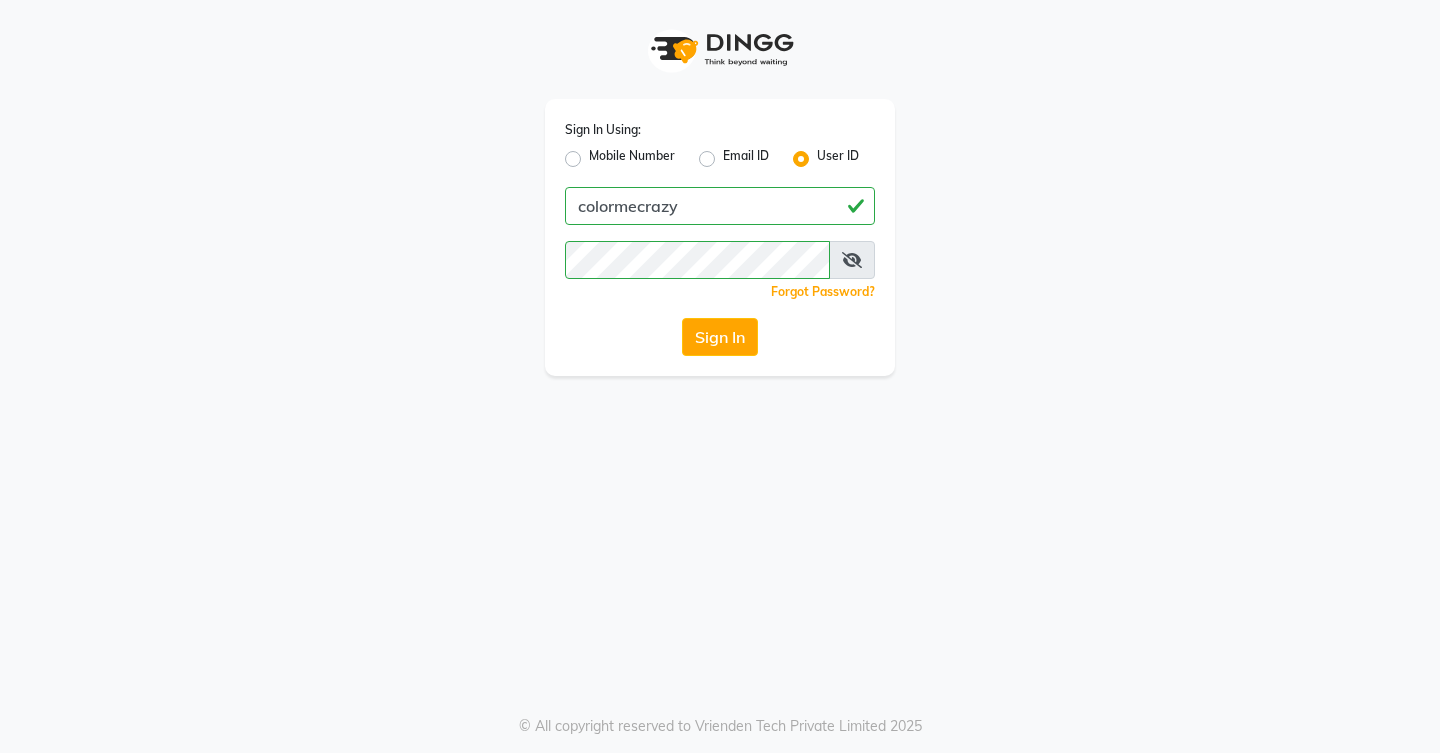 click at bounding box center (852, 260) 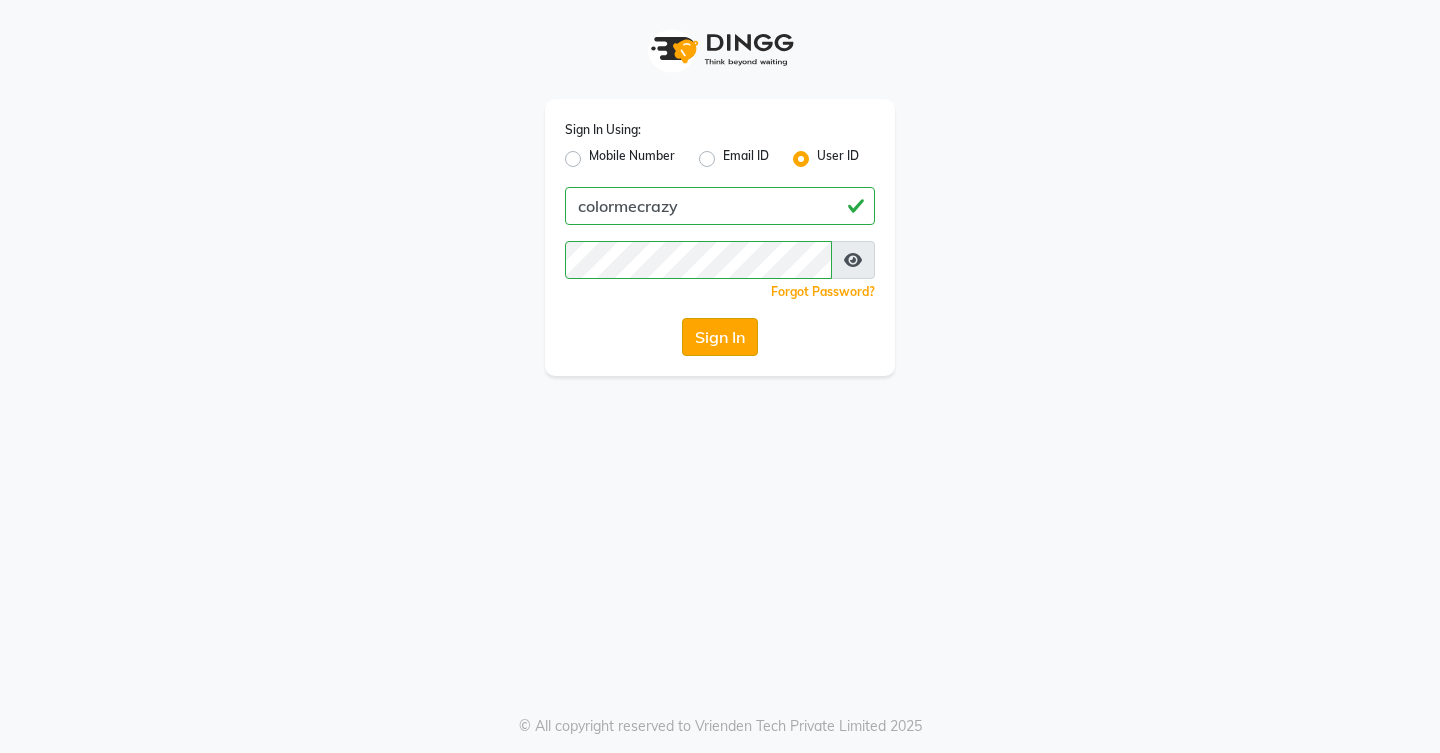 click on "Sign In" 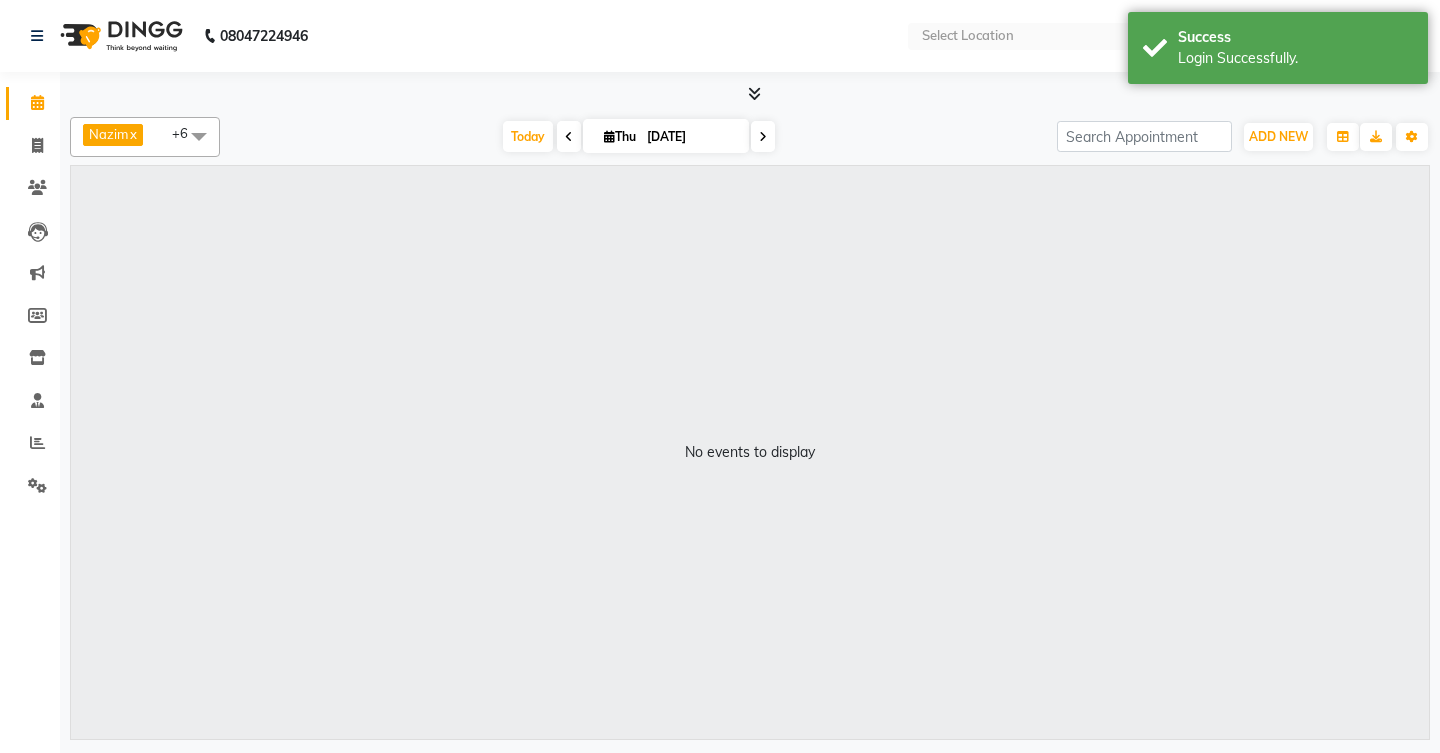 select on "en" 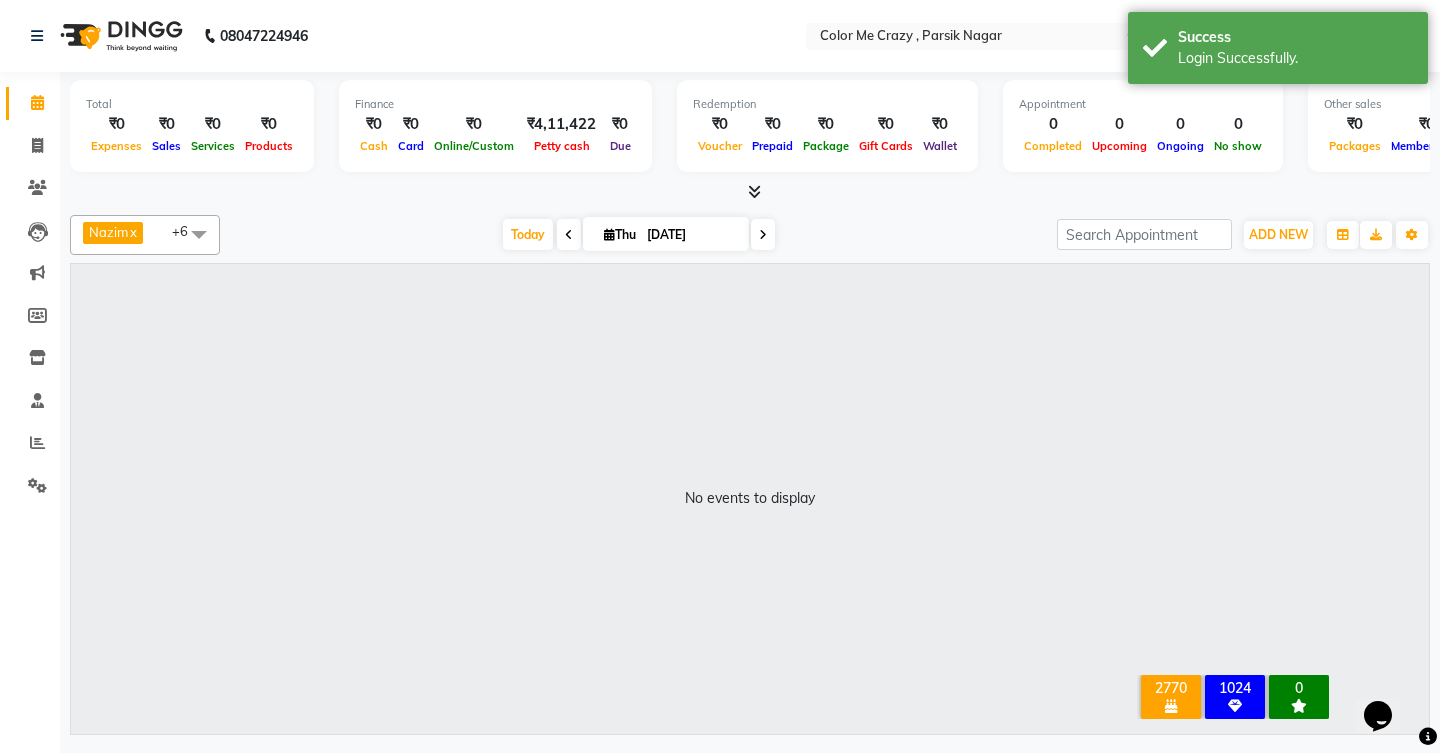 scroll, scrollTop: 0, scrollLeft: 0, axis: both 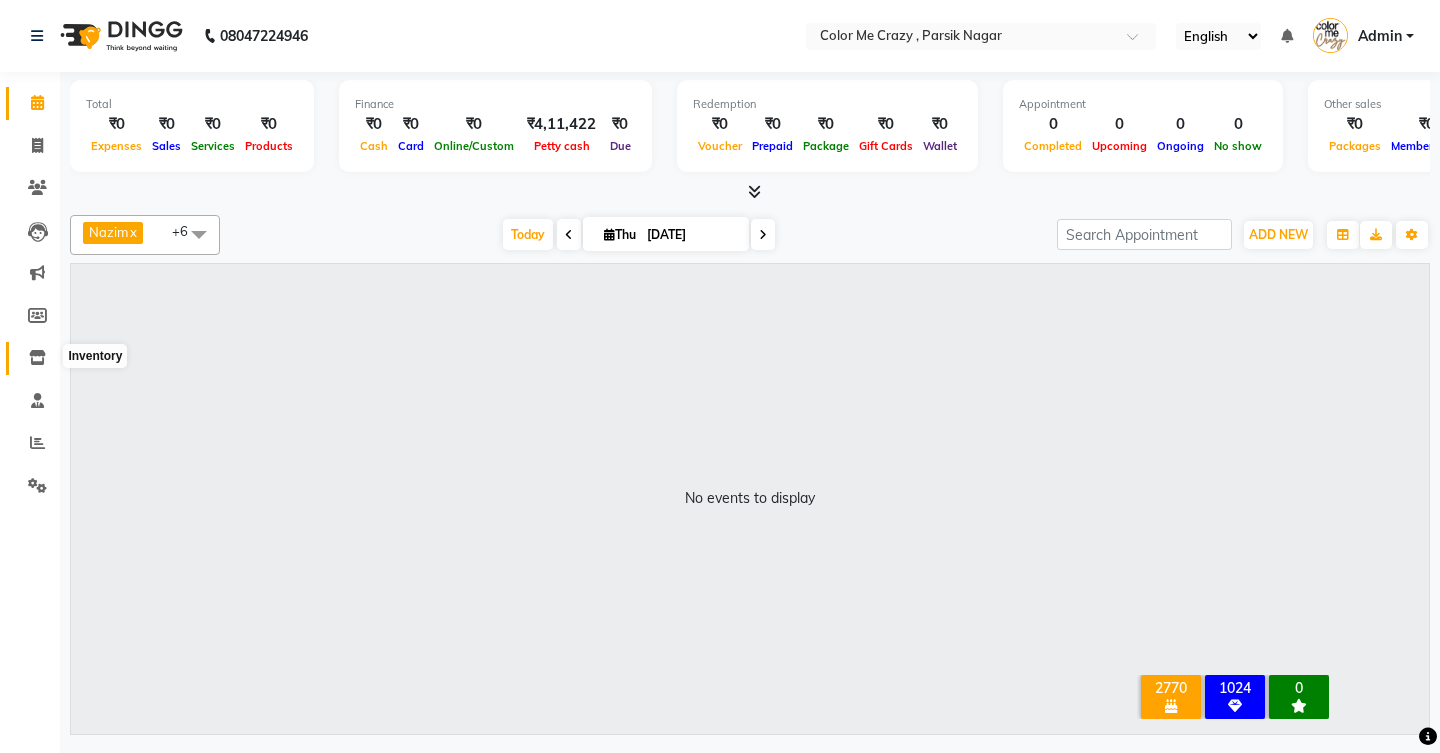 click 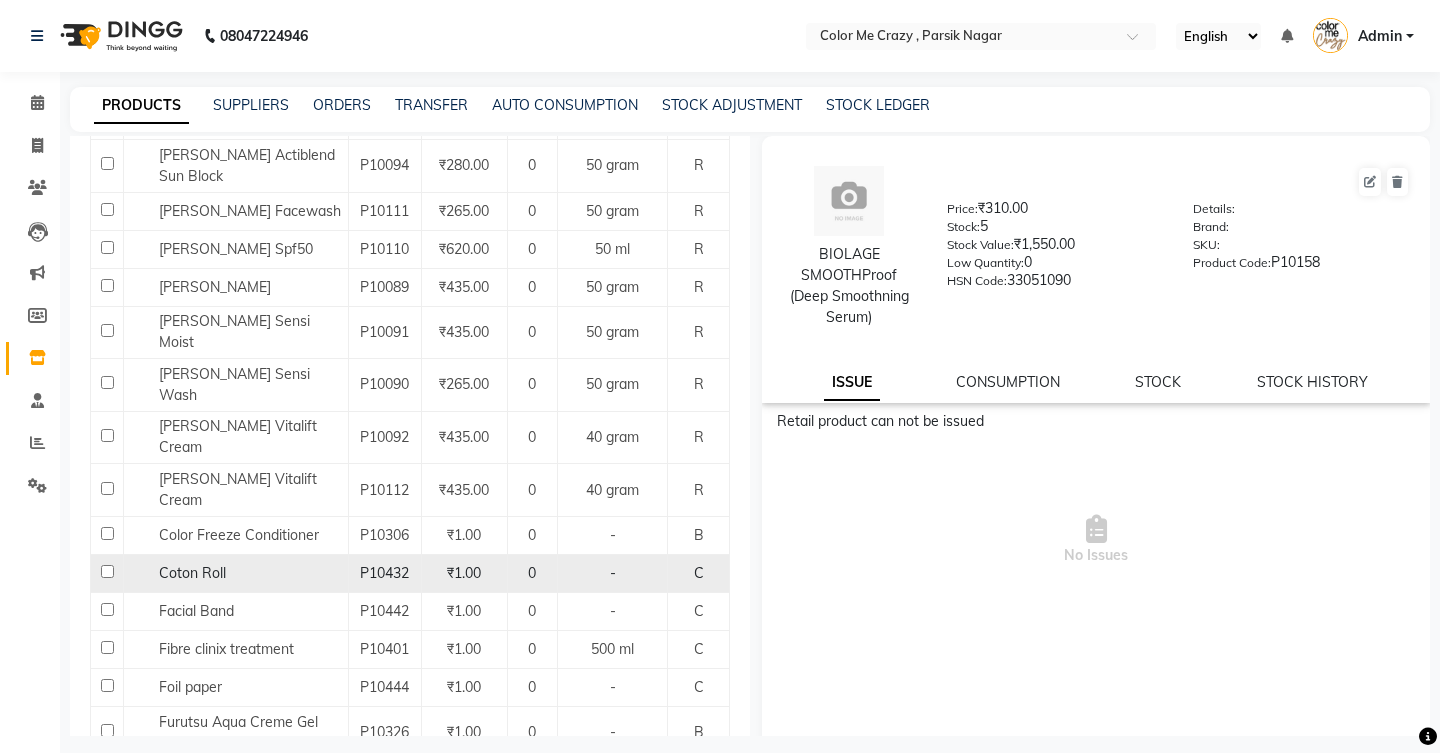 scroll, scrollTop: 1528, scrollLeft: 0, axis: vertical 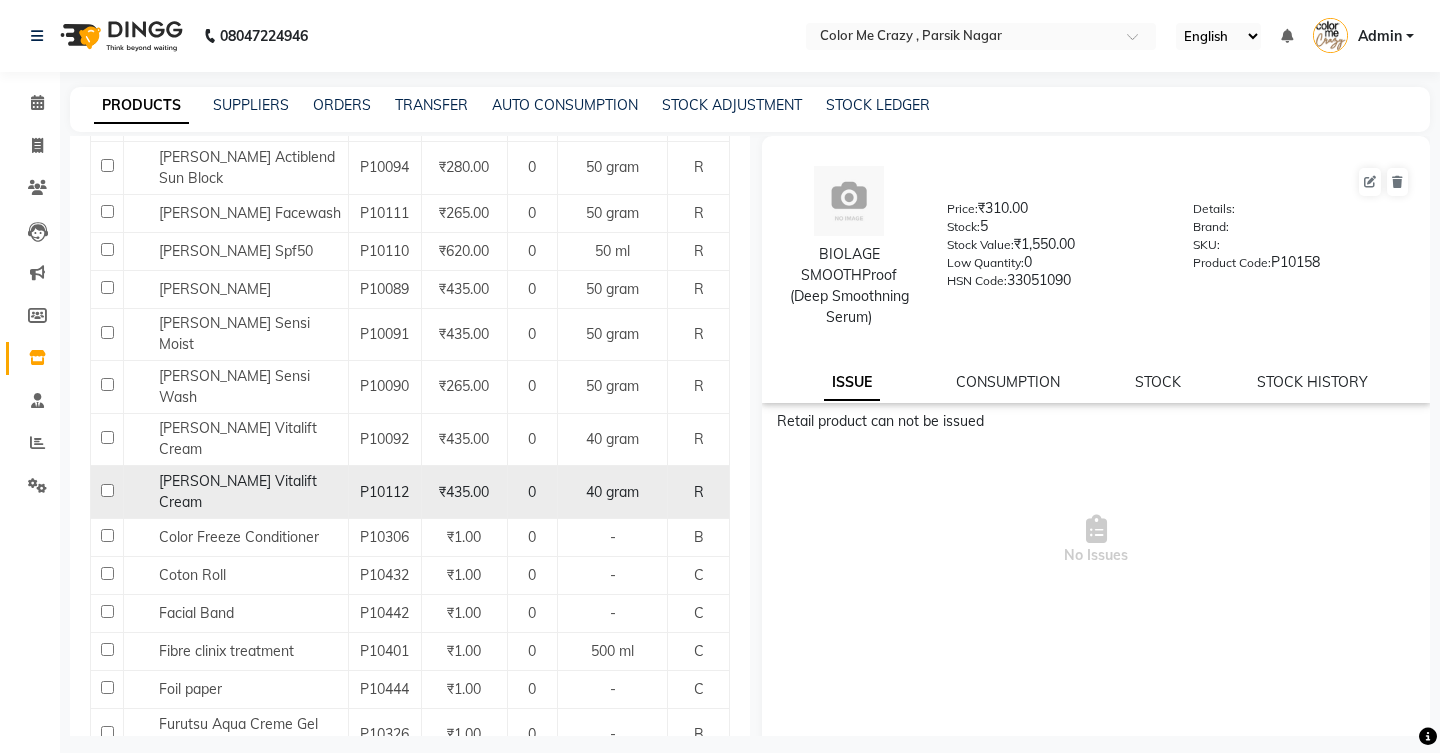 click 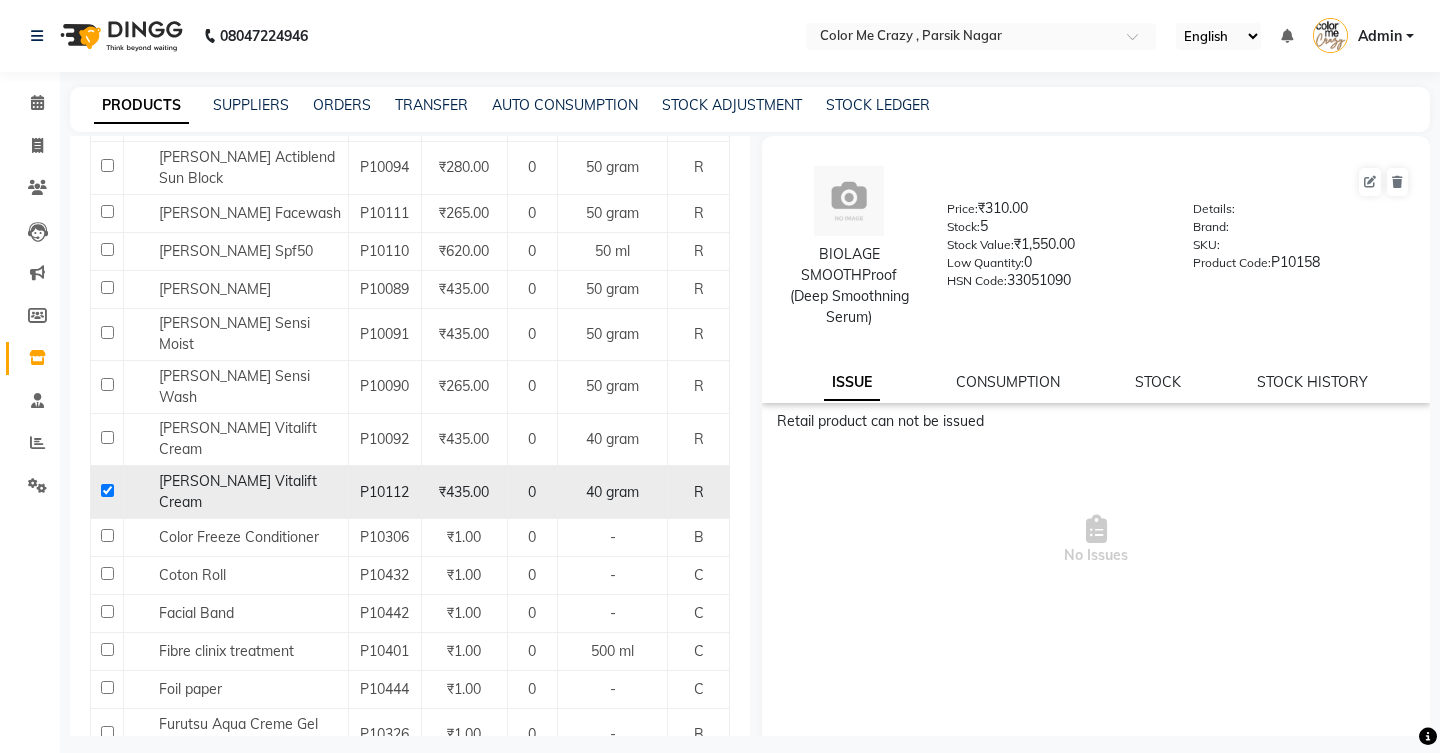 checkbox on "true" 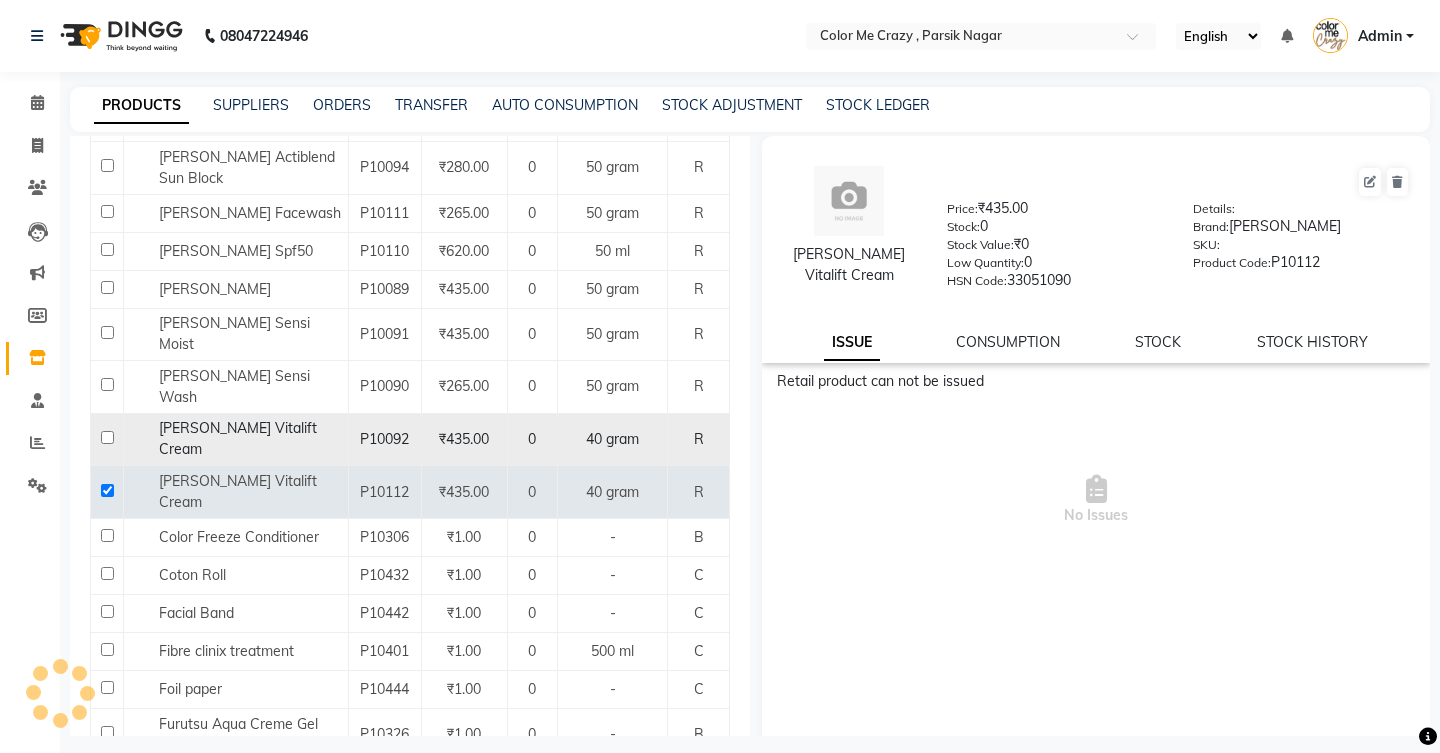 click 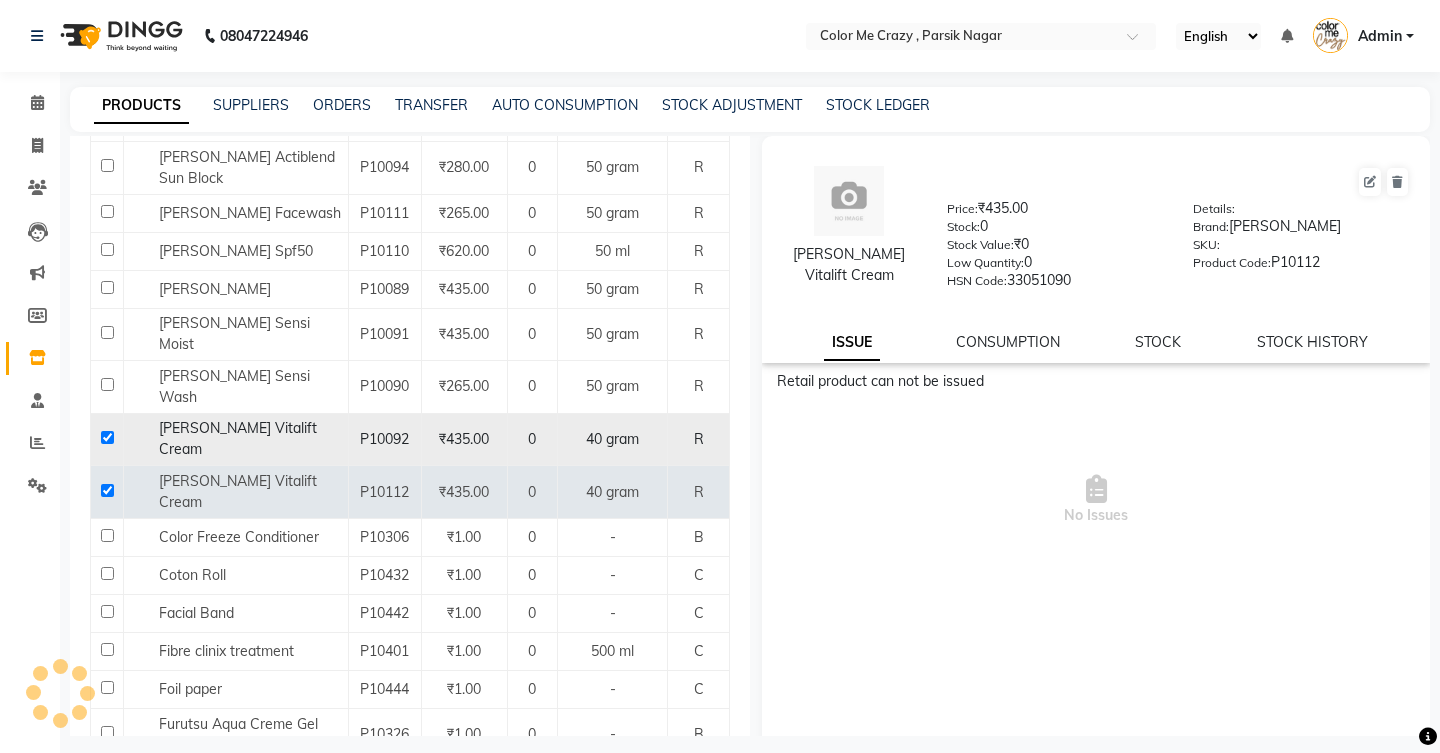 checkbox on "true" 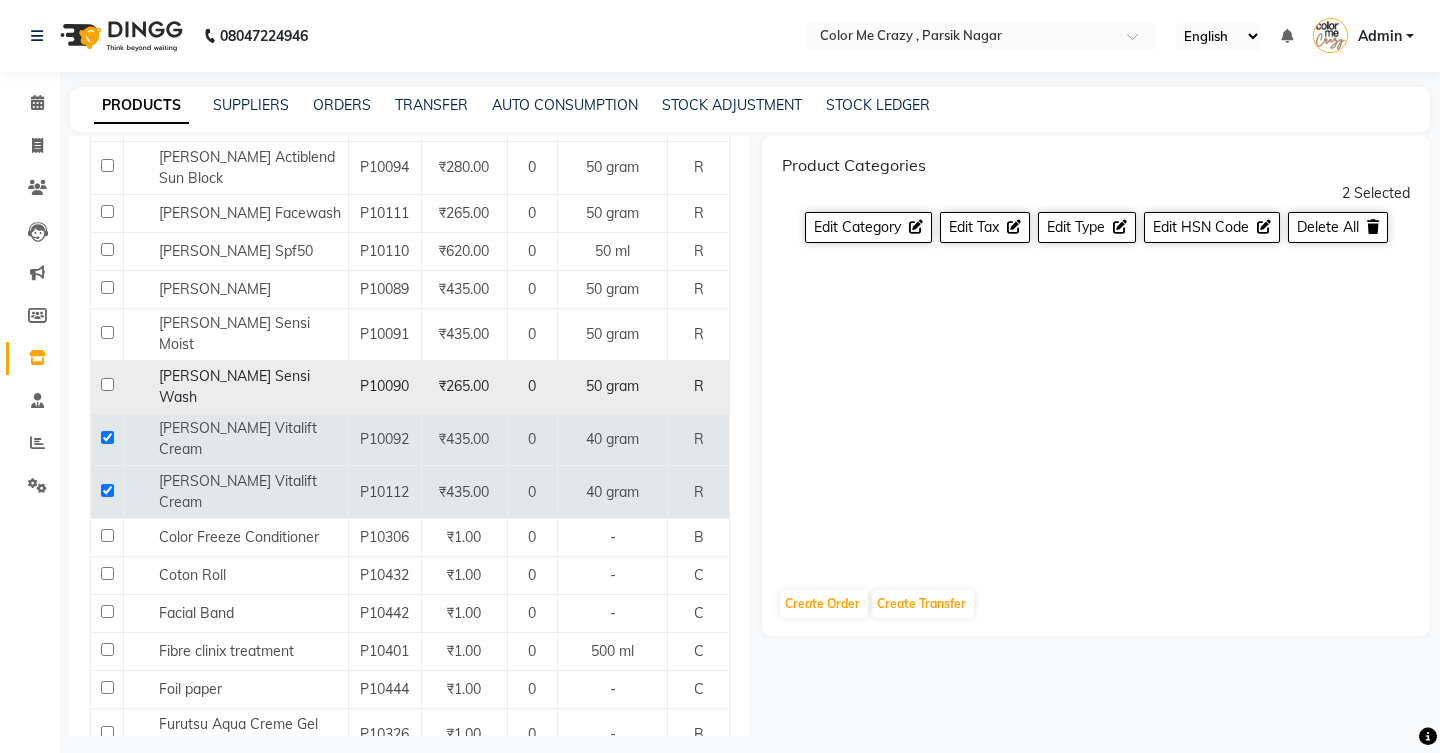 click 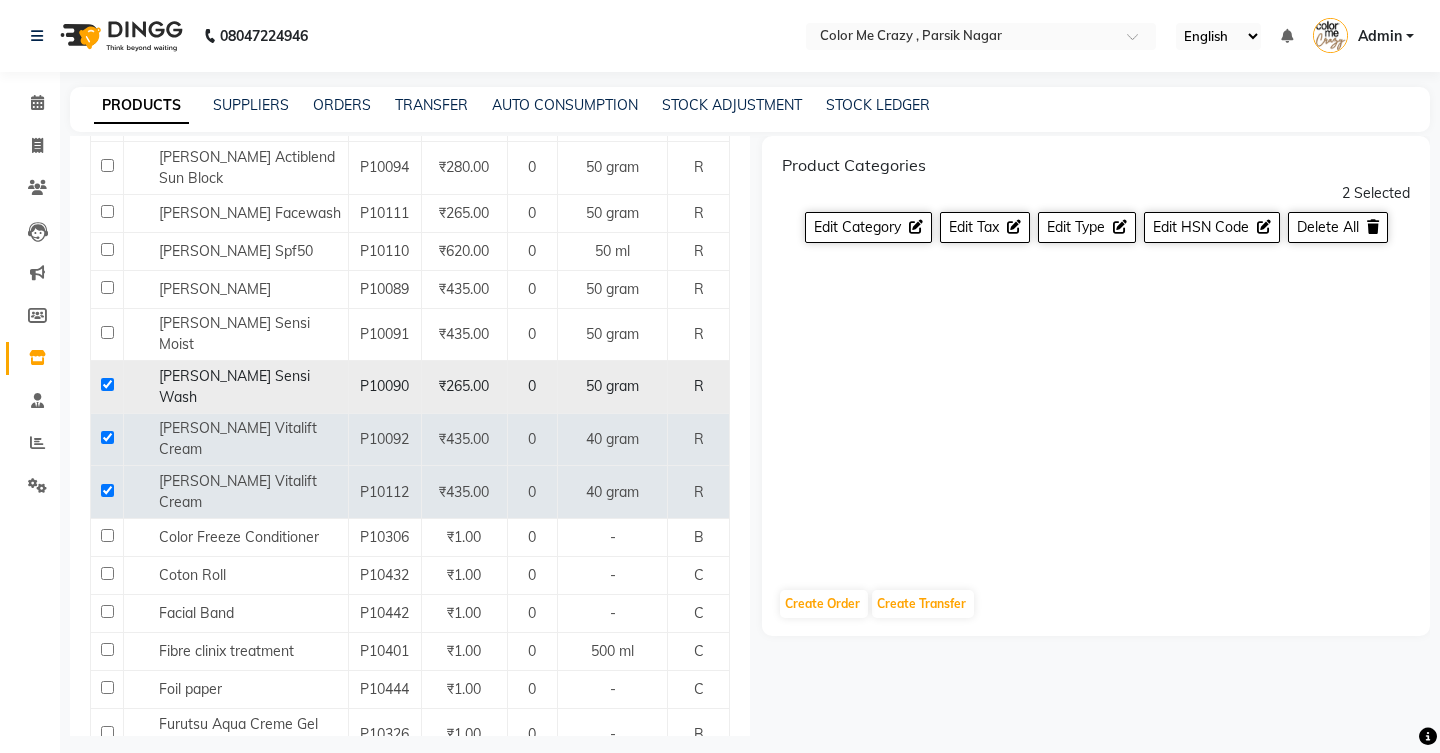 checkbox on "true" 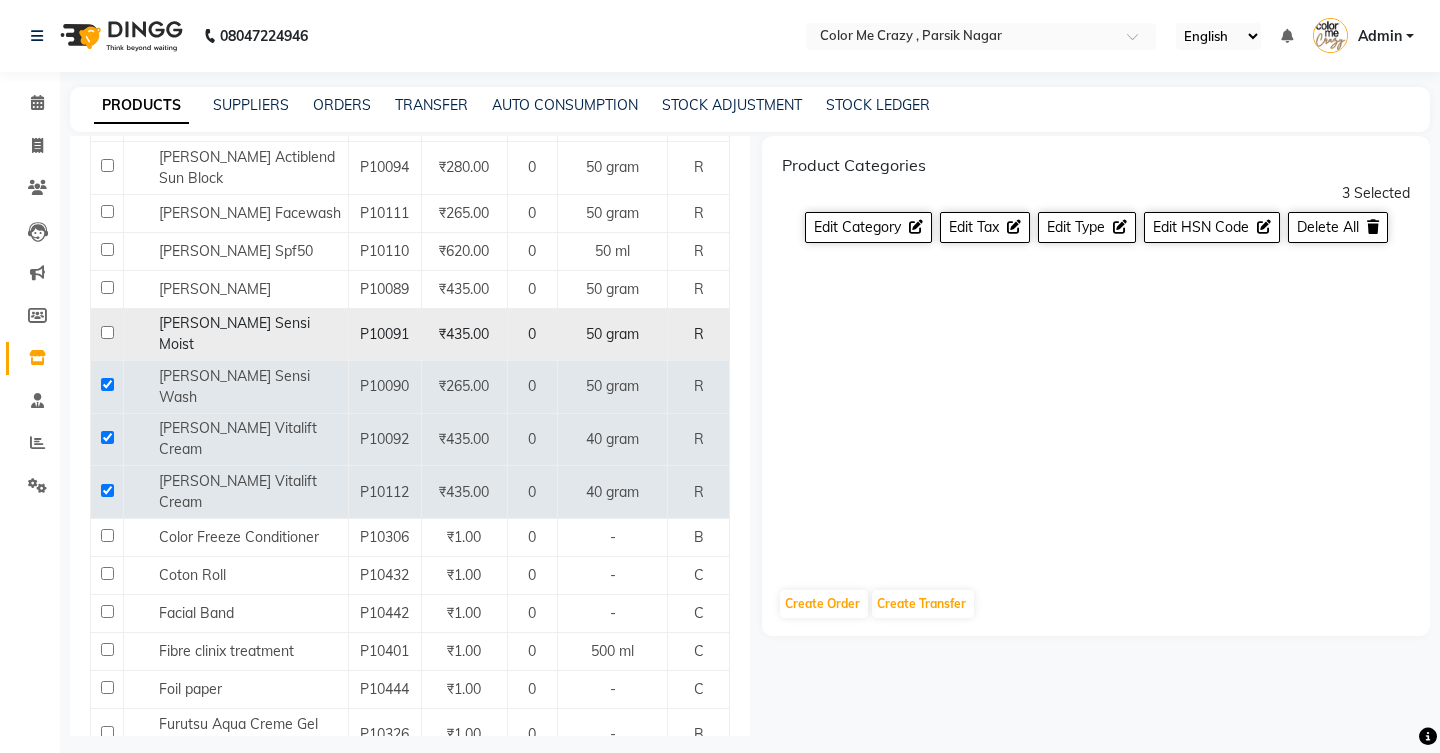 click 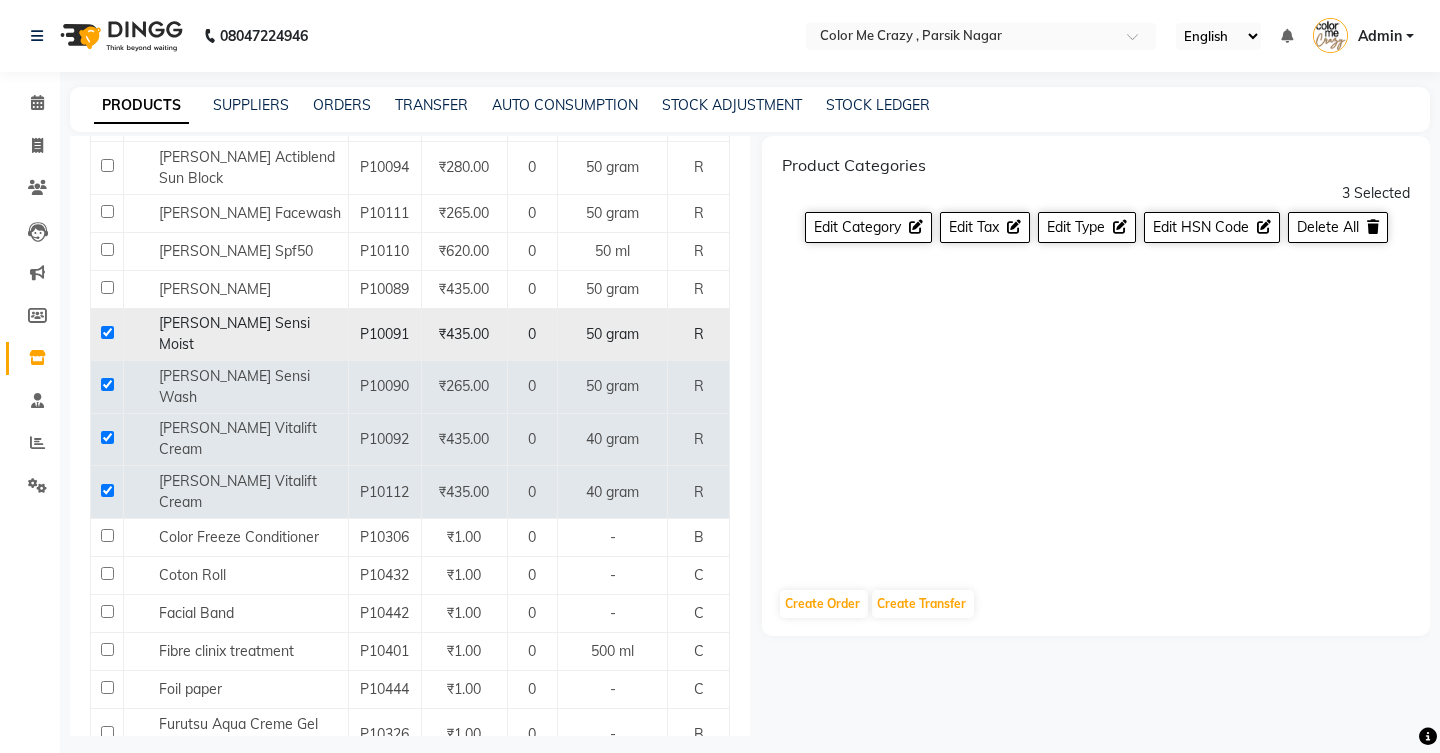 checkbox on "true" 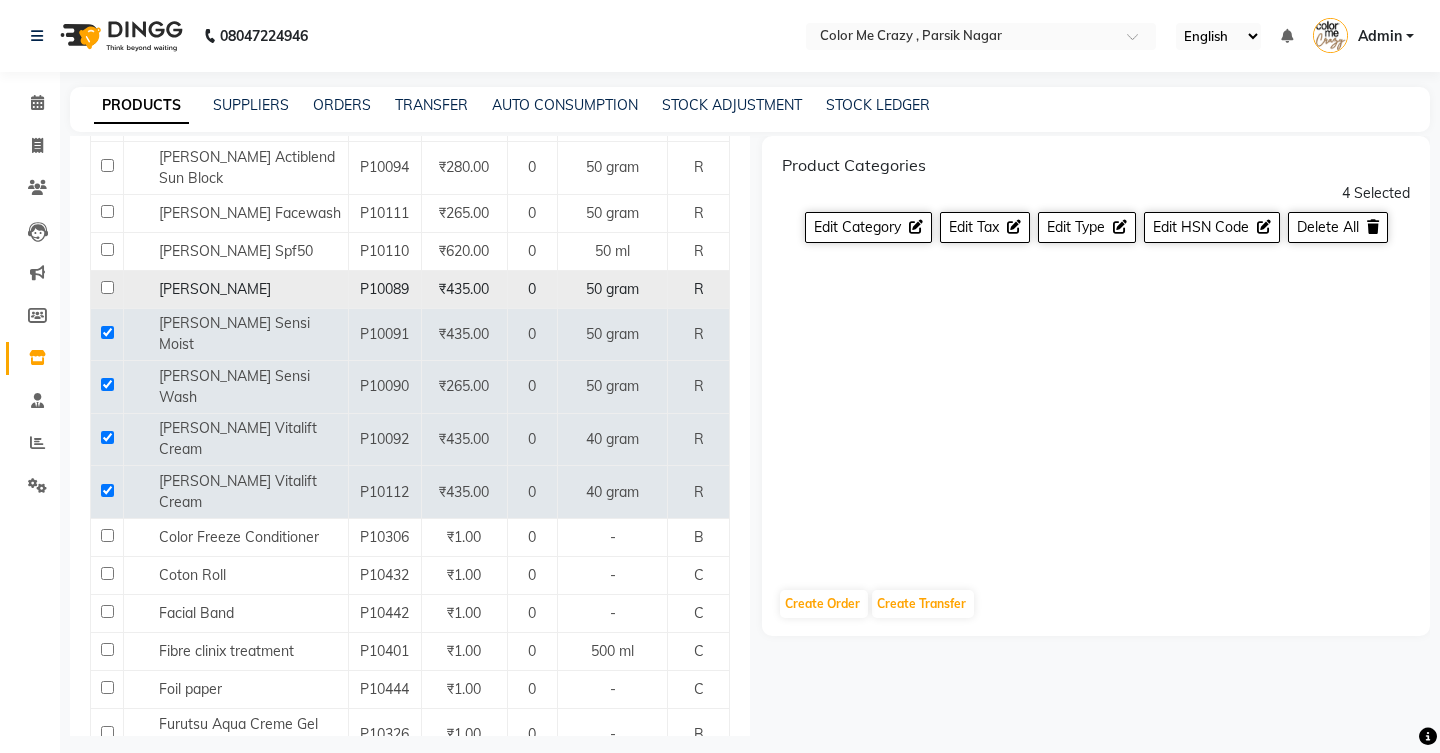 click 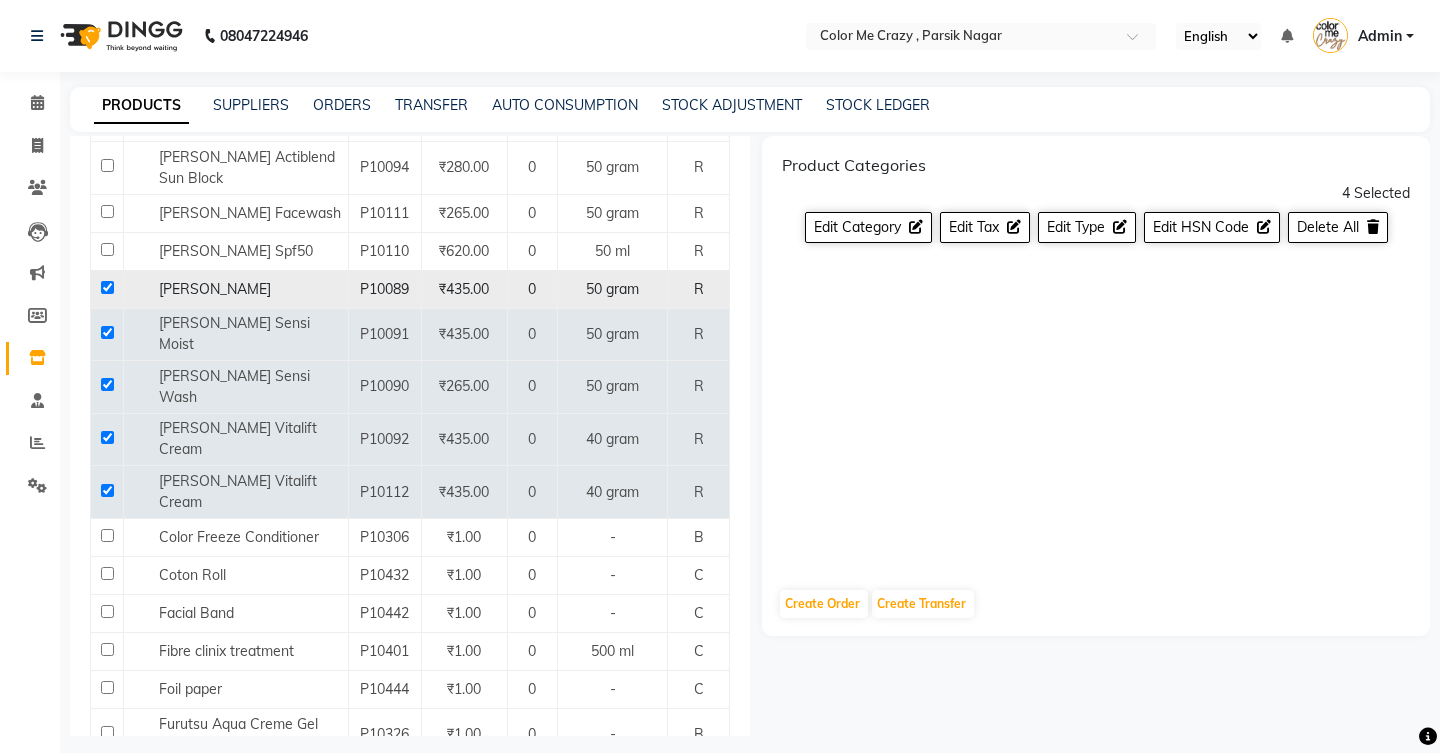 checkbox on "true" 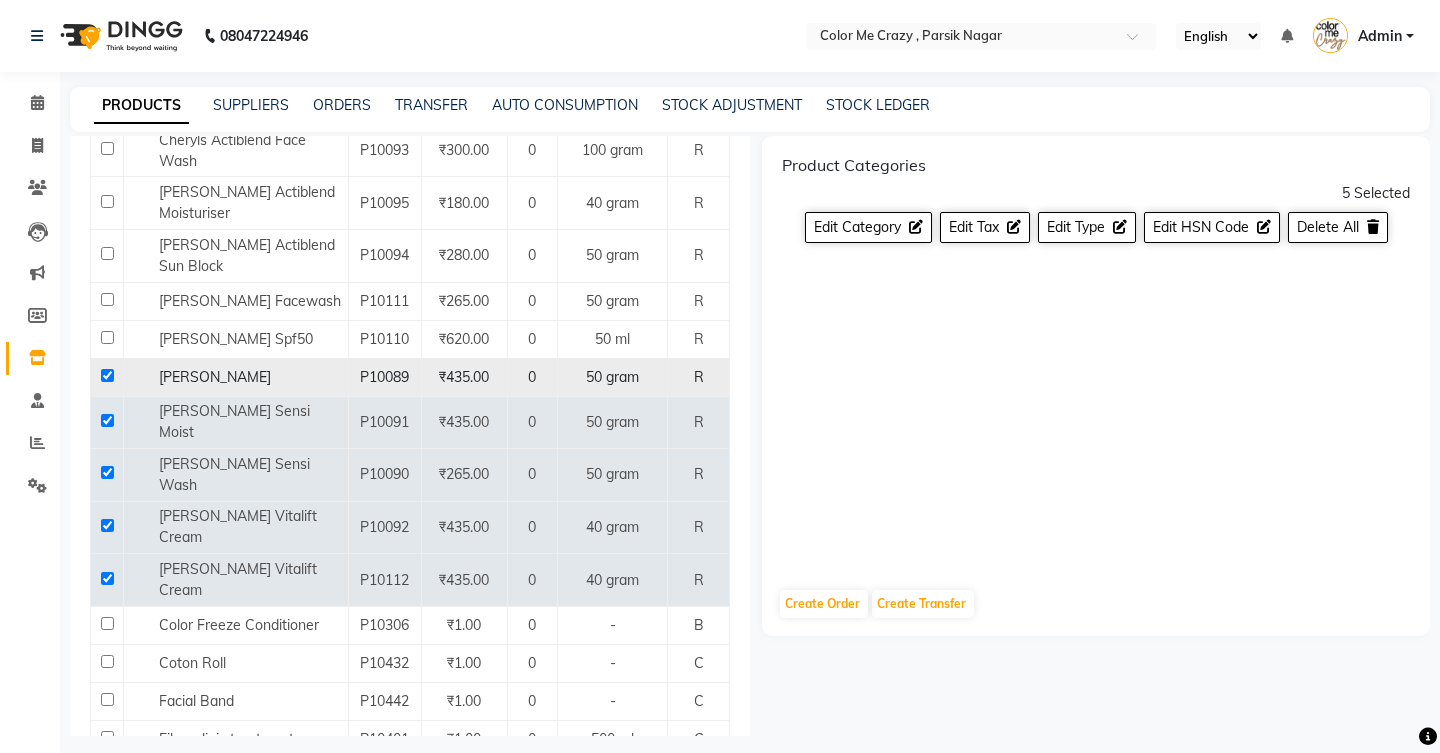 scroll, scrollTop: 1437, scrollLeft: 0, axis: vertical 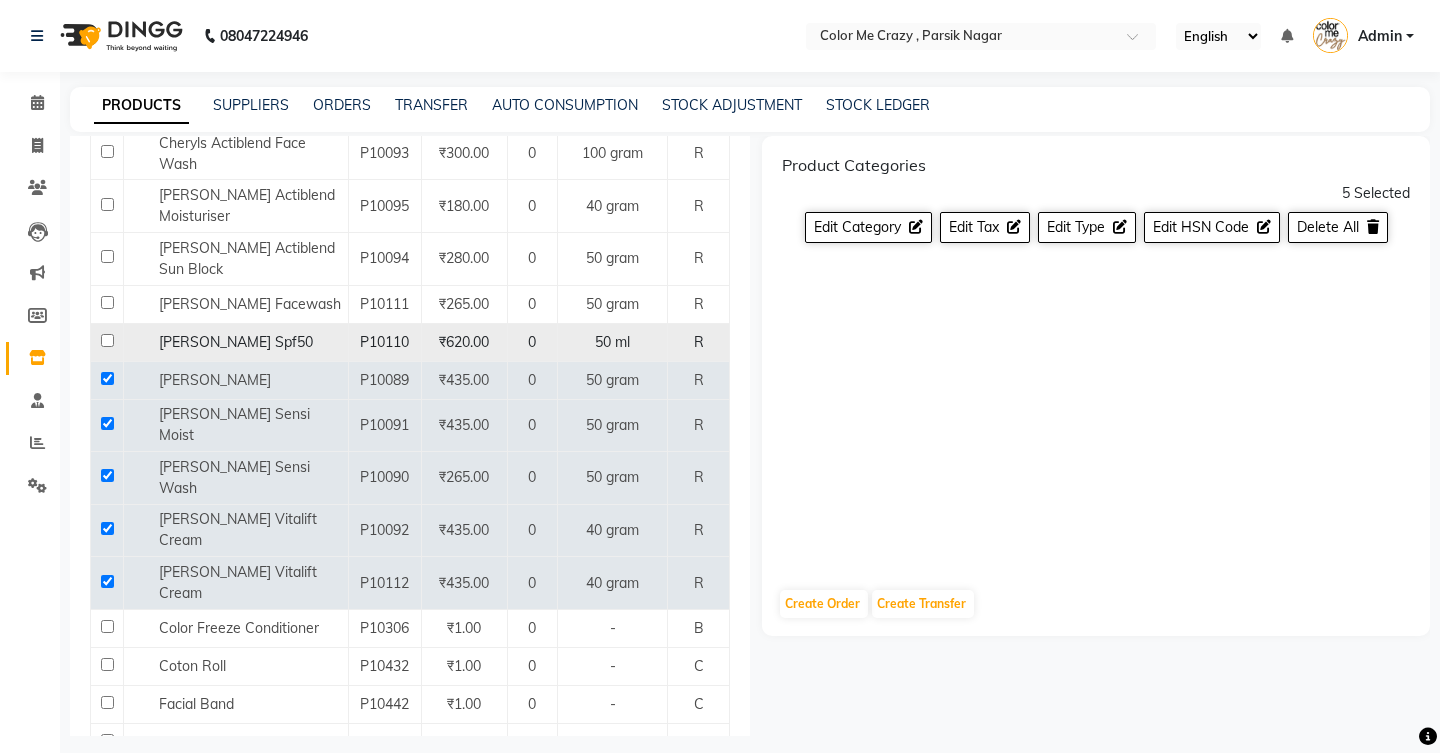 click 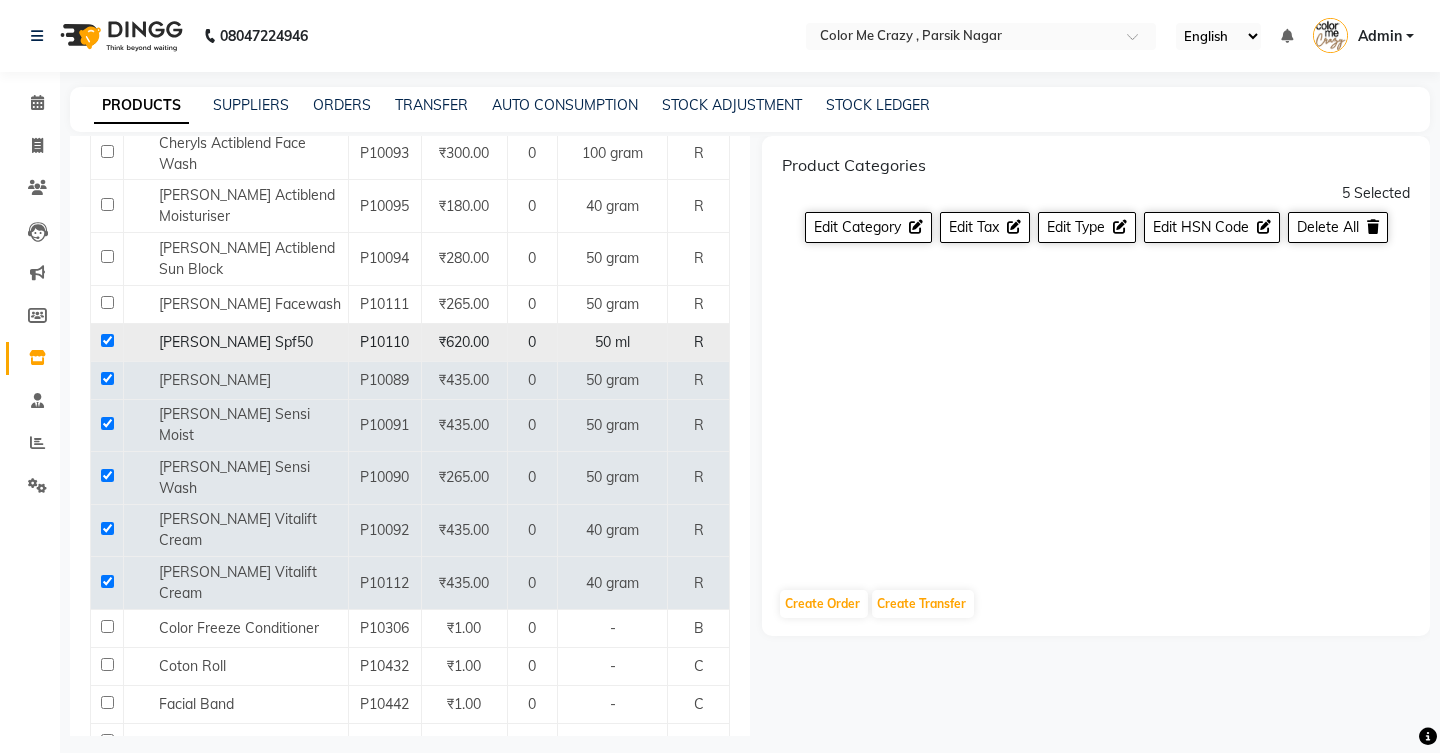 checkbox on "true" 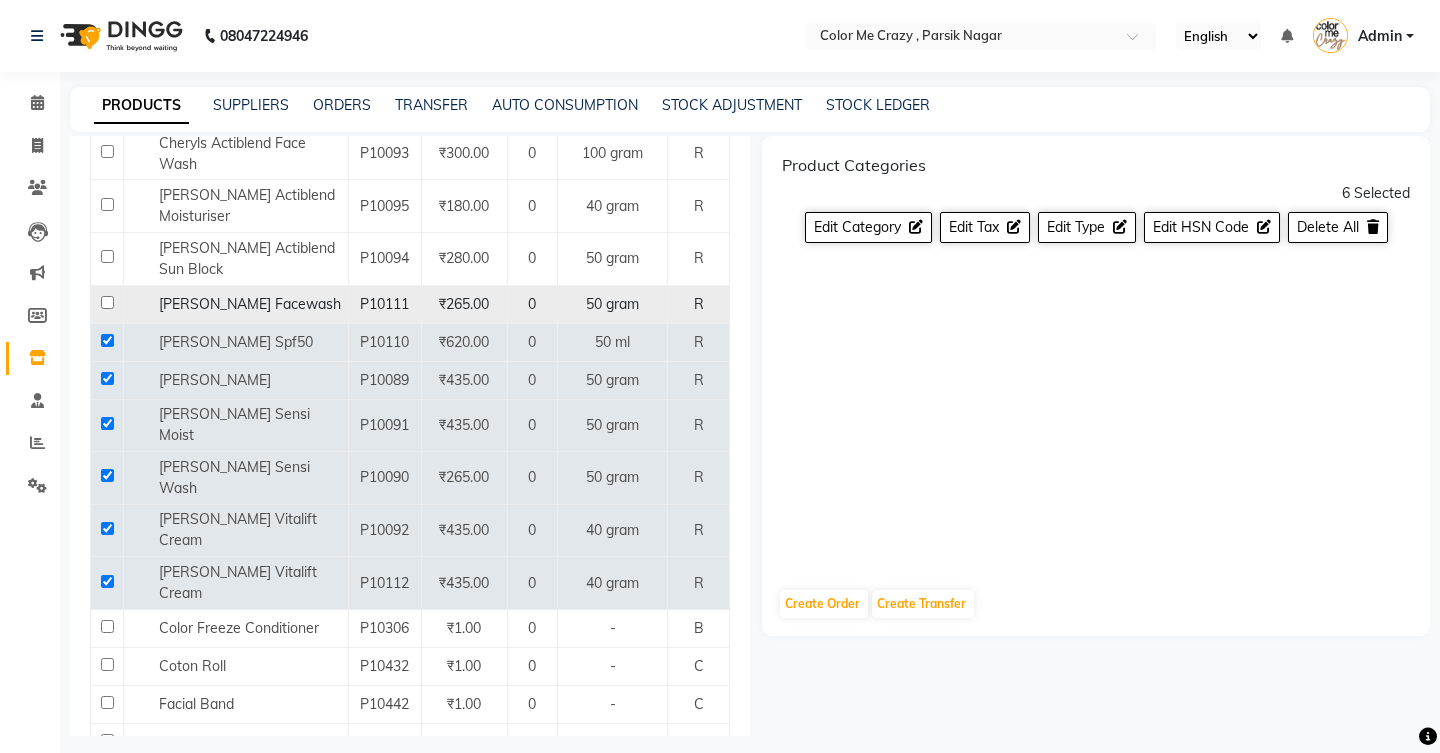 click 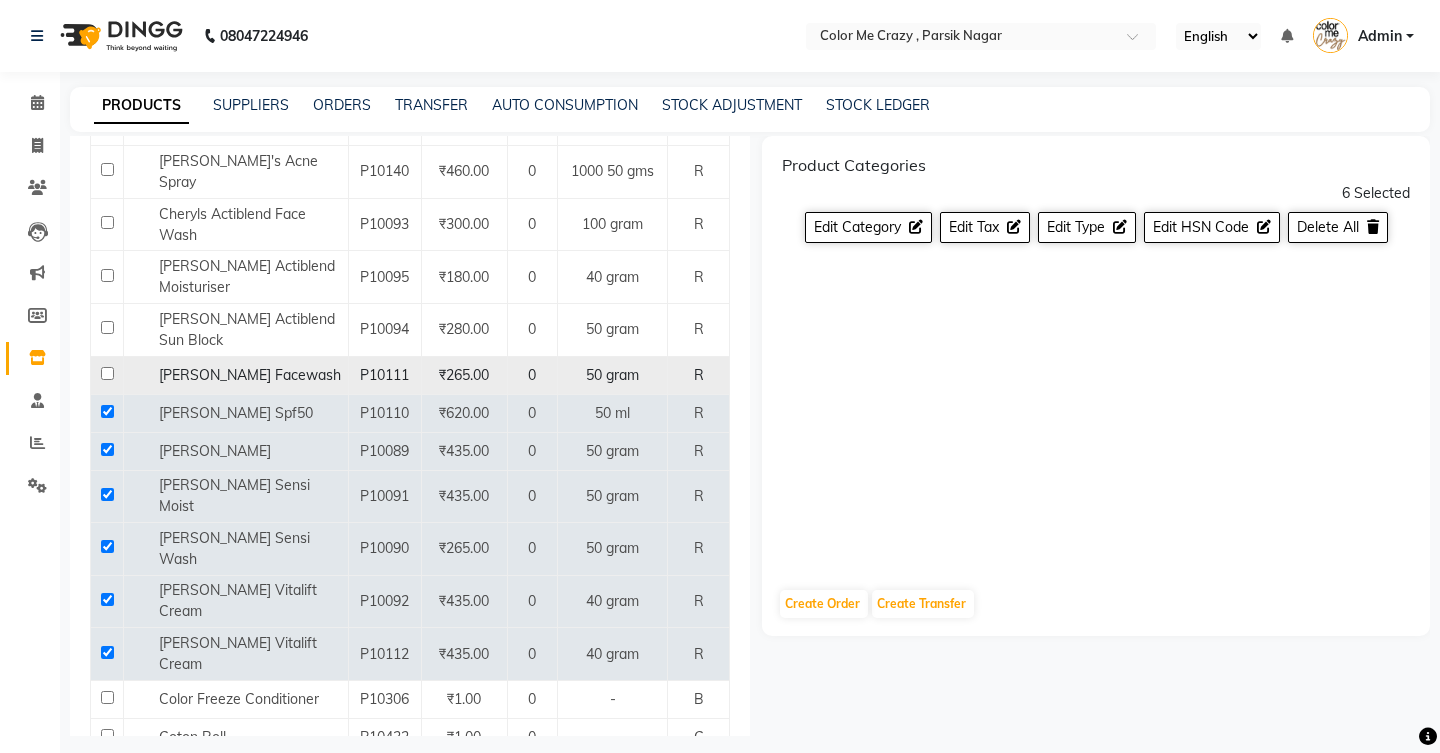 scroll, scrollTop: 1369, scrollLeft: 0, axis: vertical 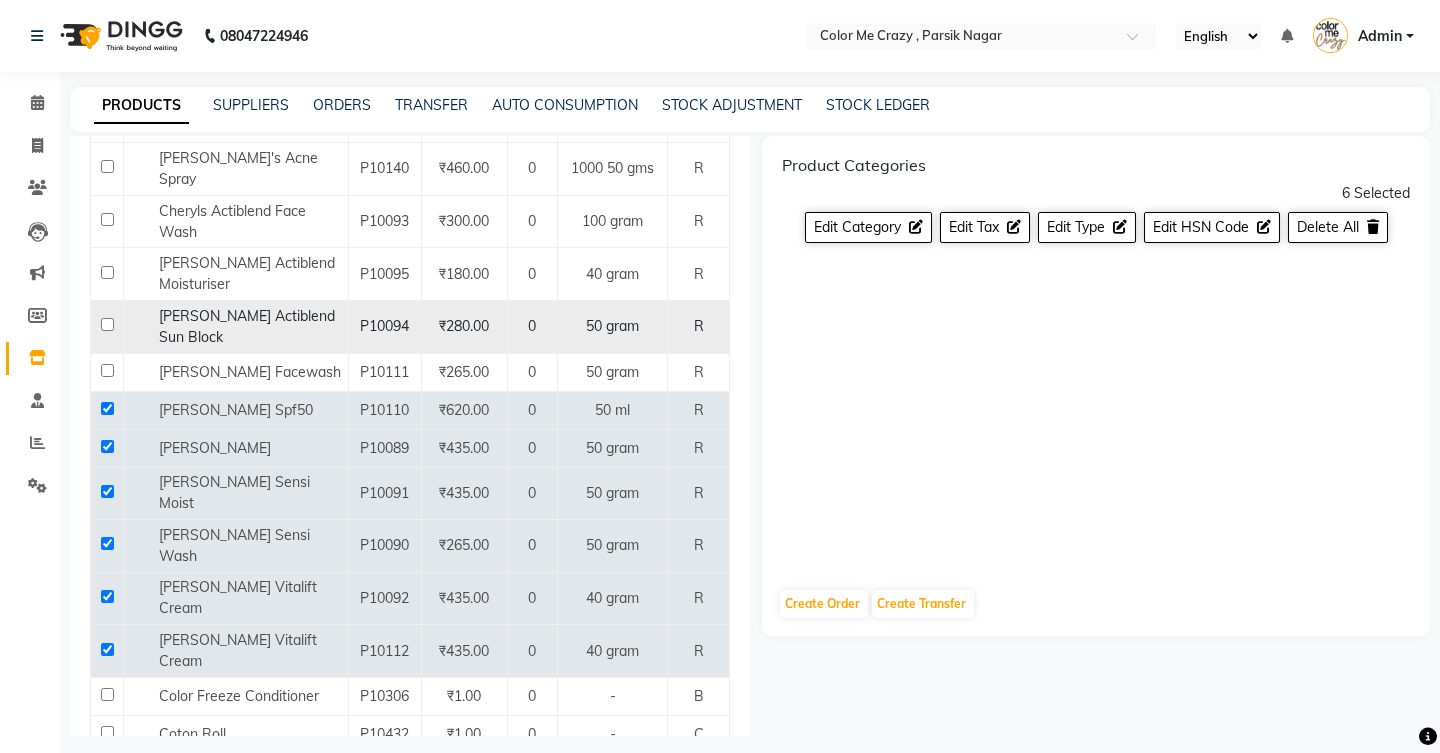 click 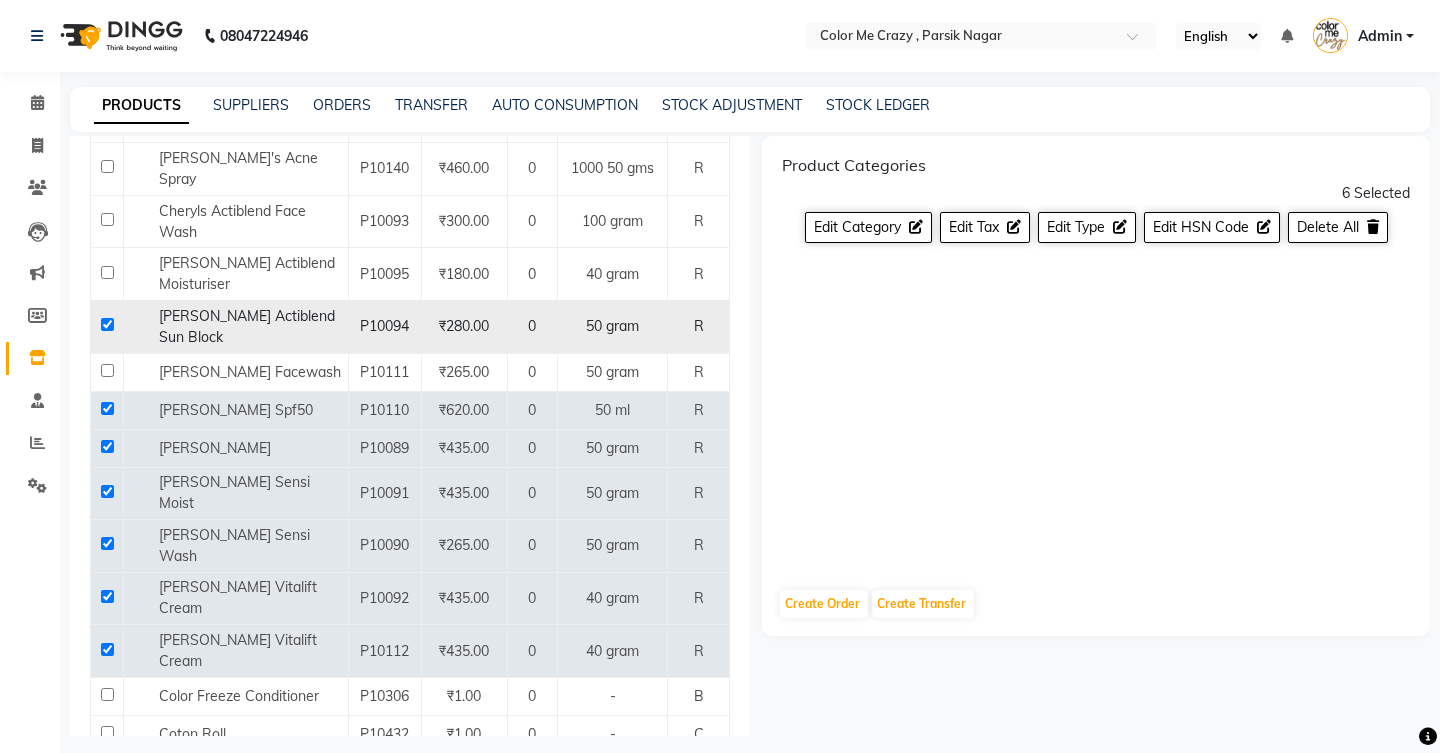checkbox on "true" 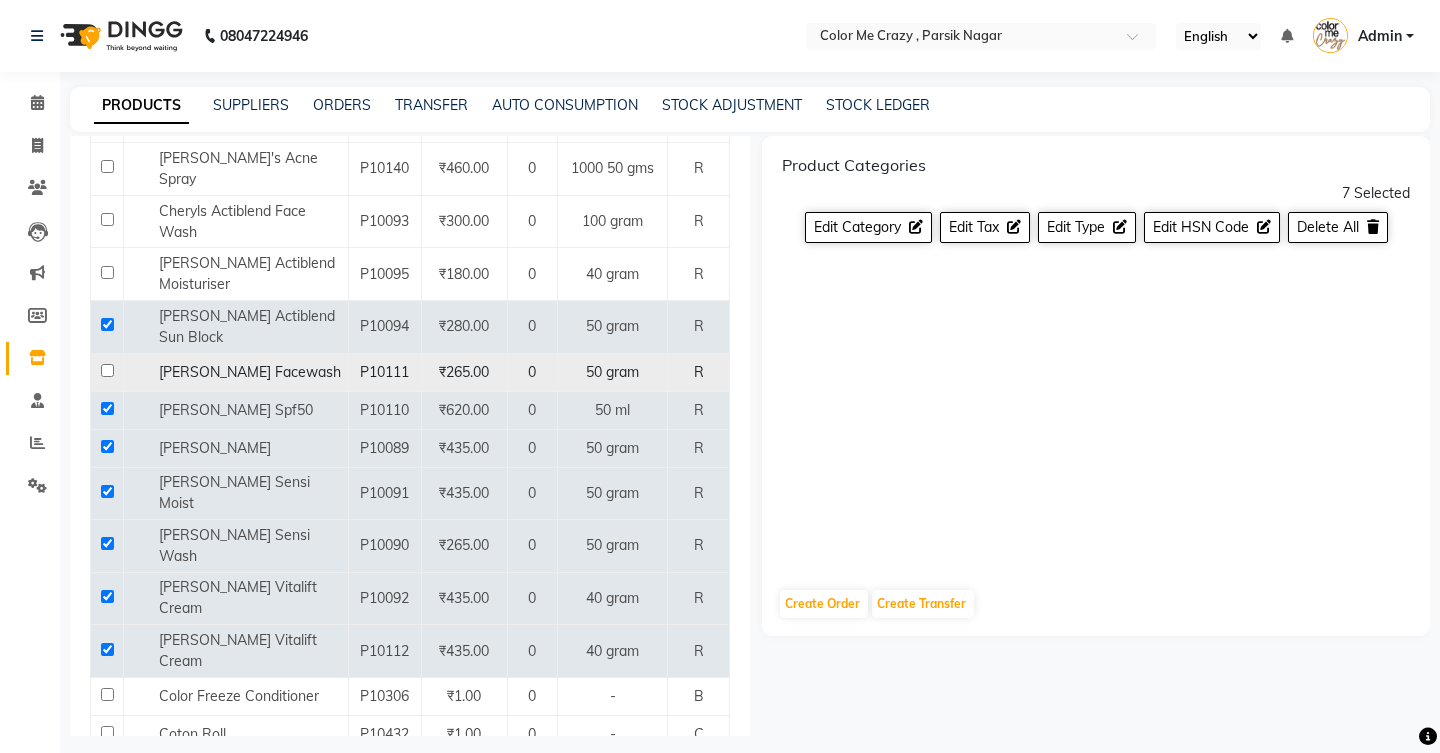 click 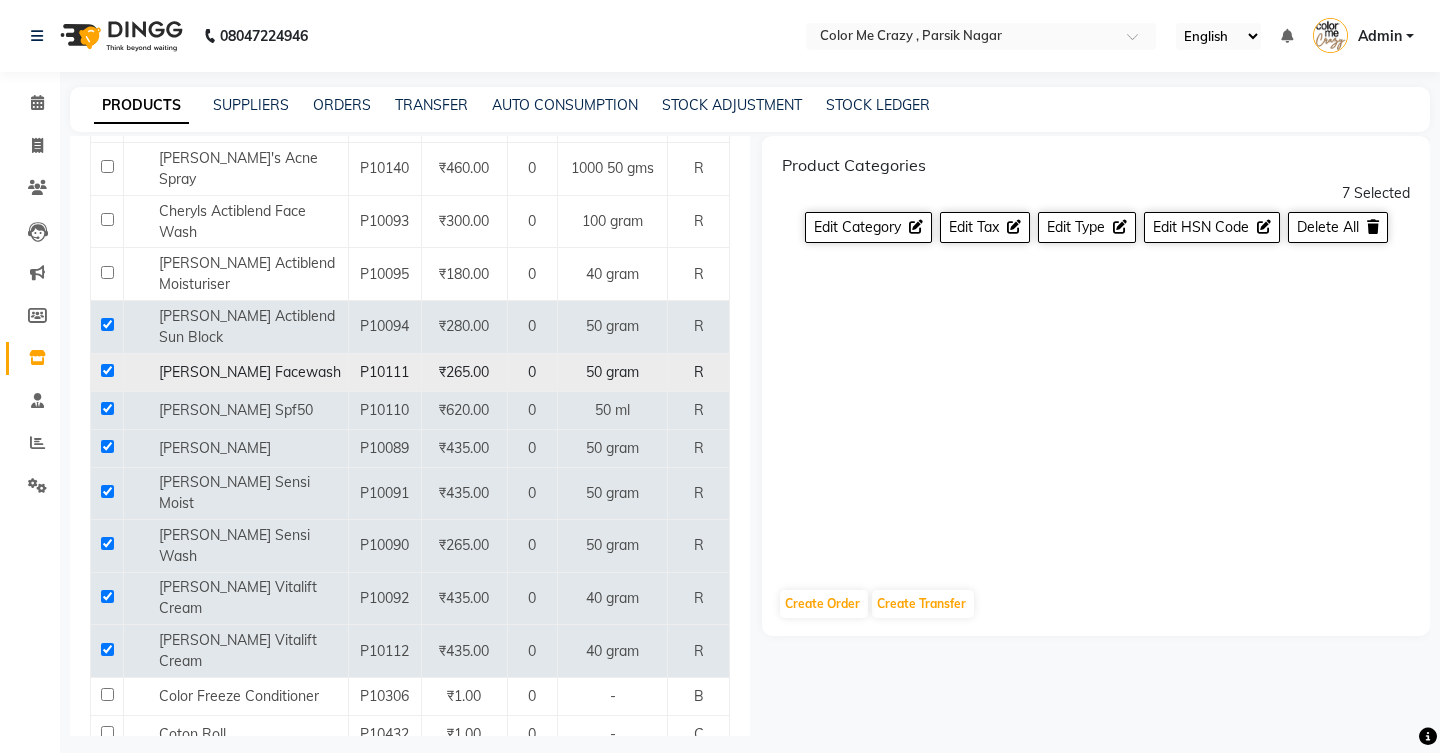 checkbox on "true" 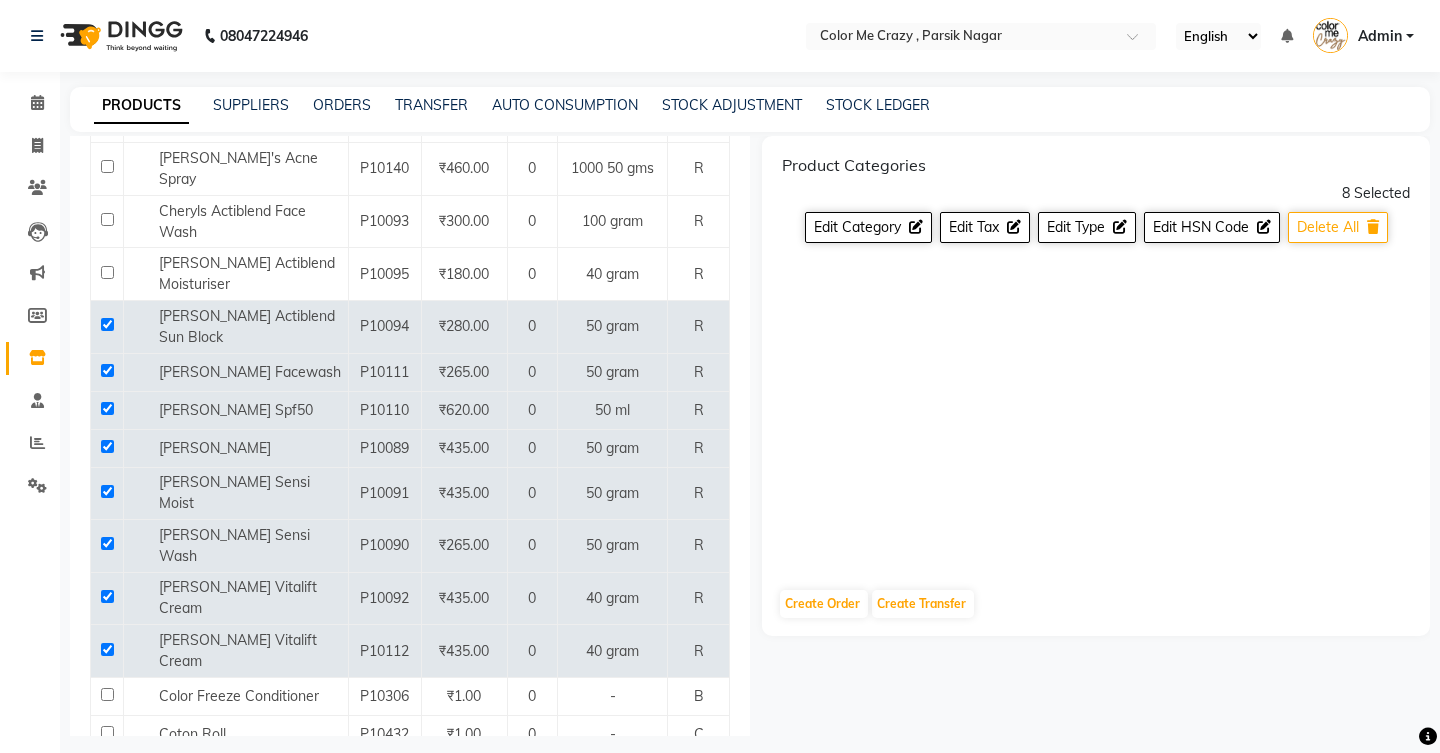 click on "Delete All" 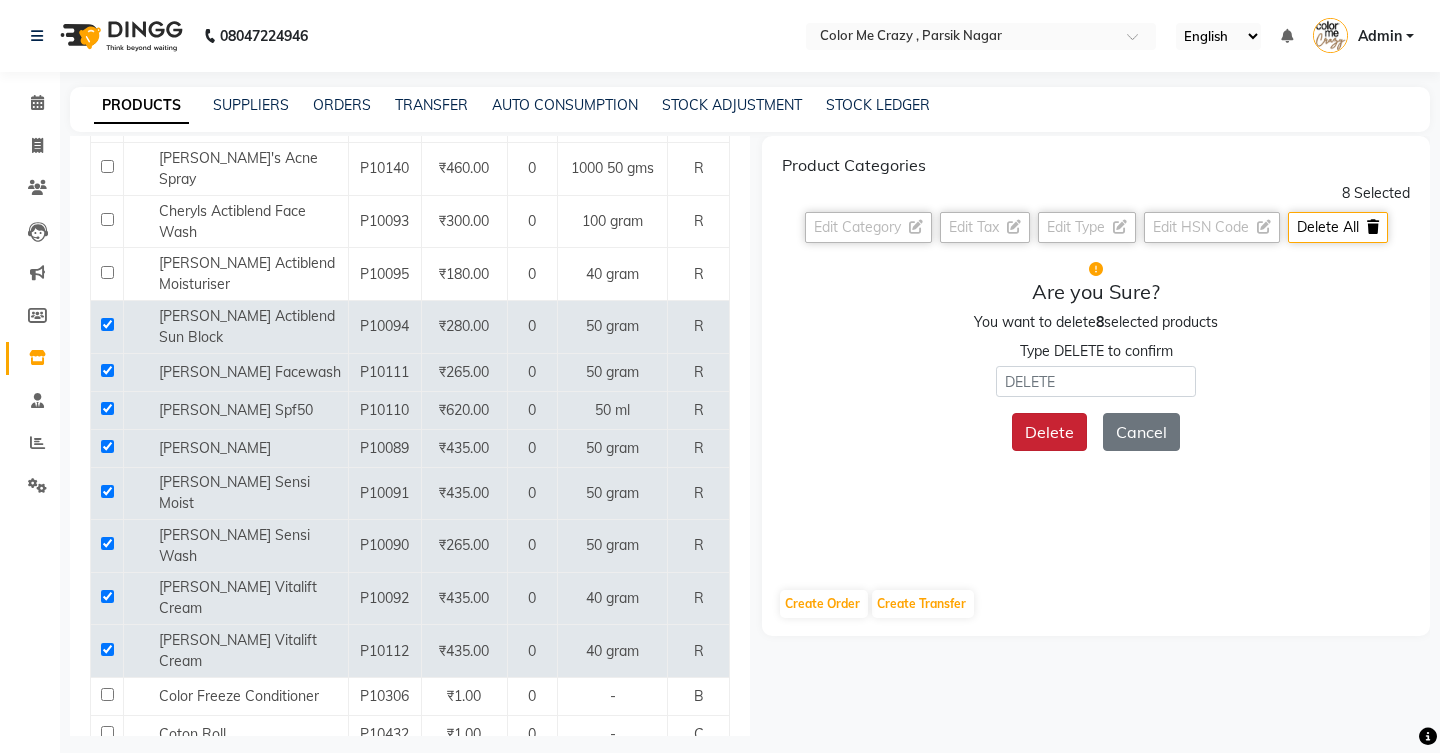 click on "Delete" 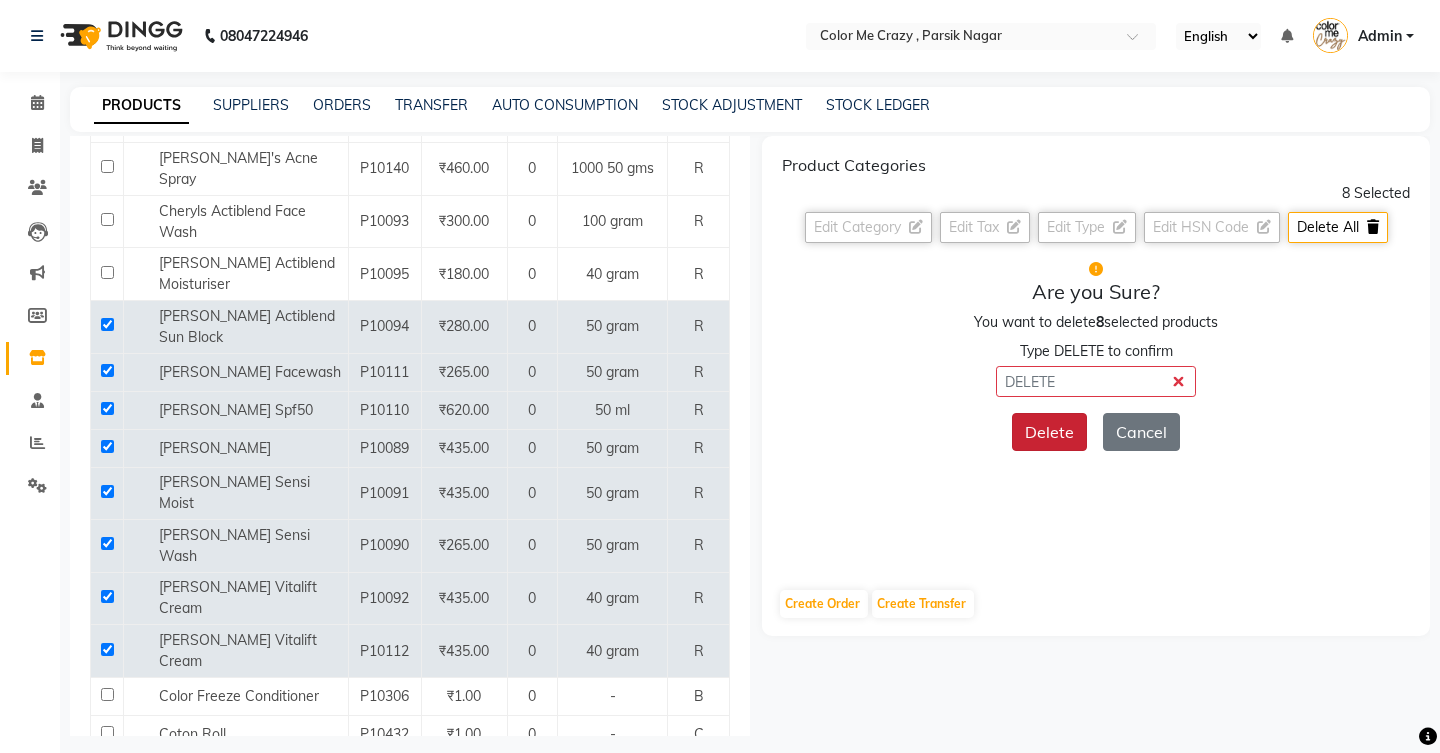 click on "Delete" 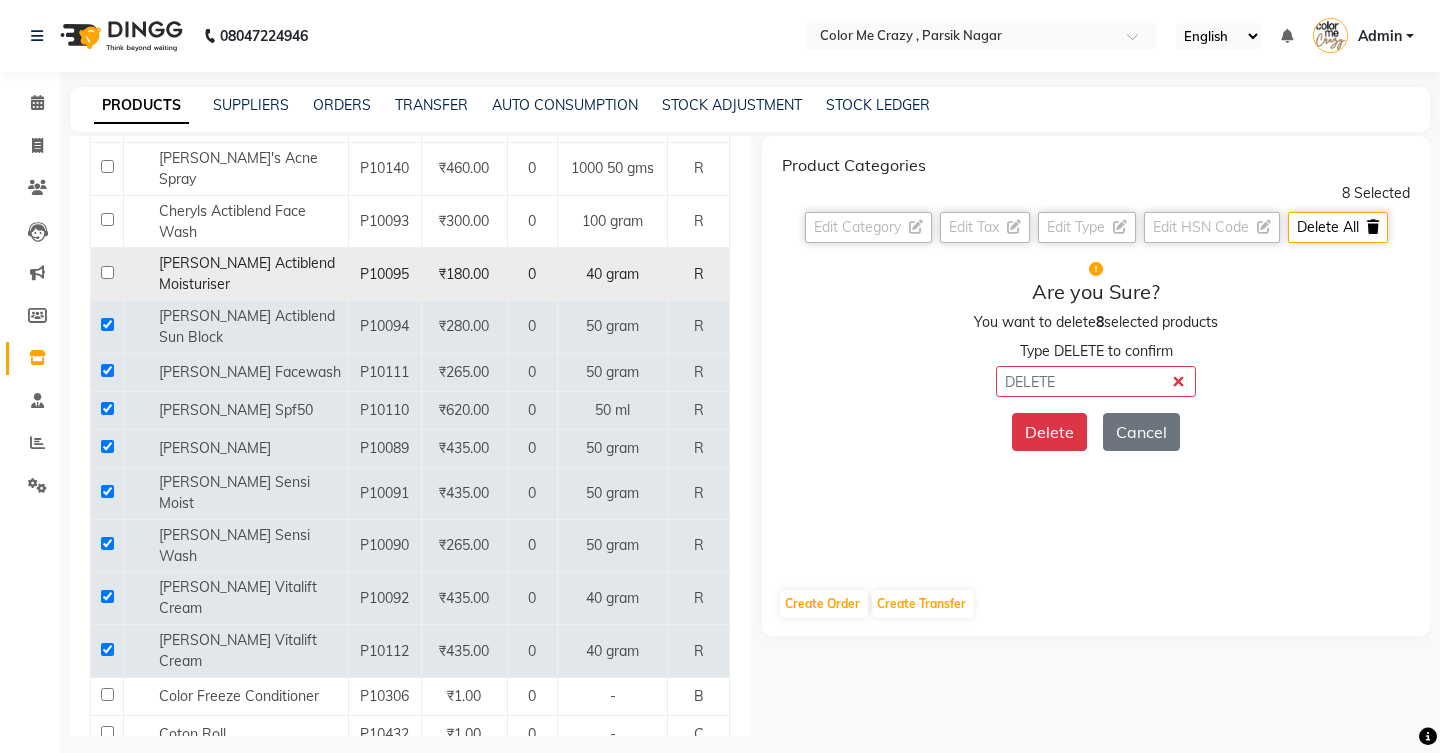 click 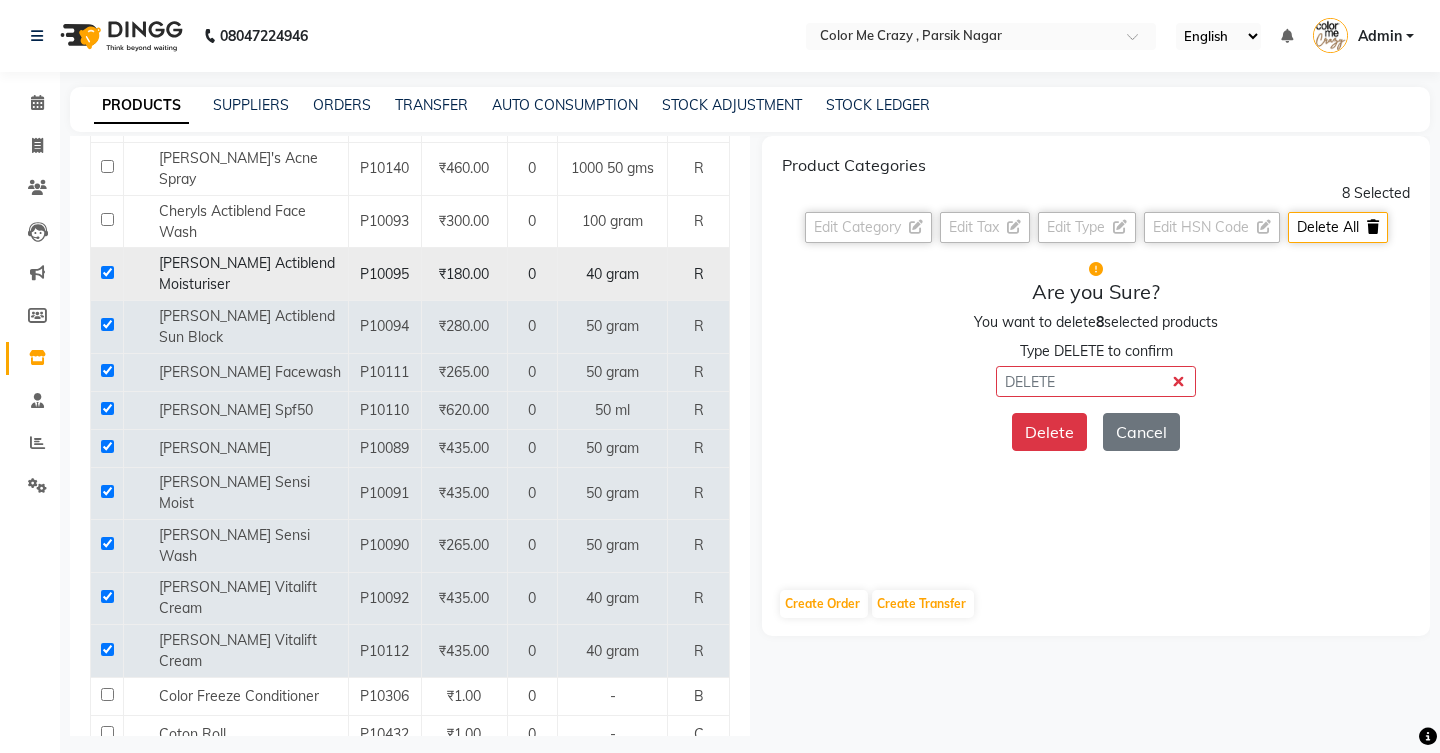 checkbox on "true" 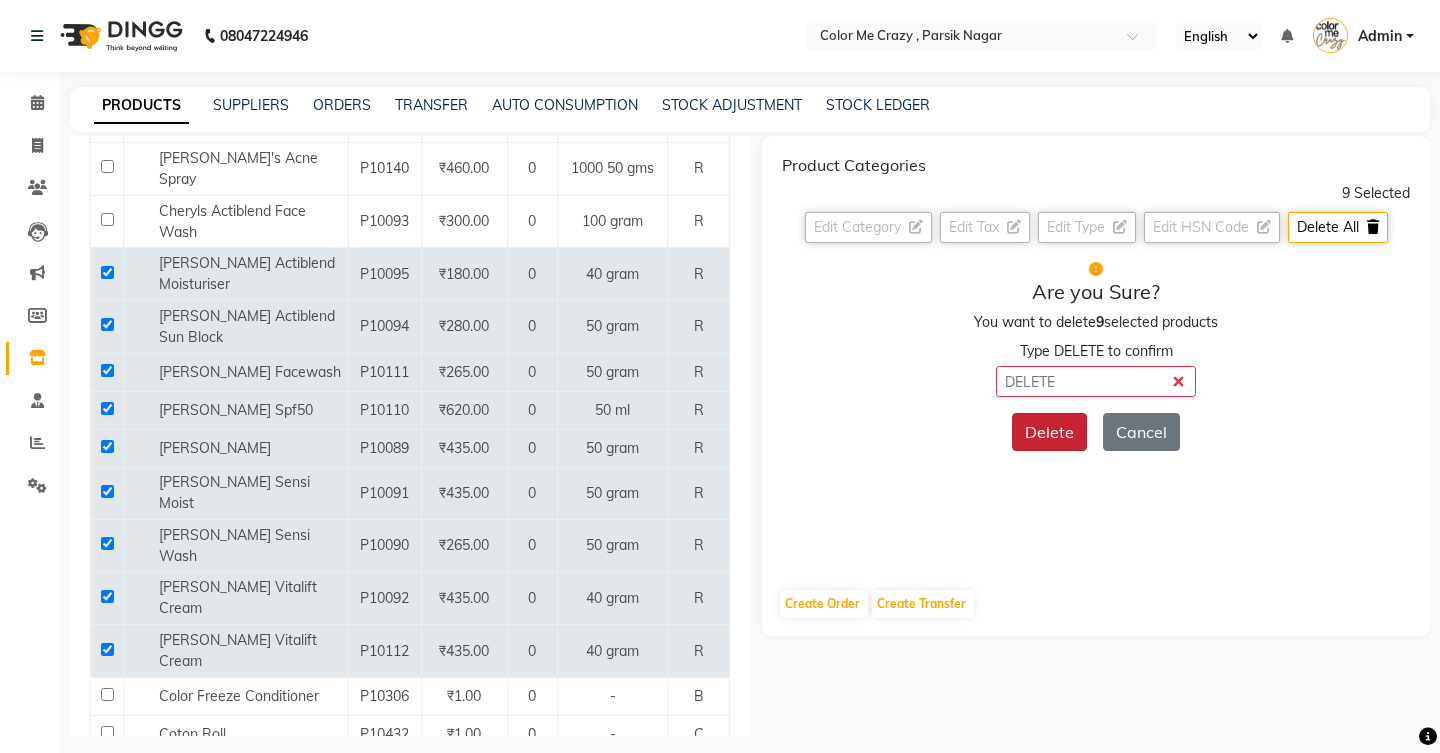 click on "Delete" 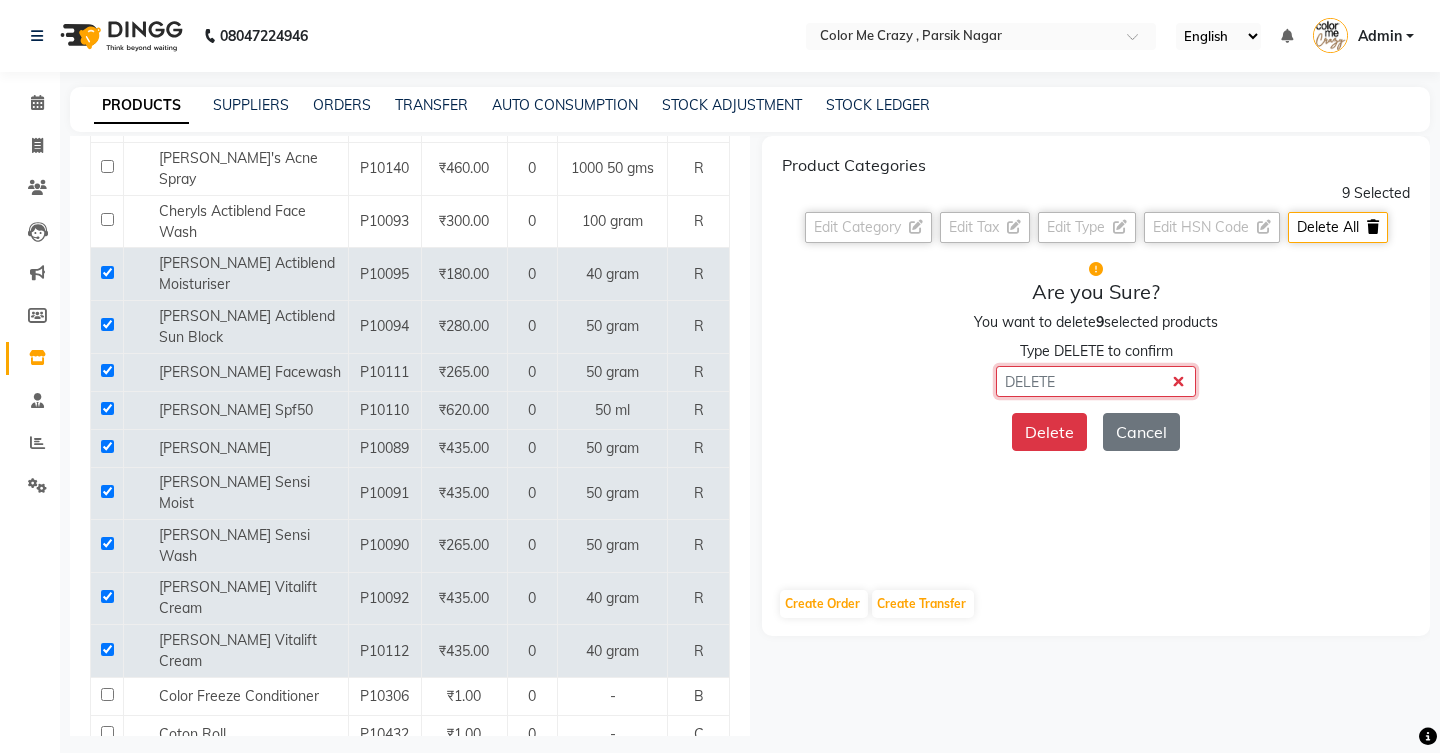 click 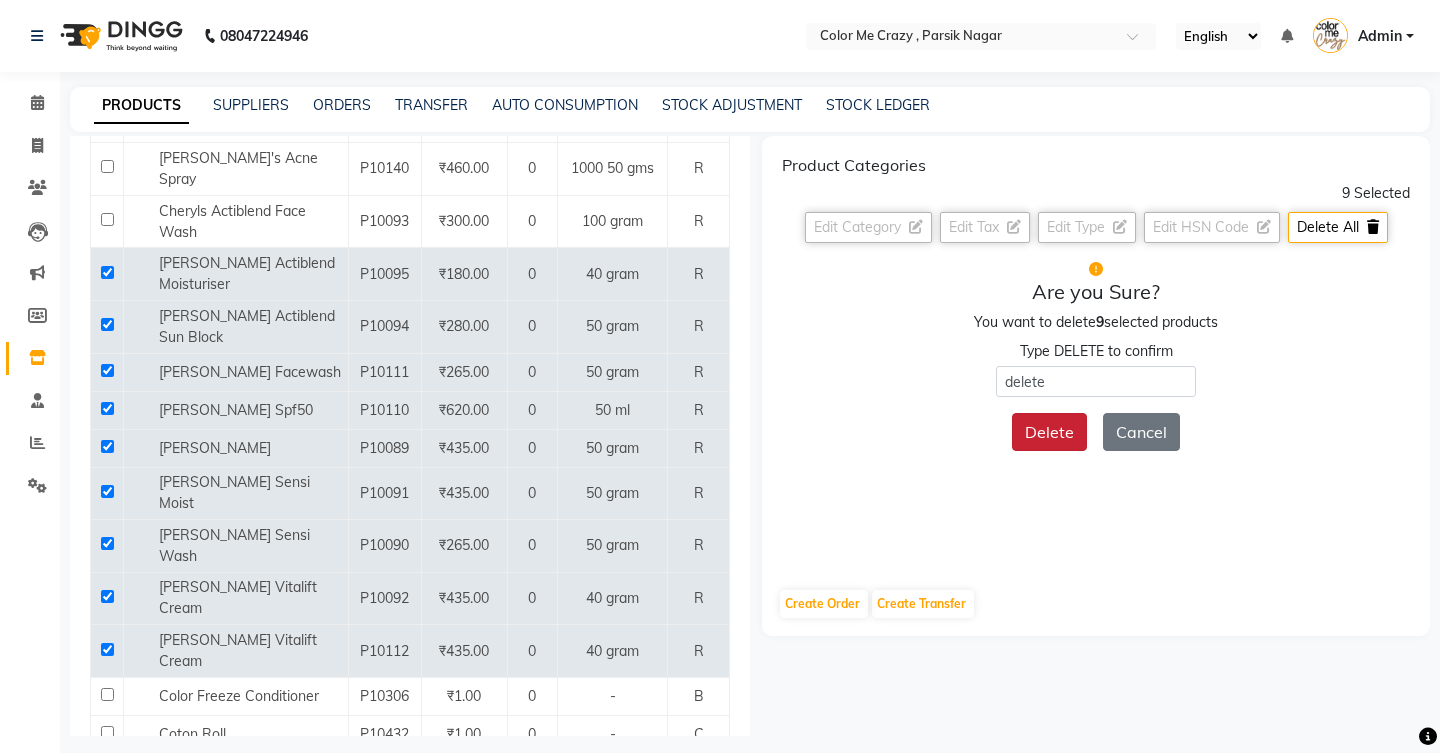 click on "Delete" 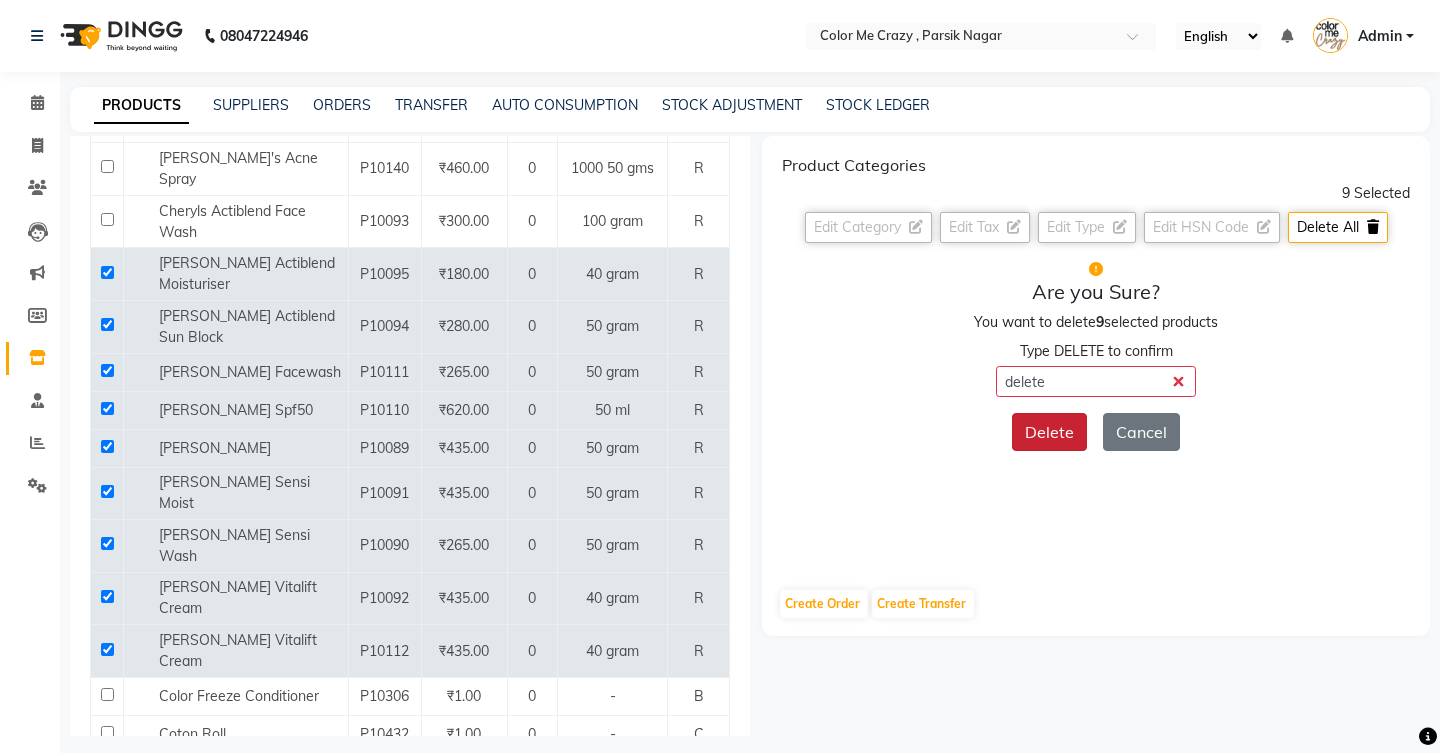 click on "Delete" 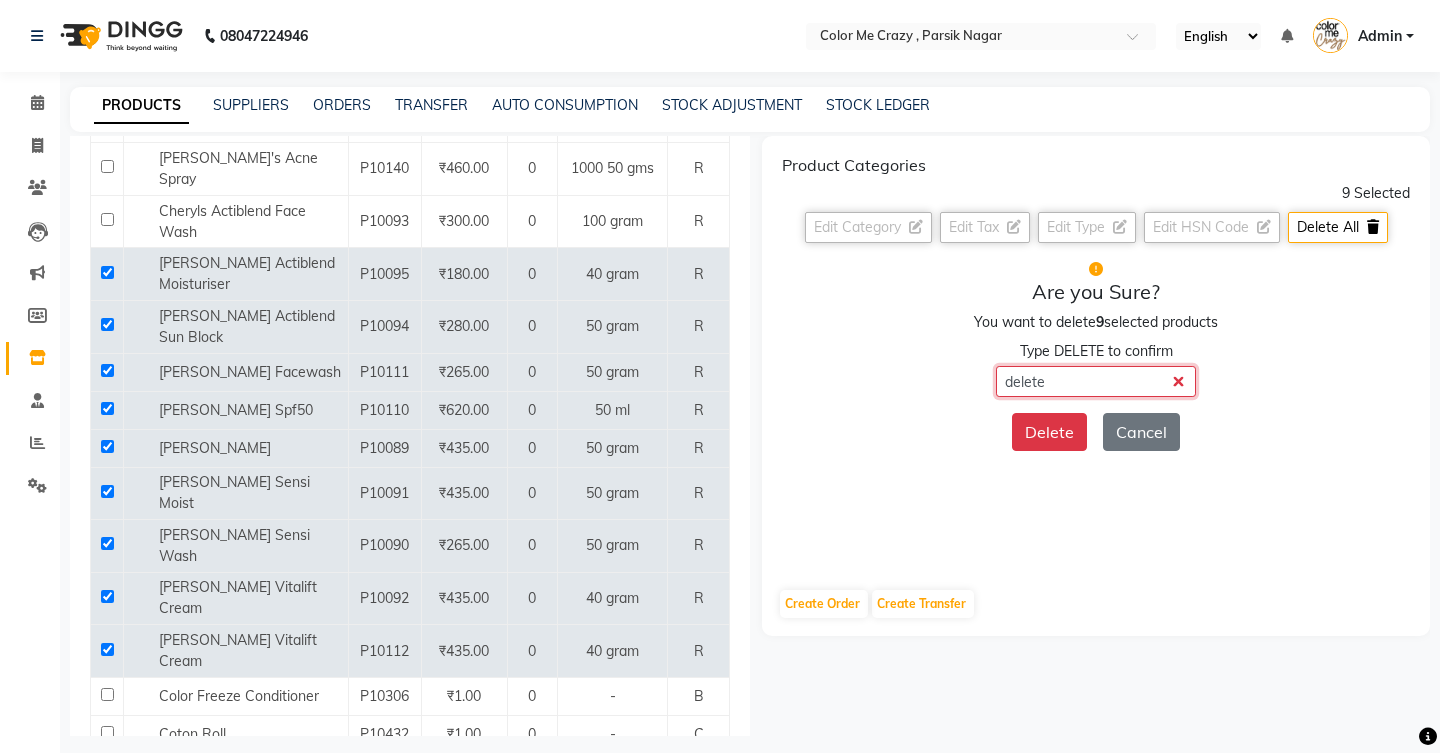 click on "delete" 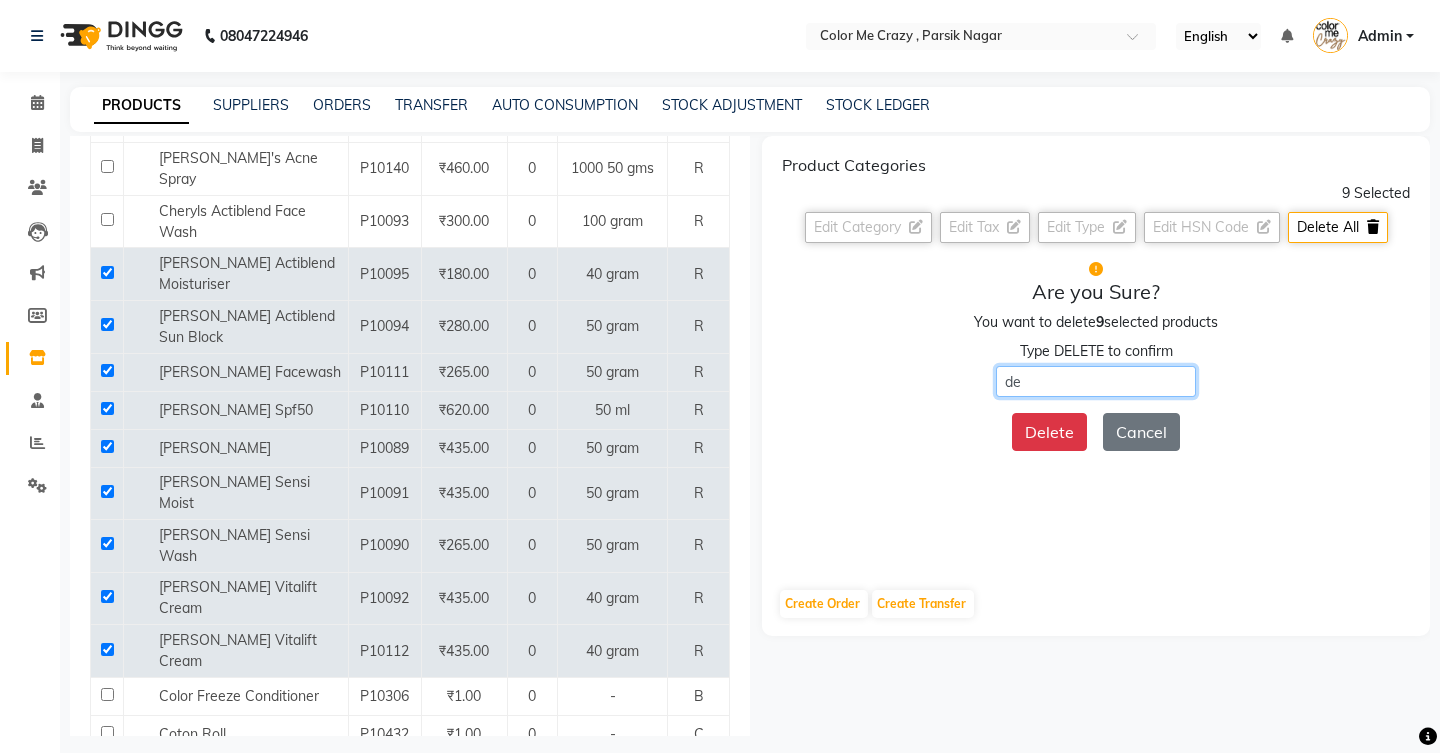 type on "d" 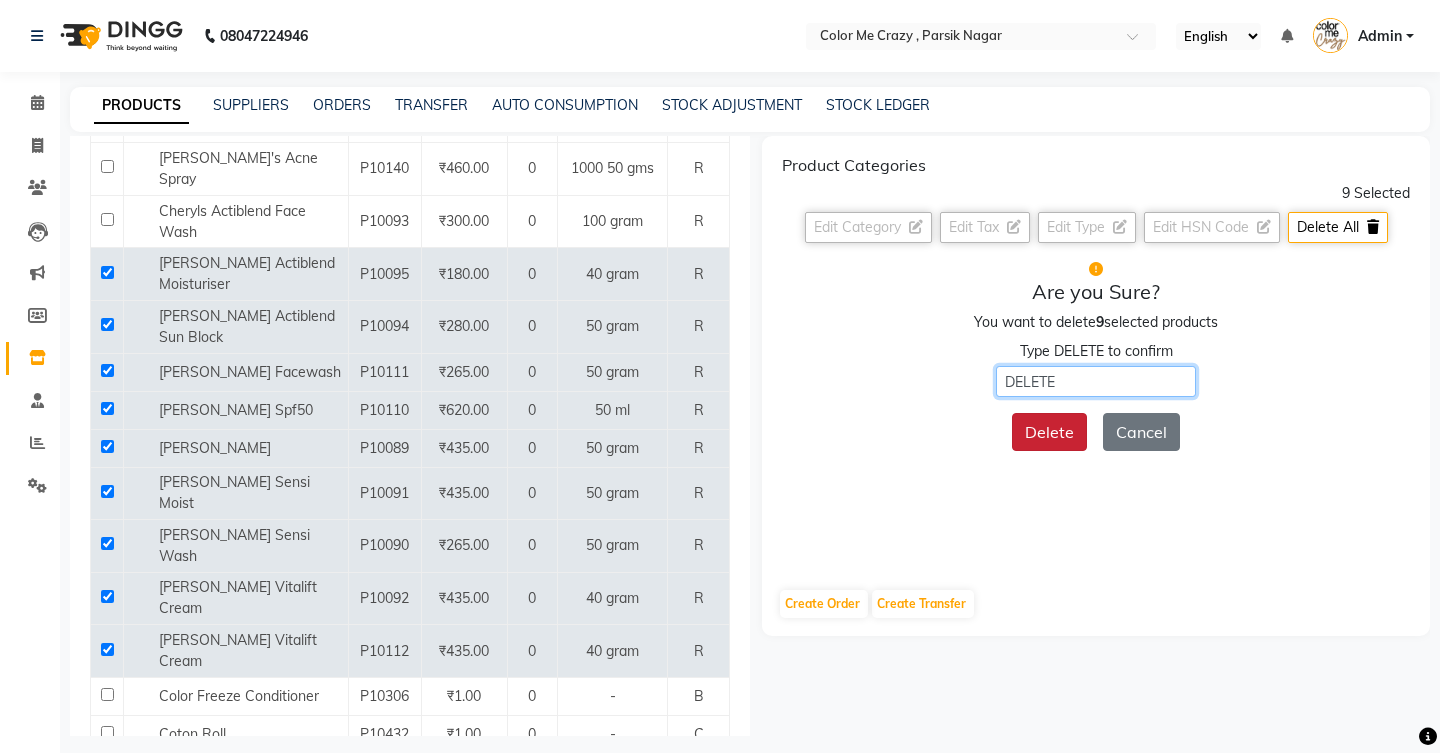 type on "DELETE" 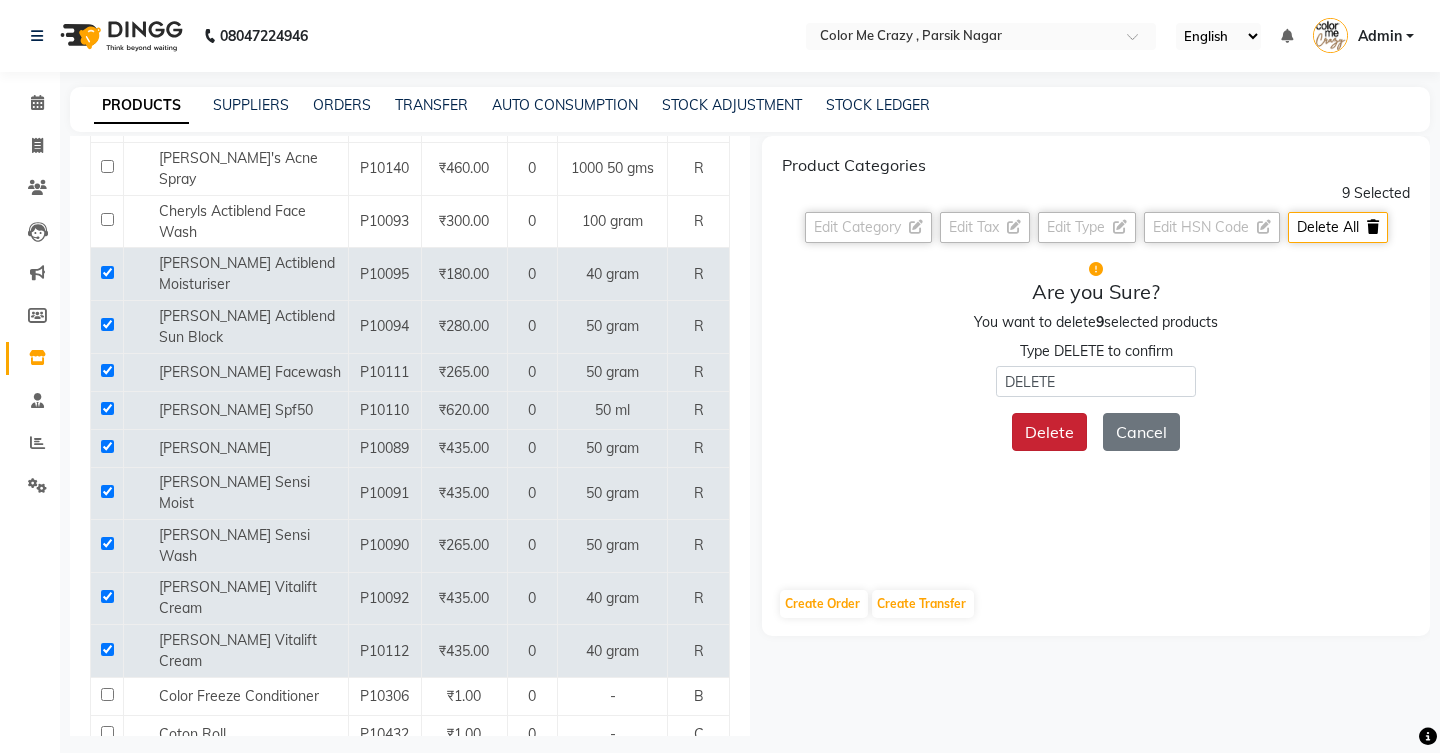 click on "Delete" 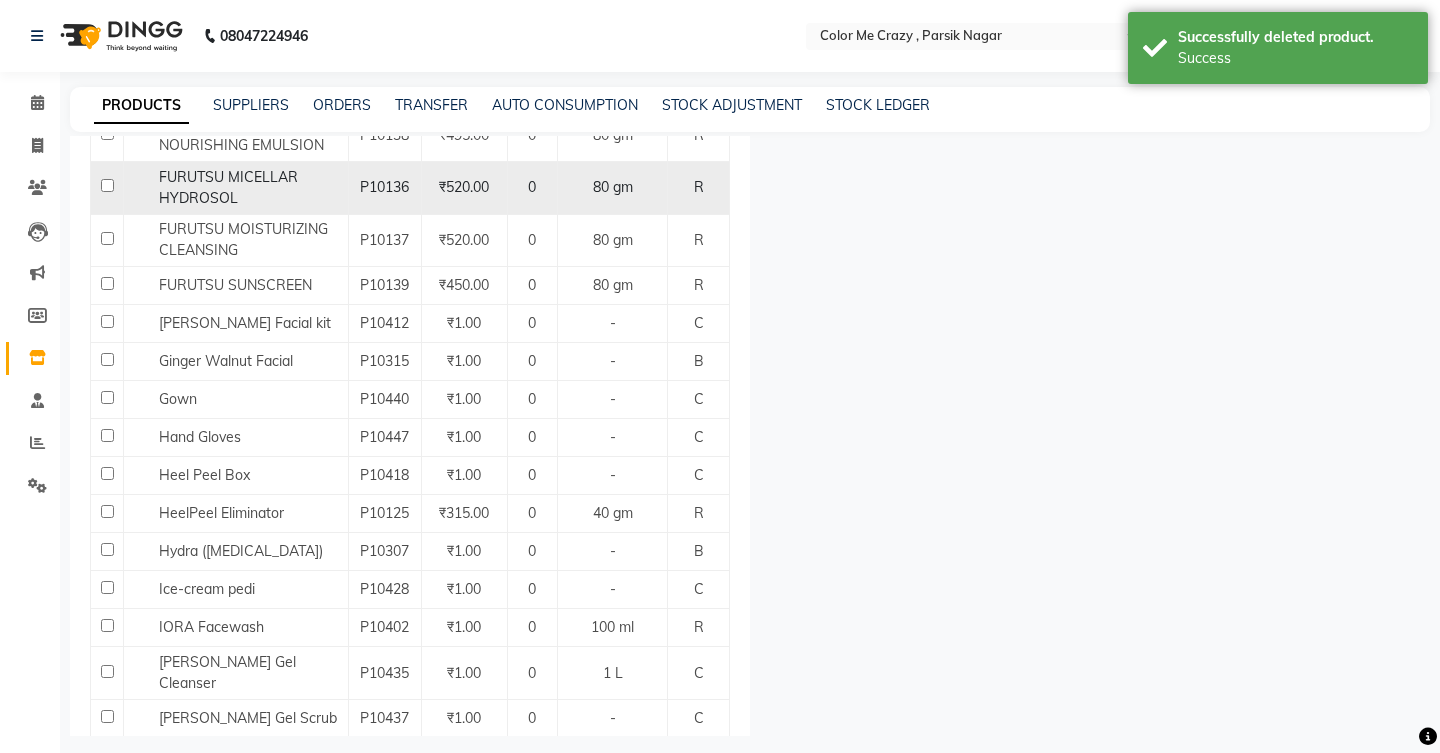 scroll, scrollTop: 1801, scrollLeft: 0, axis: vertical 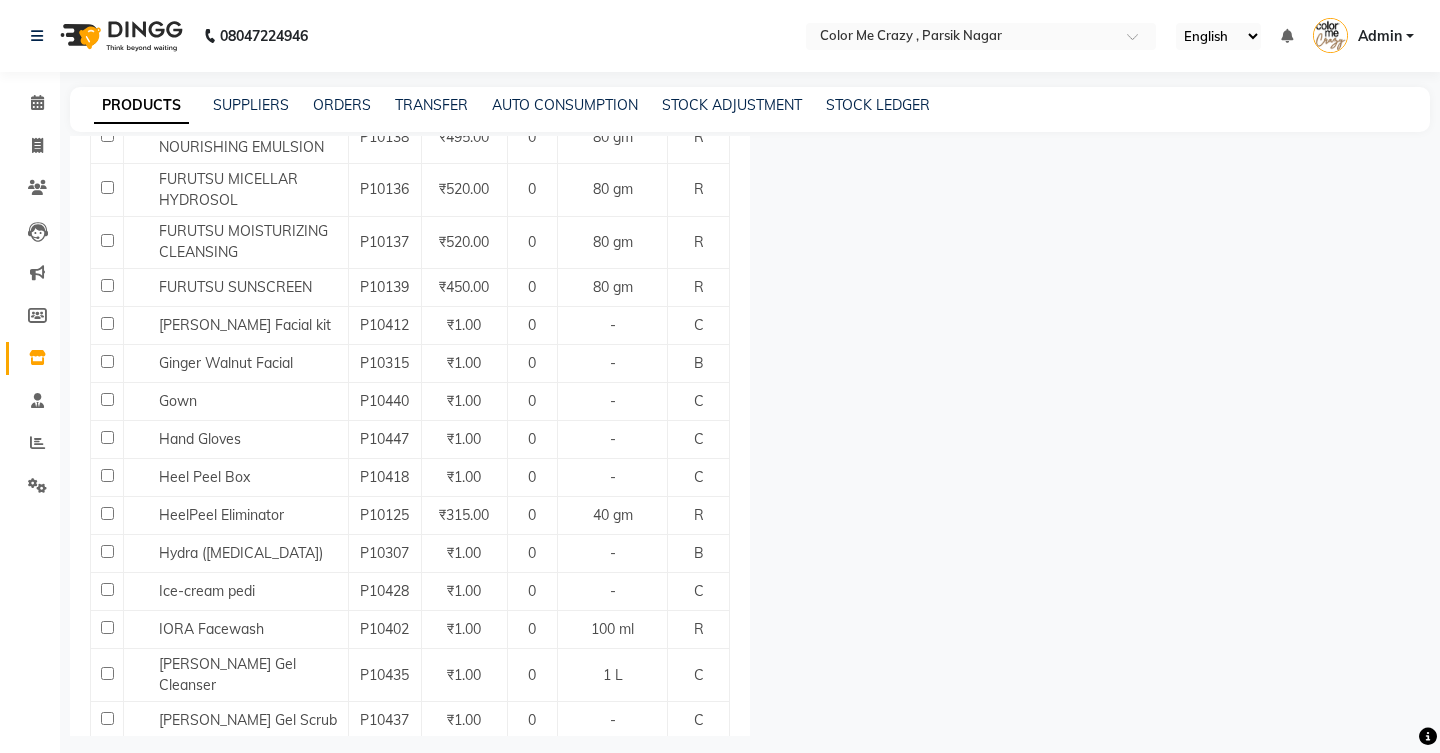 select on "100" 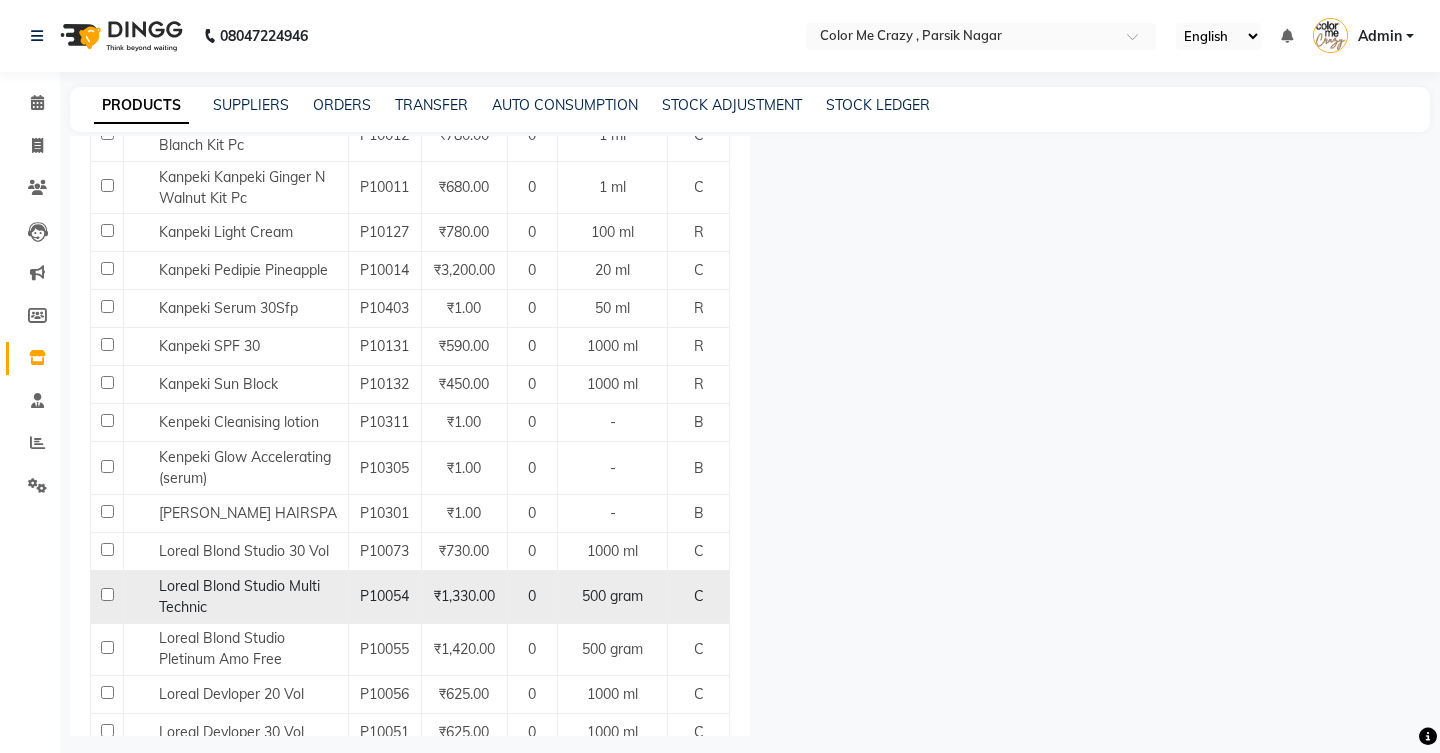 scroll, scrollTop: 2762, scrollLeft: 0, axis: vertical 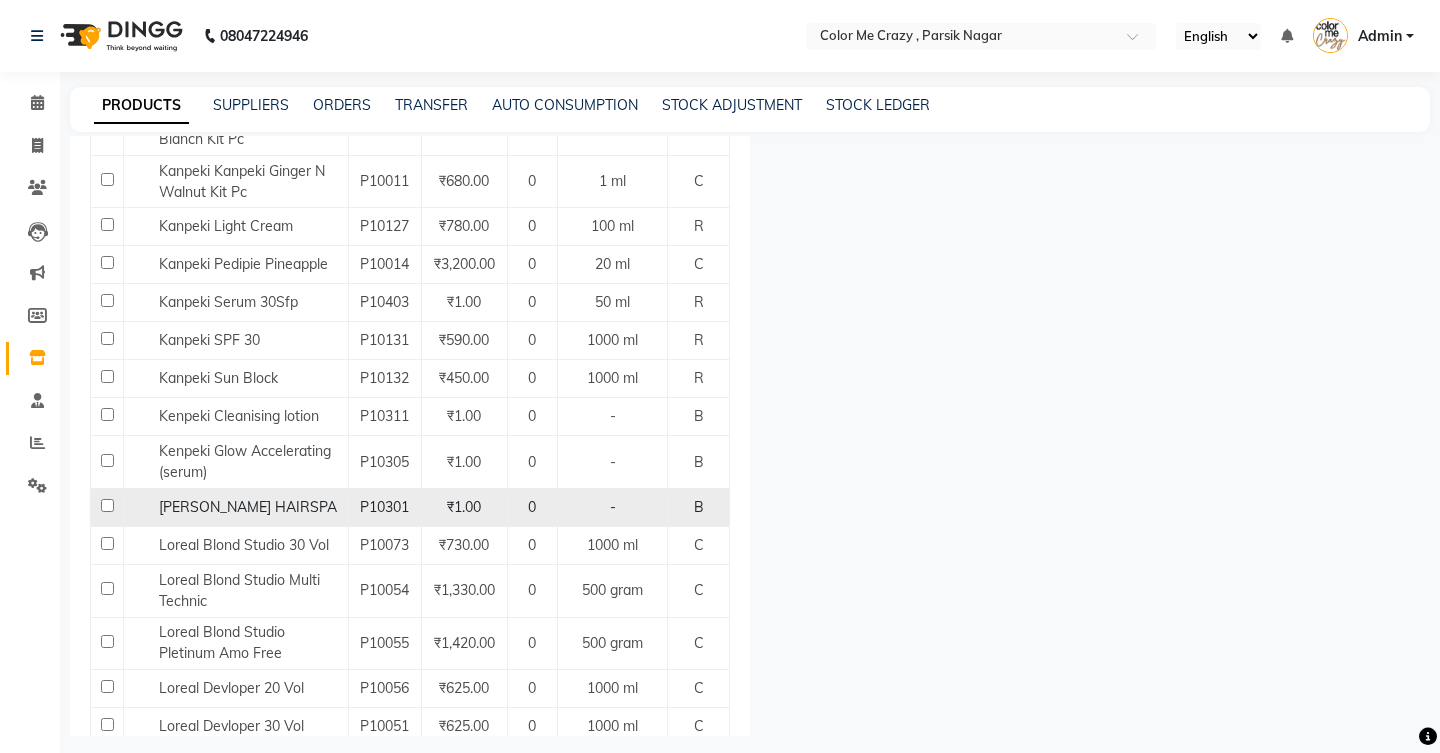 click 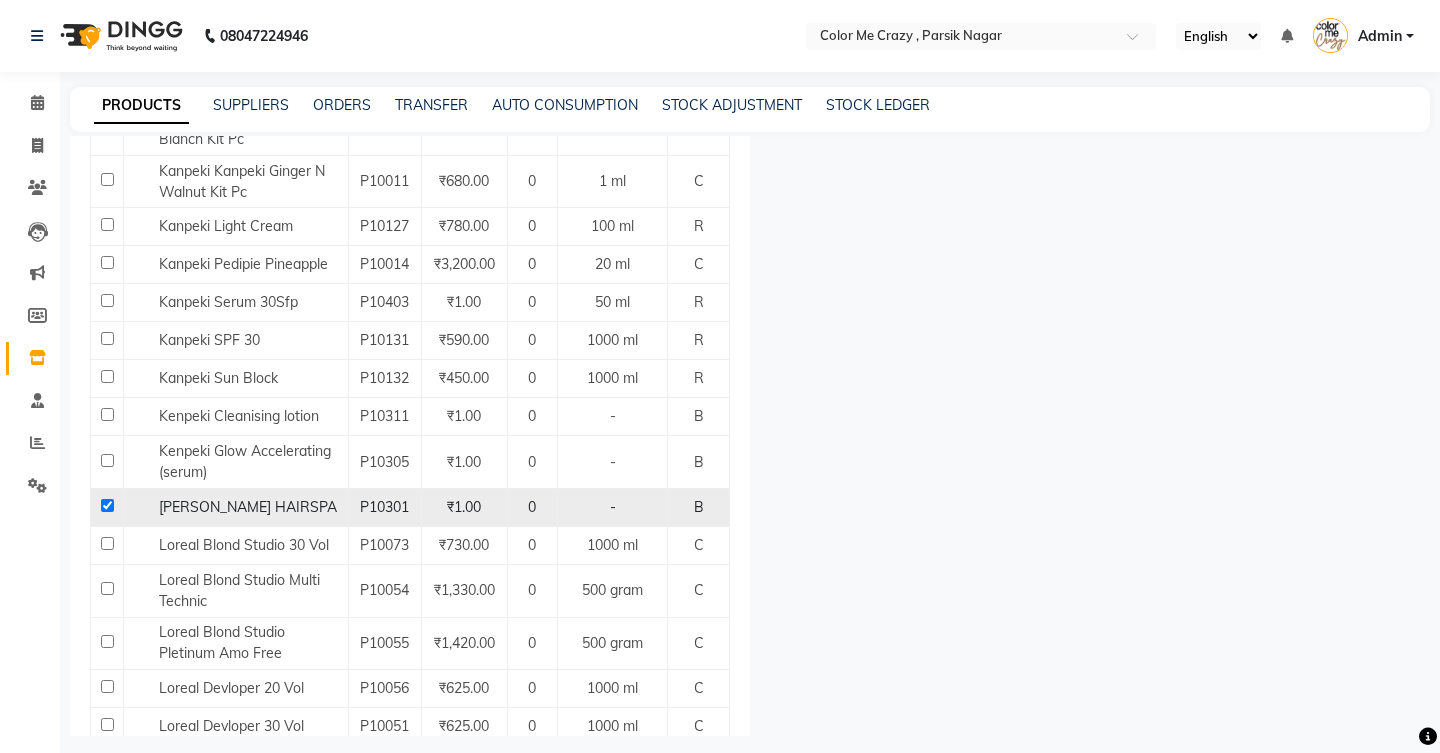 checkbox on "true" 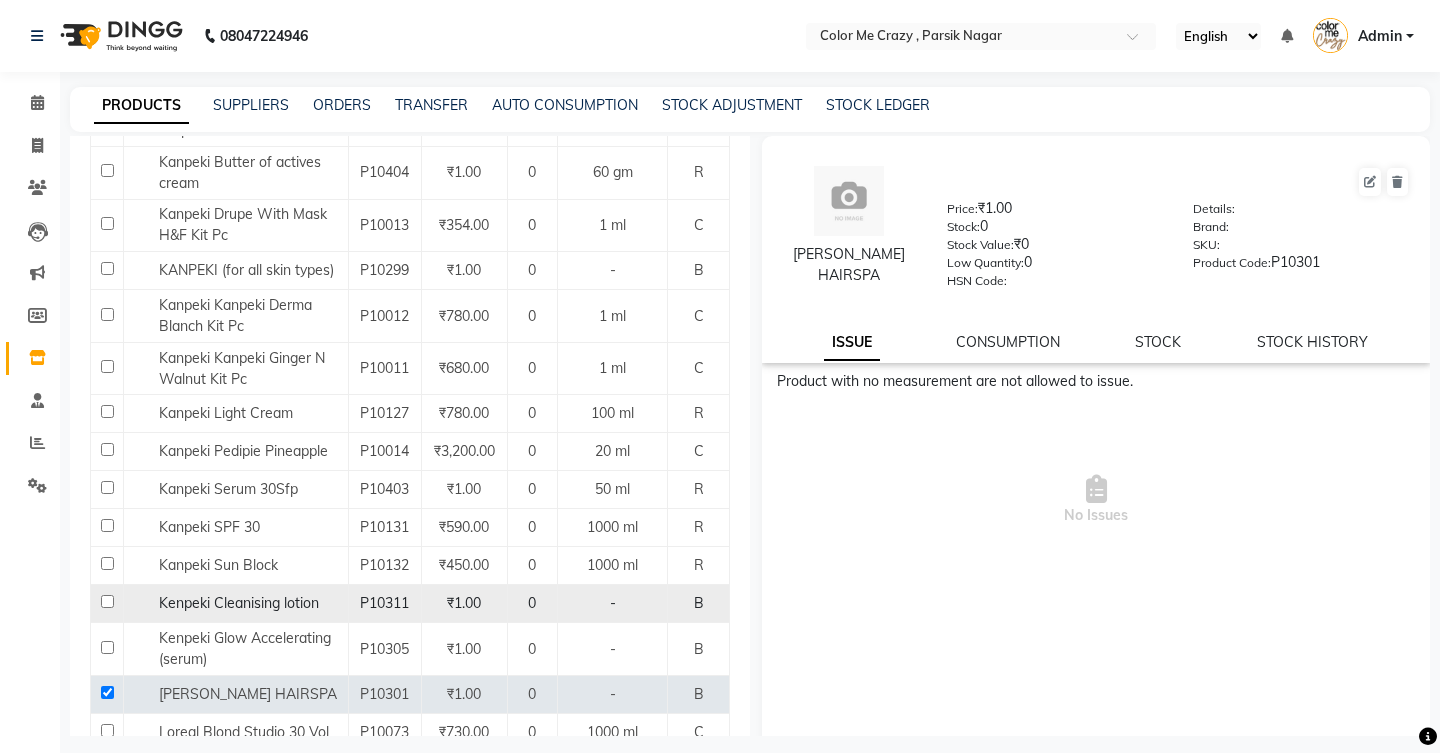 scroll, scrollTop: 2573, scrollLeft: 0, axis: vertical 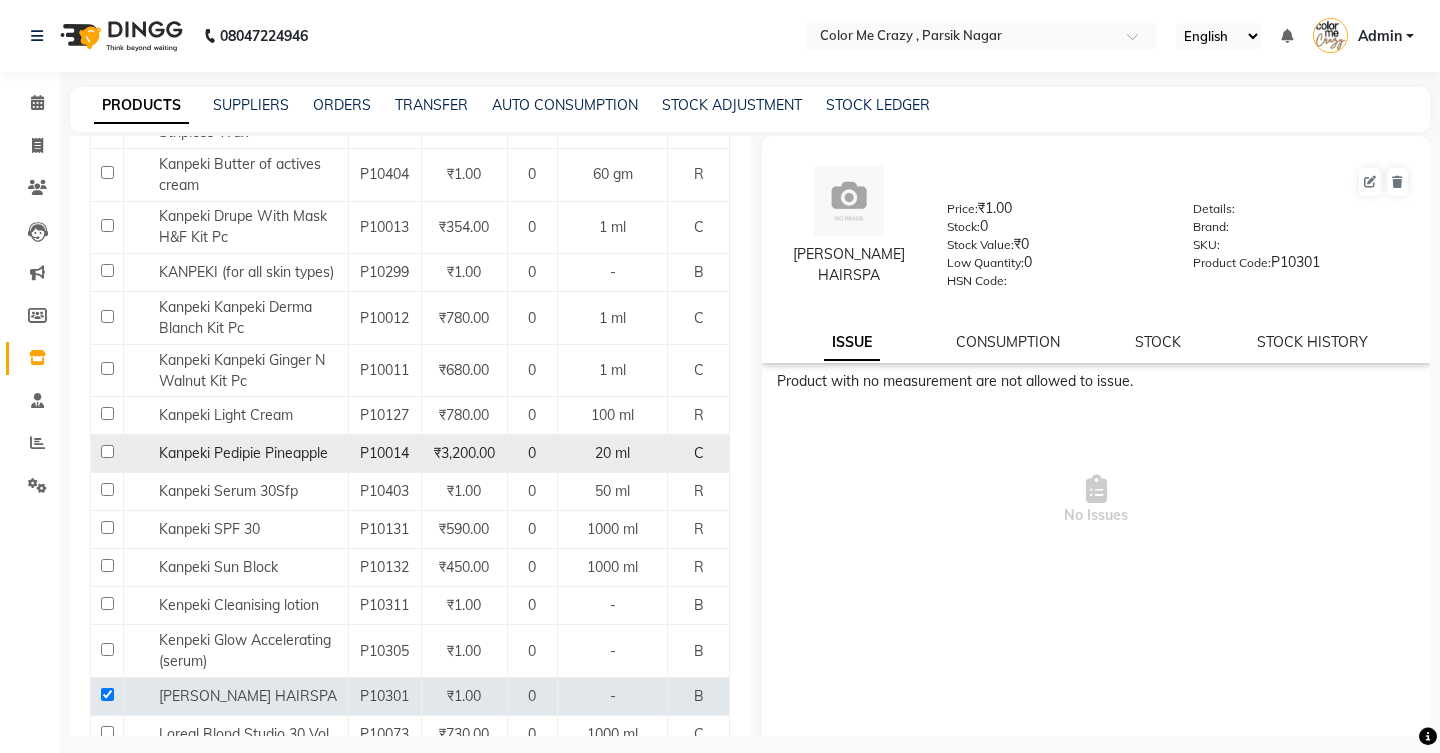 click 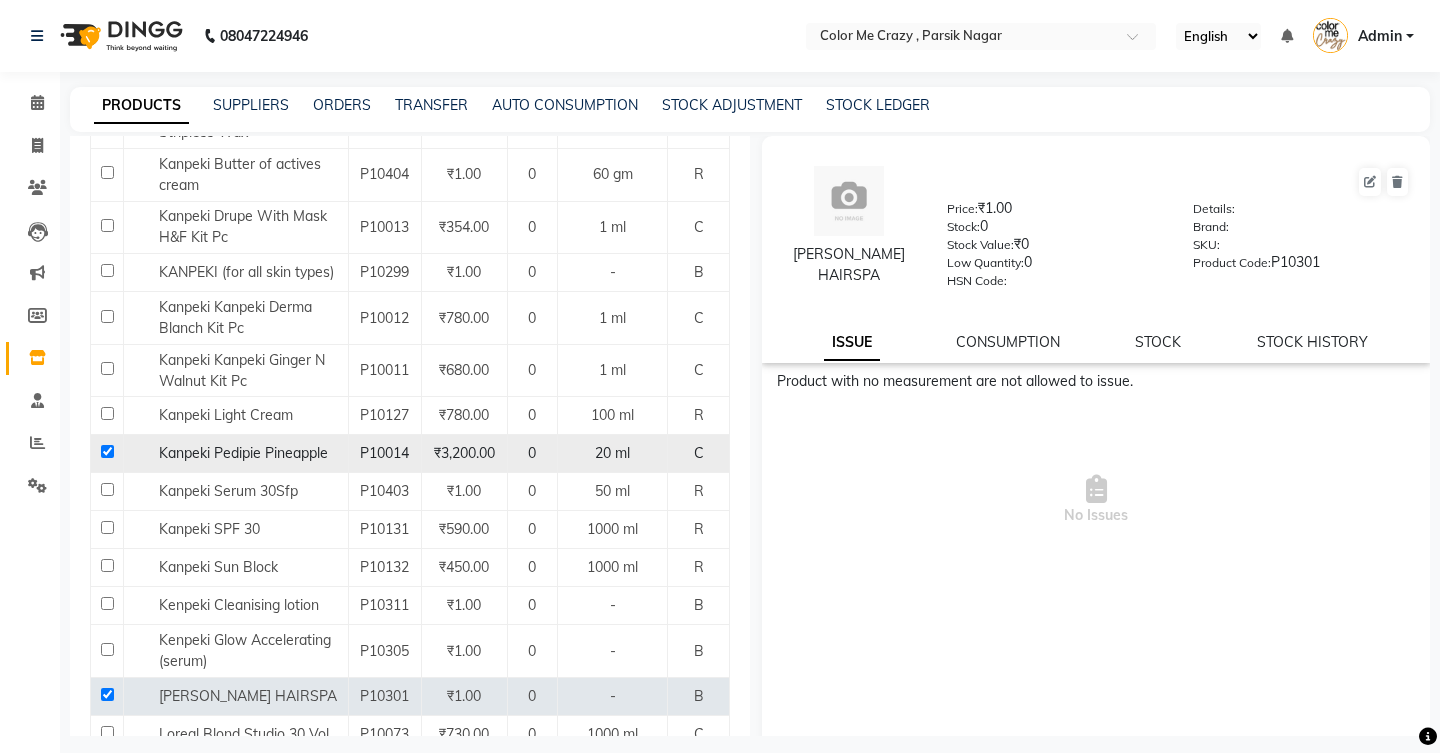 checkbox on "true" 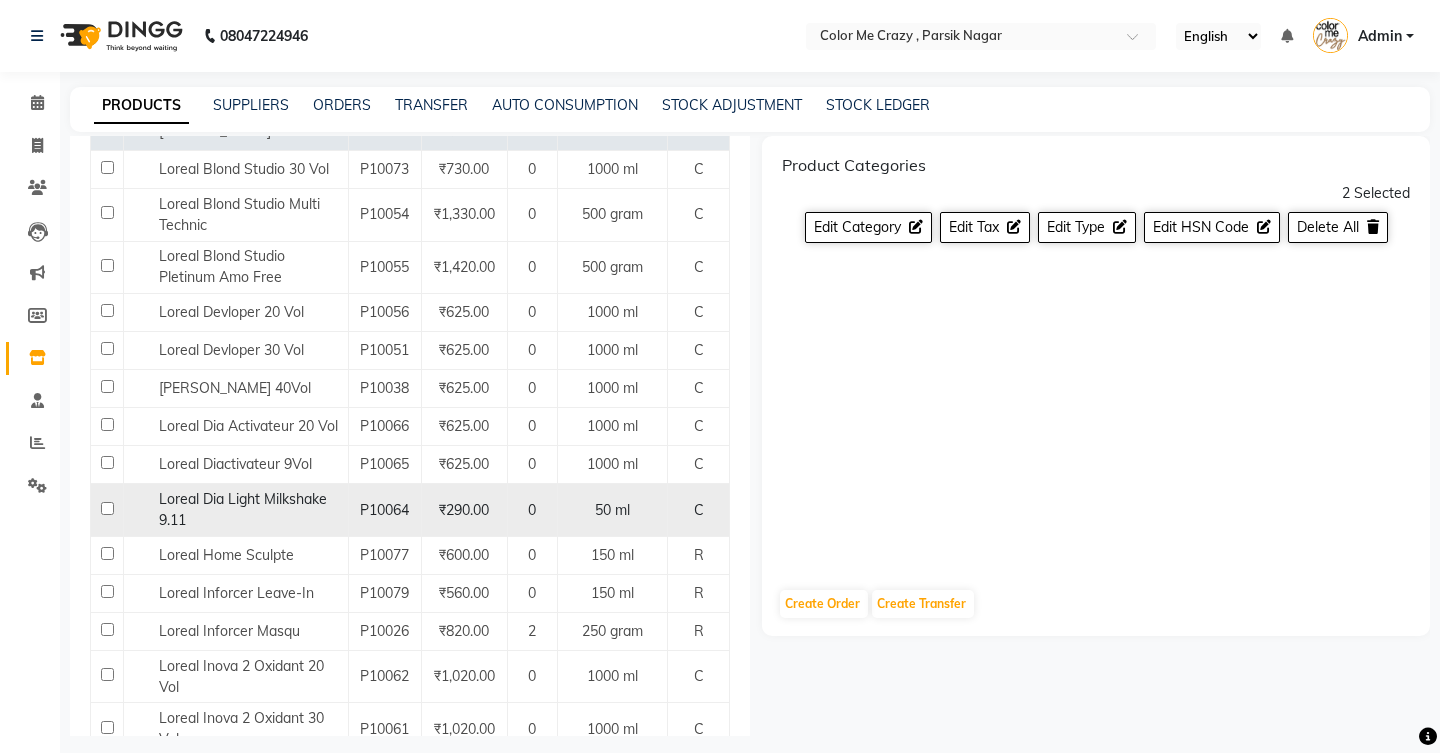 scroll, scrollTop: 3150, scrollLeft: 0, axis: vertical 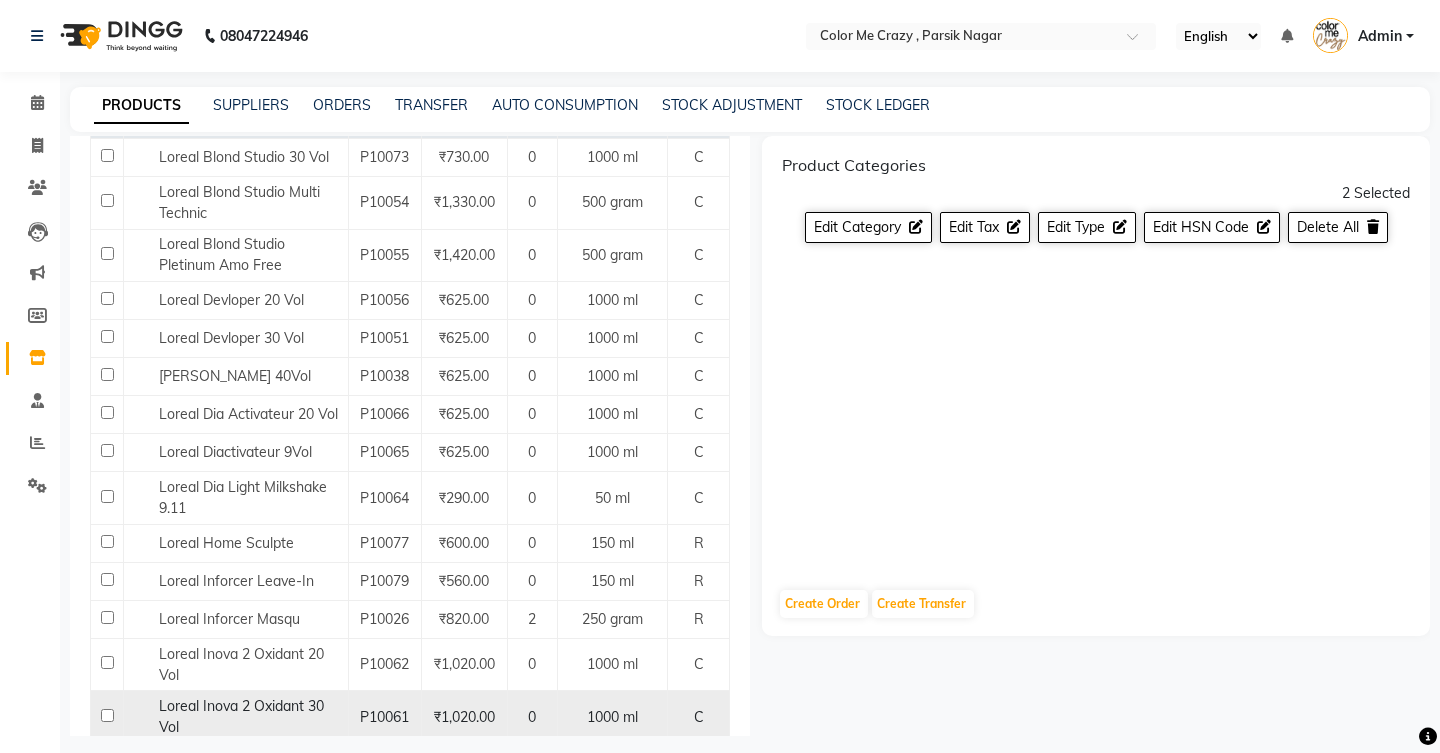 click 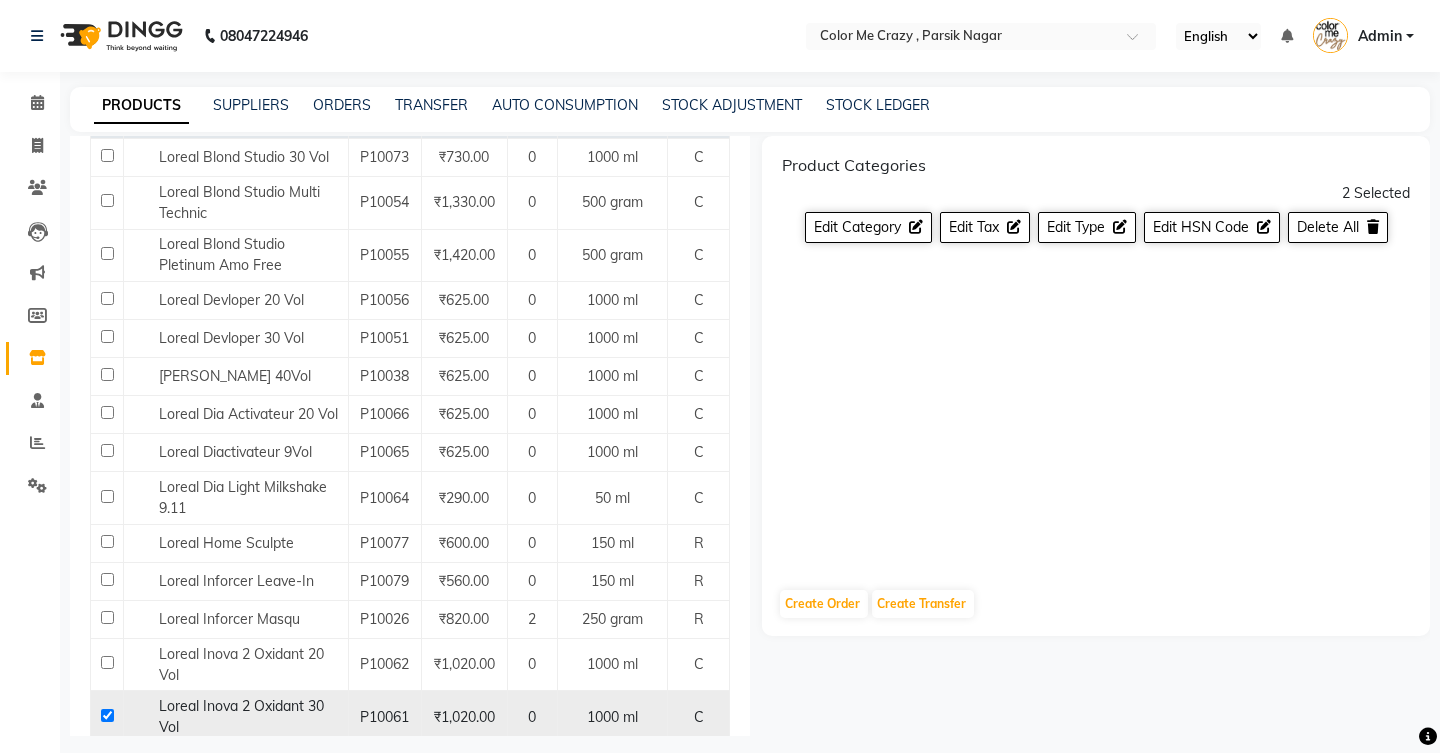 checkbox on "true" 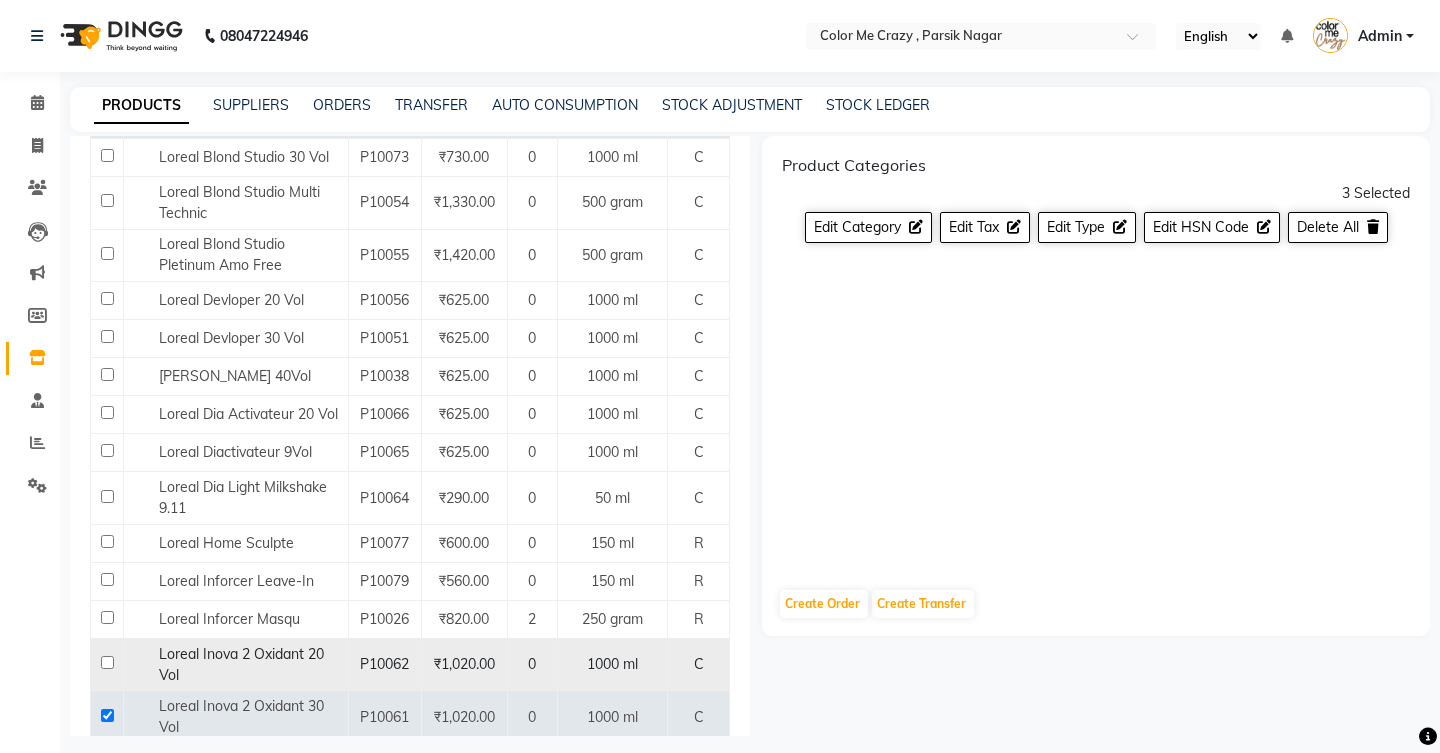 click 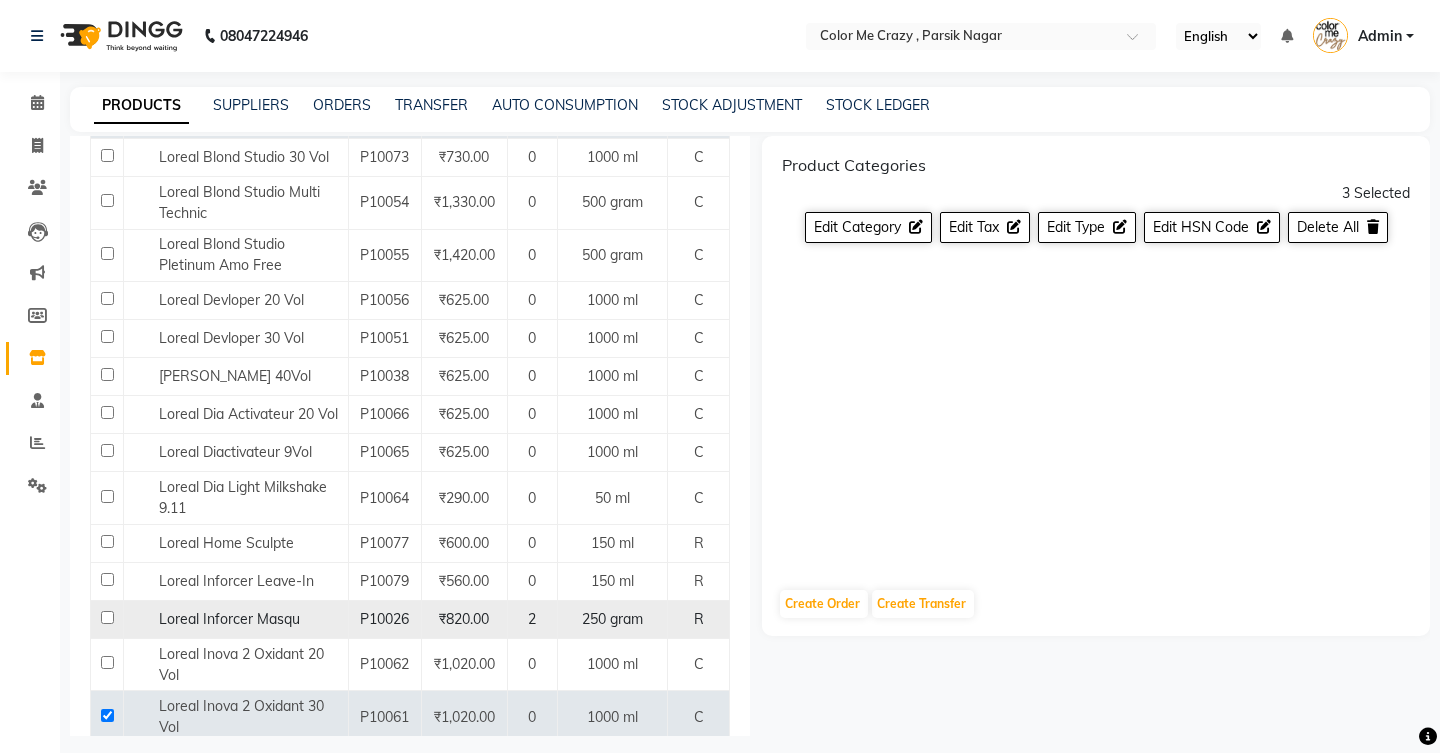 click 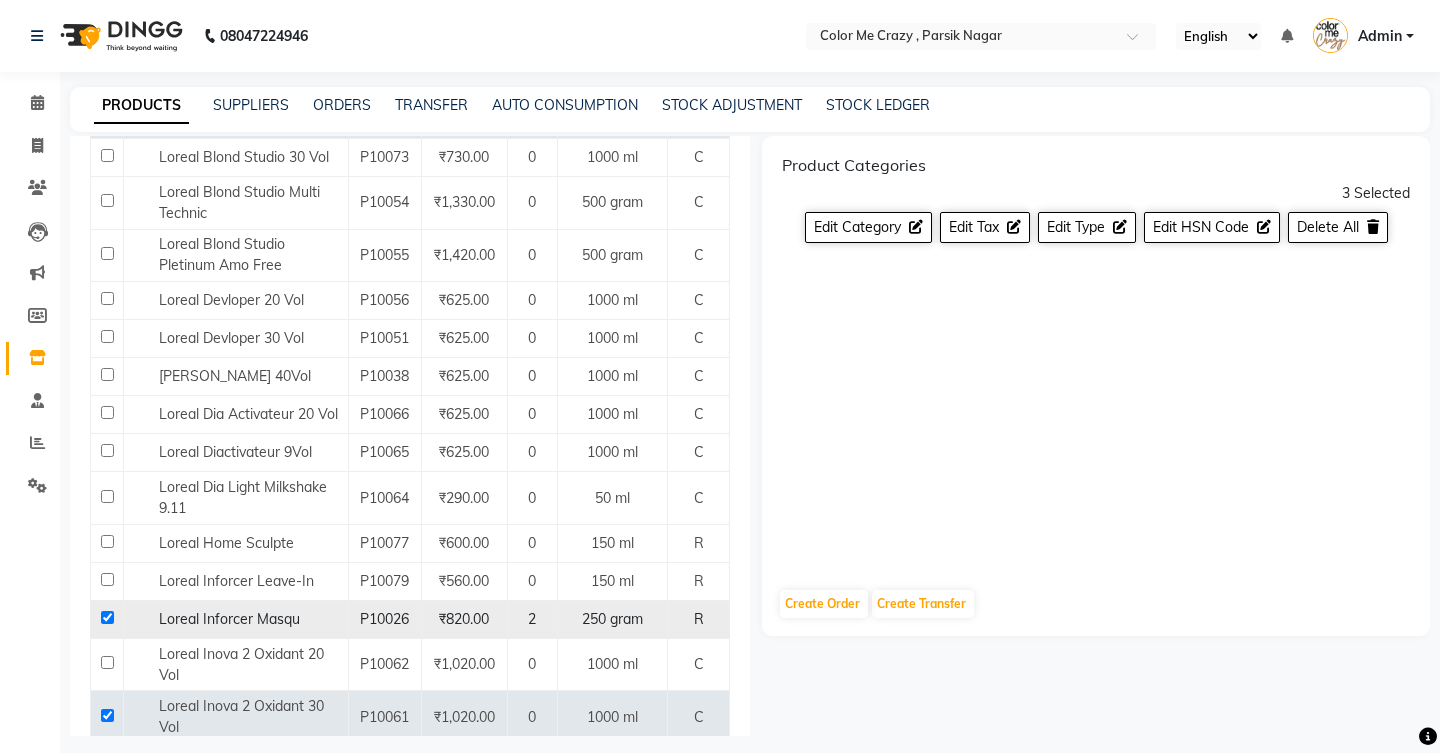 checkbox on "true" 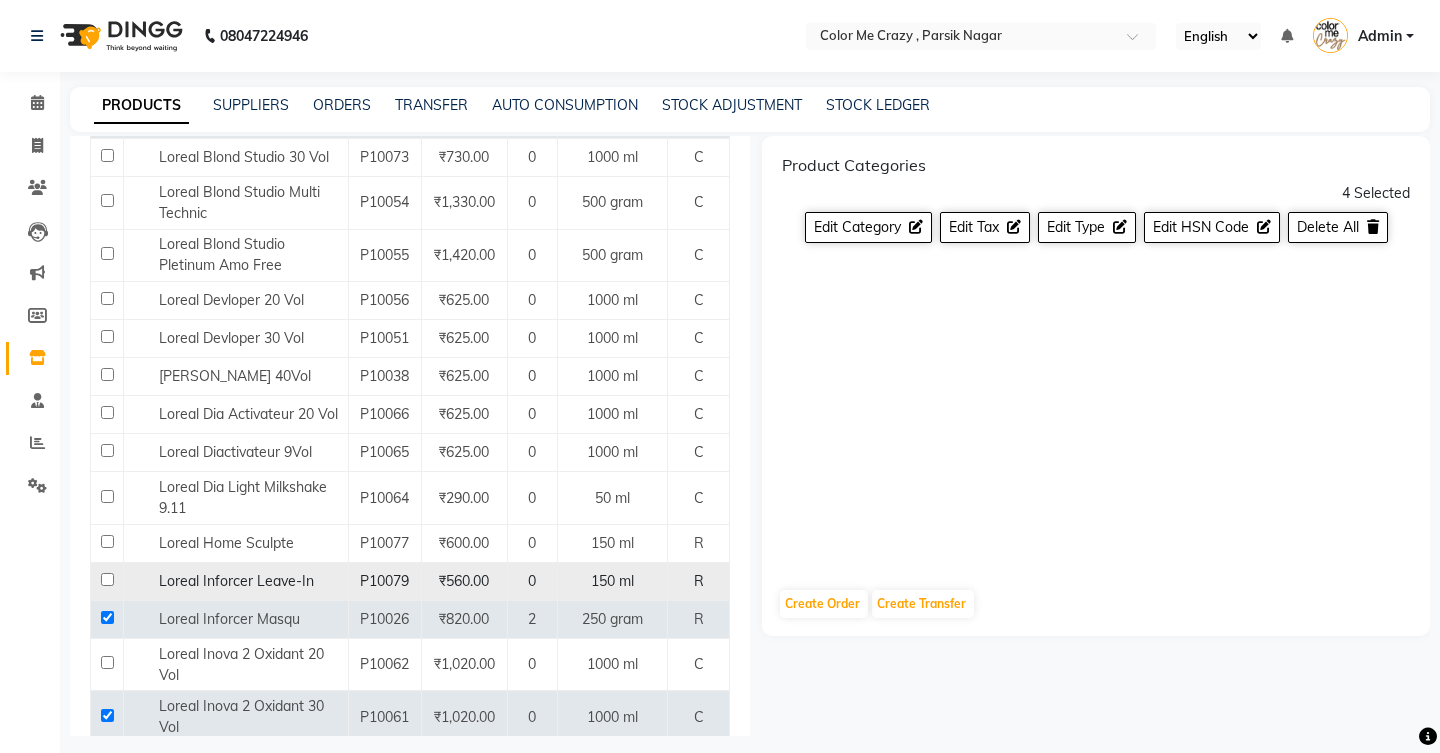click 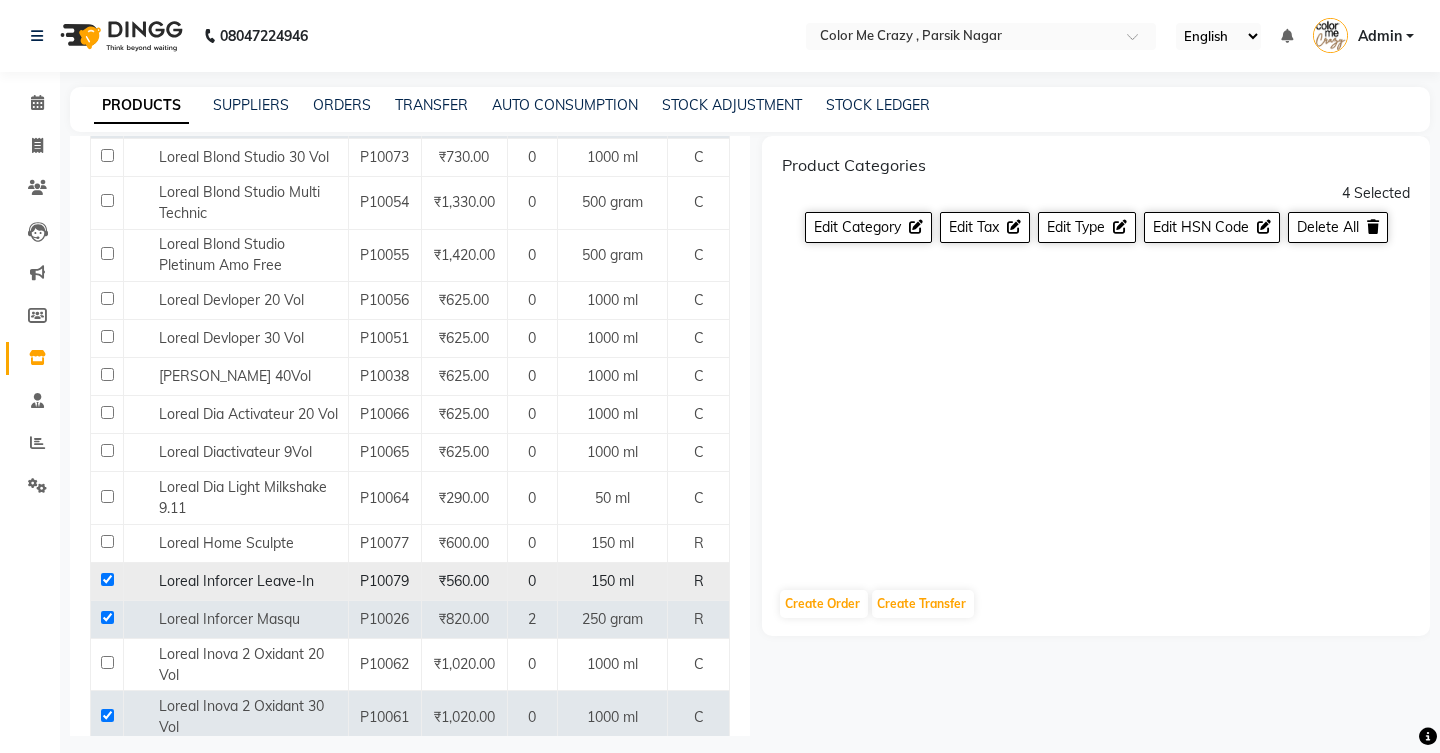 checkbox on "true" 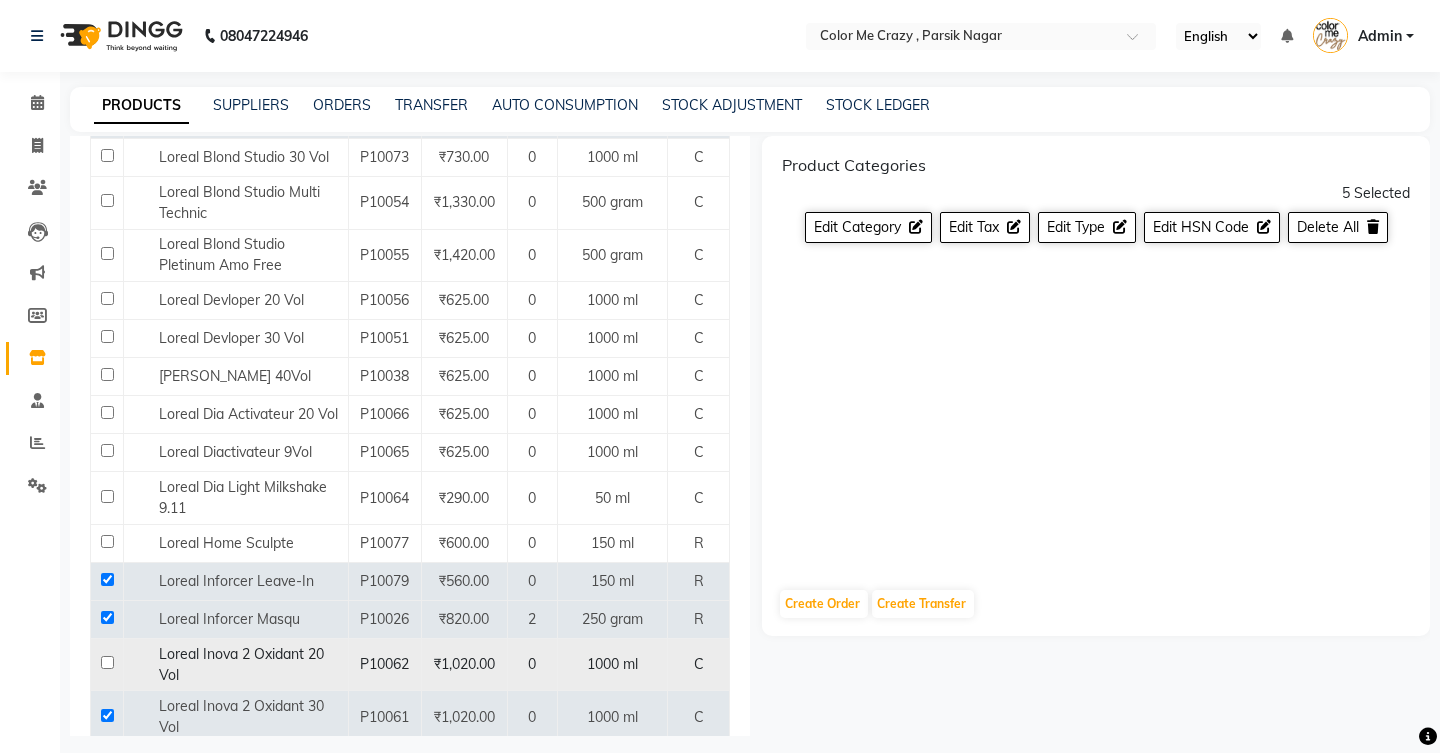click 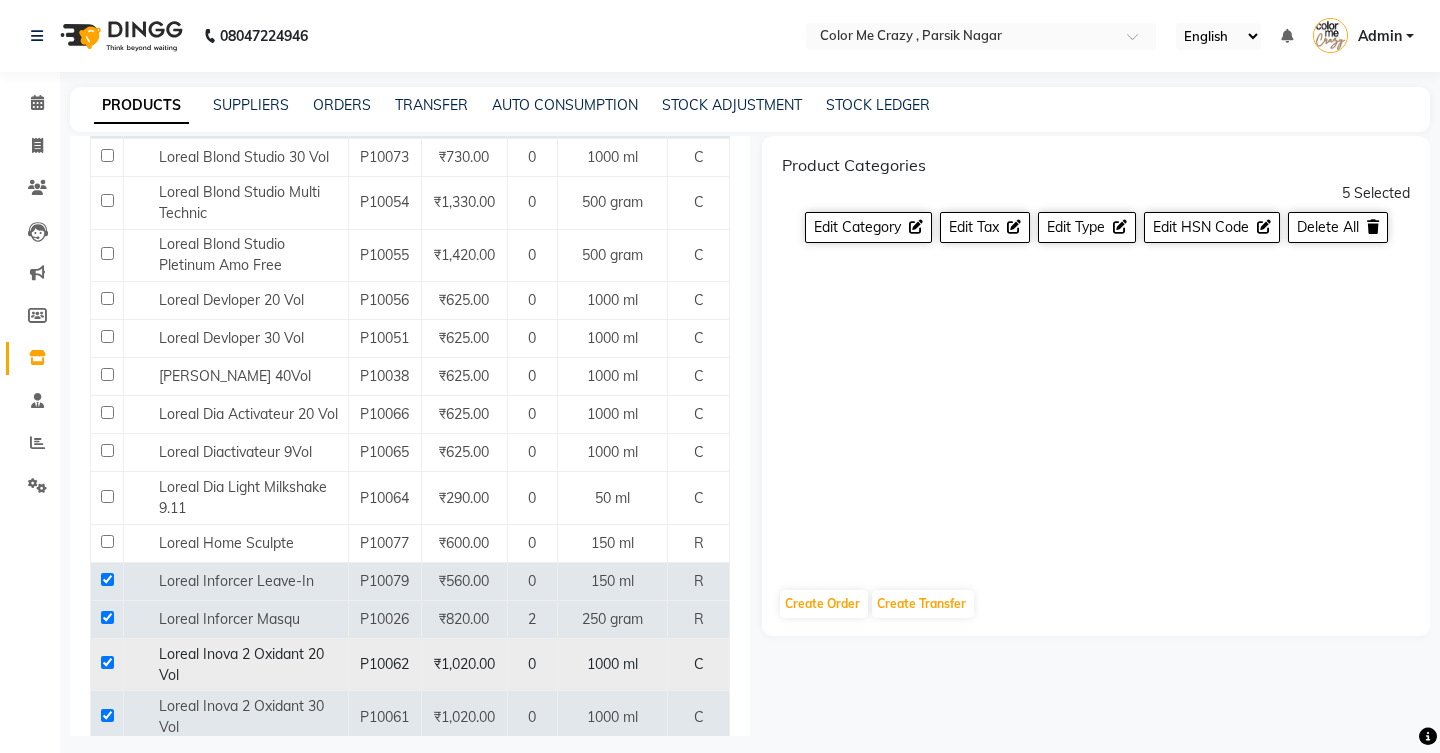 checkbox on "true" 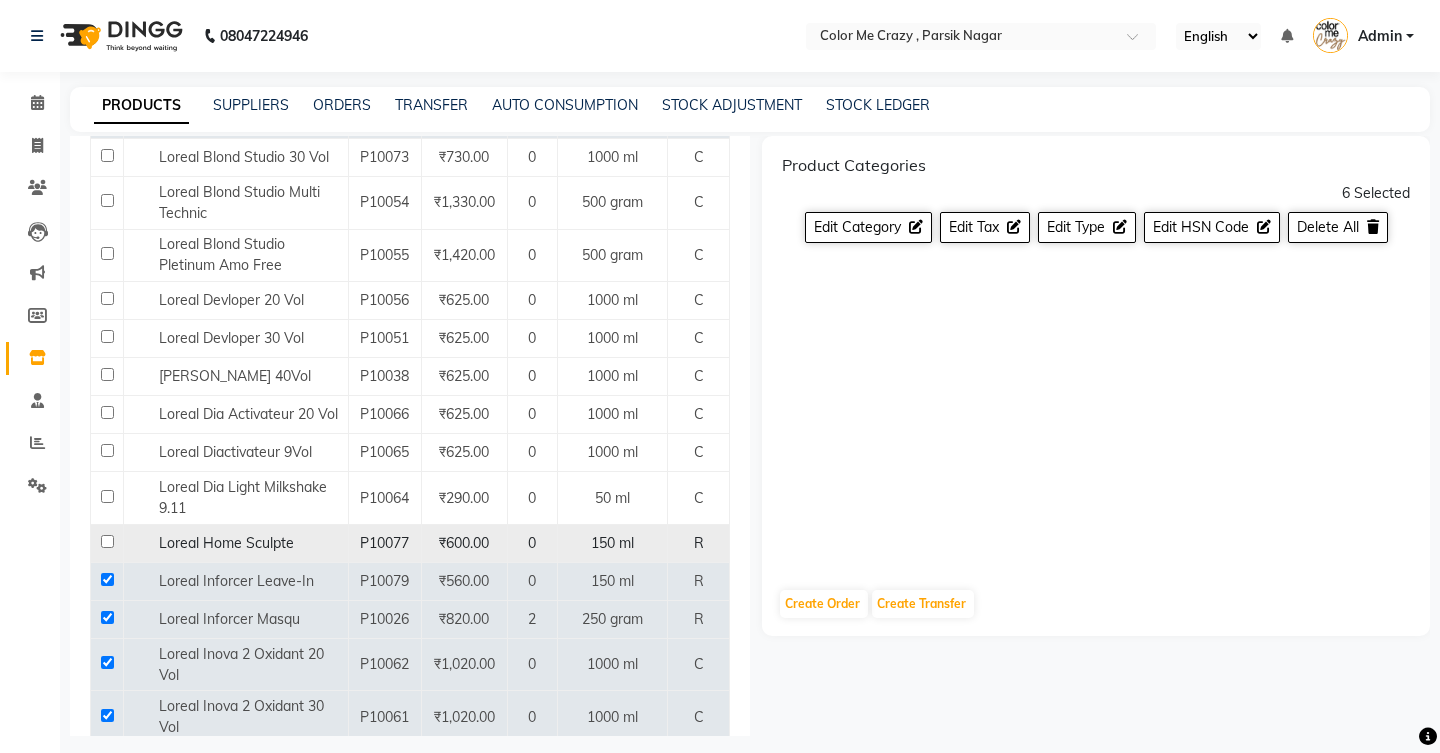 click 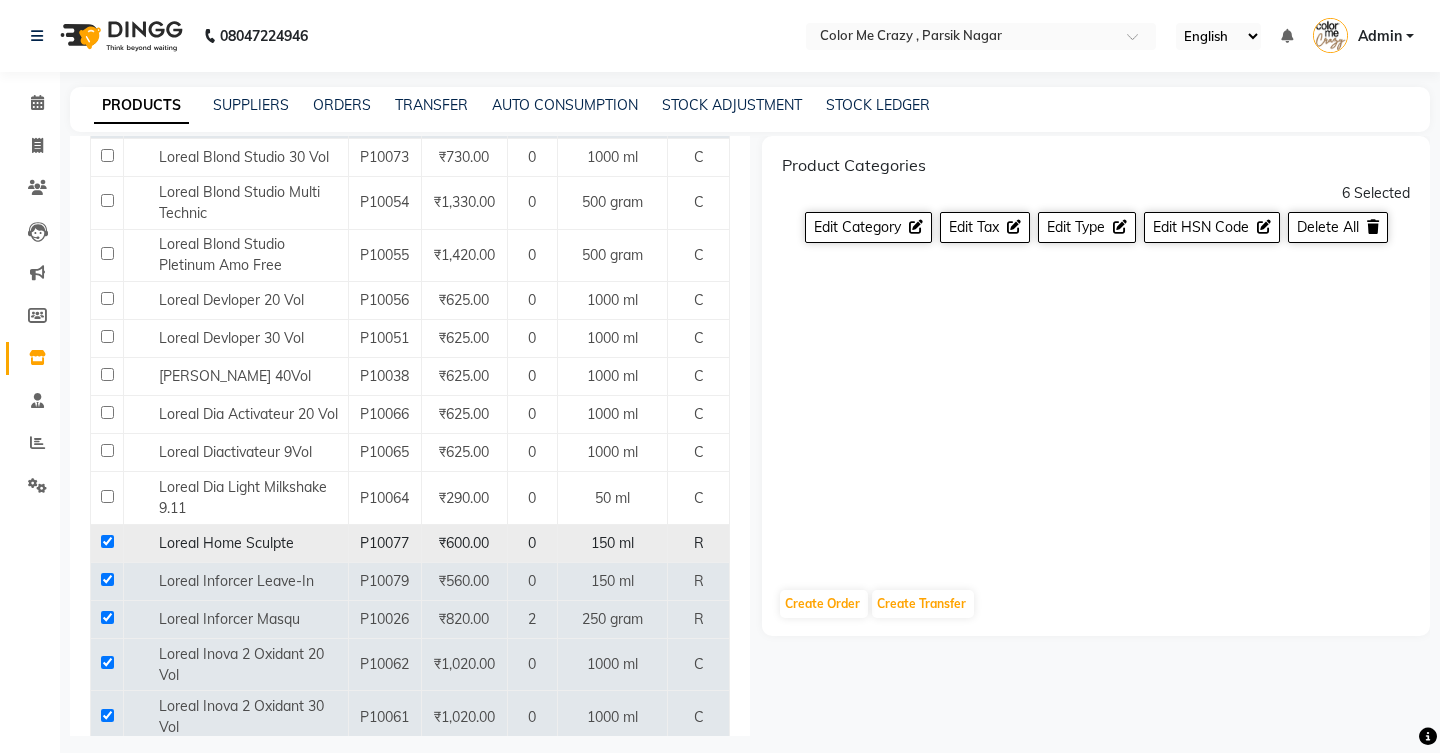 checkbox on "true" 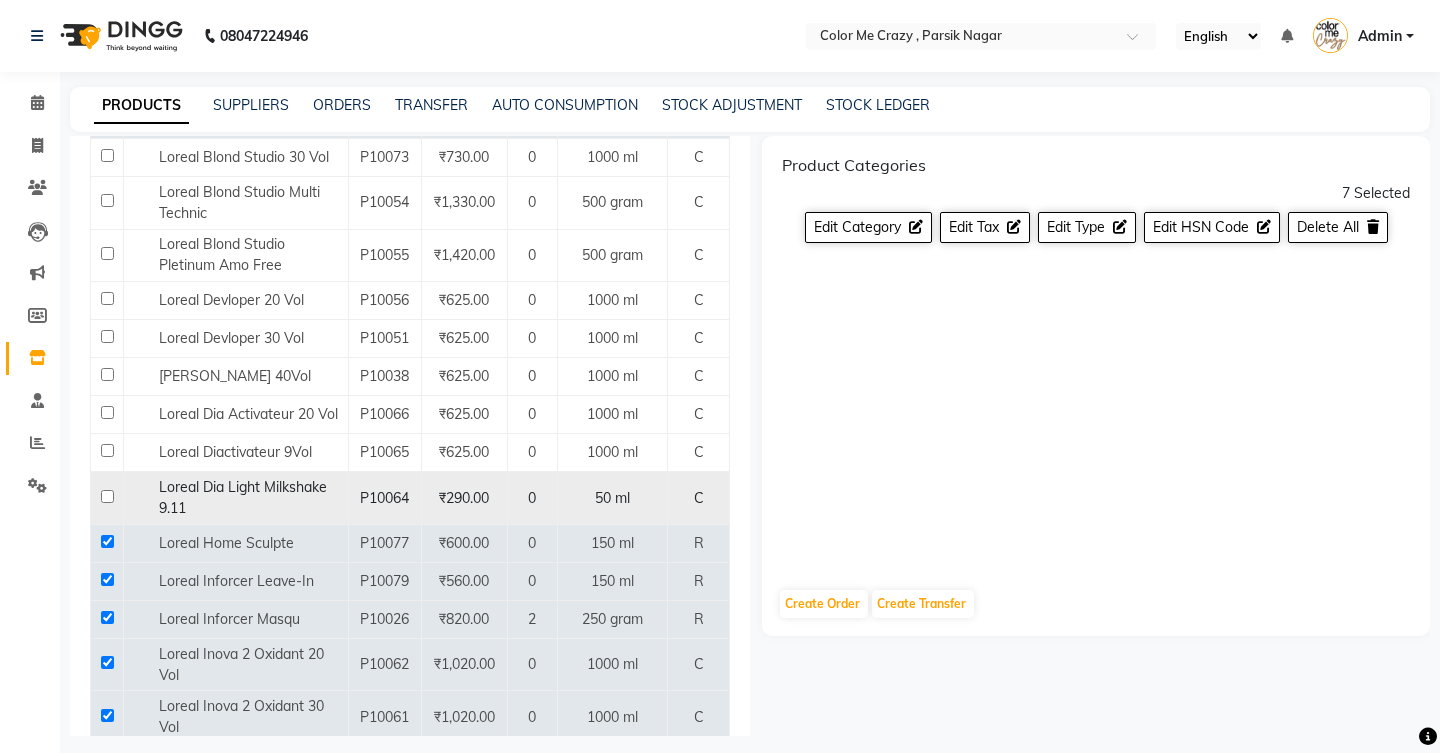 click 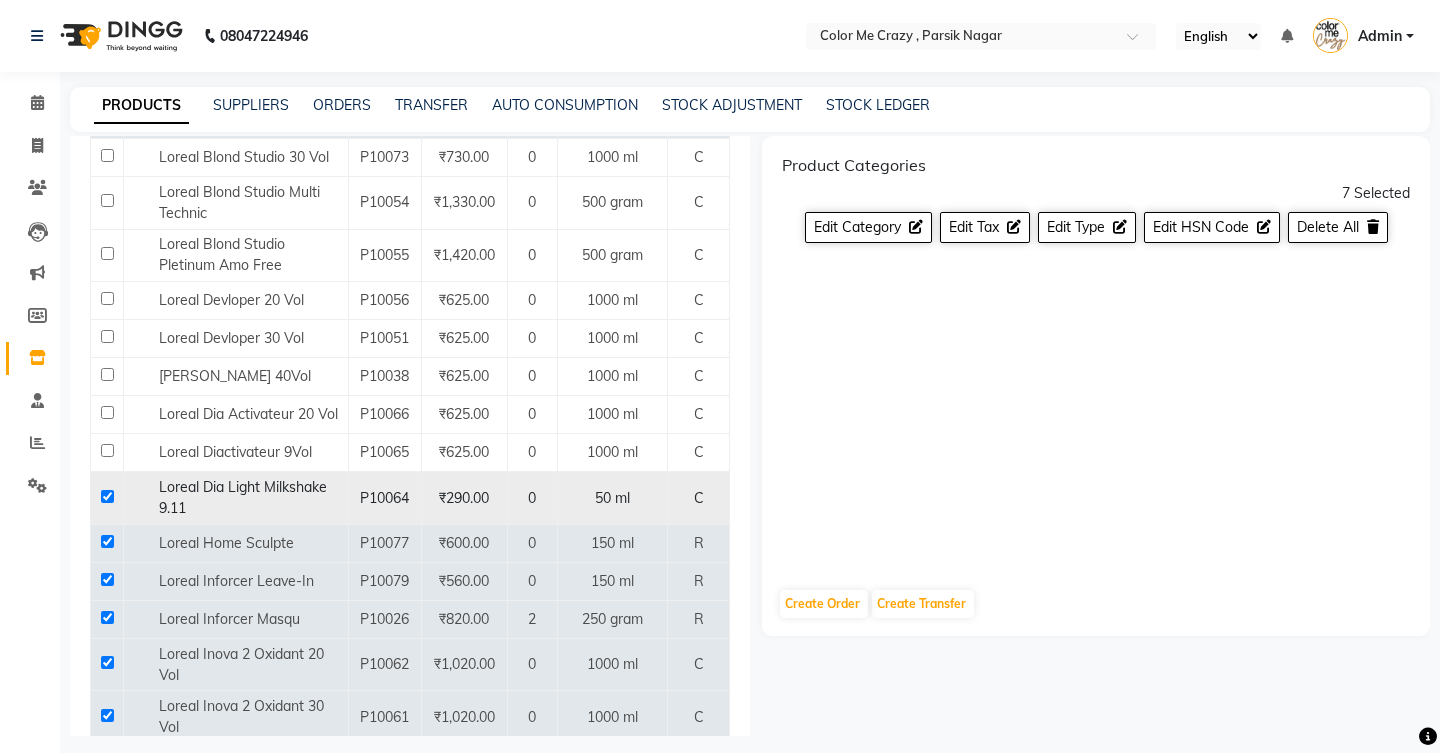 checkbox on "true" 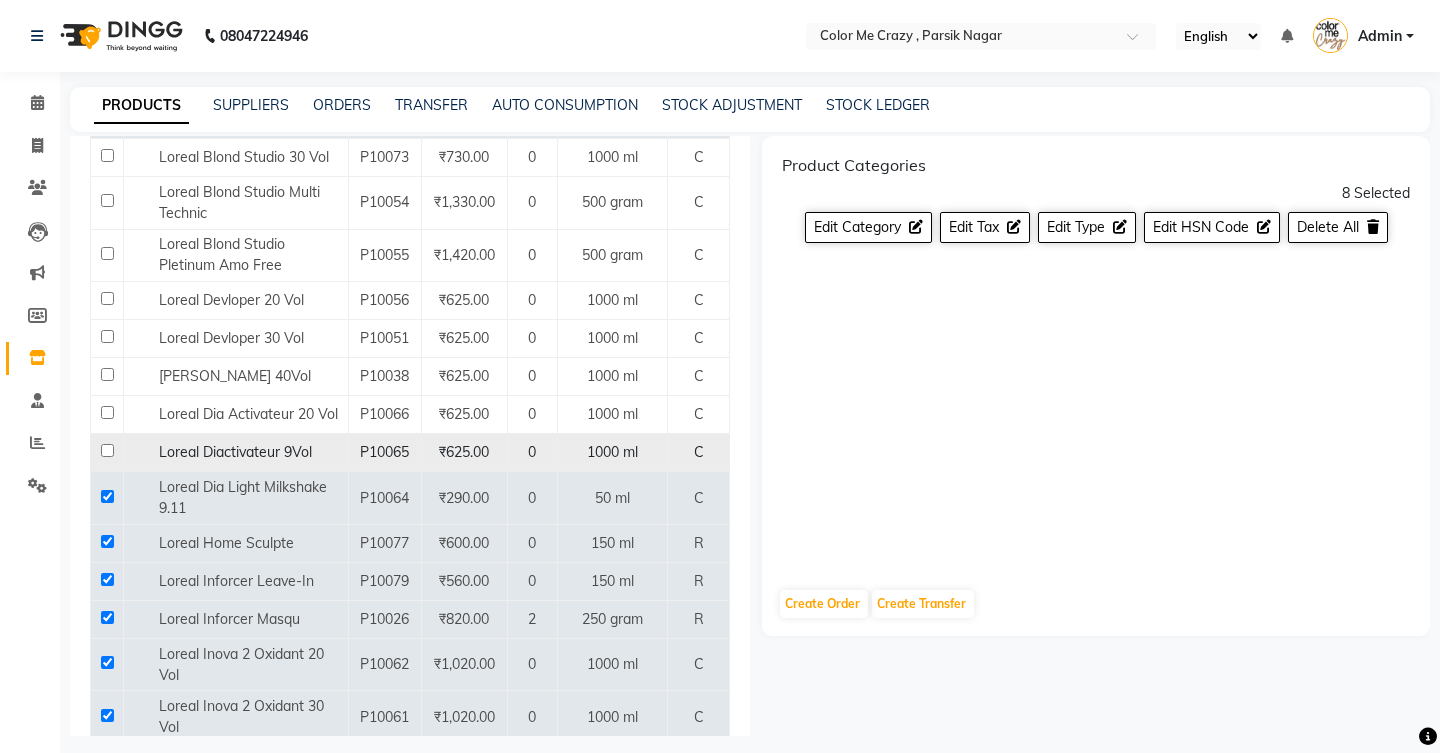 click 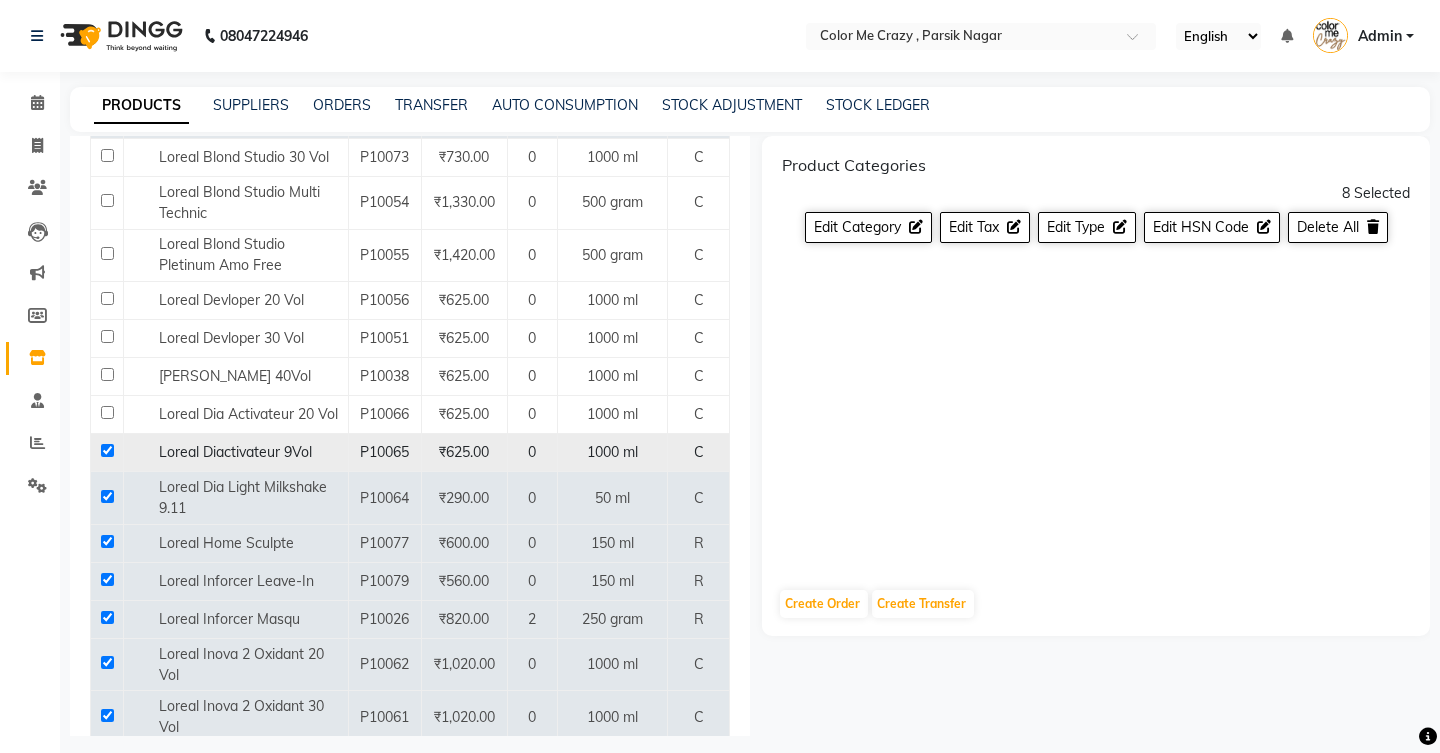 checkbox on "true" 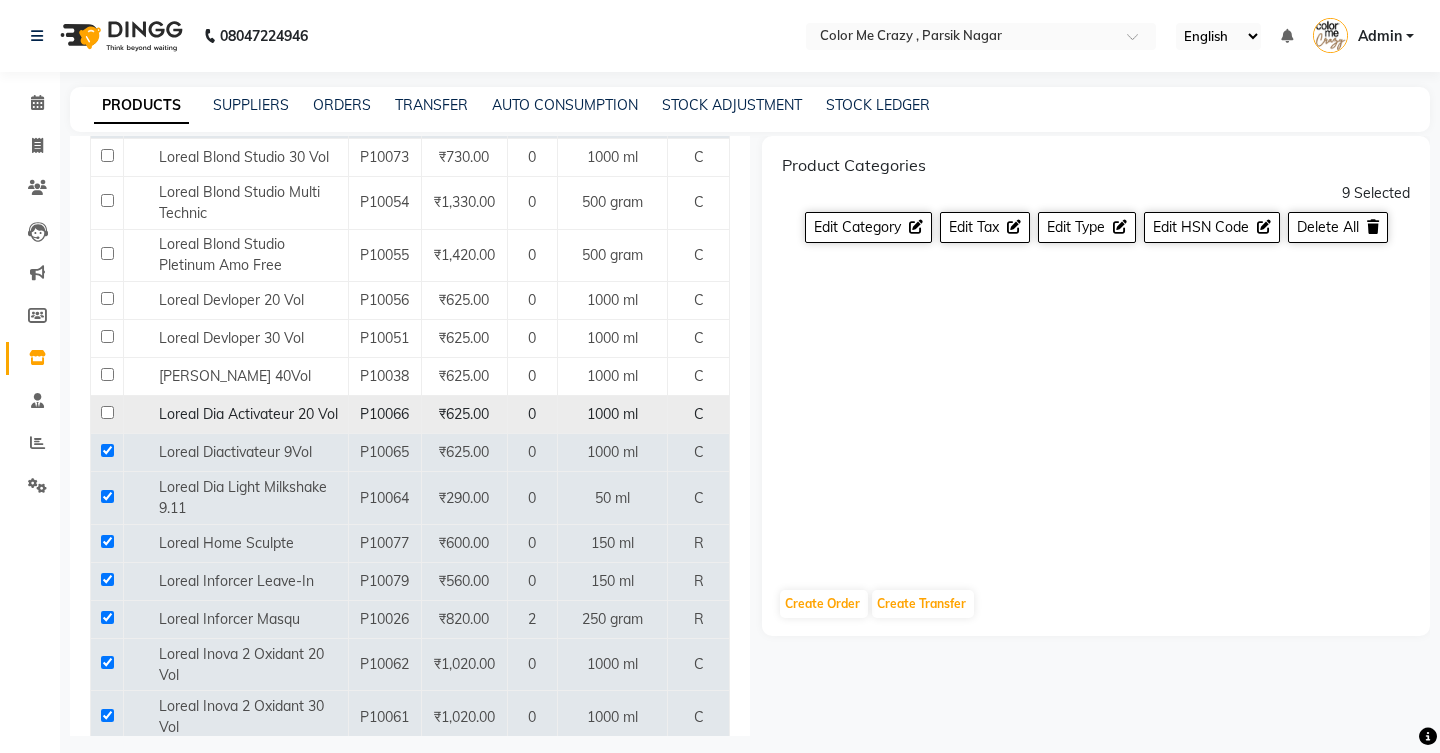 click 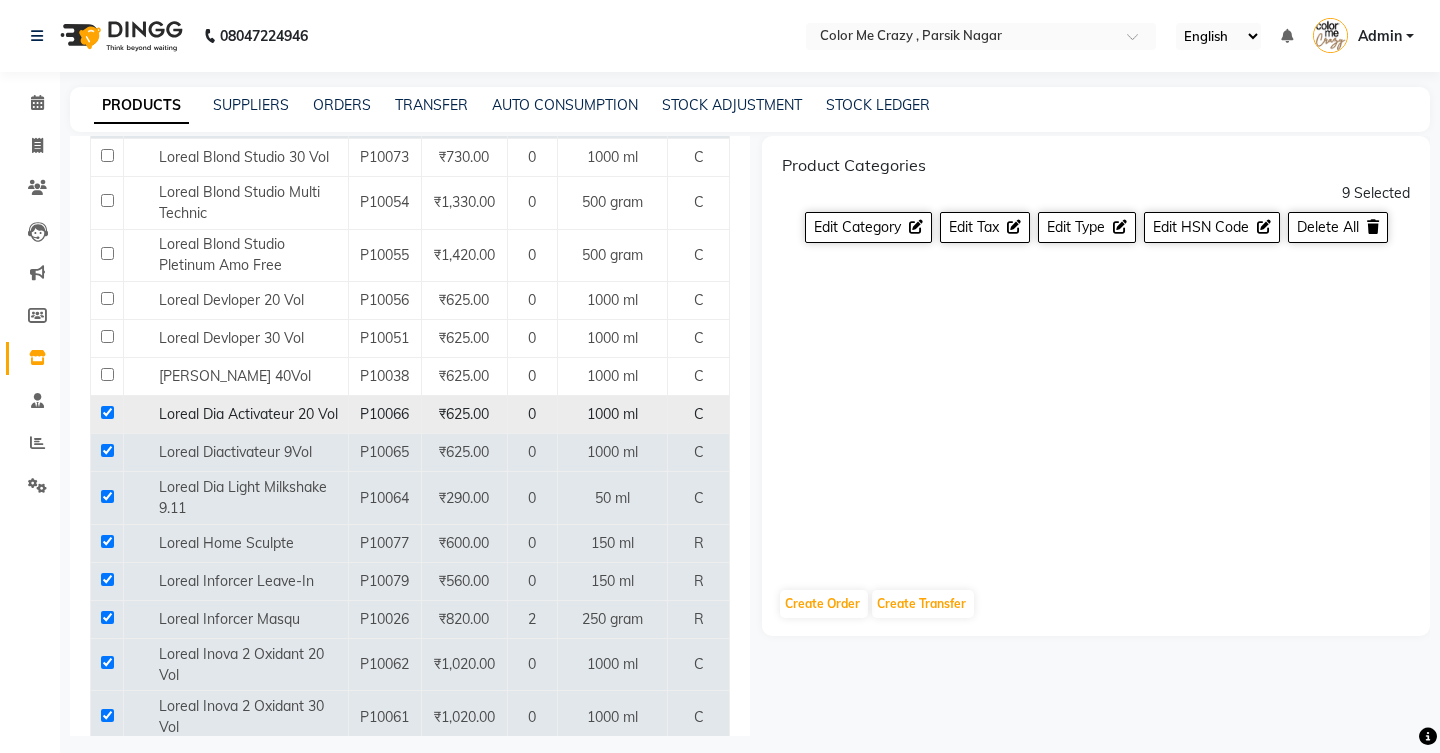 checkbox on "true" 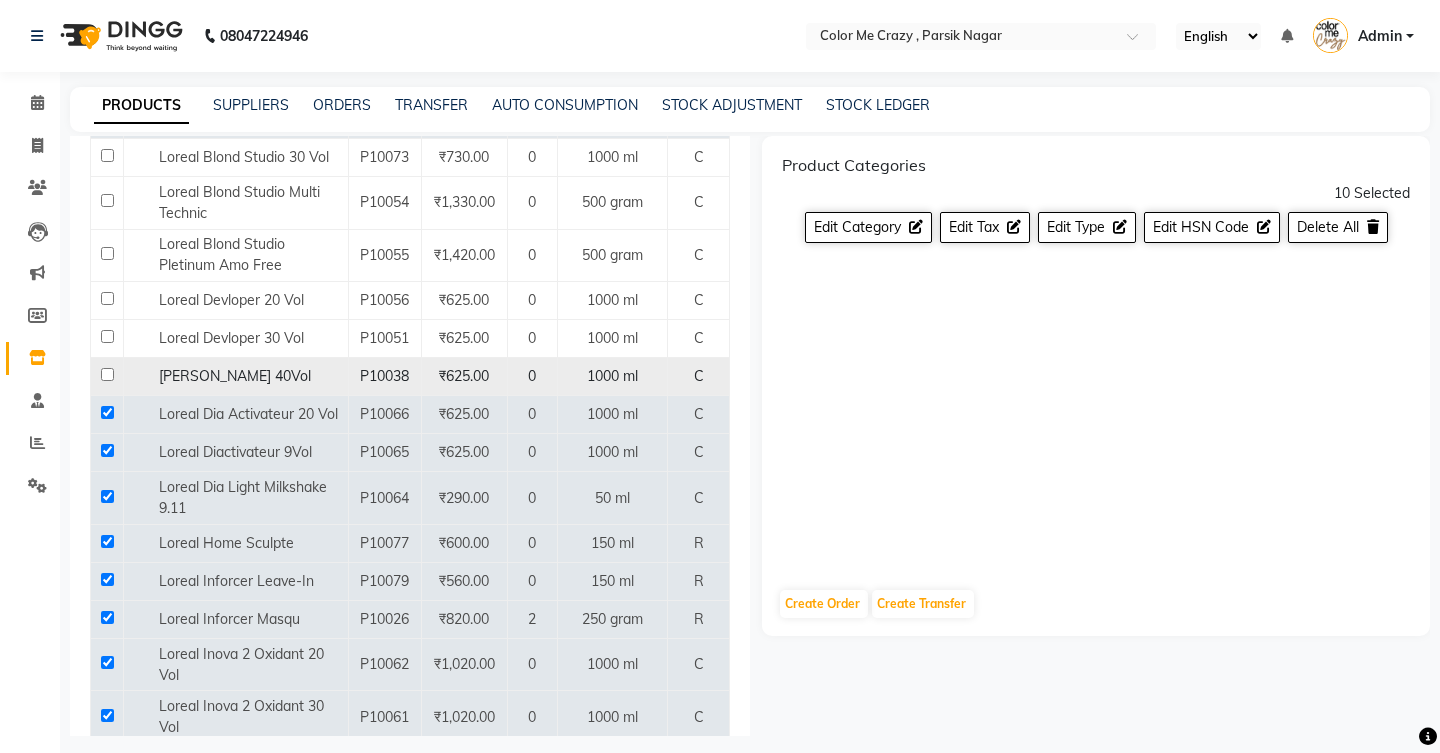 click 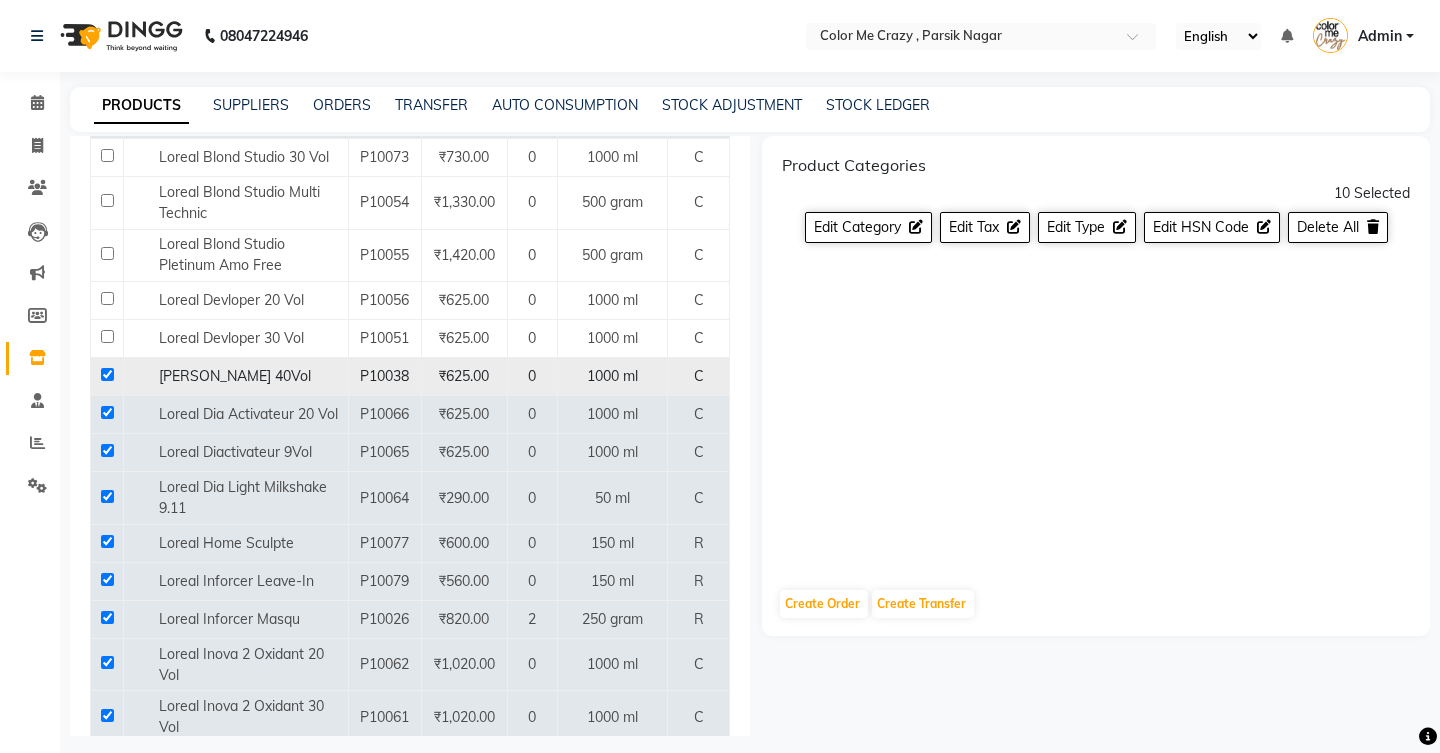 checkbox on "true" 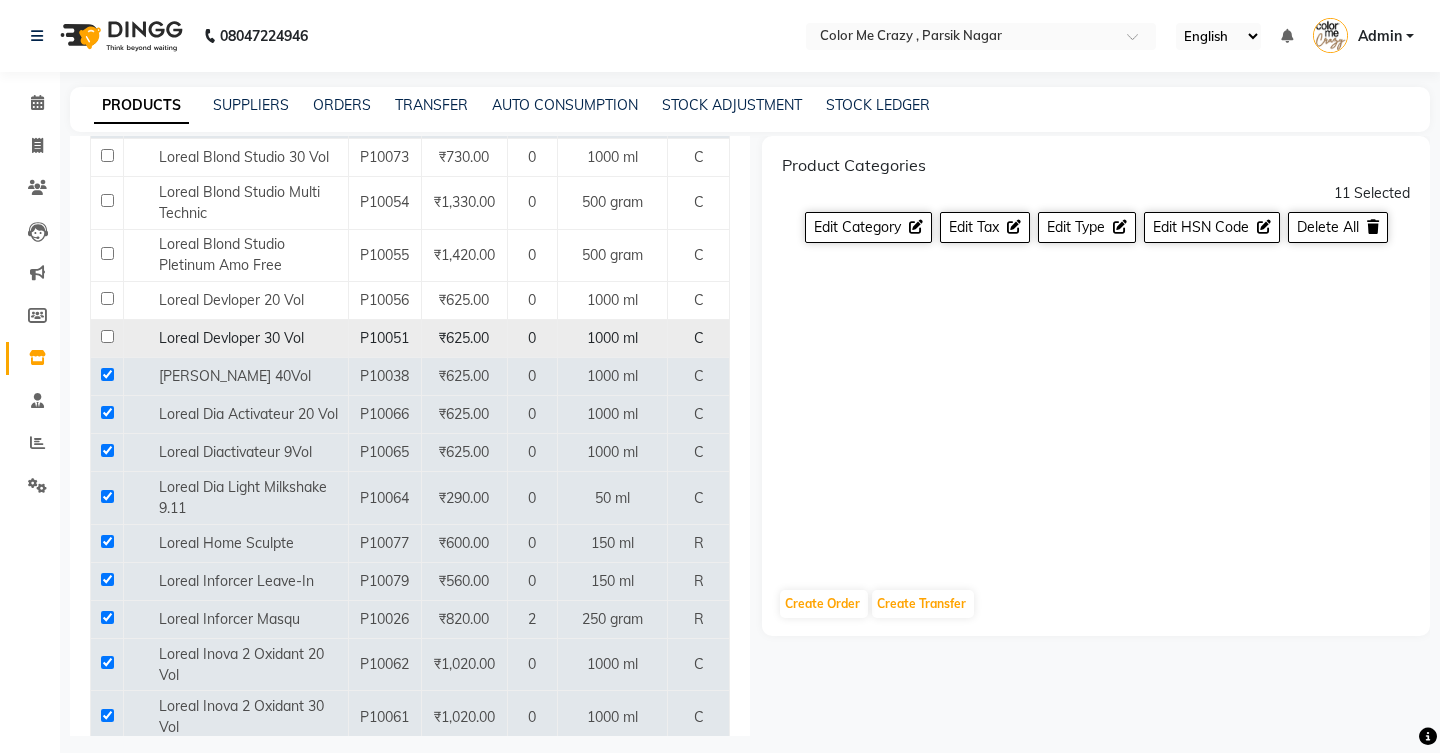 click 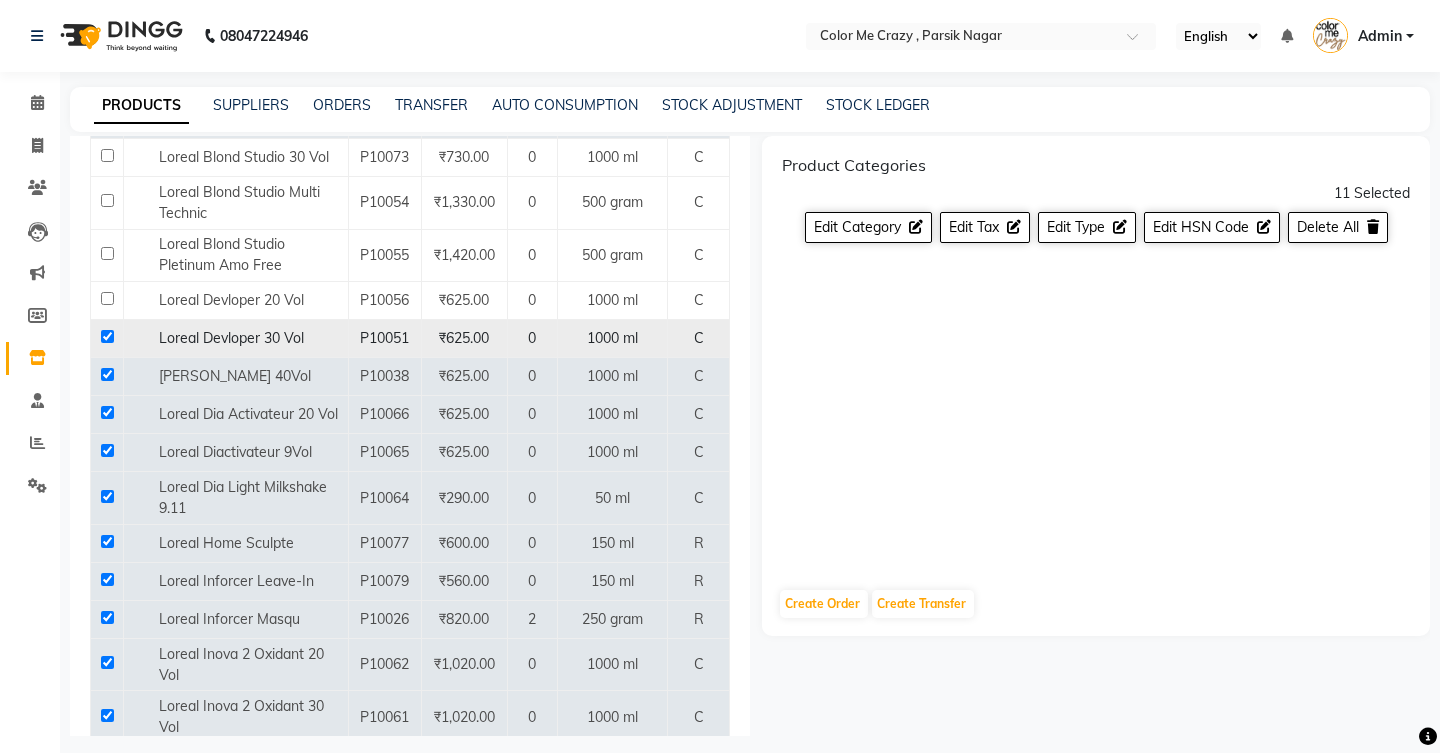 checkbox on "true" 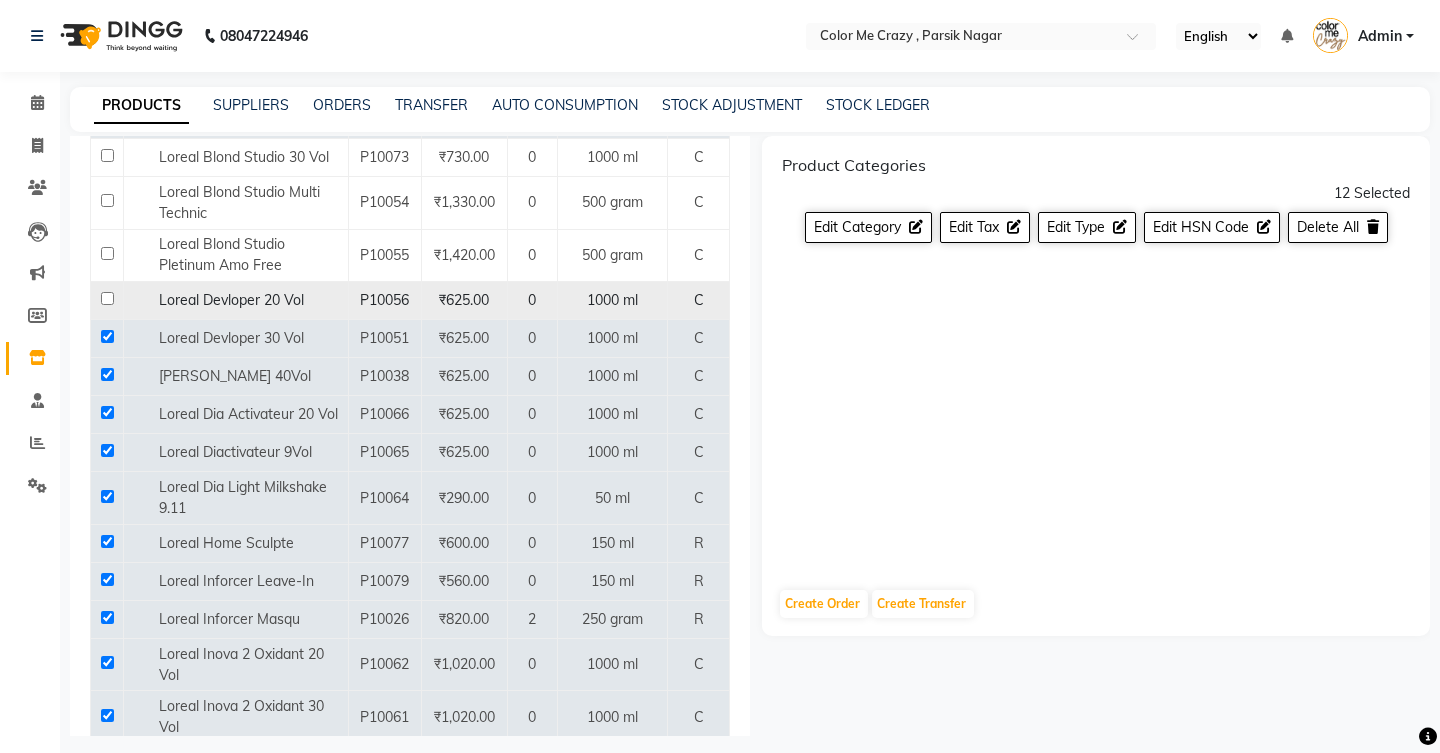 click 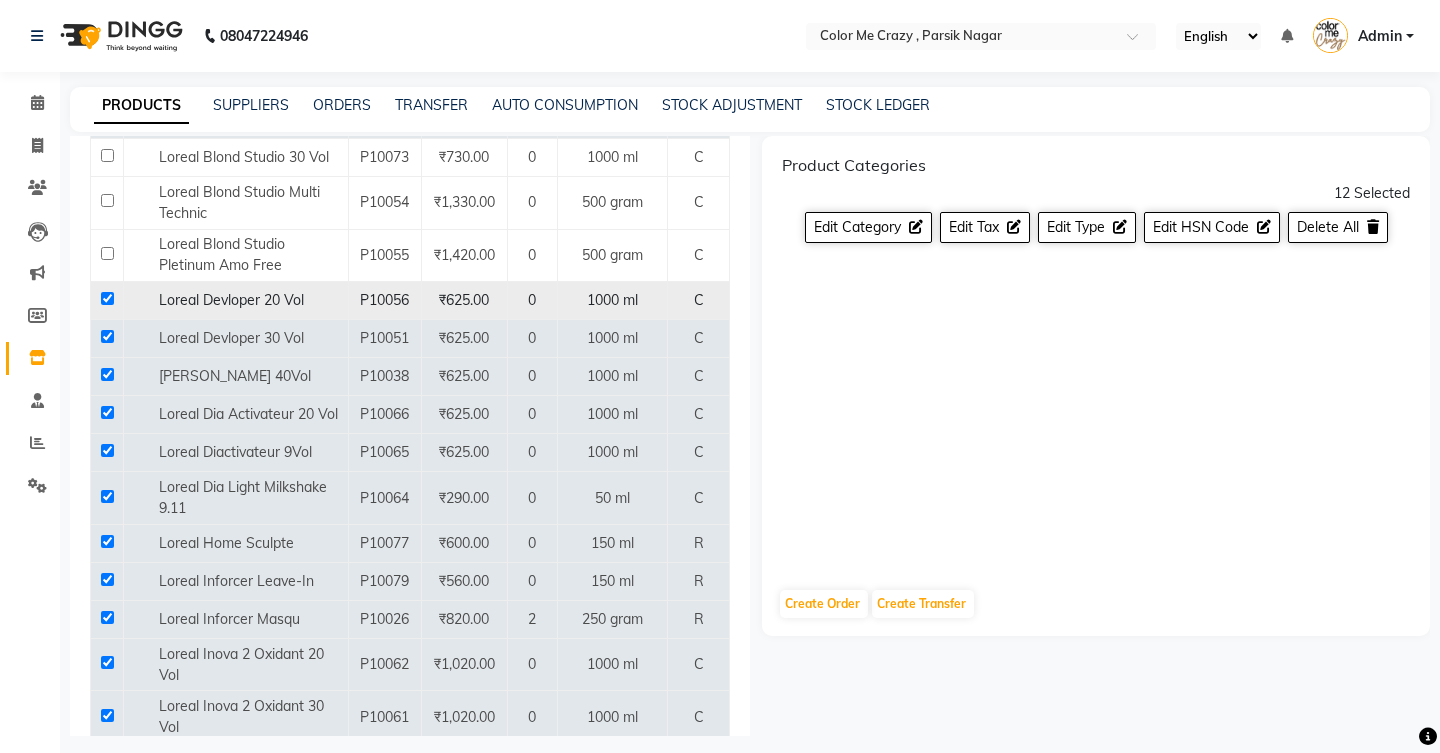 checkbox on "true" 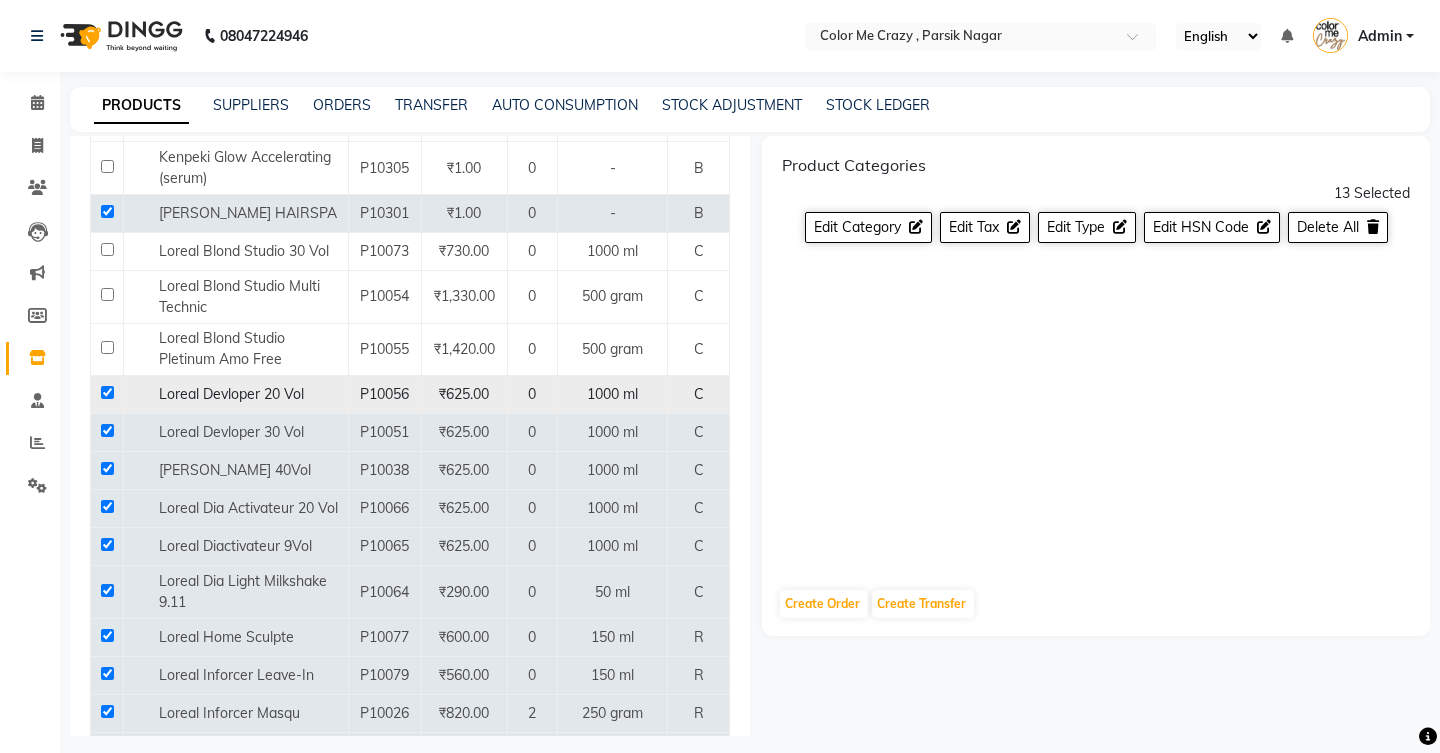 scroll, scrollTop: 3052, scrollLeft: 0, axis: vertical 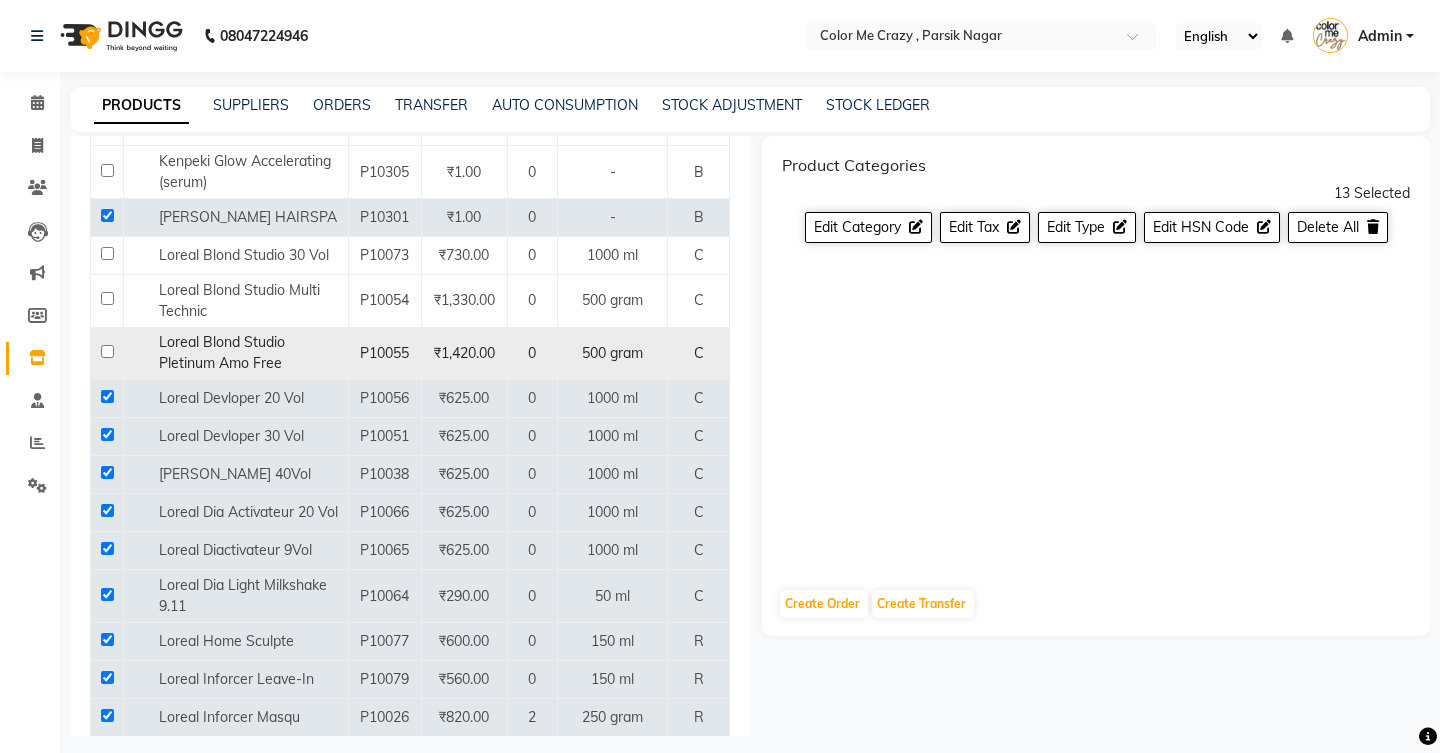 click 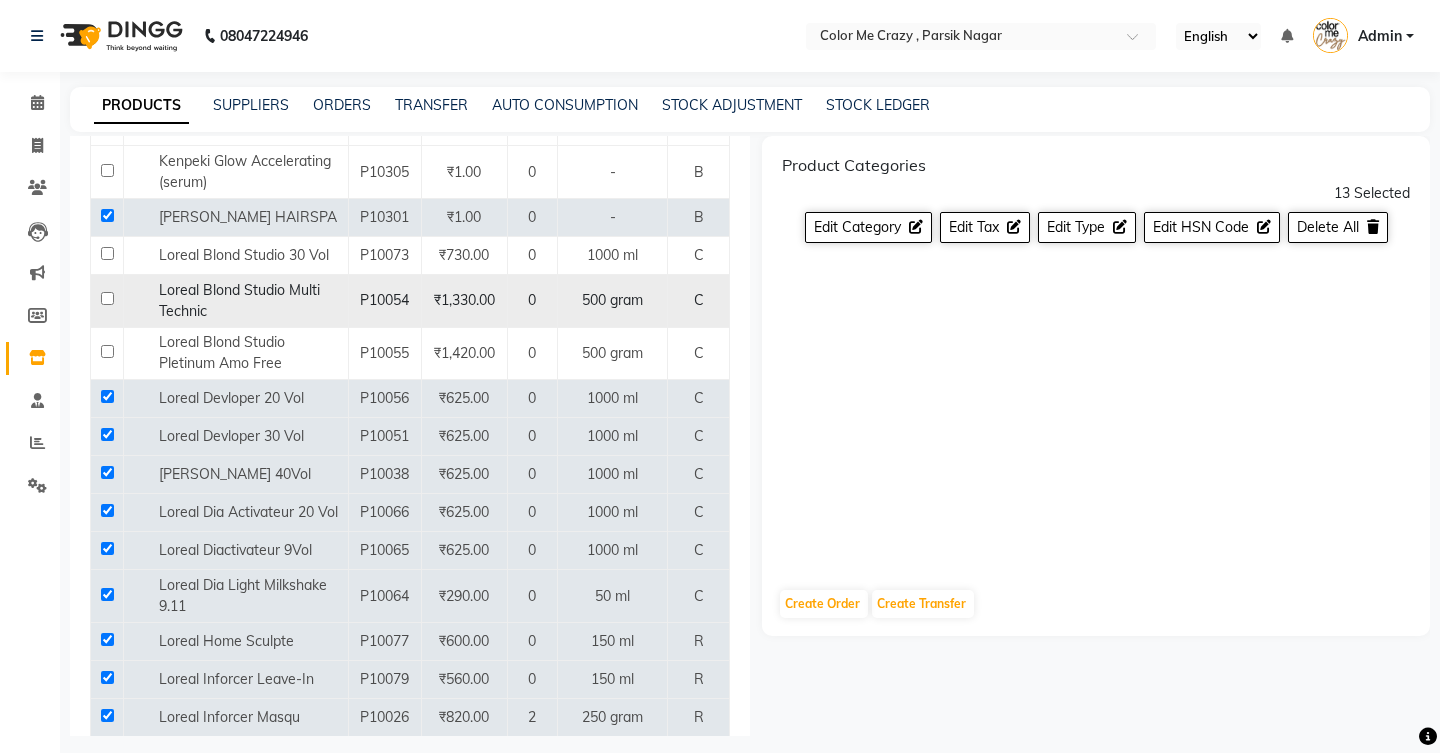click 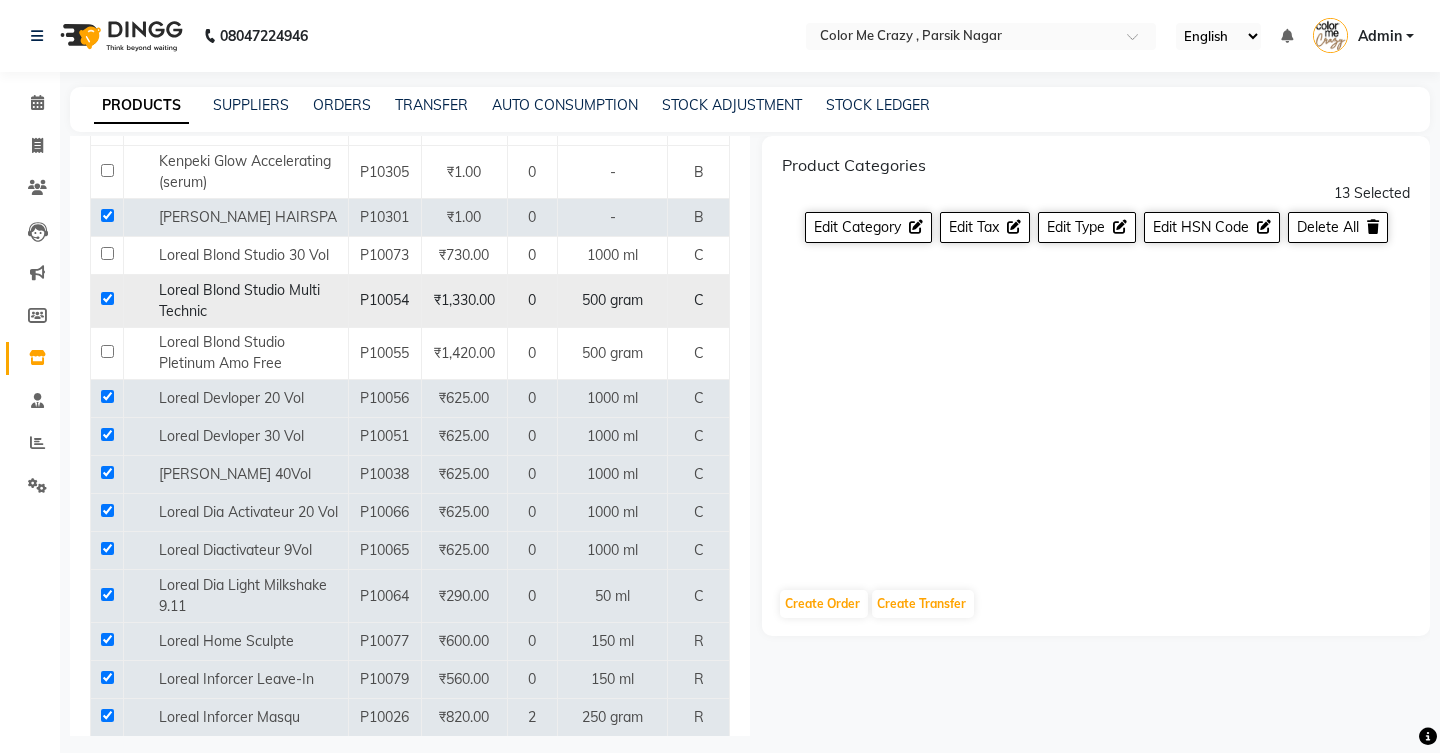 checkbox on "true" 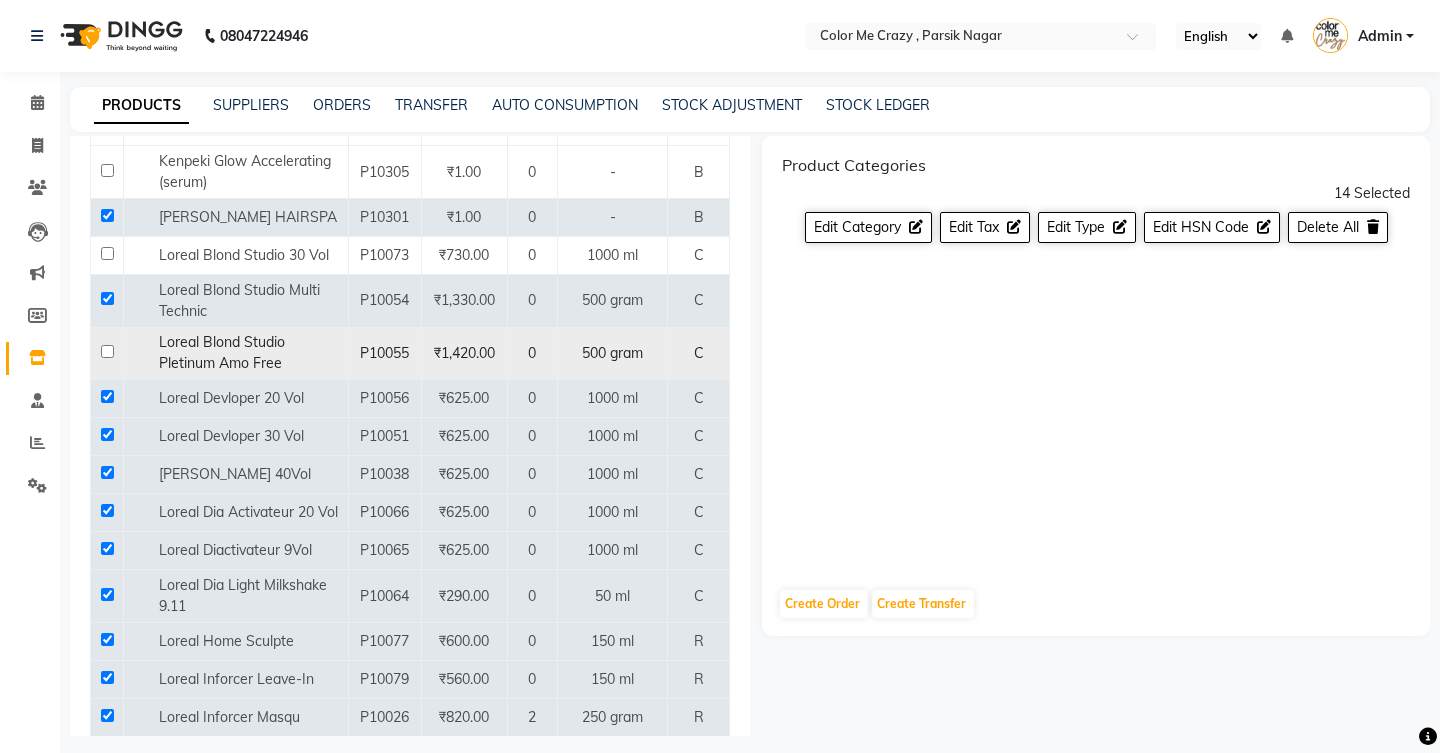 click 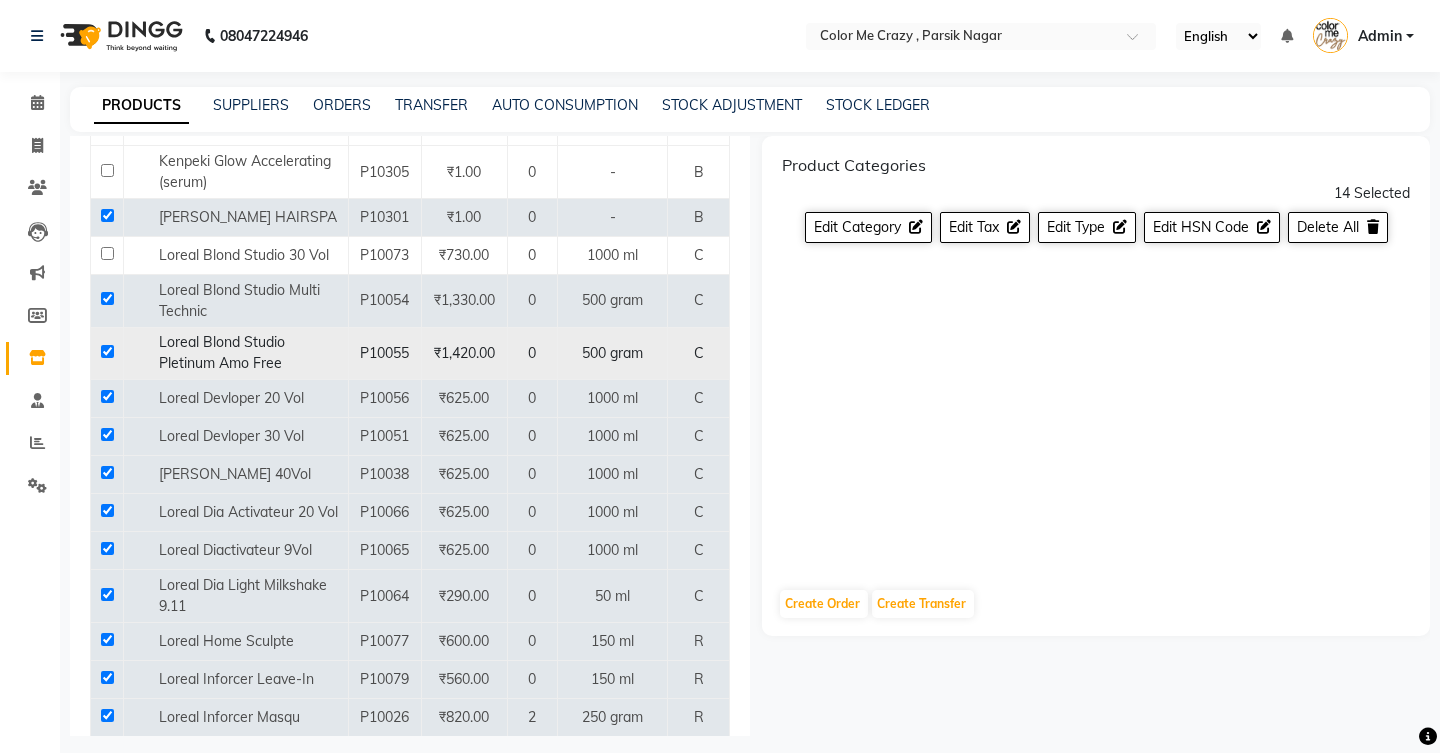 checkbox on "true" 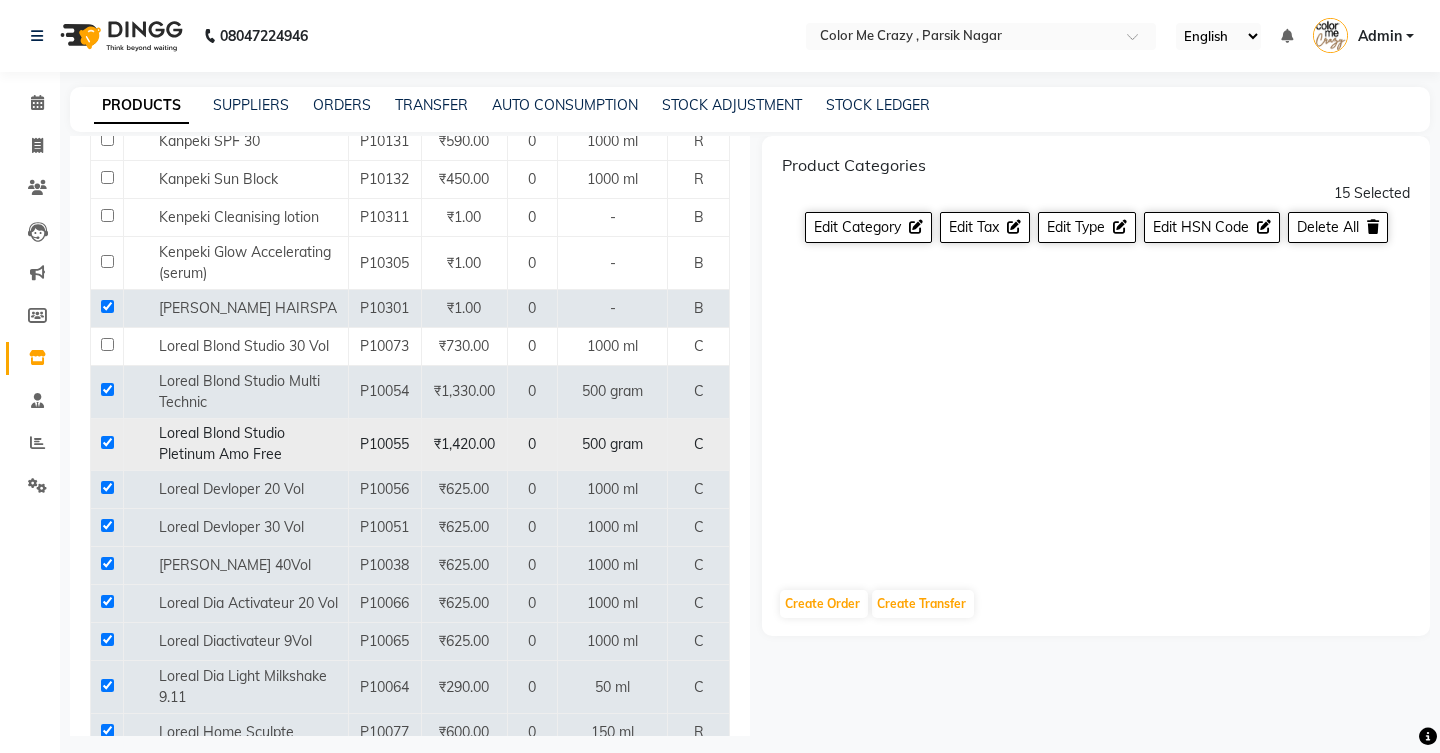 scroll, scrollTop: 2960, scrollLeft: 0, axis: vertical 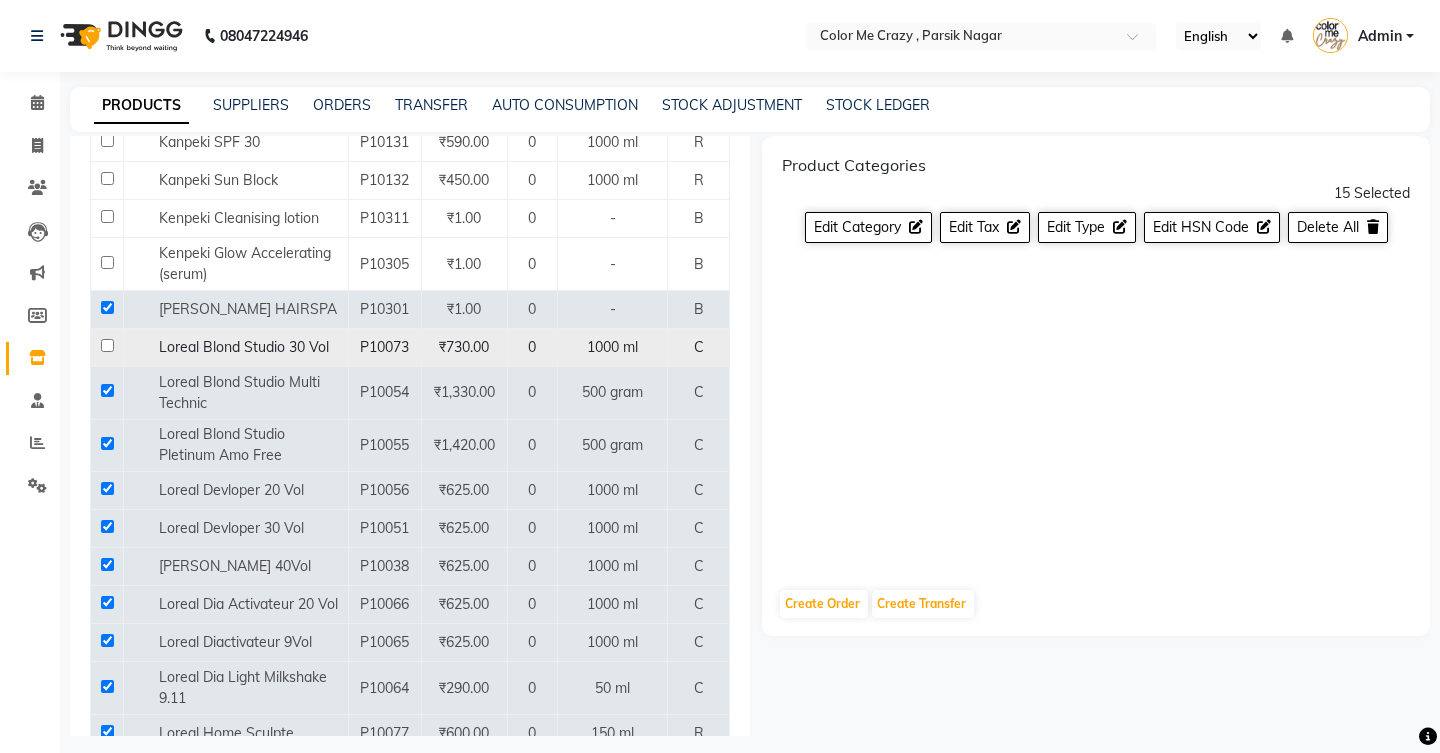 click 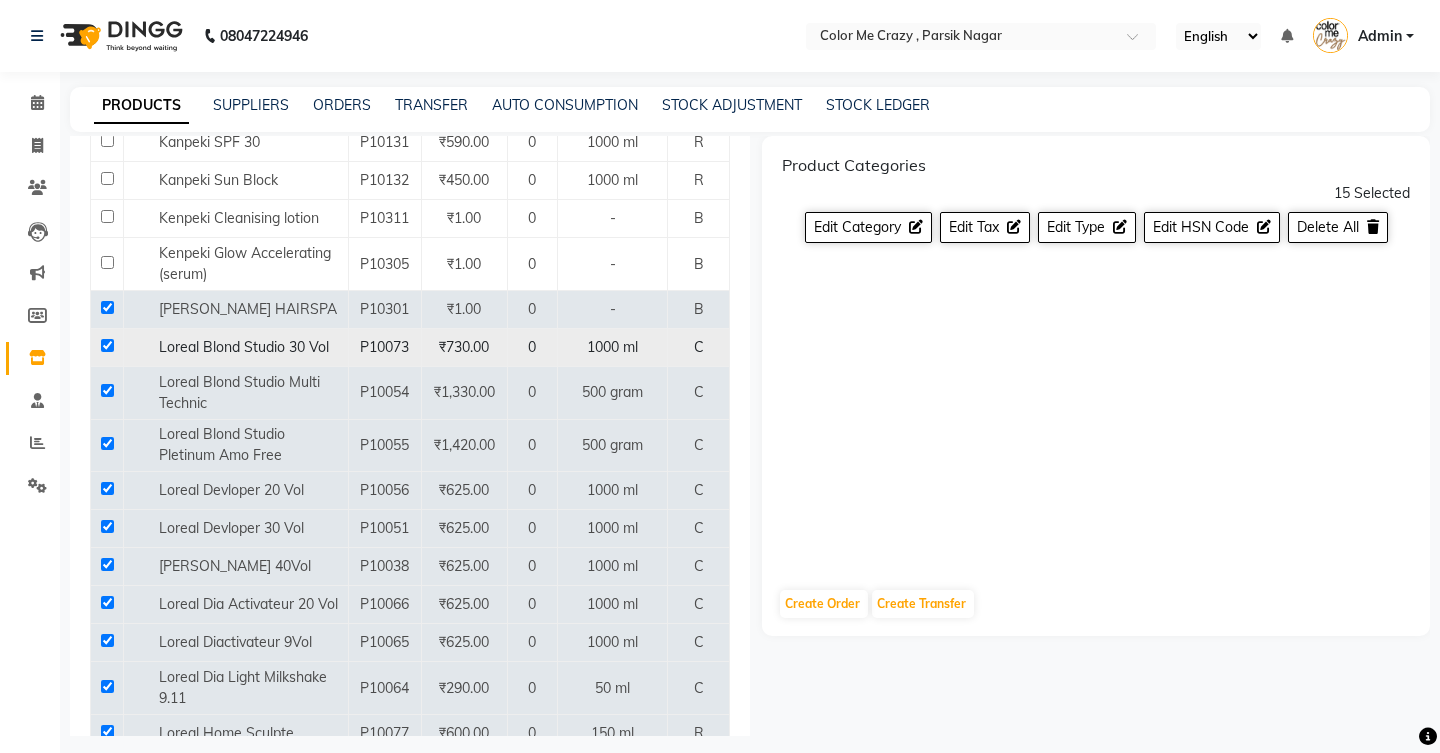 checkbox on "true" 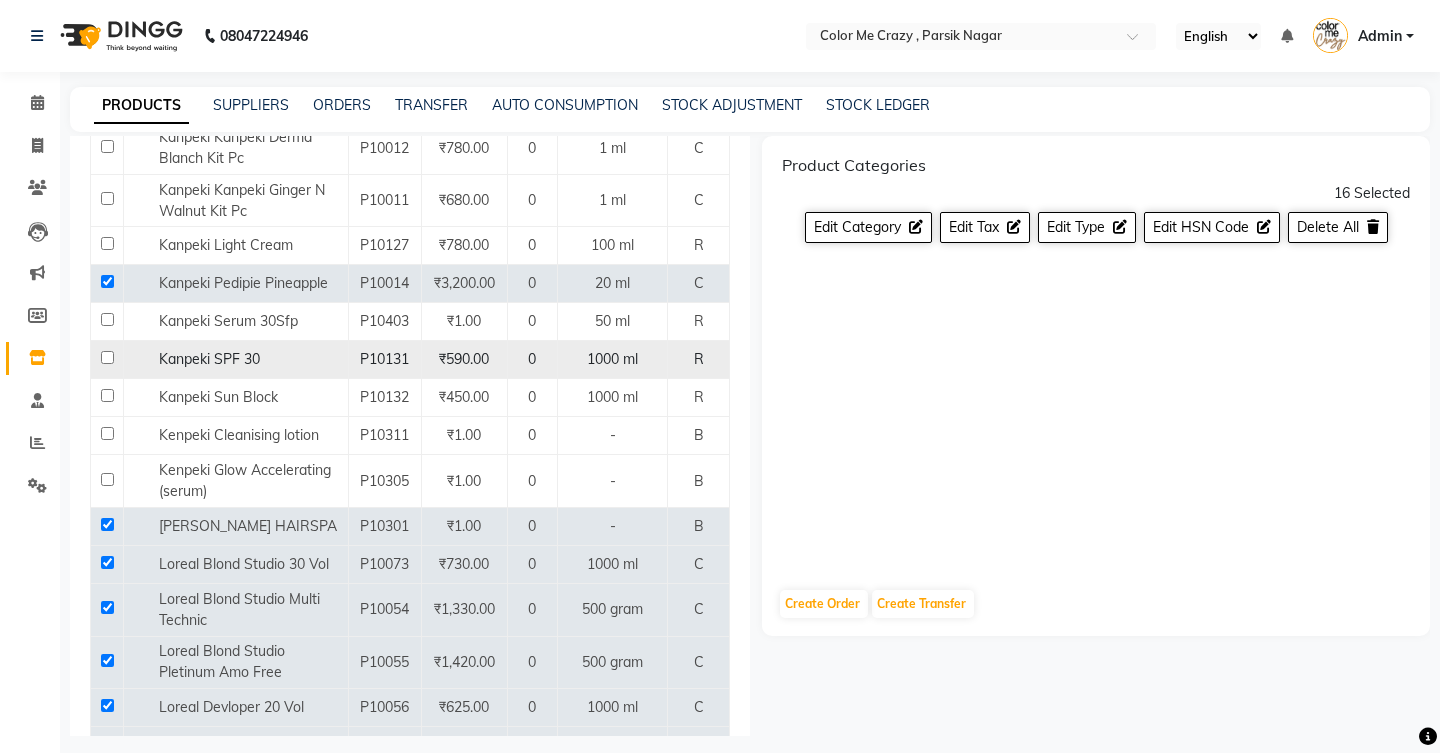 scroll, scrollTop: 2729, scrollLeft: 0, axis: vertical 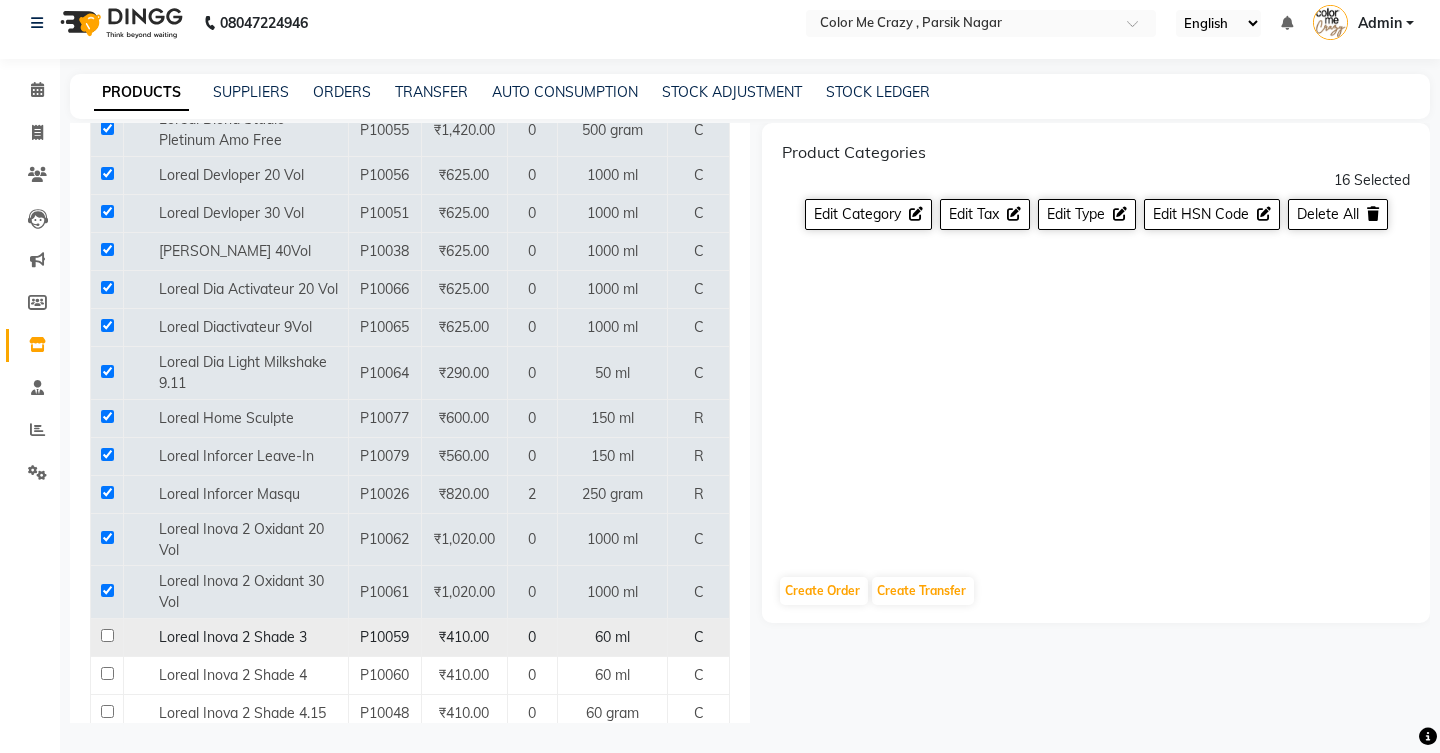 click 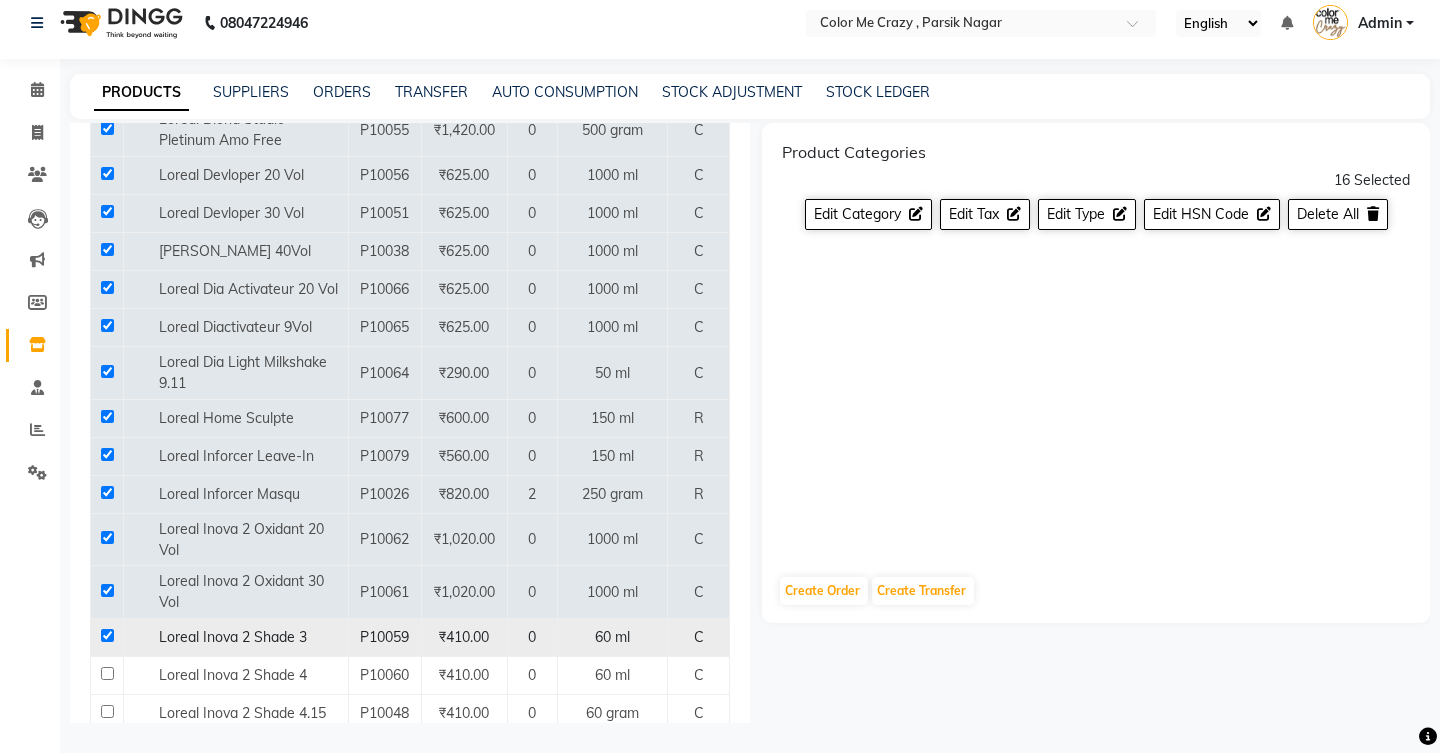 checkbox on "true" 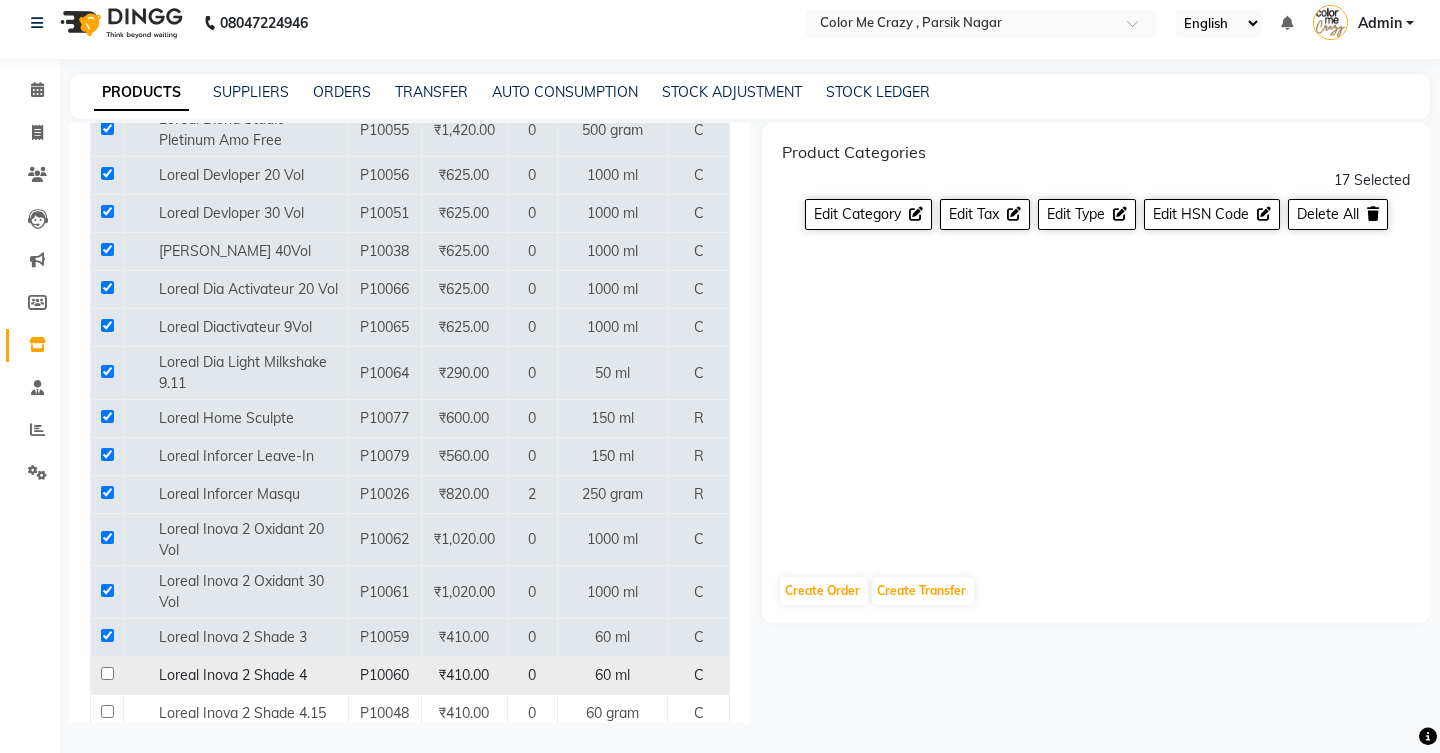 click 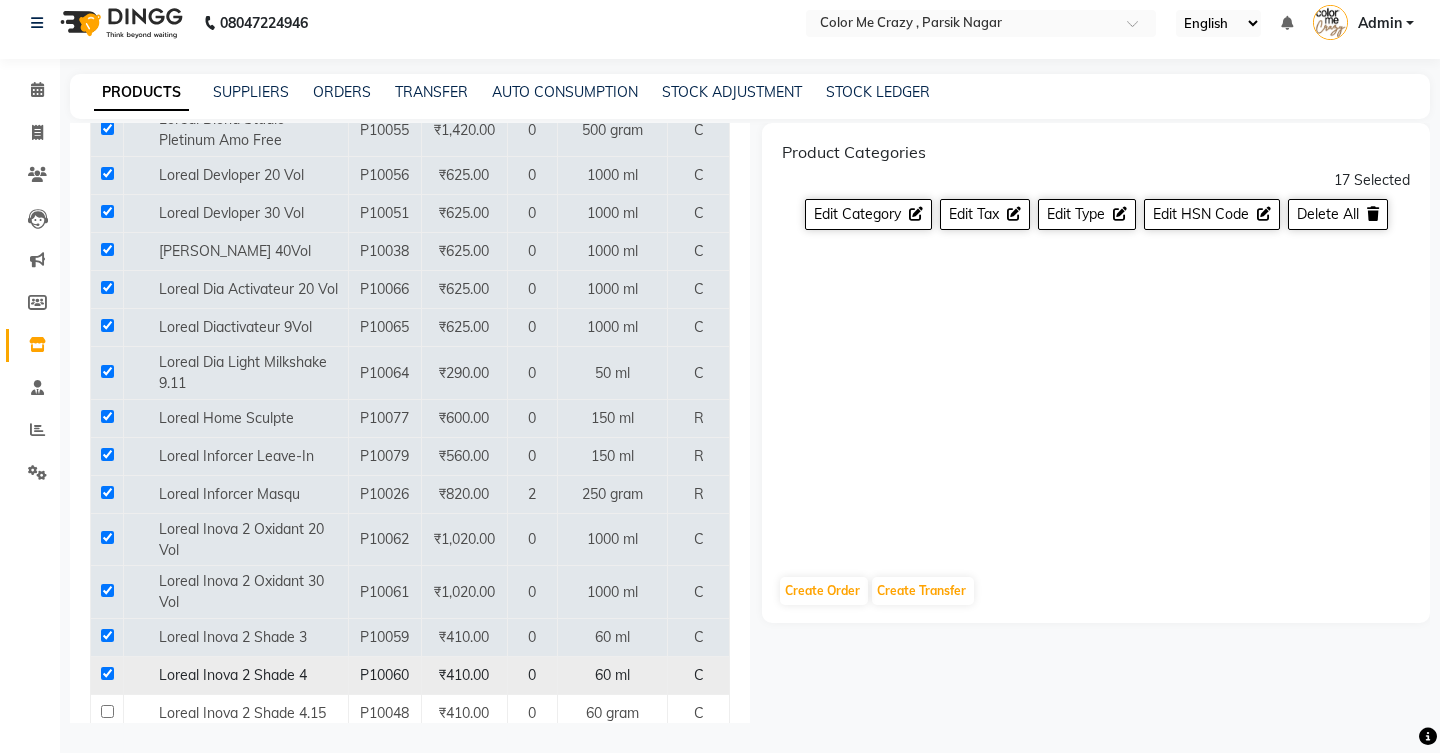 checkbox on "true" 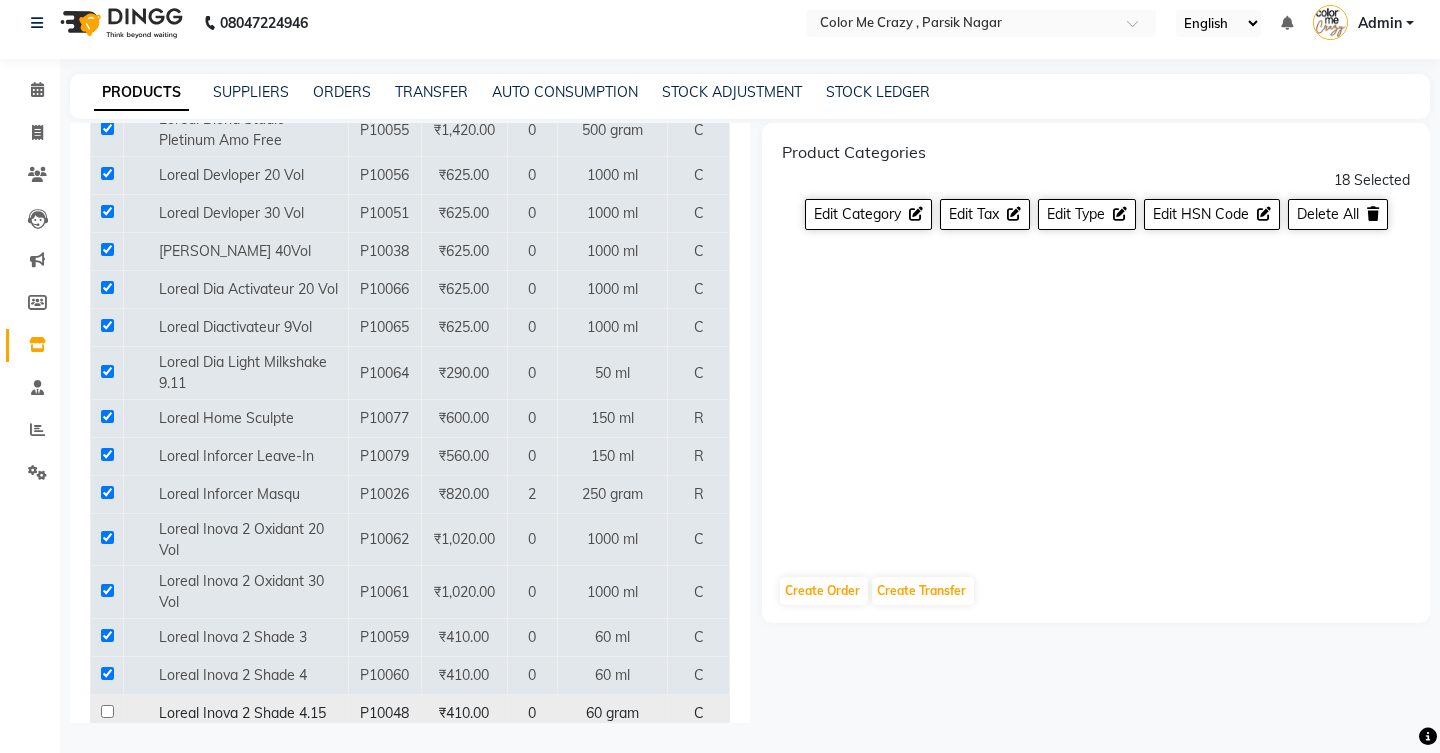 click 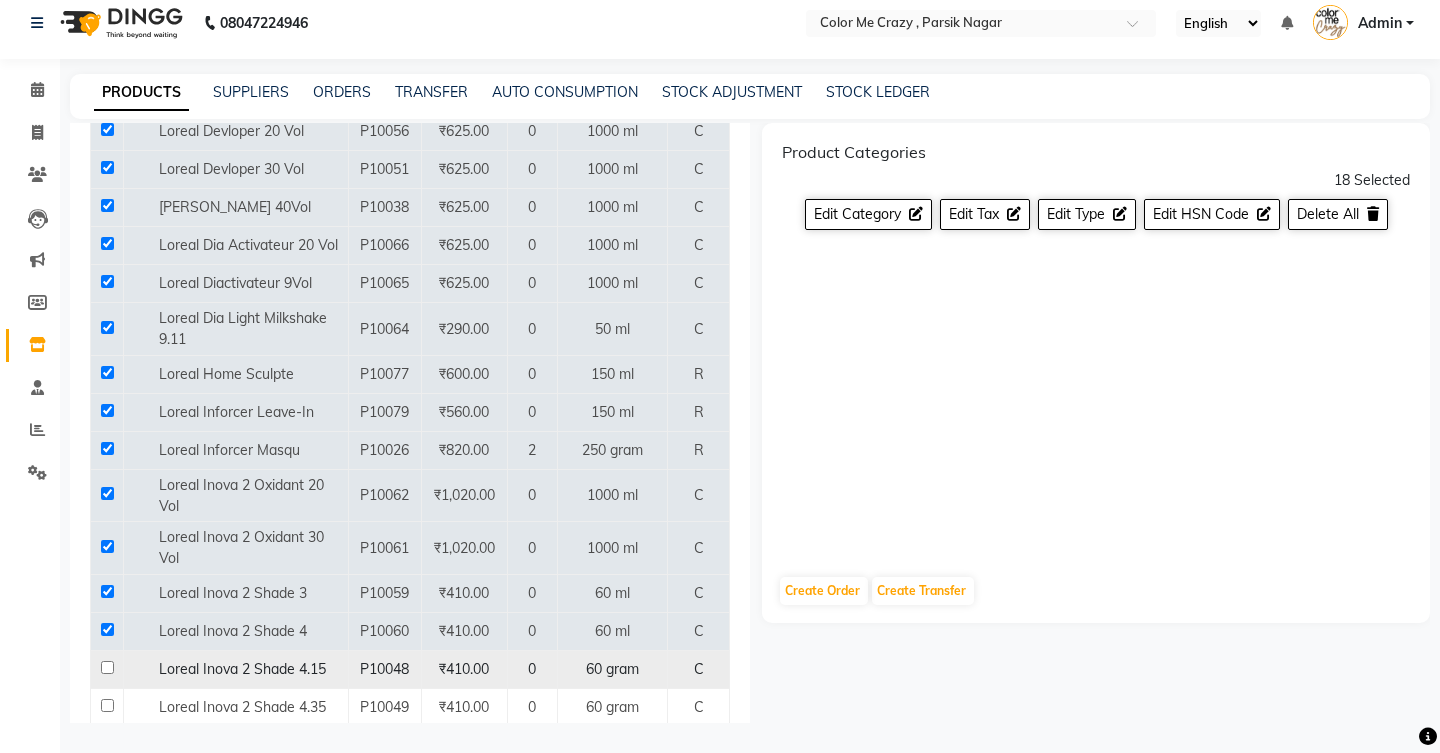 scroll, scrollTop: 3312, scrollLeft: 0, axis: vertical 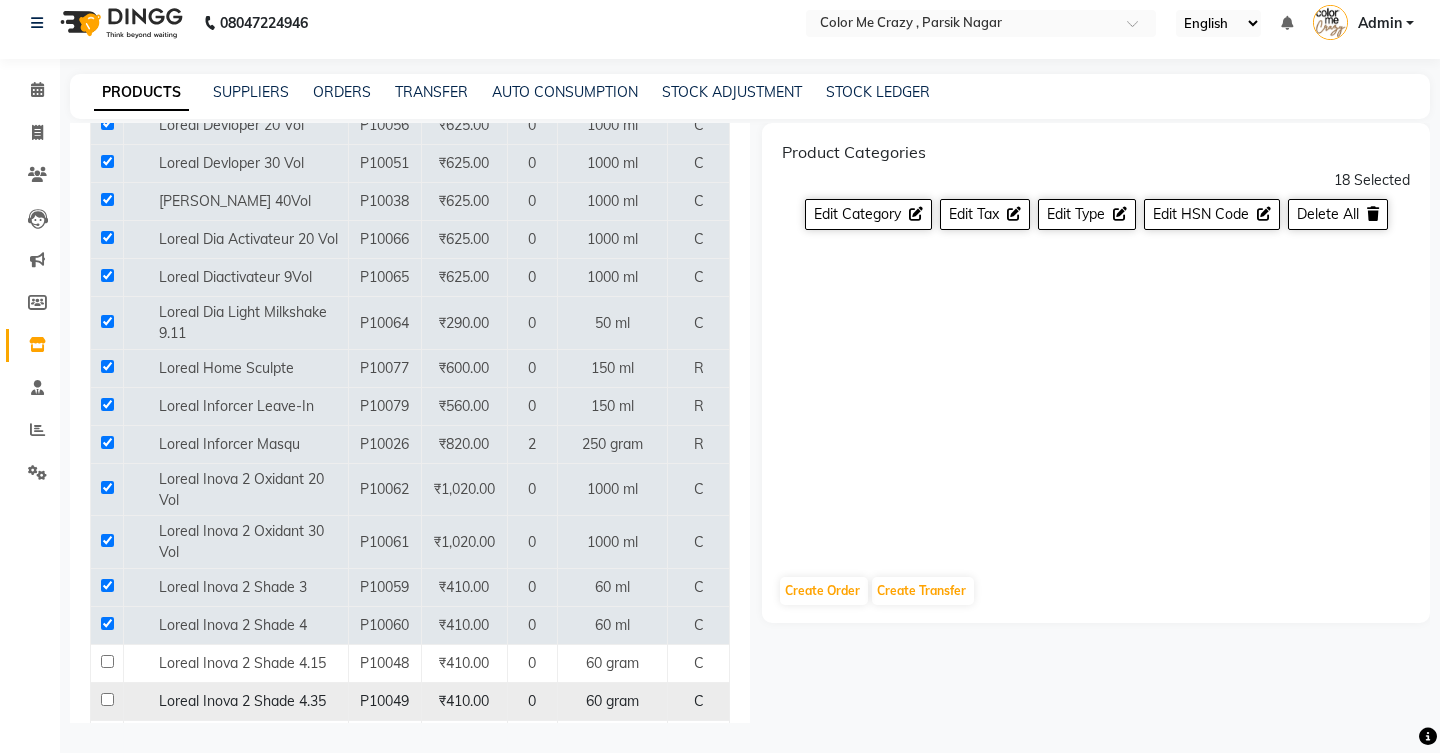 click 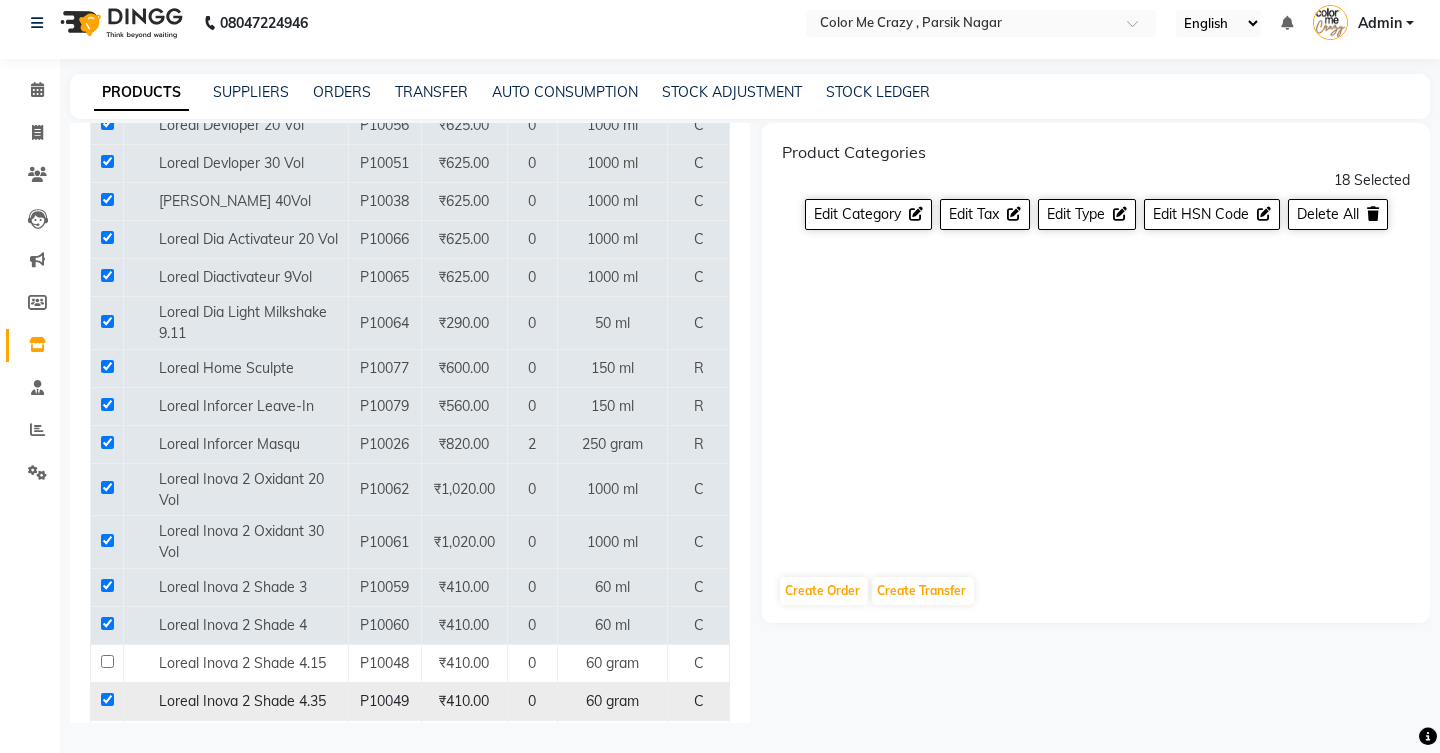 checkbox on "true" 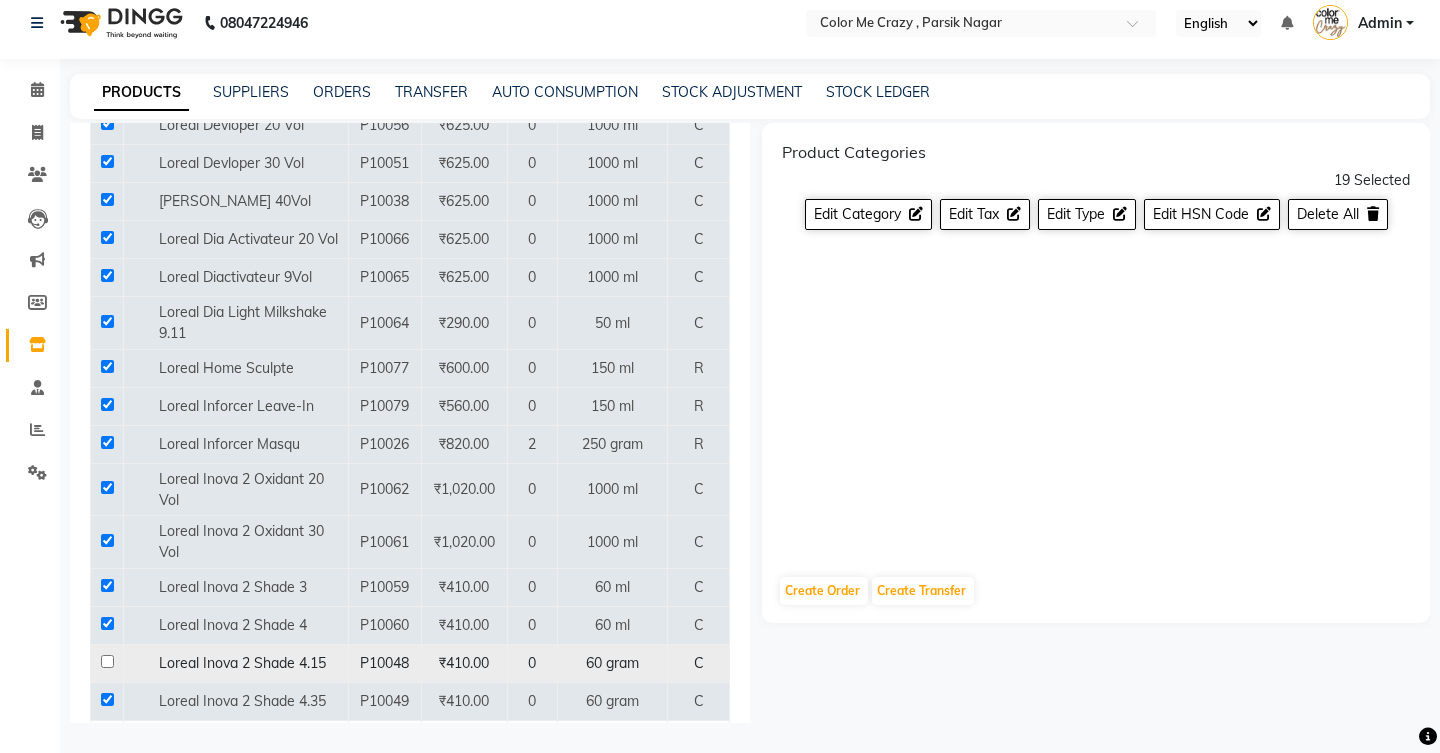 click 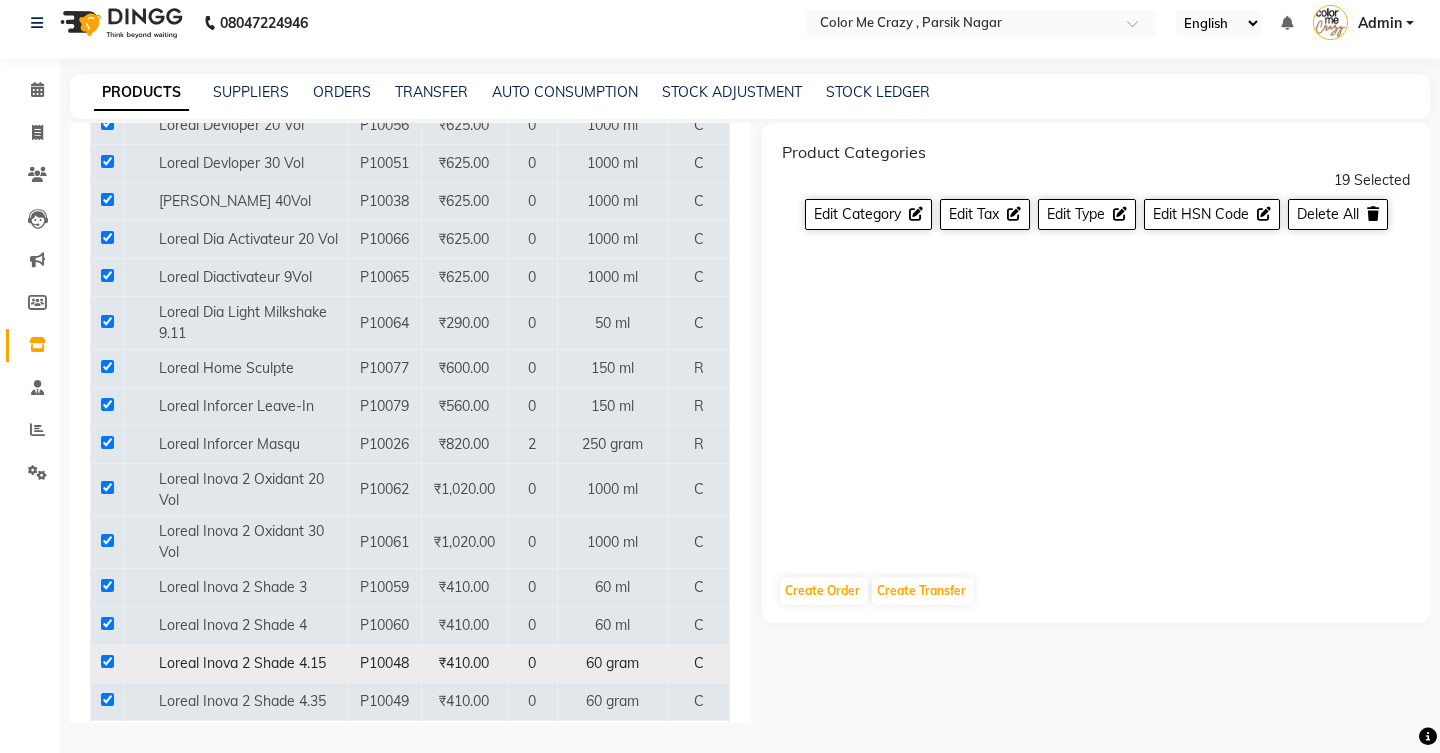 checkbox on "true" 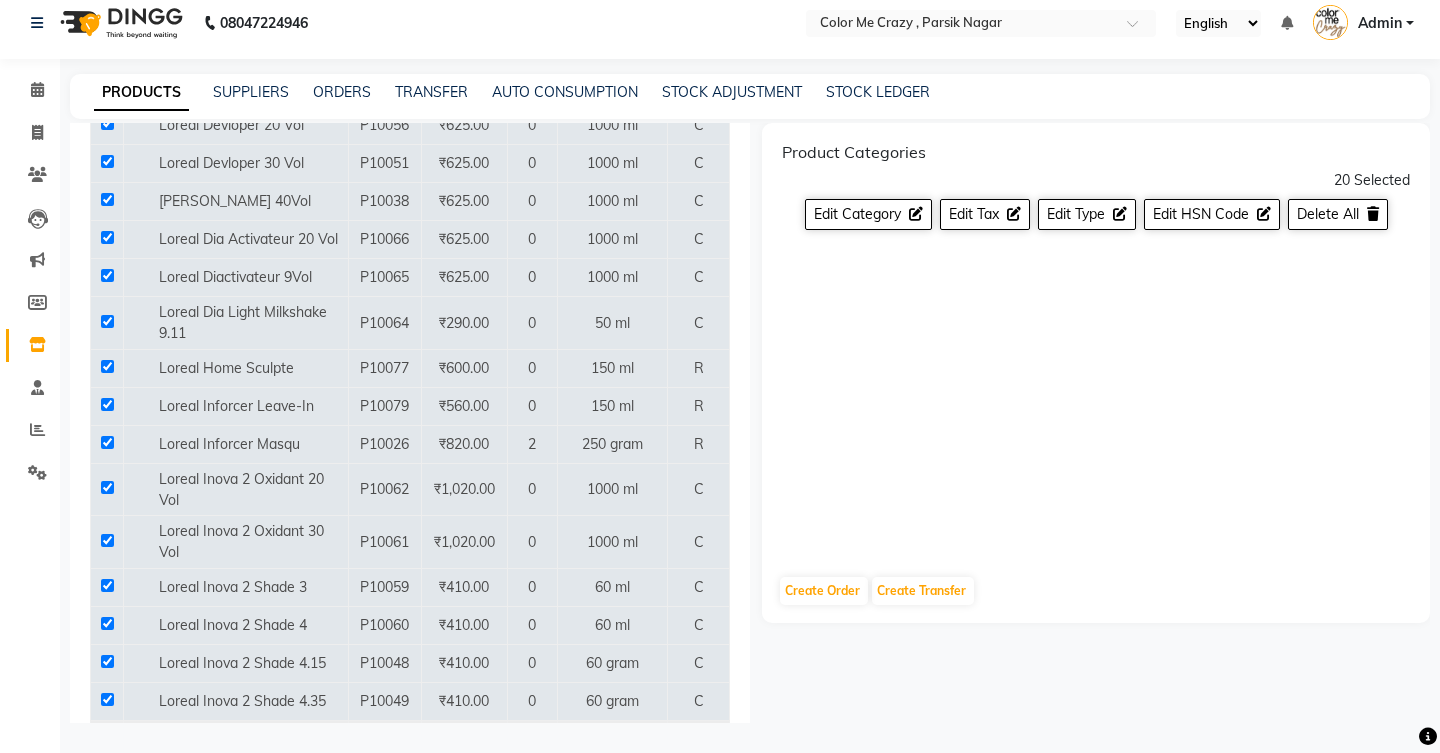 click 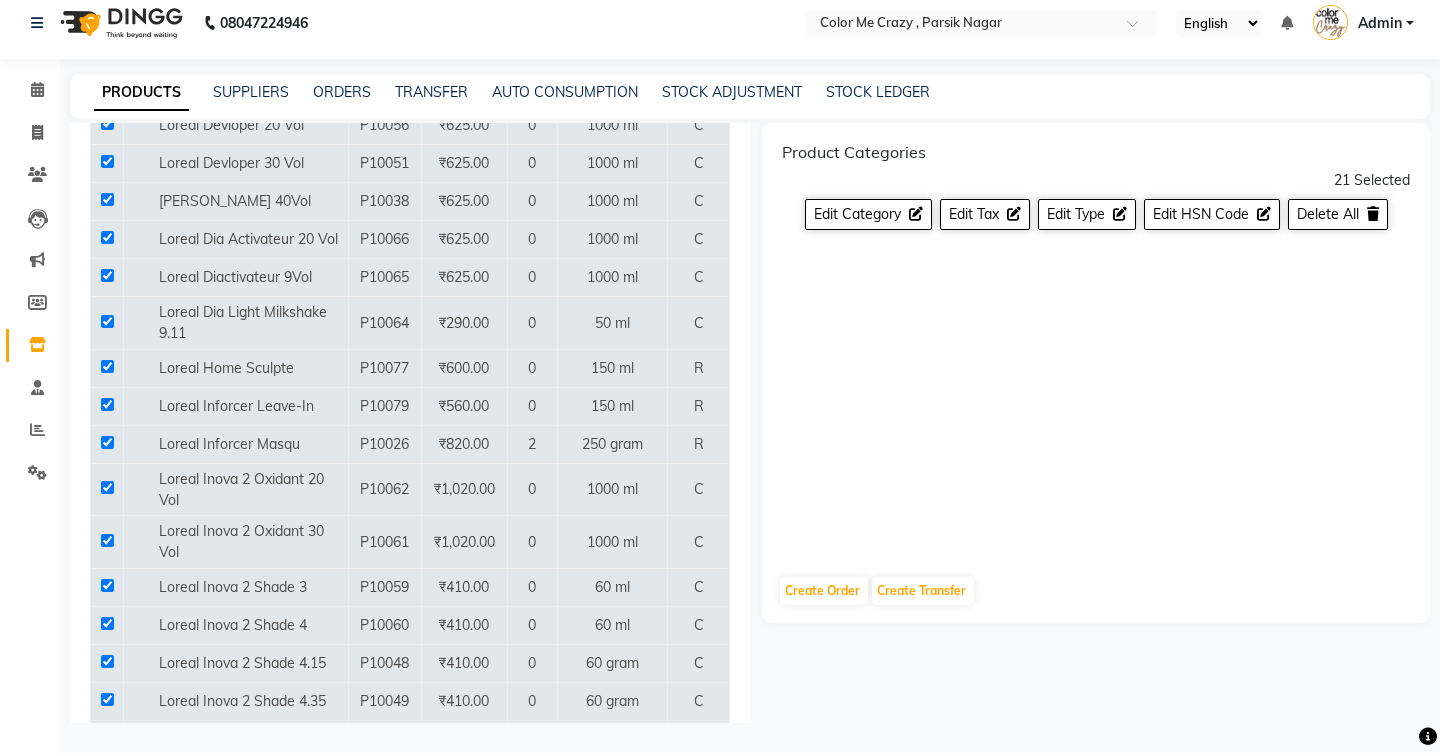 click 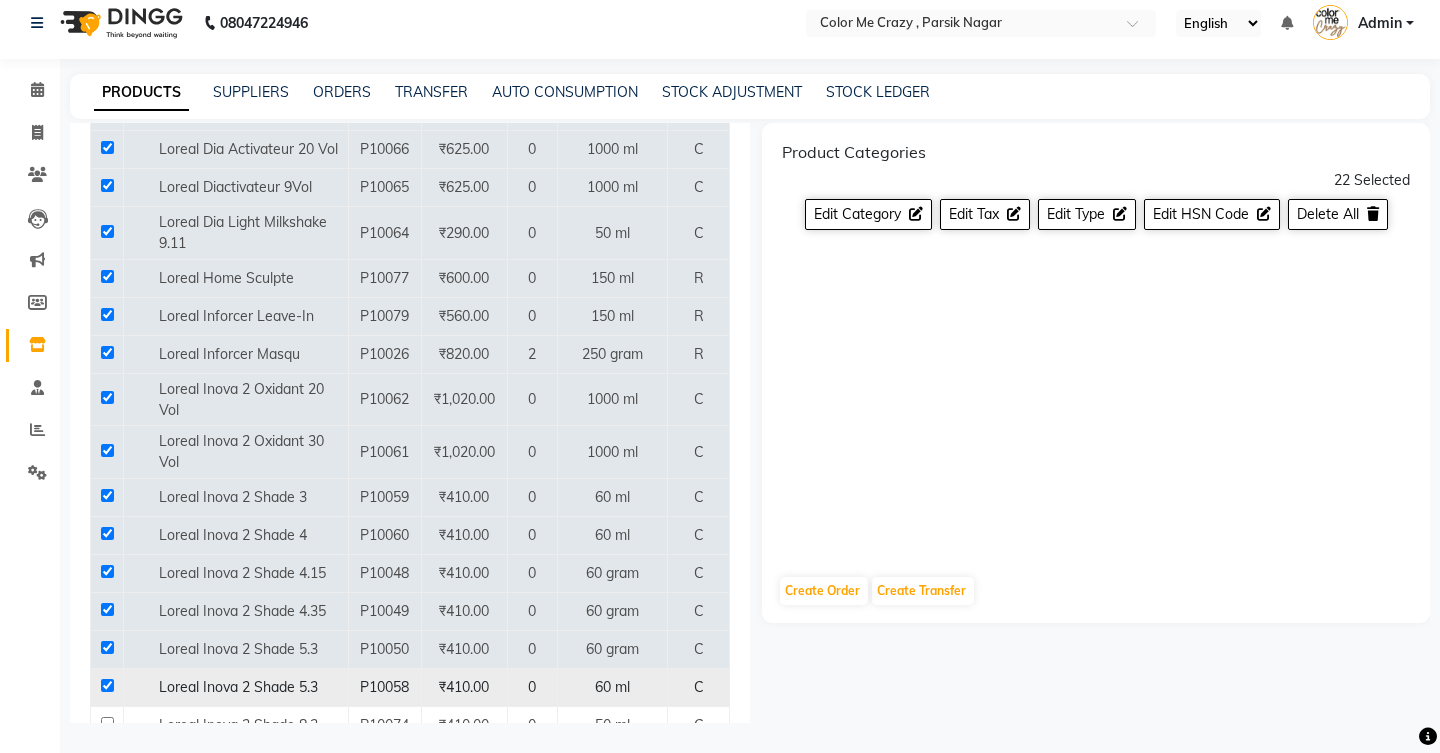 scroll, scrollTop: 3414, scrollLeft: 0, axis: vertical 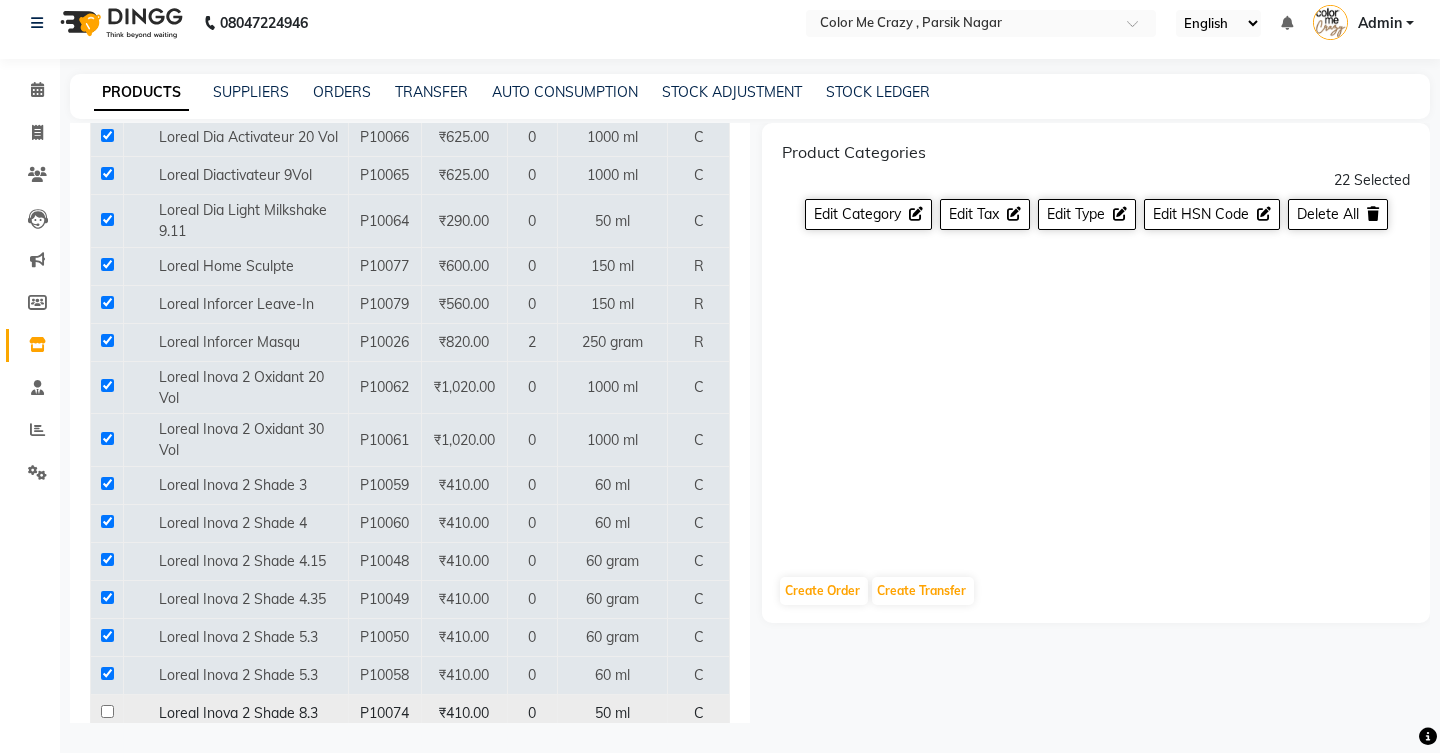 click 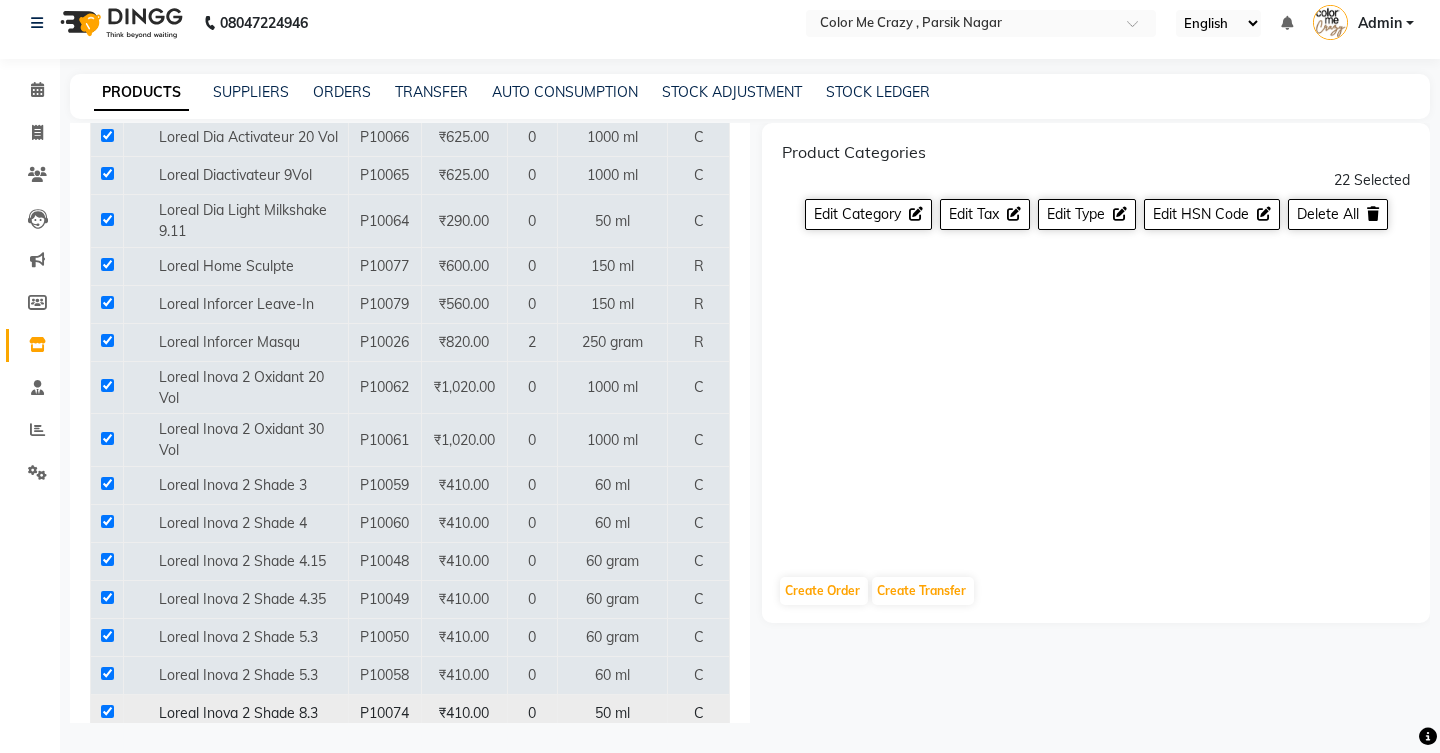 checkbox on "true" 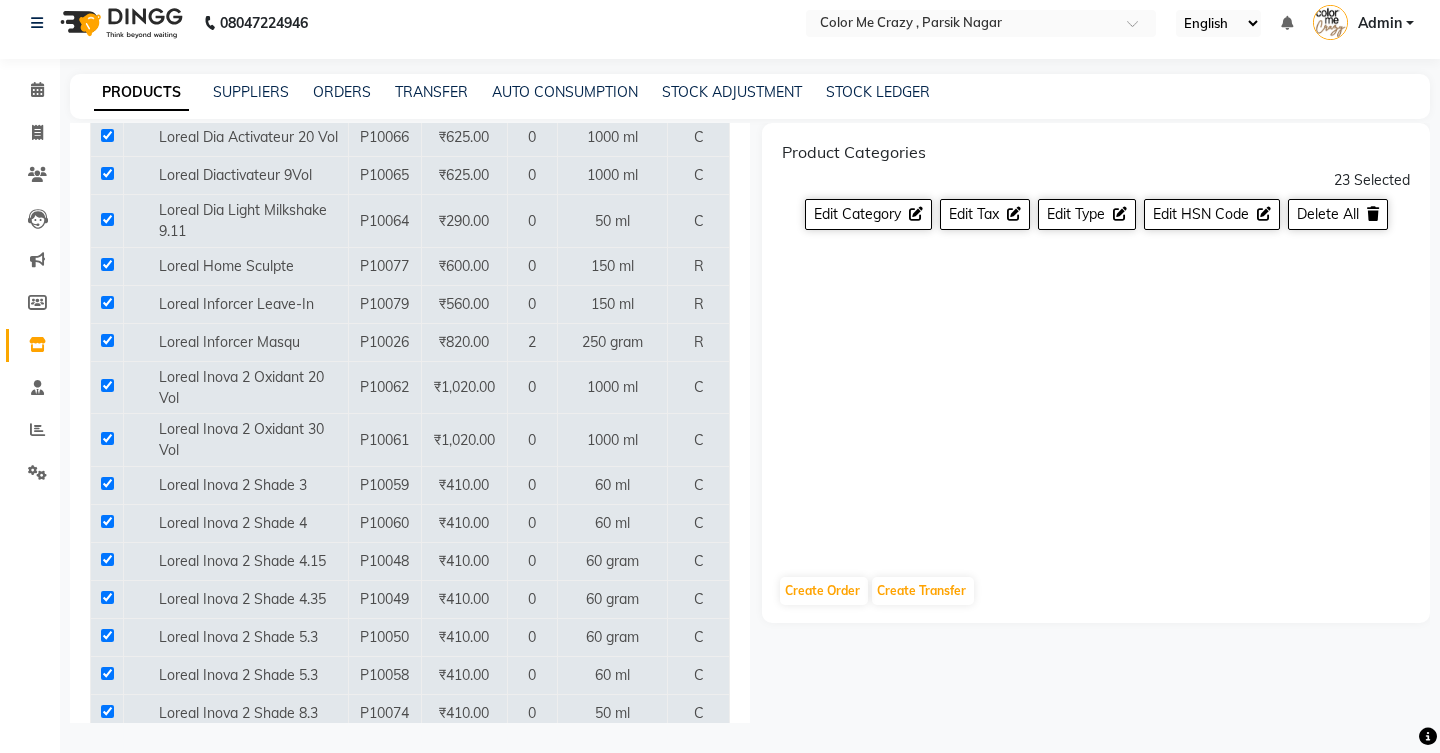 click 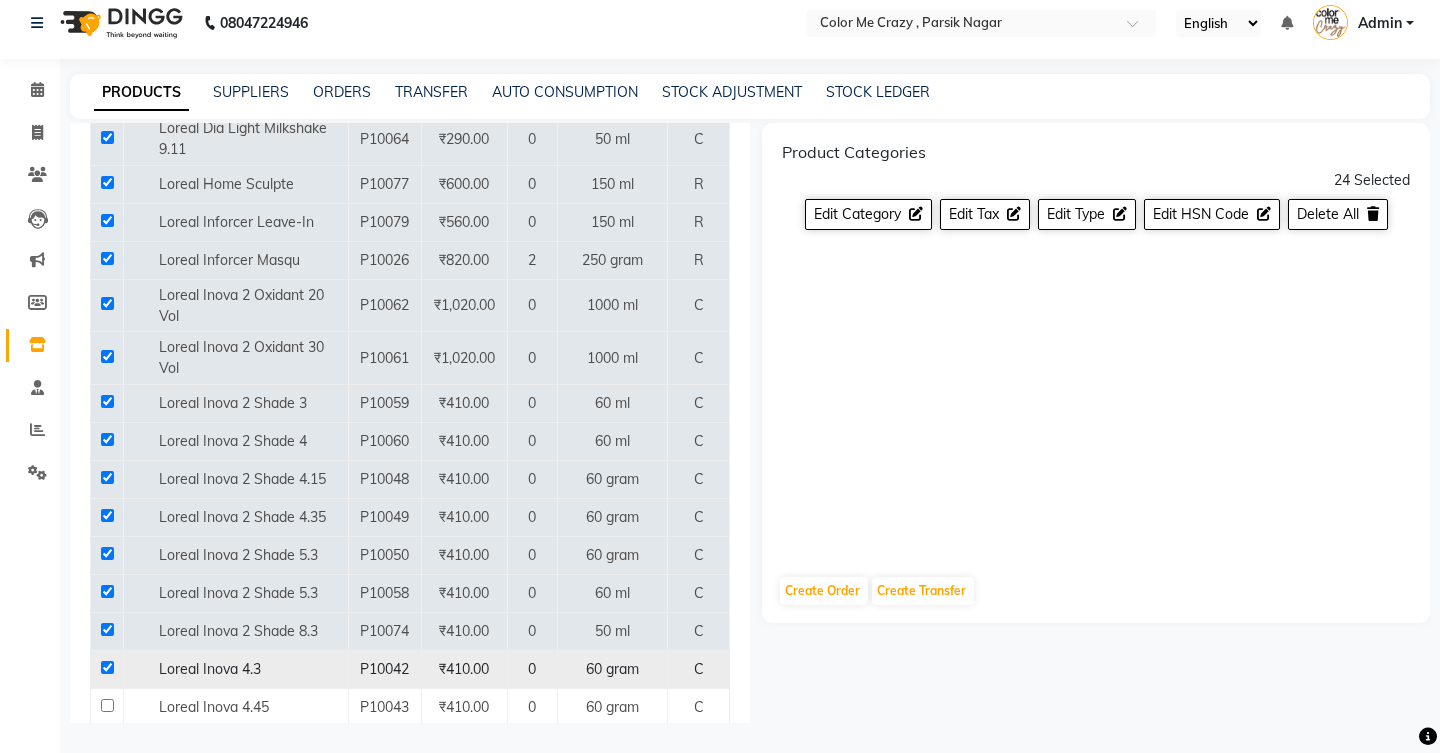 scroll, scrollTop: 3497, scrollLeft: 0, axis: vertical 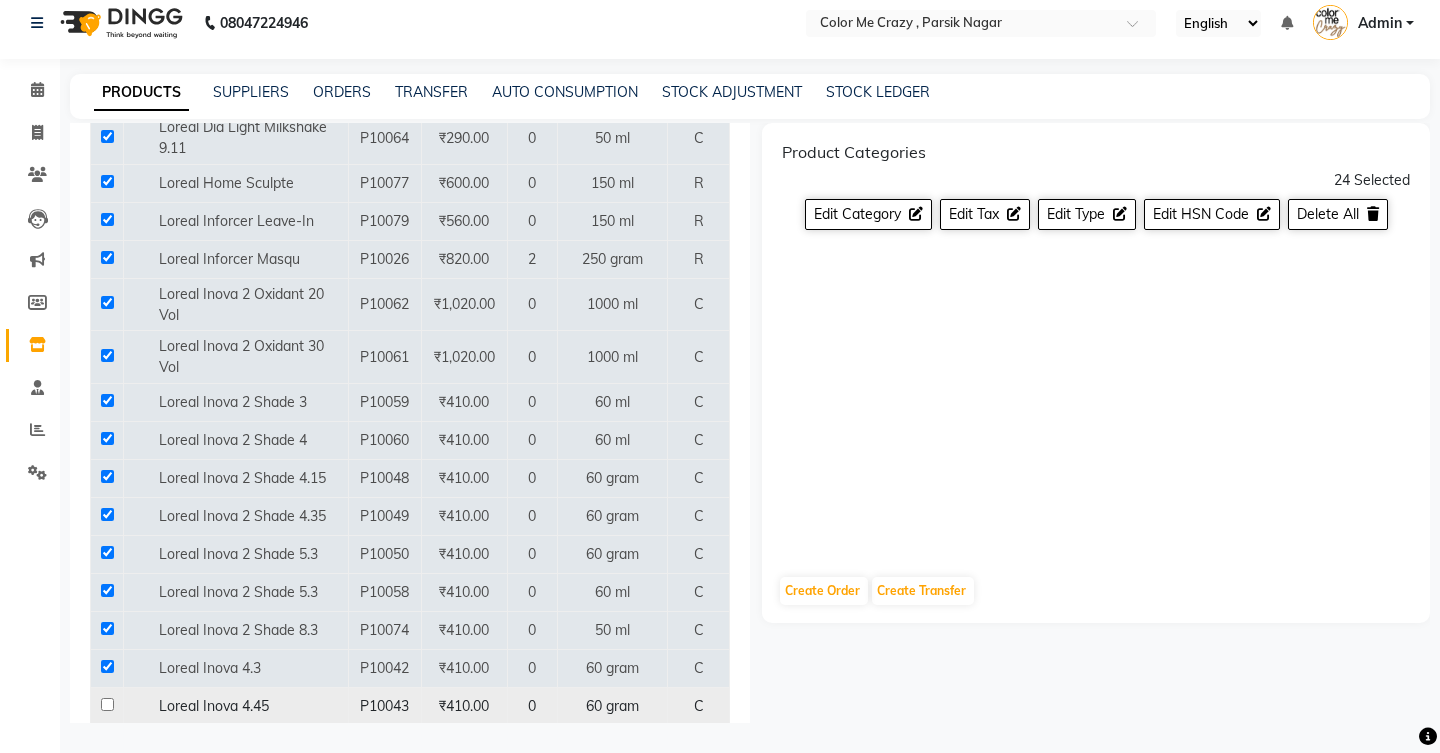 click 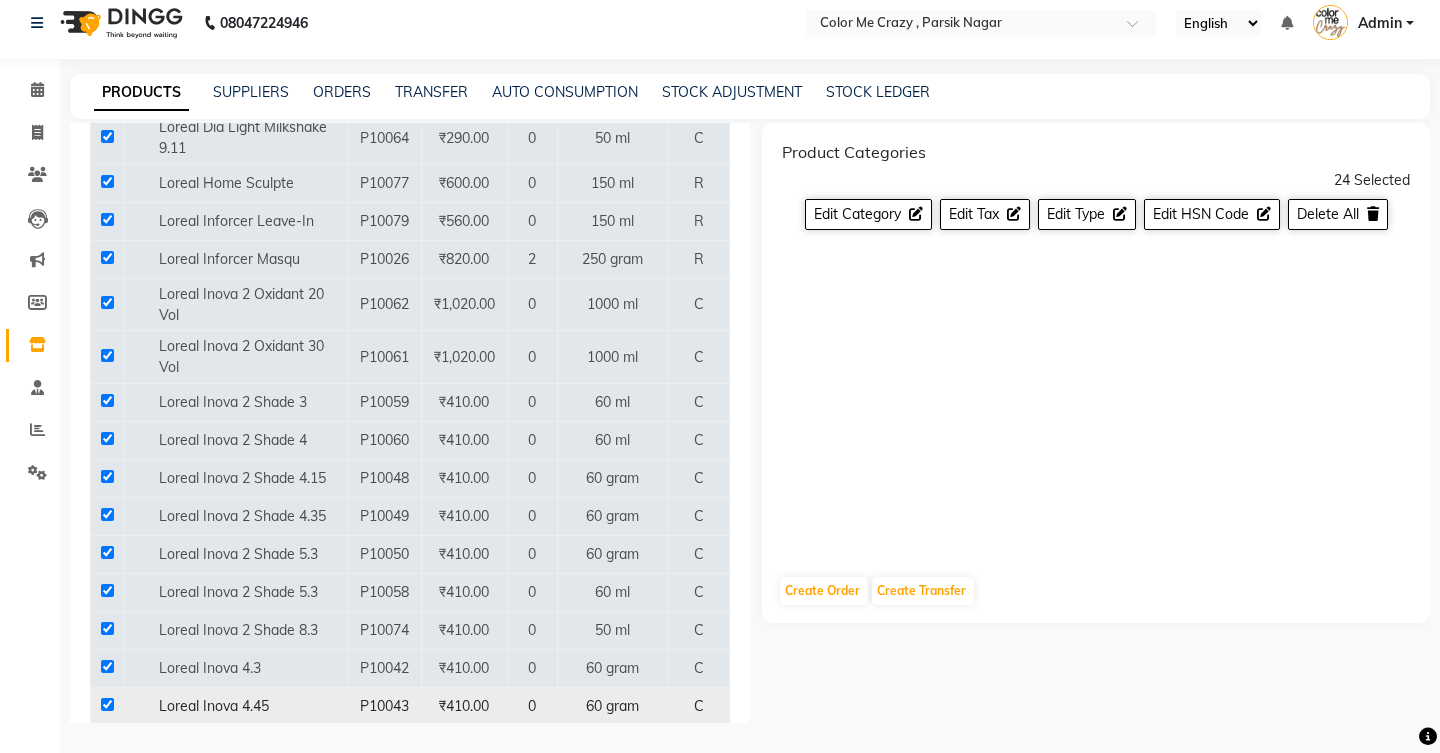 checkbox on "true" 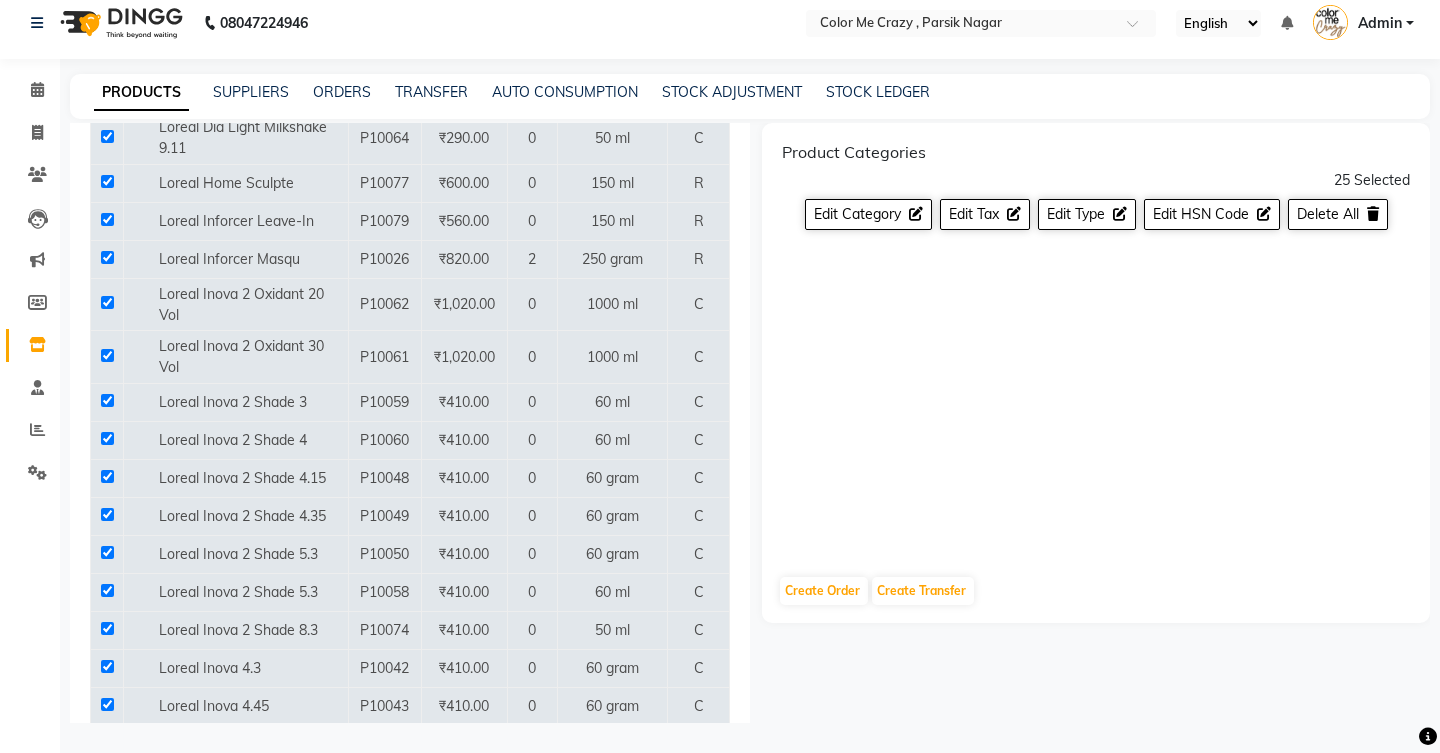 click 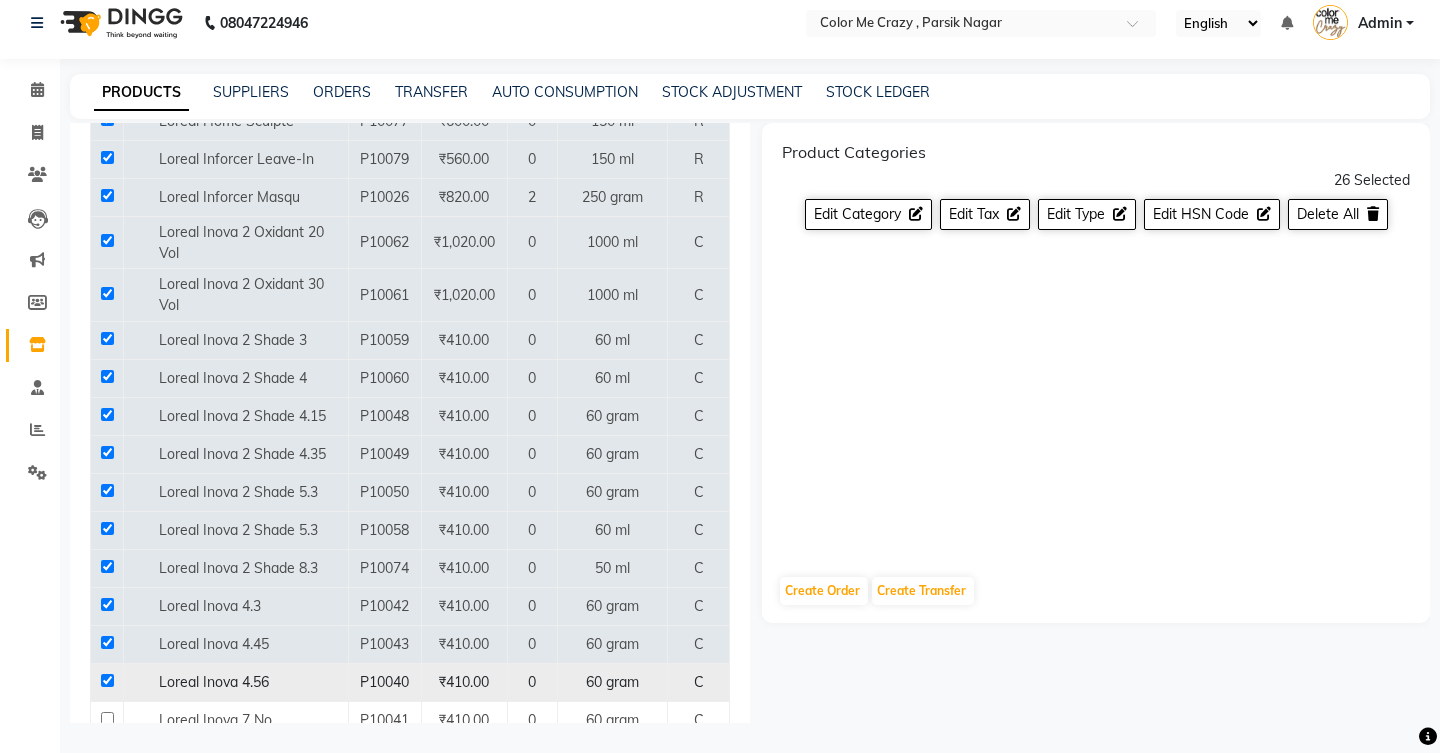 scroll, scrollTop: 3584, scrollLeft: 0, axis: vertical 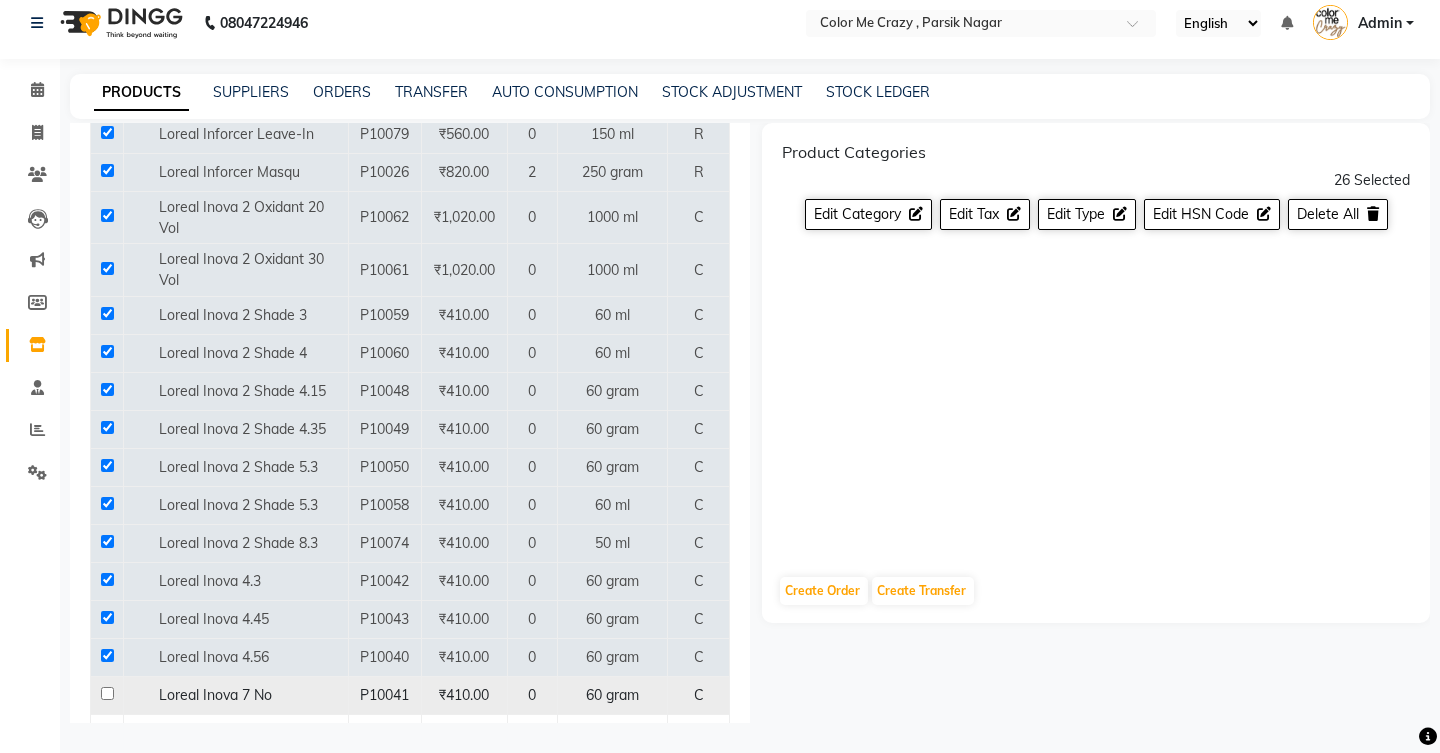 click 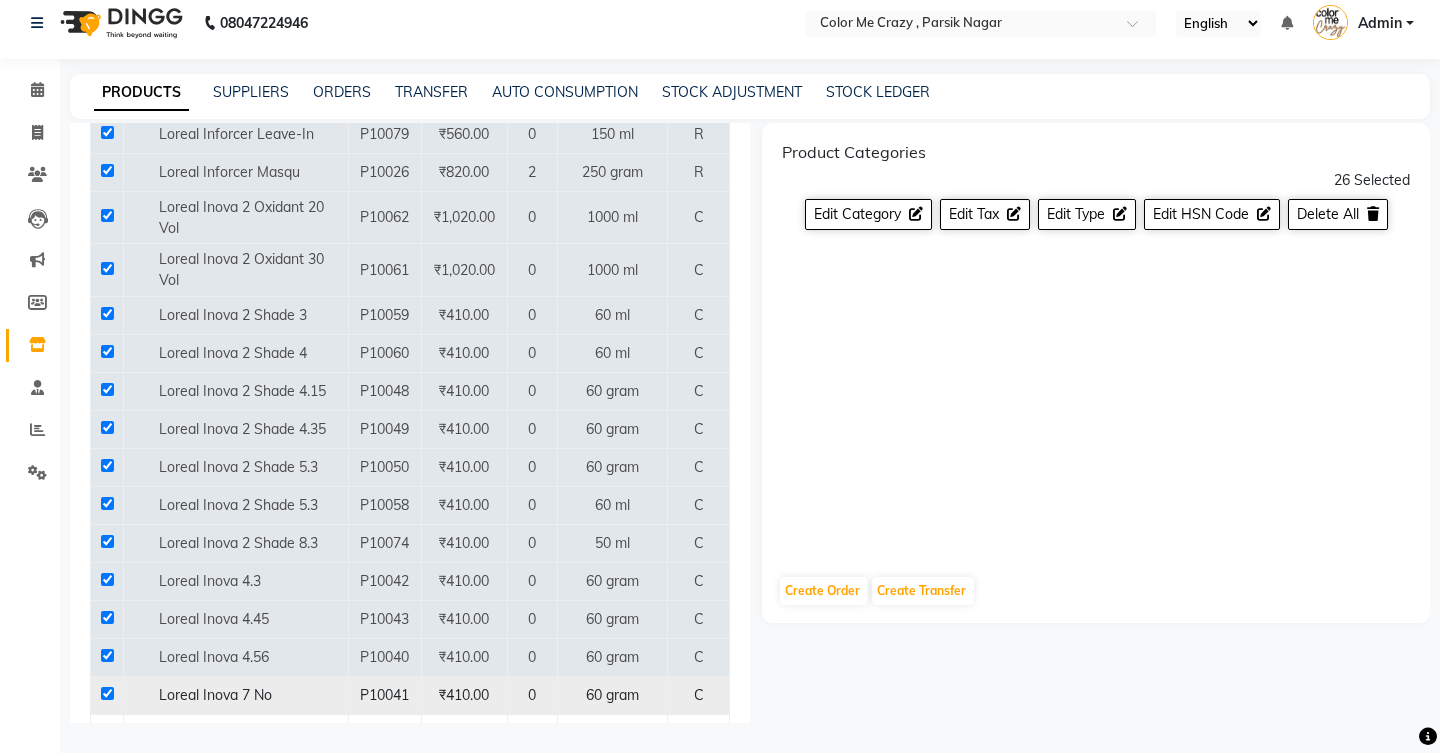 checkbox on "true" 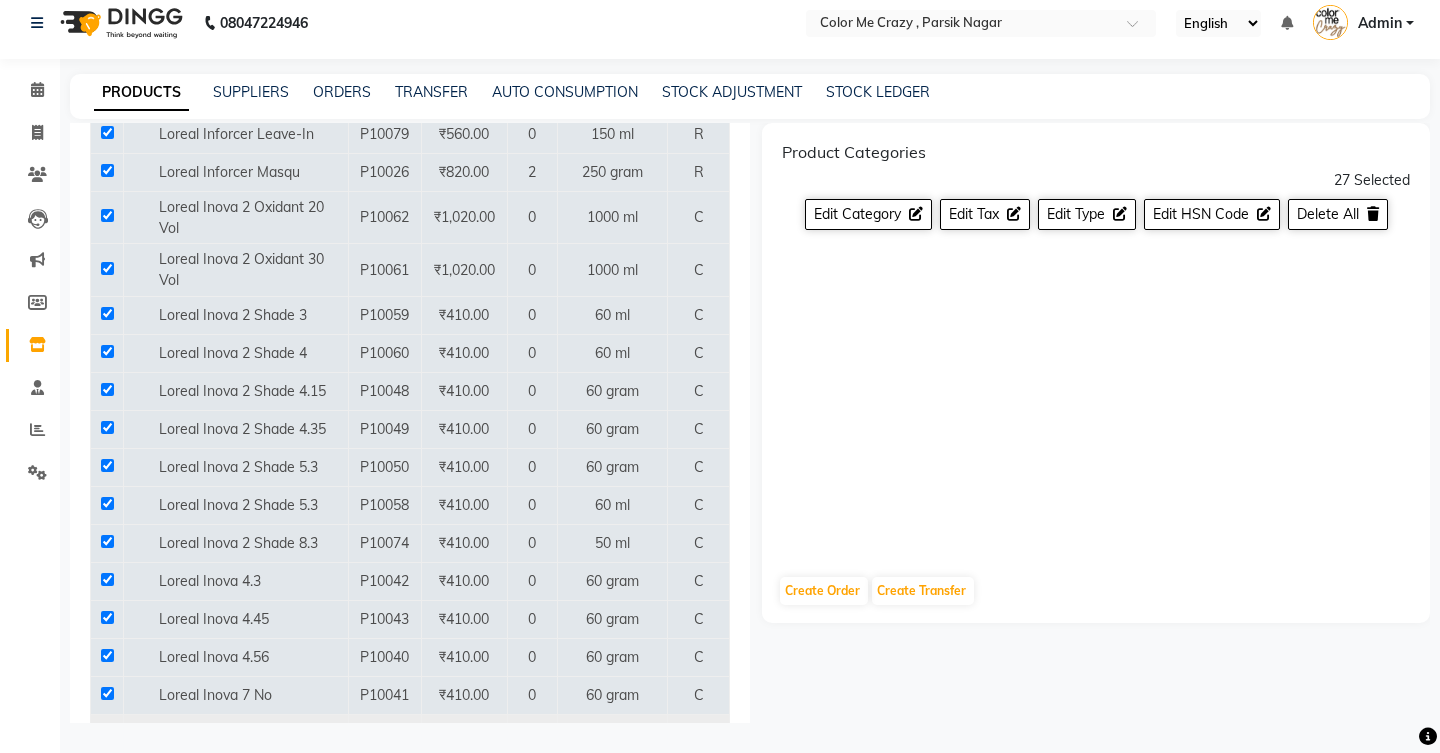 click 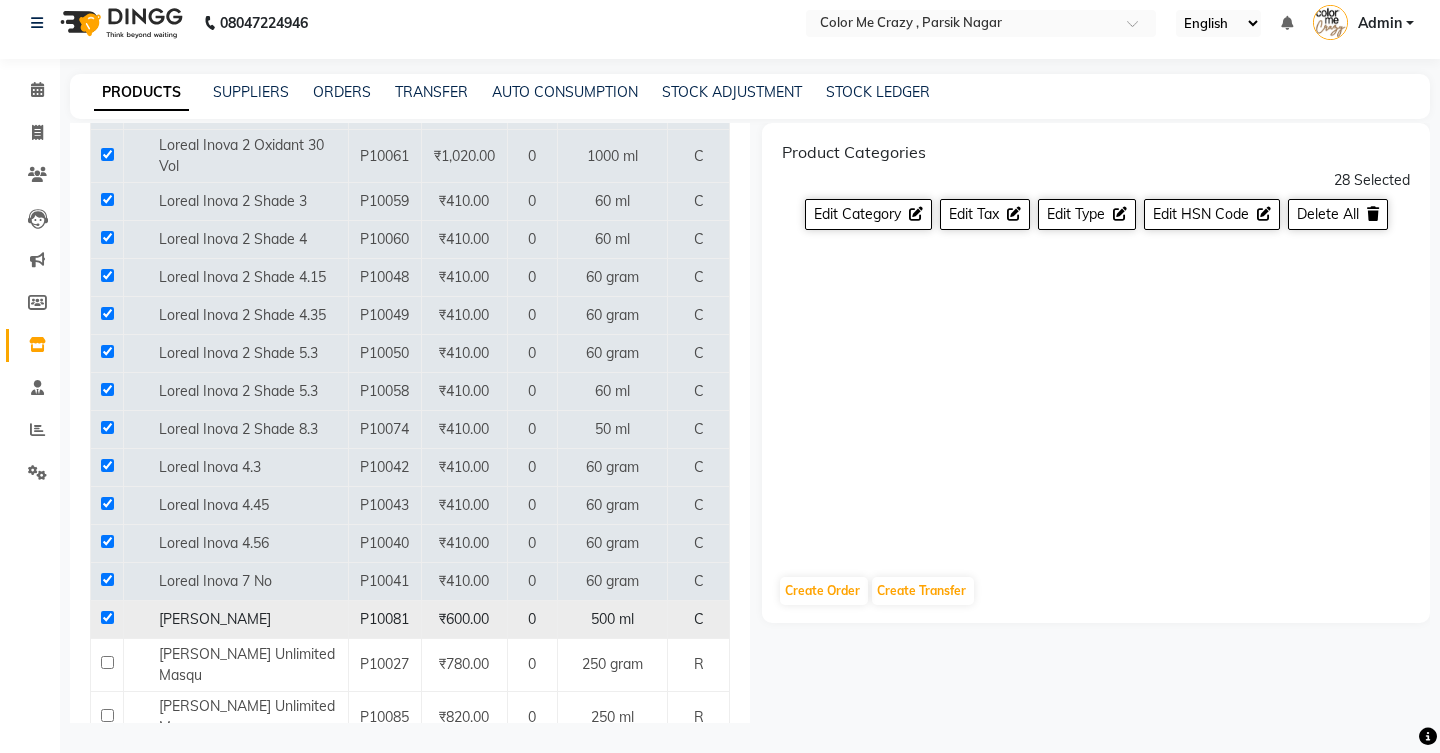 scroll, scrollTop: 3700, scrollLeft: 0, axis: vertical 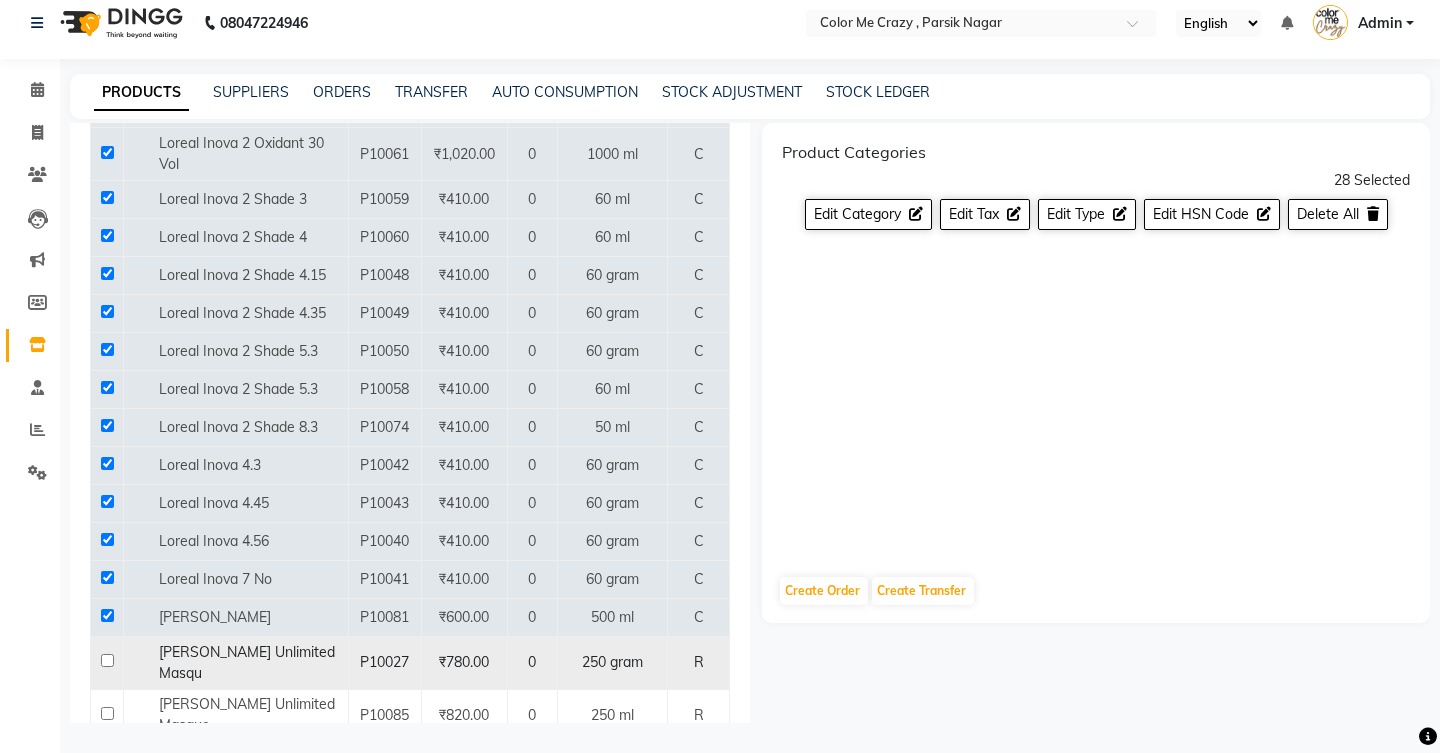click 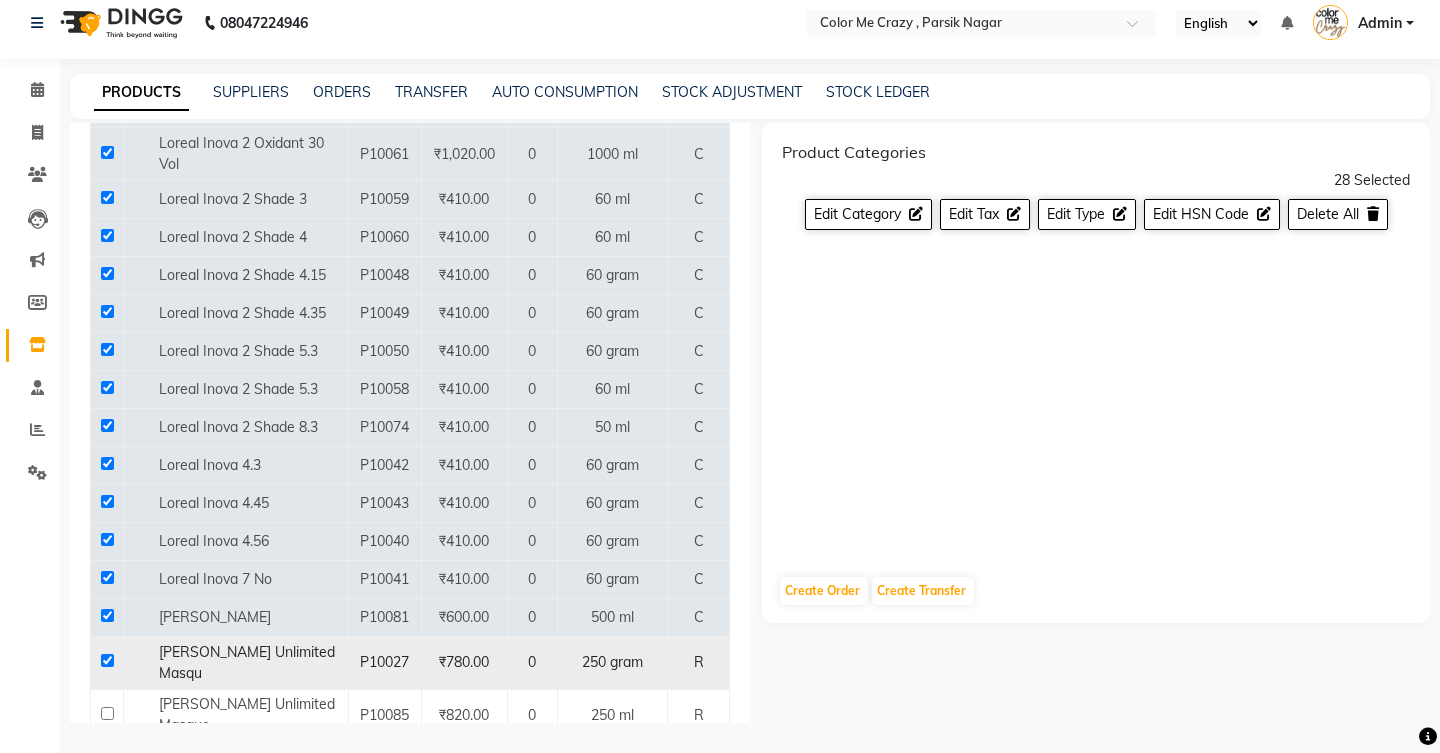 checkbox on "true" 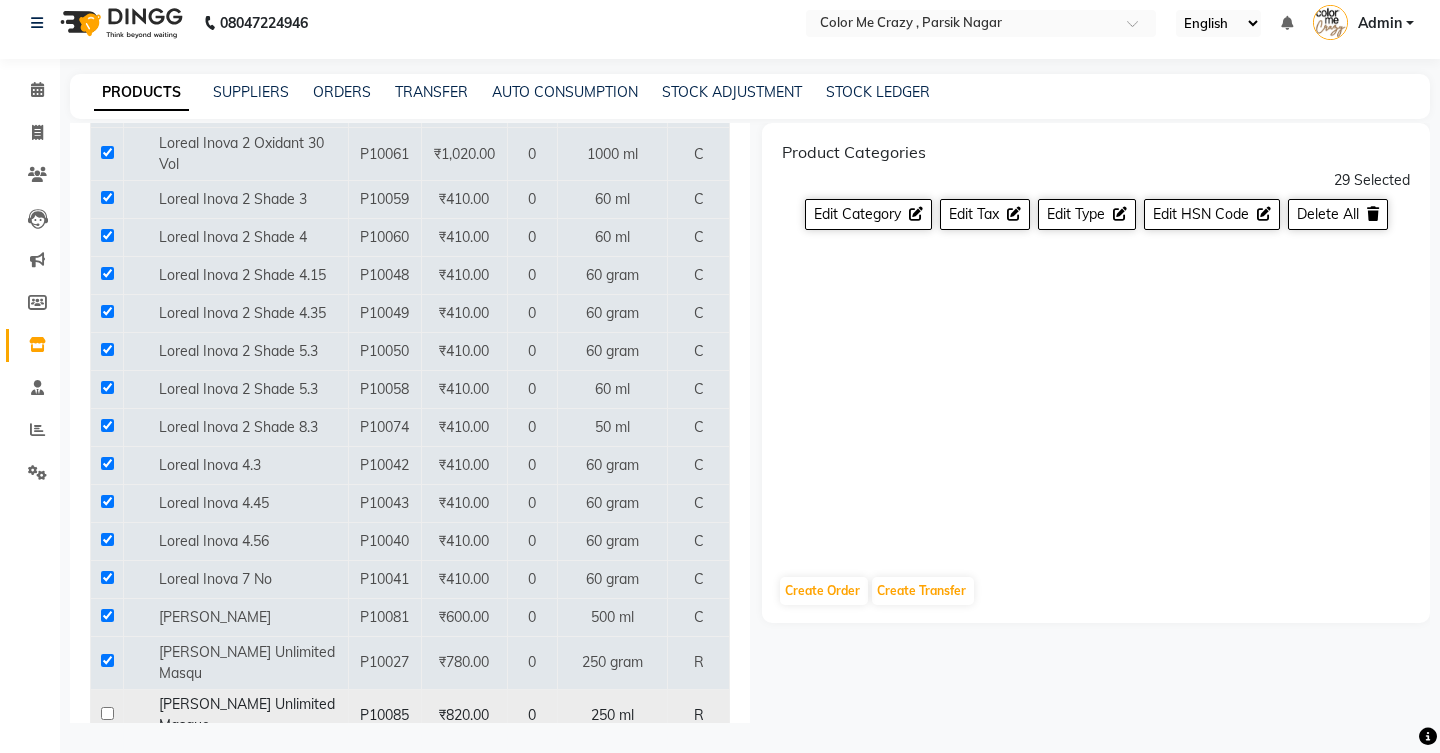 click 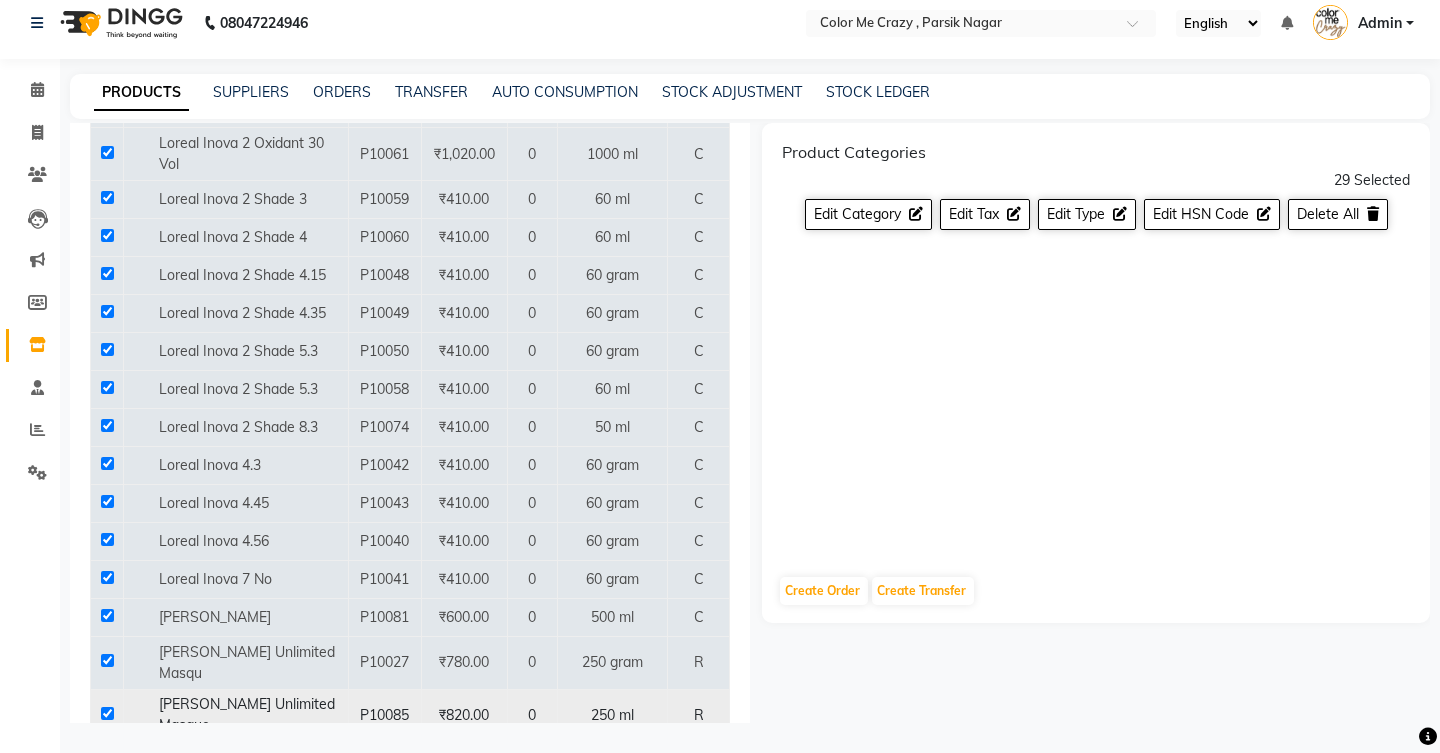 checkbox on "true" 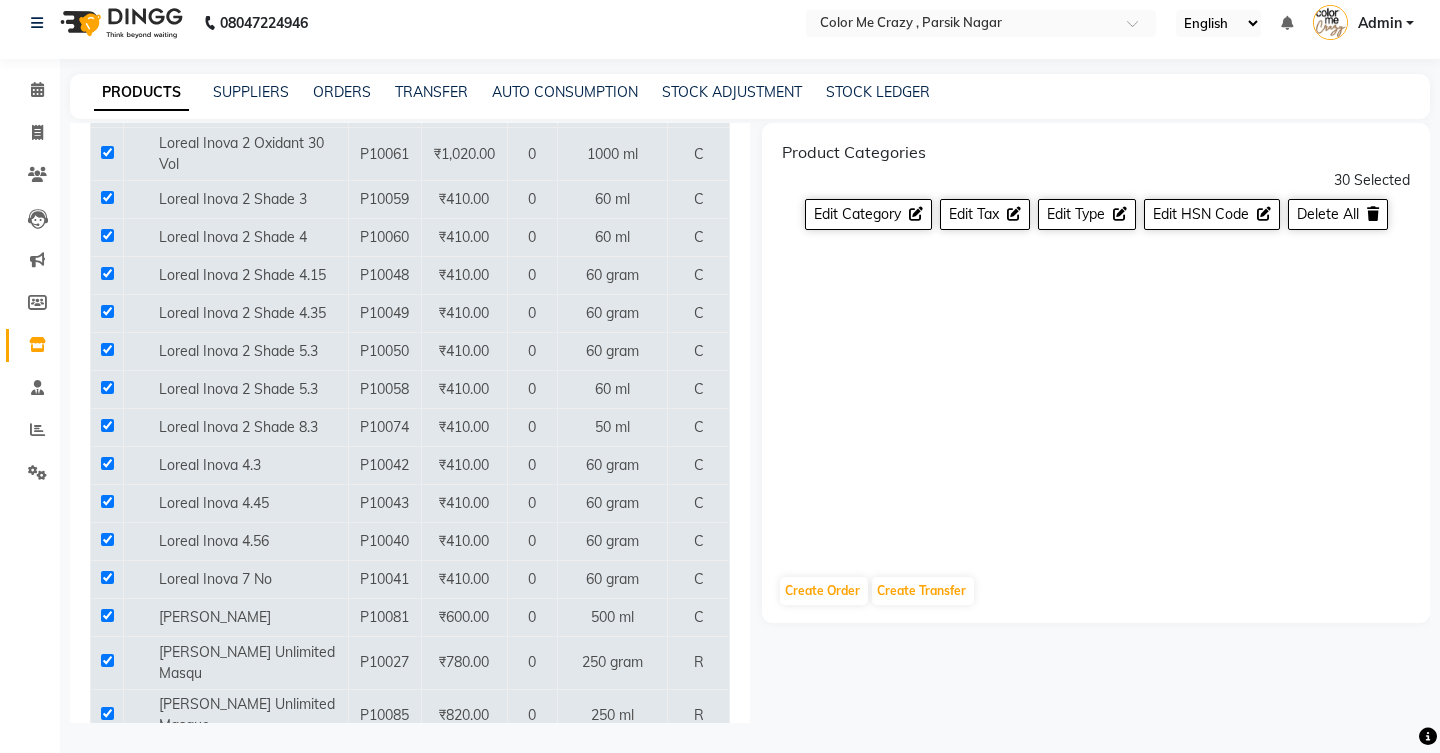 click 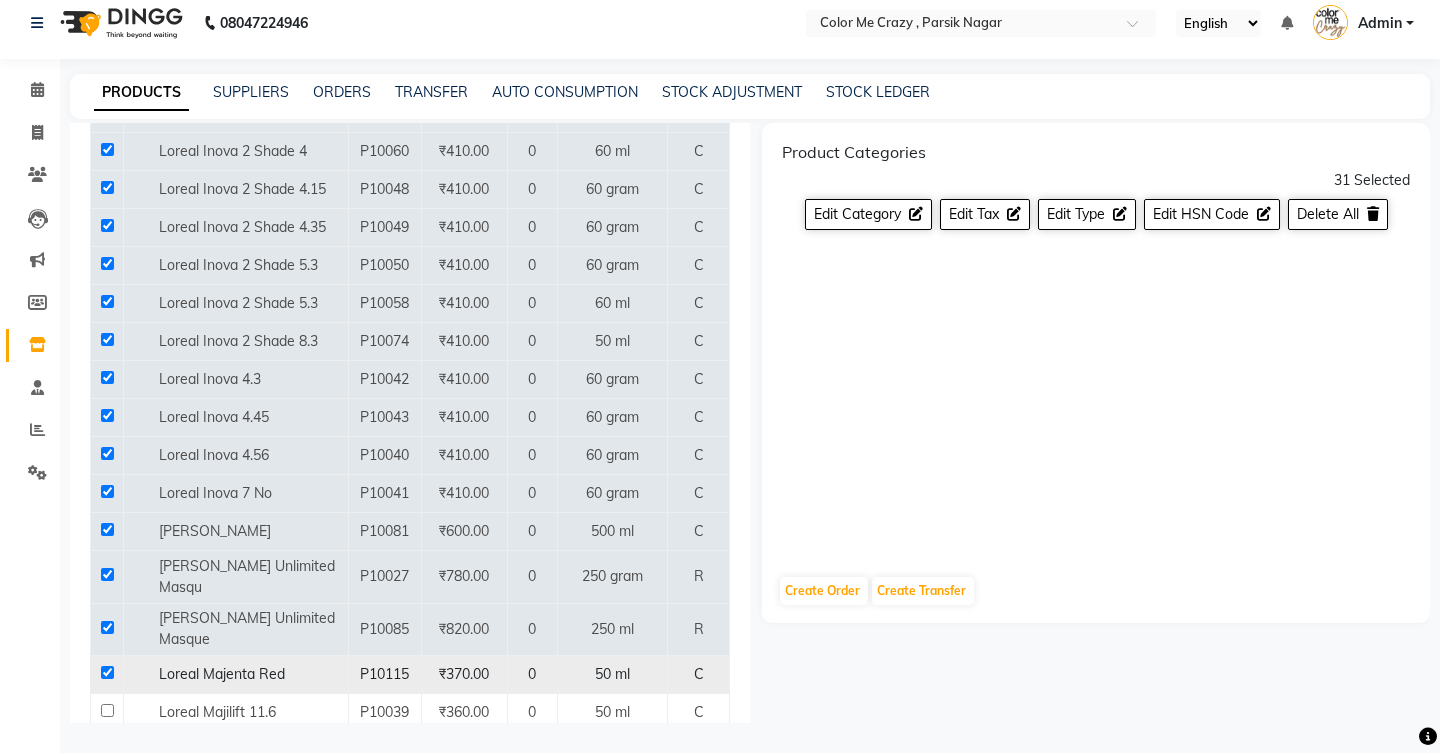 scroll, scrollTop: 3793, scrollLeft: 0, axis: vertical 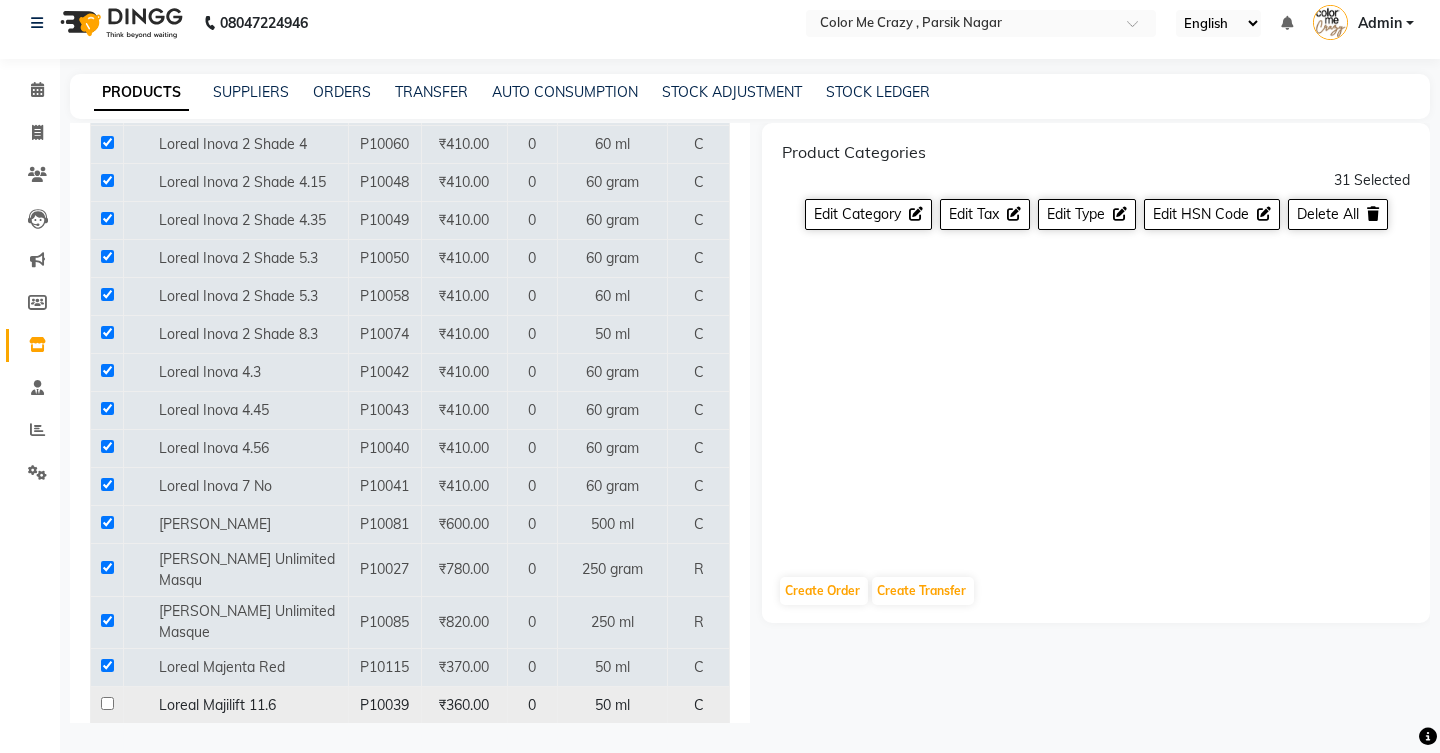 click 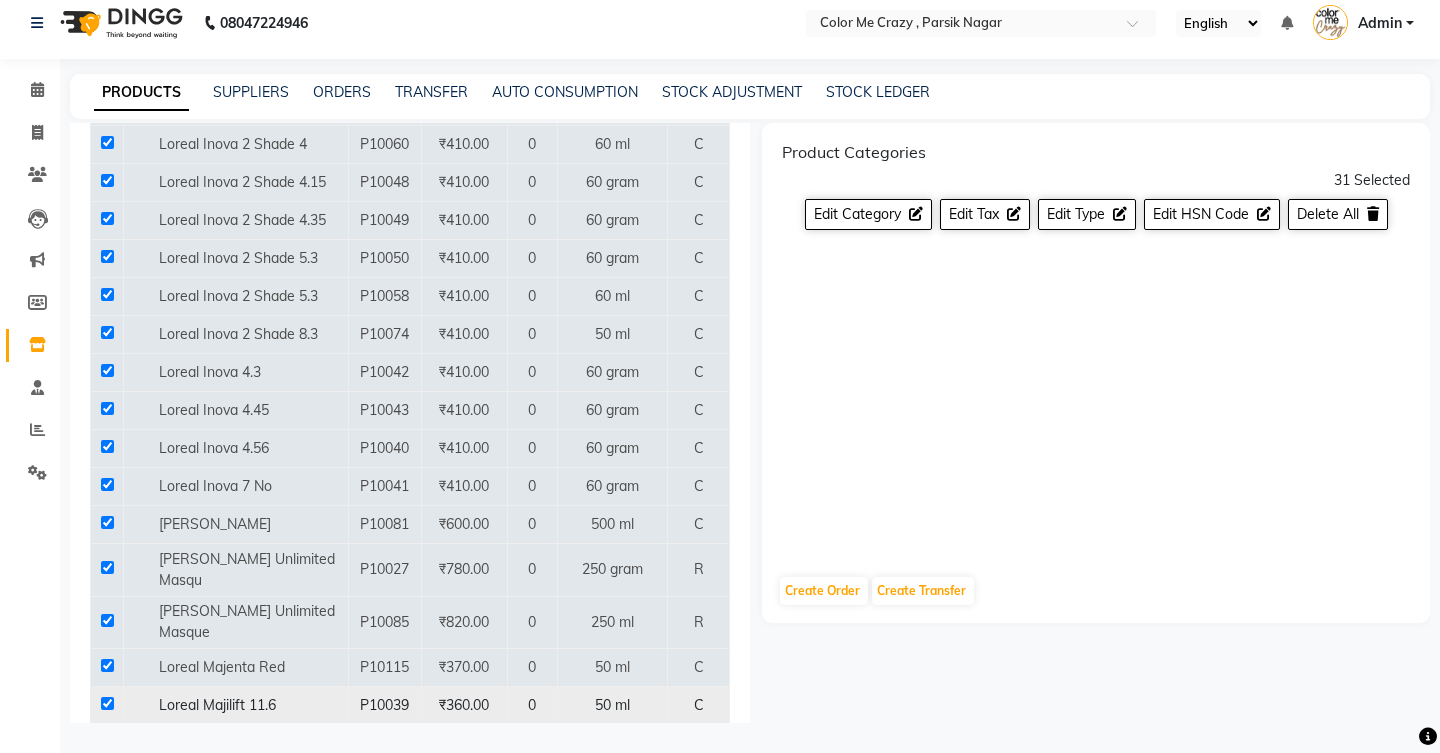 checkbox on "true" 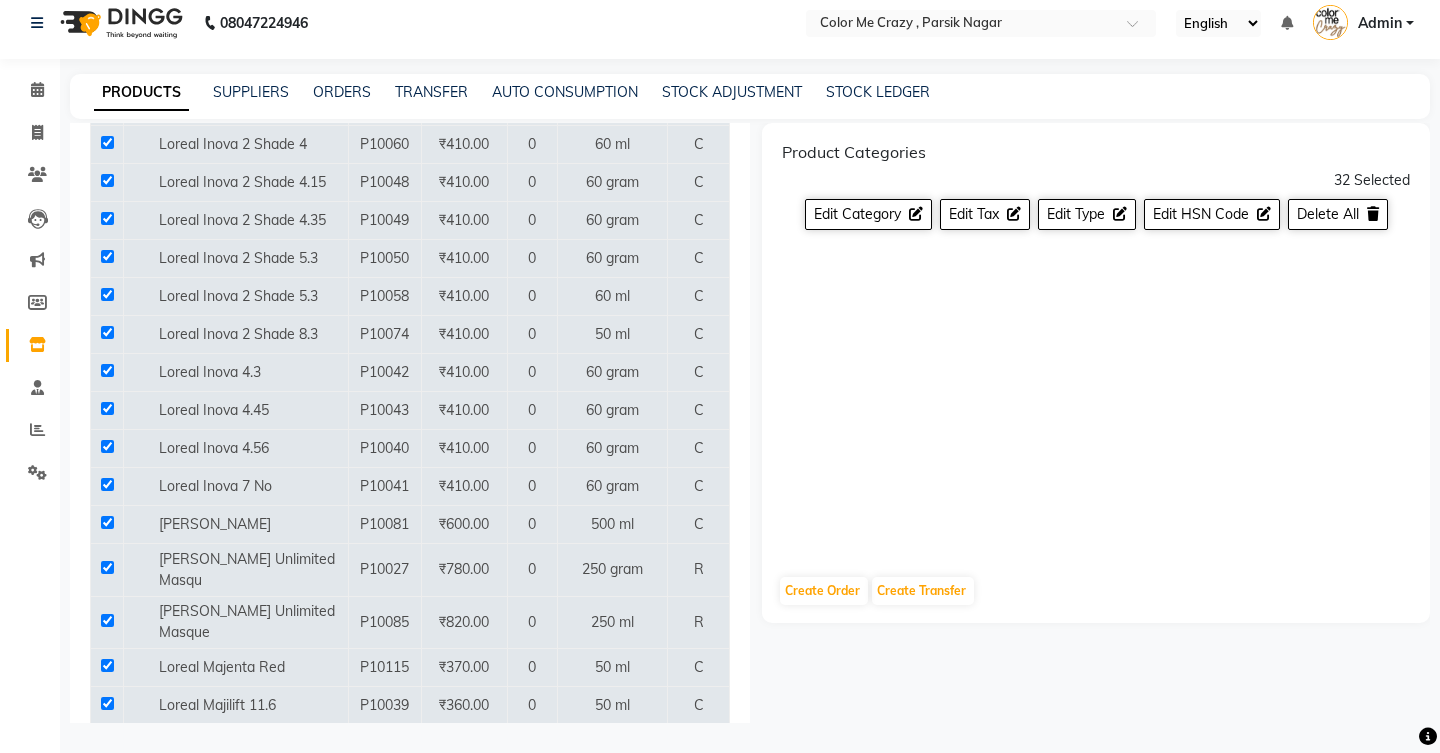 click 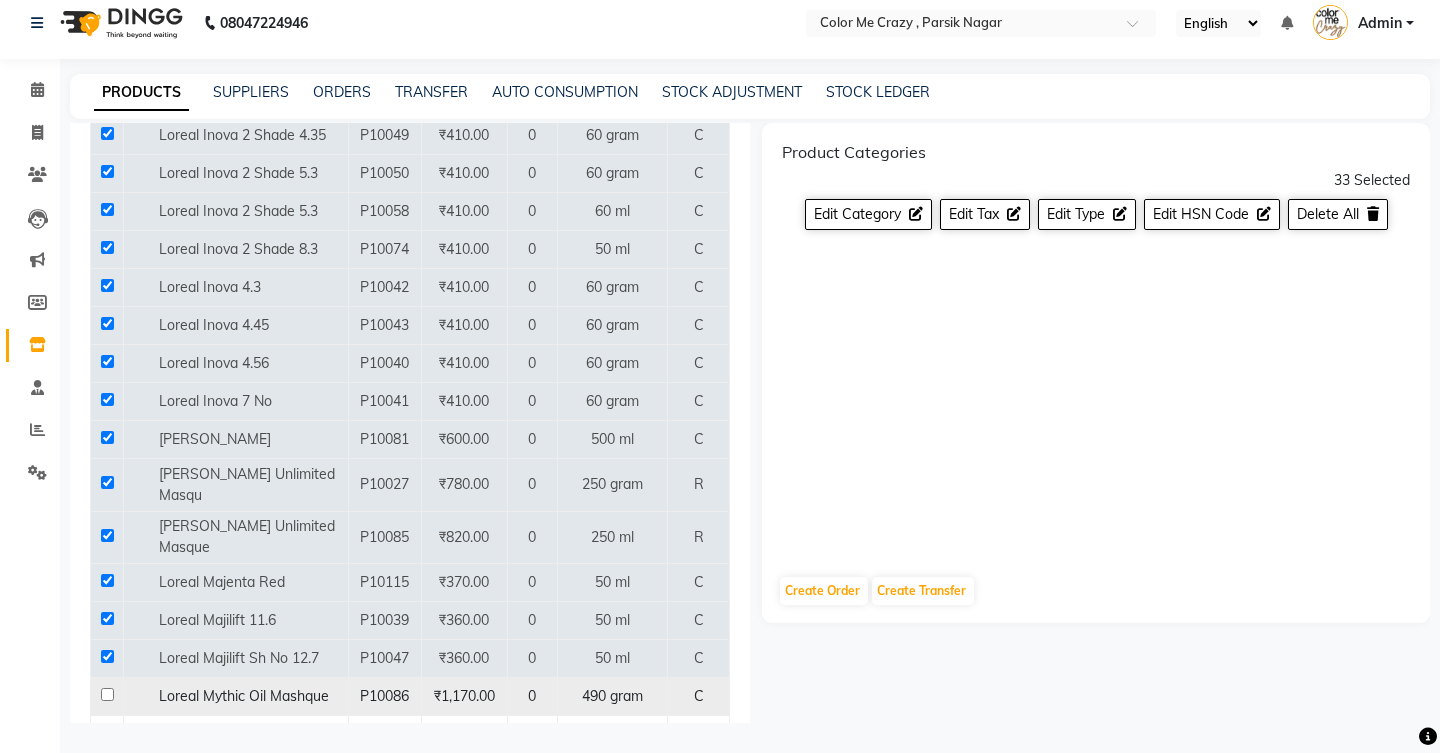 scroll, scrollTop: 3876, scrollLeft: 0, axis: vertical 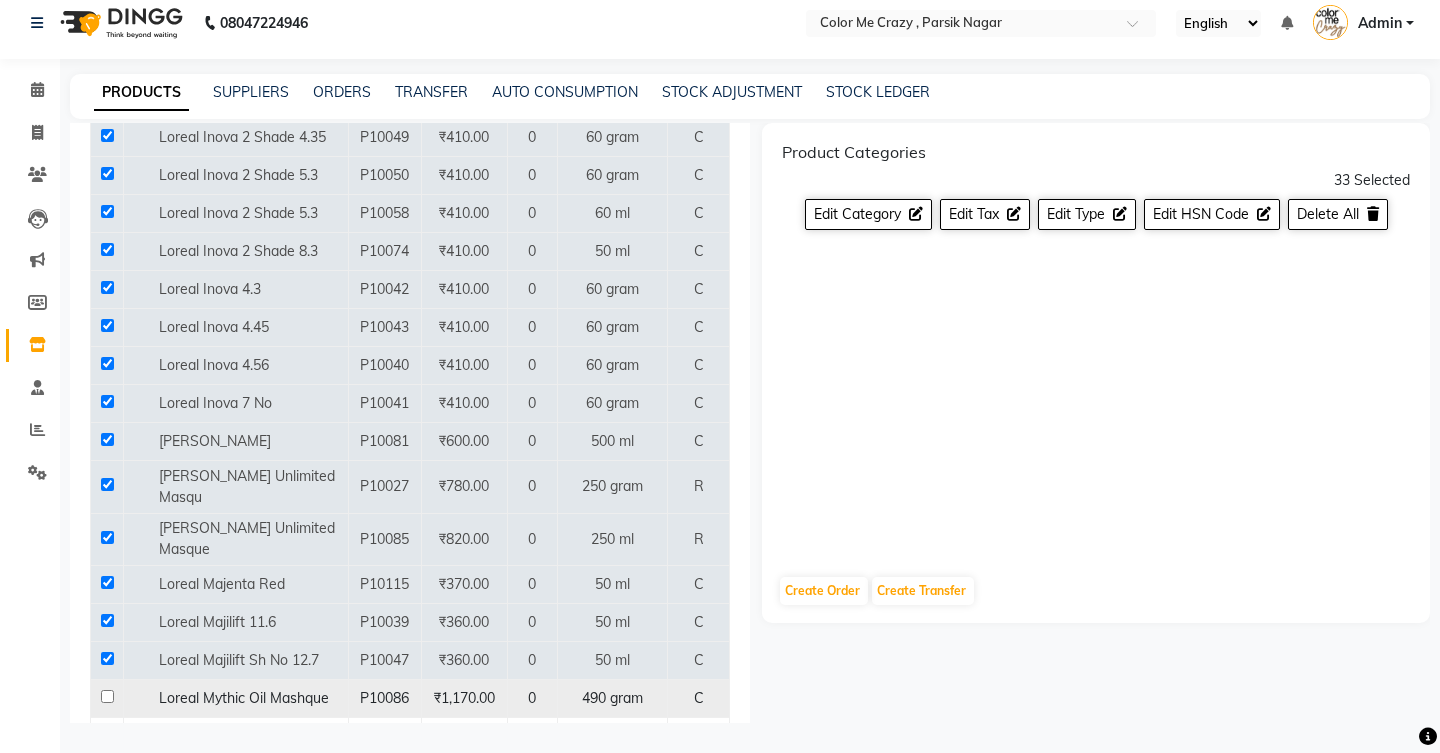 click 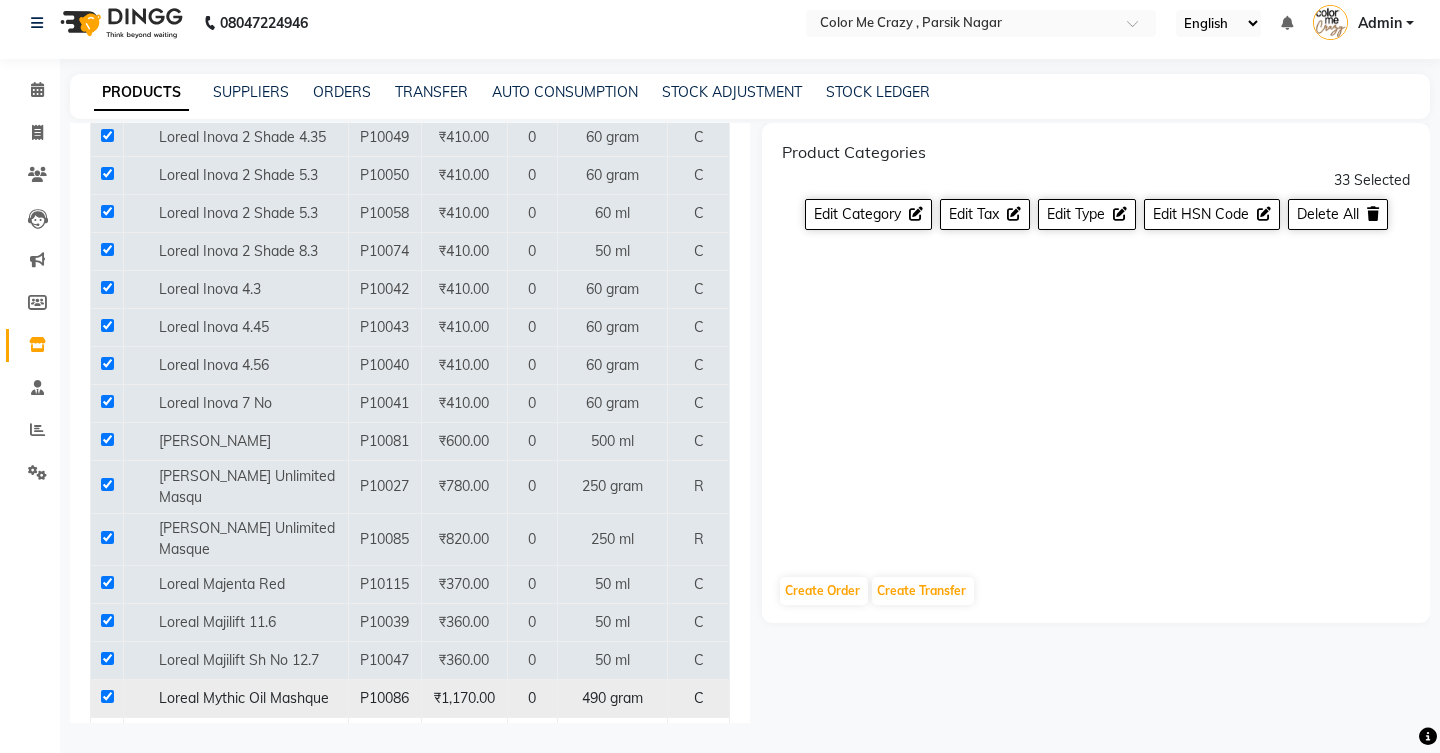 checkbox on "true" 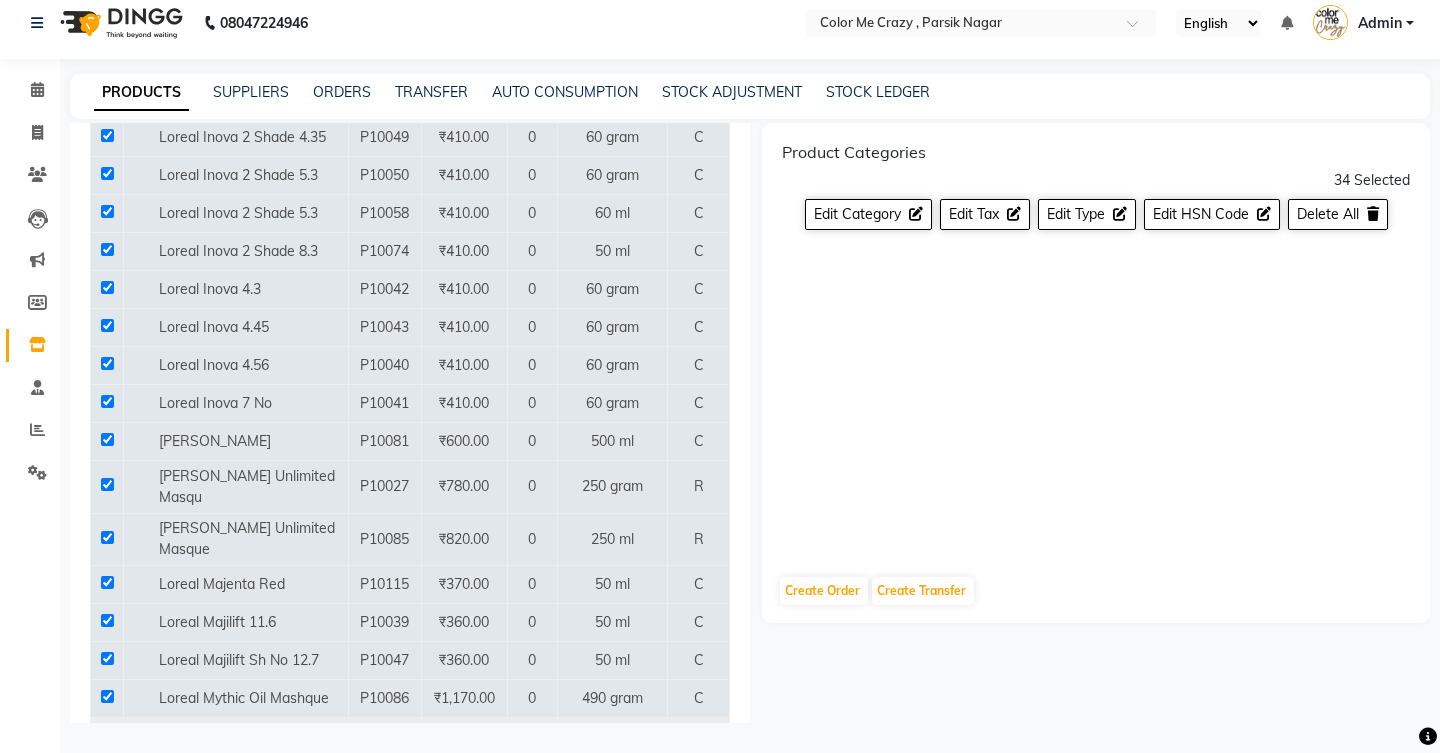 click 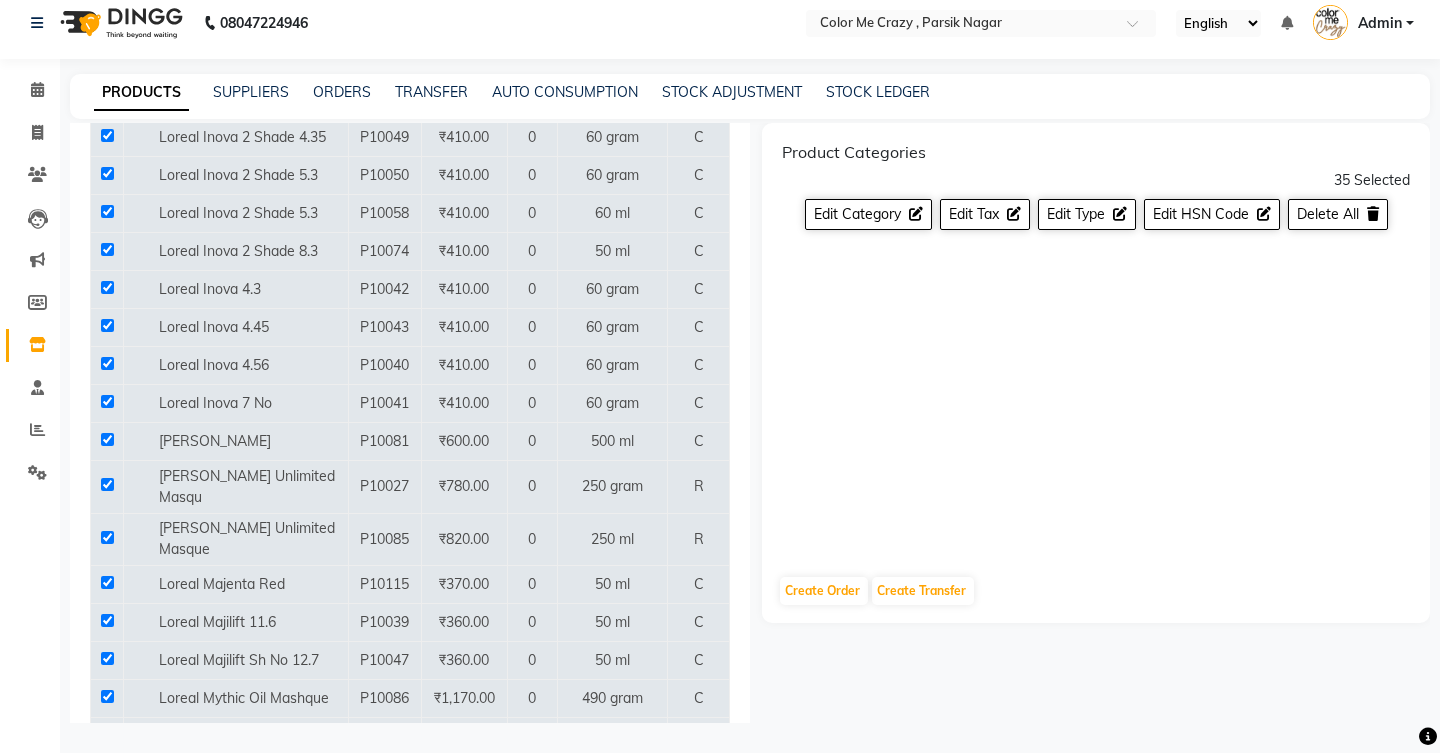click 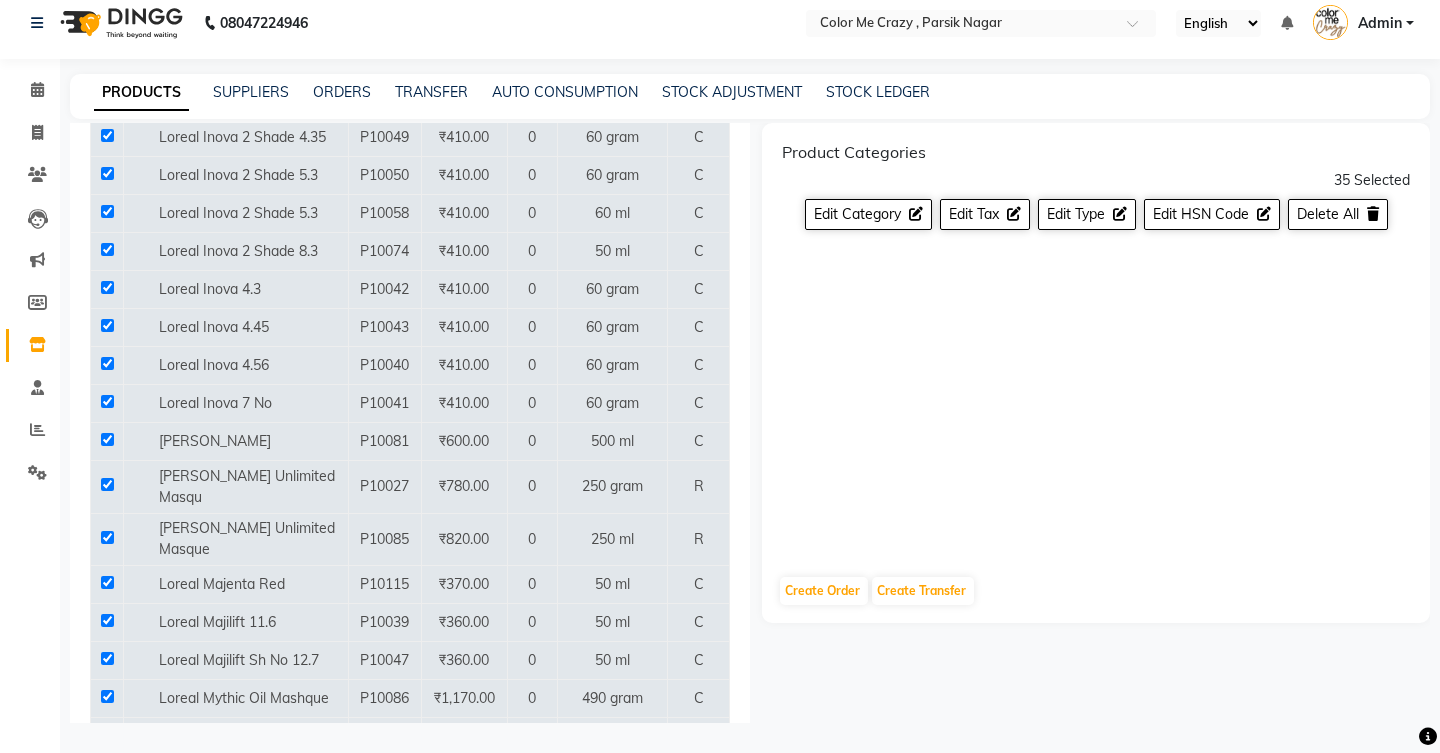 click 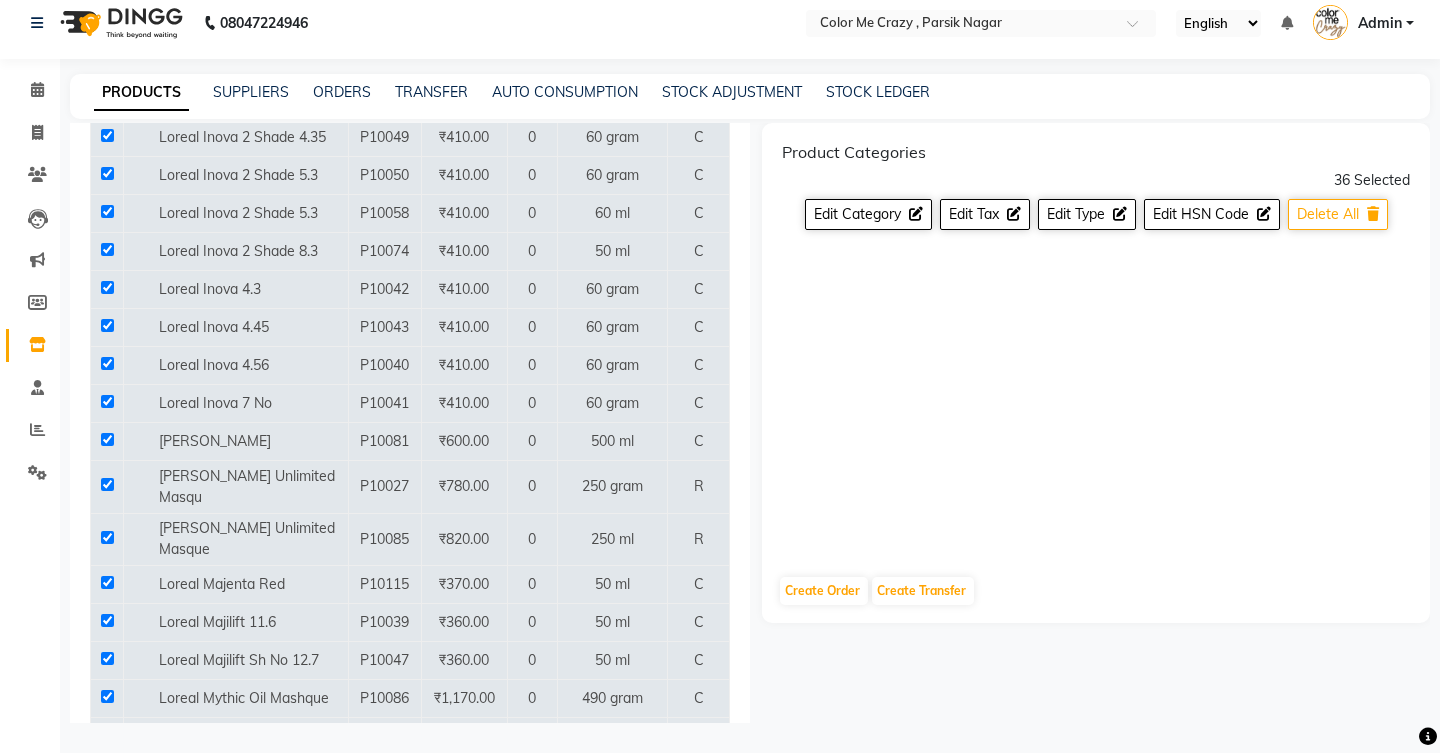 click on "Delete All" 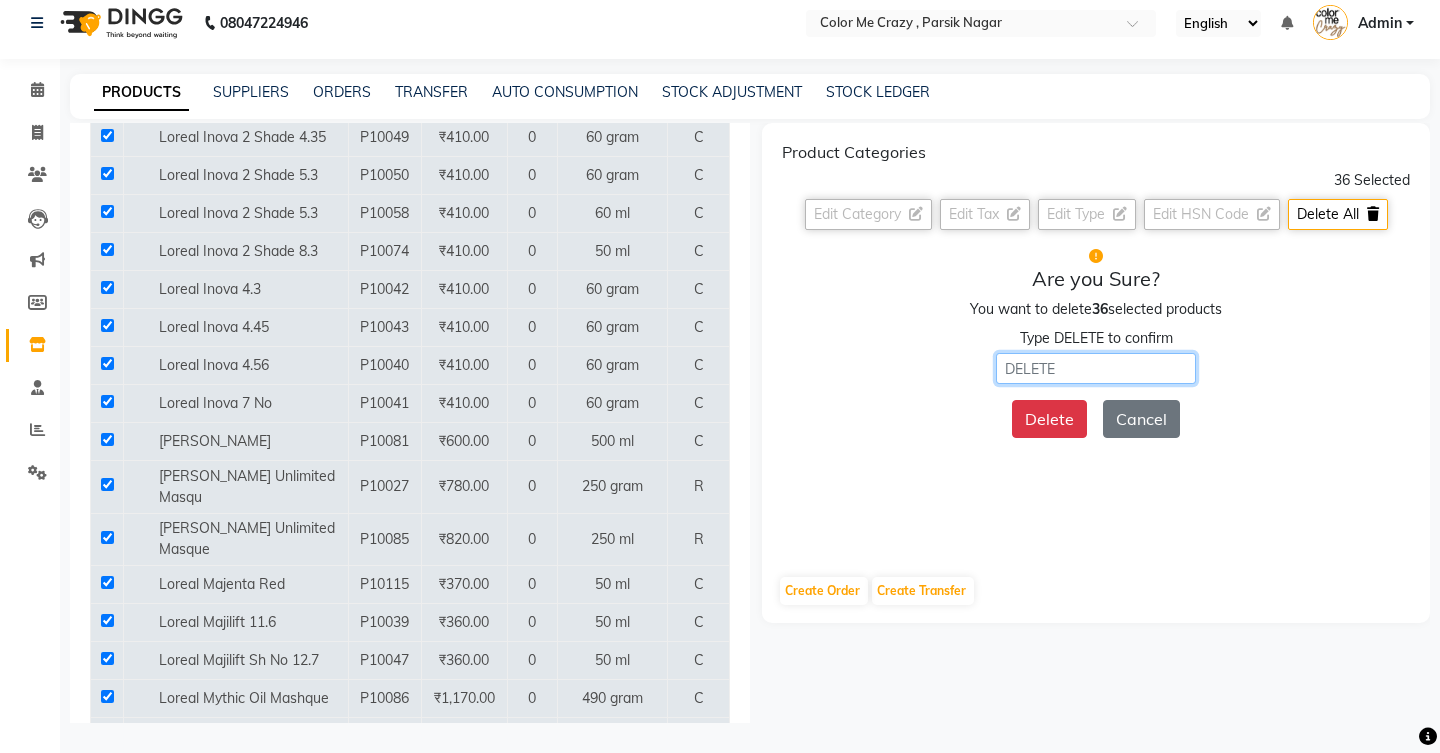 click 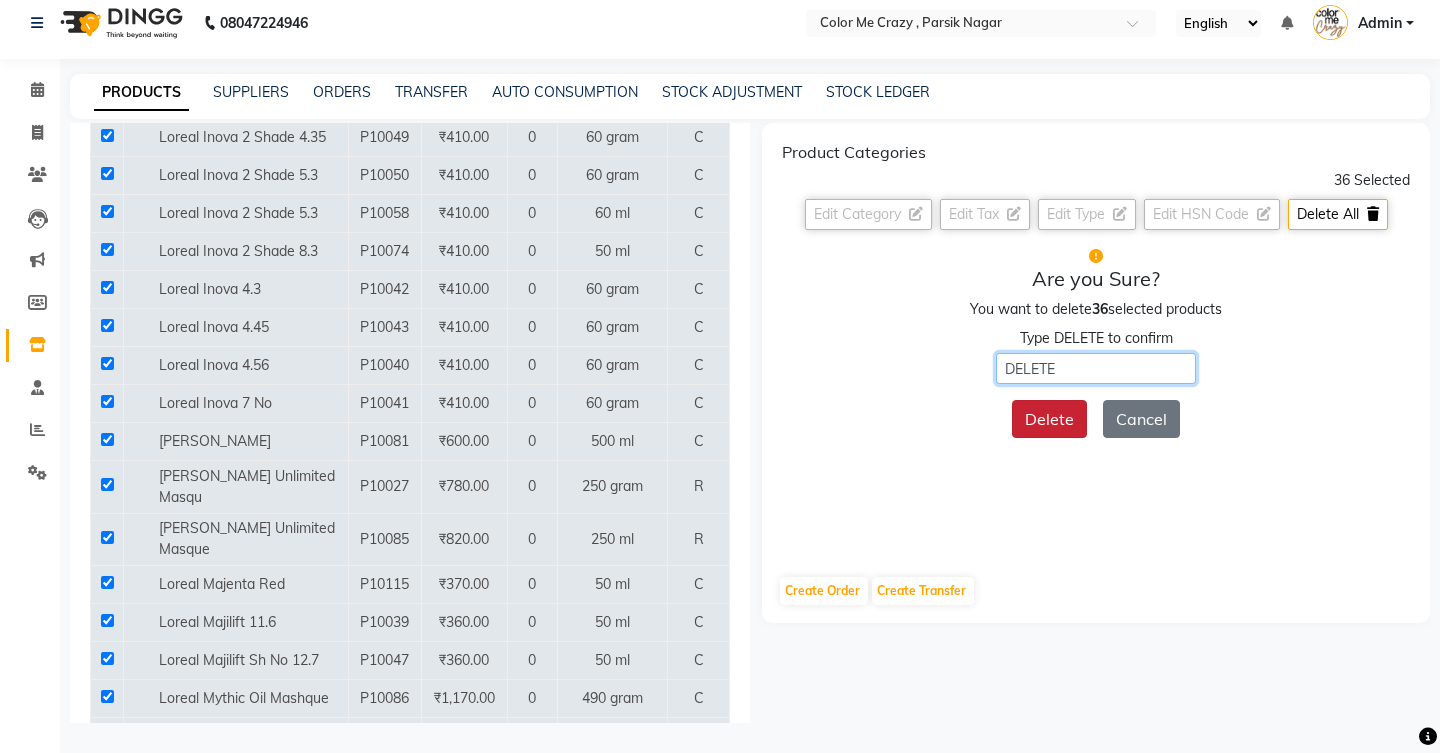 type on "DELETE" 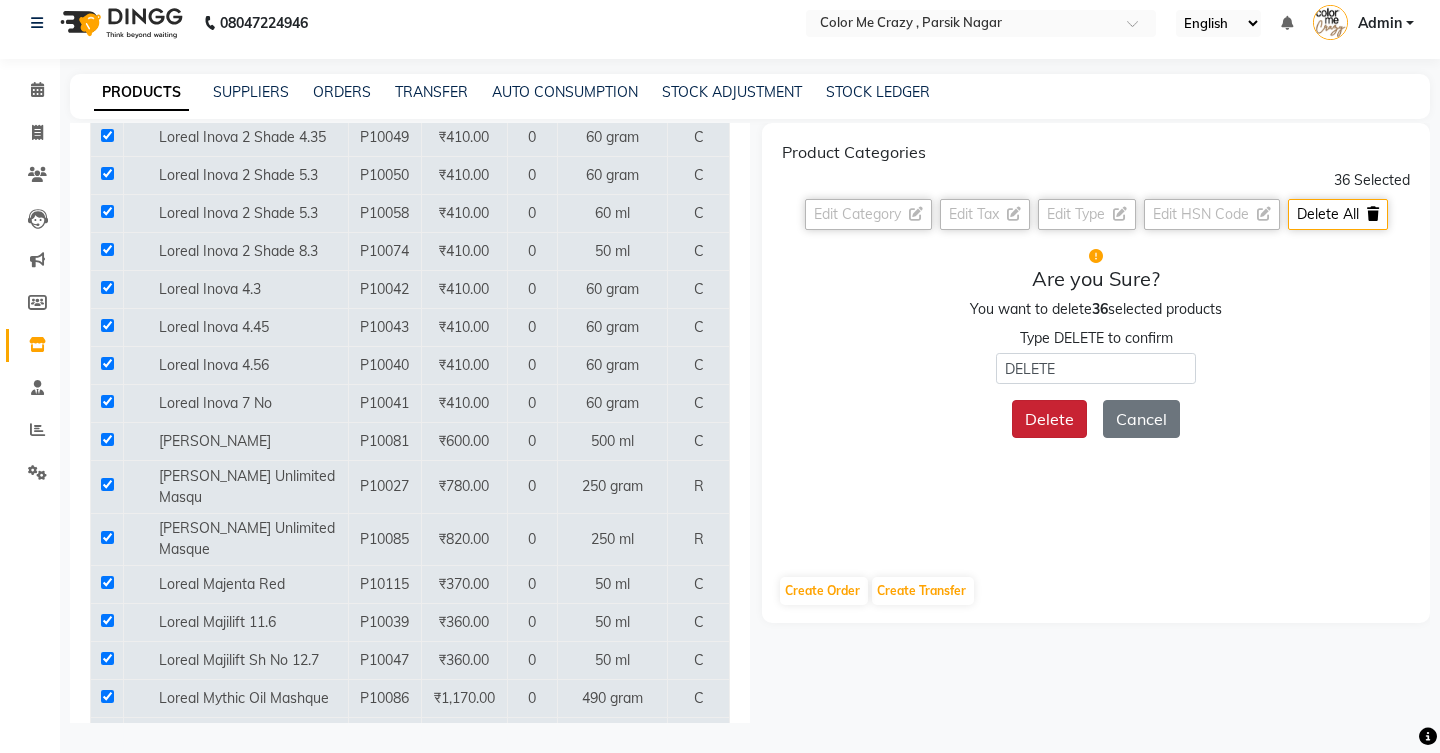 click on "Delete" 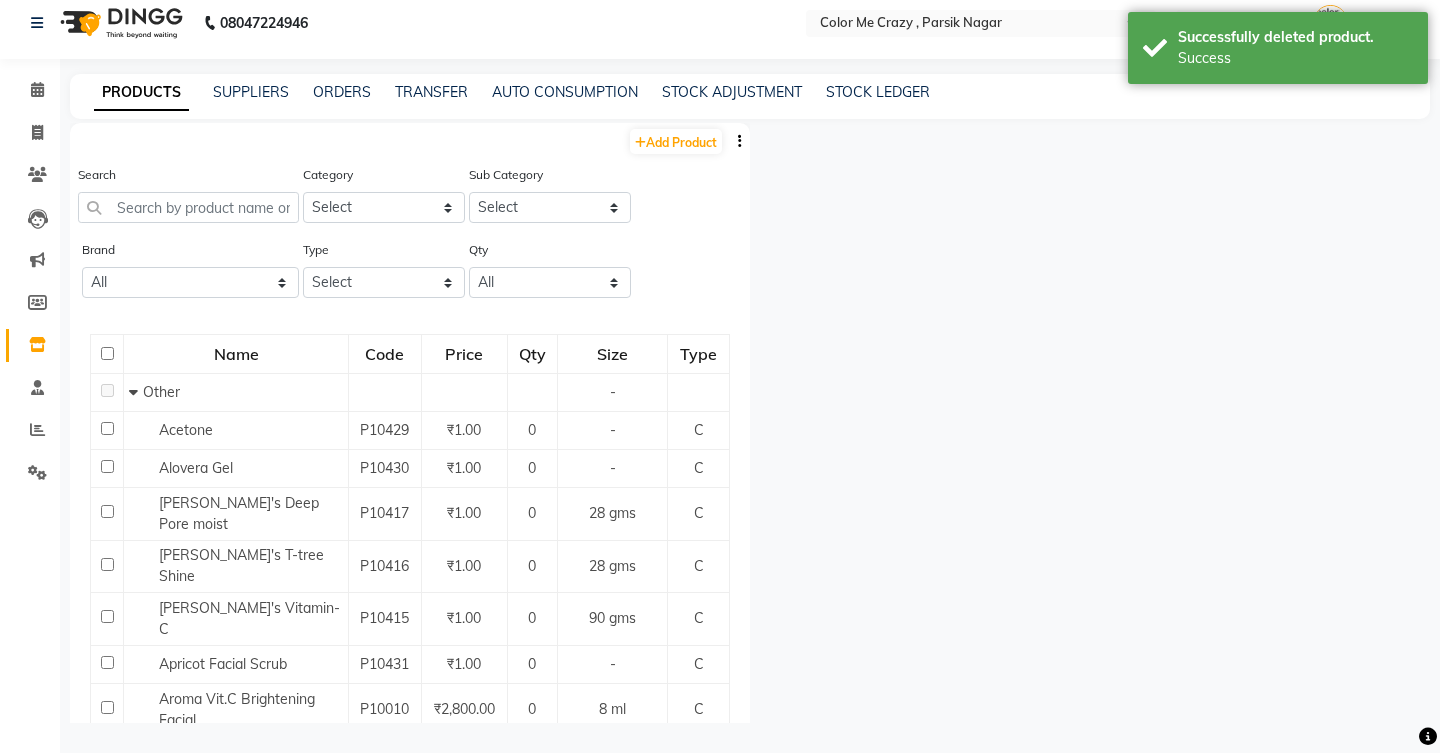 scroll, scrollTop: 0, scrollLeft: 0, axis: both 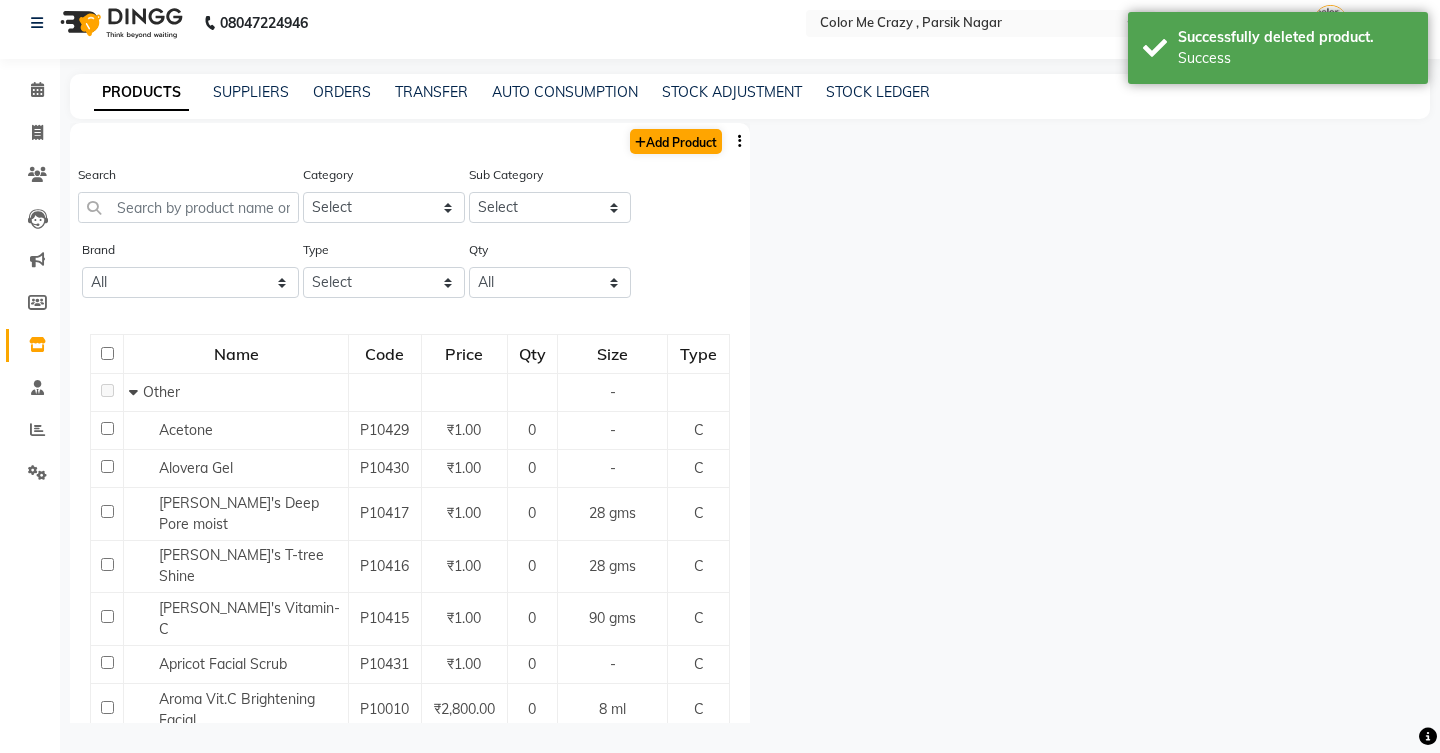 click on "Add Product" 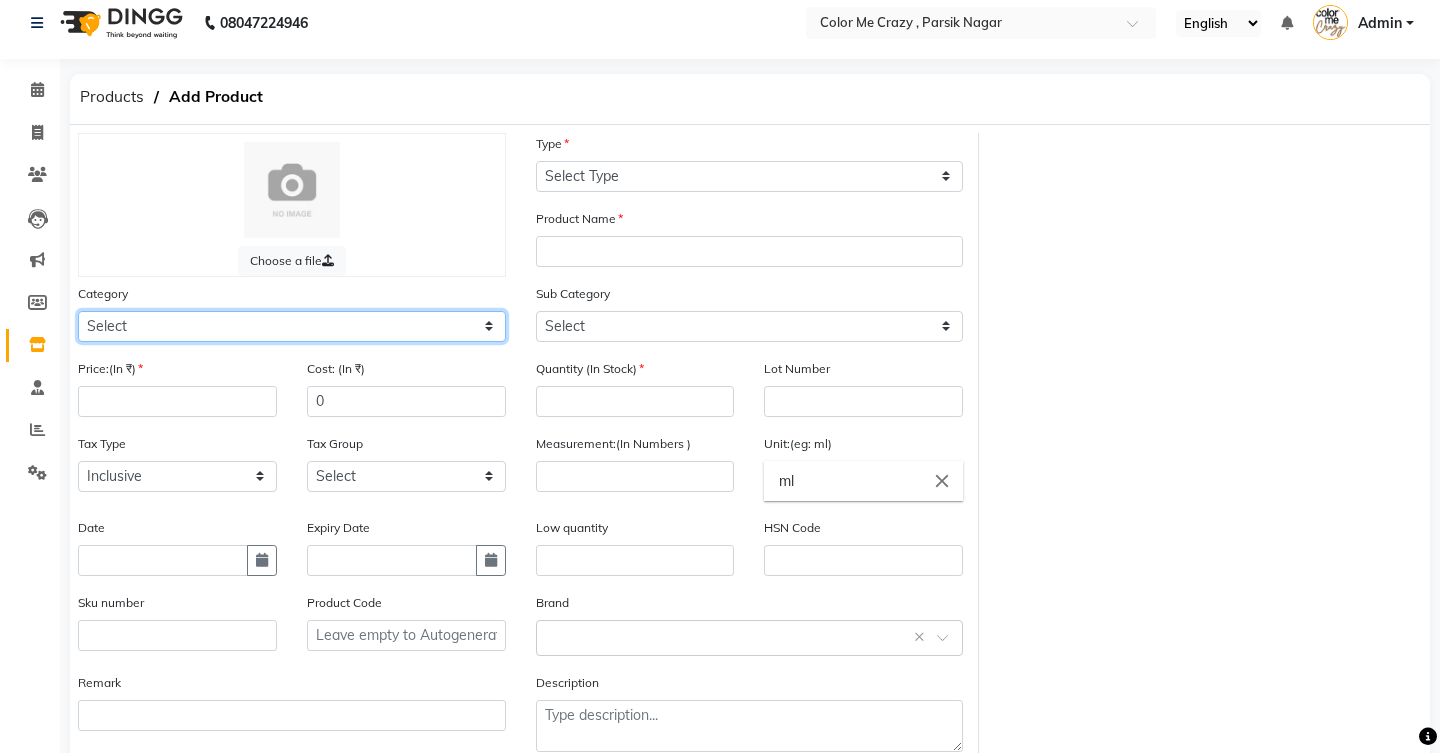 select on "1100" 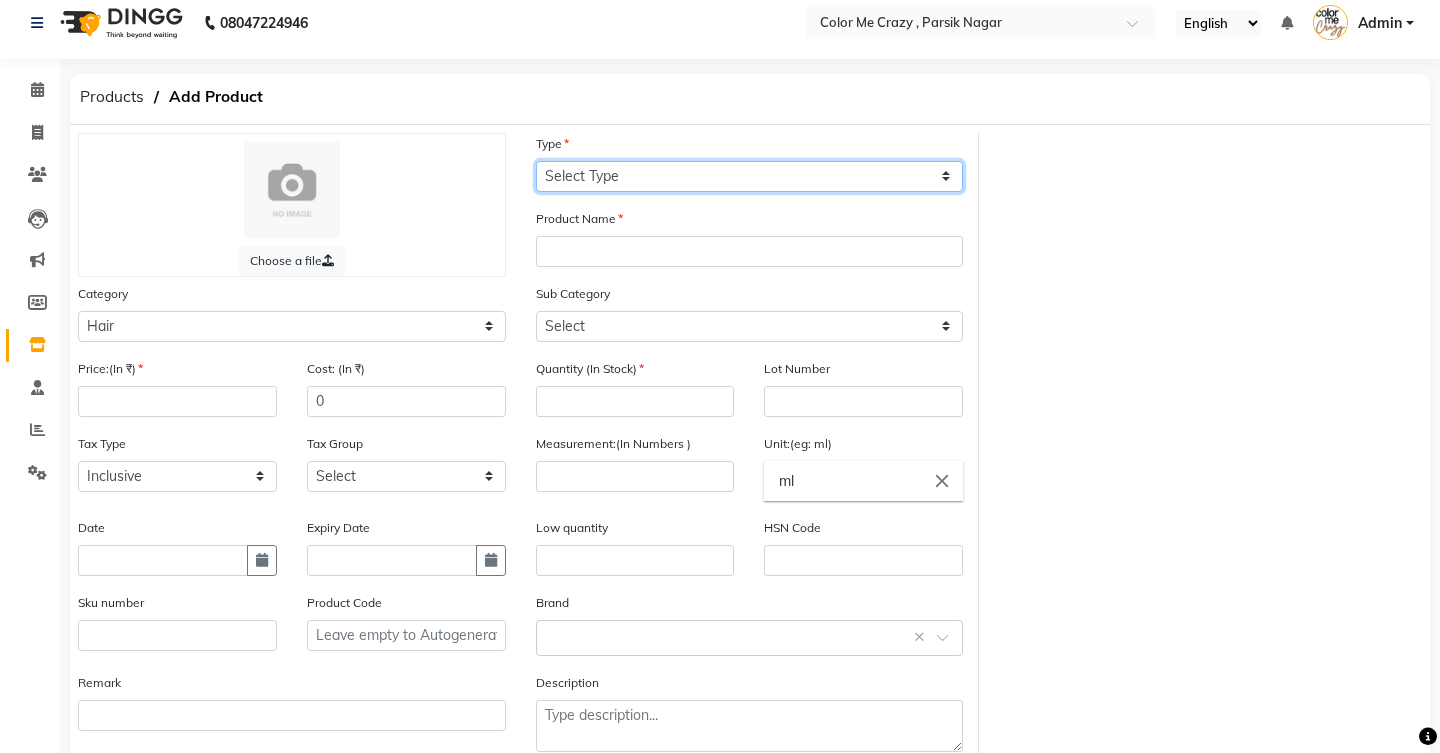 select on "R" 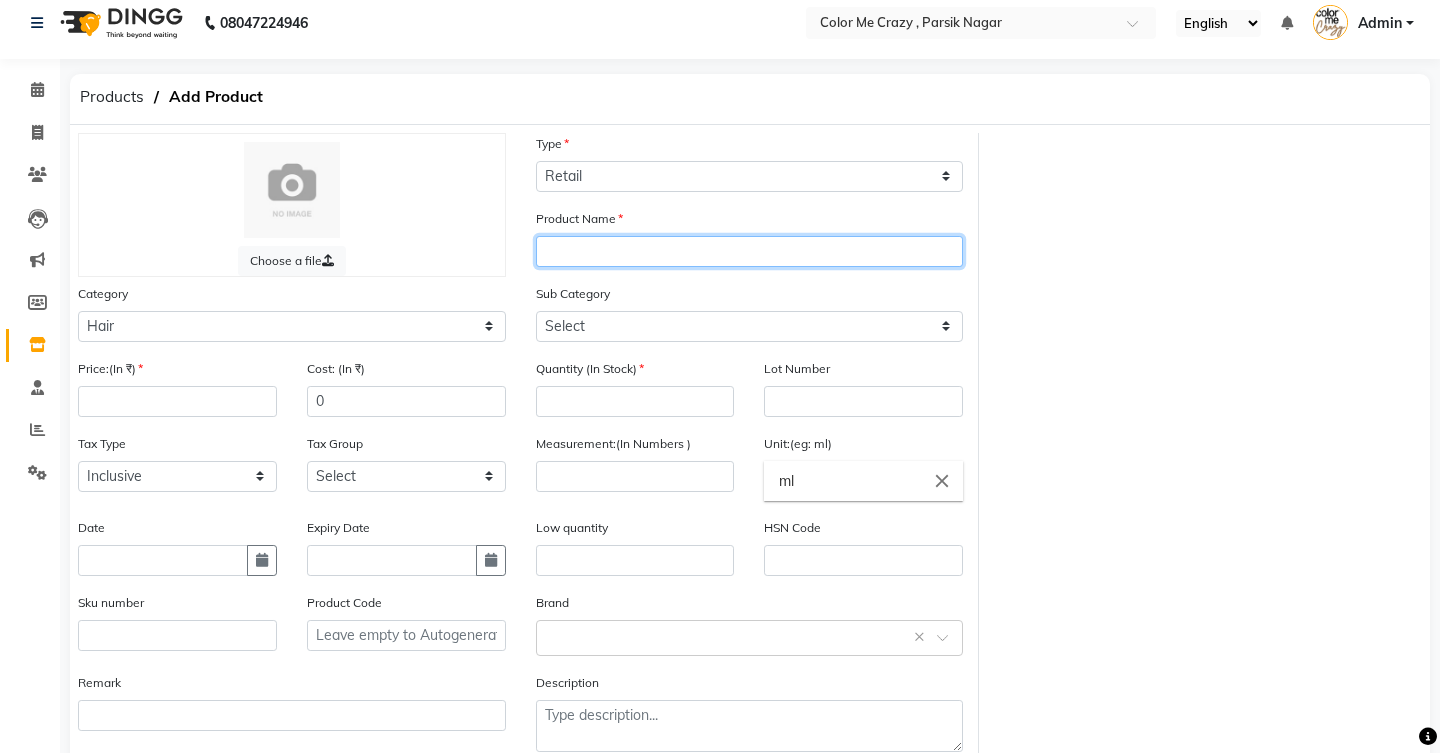 click 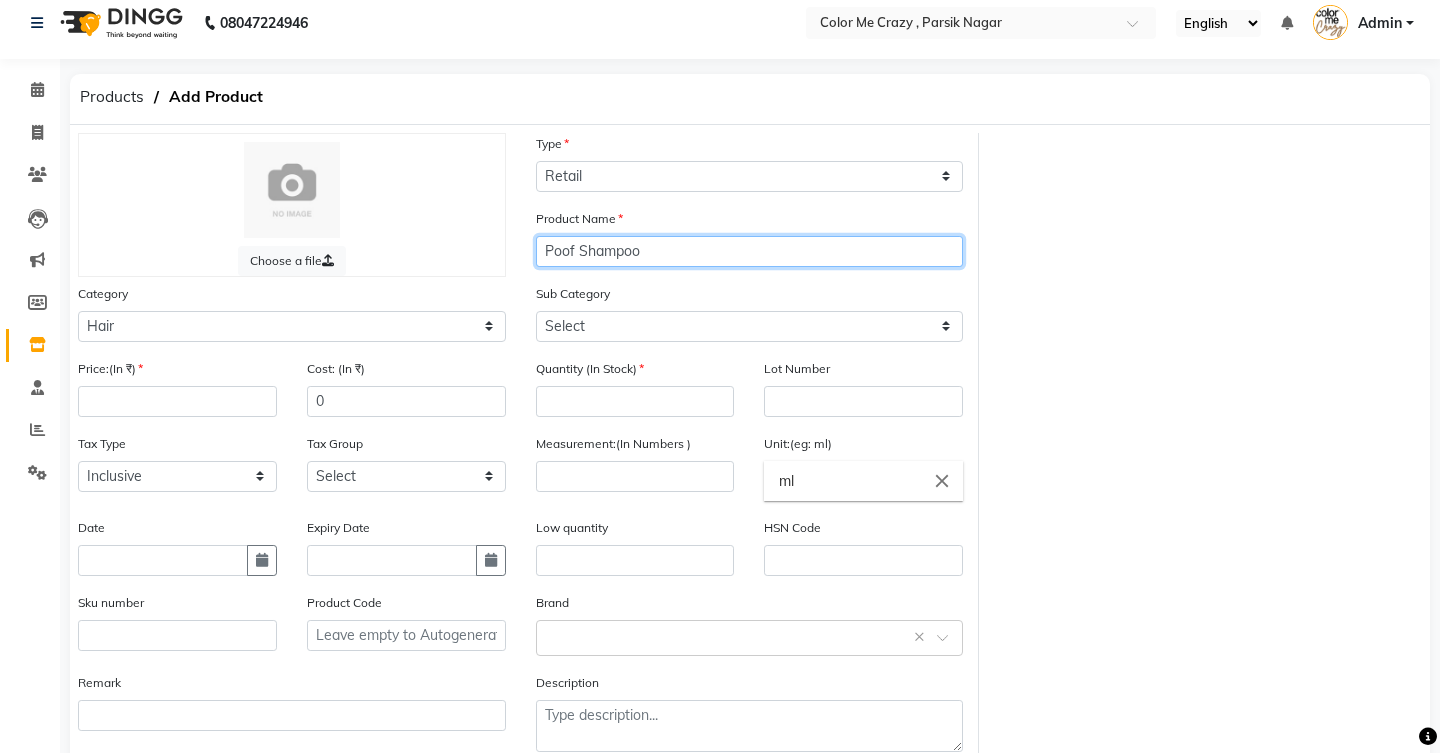 type on "Poof Shampoo" 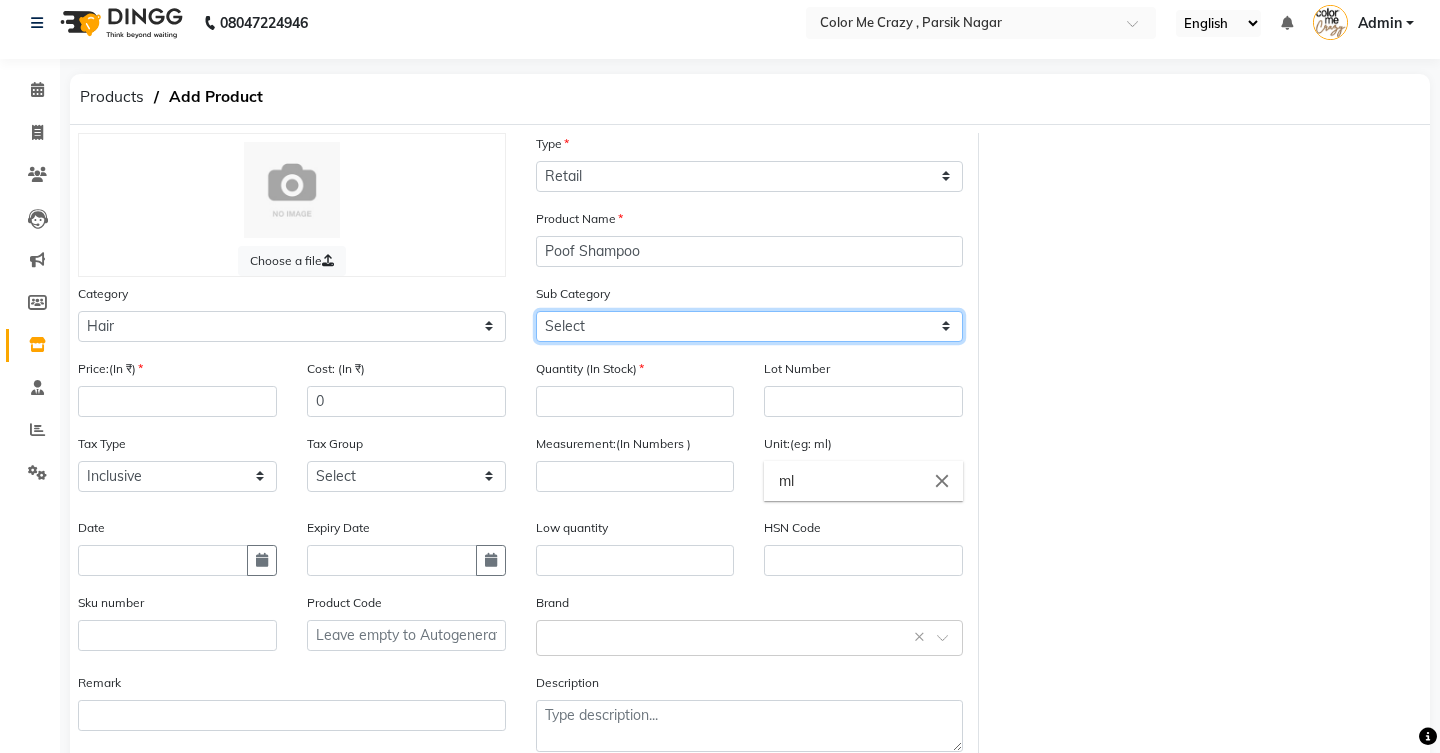 select on "1101" 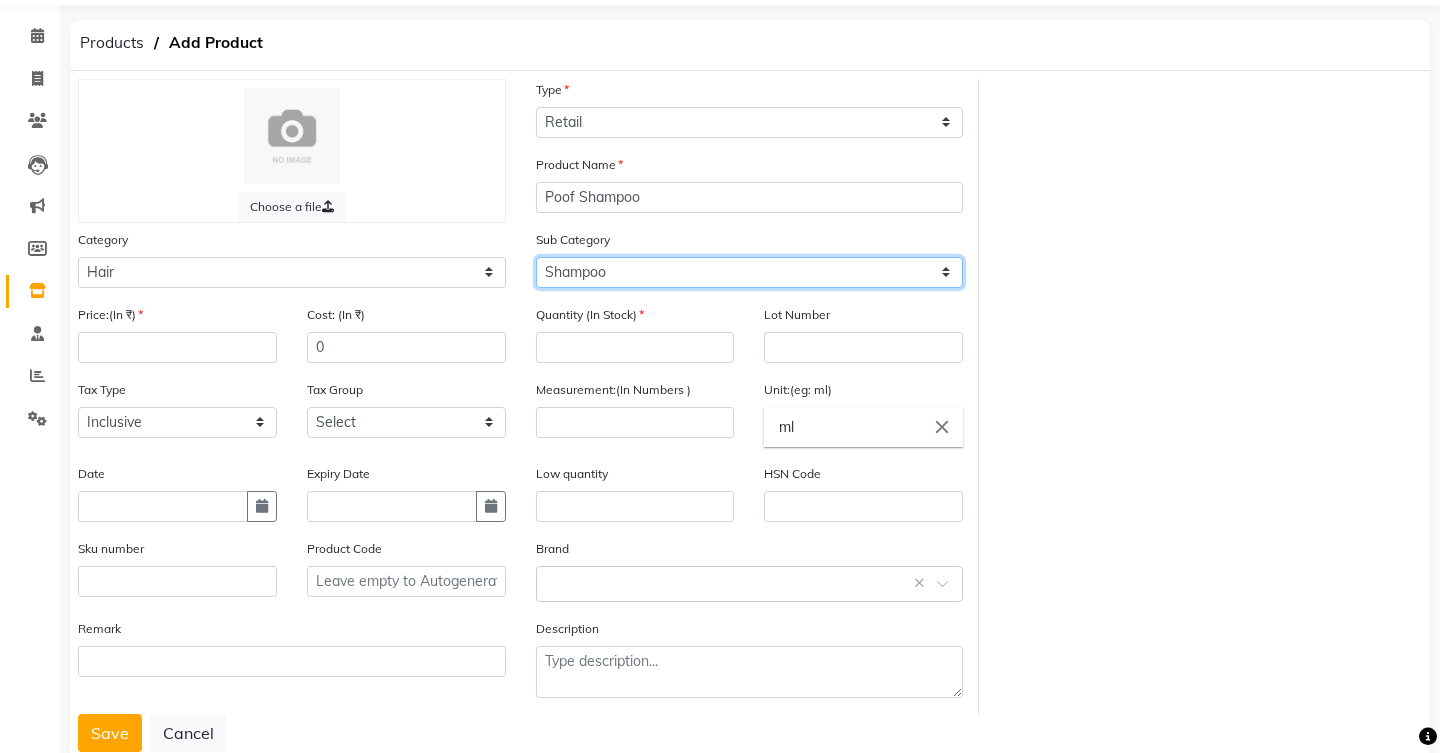 scroll, scrollTop: 72, scrollLeft: 0, axis: vertical 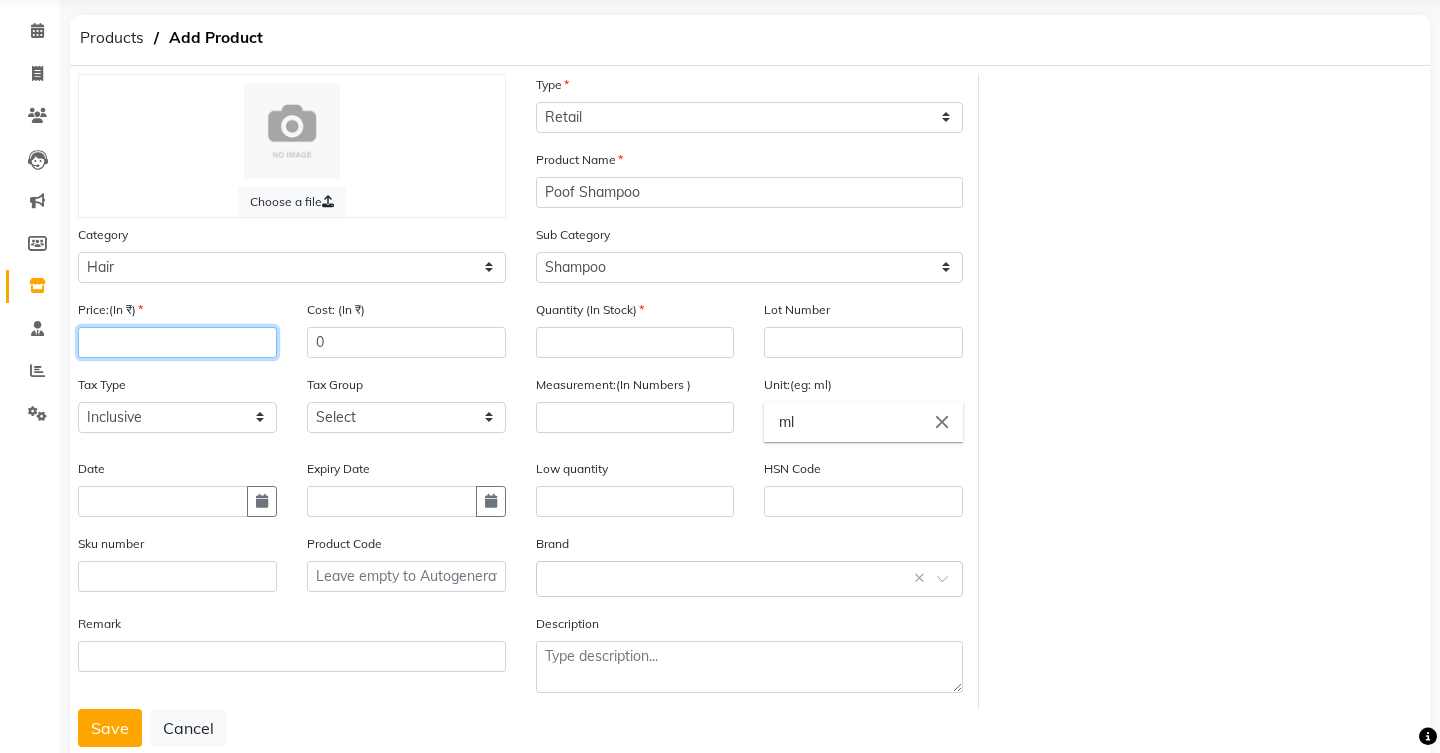 click 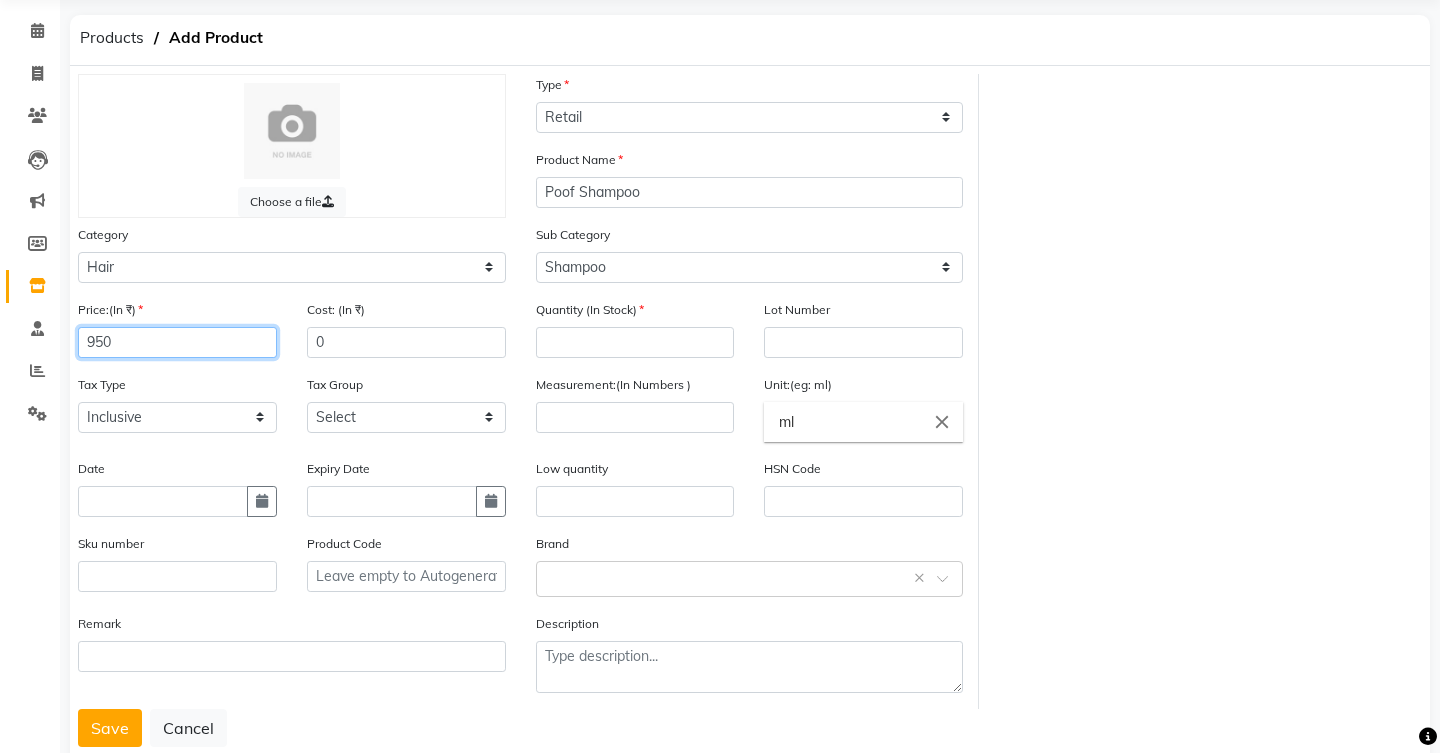 type on "950" 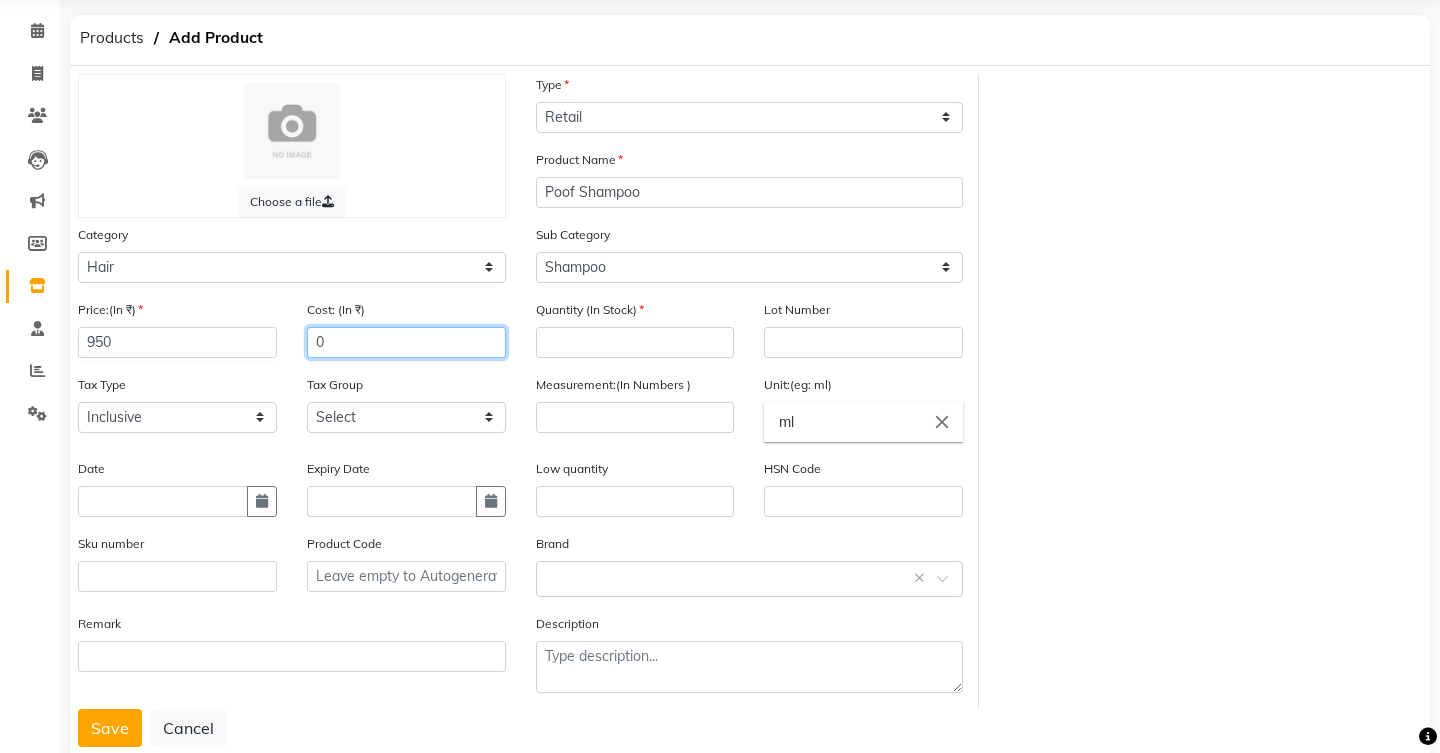 click on "0" 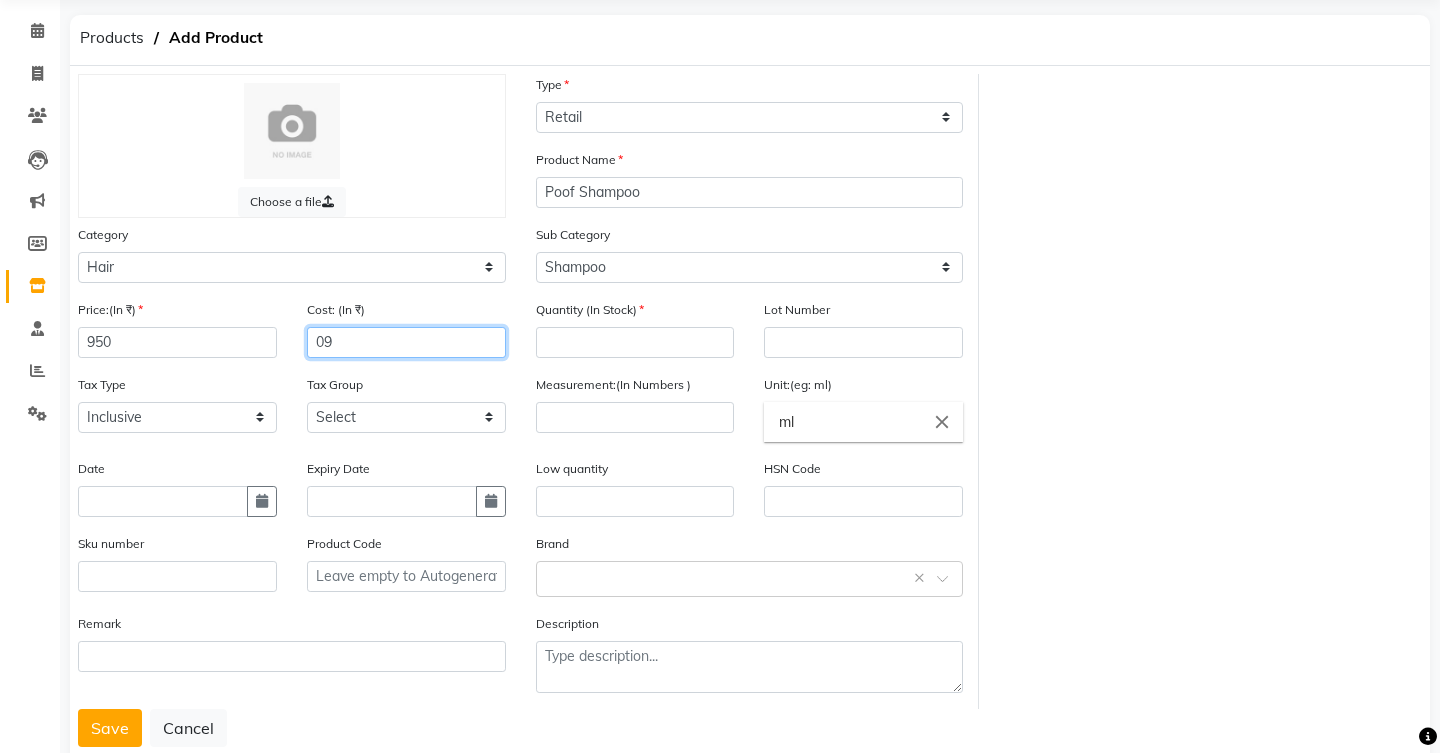 type on "0" 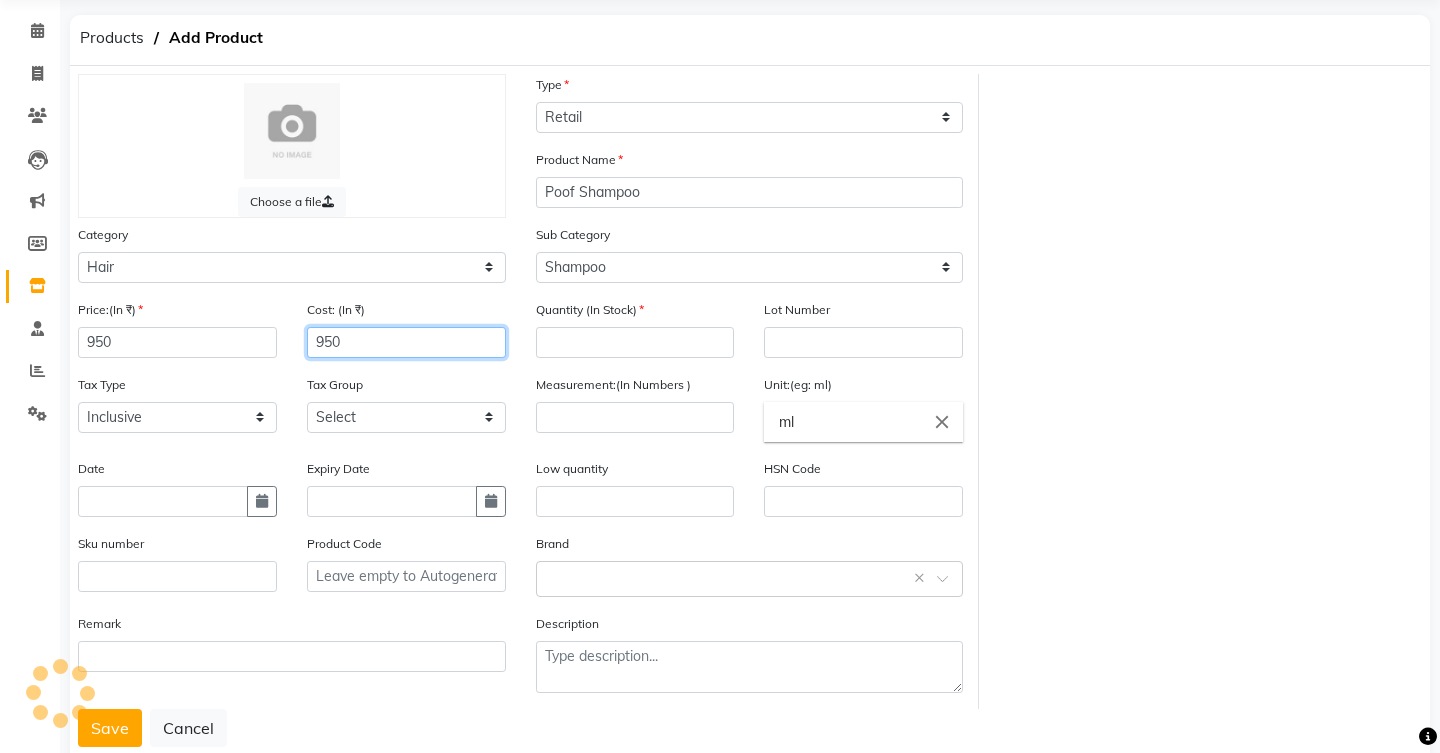 type on "950" 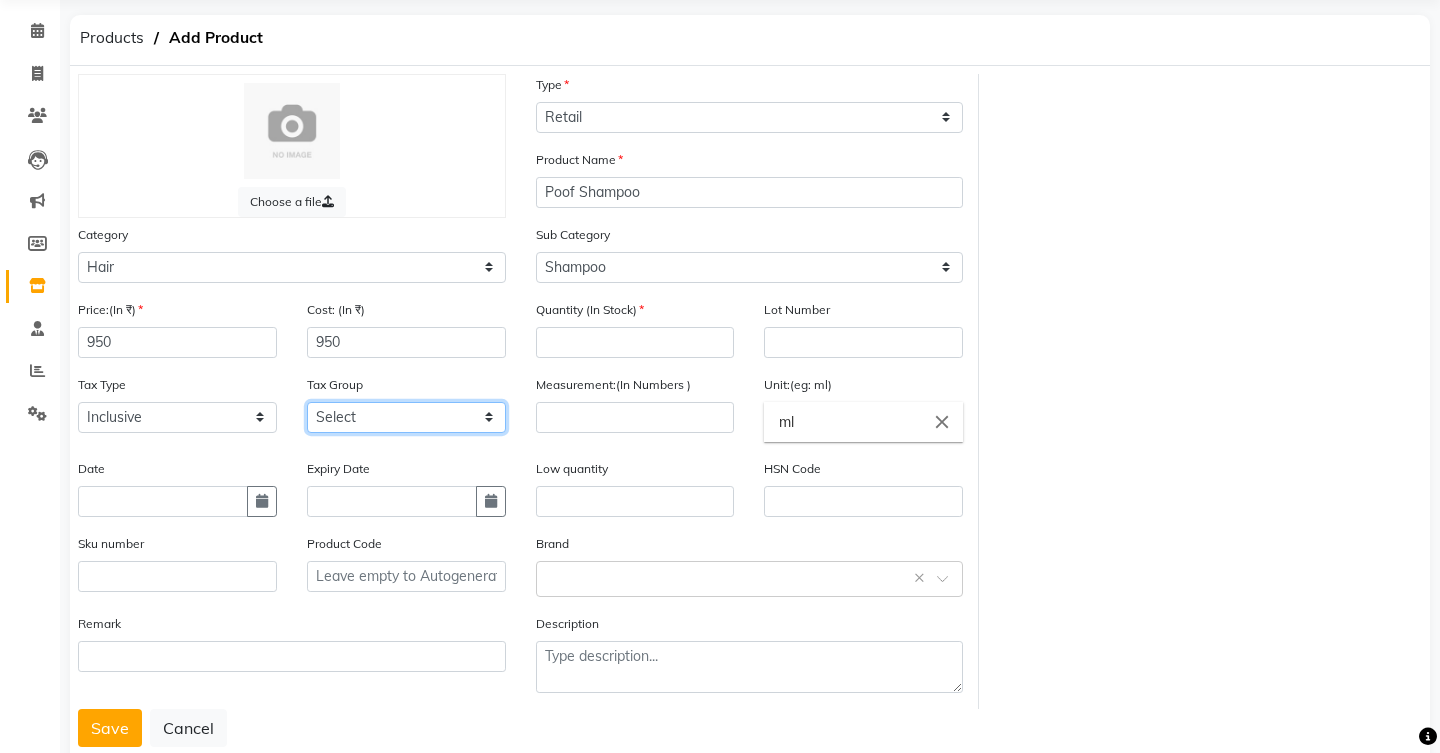 select on "238" 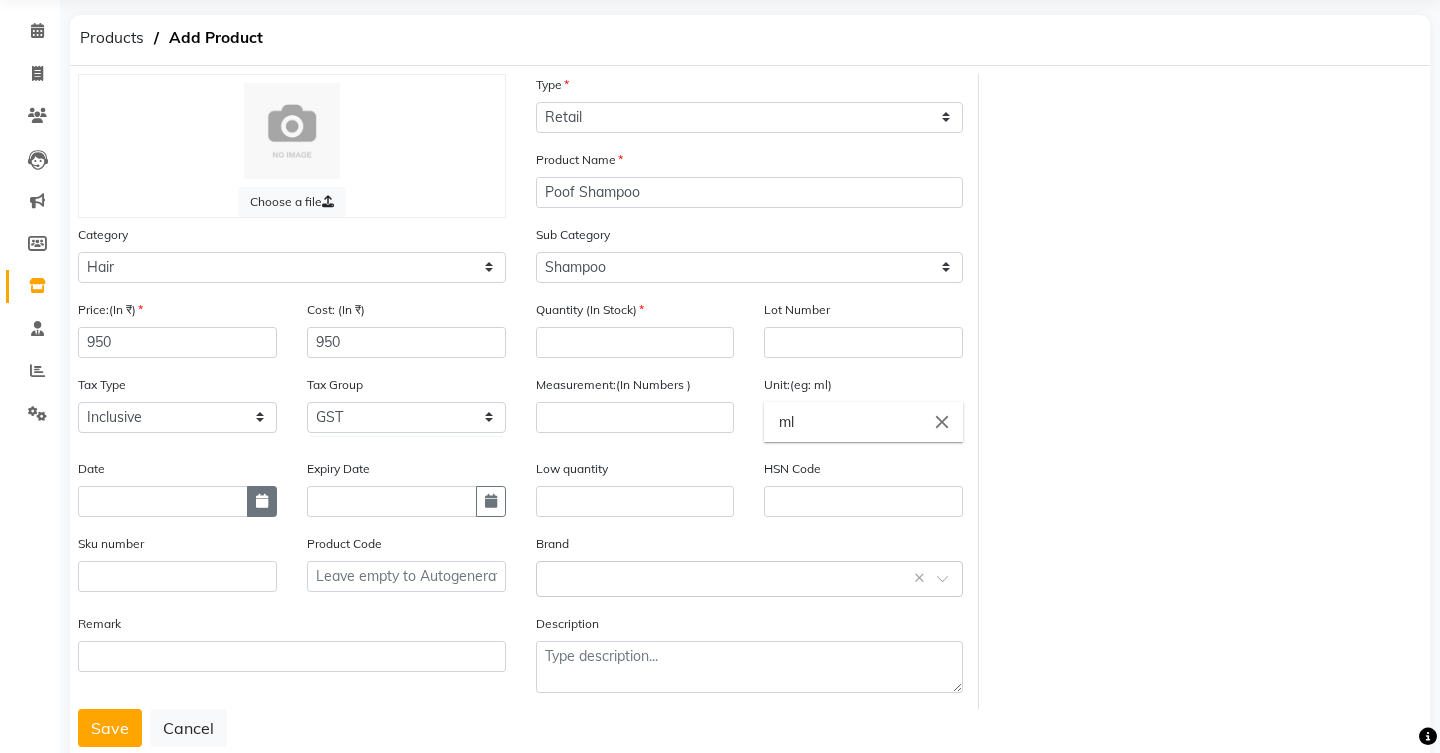 click 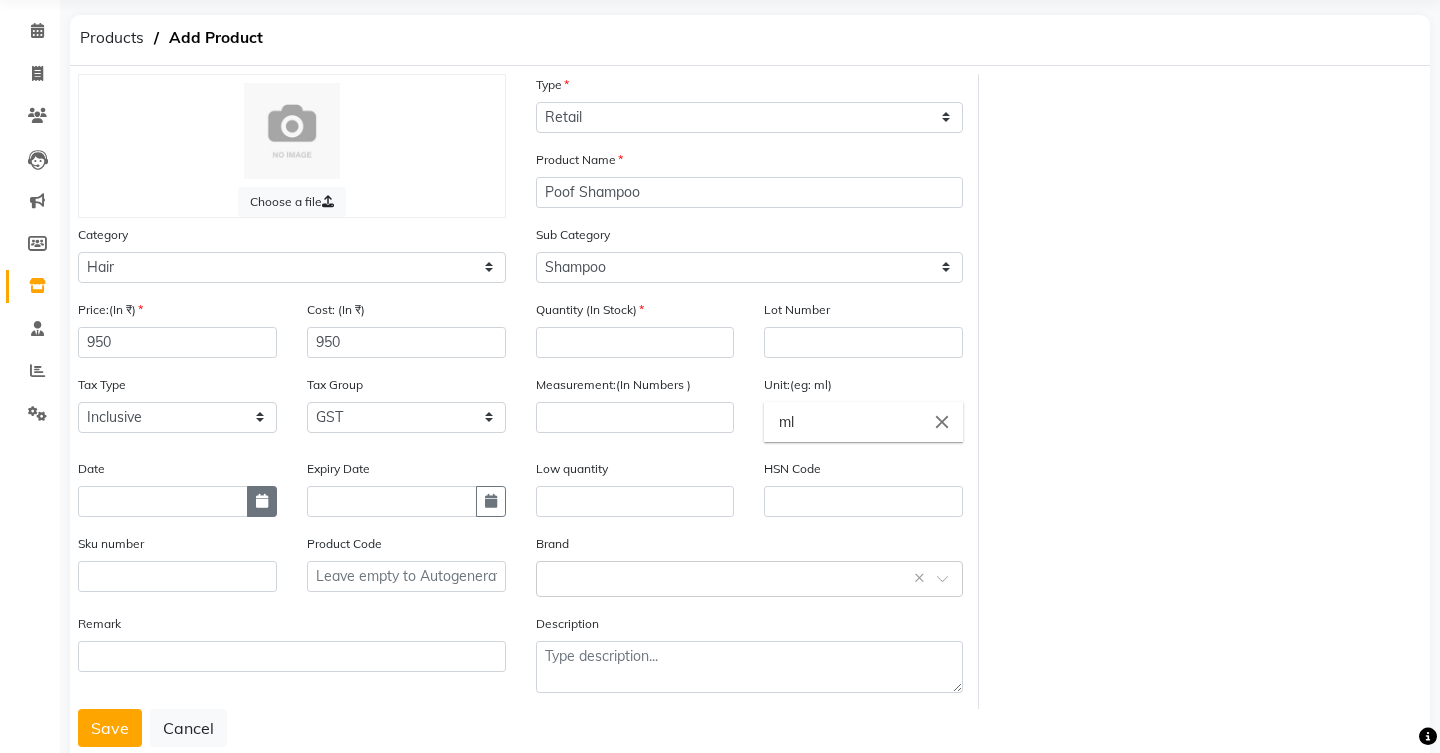 select on "7" 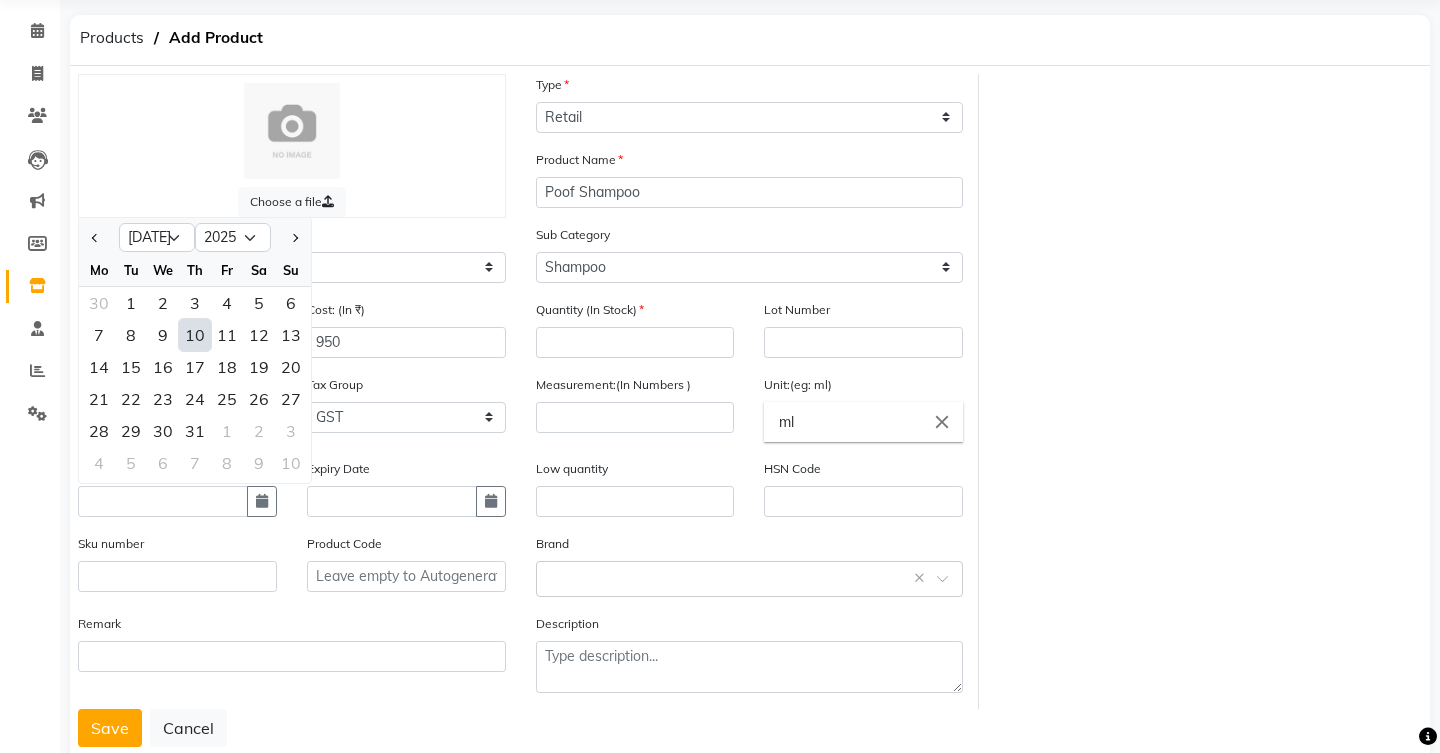 click on "10" 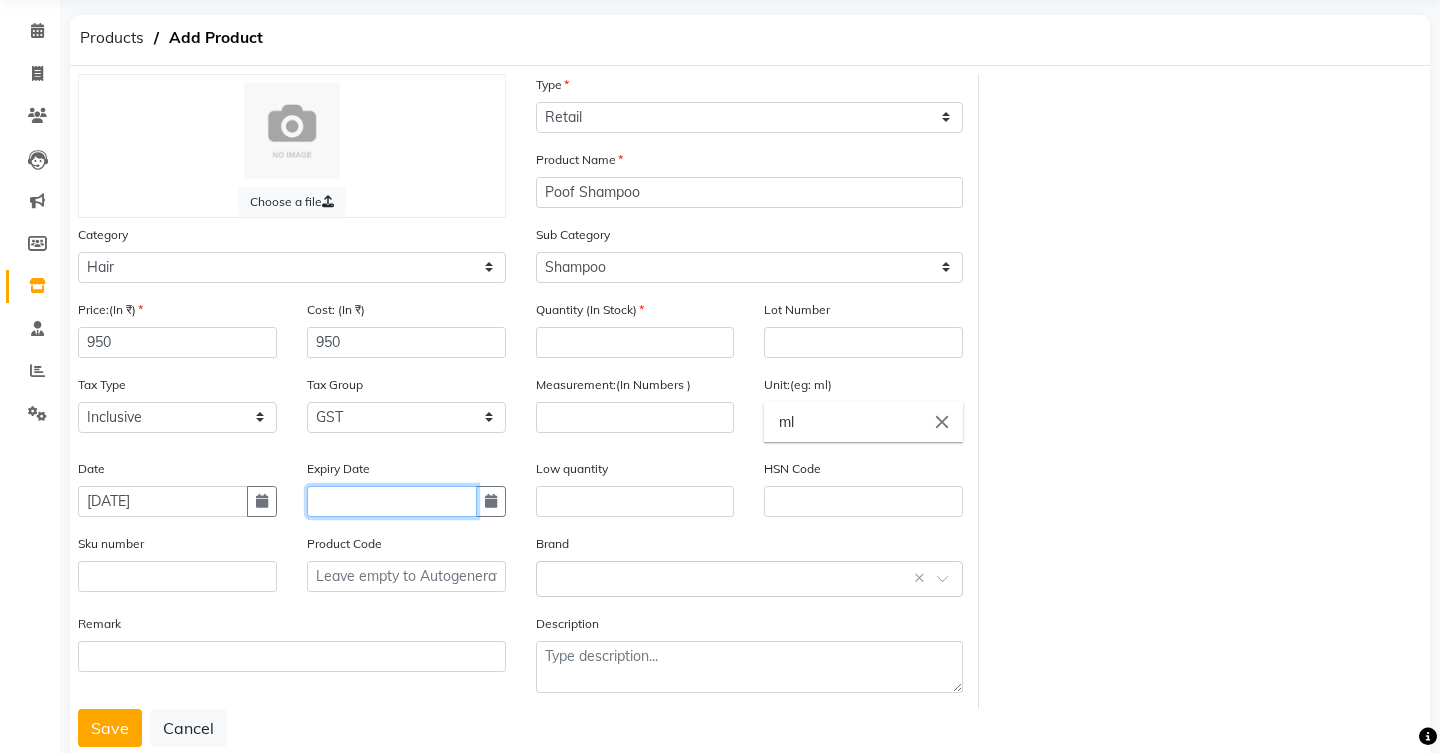 click 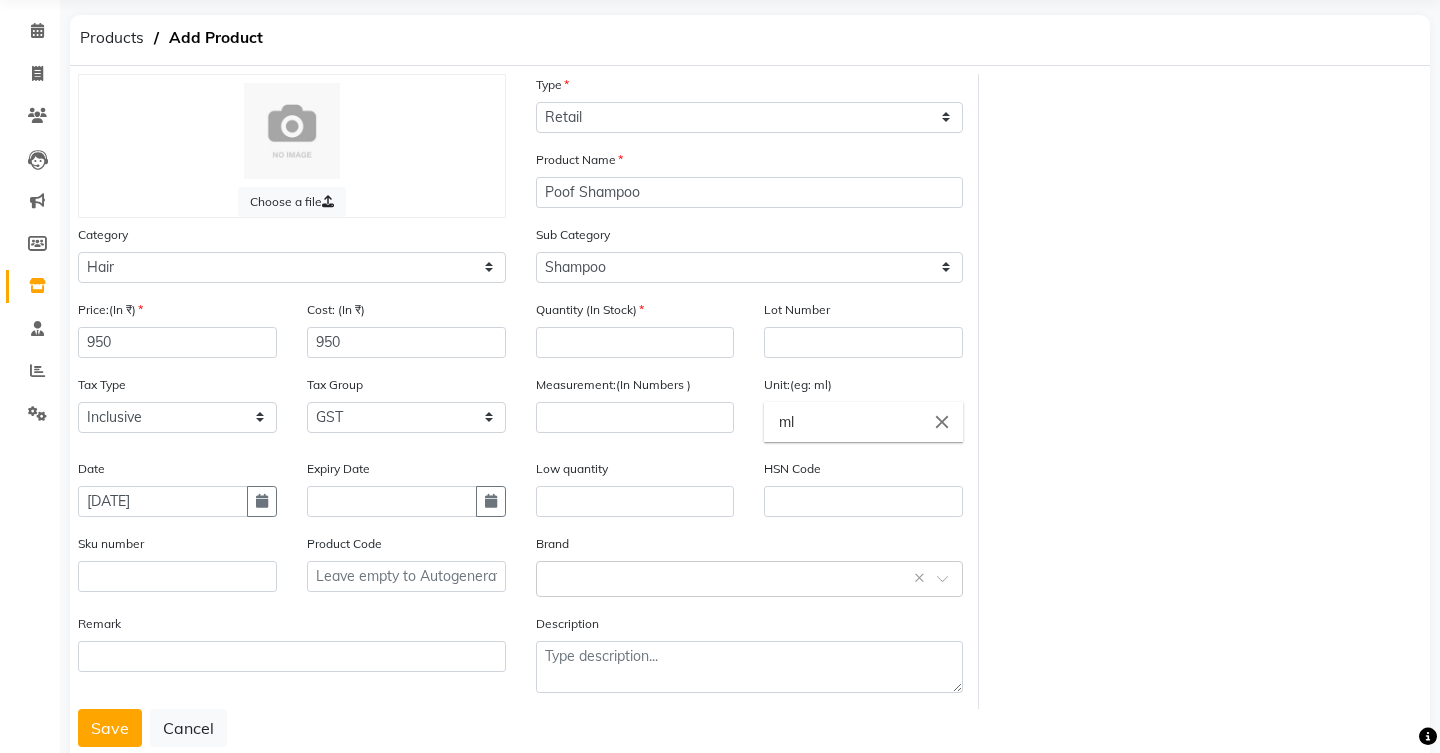 select on "7" 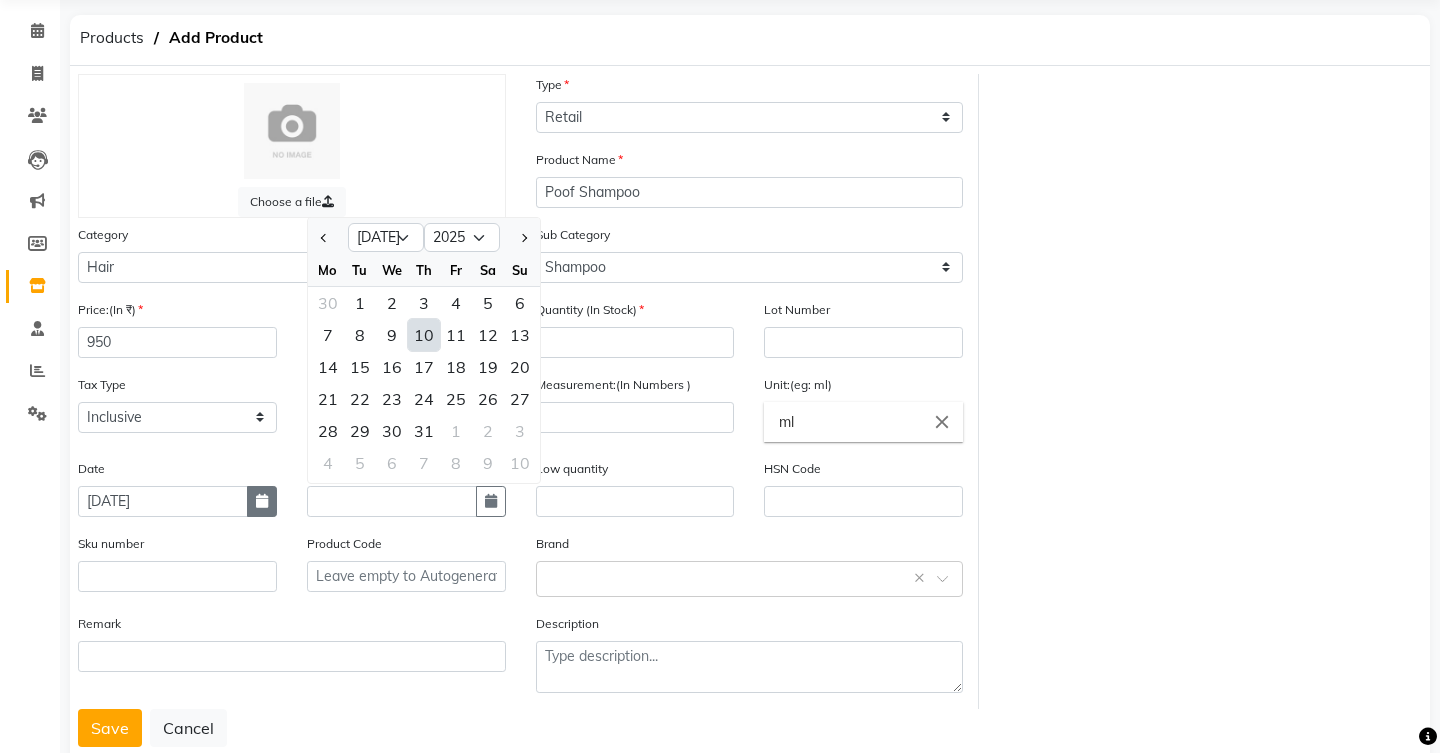 click 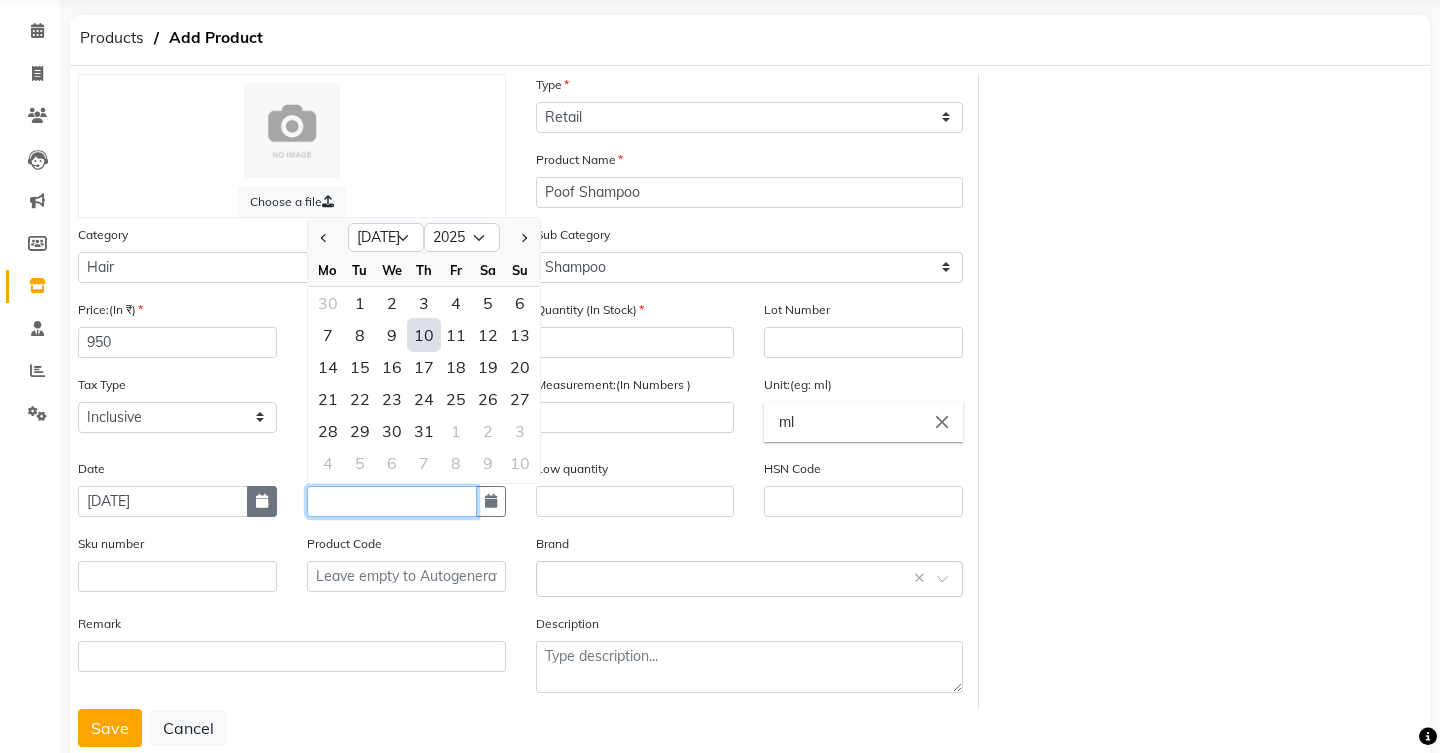 select on "7" 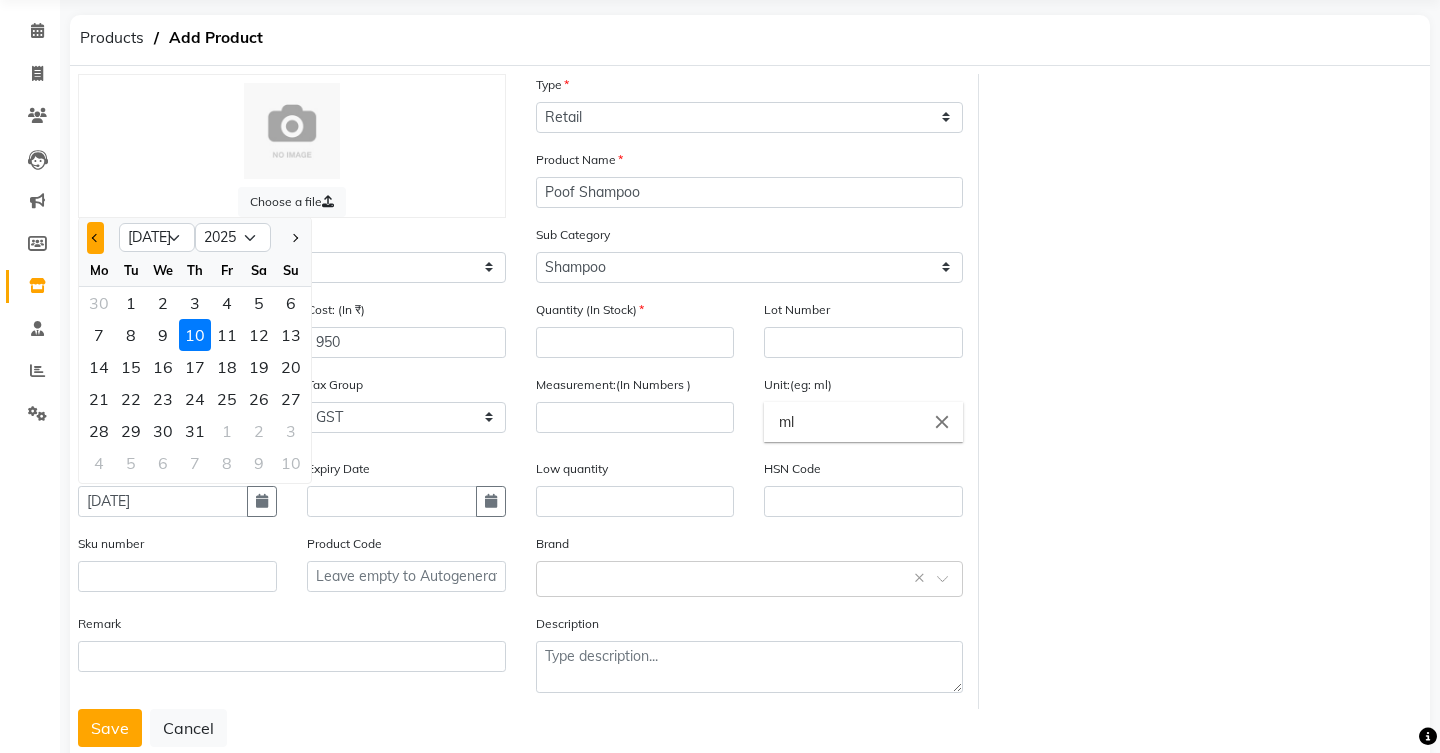 click 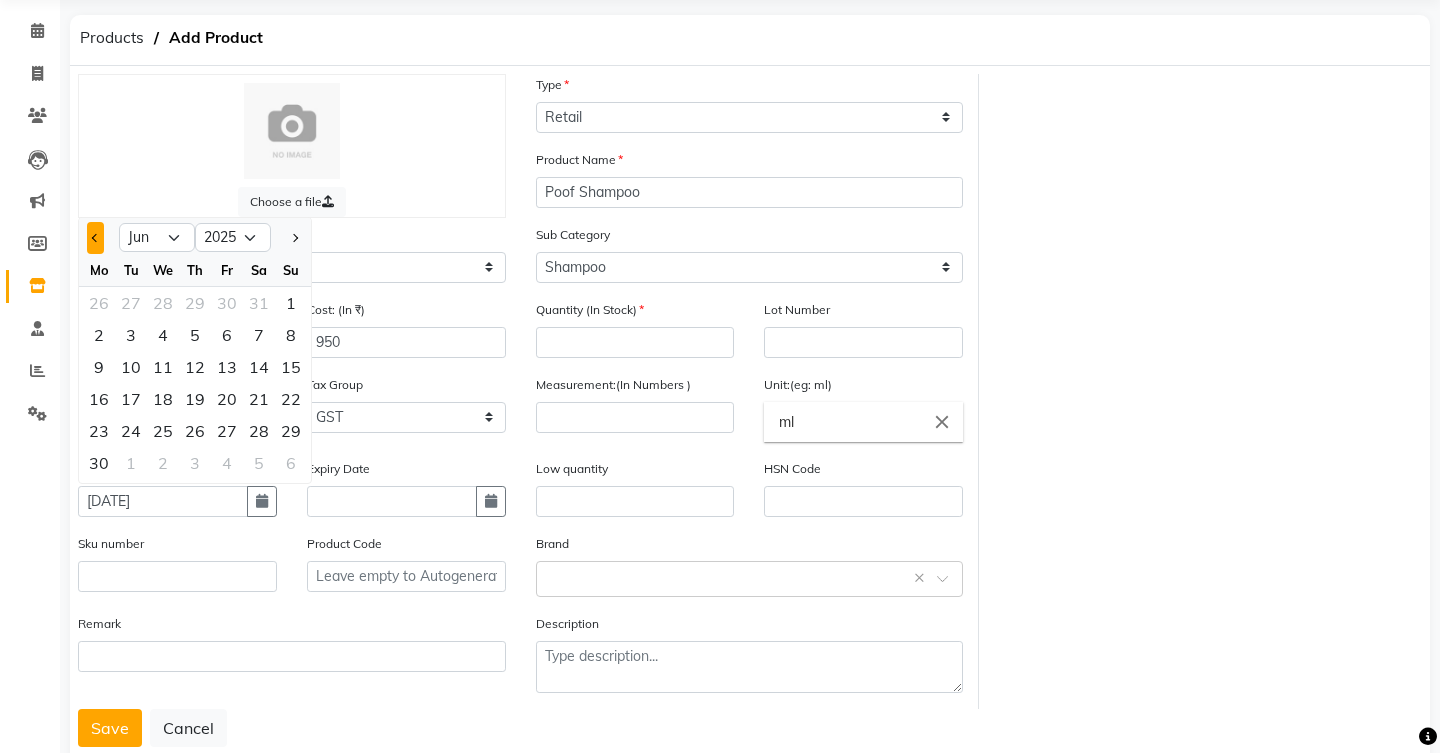 click 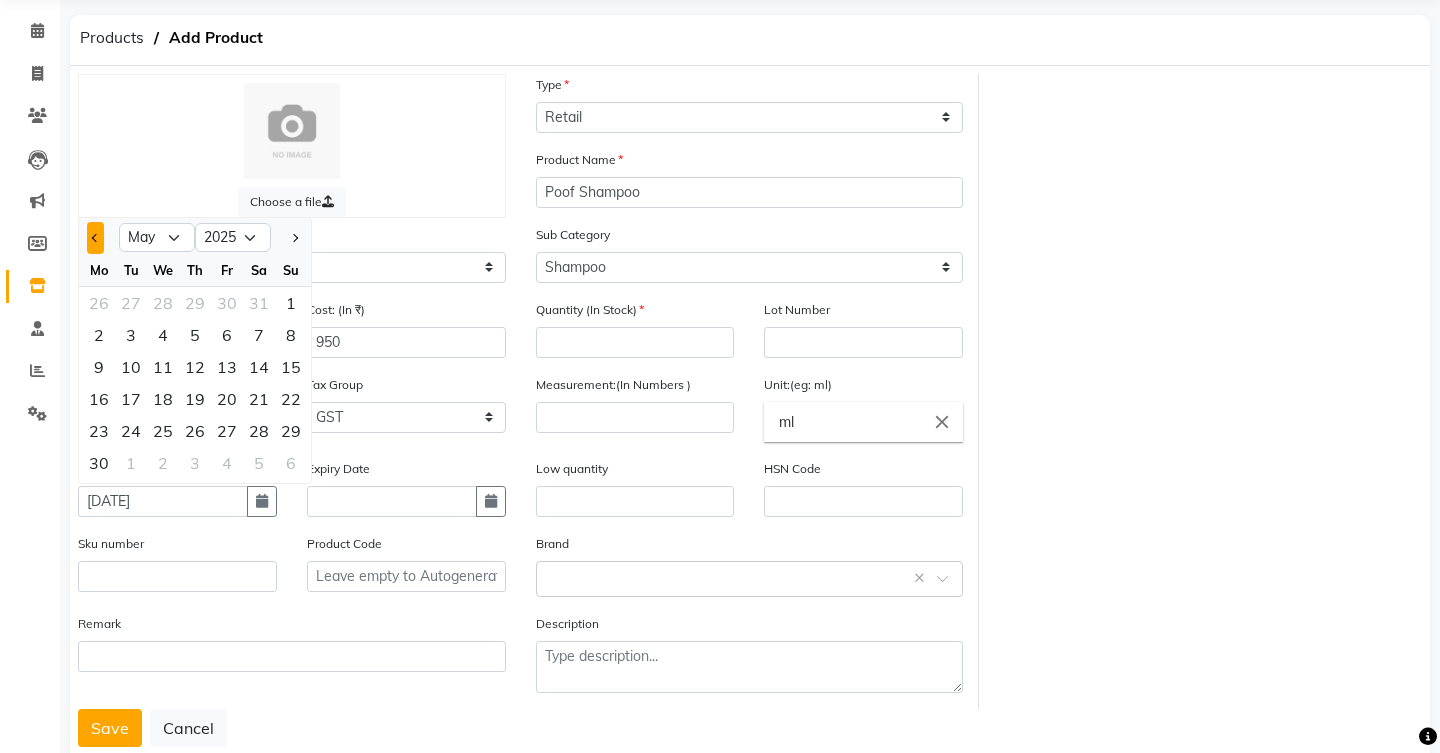 click 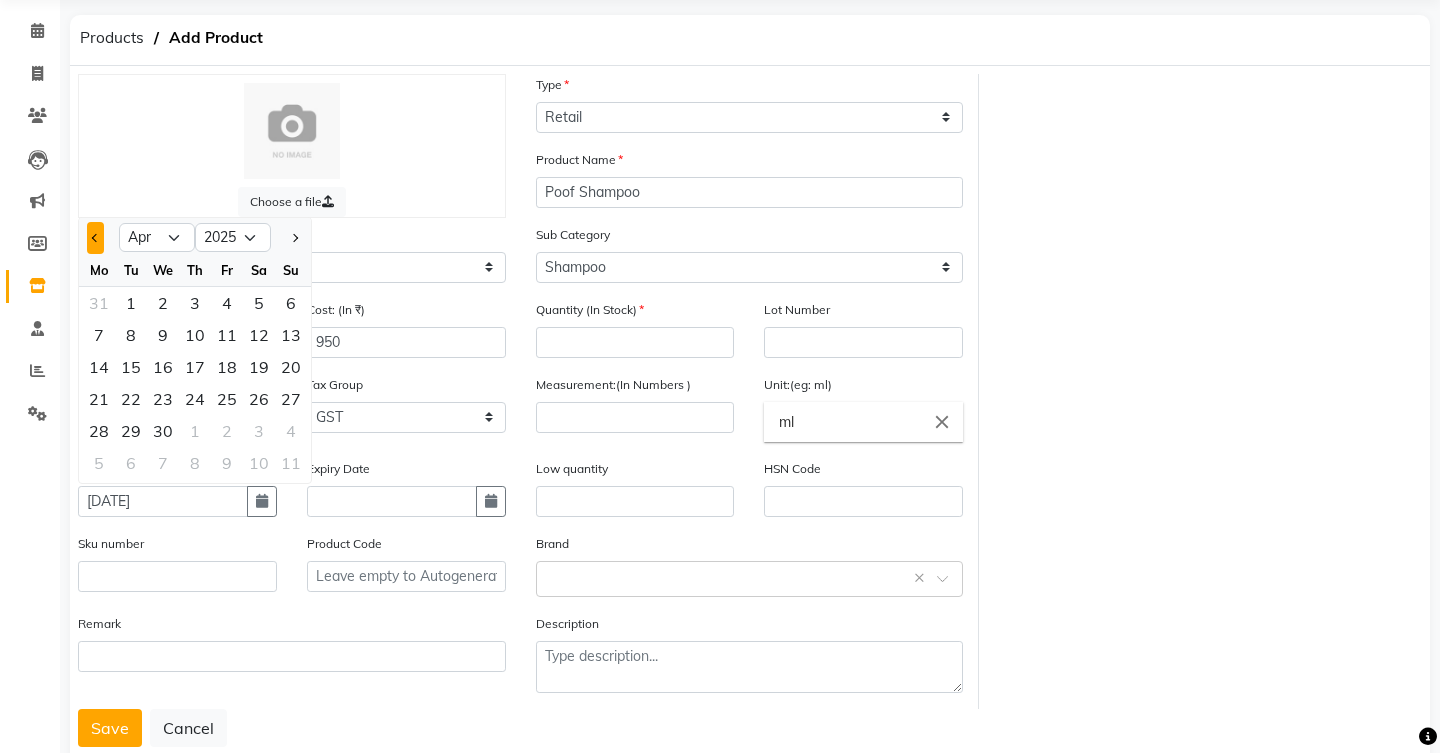 click 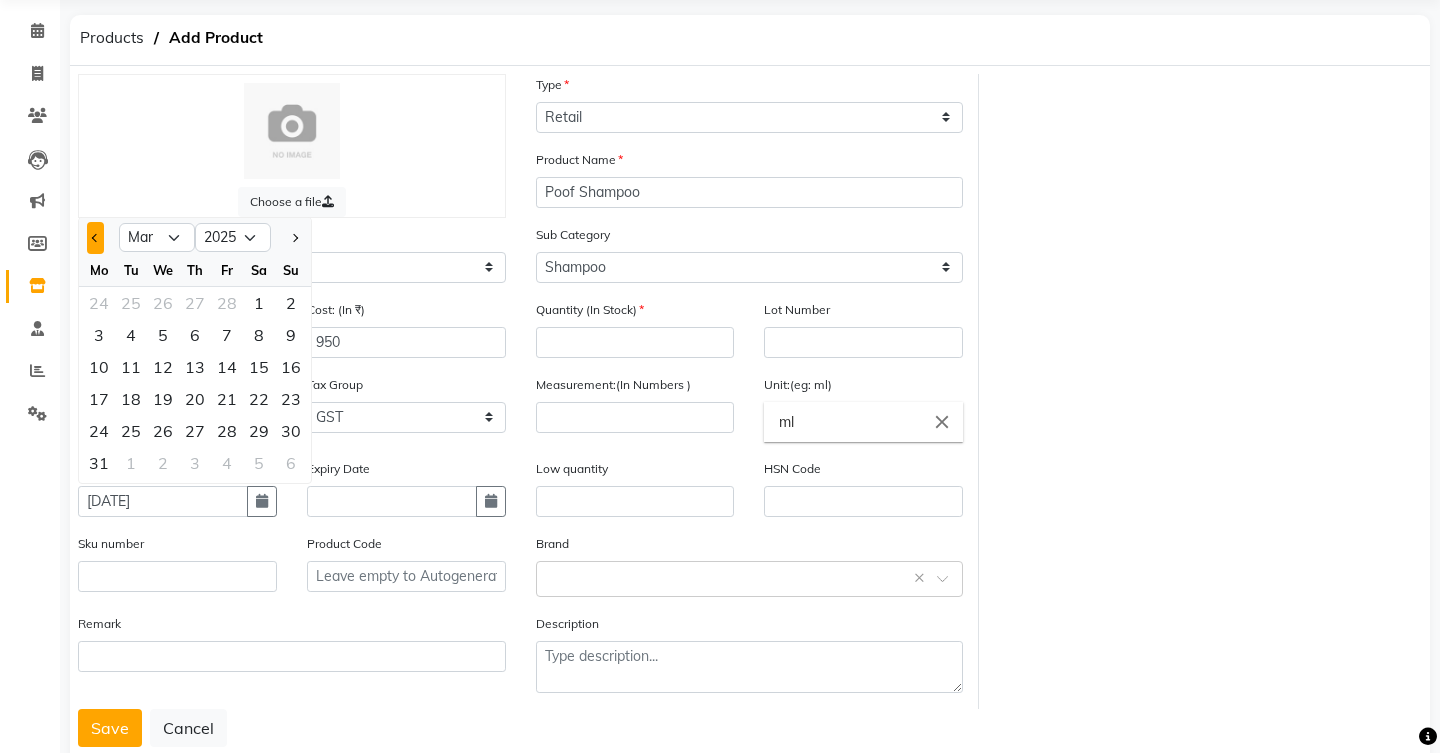 click 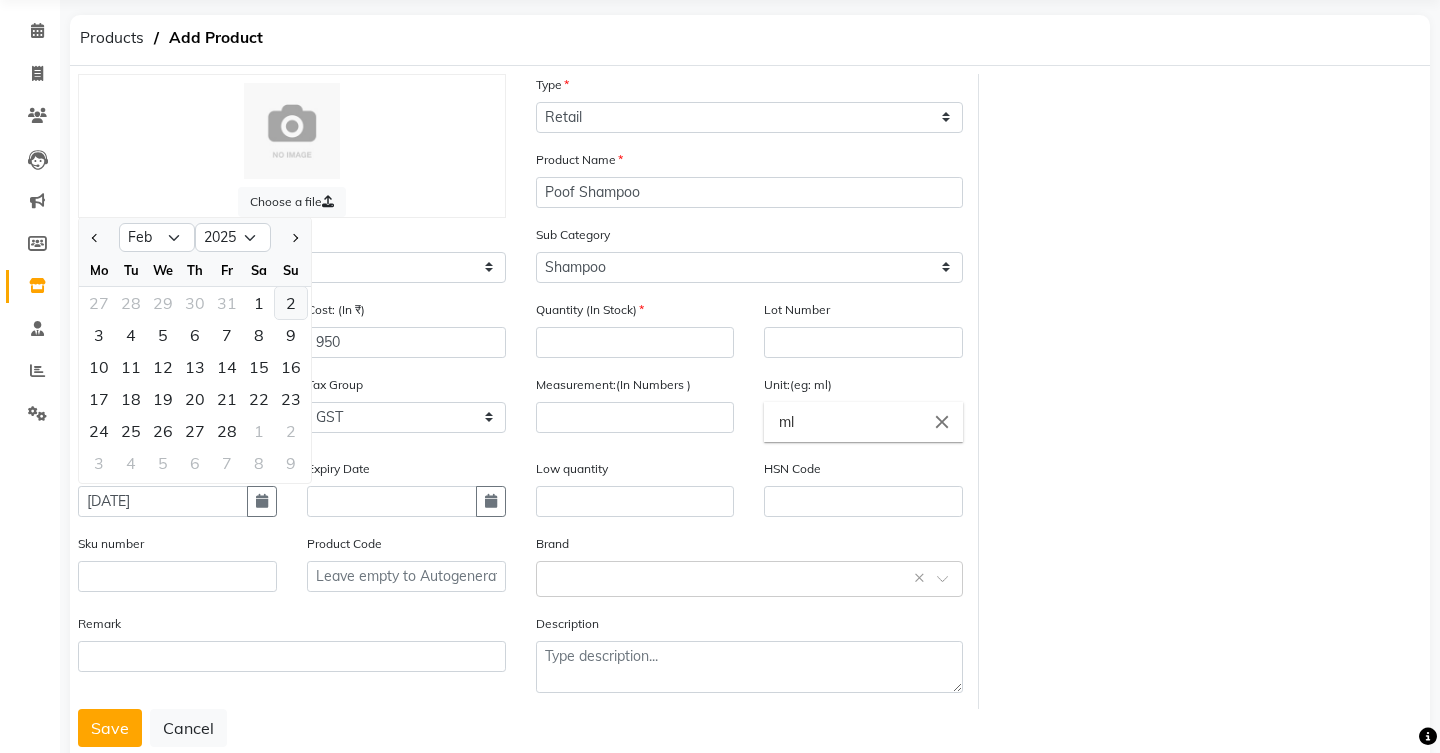 click on "2" 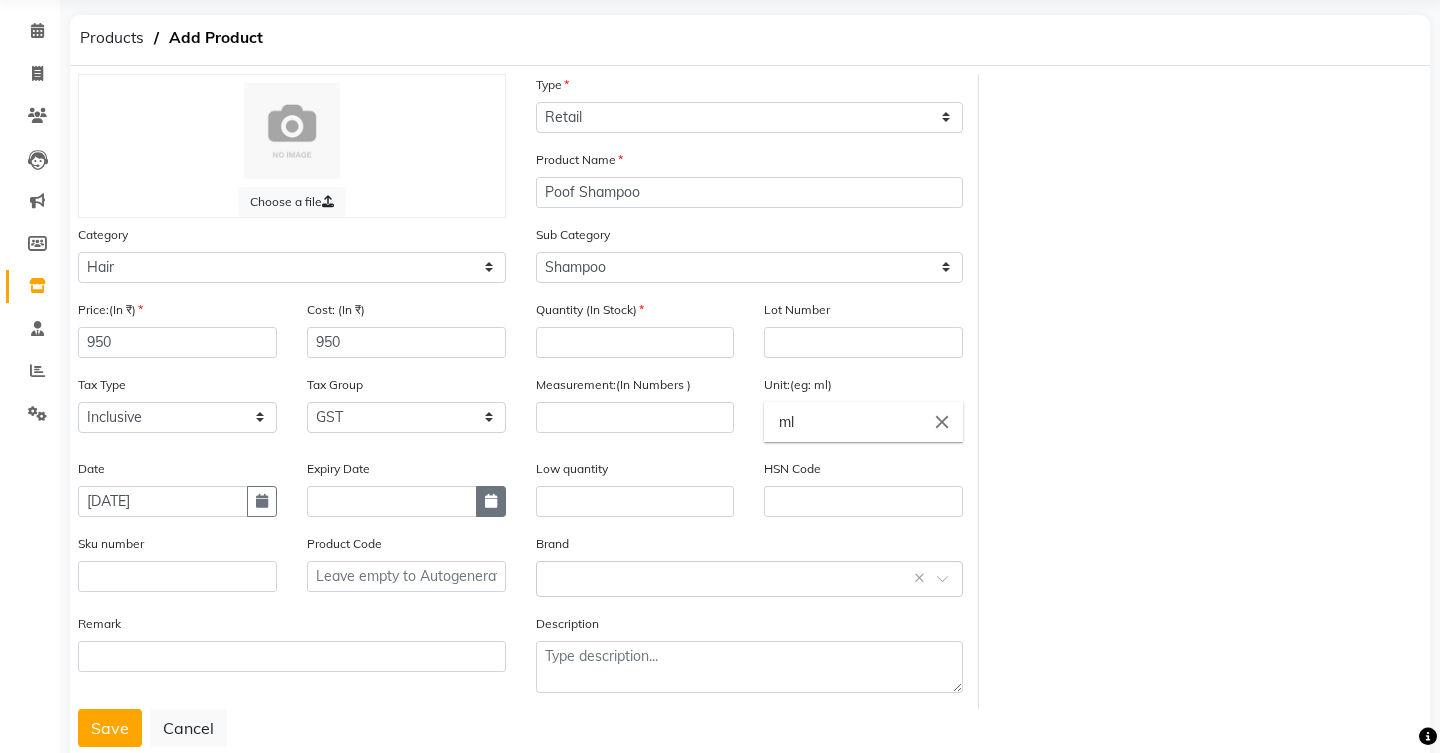 click 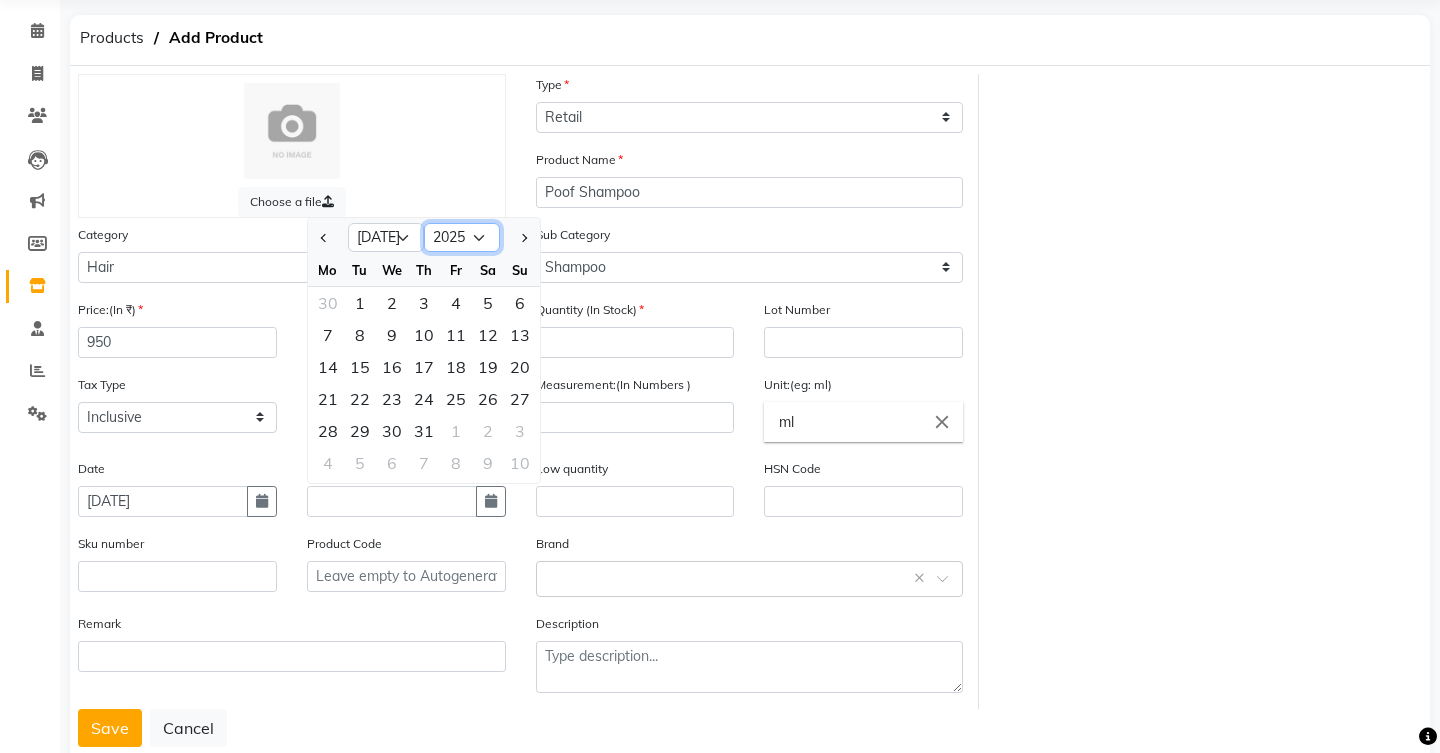 select on "2027" 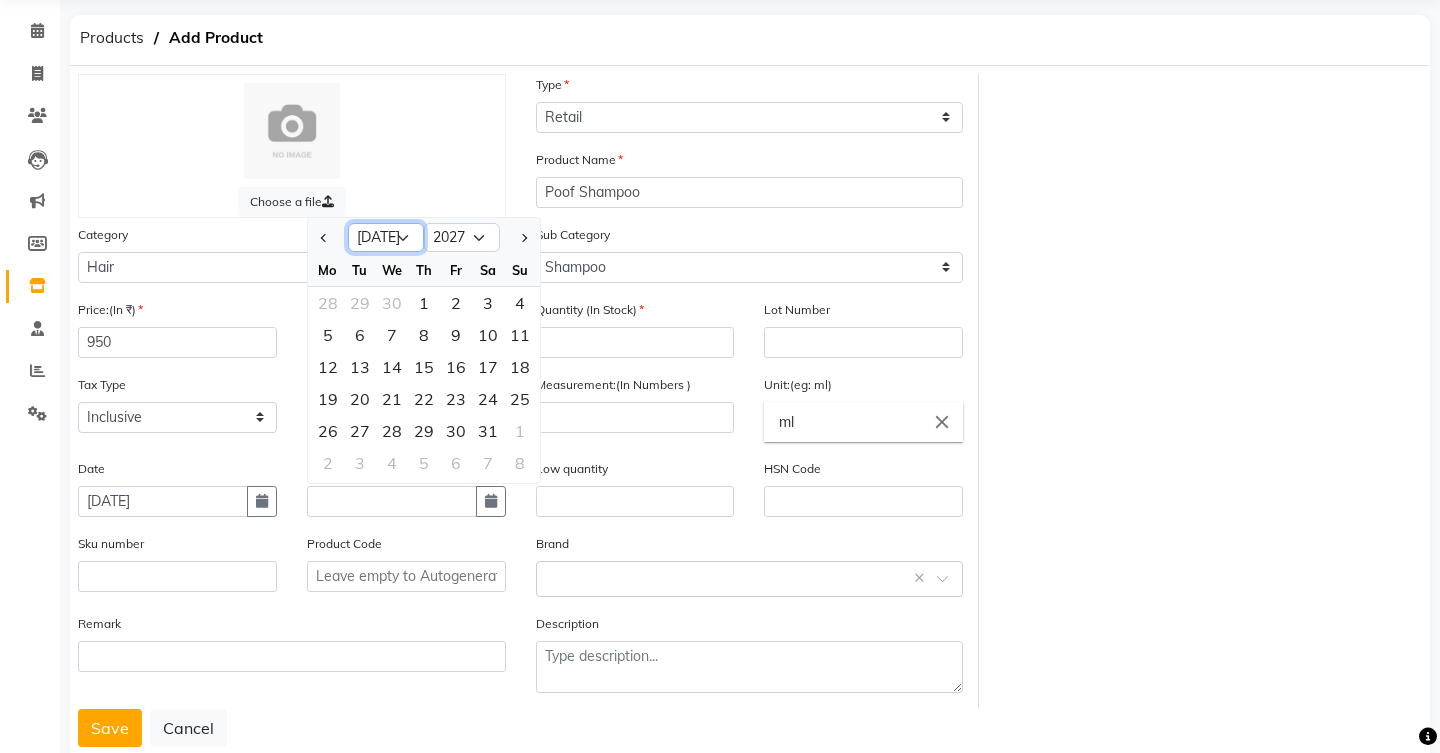 select on "1" 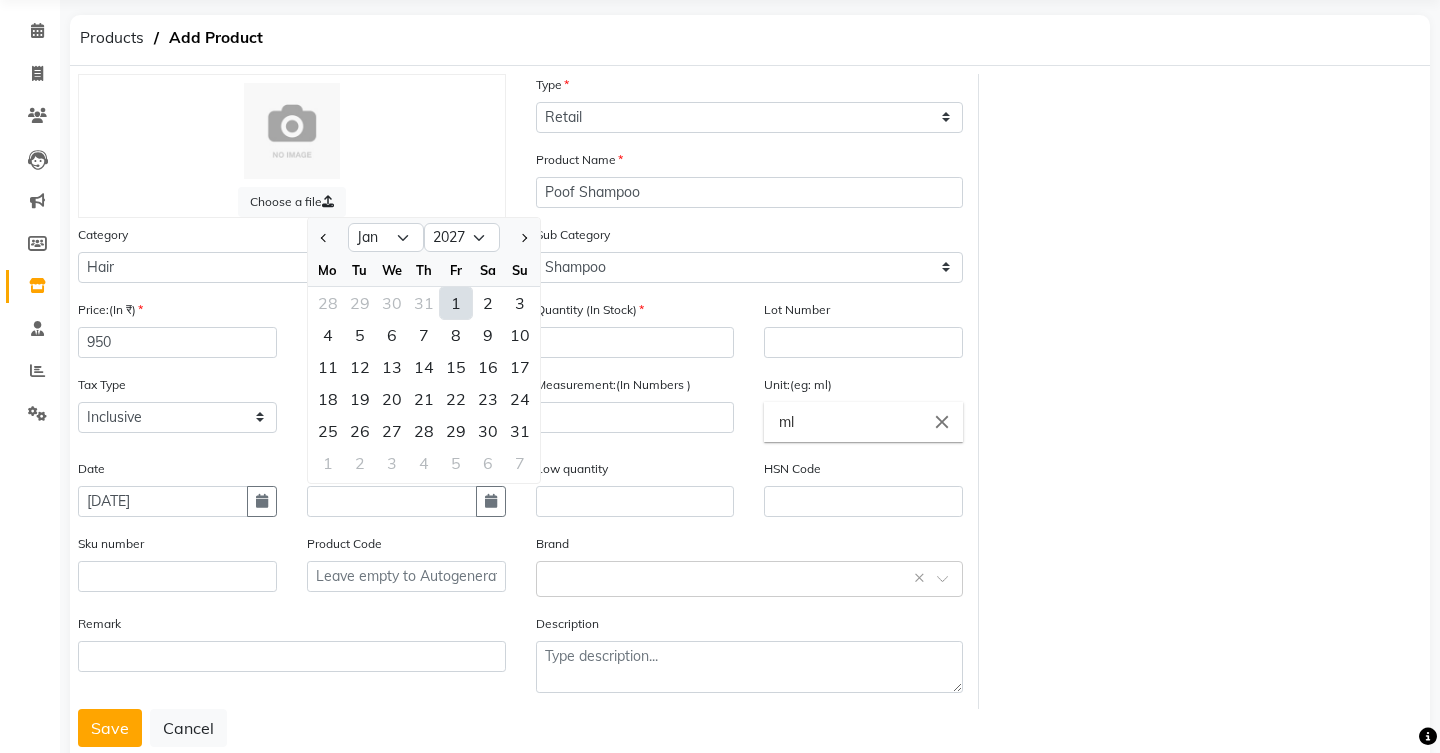 click on "1" 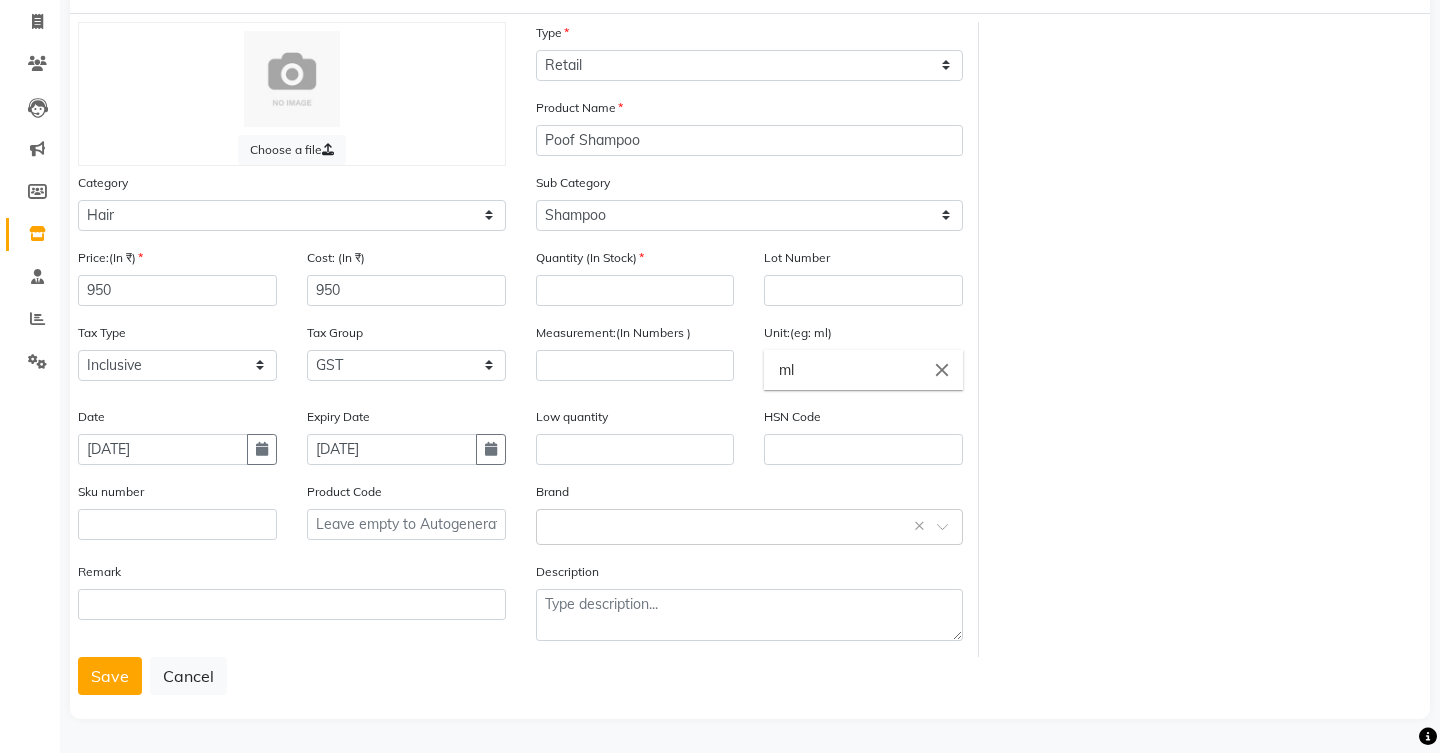 scroll, scrollTop: 124, scrollLeft: 0, axis: vertical 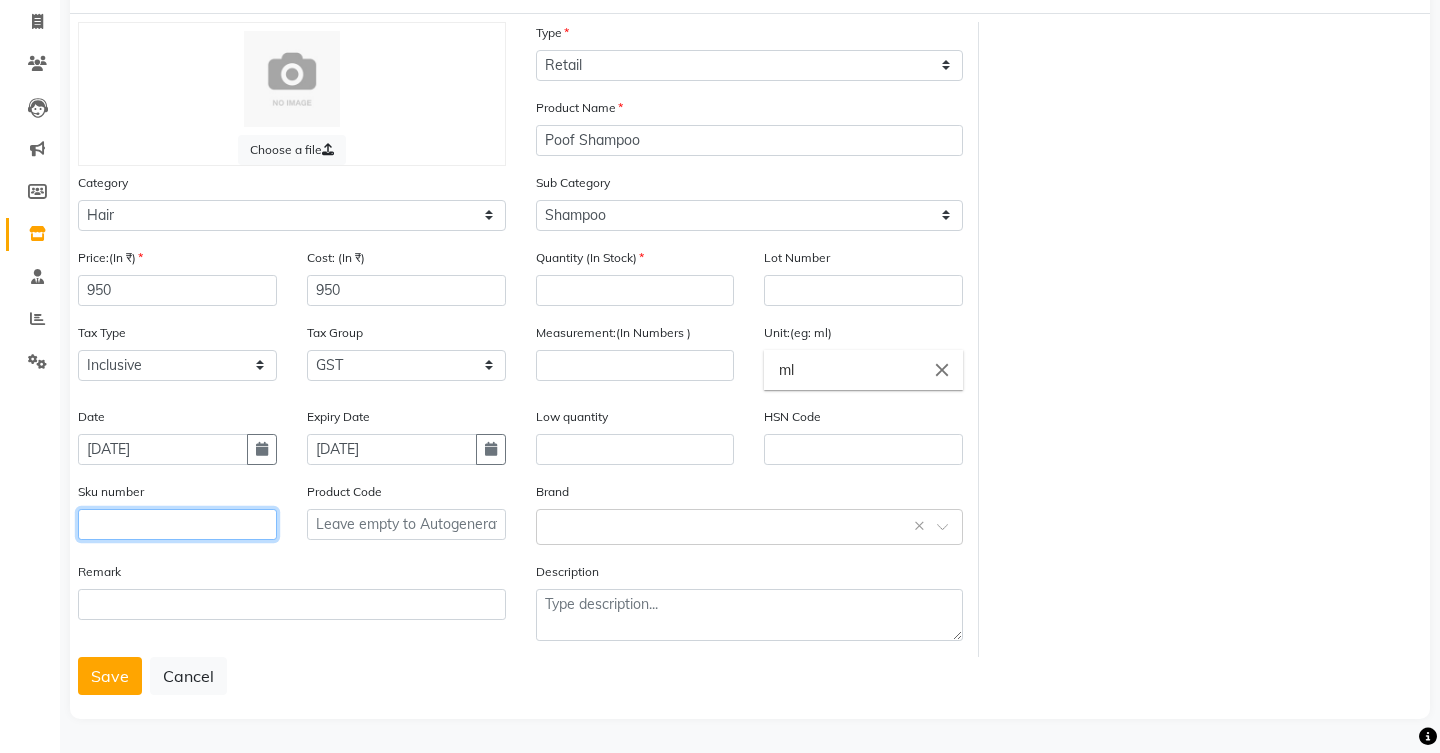 click 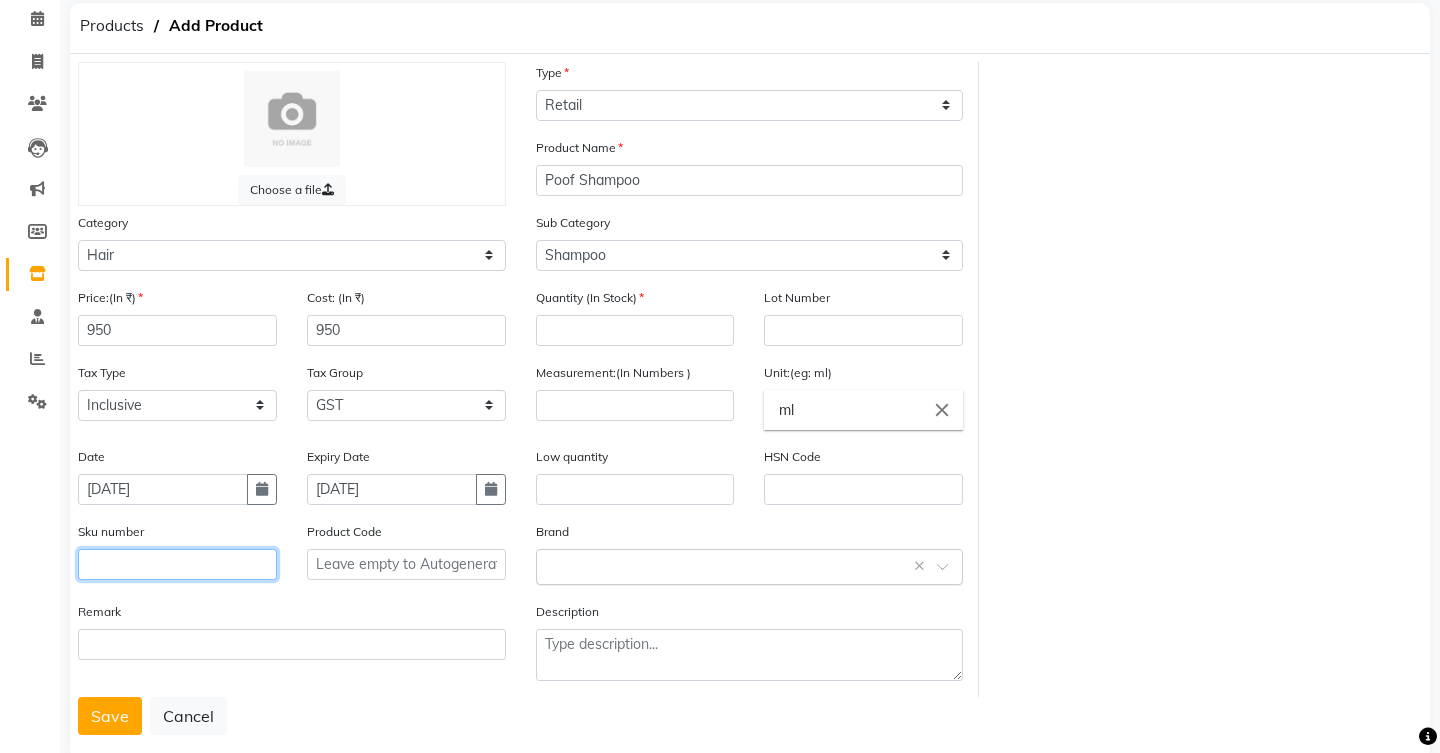 scroll, scrollTop: 58, scrollLeft: 0, axis: vertical 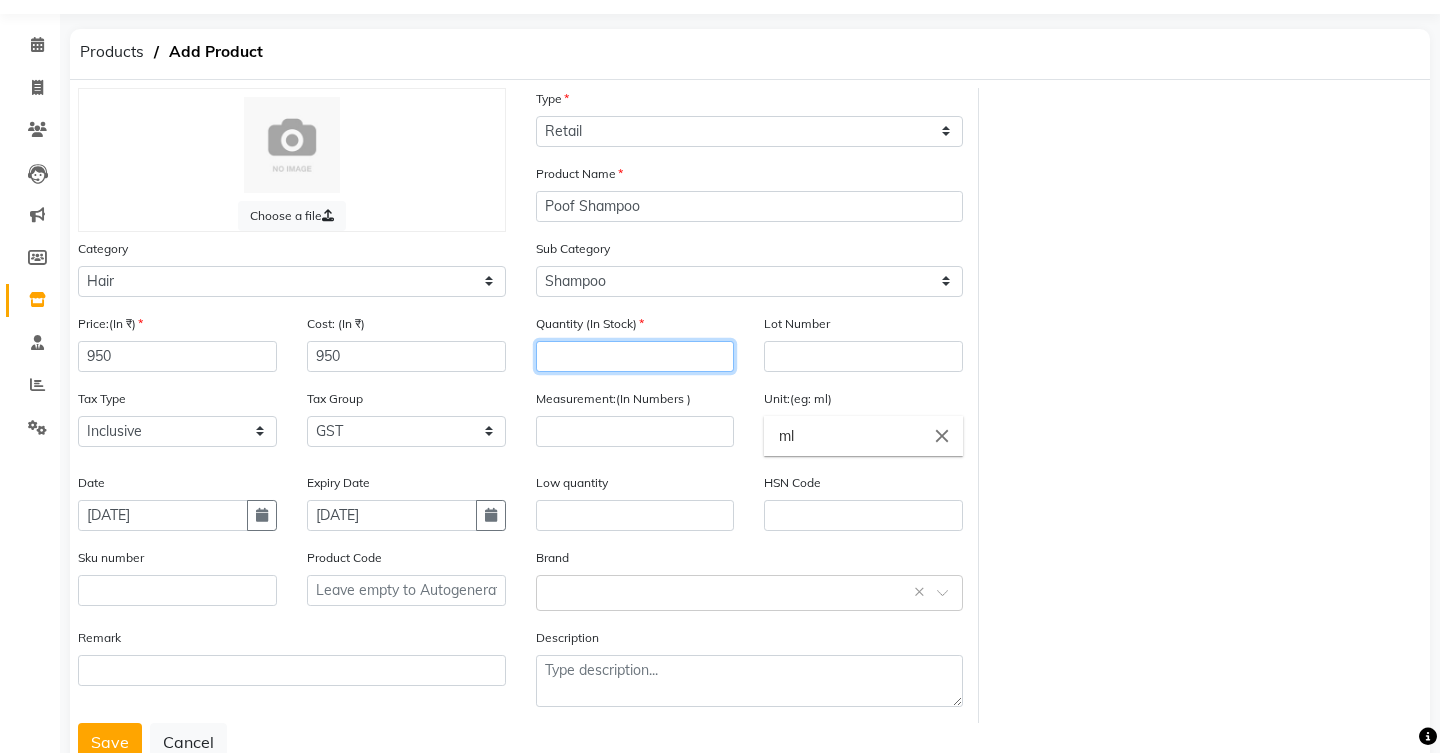 click 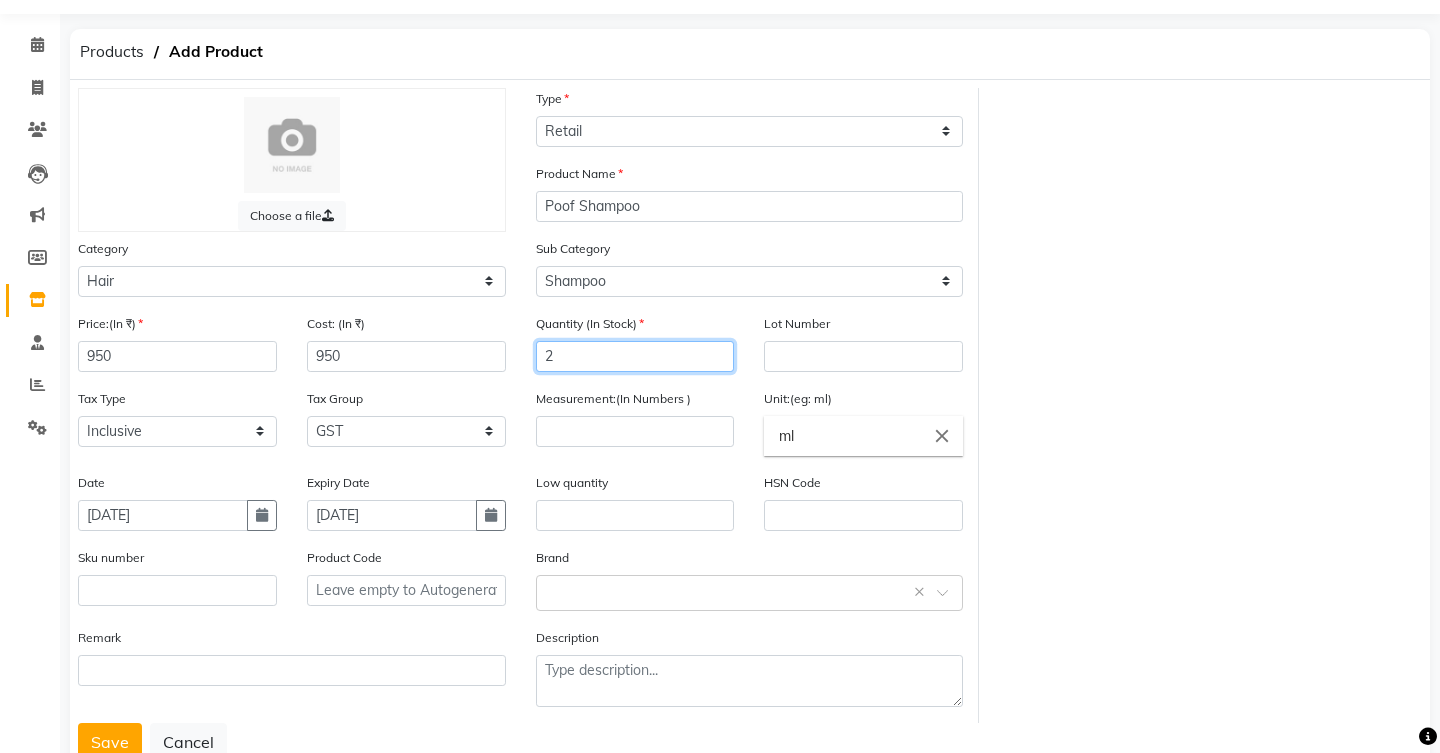 type on "2" 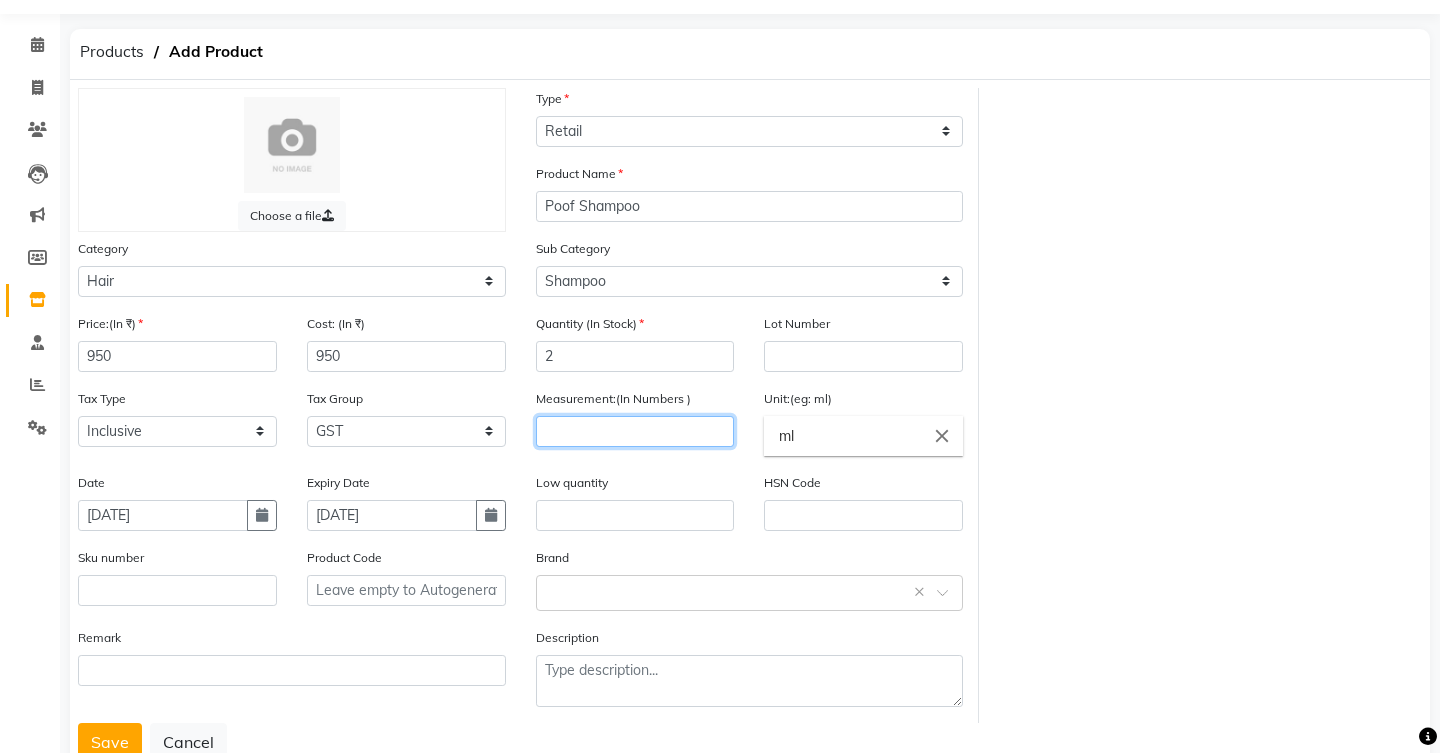click 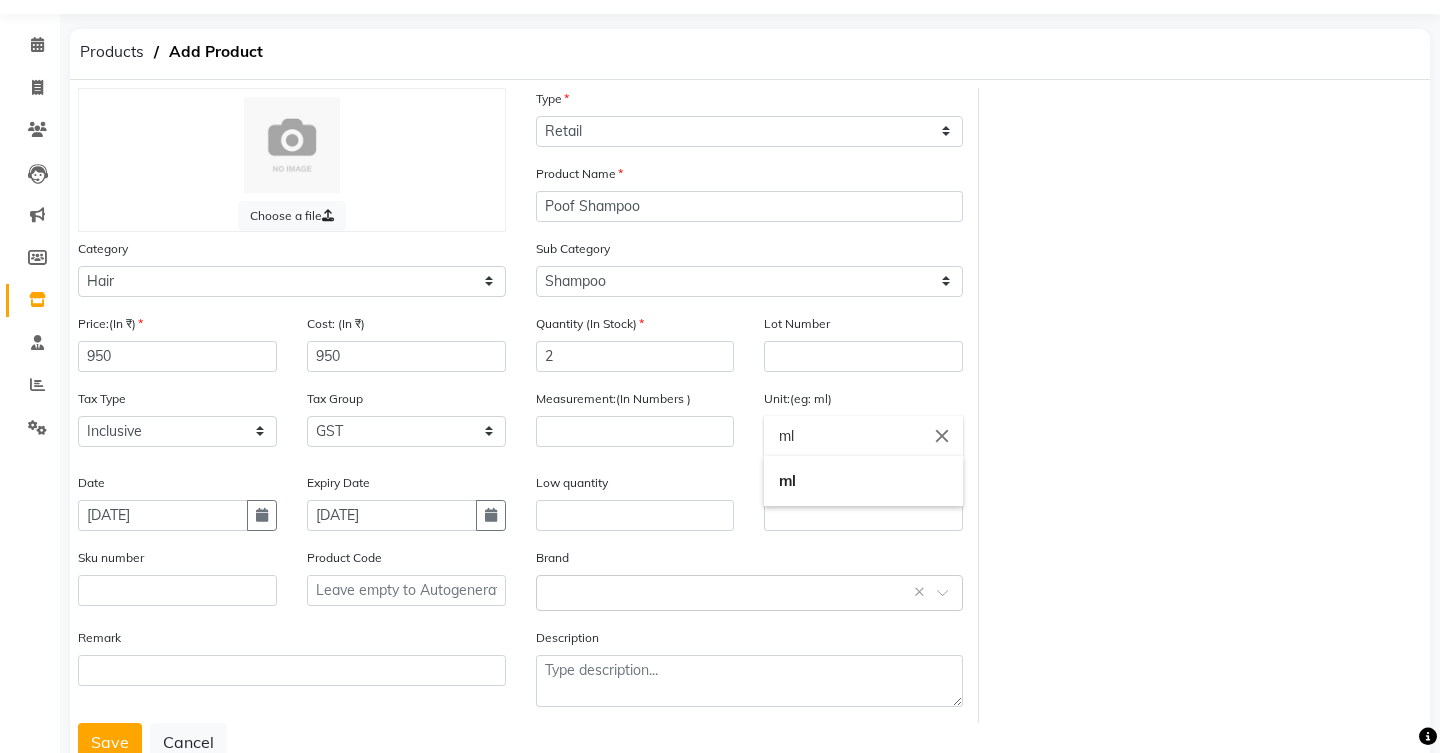 click on "ml" 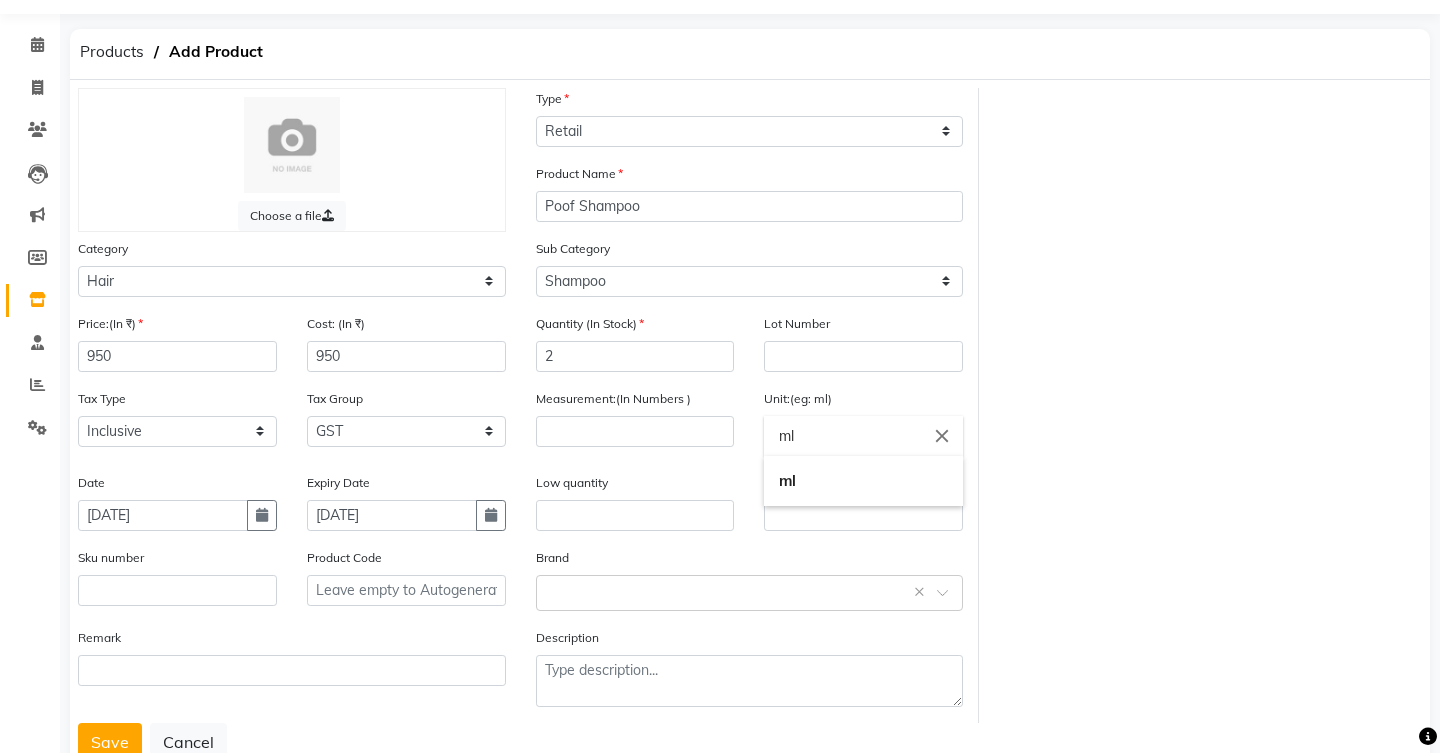 click 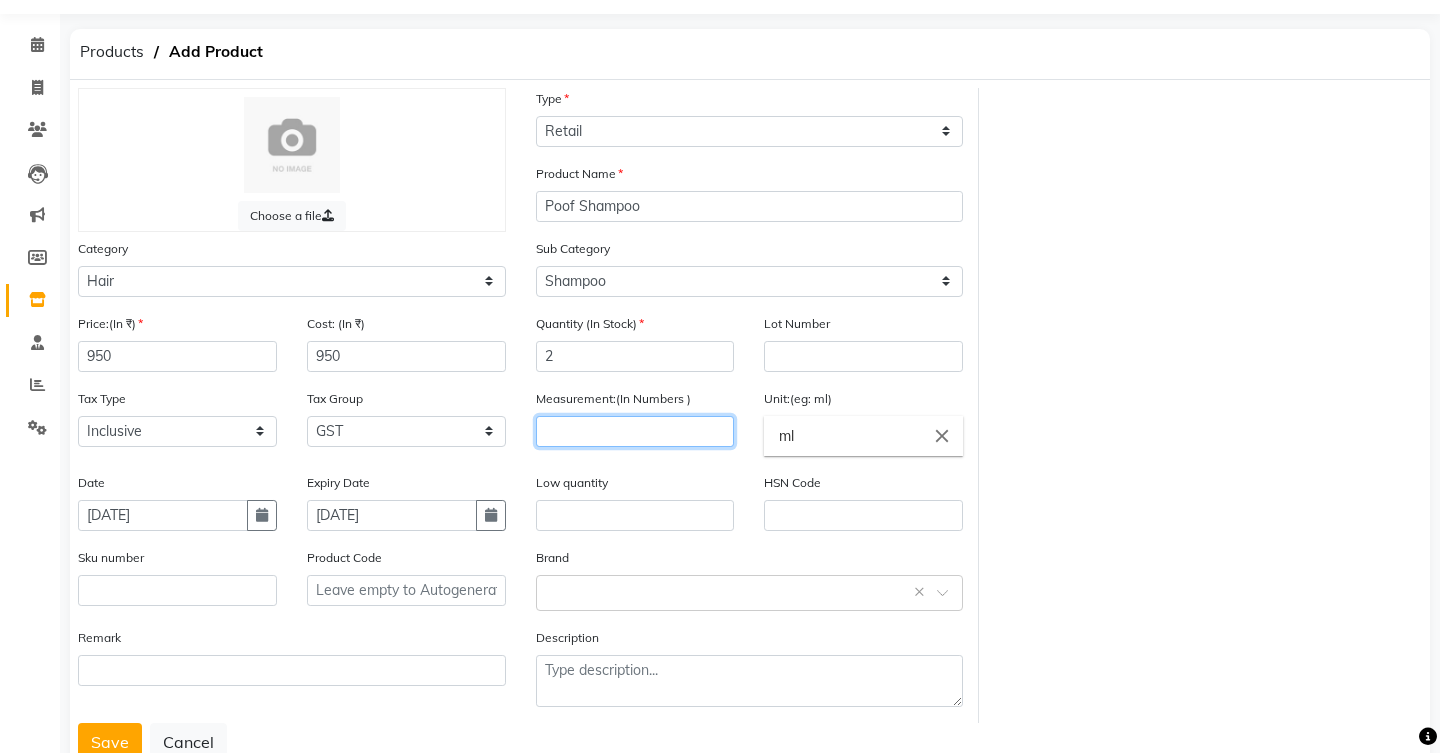 click 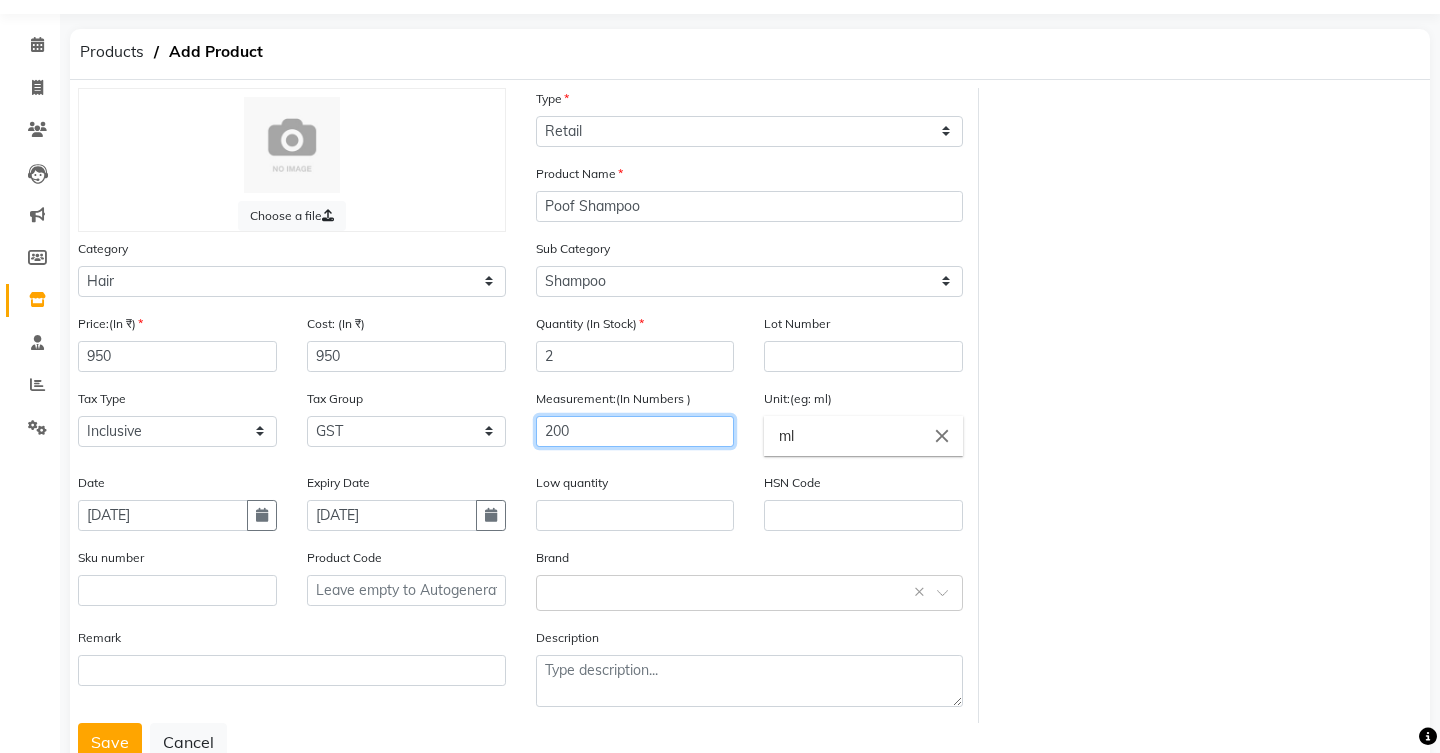 type on "200" 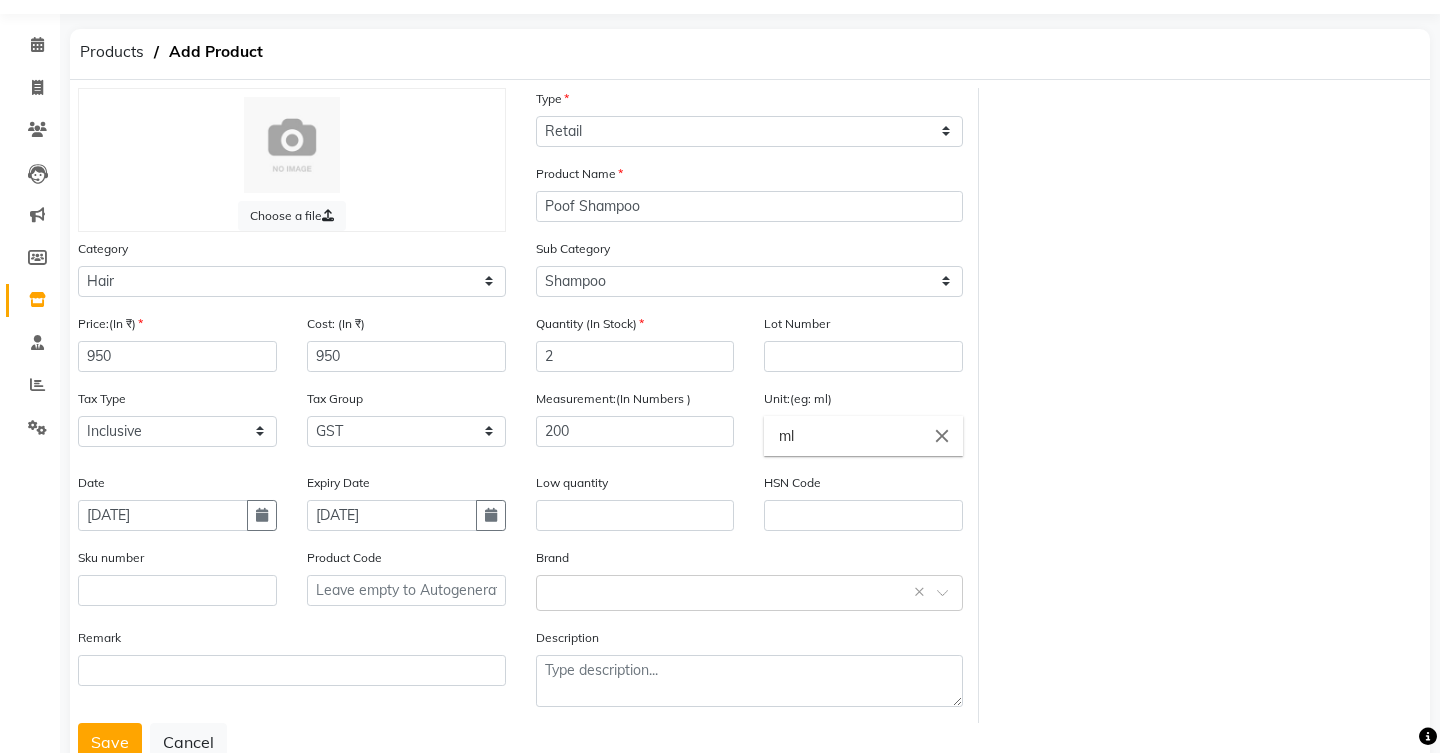 click on "ml" 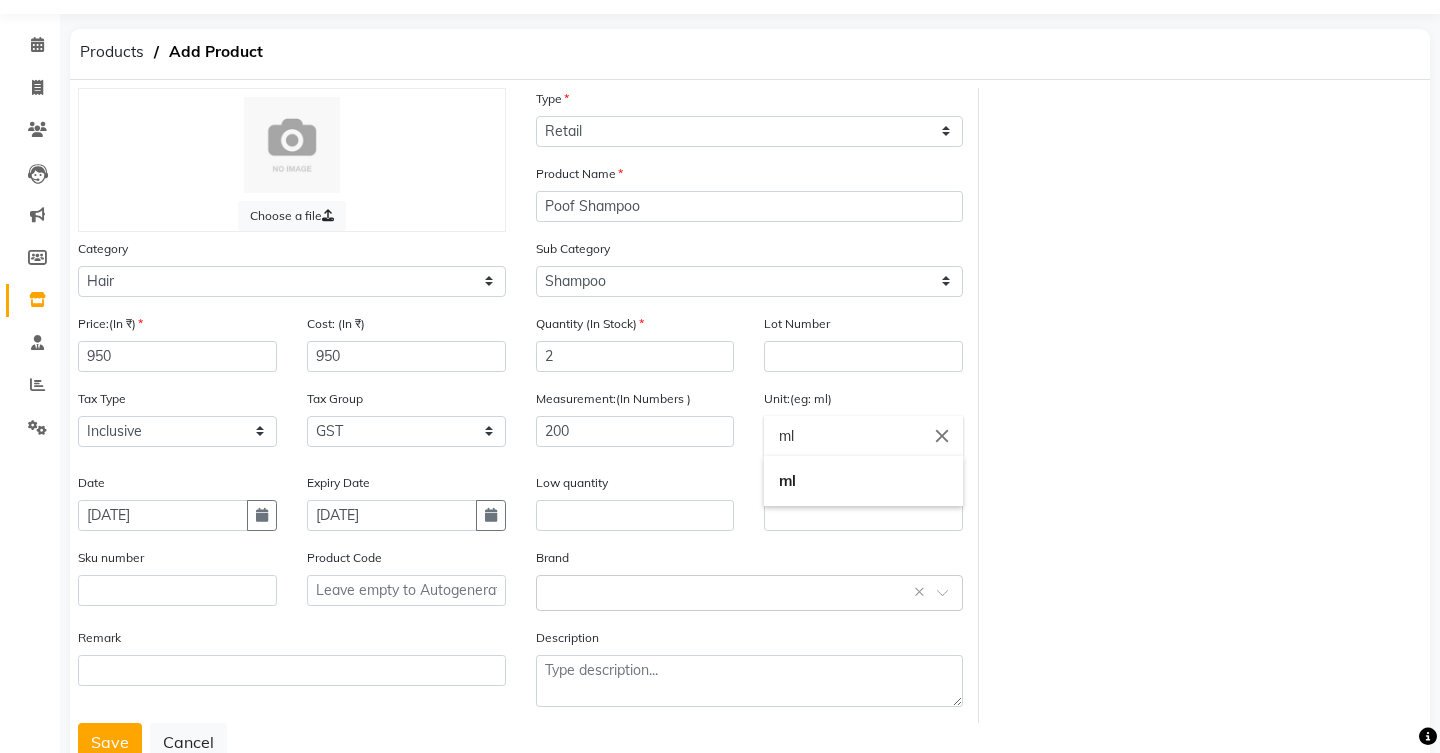 type on "m" 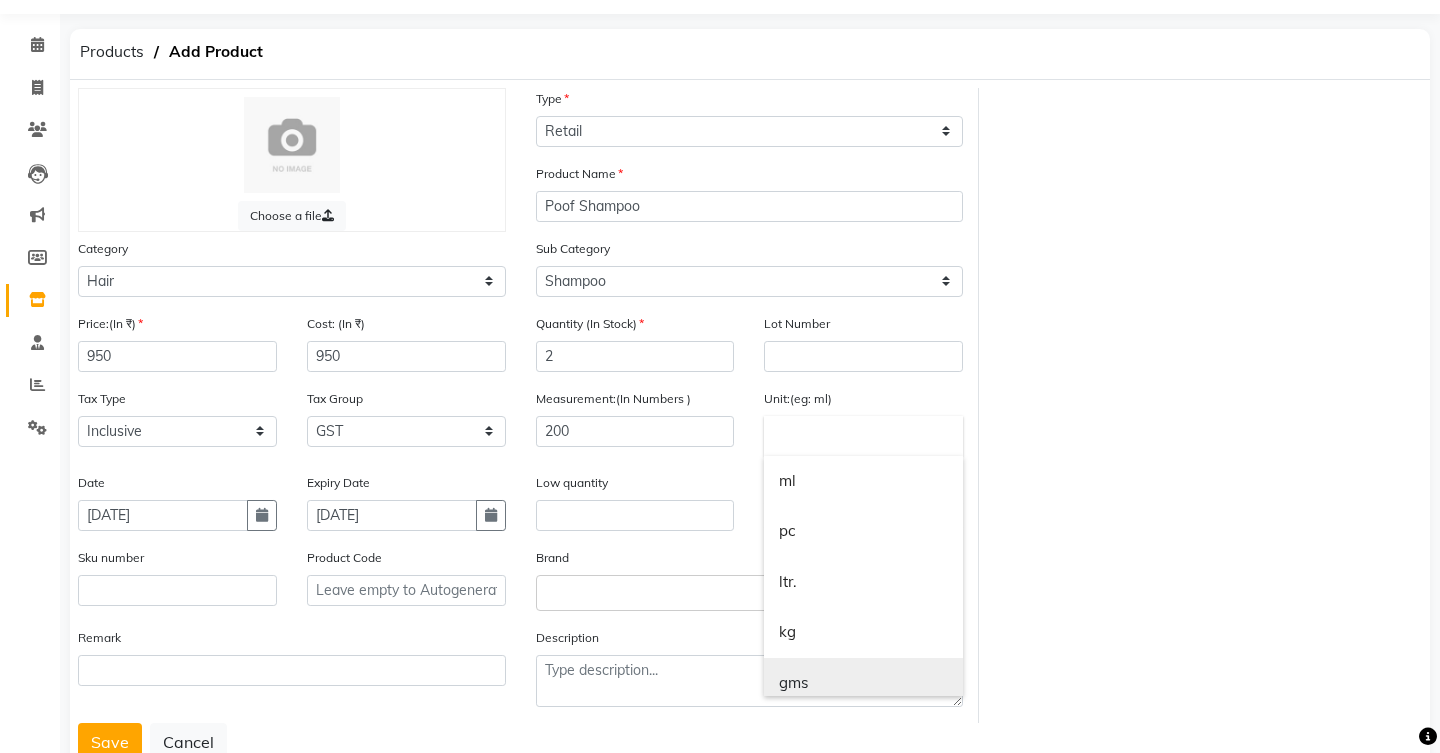 click on "gms" at bounding box center [863, 683] 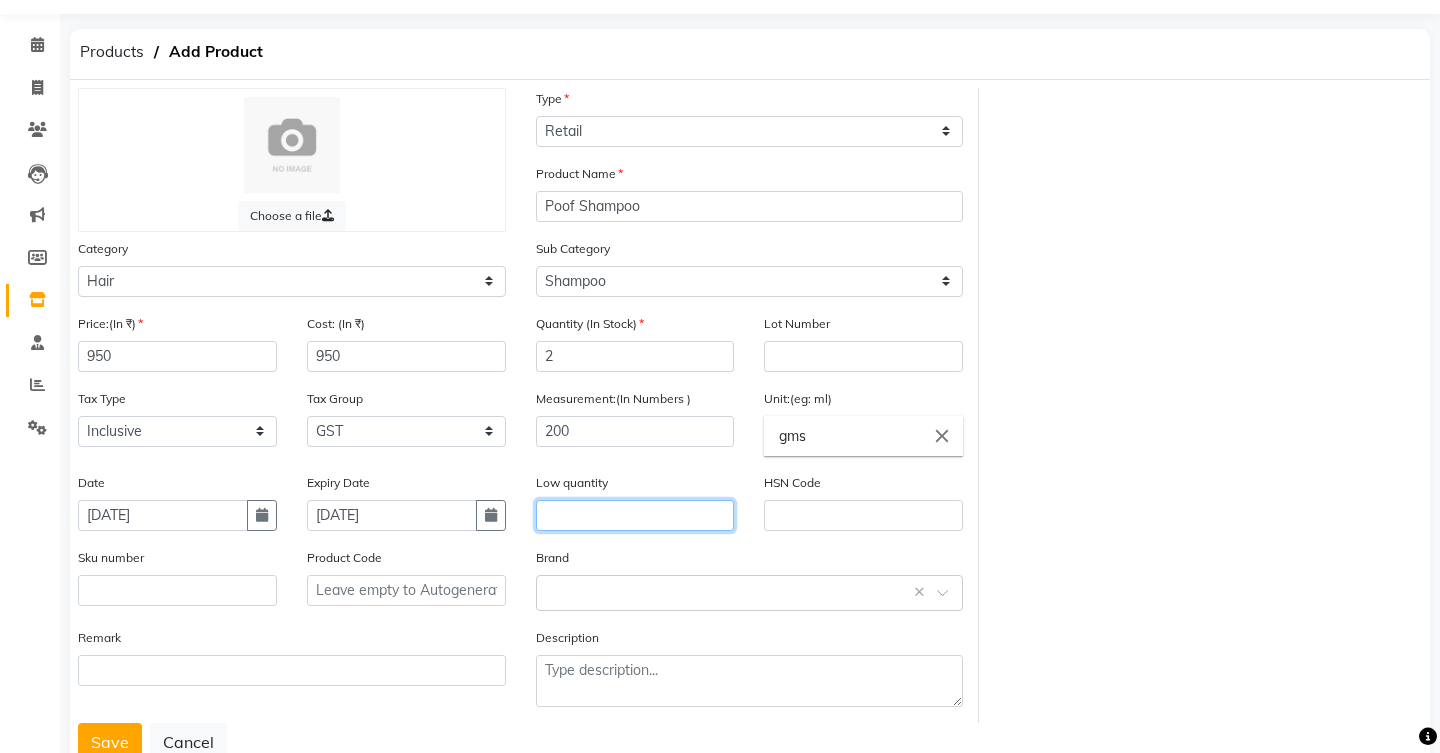 click 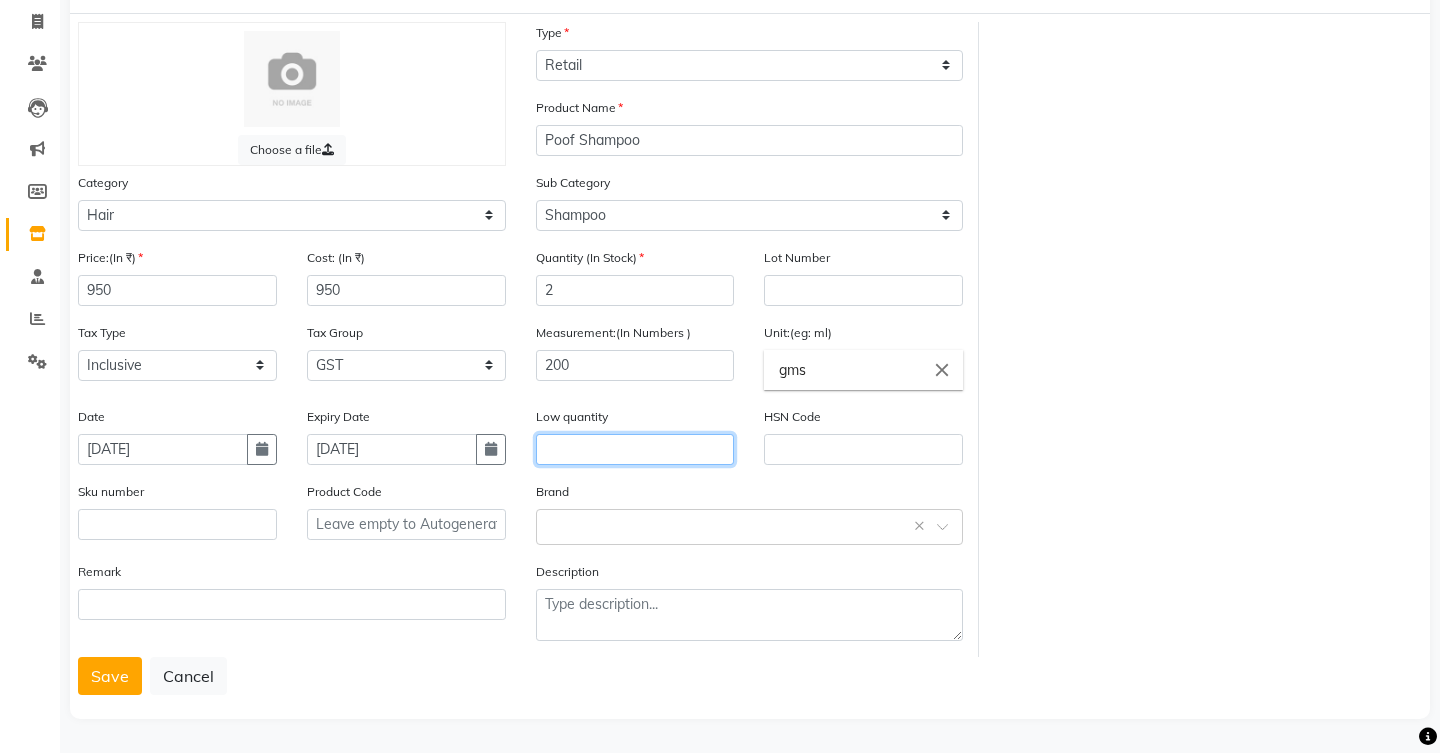 scroll, scrollTop: 124, scrollLeft: 0, axis: vertical 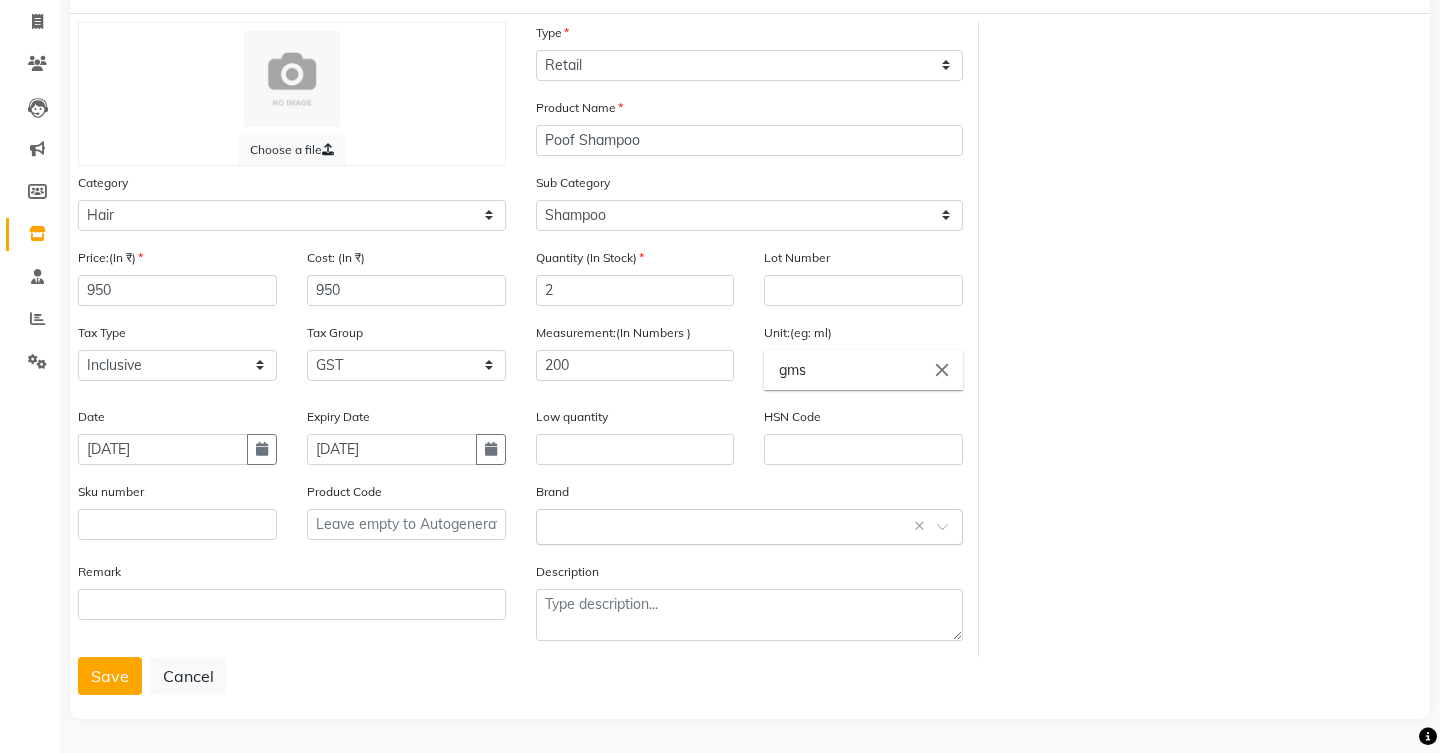 click 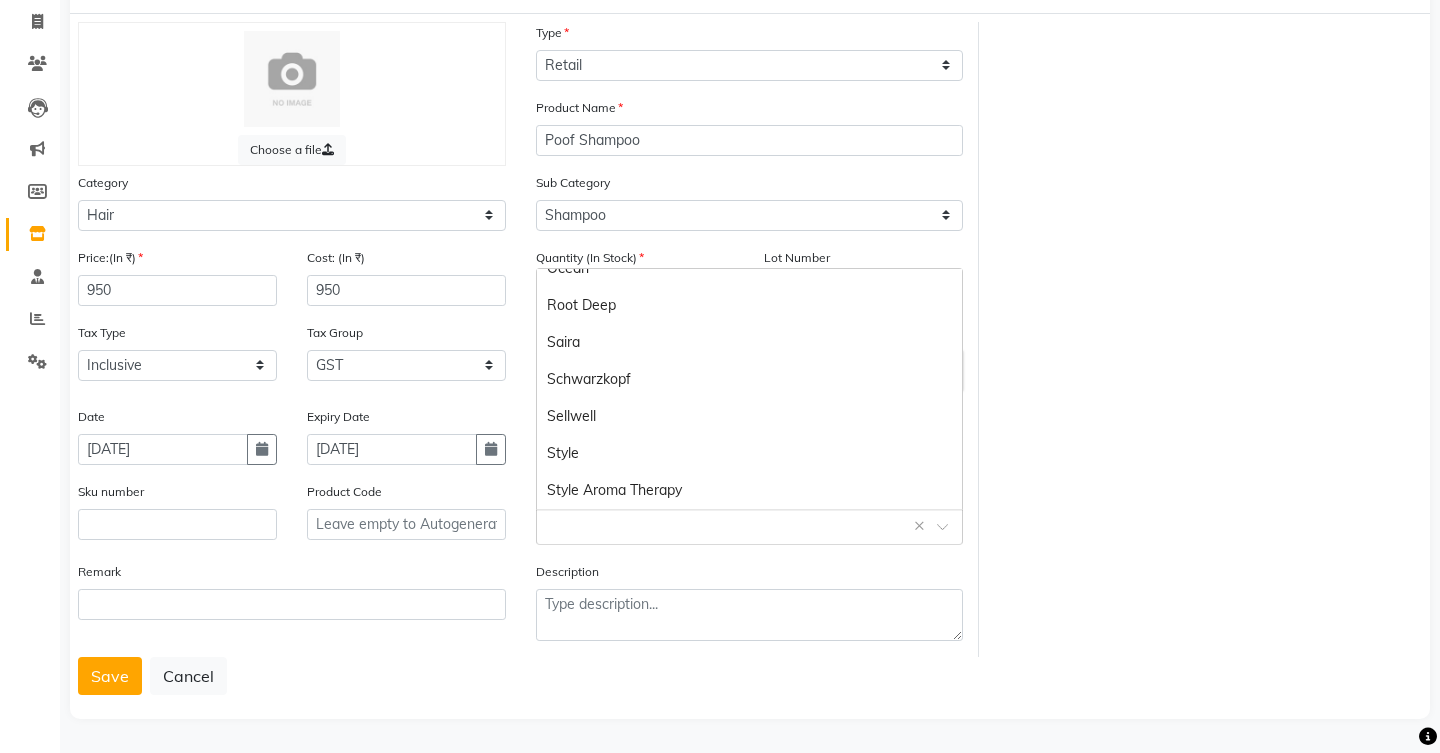 scroll, scrollTop: 873, scrollLeft: 0, axis: vertical 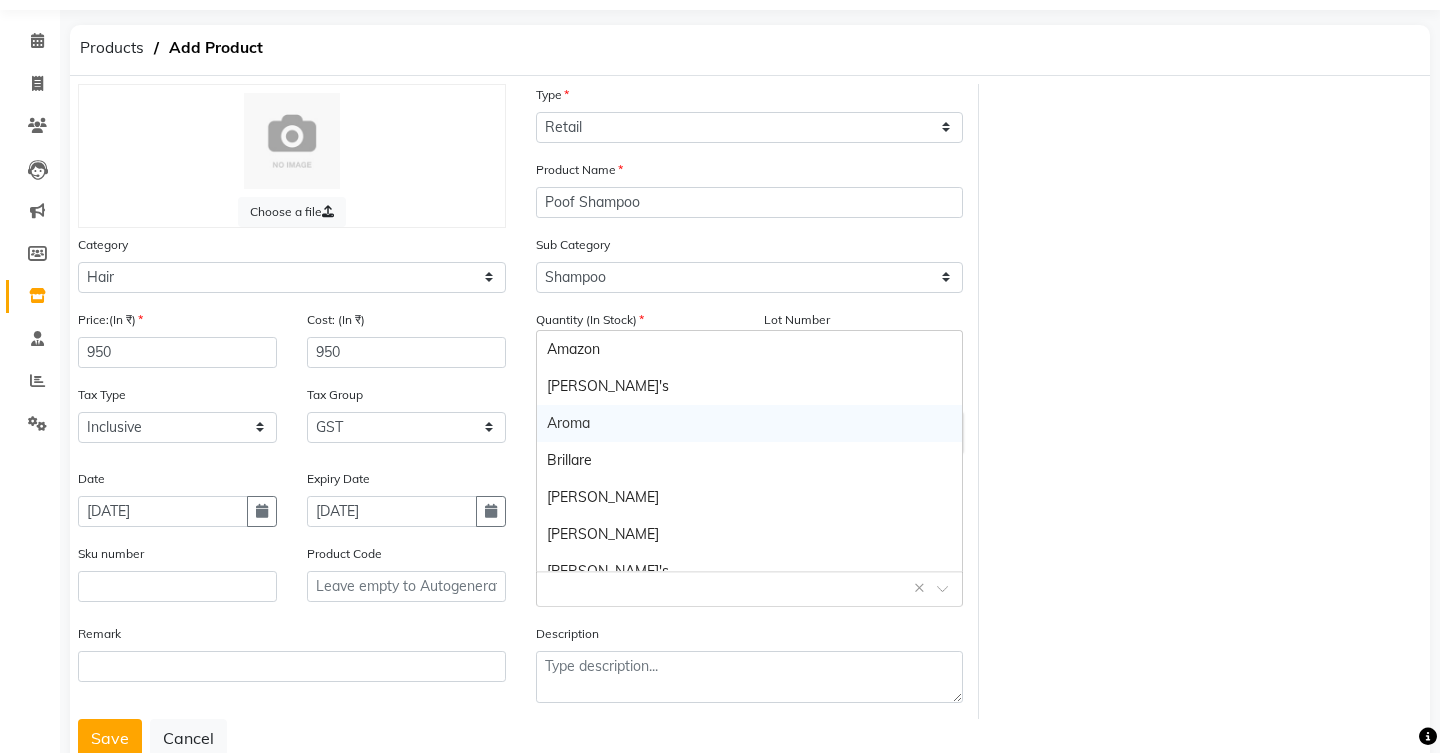 click on "Choose a file Type Select Type Both Retail Consumable Product Name Poof Shampoo Category Select Hair Skin Makeup Personal Care Appliances [PERSON_NAME] Waxing Disposable Threading Hands and Feet Beauty Planet [MEDICAL_DATA] Cadiveu Casmara Cheryls Loreal Olaplex Other Sub Category Select Shampoo Conditioner Cream Mask Oil Serum Color Appliances Treatment Styling Kit & Combo Other Price:(In ₹) 950 Cost: (In ₹) 950 Quantity (In Stock) 2 Lot Number Tax Type Select Inclusive Exclusive Tax Group Select GST Measurement:(In Numbers ) 200 Unit:(eg: ml) gms close Date [DATE] Expiry Date [DATE] Low quantity HSN Code Sku number Product Code Brand Select brand or add custom brand    × Remark Description" 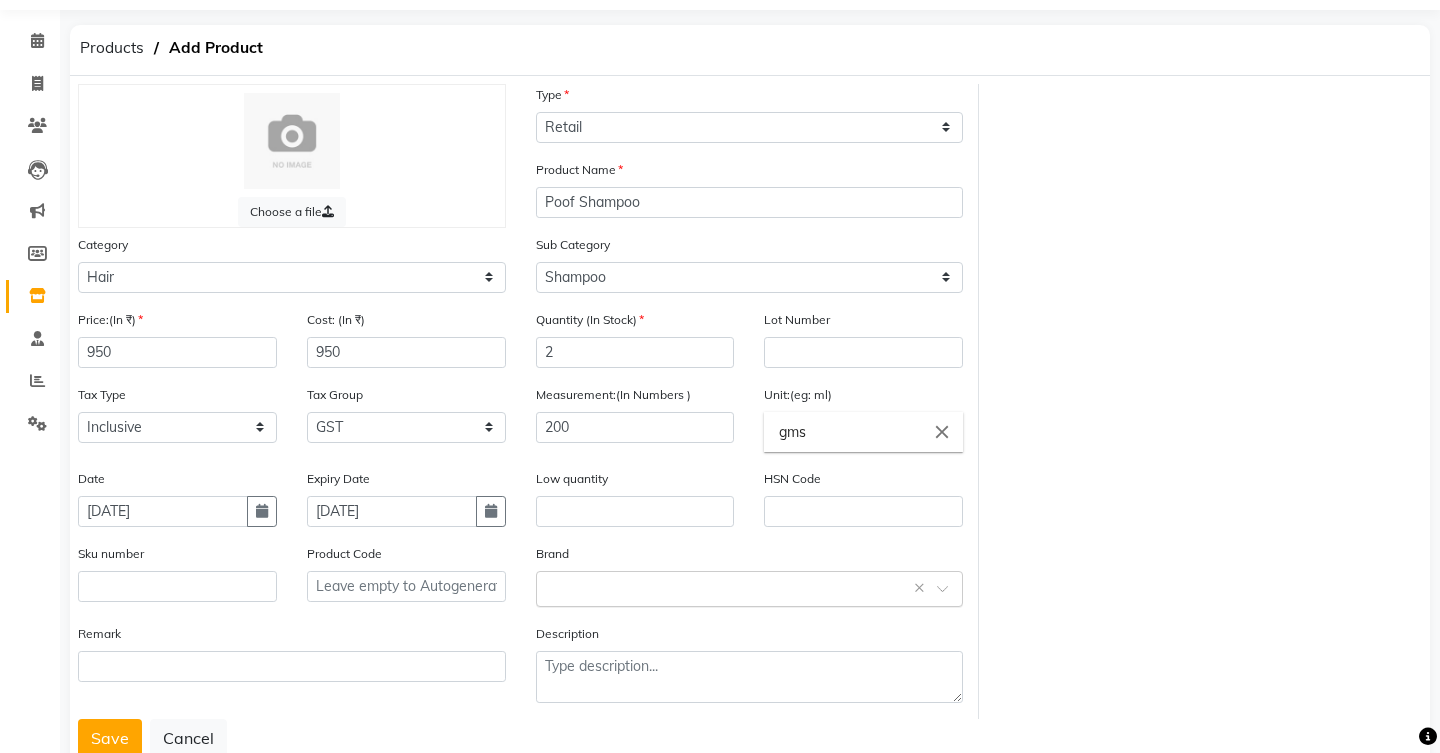 click 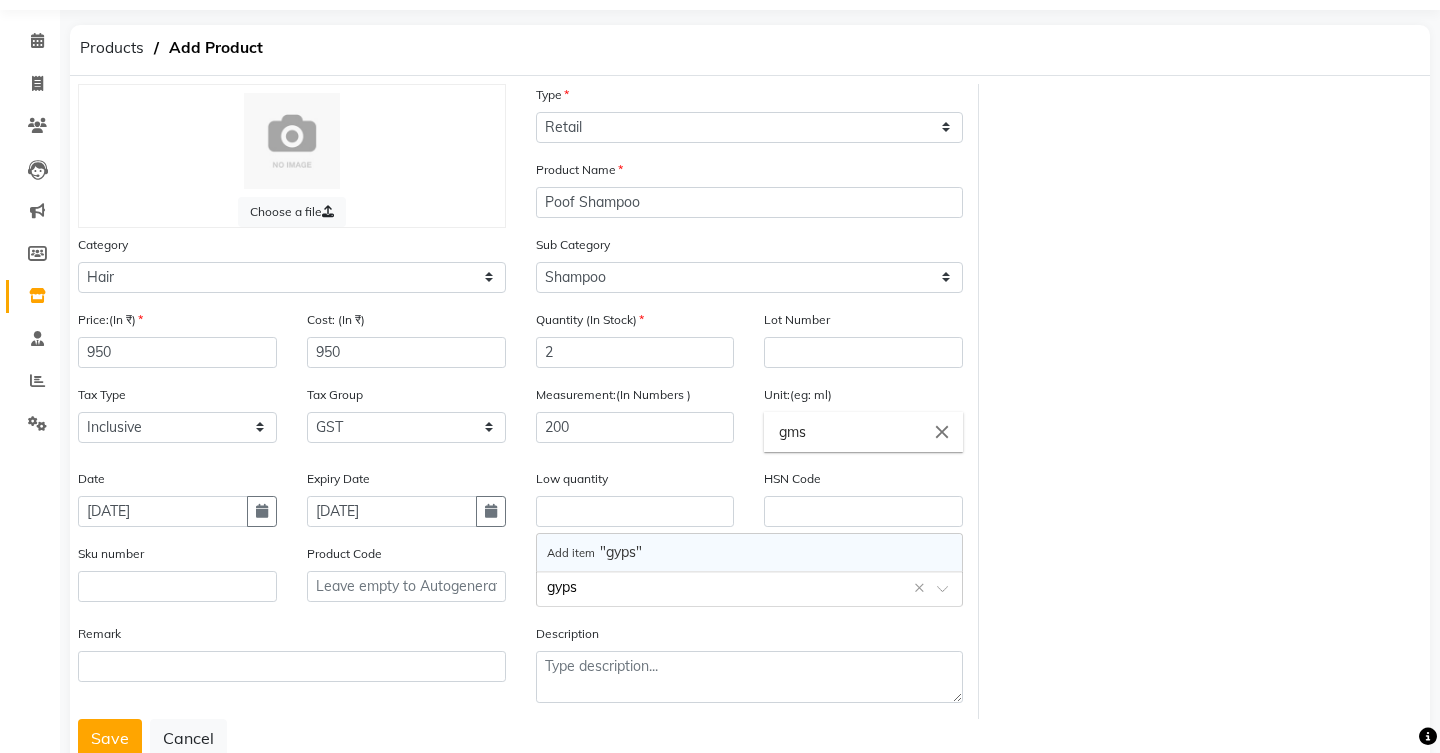 type on "gypsy" 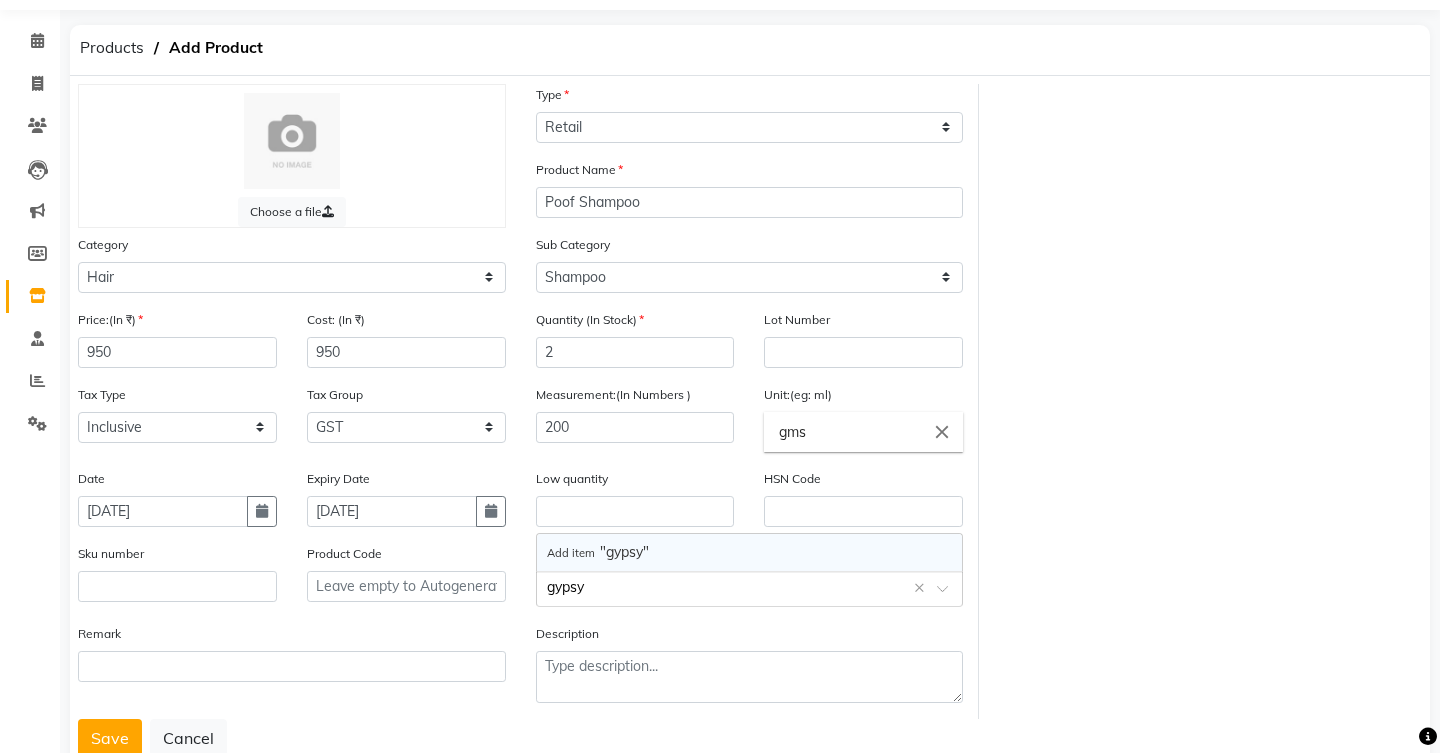 click on "gypsy" 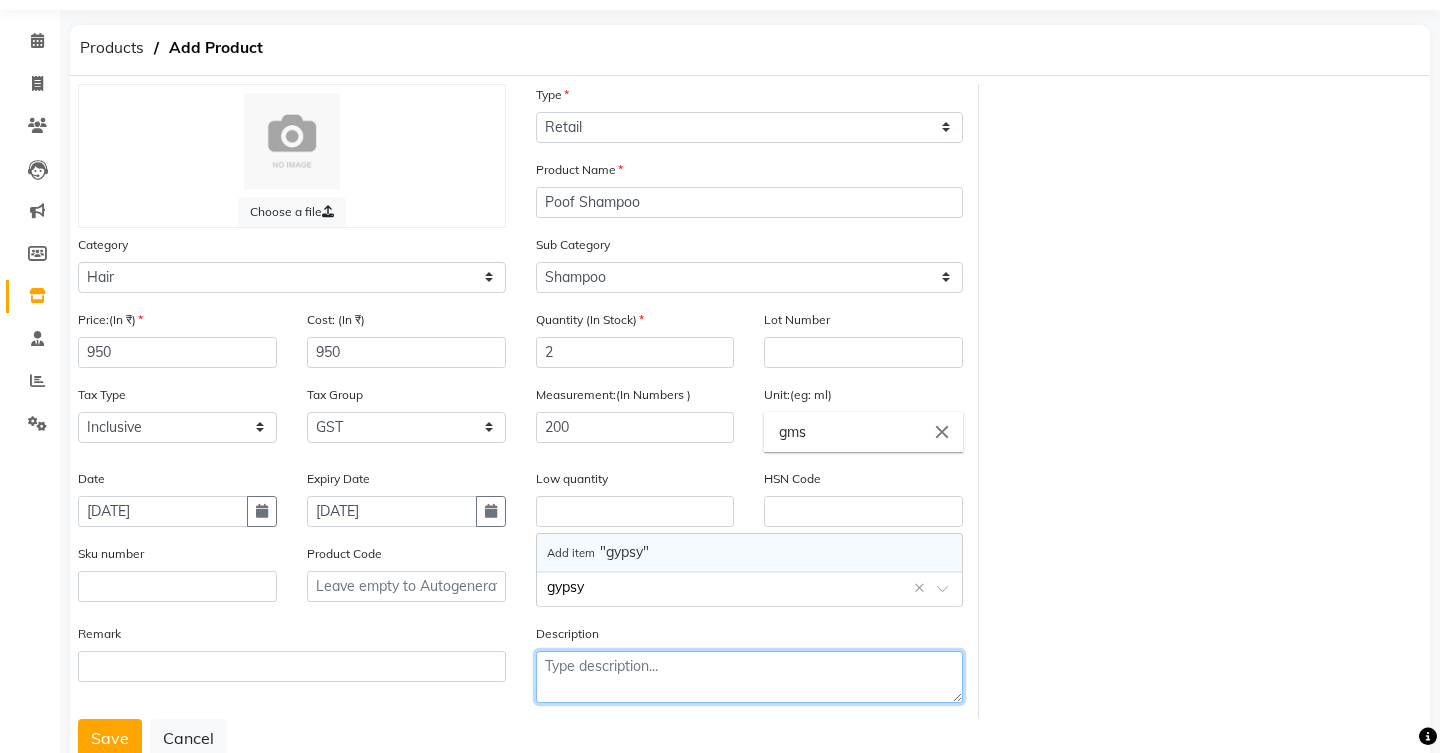 type 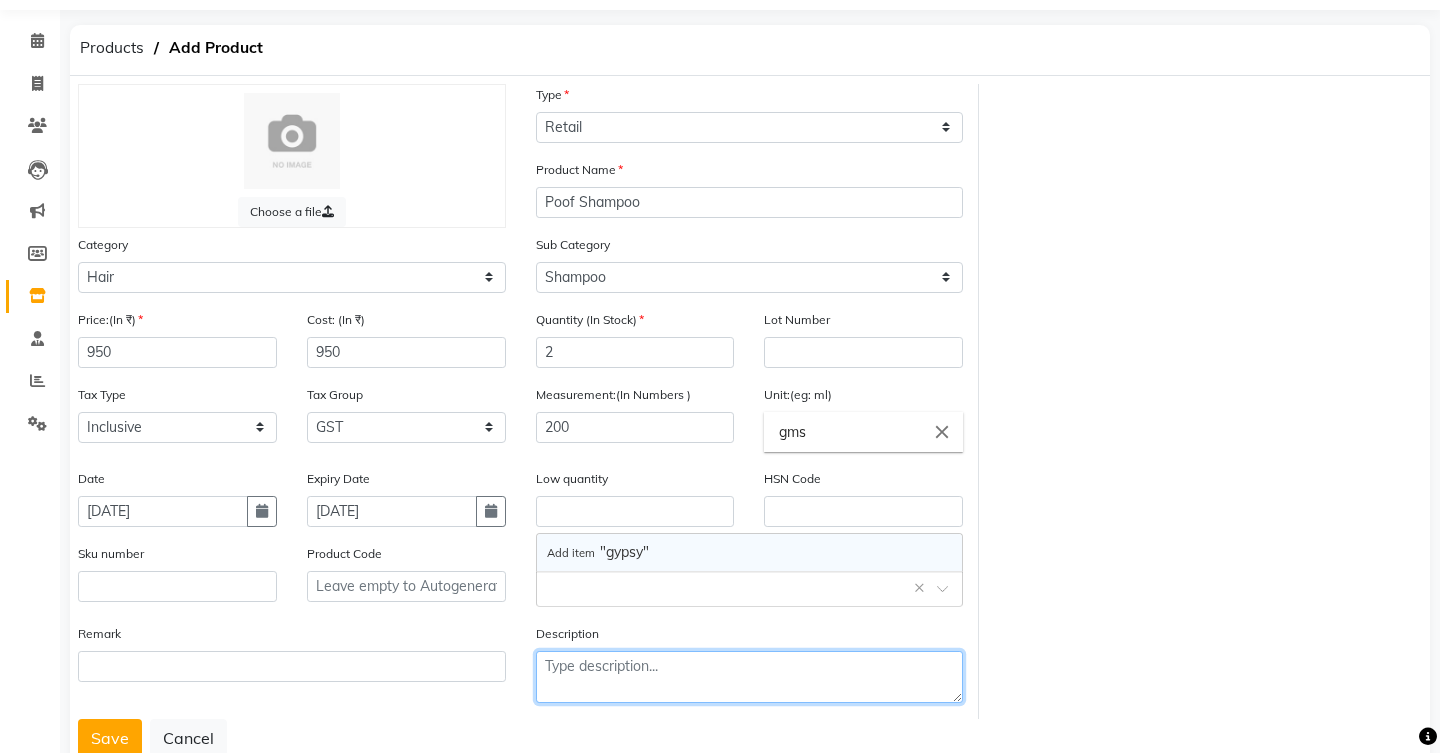 click 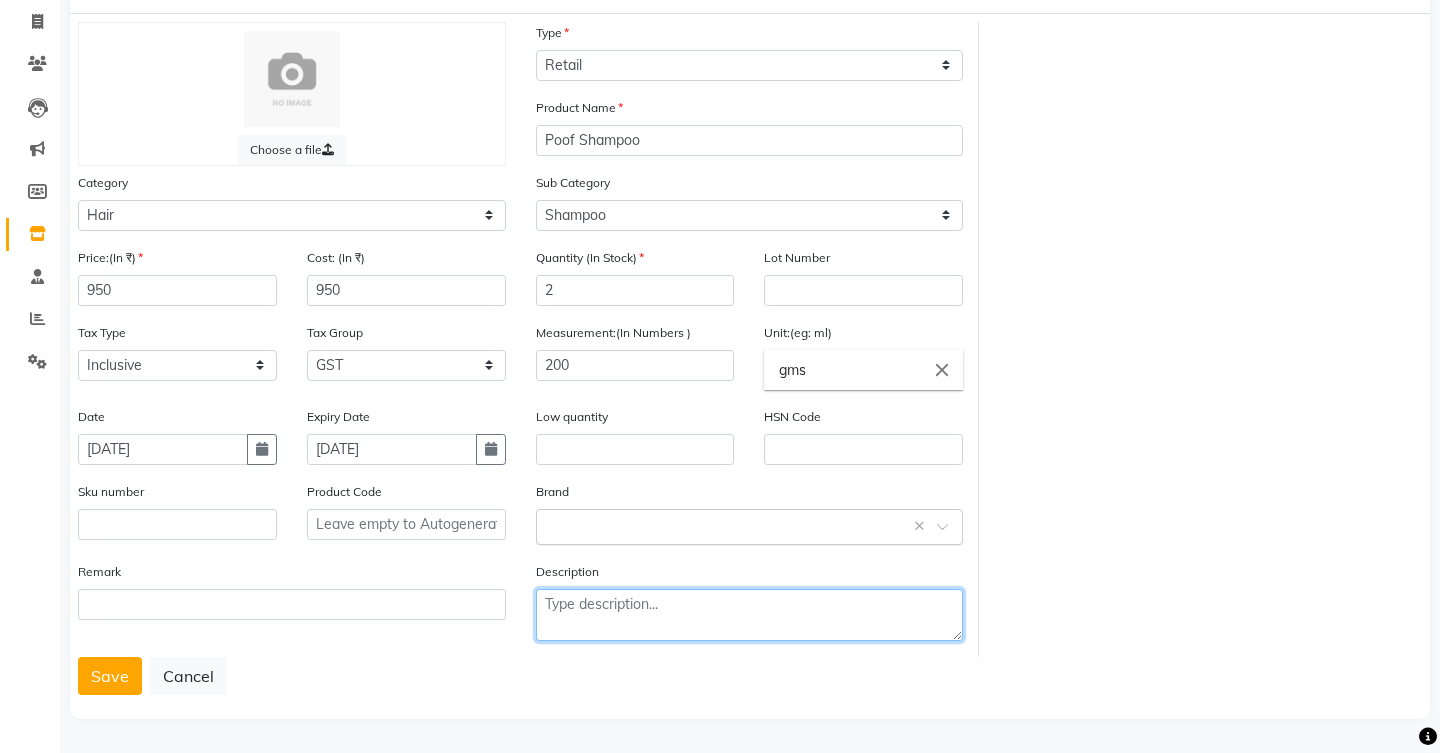 scroll, scrollTop: 124, scrollLeft: 0, axis: vertical 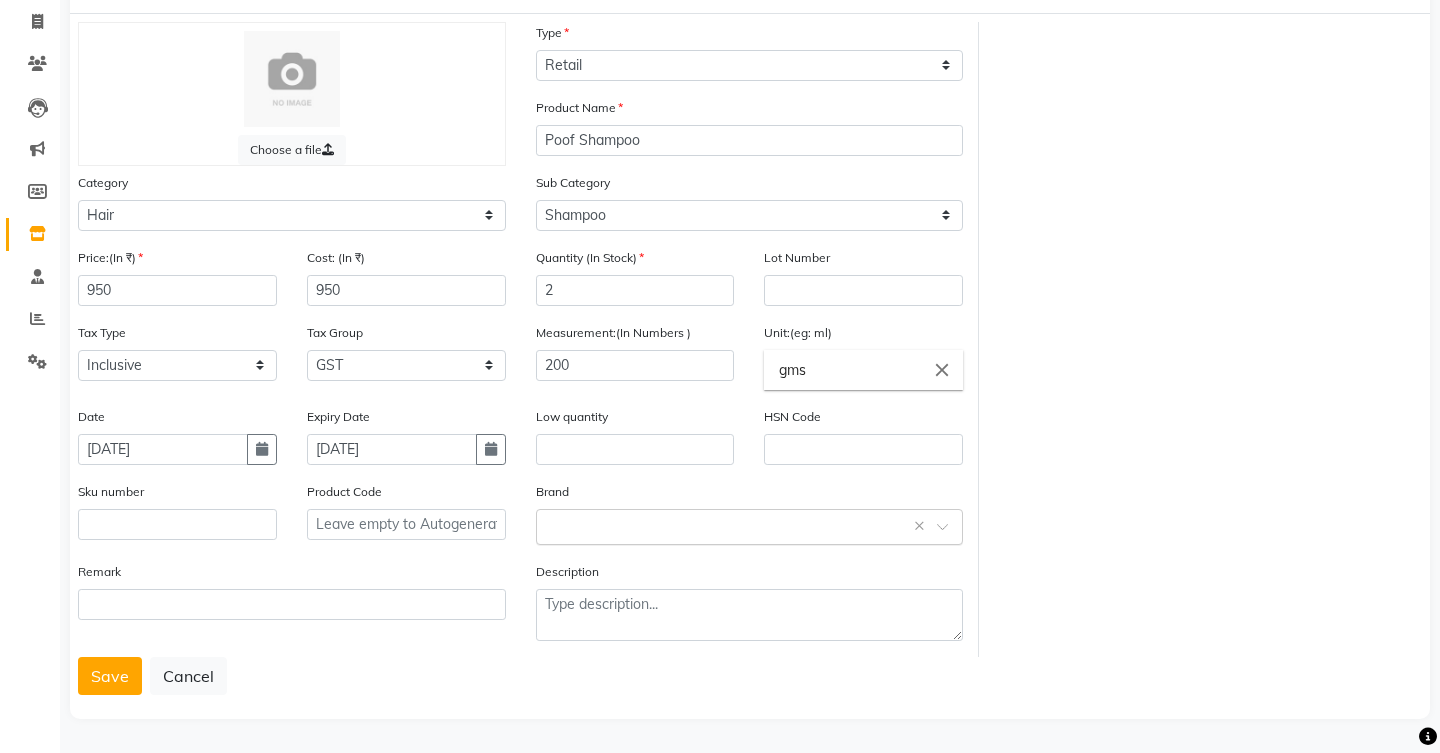 click 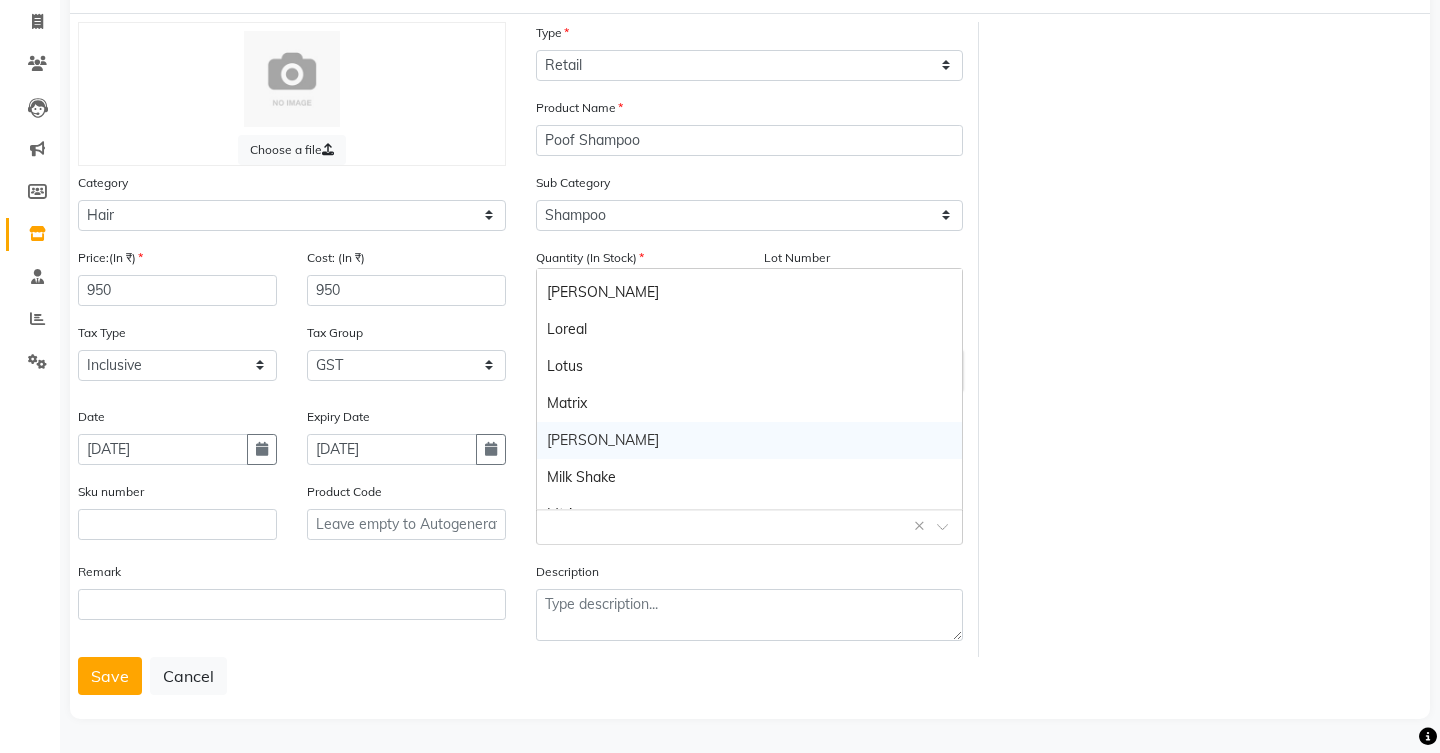 scroll, scrollTop: 474, scrollLeft: 0, axis: vertical 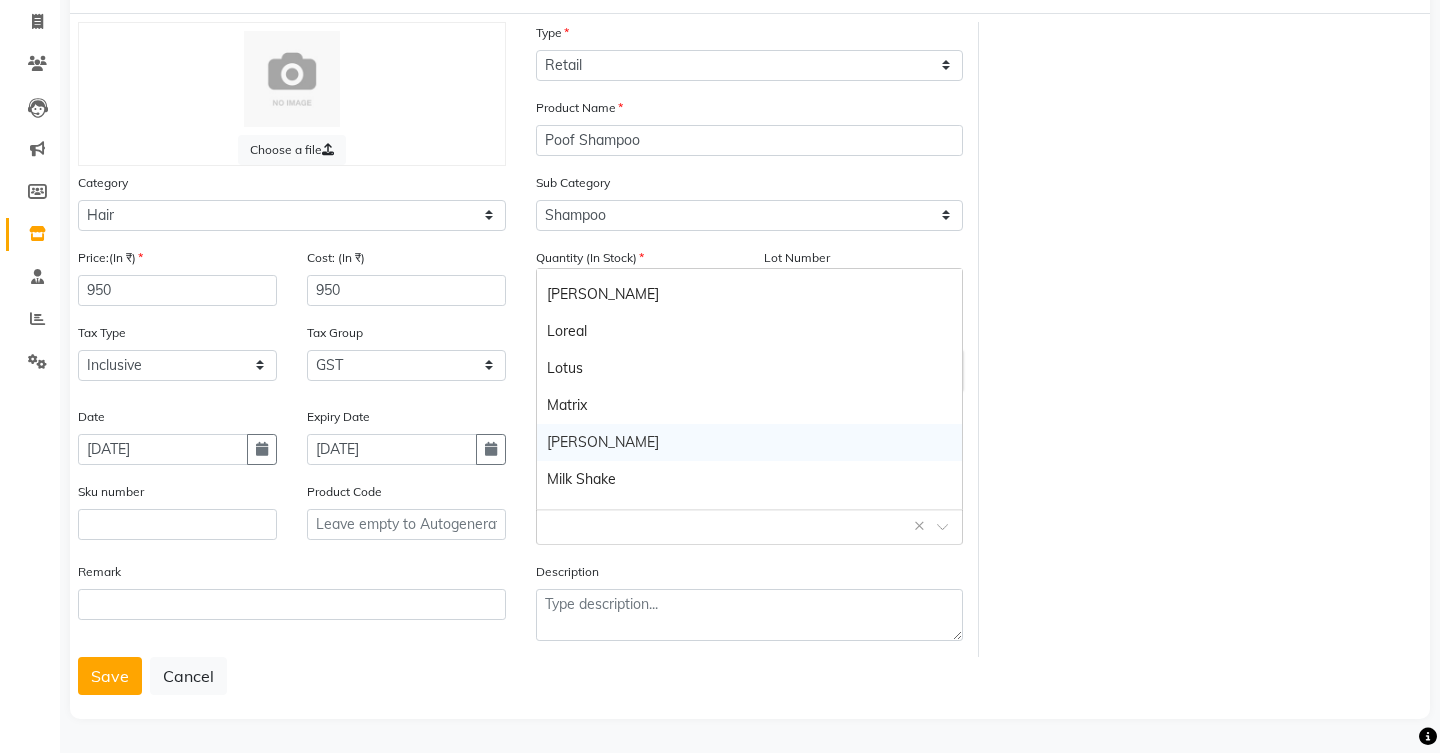 click on "[PERSON_NAME]" at bounding box center (750, 442) 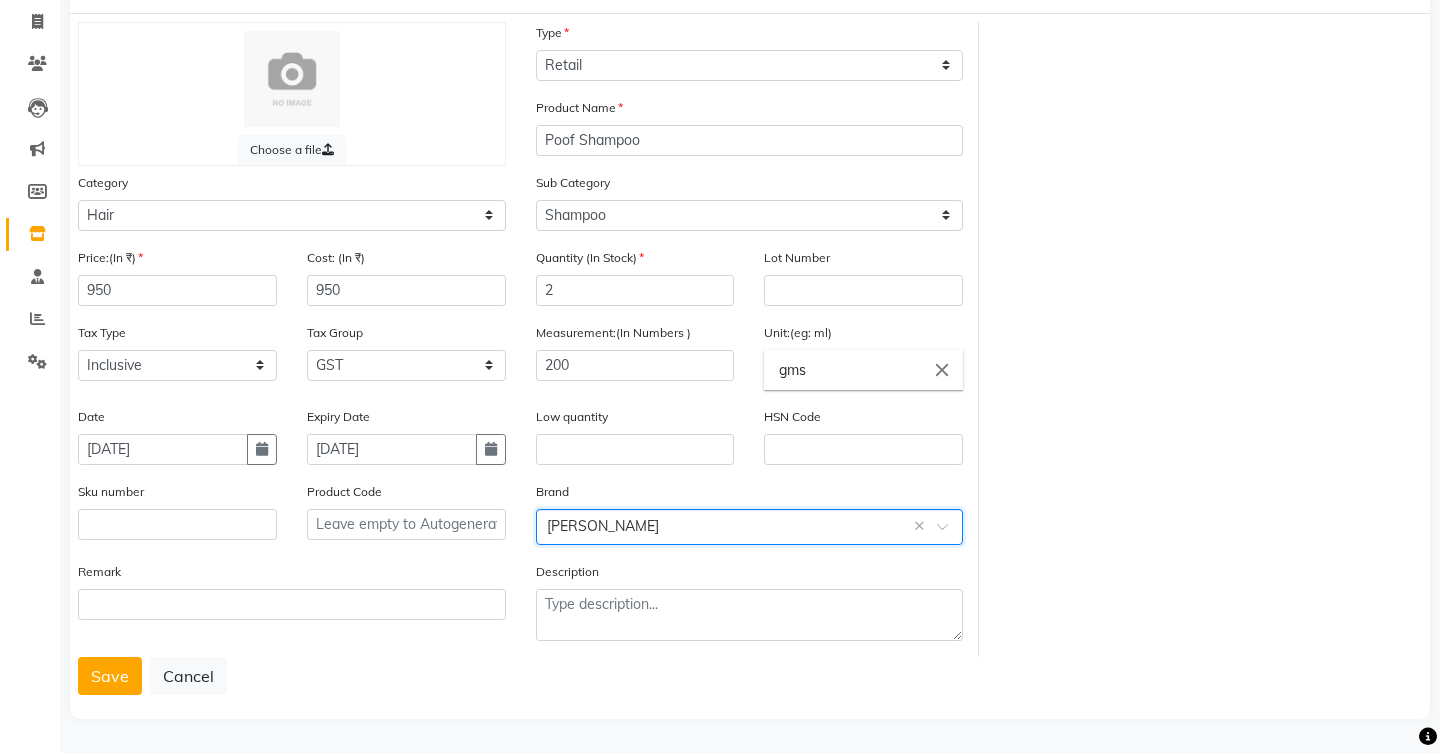 scroll, scrollTop: 124, scrollLeft: 0, axis: vertical 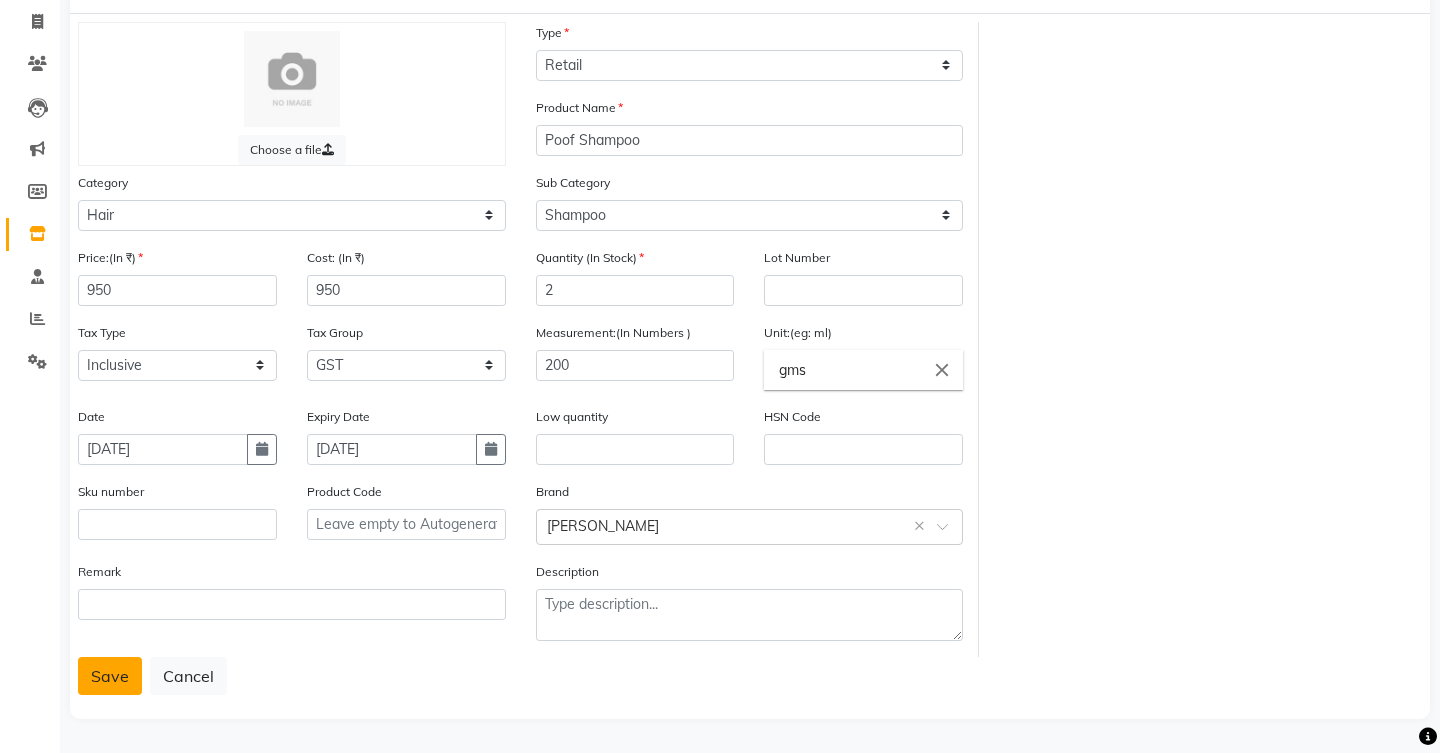 click on "Save" 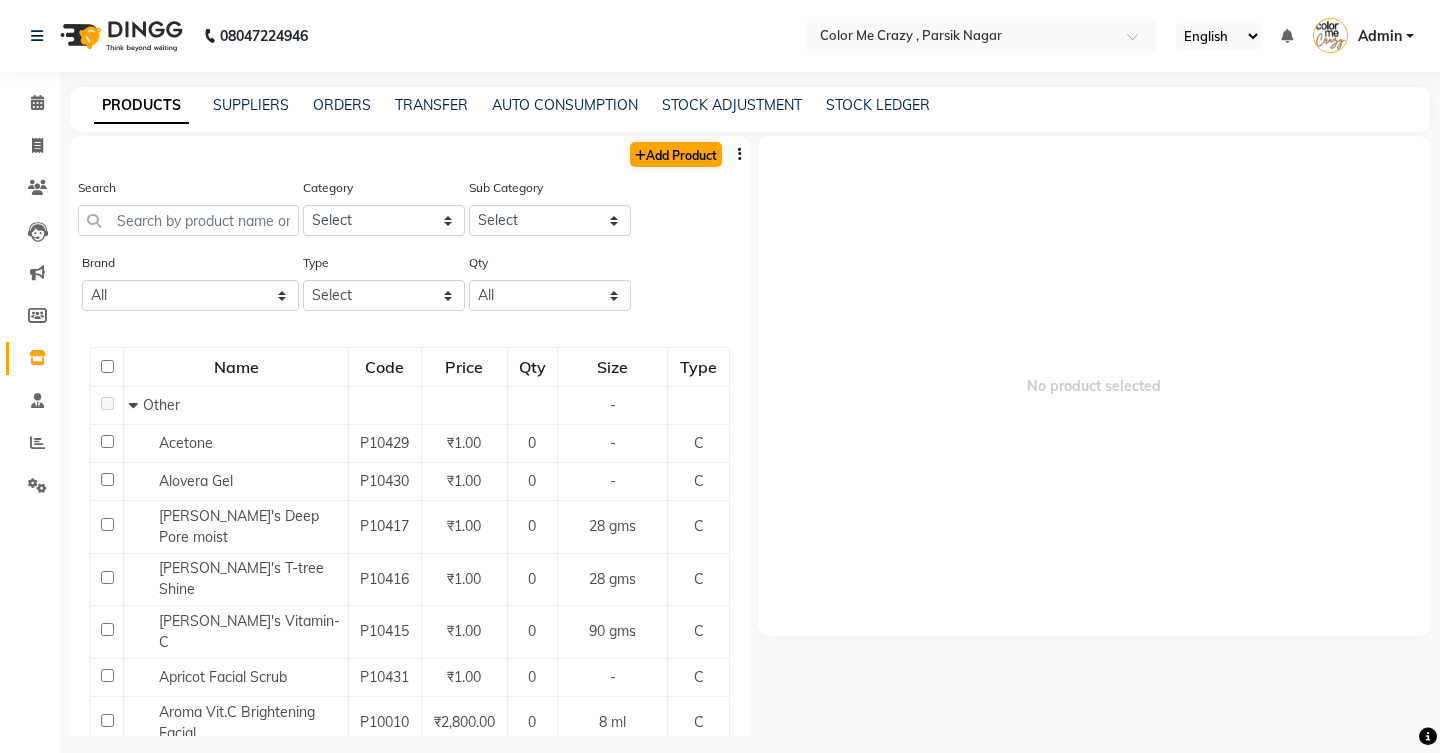 click on "Add Product" 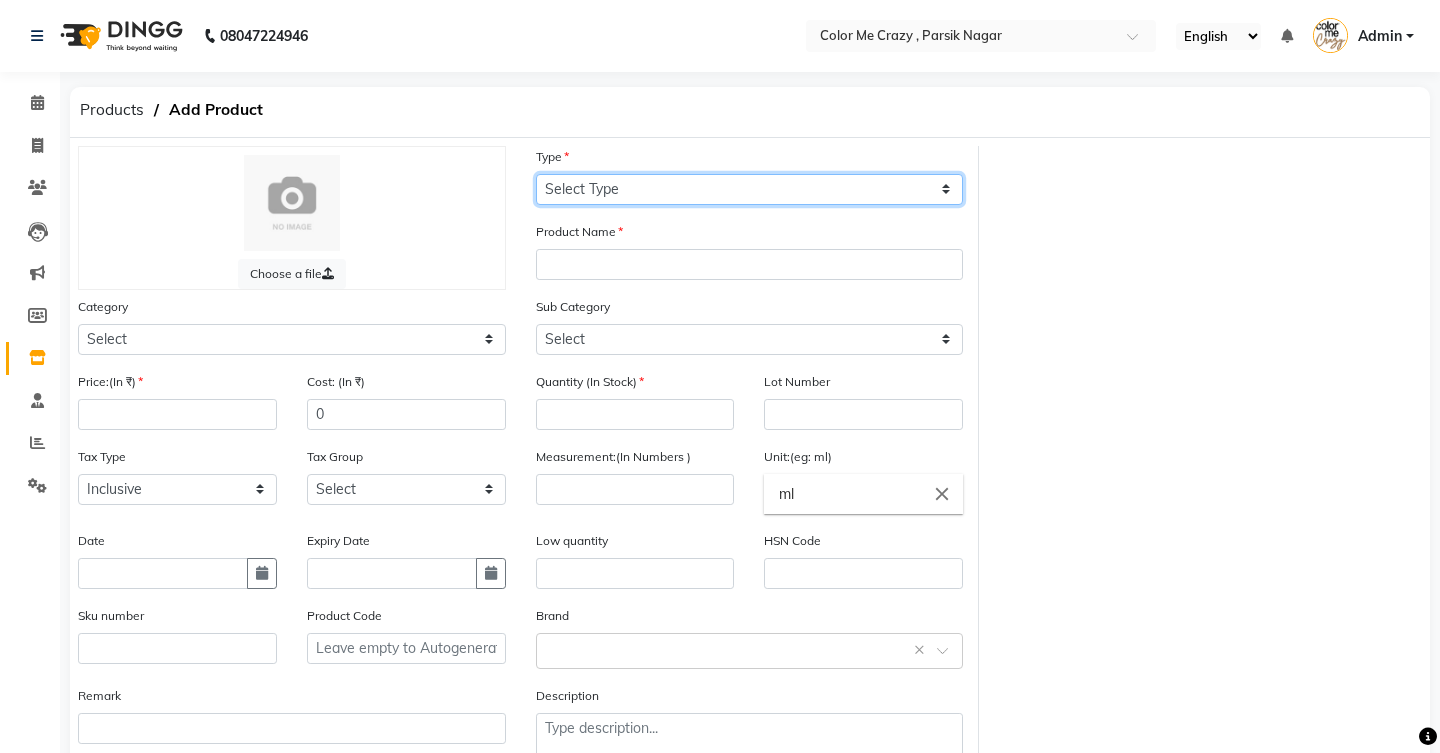 select on "R" 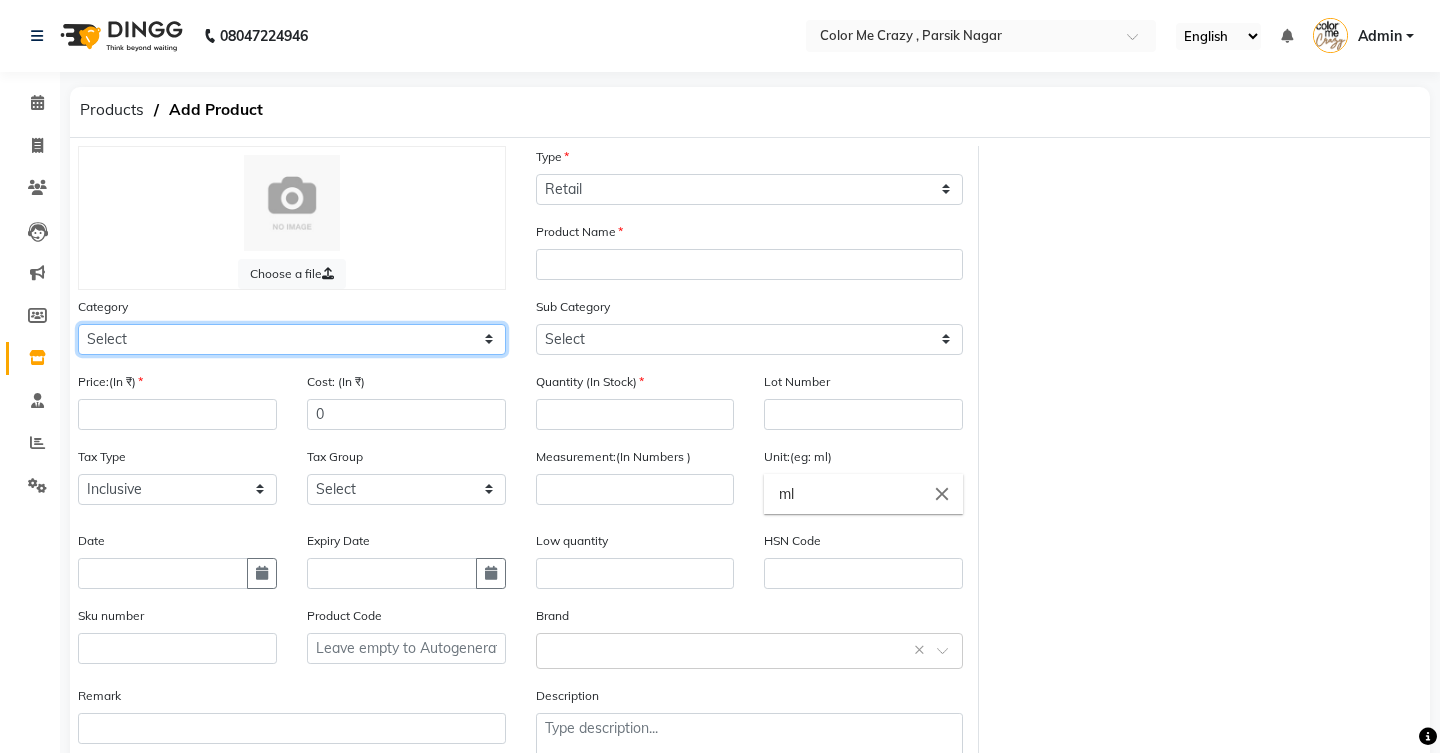 select on "1100" 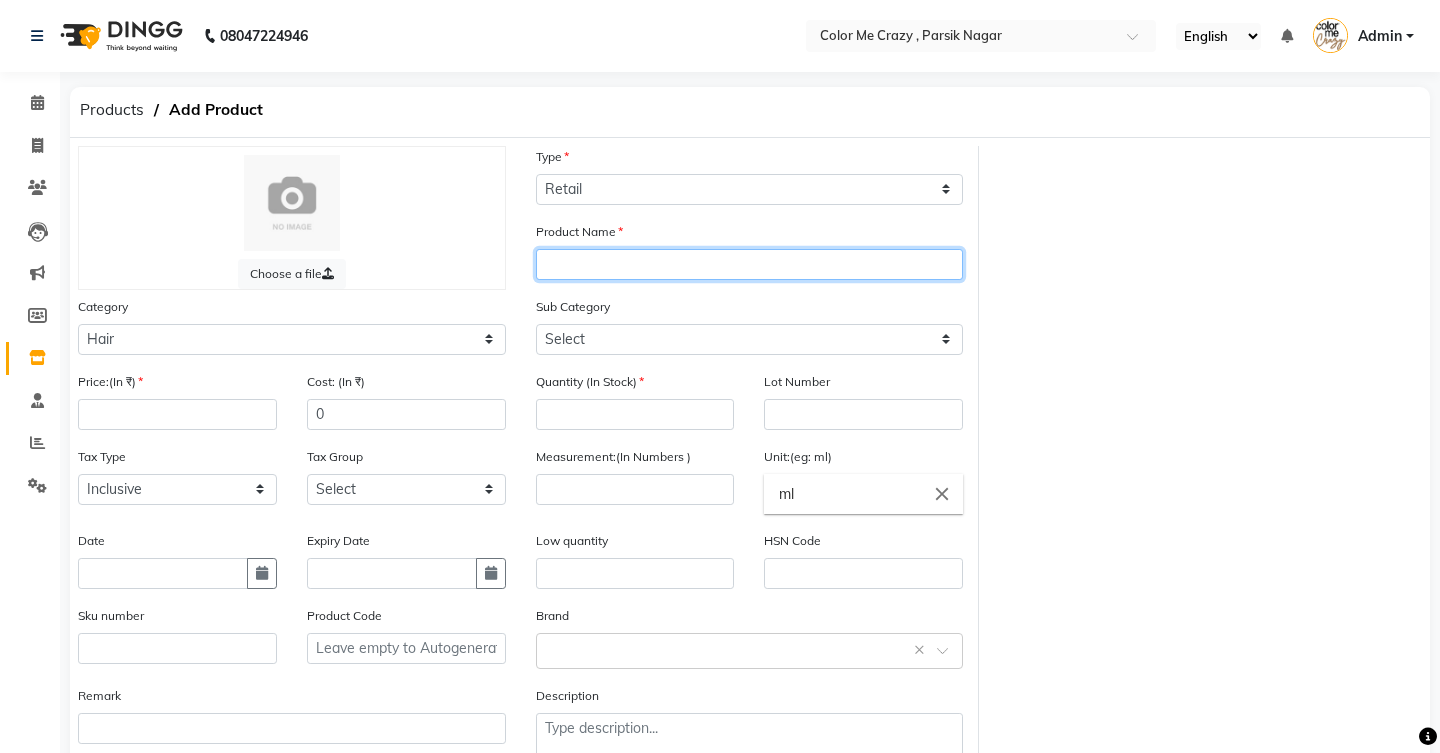 click 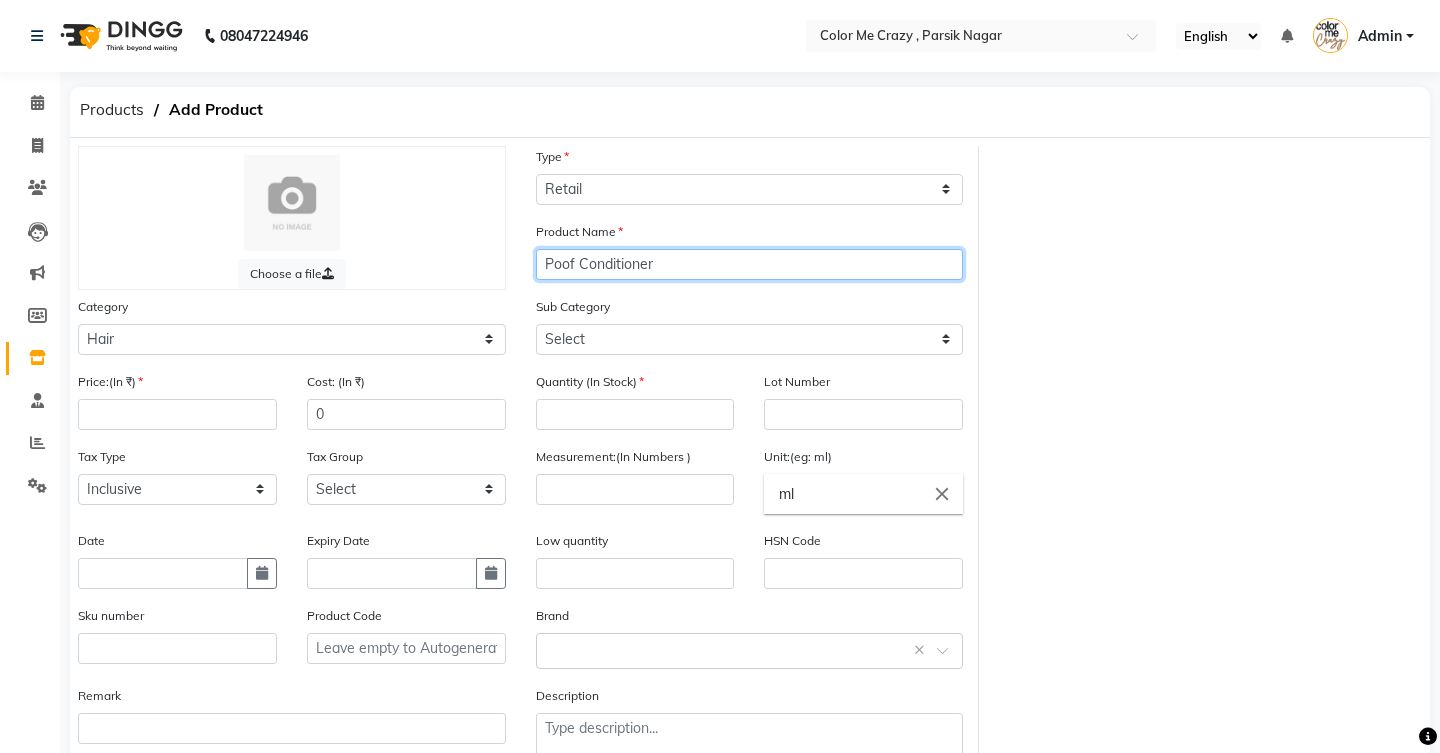 type on "Poof Conditioner" 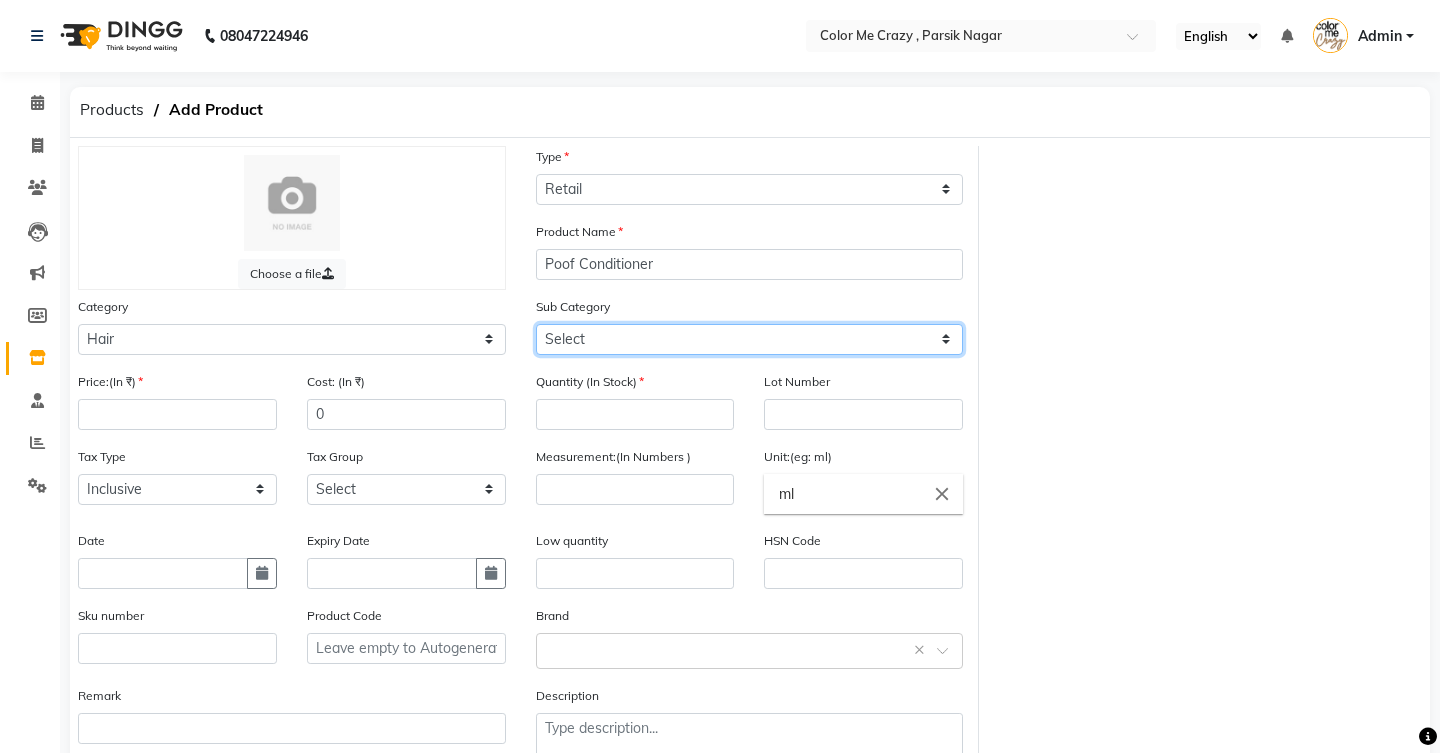 select on "1102" 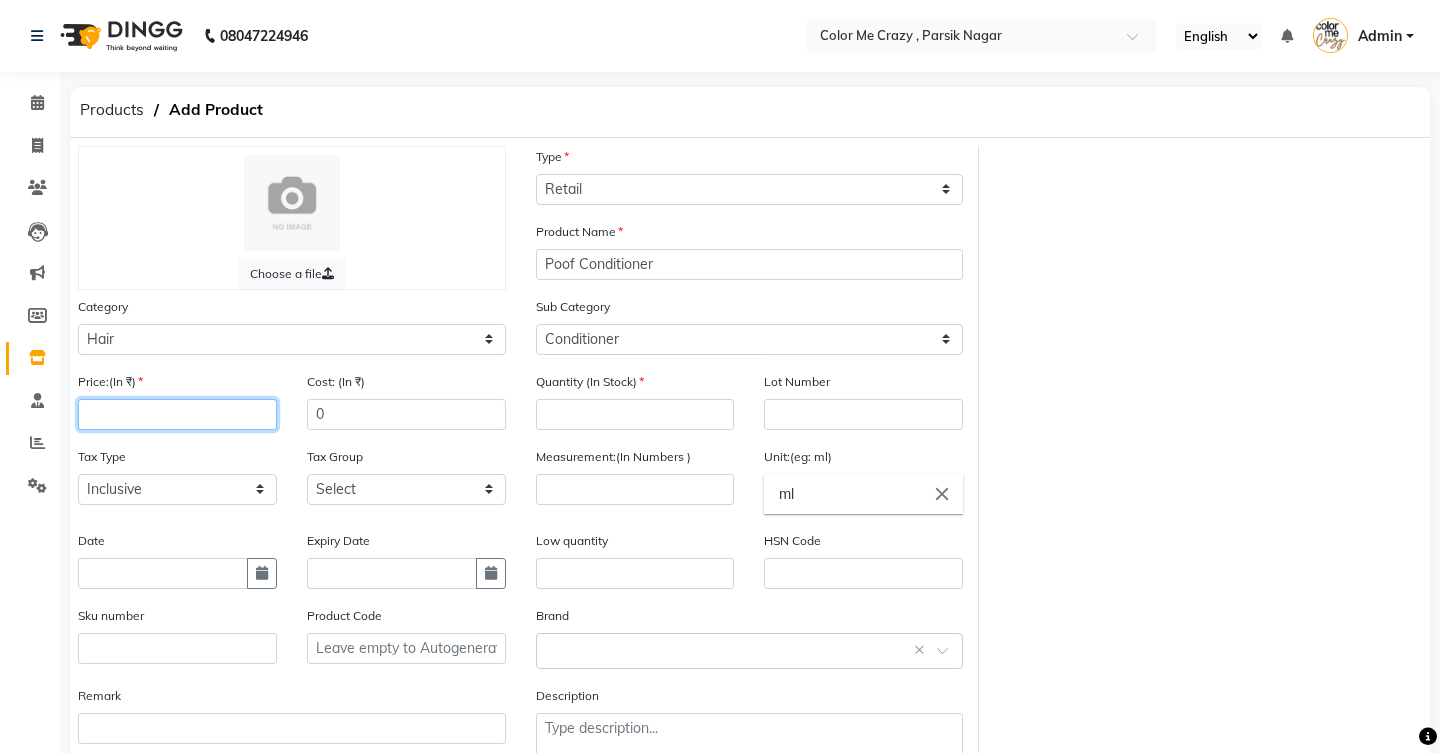 click 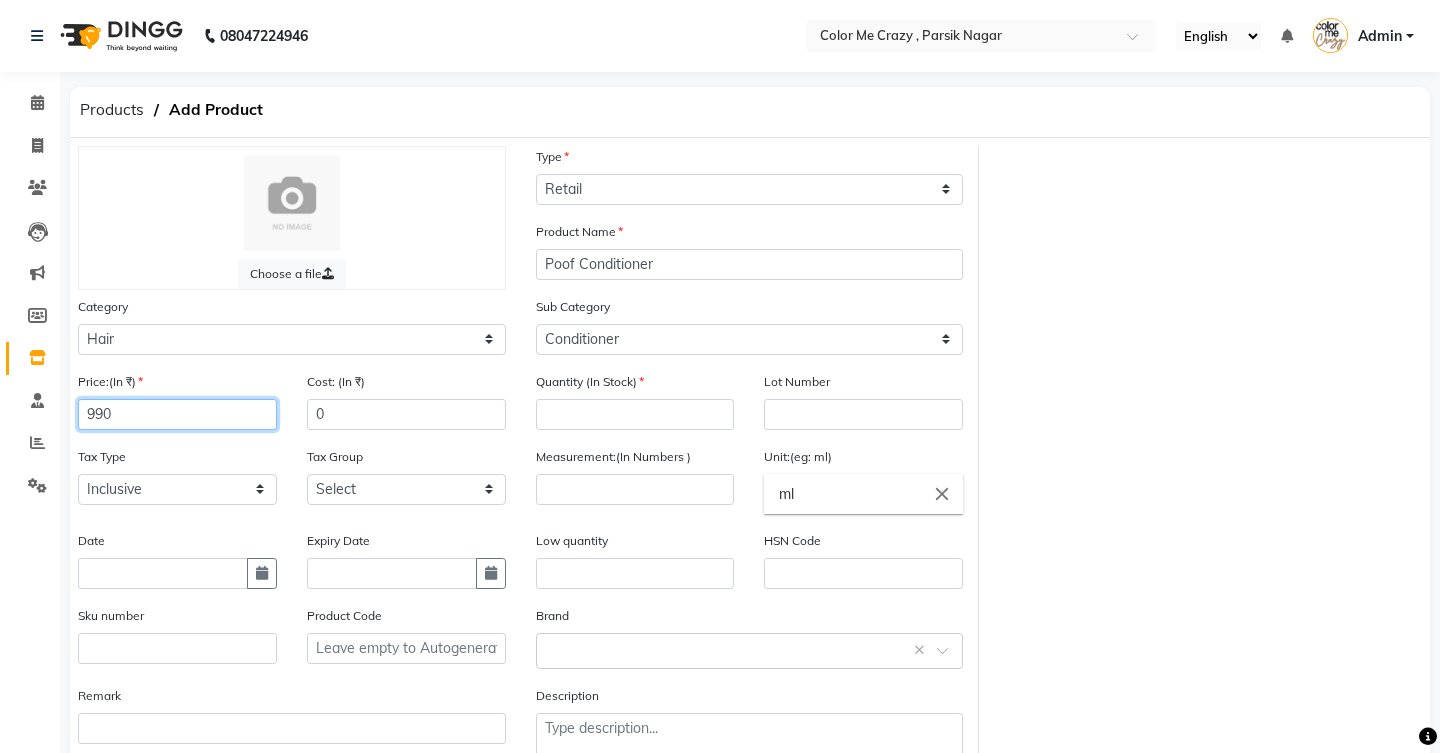 type on "990" 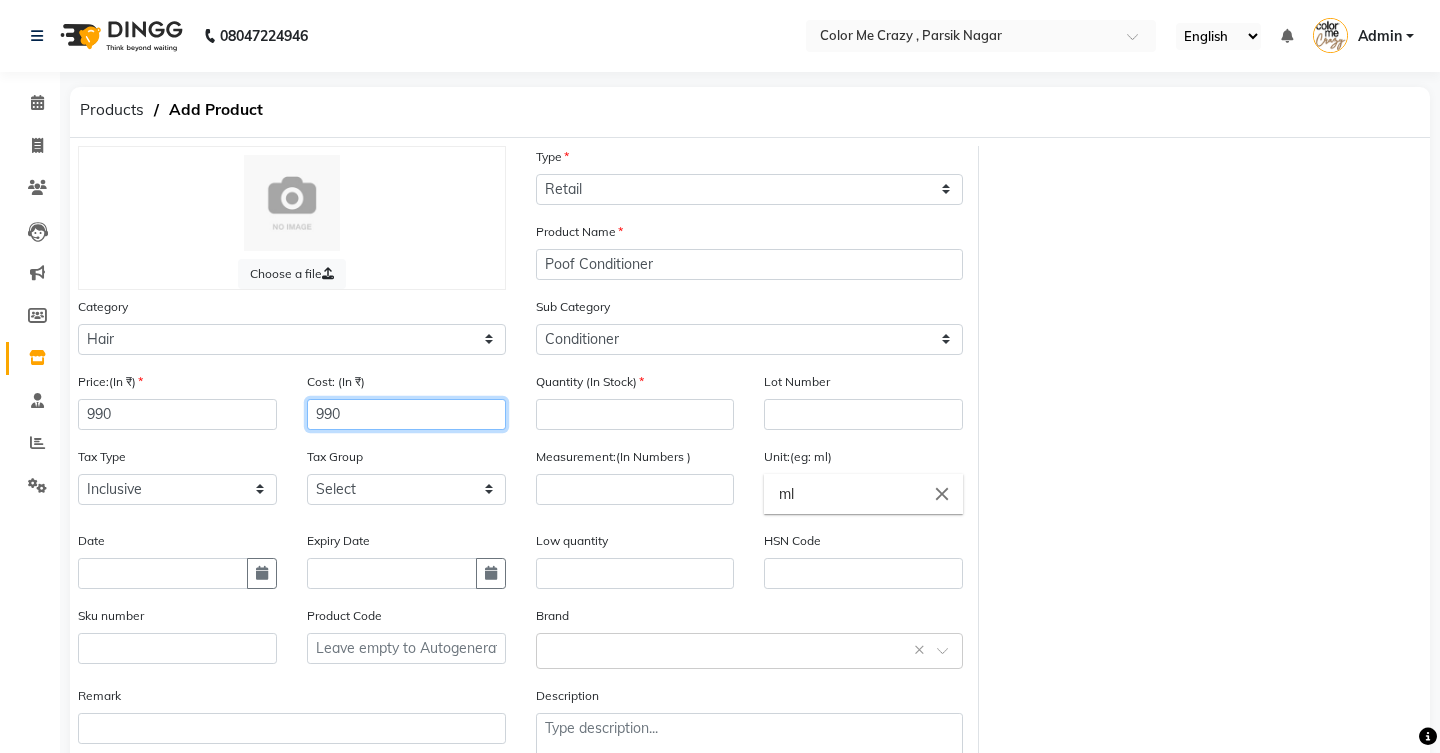 type on "990" 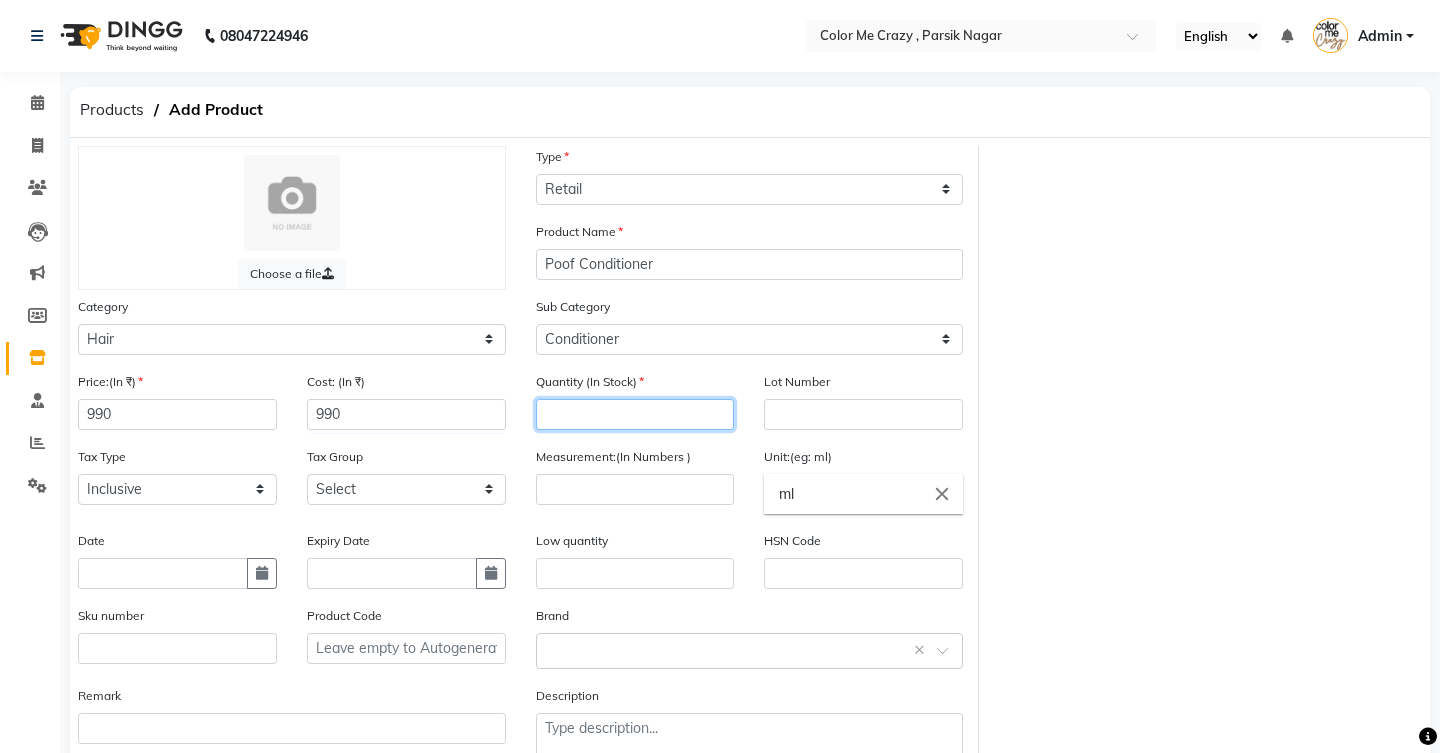 click 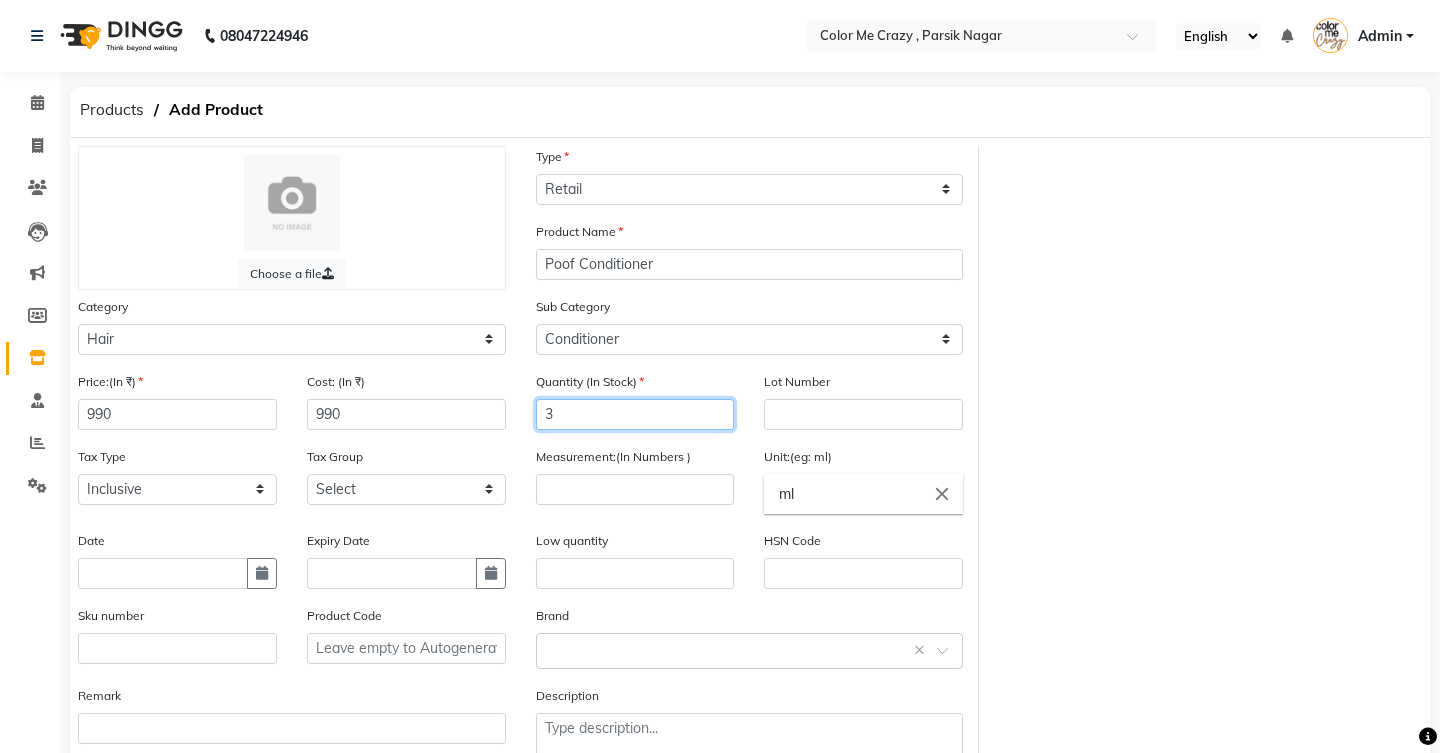 type on "3" 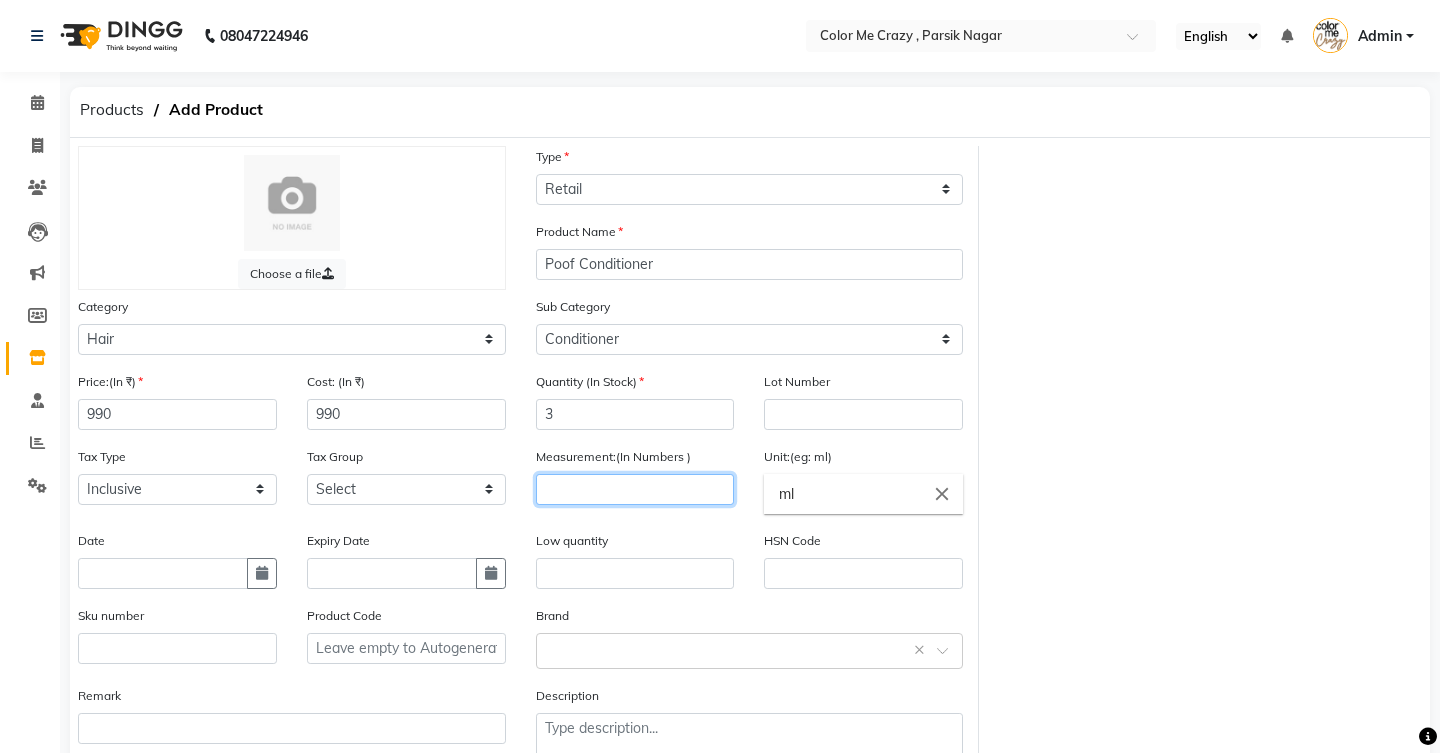 click 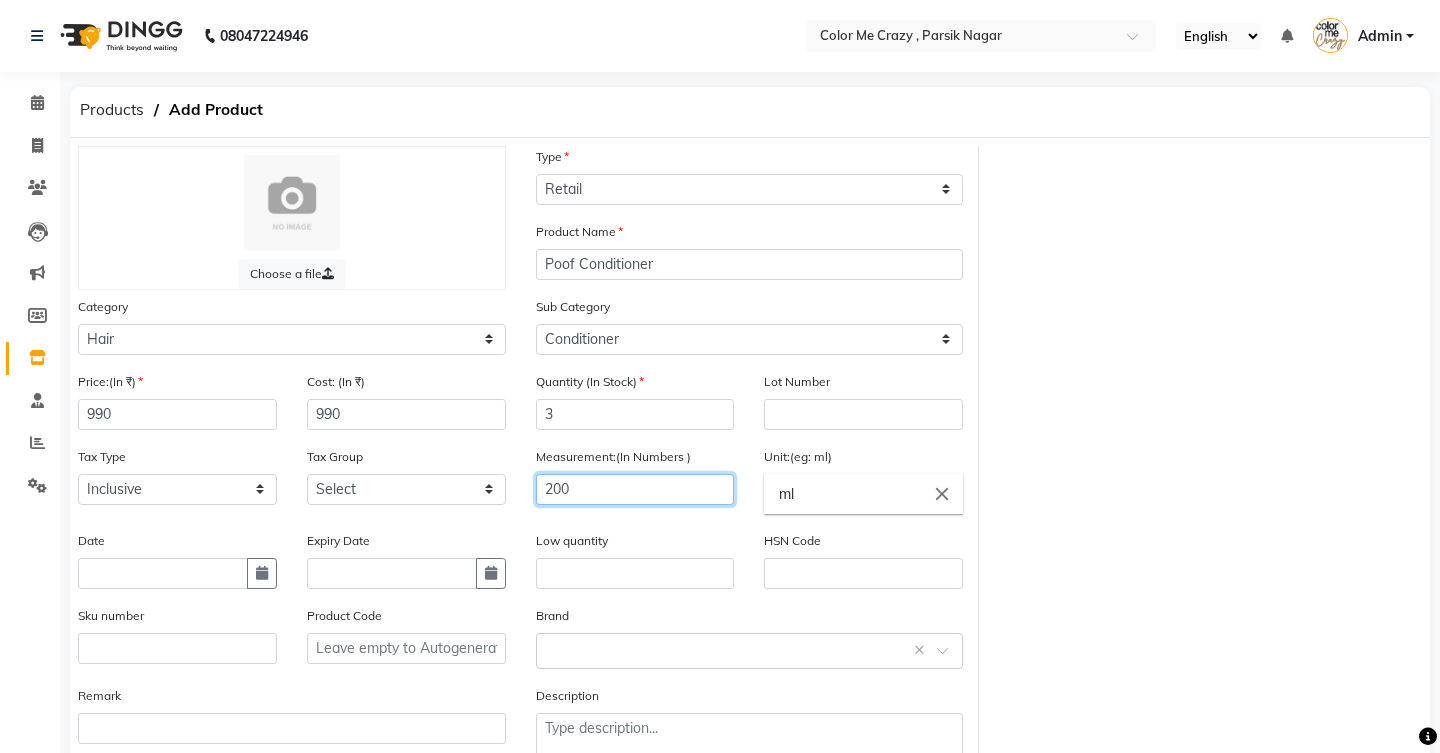 type on "200" 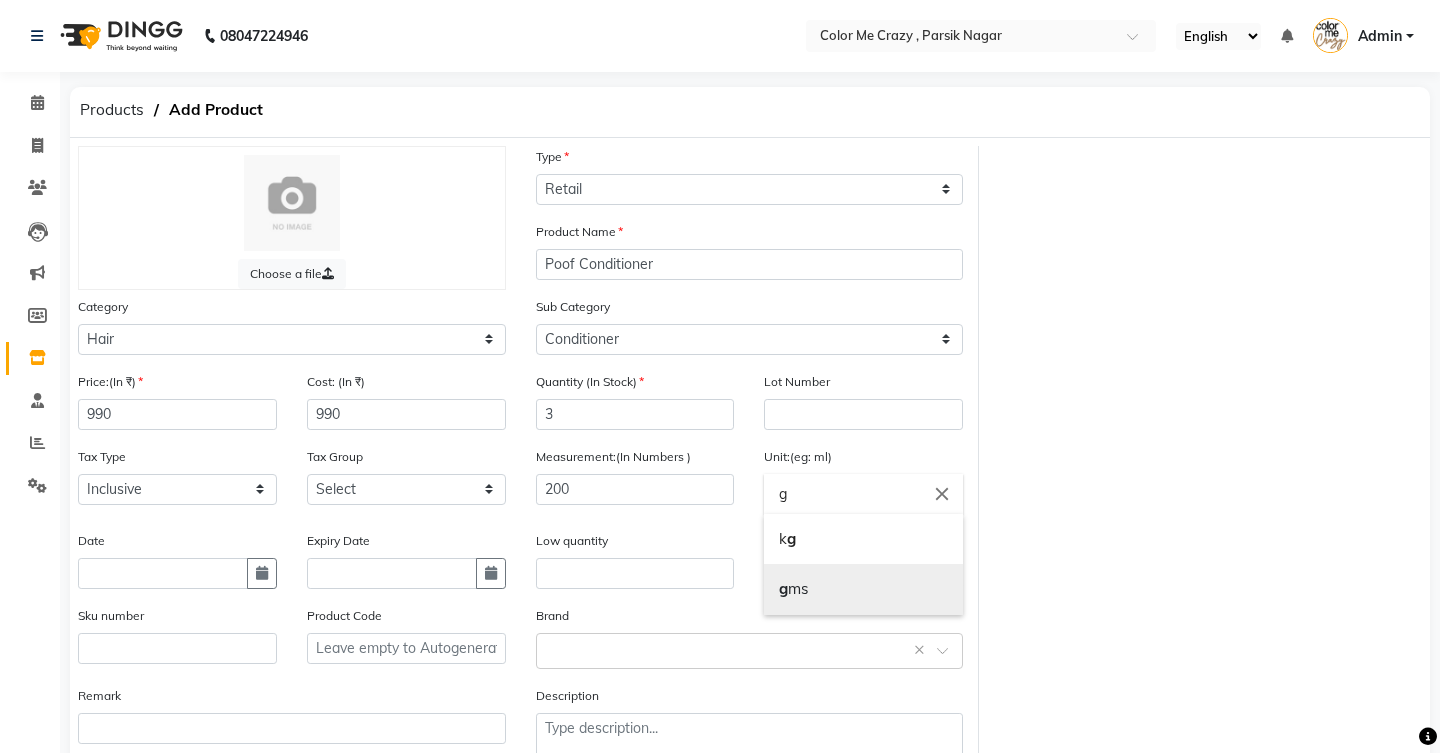 click on "g ms" at bounding box center [863, 589] 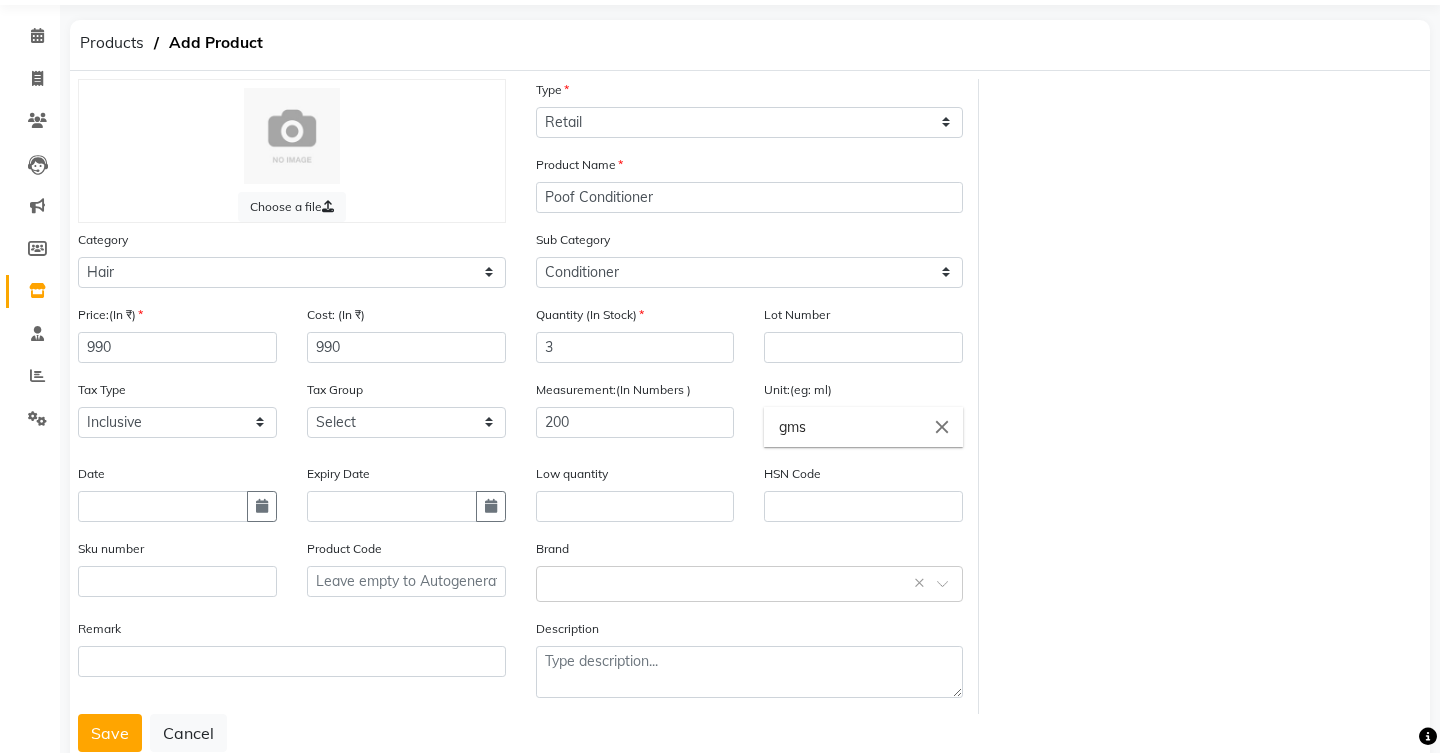 scroll, scrollTop: 87, scrollLeft: 0, axis: vertical 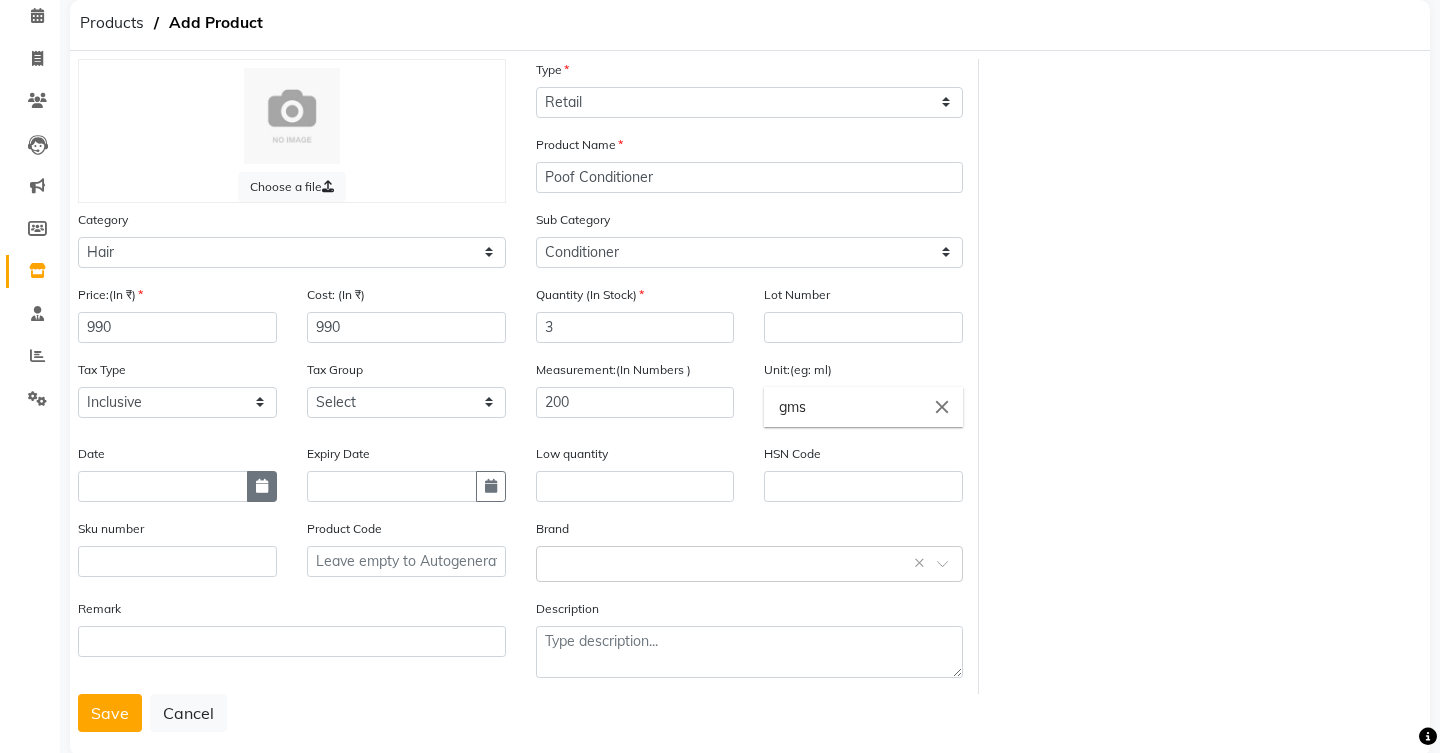 click 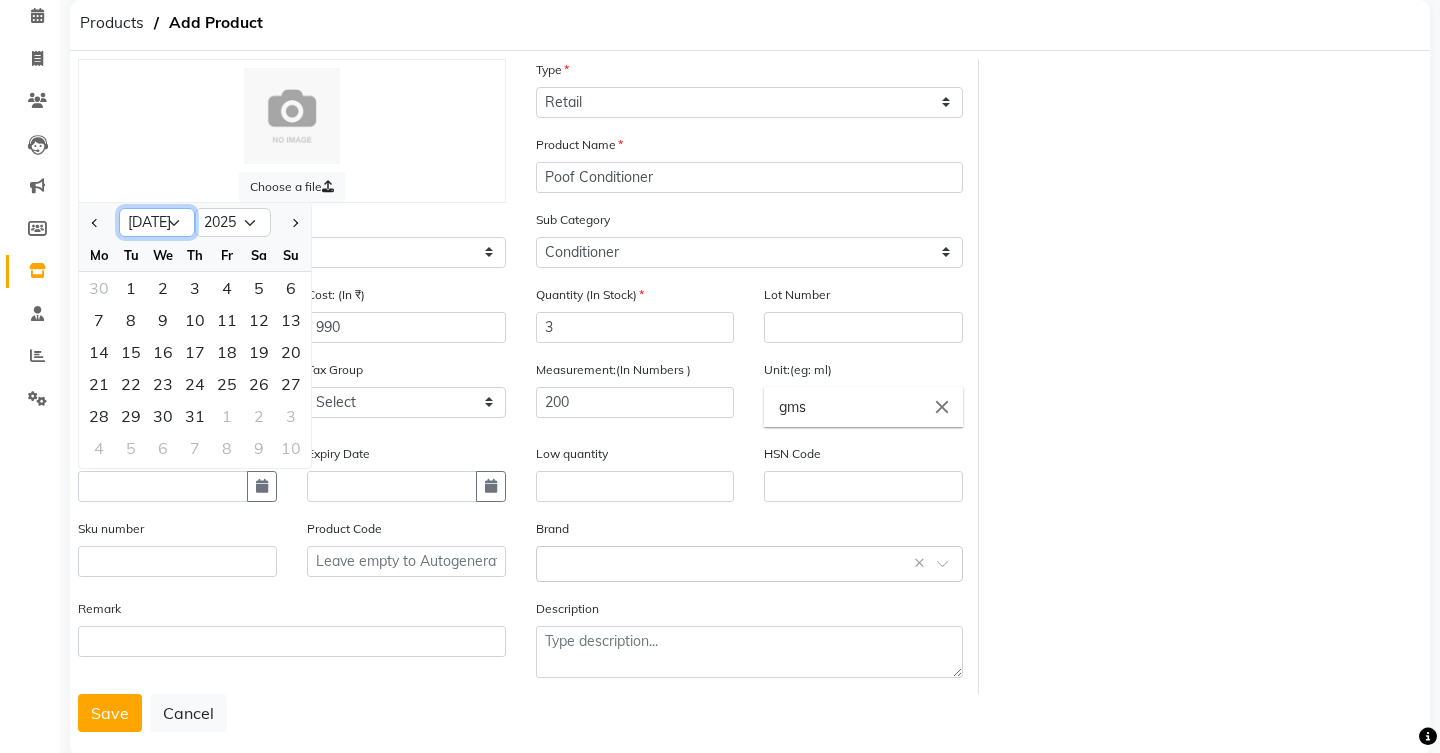 select on "8" 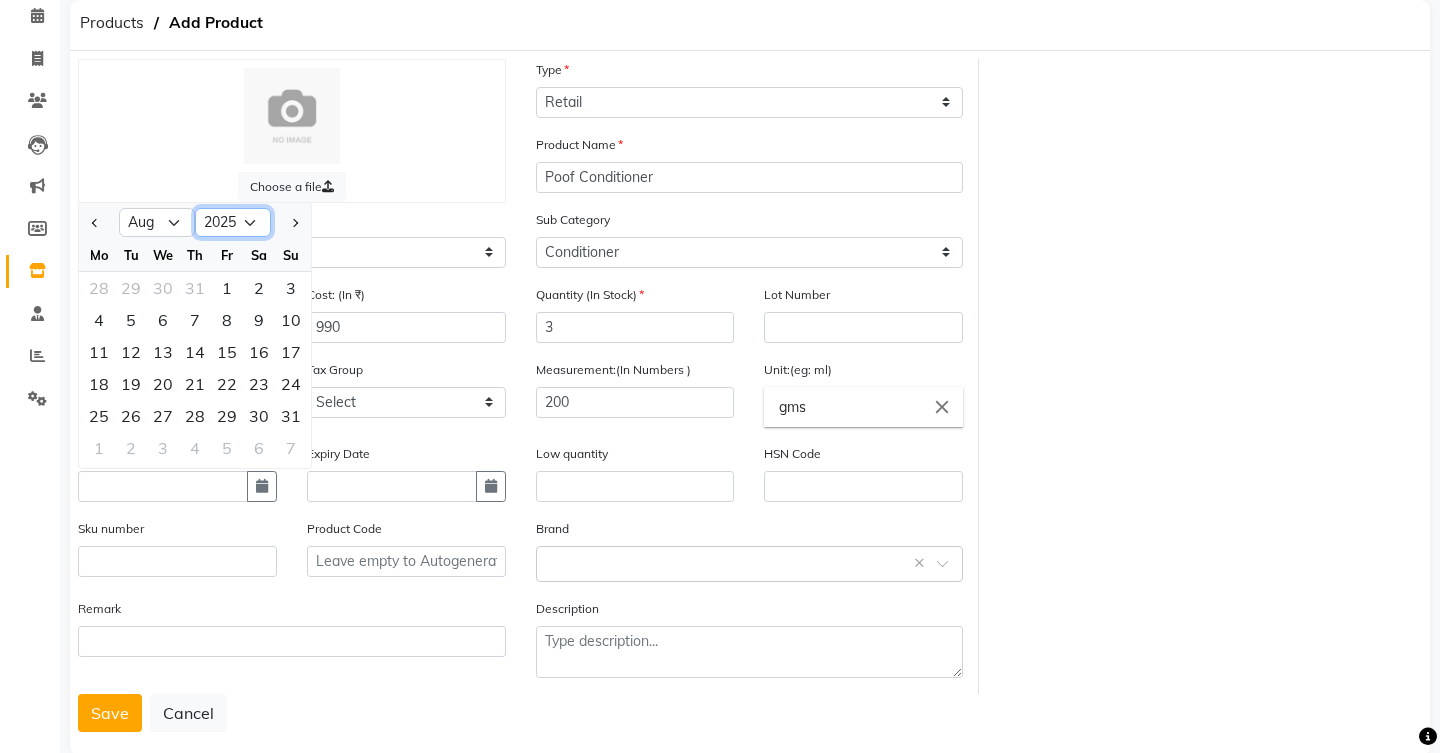 select on "2024" 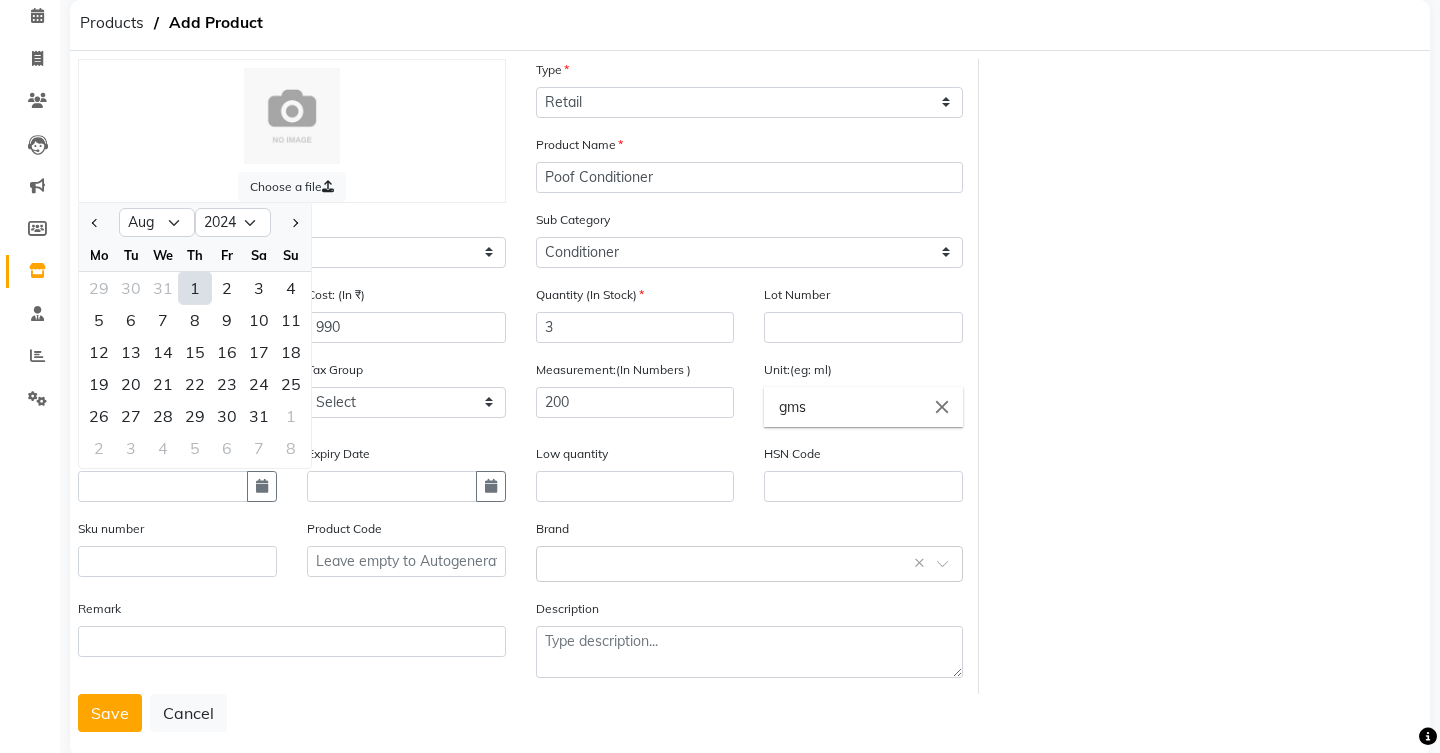 click on "1" 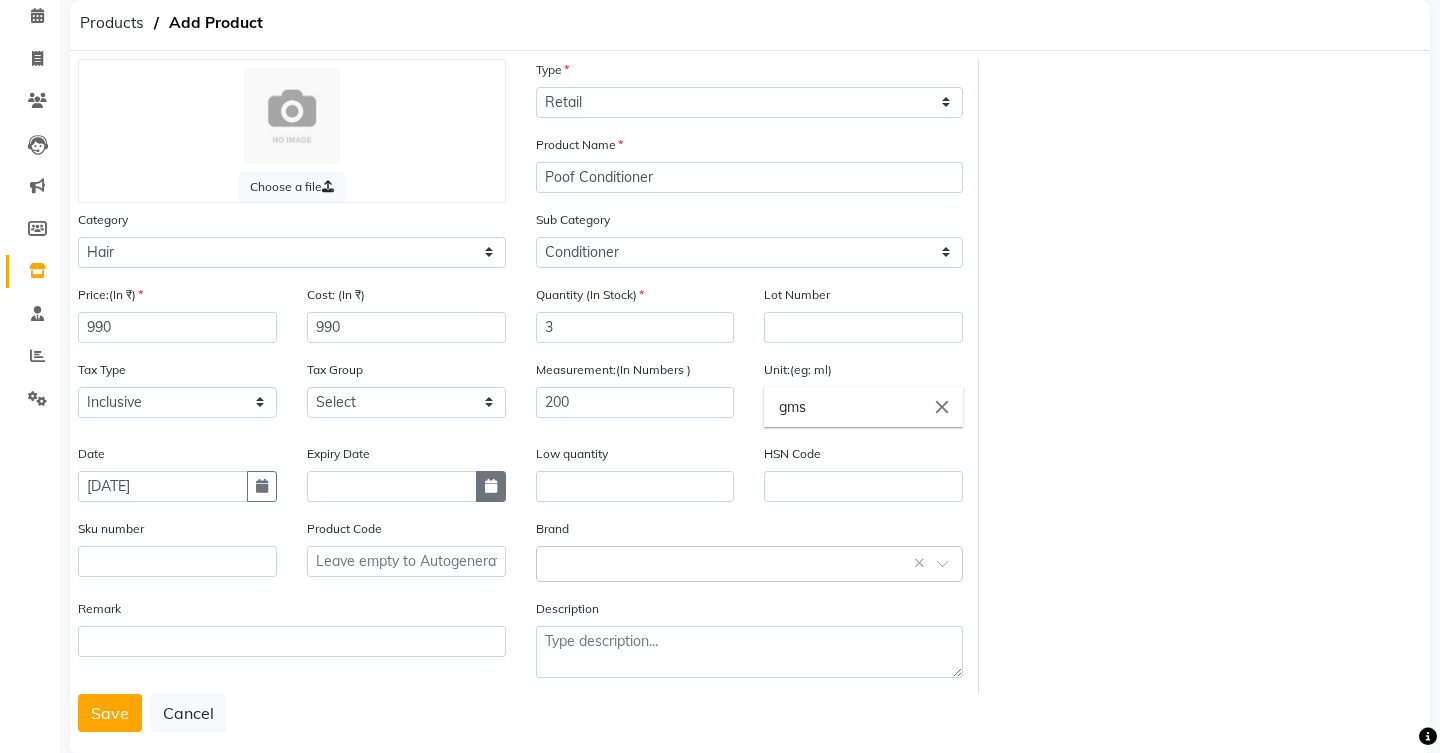 click 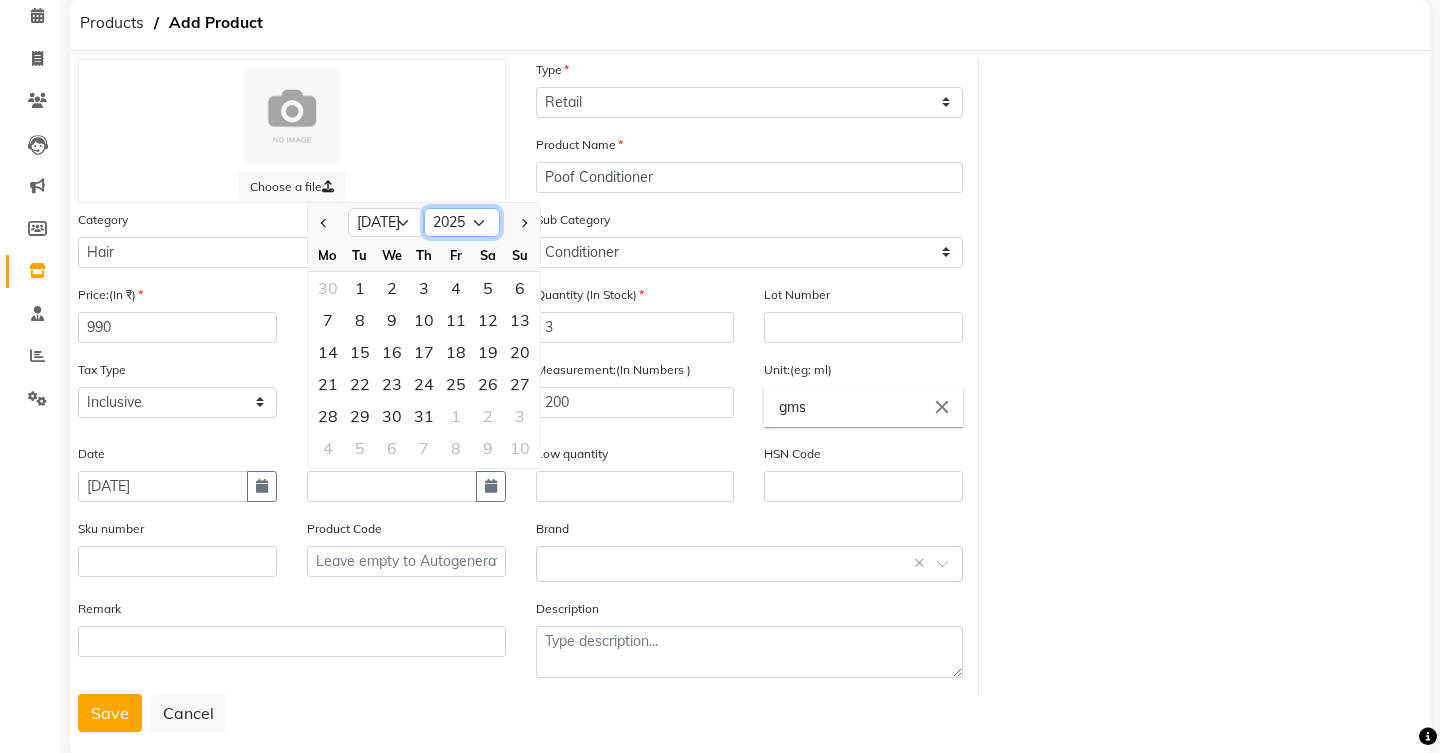 select on "2026" 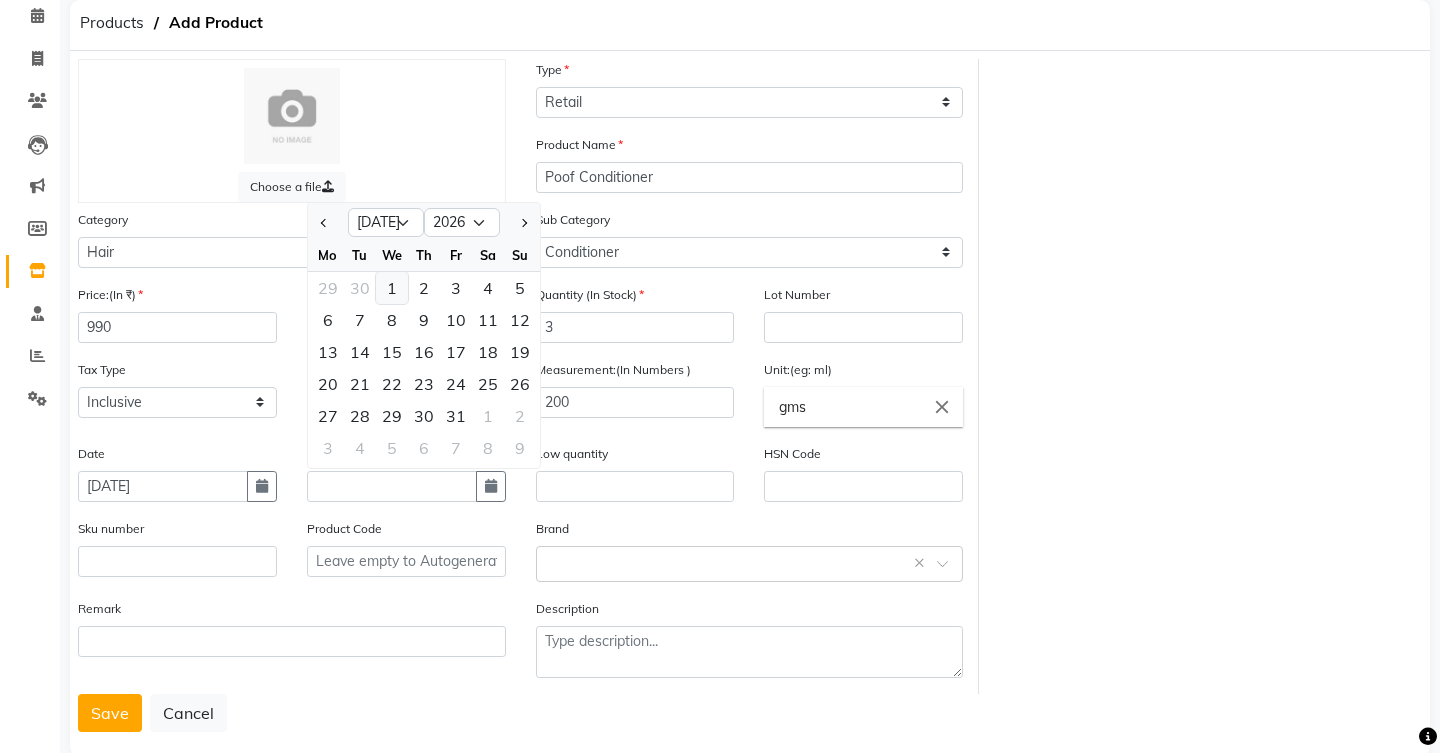 click on "1" 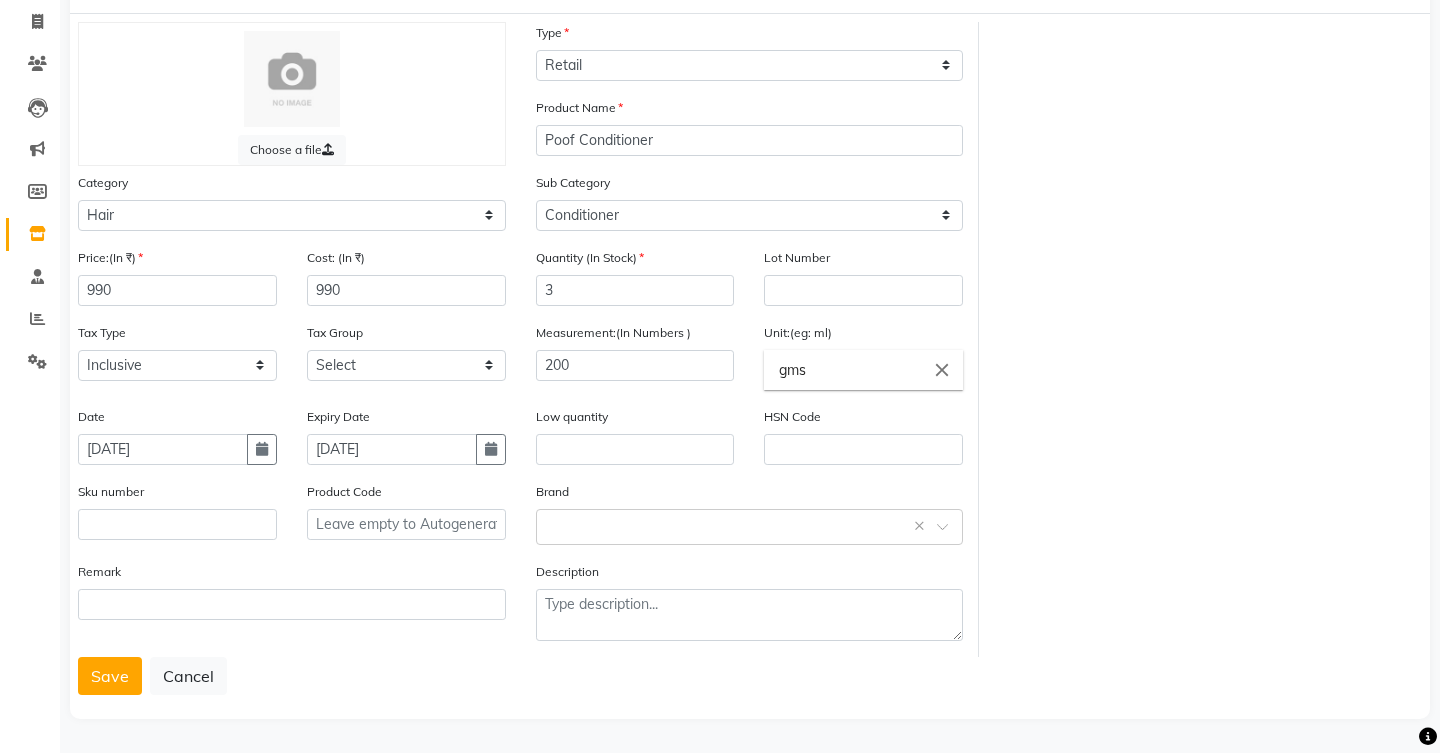 scroll, scrollTop: 124, scrollLeft: 0, axis: vertical 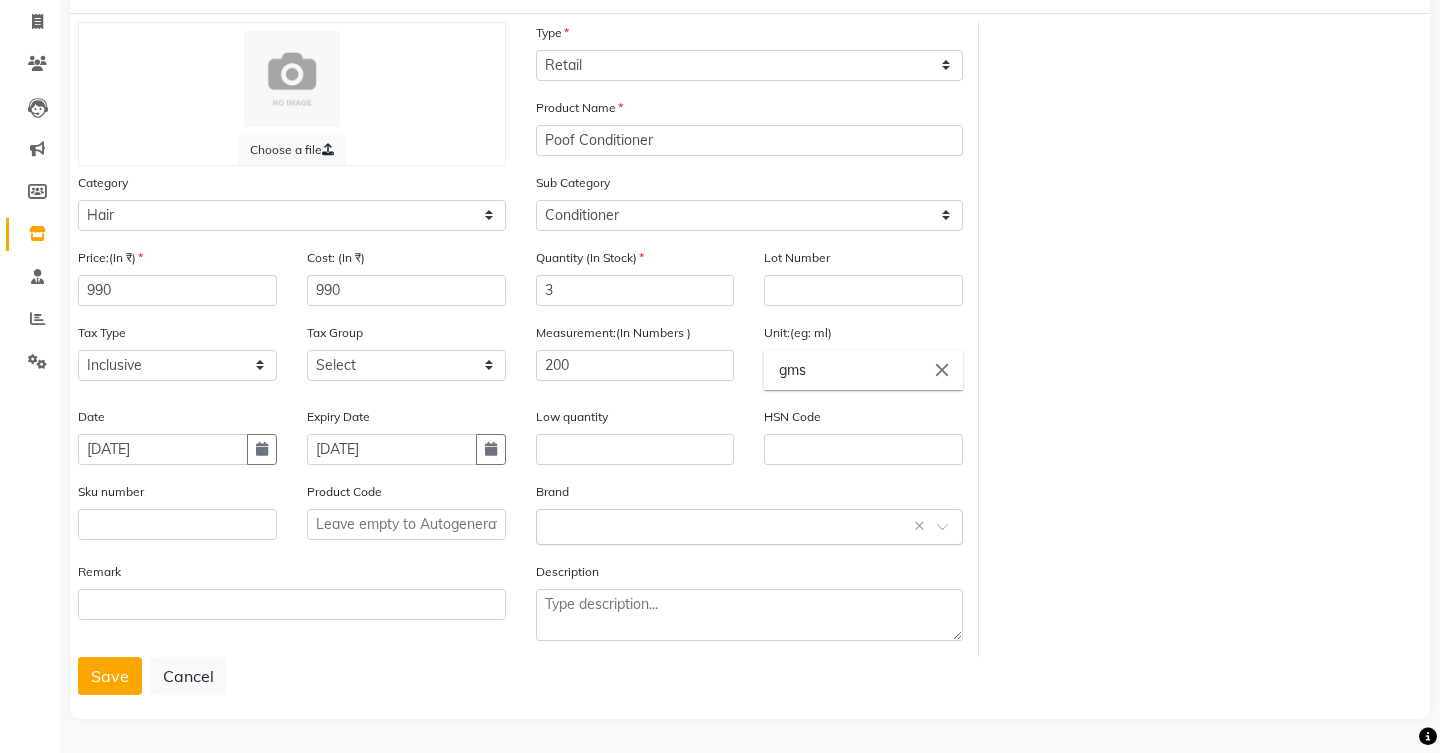 click on "Select brand or add custom brand    ×" 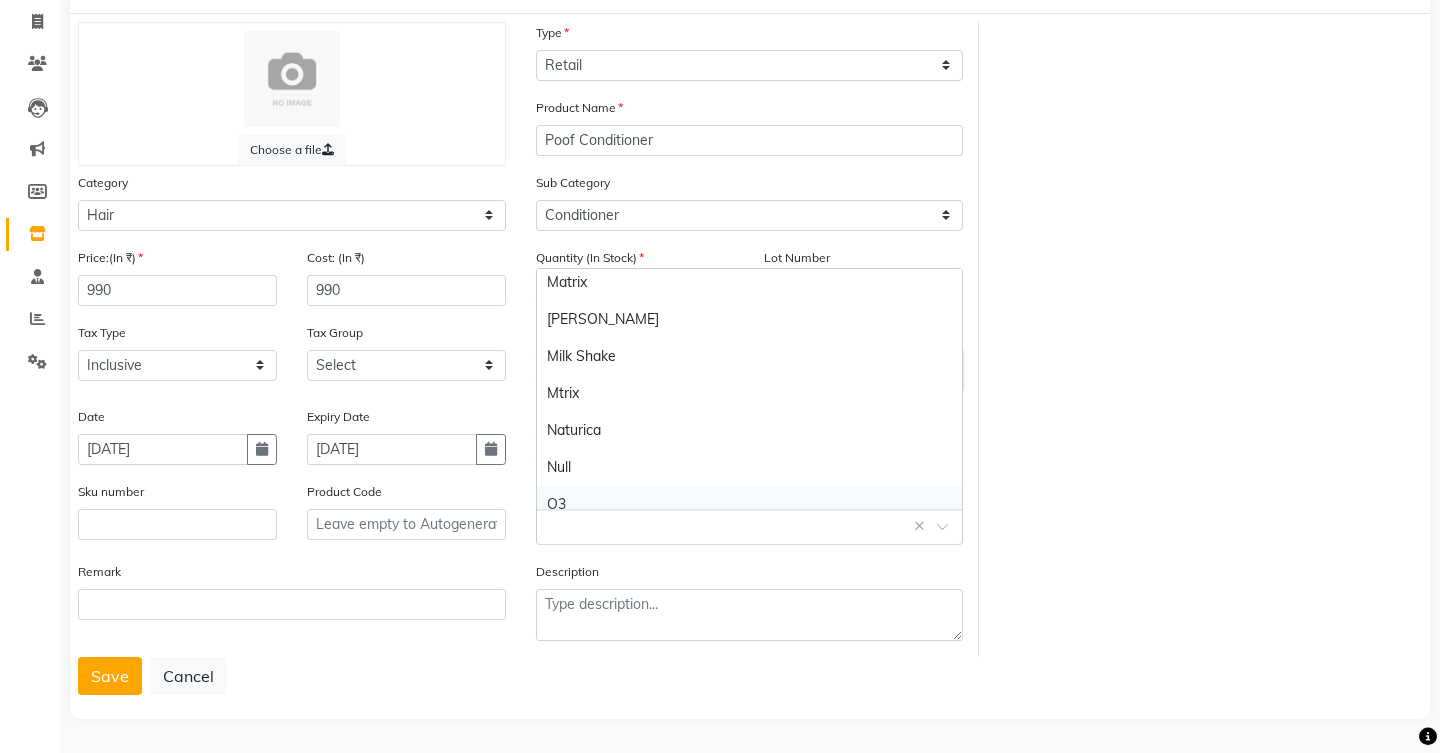 scroll, scrollTop: 592, scrollLeft: 0, axis: vertical 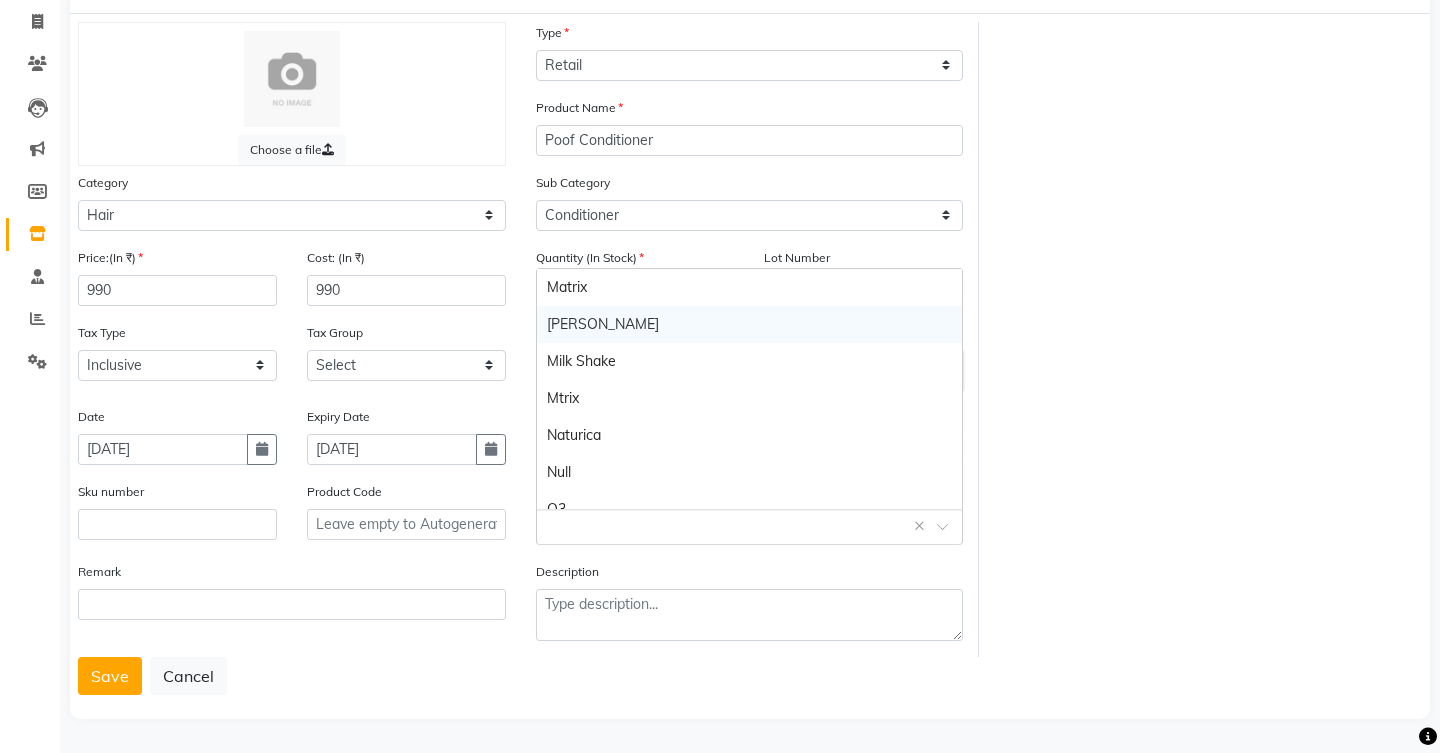 click on "[PERSON_NAME]" at bounding box center (750, 324) 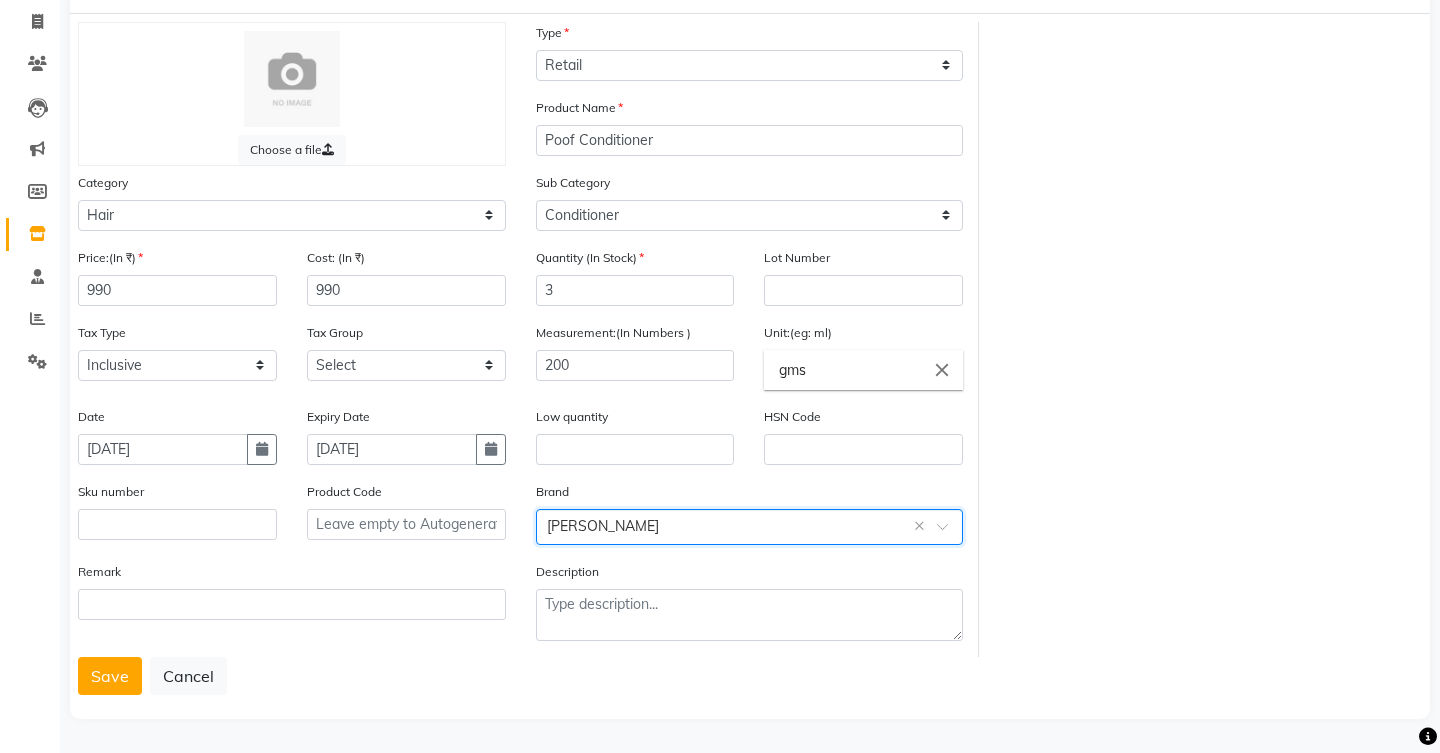 scroll, scrollTop: 124, scrollLeft: 0, axis: vertical 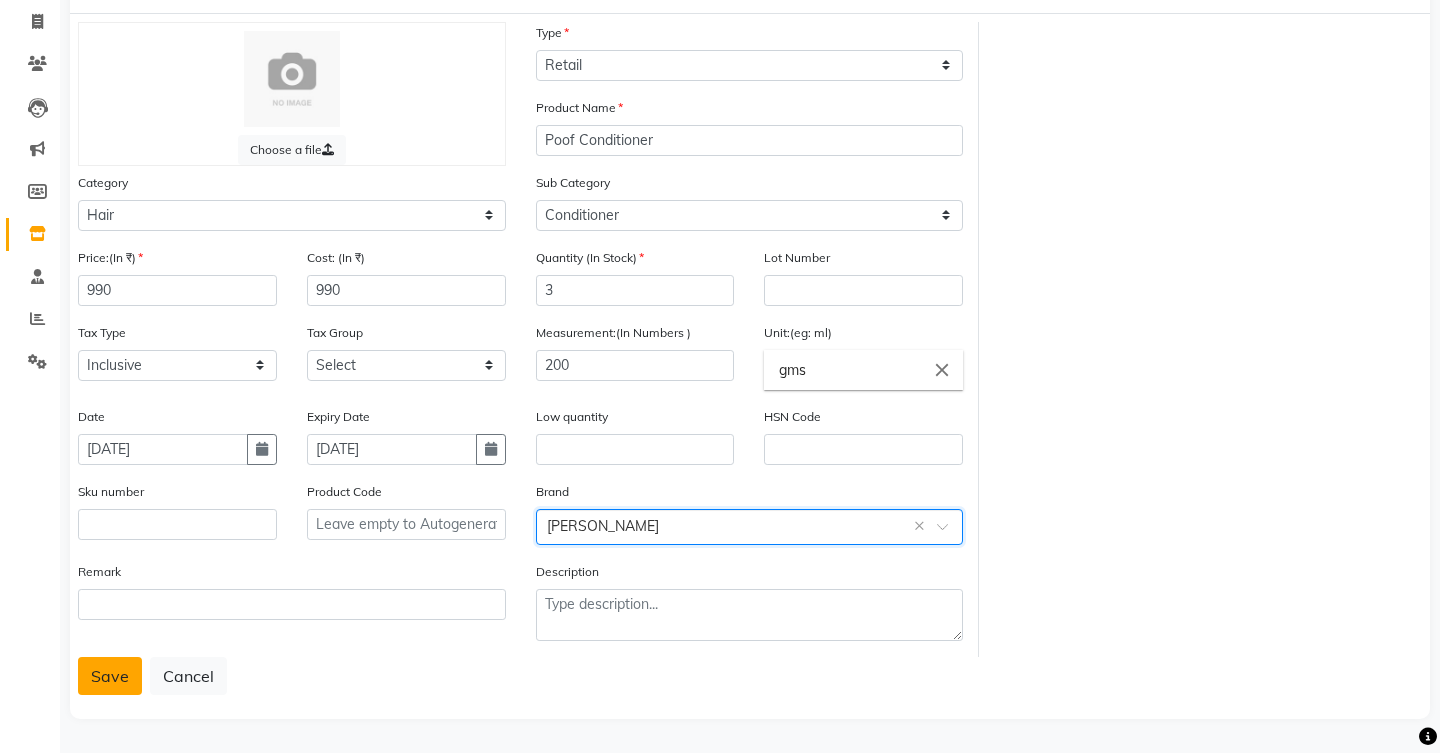 click on "Save" 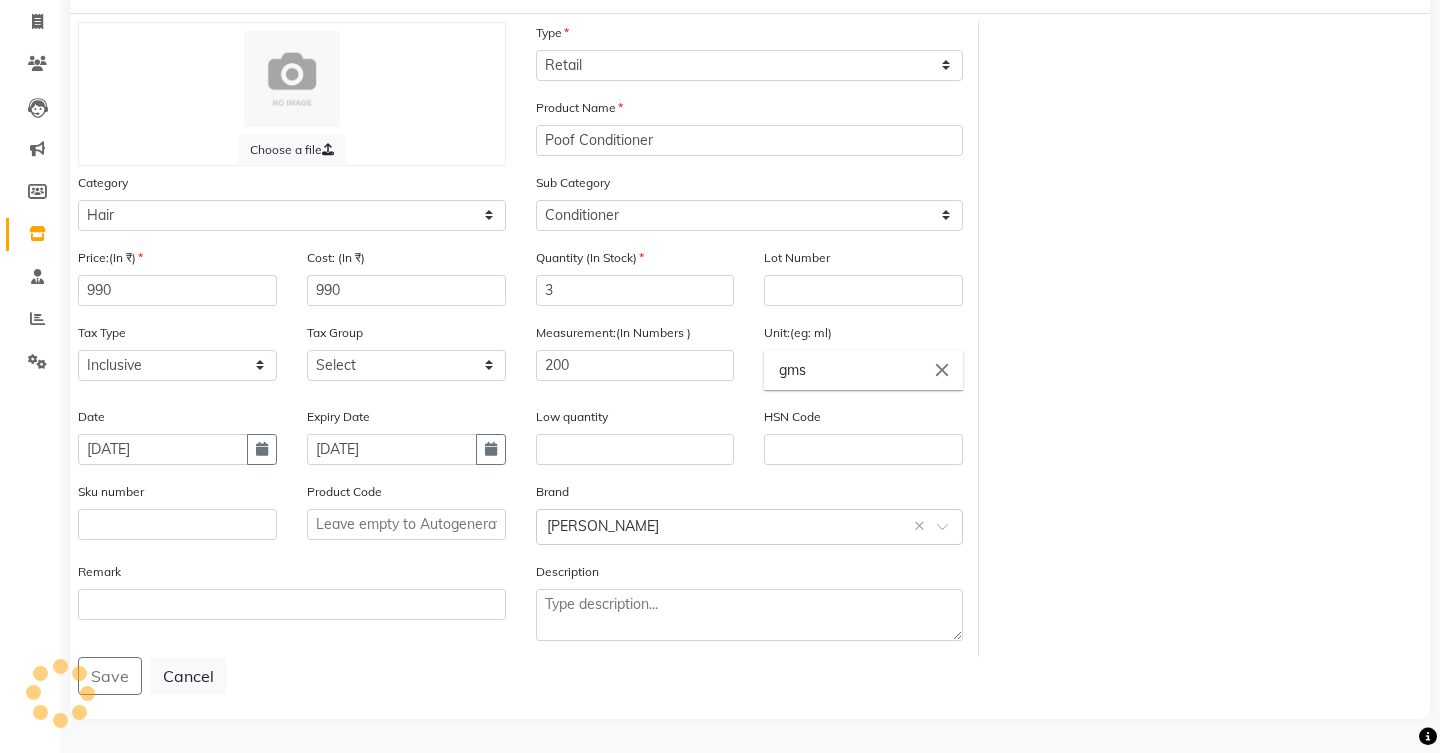 scroll, scrollTop: 0, scrollLeft: 0, axis: both 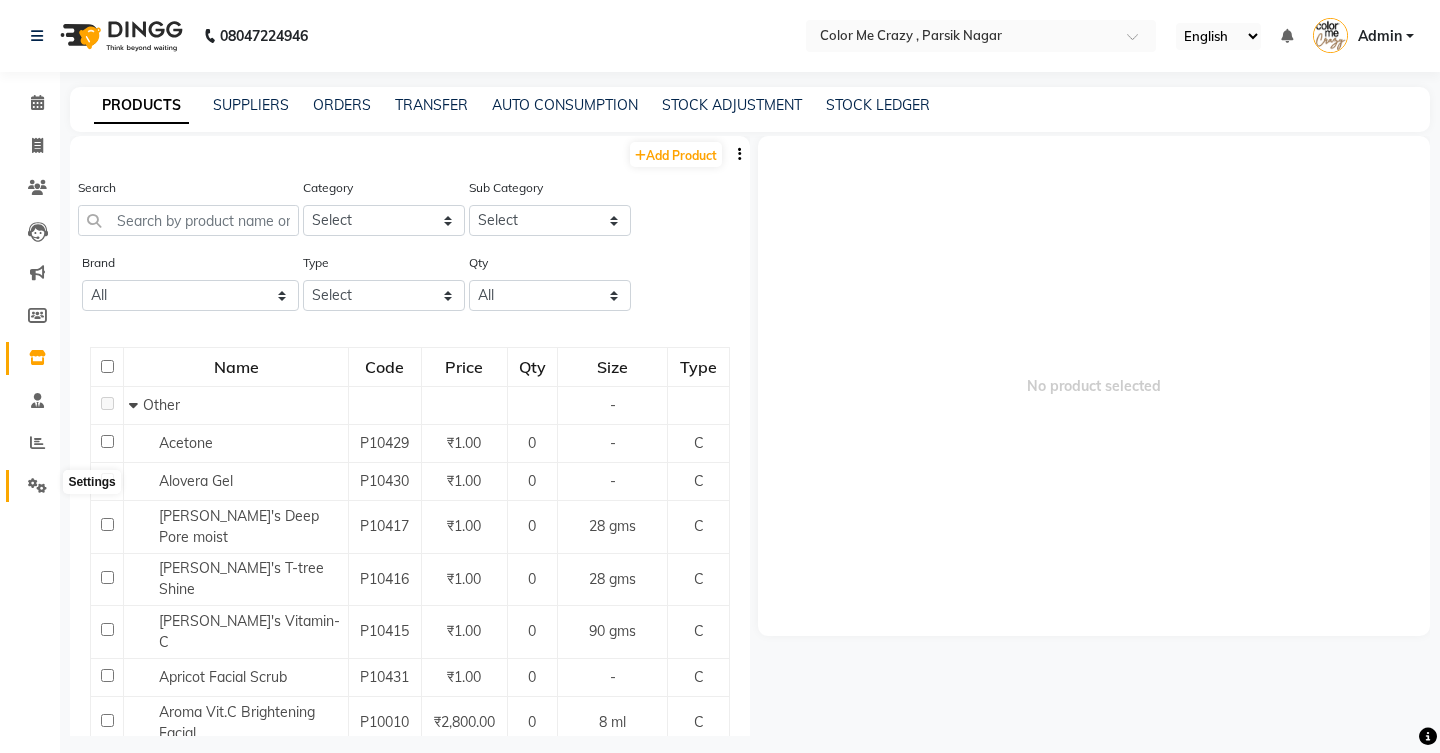 click 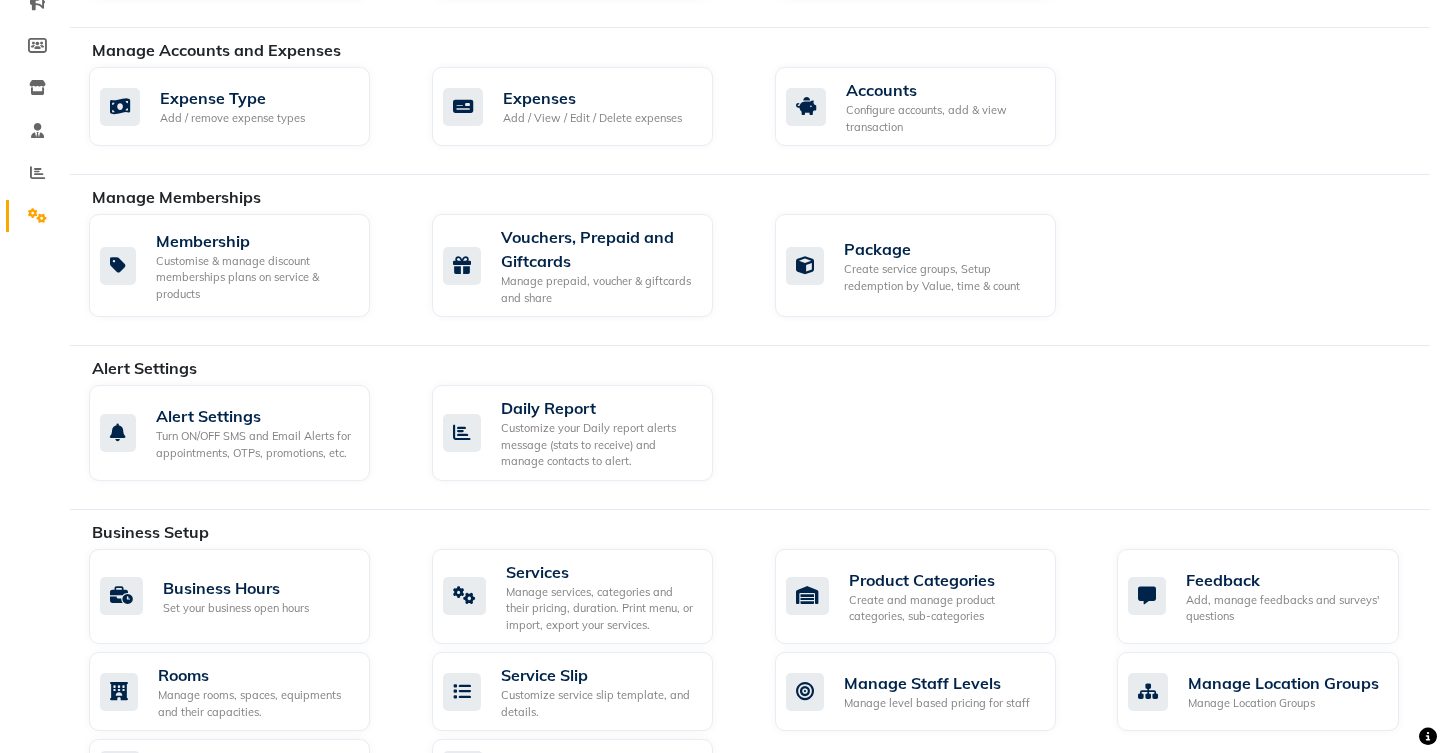 scroll, scrollTop: 229, scrollLeft: 0, axis: vertical 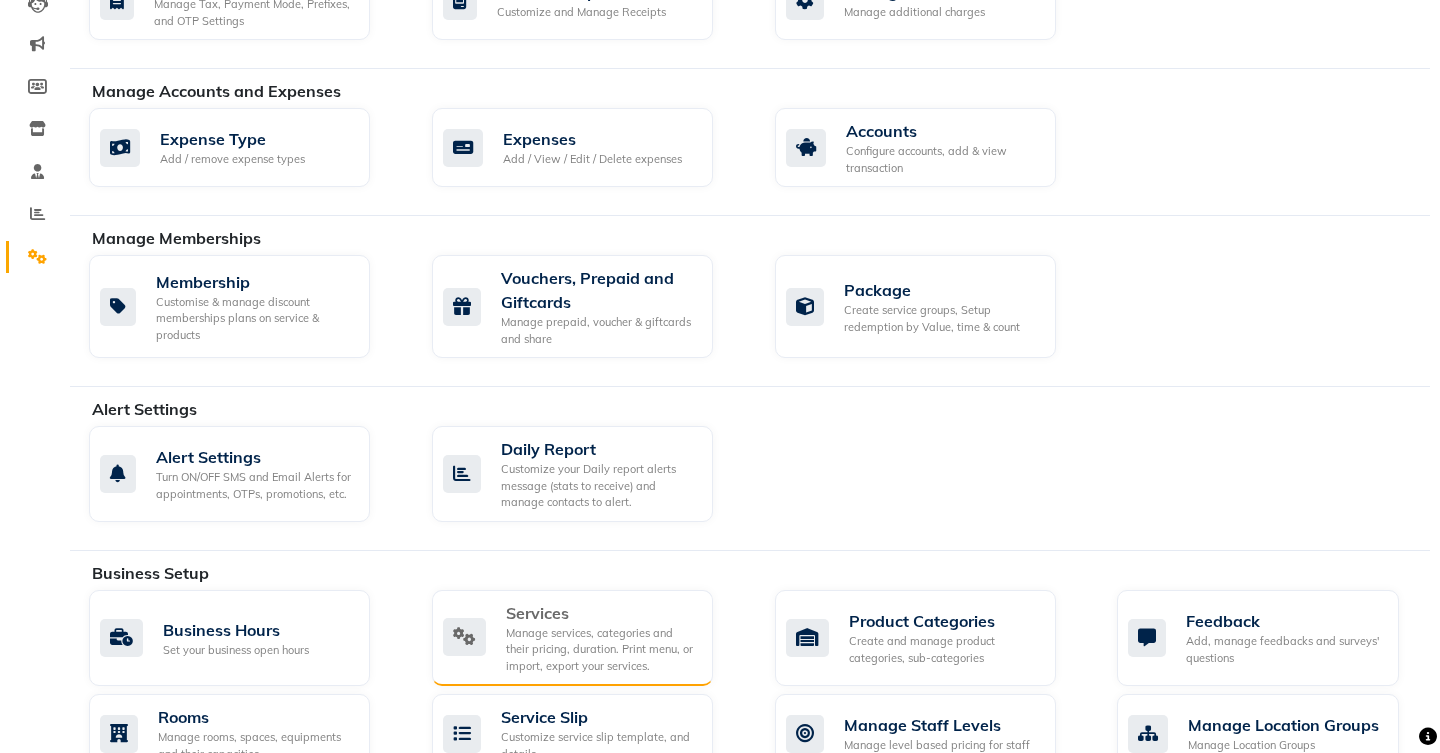 click on "Manage services, categories and their pricing, duration. Print menu, or import, export your services." 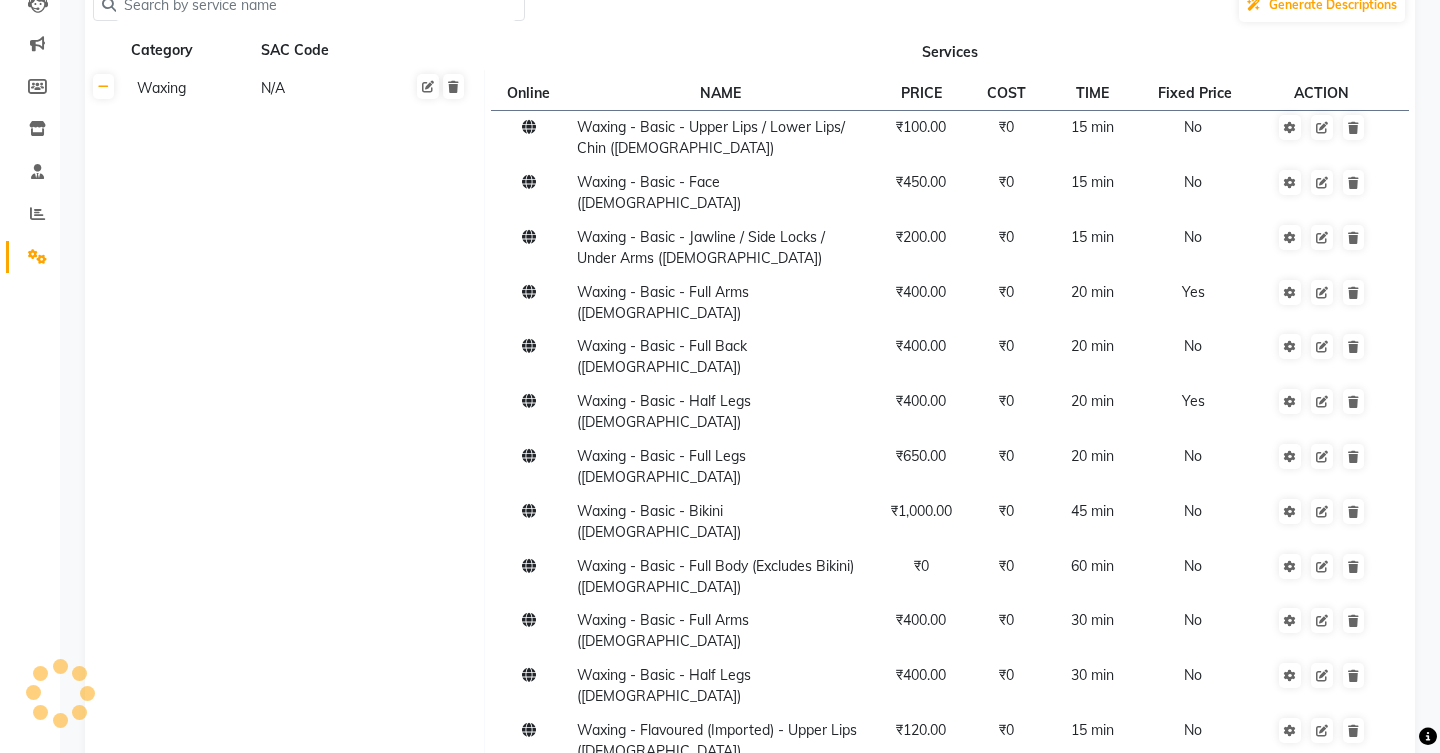 scroll, scrollTop: 0, scrollLeft: 0, axis: both 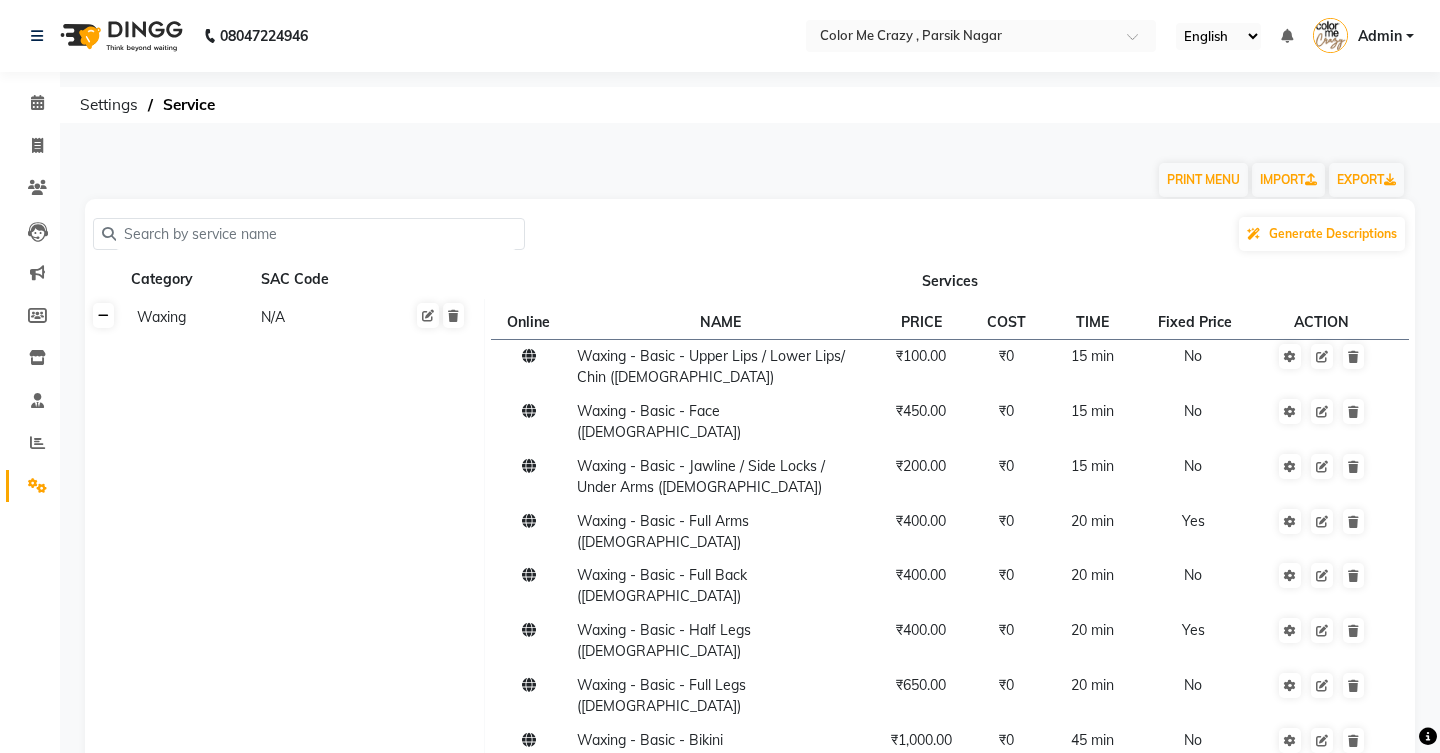 click 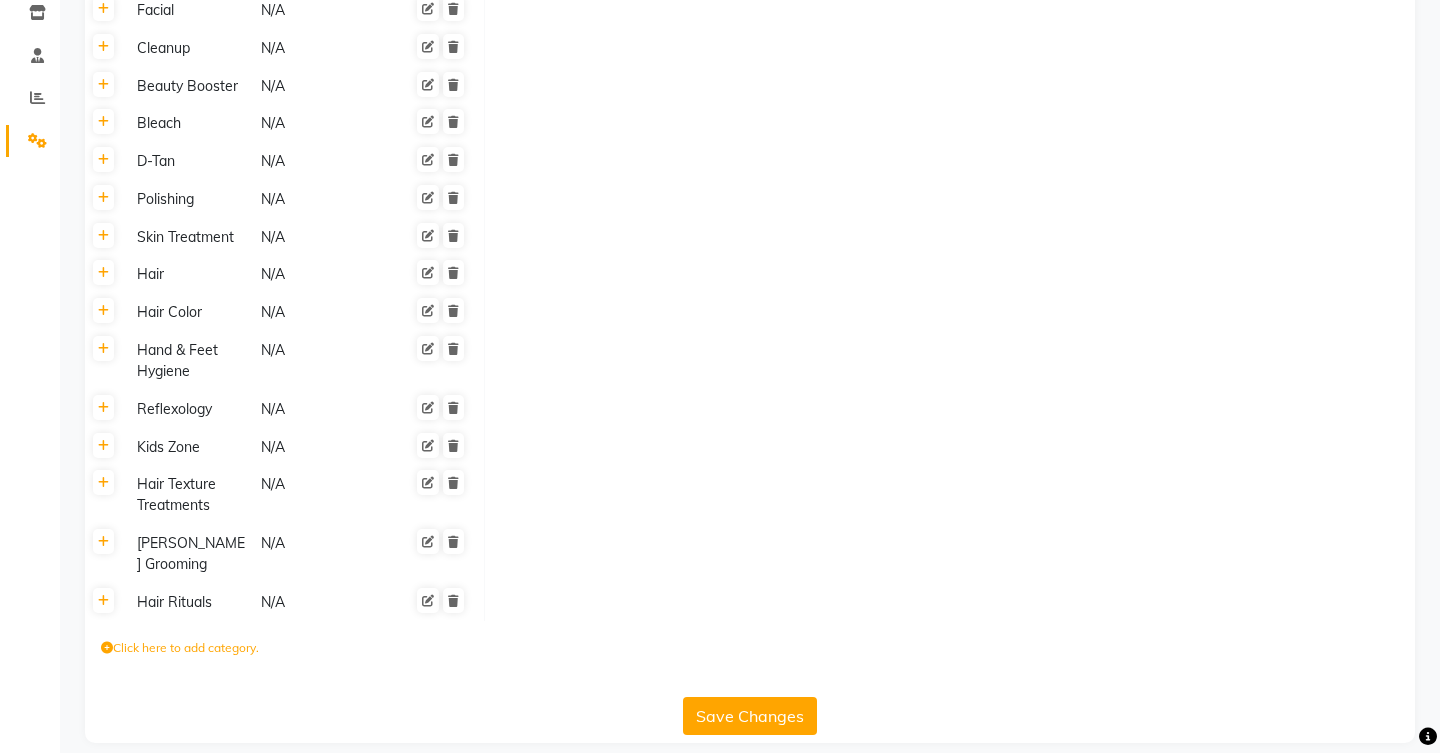 scroll, scrollTop: 344, scrollLeft: 0, axis: vertical 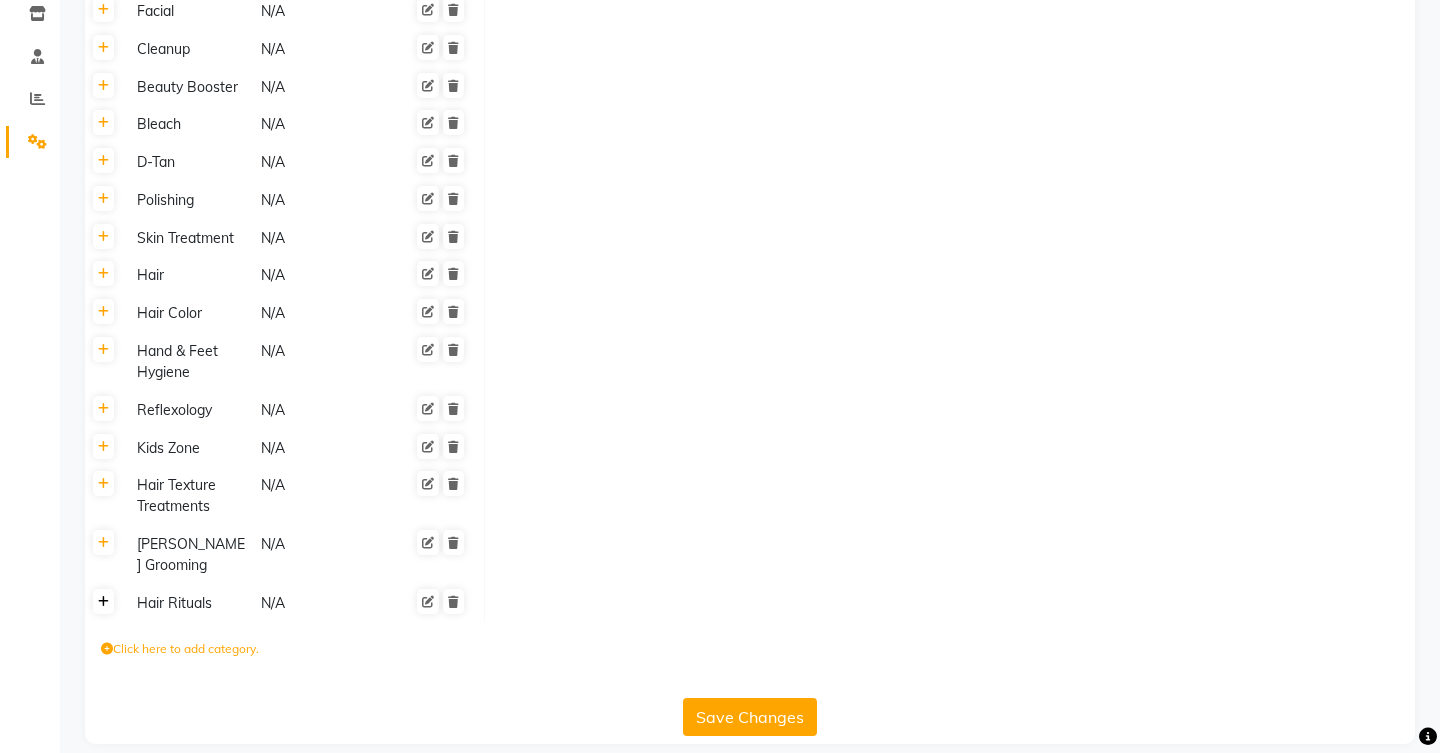 click 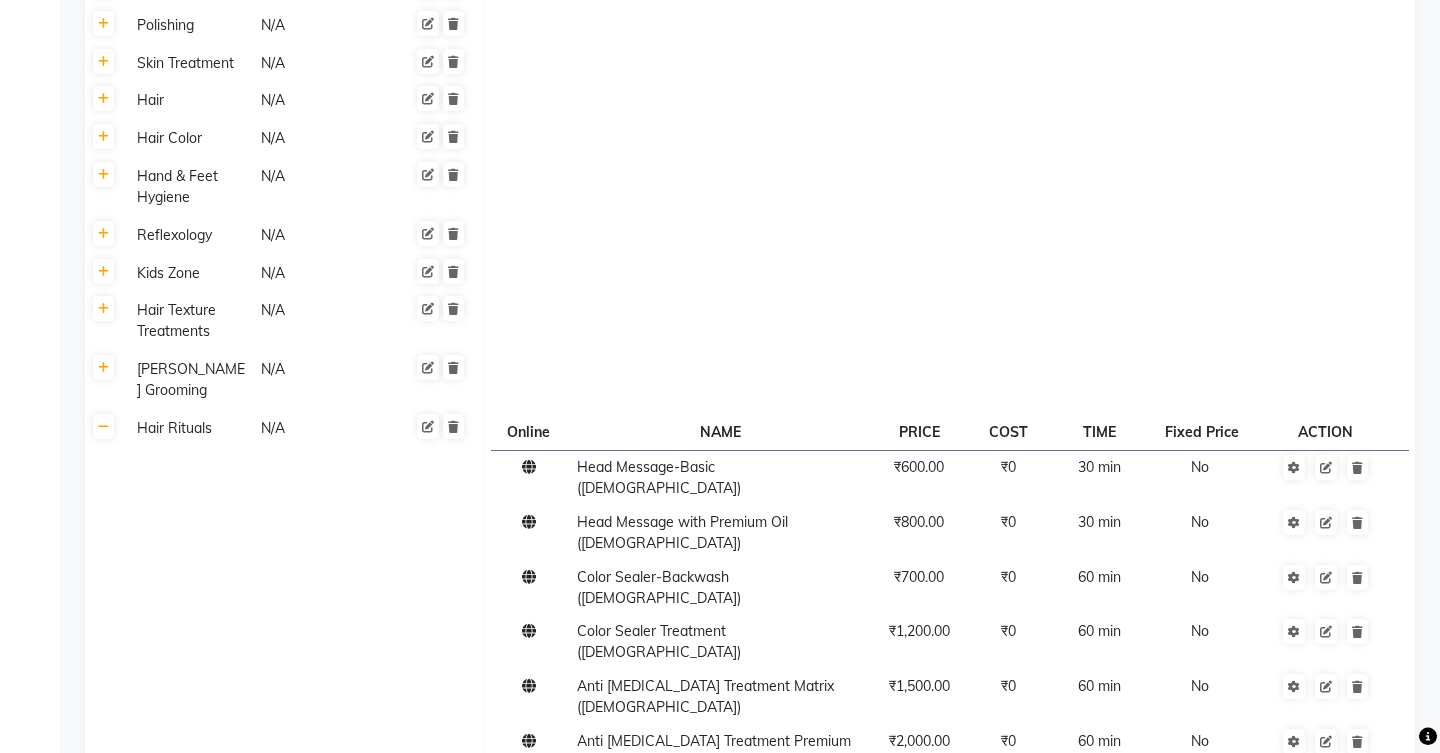scroll, scrollTop: 525, scrollLeft: 0, axis: vertical 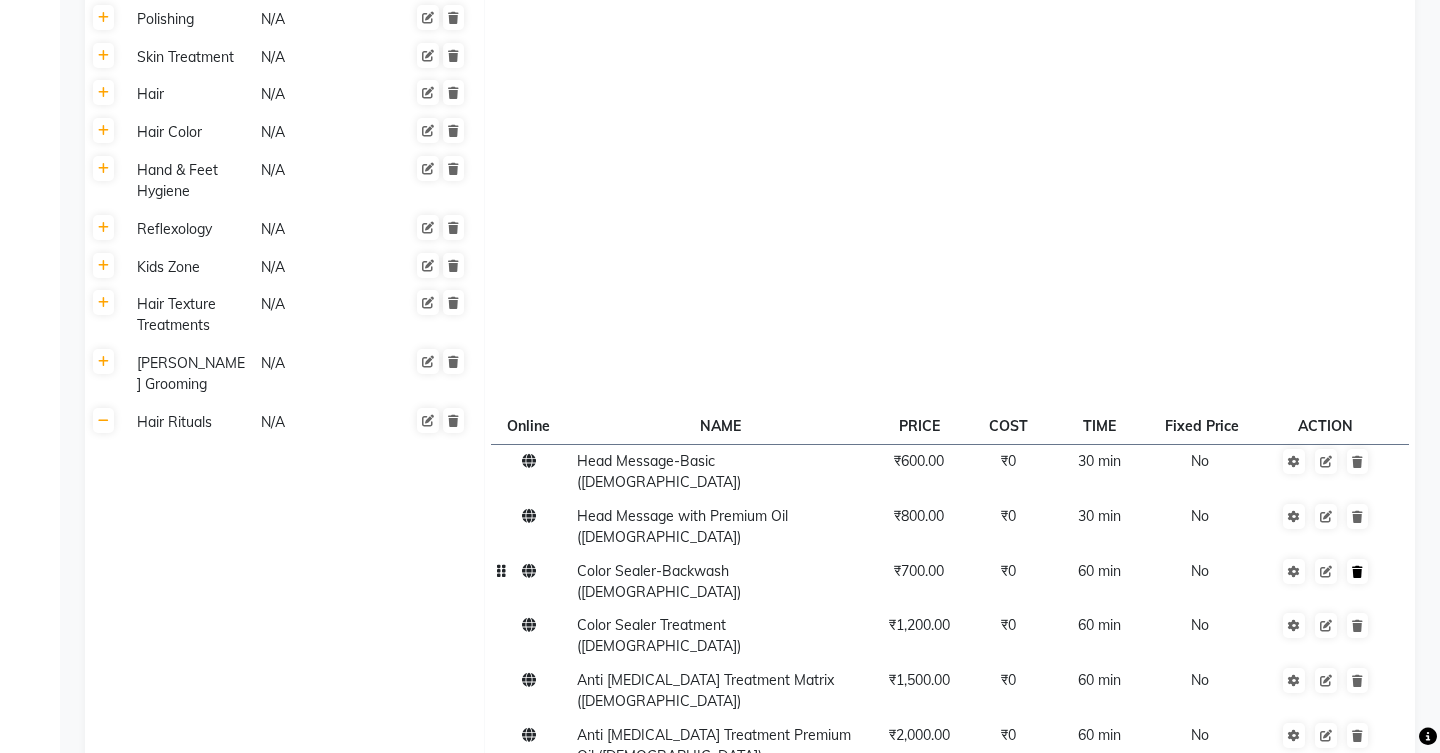 click 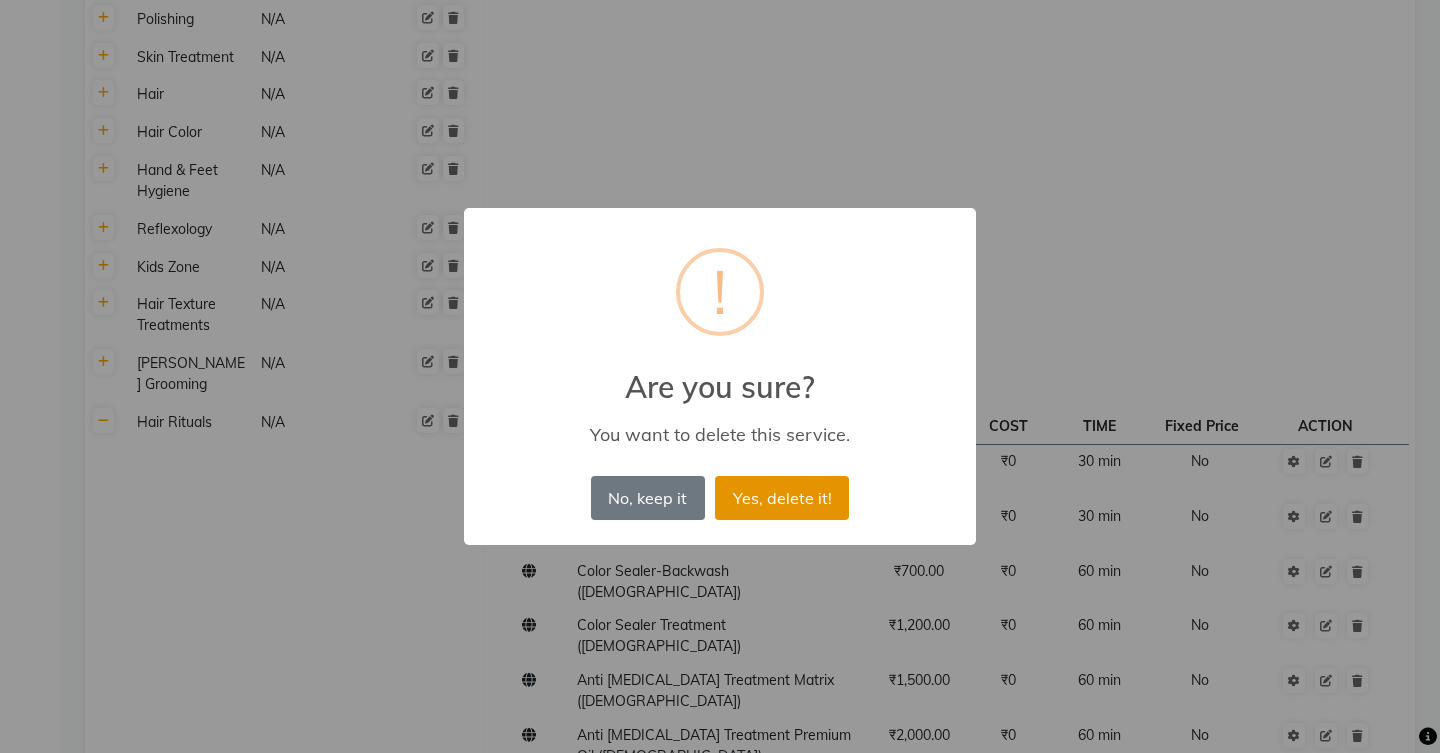 click on "Yes, delete it!" at bounding box center (782, 498) 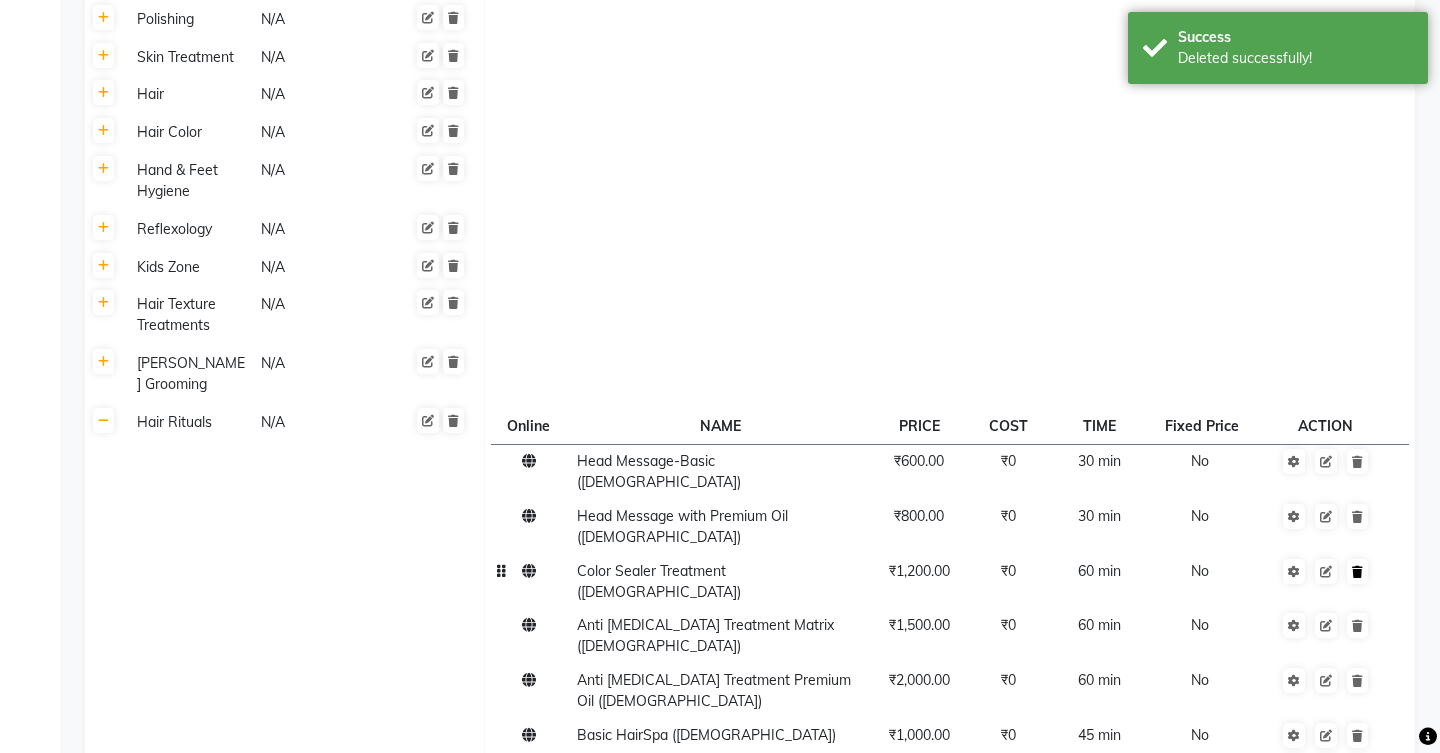 click 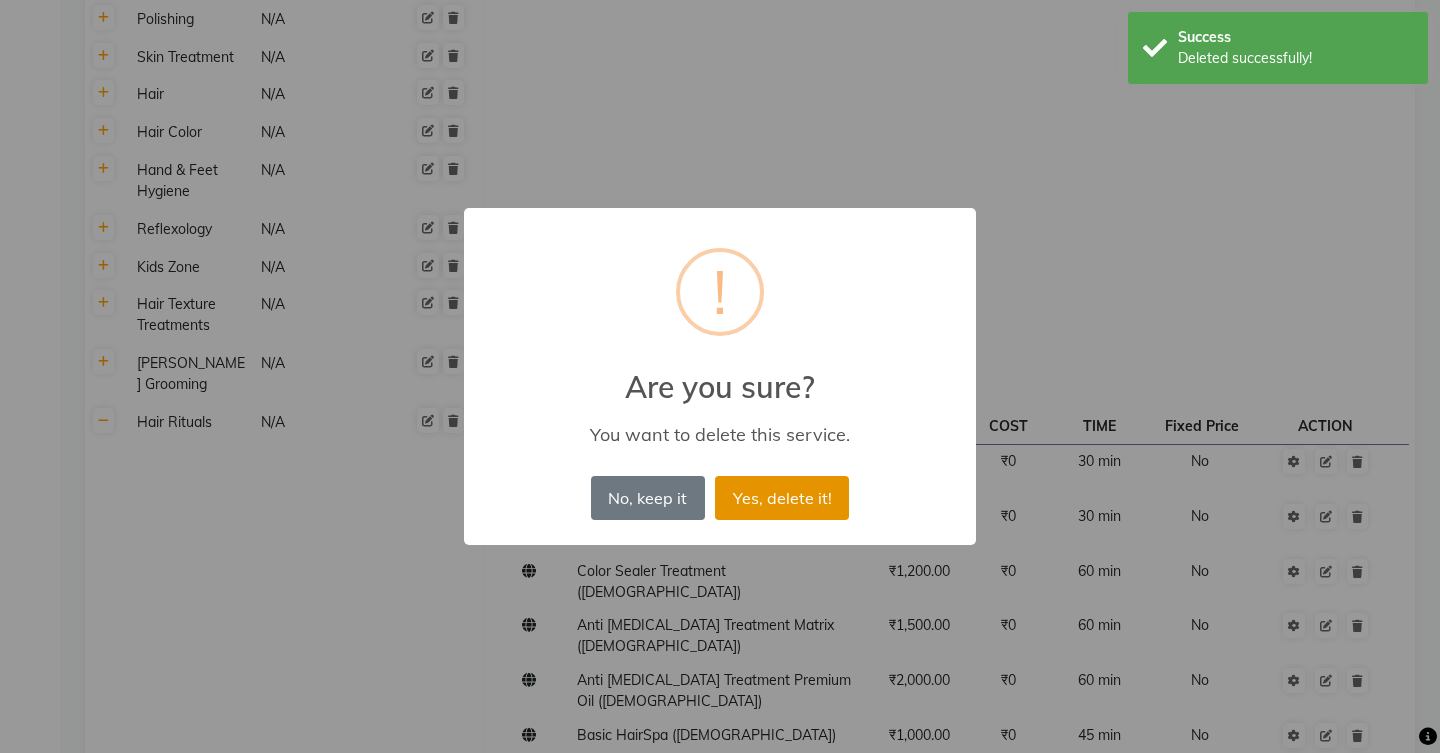 click on "Yes, delete it!" at bounding box center (782, 498) 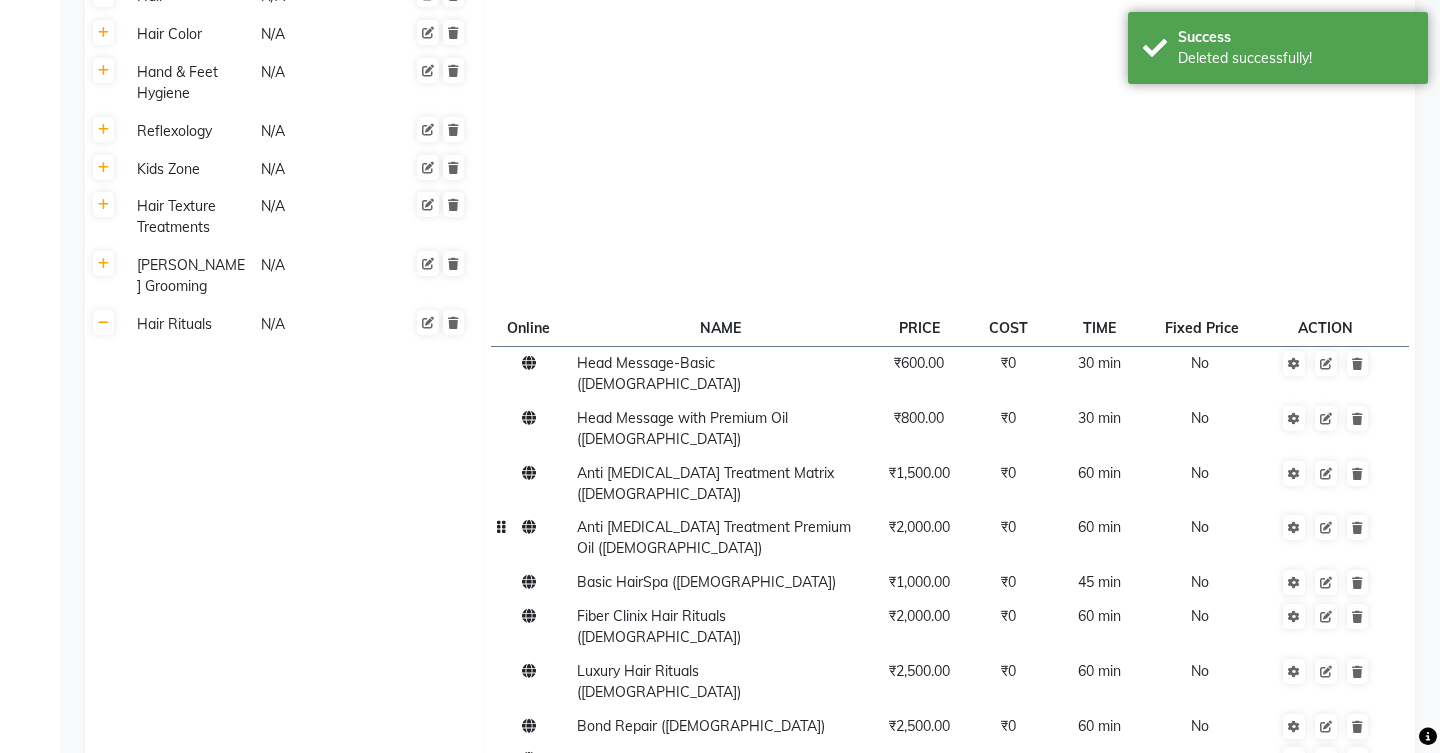 scroll, scrollTop: 630, scrollLeft: 0, axis: vertical 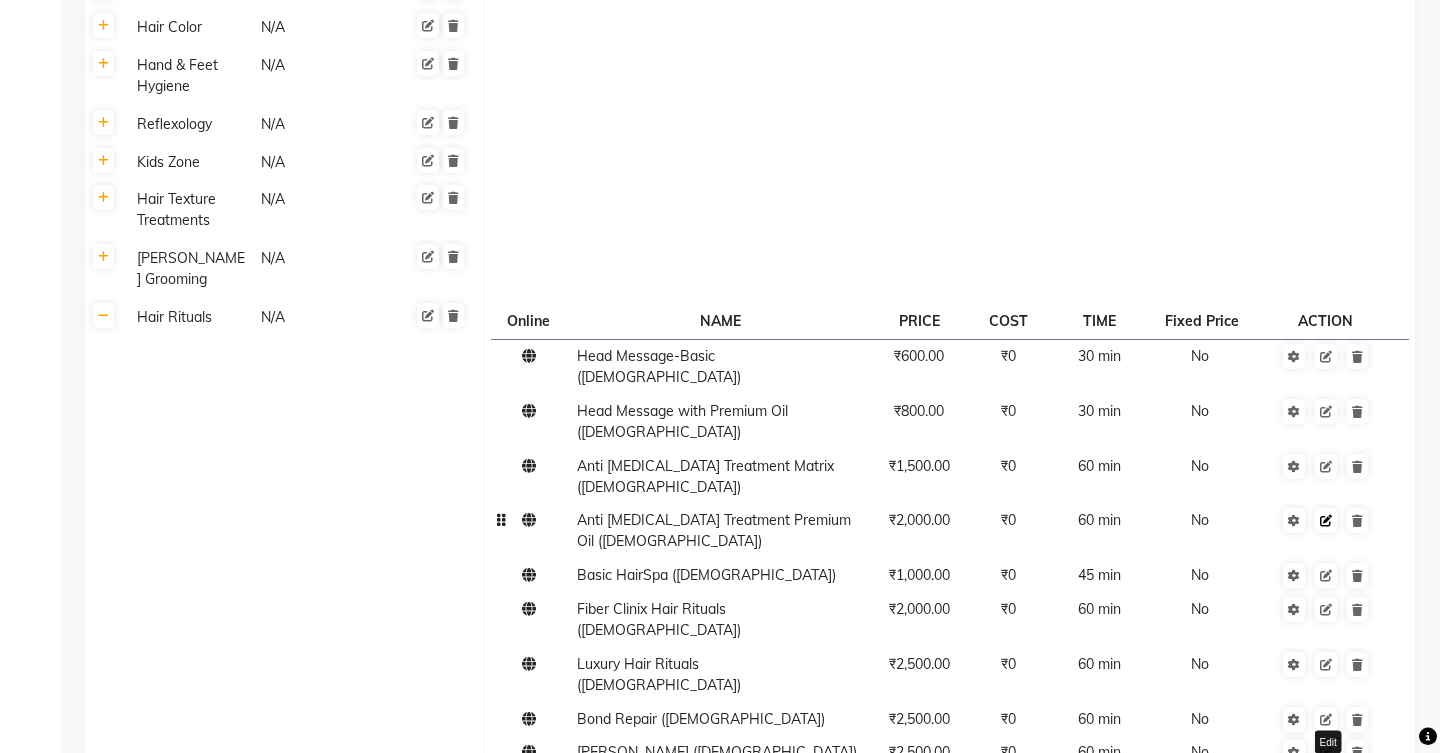click 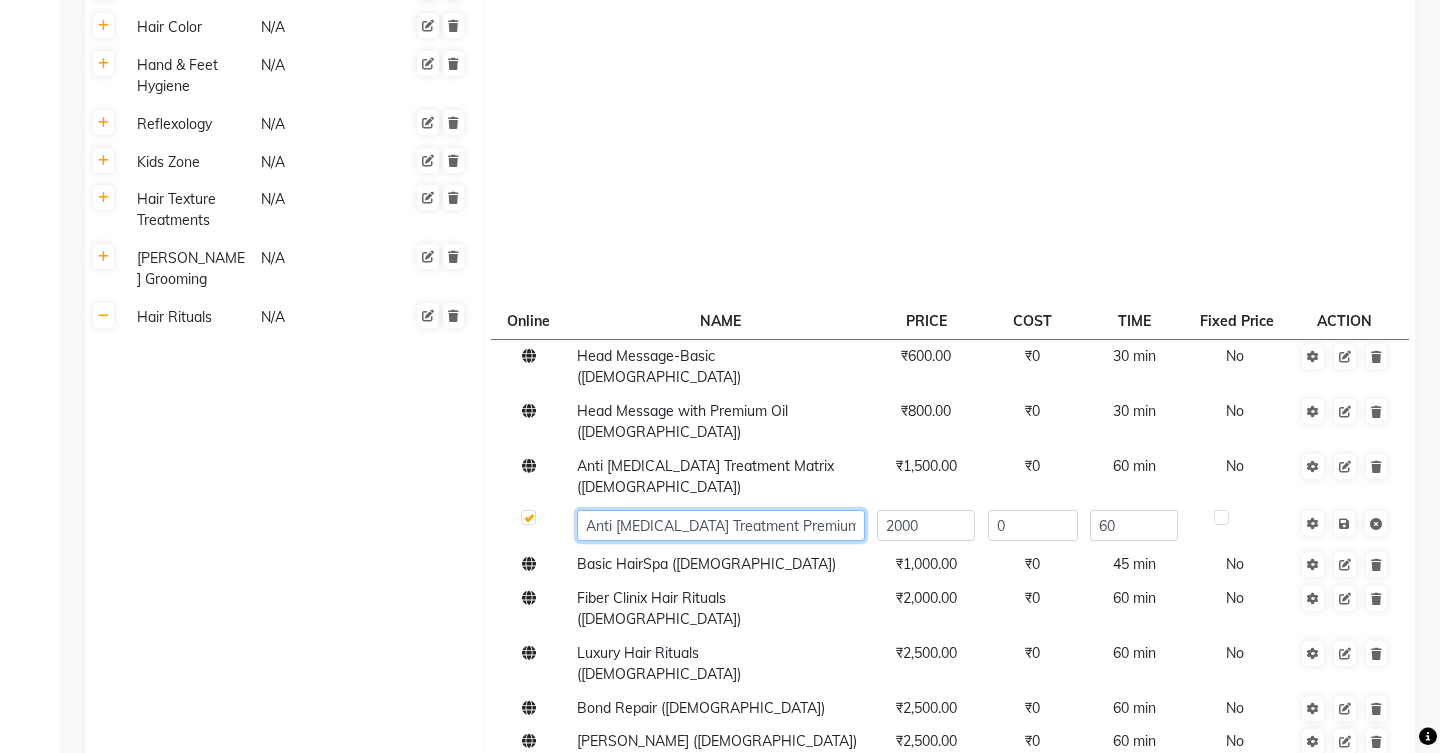 click on "Anti [MEDICAL_DATA] Treatment Premium Oil ([DEMOGRAPHIC_DATA])" 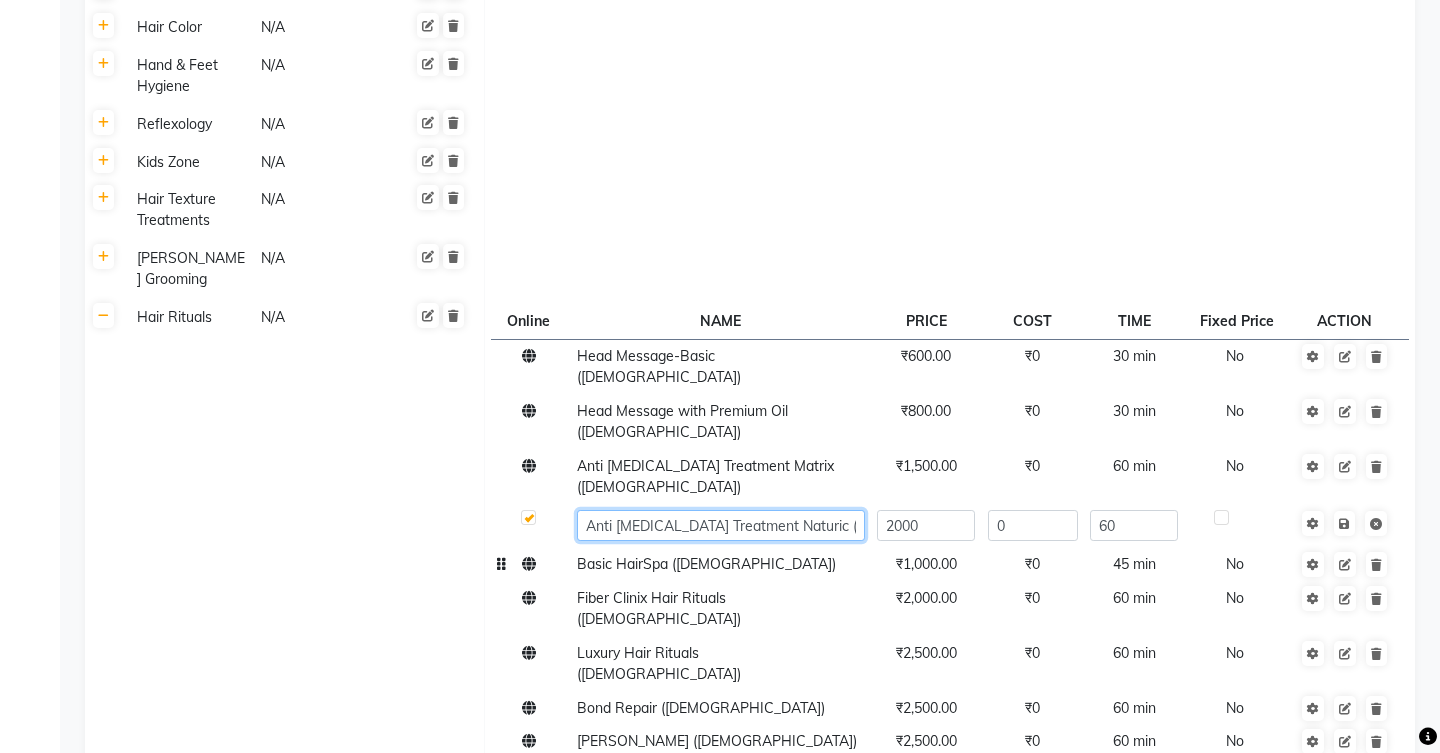type on "Anti [MEDICAL_DATA] Treatment Naturica ([DEMOGRAPHIC_DATA])" 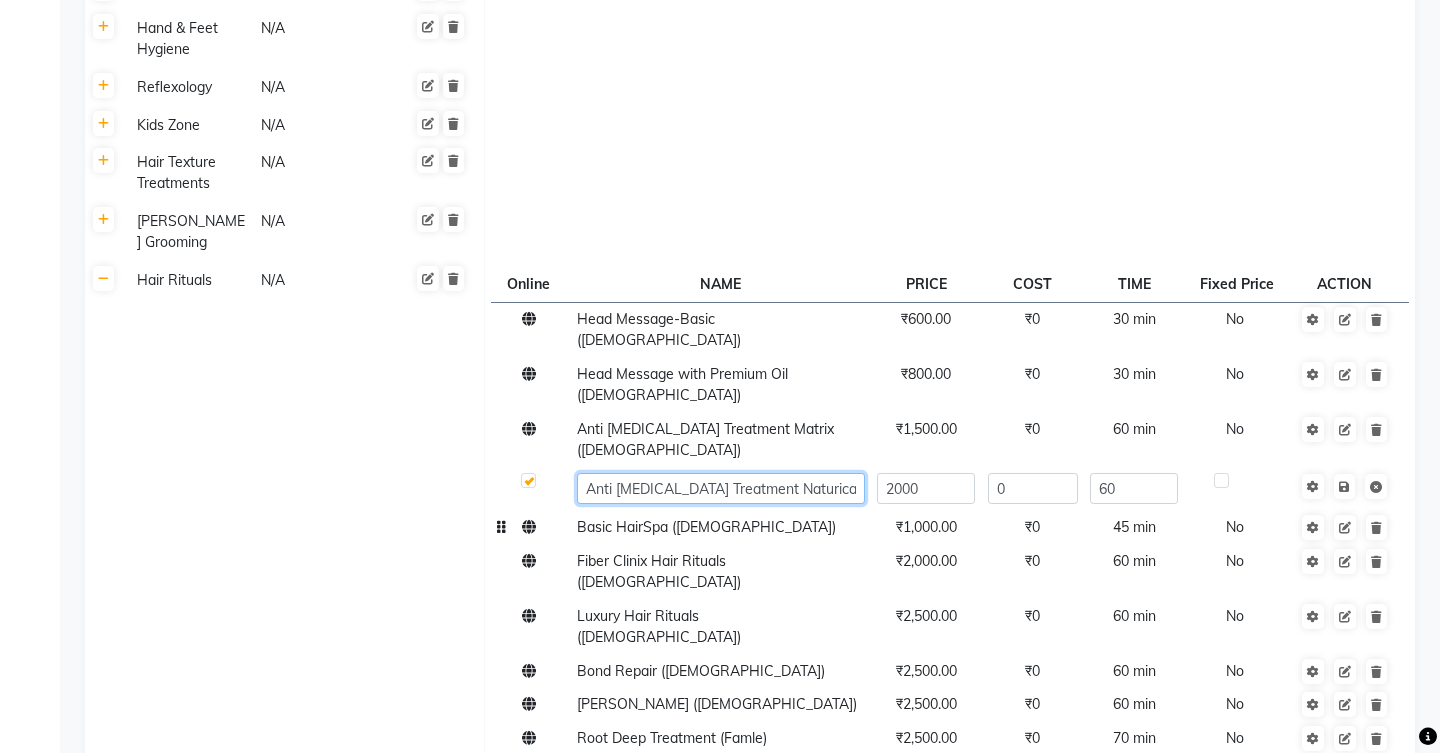 scroll, scrollTop: 669, scrollLeft: 0, axis: vertical 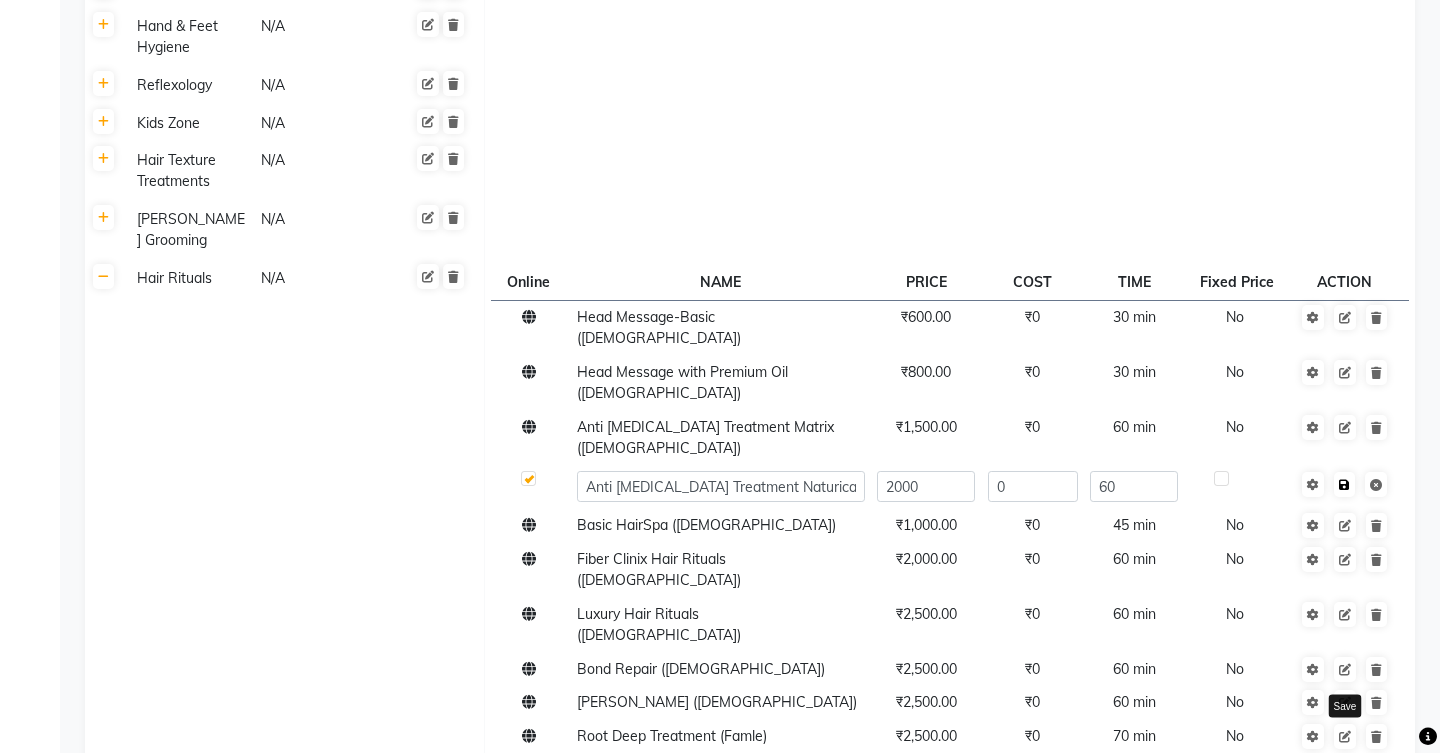 click on "Save" 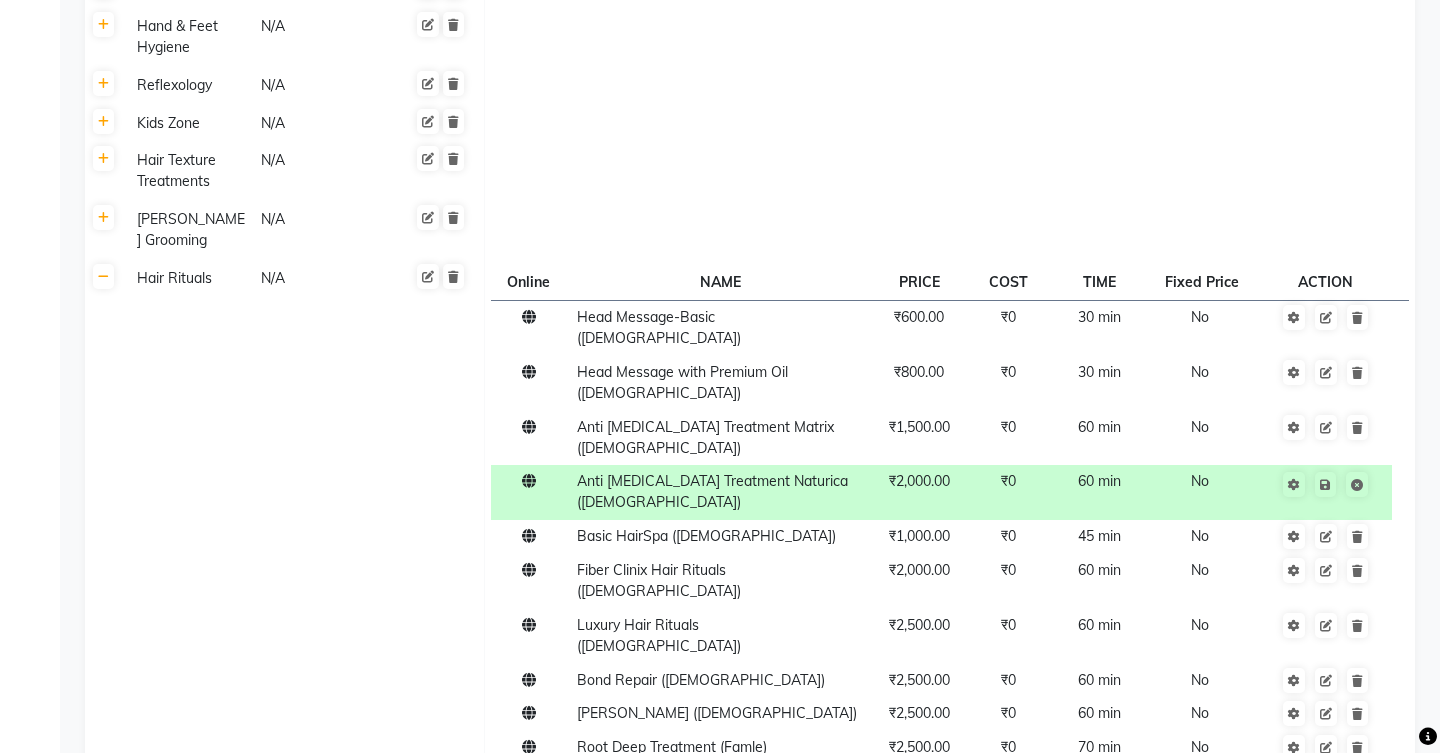 click on "60 min" 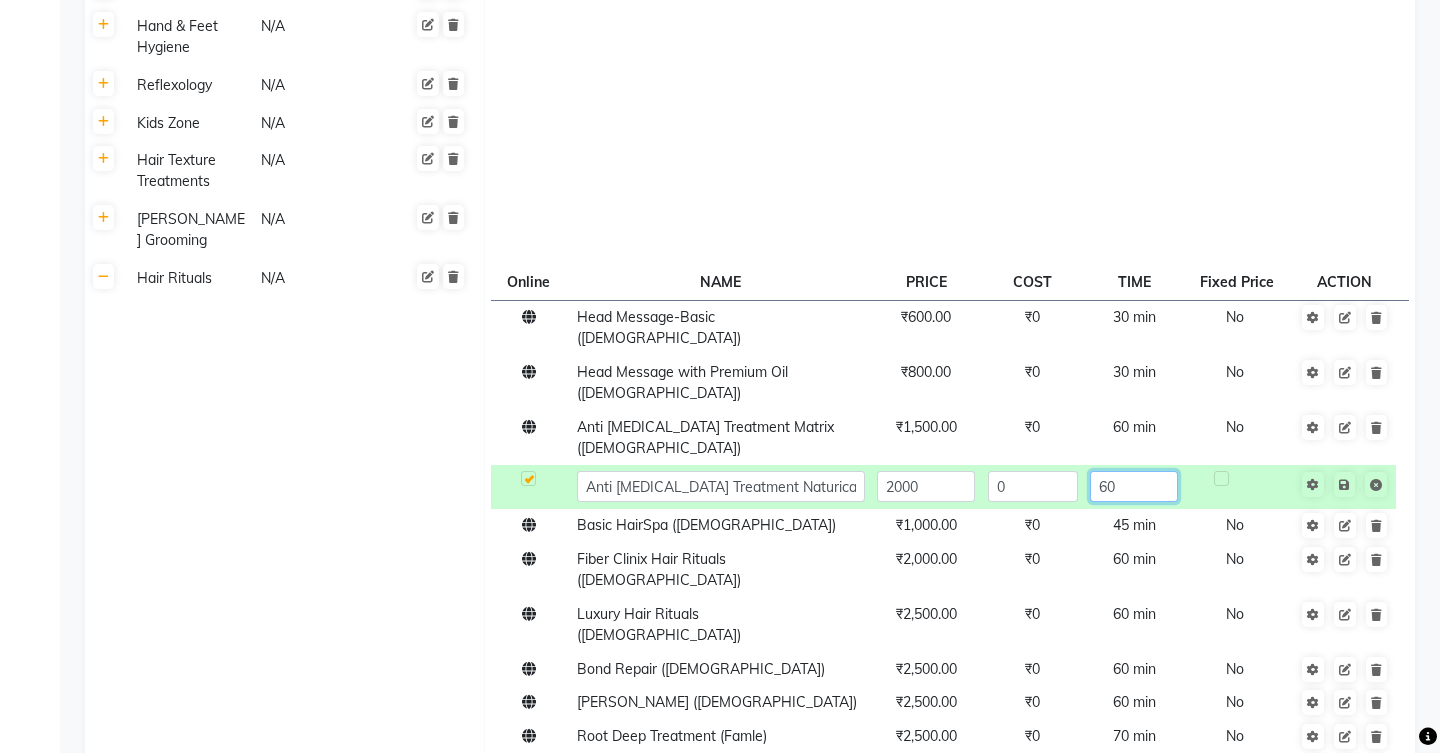 click on "60" 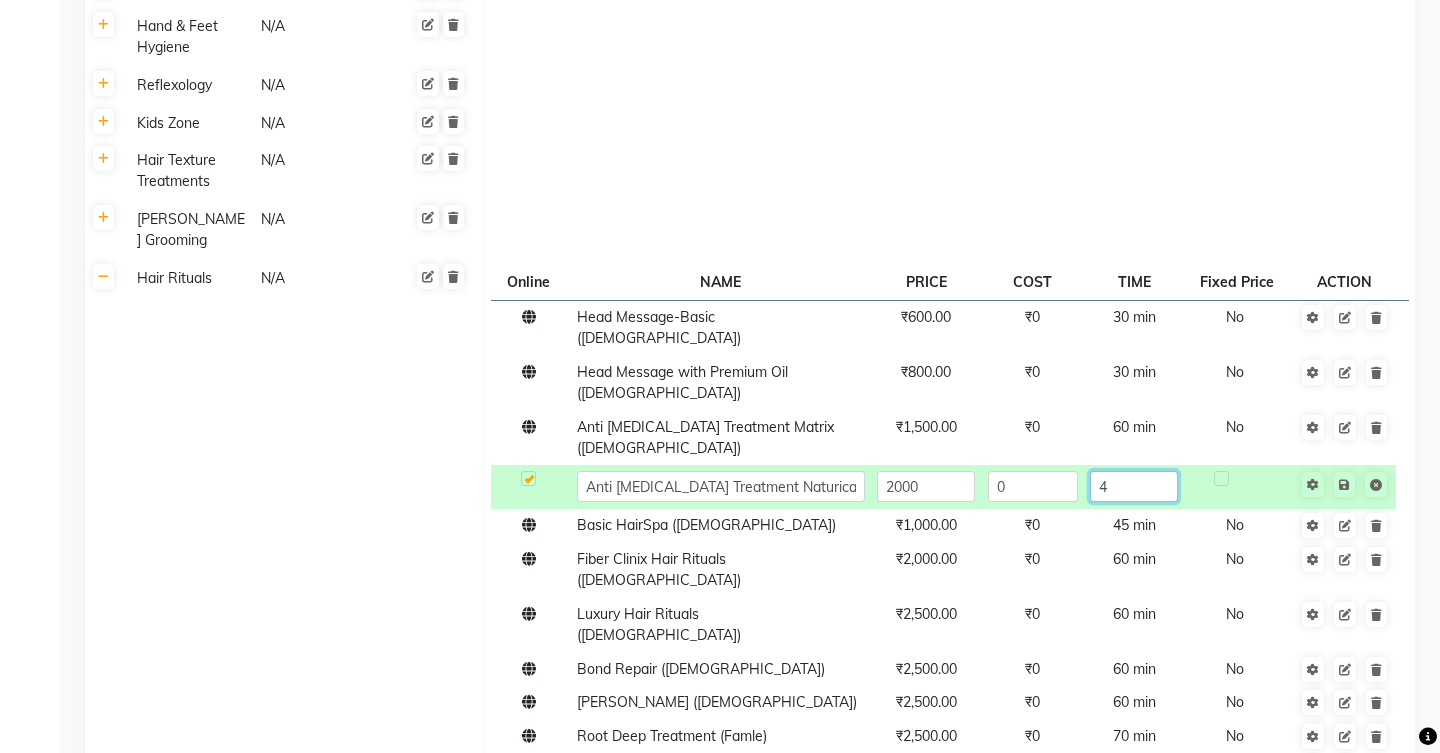 type on "45" 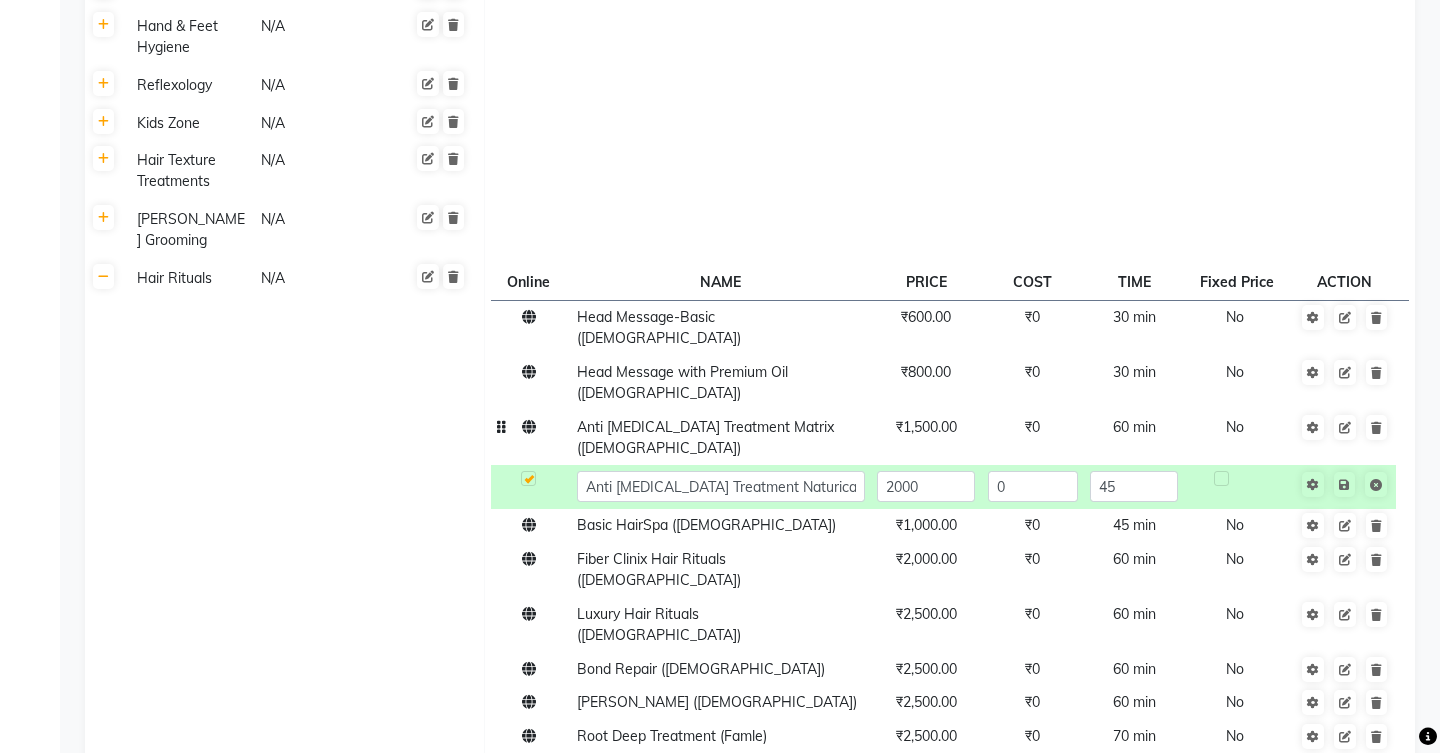 click on "60 min" 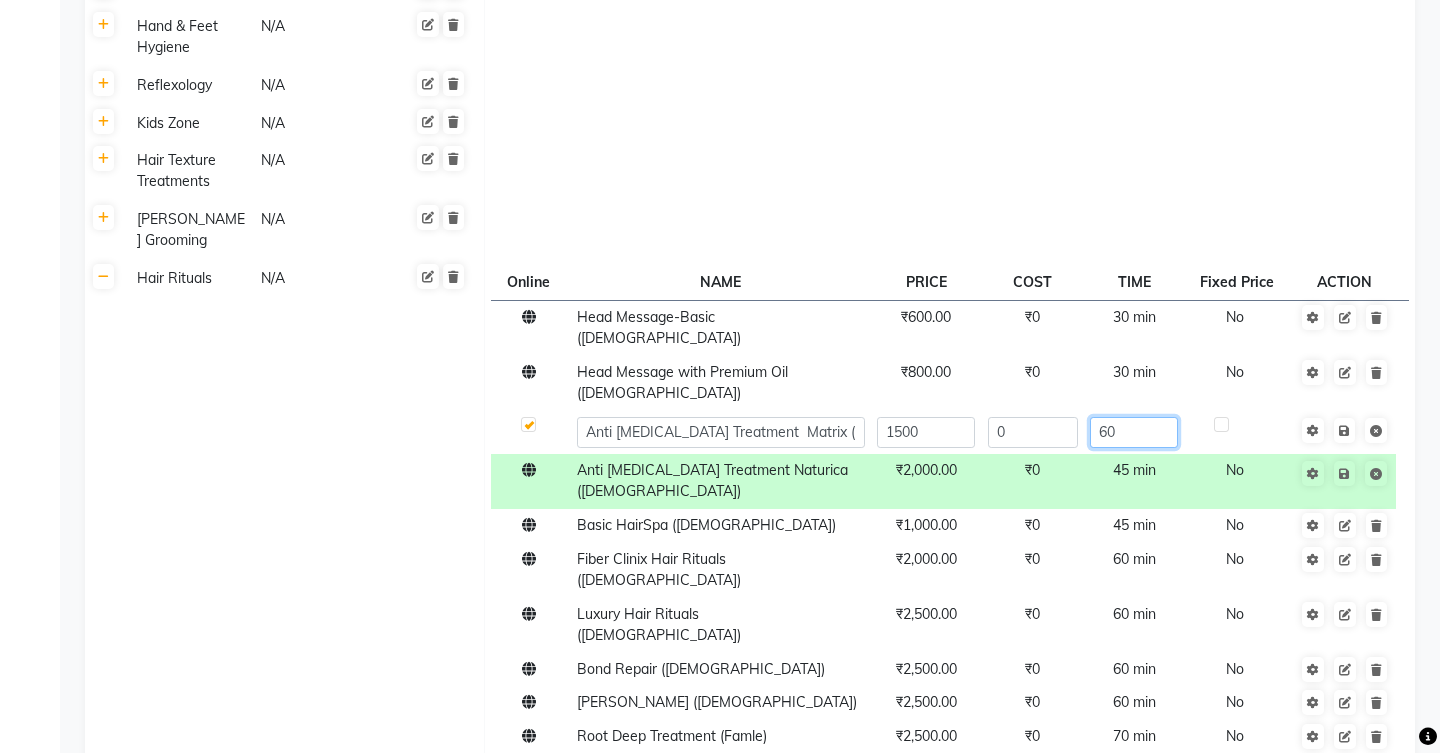 click on "60" 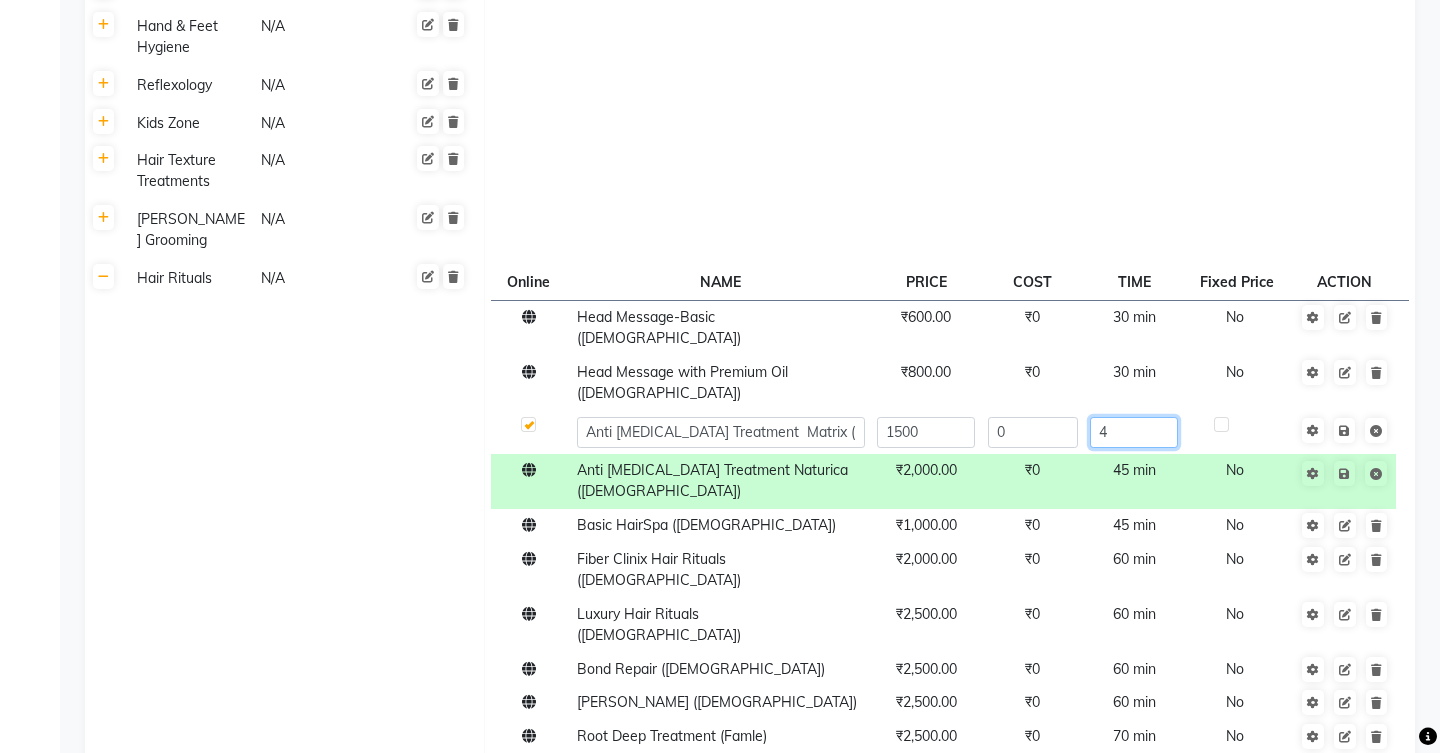 type on "45" 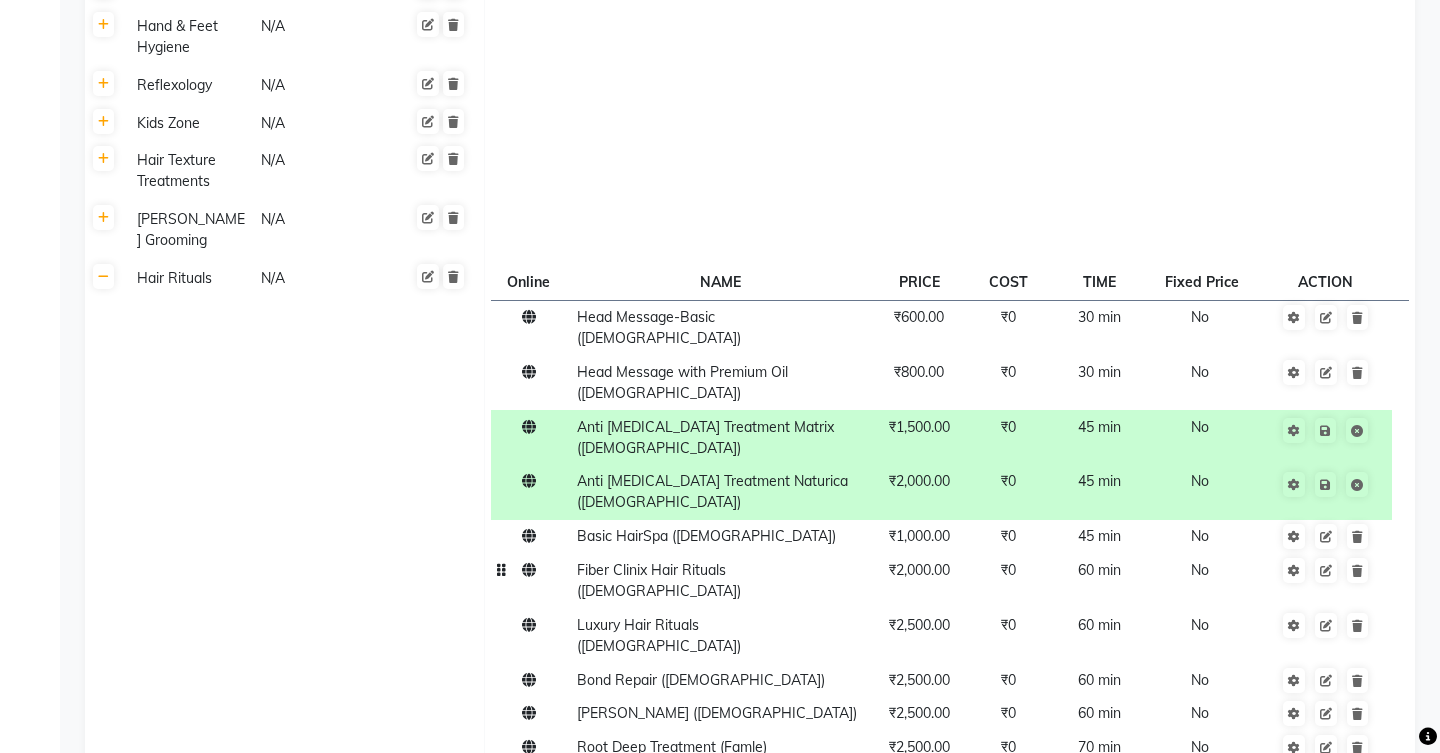 click on "Fiber Clinix Hair Rituals ([DEMOGRAPHIC_DATA])" 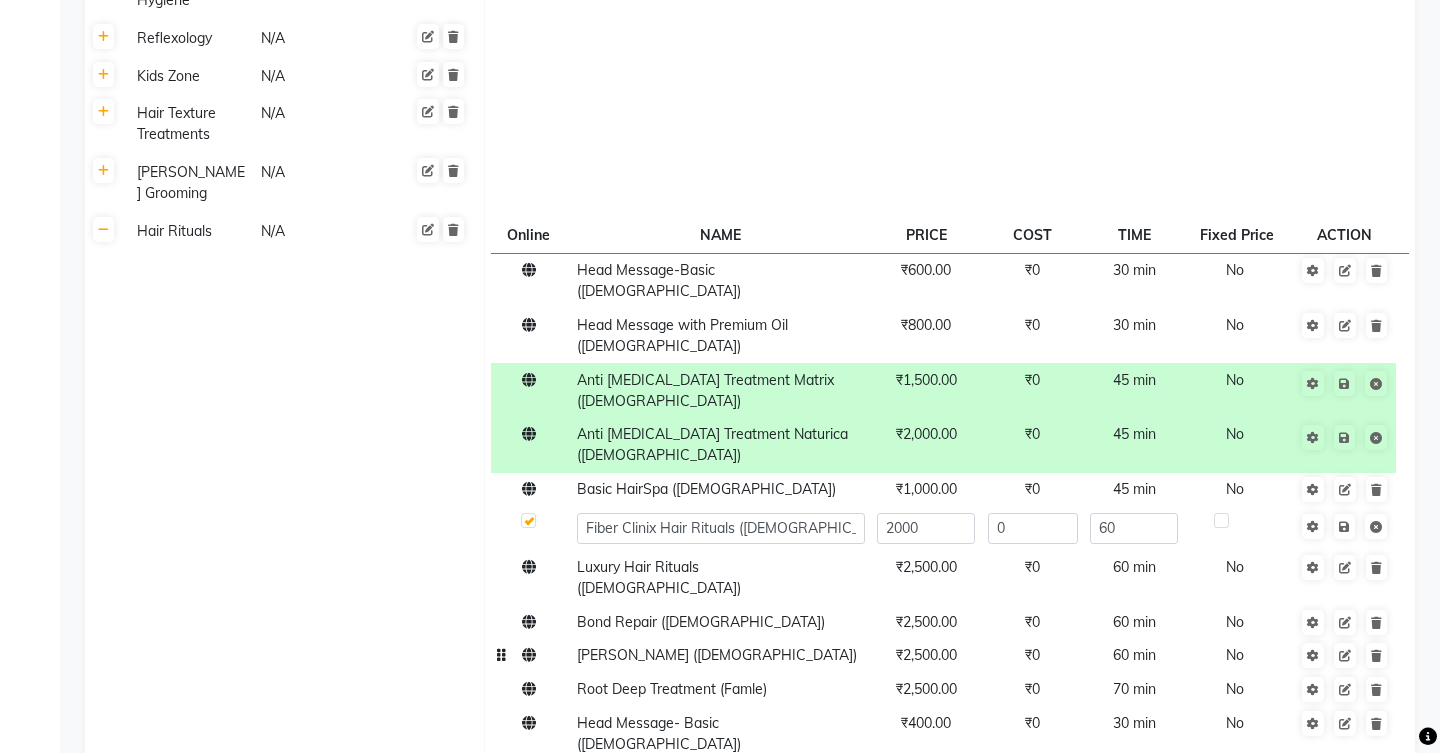 scroll, scrollTop: 717, scrollLeft: 0, axis: vertical 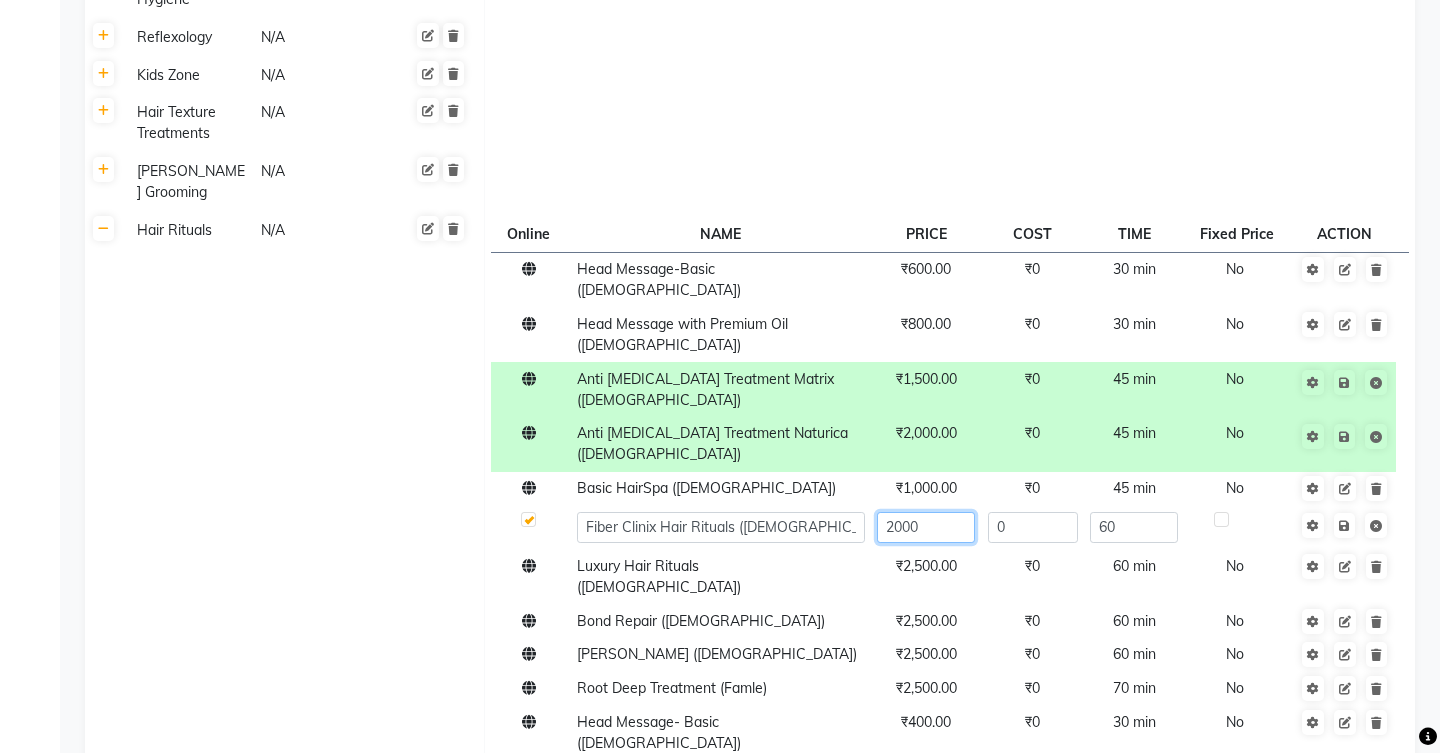 click on "2000" 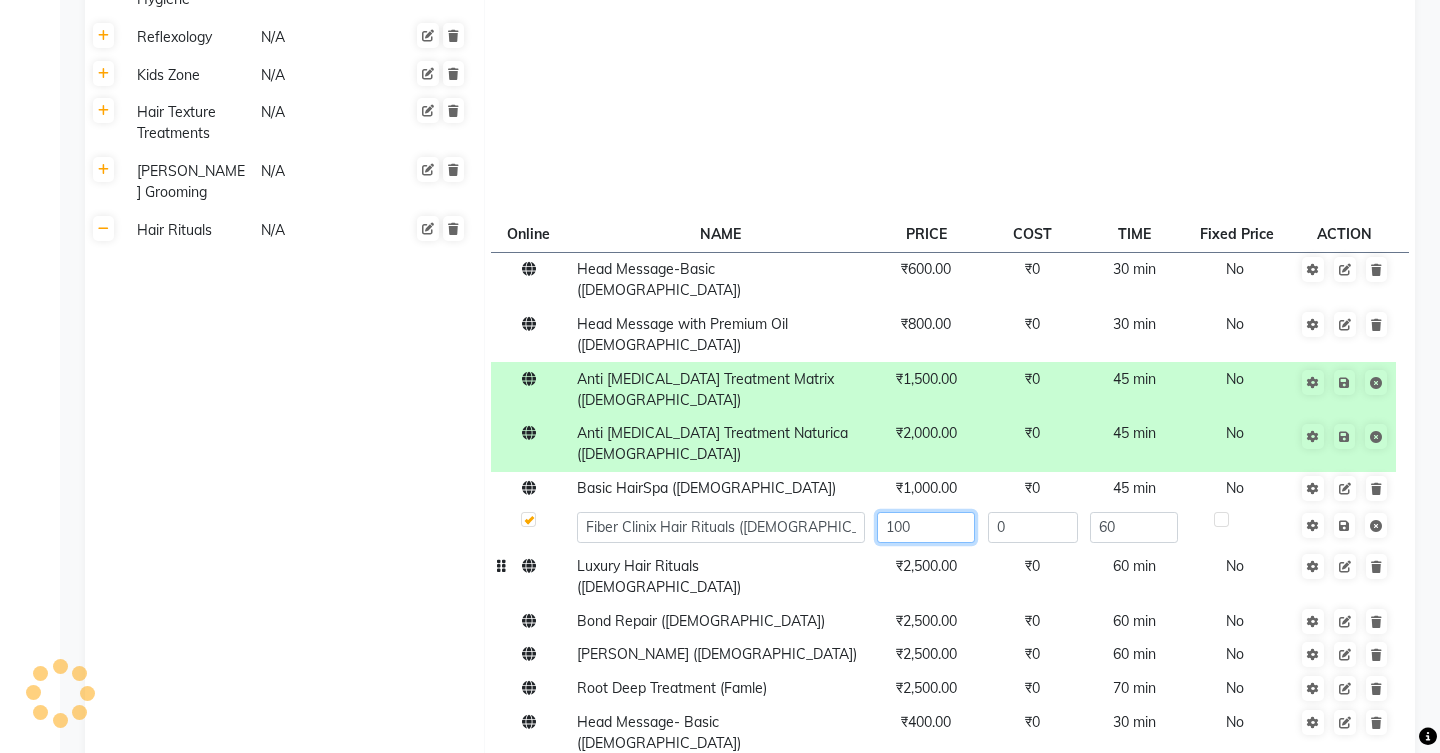 type on "1800" 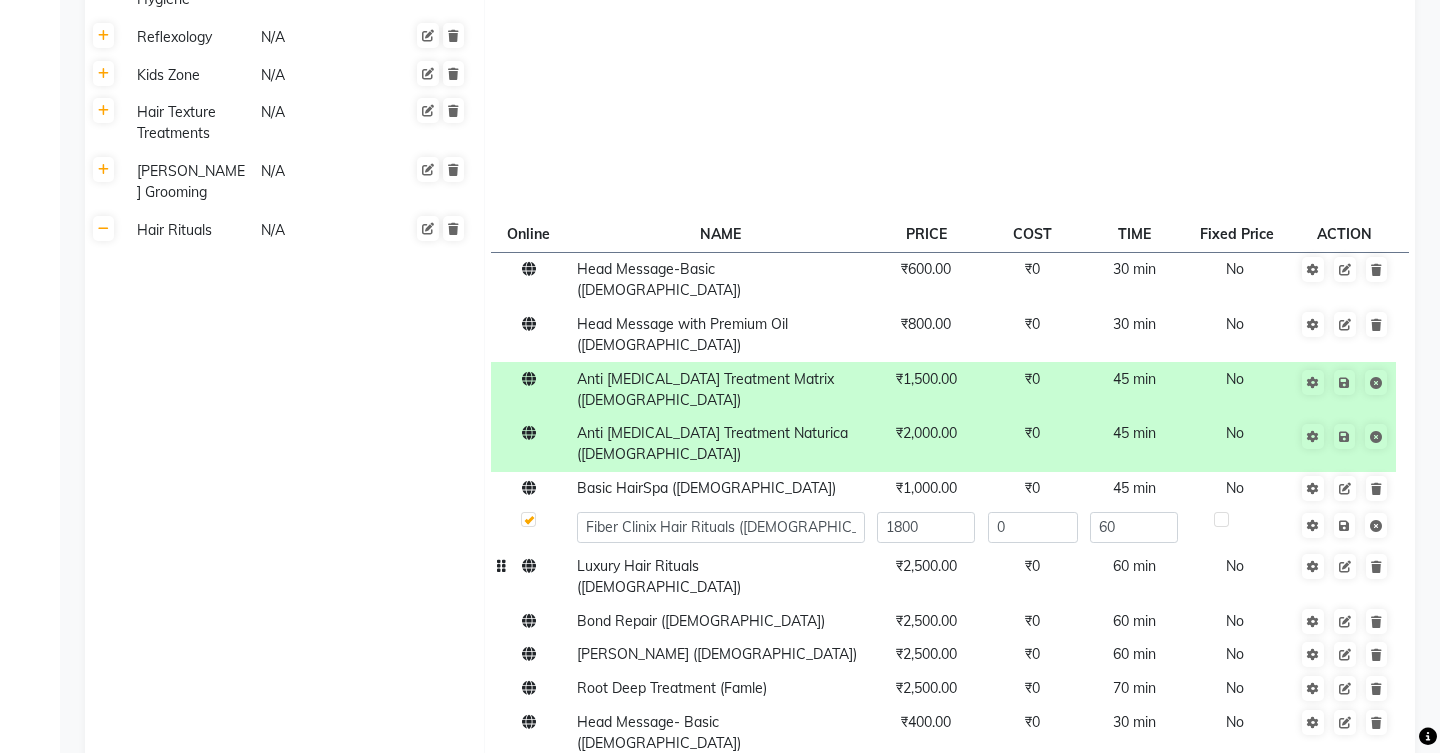 click on "Head Message-Basic ([DEMOGRAPHIC_DATA]) ₹600.00 ₹0 30 min  No  Head Message with Premium Oil ([DEMOGRAPHIC_DATA]) ₹800.00 ₹0 30 min  No  Anti [MEDICAL_DATA] Treatment  Matrix ([DEMOGRAPHIC_DATA]) ₹1,500.00 ₹0 45 min  No  Anti [MEDICAL_DATA] Treatment Naturica ([DEMOGRAPHIC_DATA]) ₹2,000.00 ₹0 45 min  No  Basic HairSpa ([DEMOGRAPHIC_DATA]) ₹1,000.00 ₹0 45 min  No  Fiber Clinix Hair Rituals ([DEMOGRAPHIC_DATA]) 1800 0 60 Luxury Hair Rituals ([DEMOGRAPHIC_DATA]) ₹2,500.00 ₹0 60 min  No  Bond Repair ([DEMOGRAPHIC_DATA]) ₹2,500.00 ₹0 60 min  No  [PERSON_NAME] ([DEMOGRAPHIC_DATA])  ₹2,500.00 ₹0 60 min  No  Root Deep Treatment (Famle) ₹2,500.00 ₹0 70 min  No  Head Message- Basic ([DEMOGRAPHIC_DATA]) ₹400.00 ₹0 30 min  No  Head Message with Brillare Oil Shots ([DEMOGRAPHIC_DATA]) ₹500.00 ₹0 30 min  No  Anti [MEDICAL_DATA] Treatment ([DEMOGRAPHIC_DATA]) ₹1,500.00 ₹0 30 min  No  Basic HairSap ([DEMOGRAPHIC_DATA]) ₹800.00 ₹0 30 min  No  Fiber Clinix Hair Ritual ([DEMOGRAPHIC_DATA]) ₹1,200.00 ₹0 30 min  No  Bond Repair ([DEMOGRAPHIC_DATA]) ₹1,200.00 ₹0 30 min  No  [PERSON_NAME] HairSpa ([DEMOGRAPHIC_DATA]) ₹1,500.00 ₹0 30 min  No  Ola Plex Treatmeant ([DEMOGRAPHIC_DATA]  ₹2,500.00 ₹0" 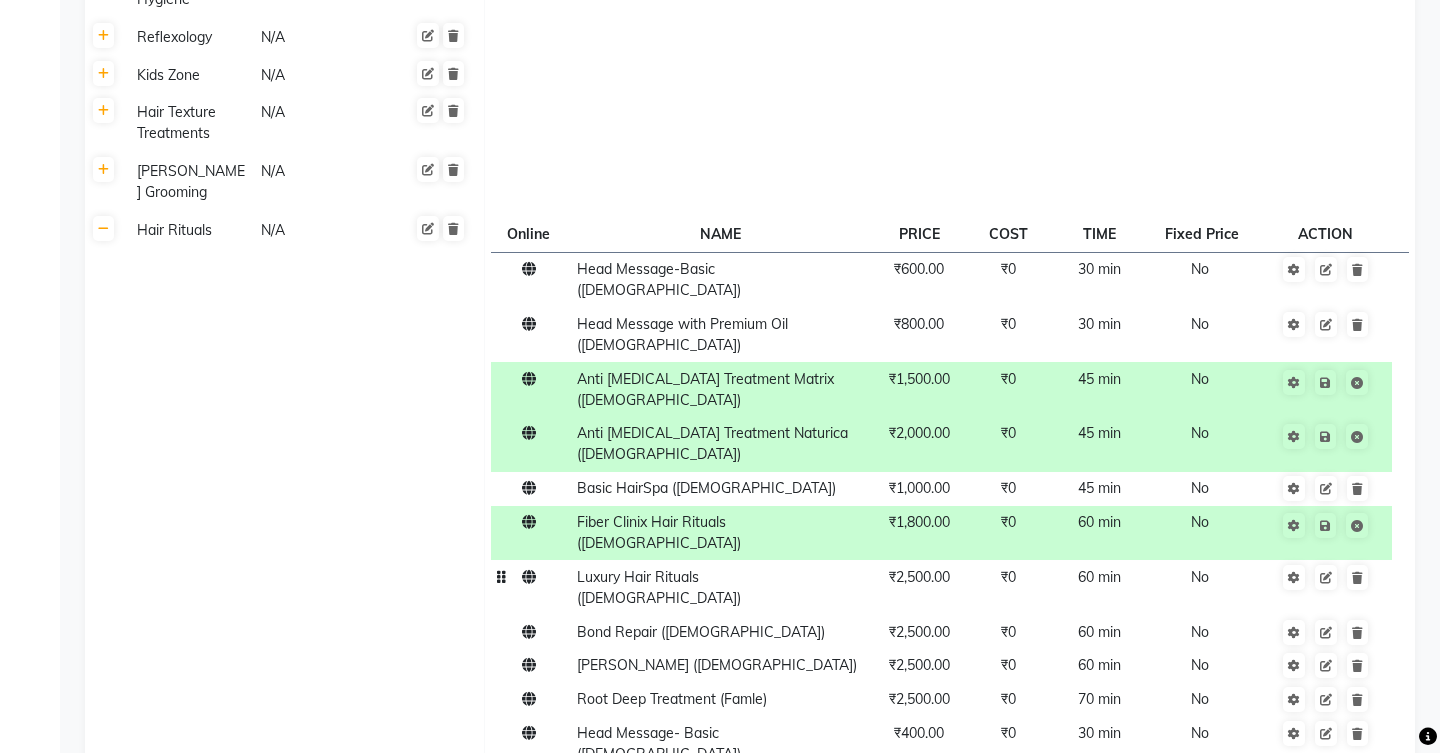 click on "Luxury Hair Rituals ([DEMOGRAPHIC_DATA])" 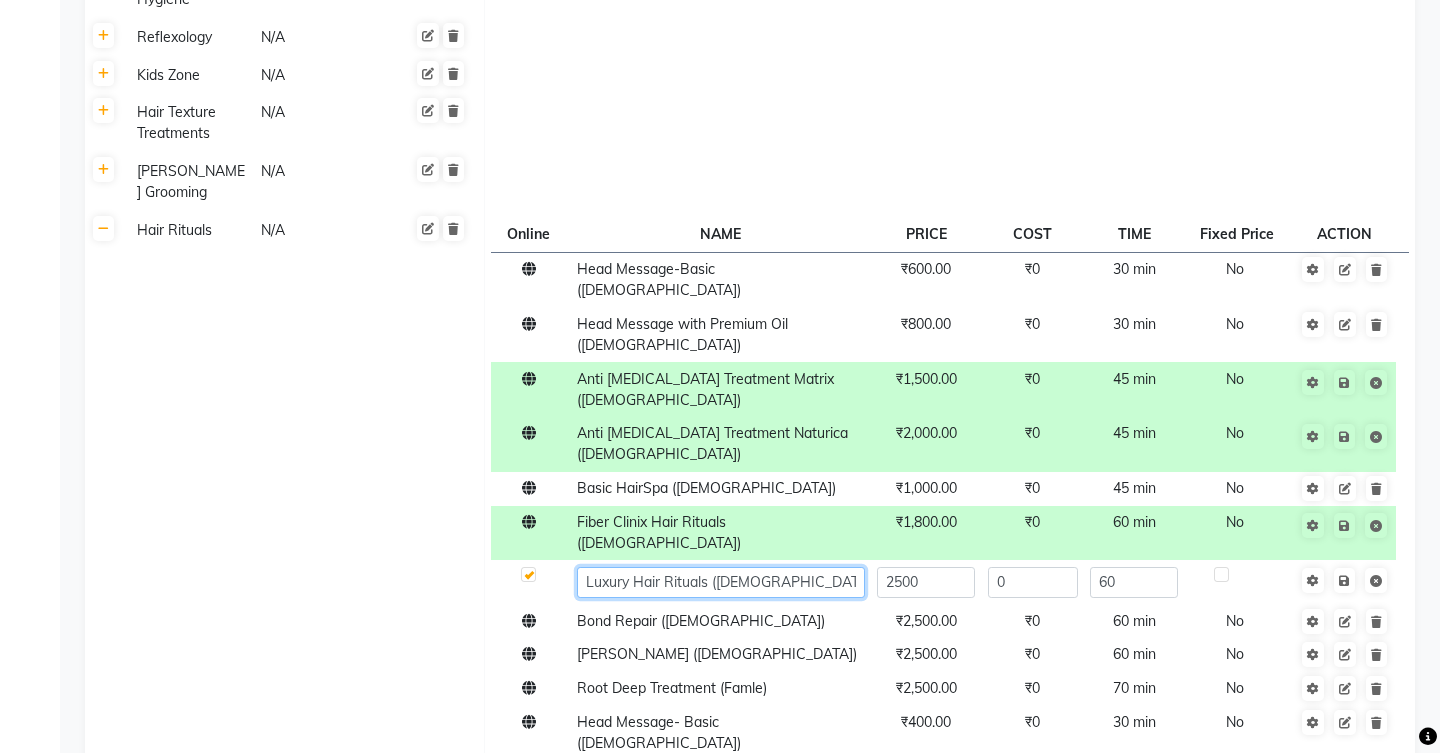 click on "Luxury Hair Rituals ([DEMOGRAPHIC_DATA])" 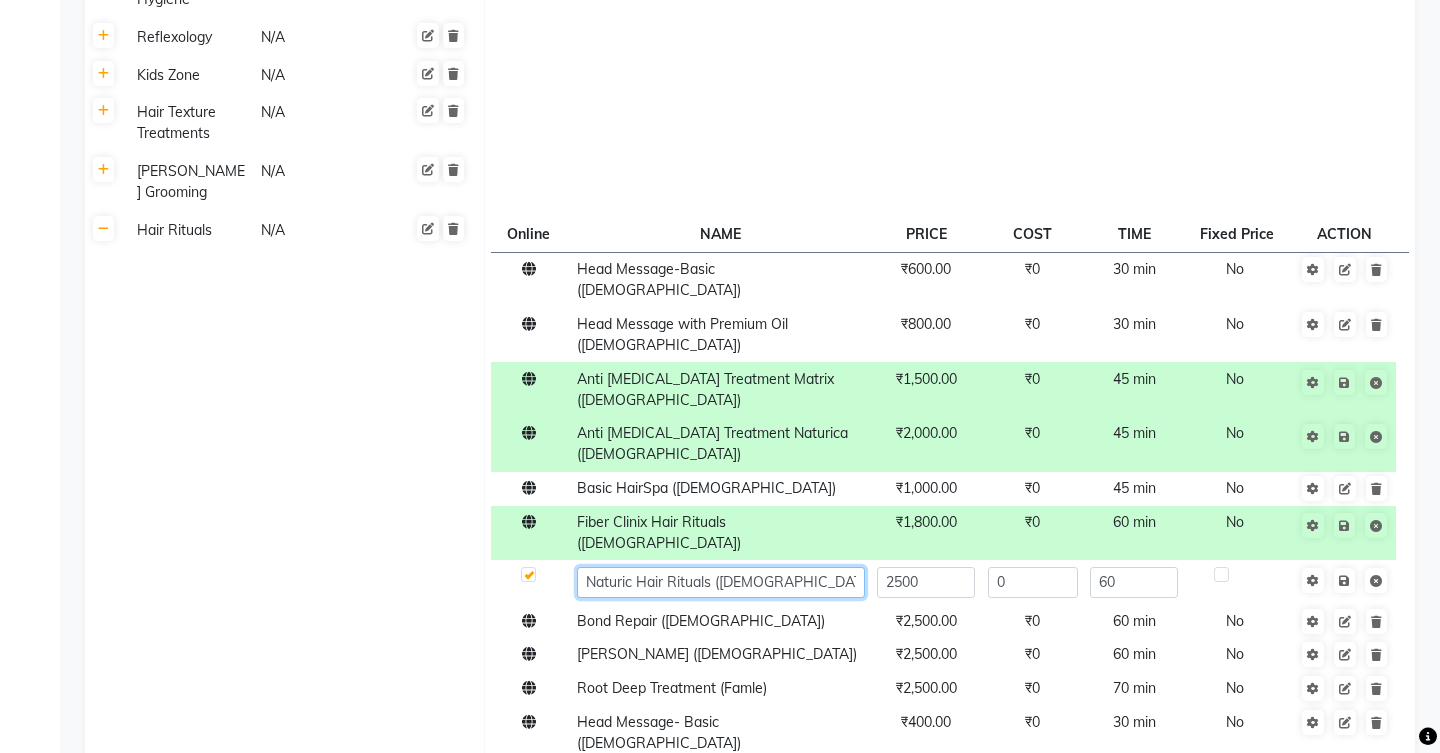 type on "Naturica Hair Rituals ([DEMOGRAPHIC_DATA])" 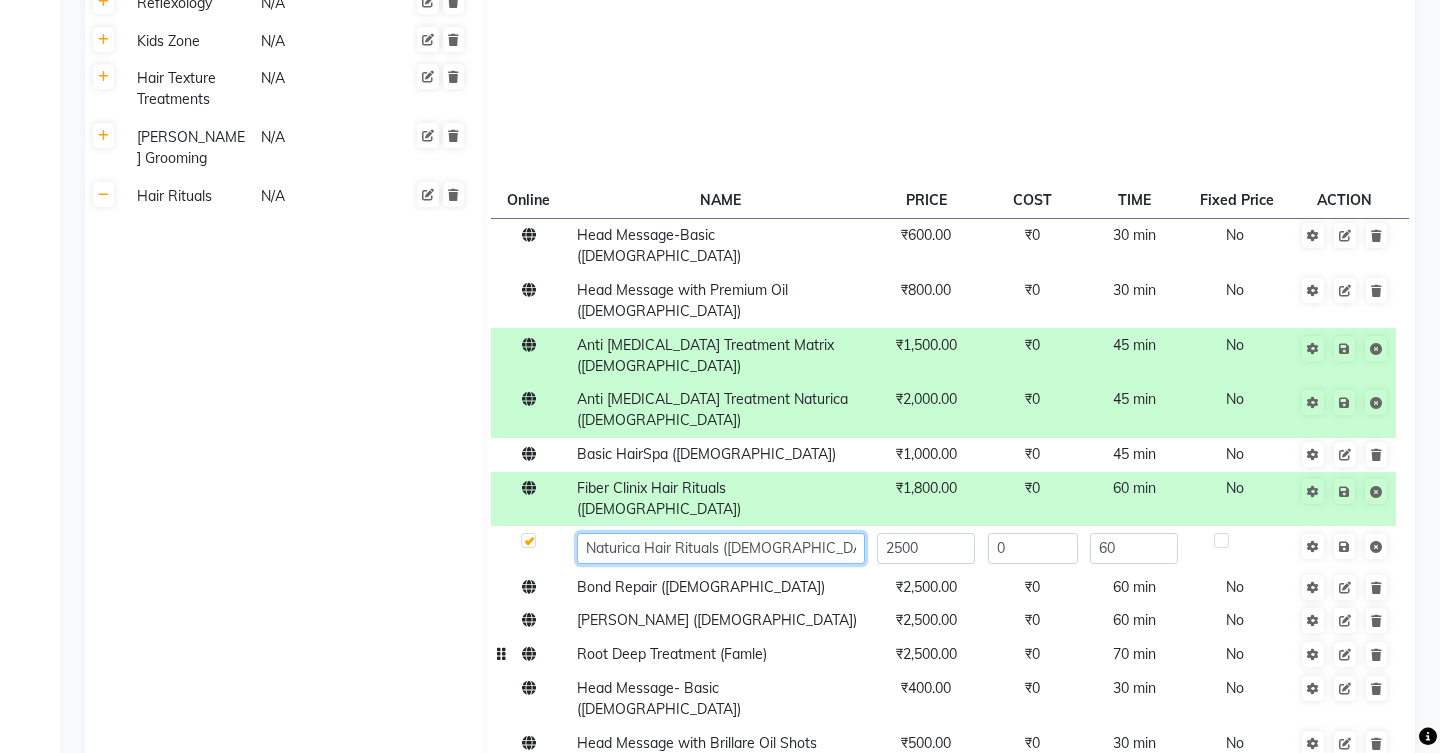 scroll, scrollTop: 763, scrollLeft: 0, axis: vertical 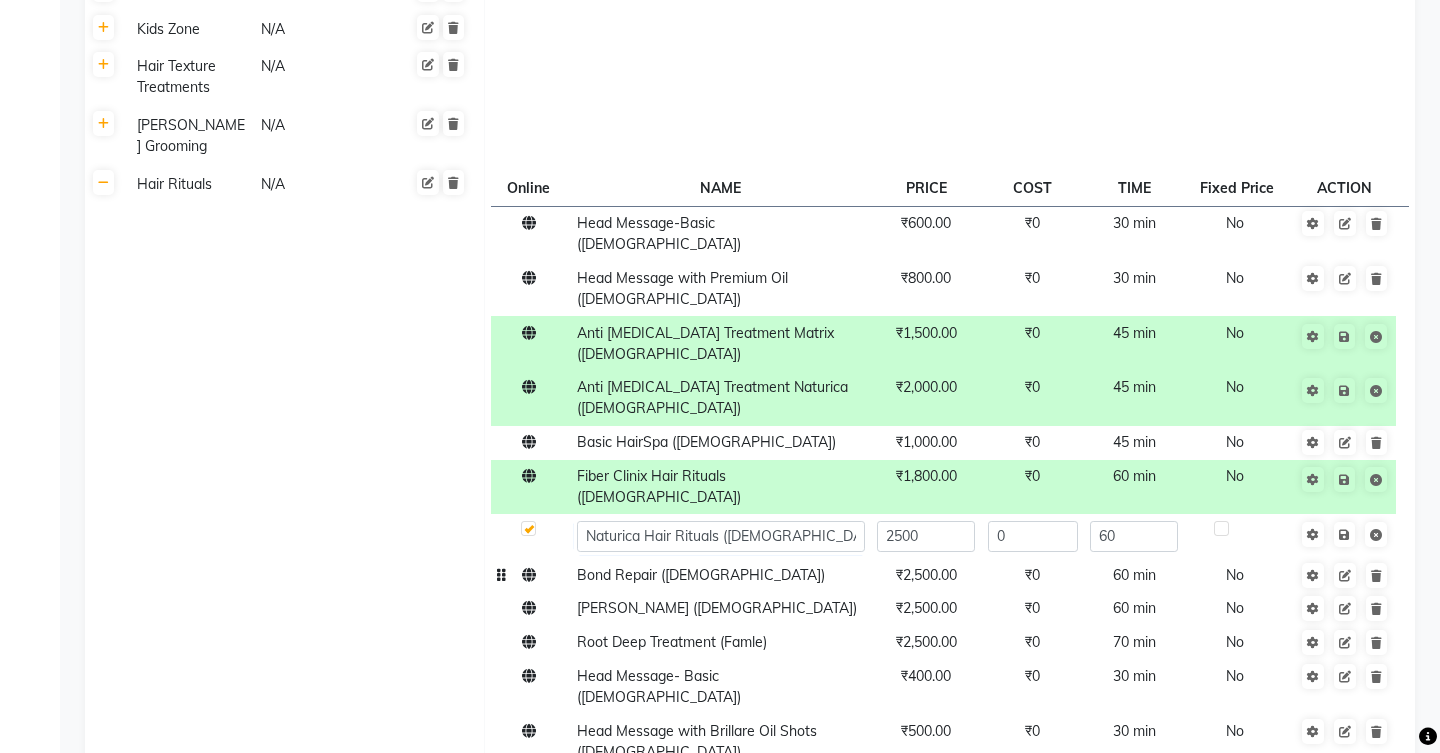 click on "Bond Repair ([DEMOGRAPHIC_DATA])" 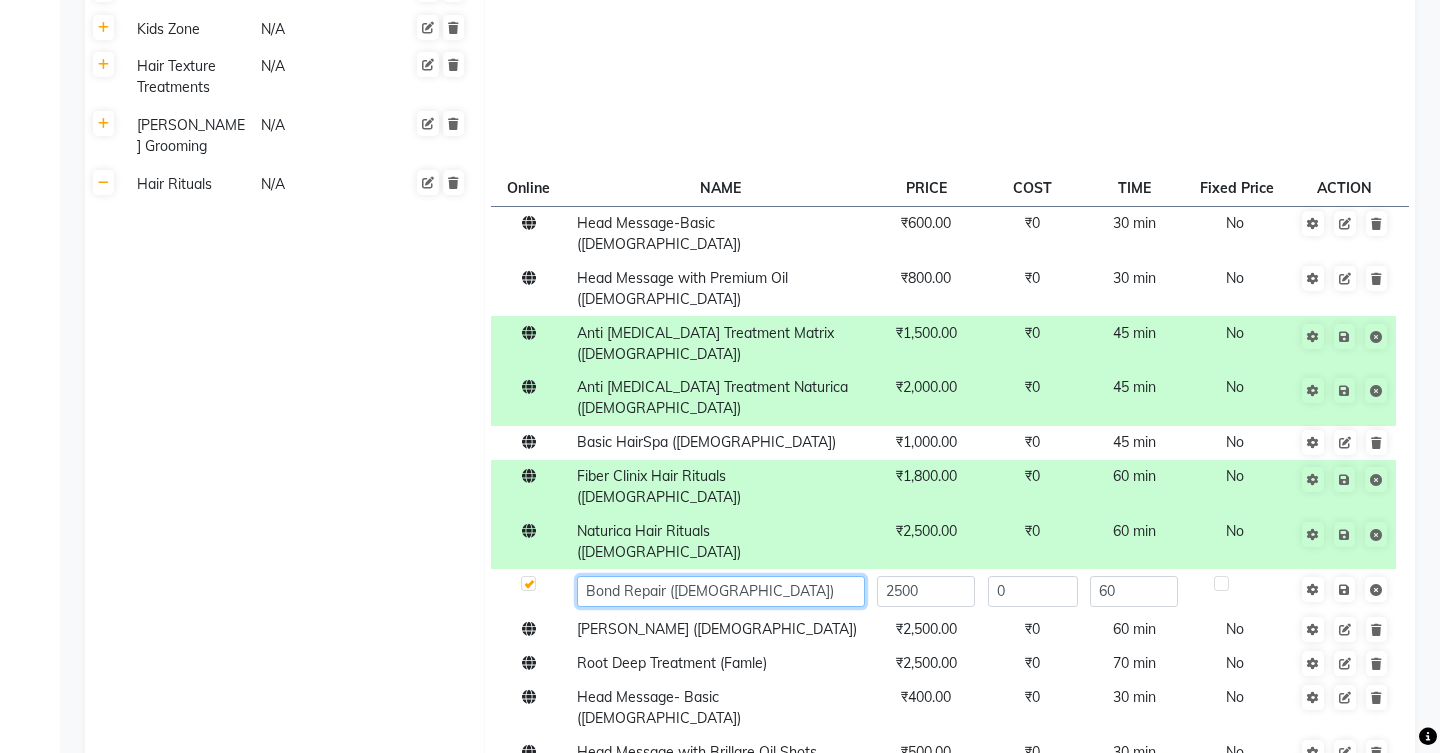 click on "Bond Repair ([DEMOGRAPHIC_DATA])" 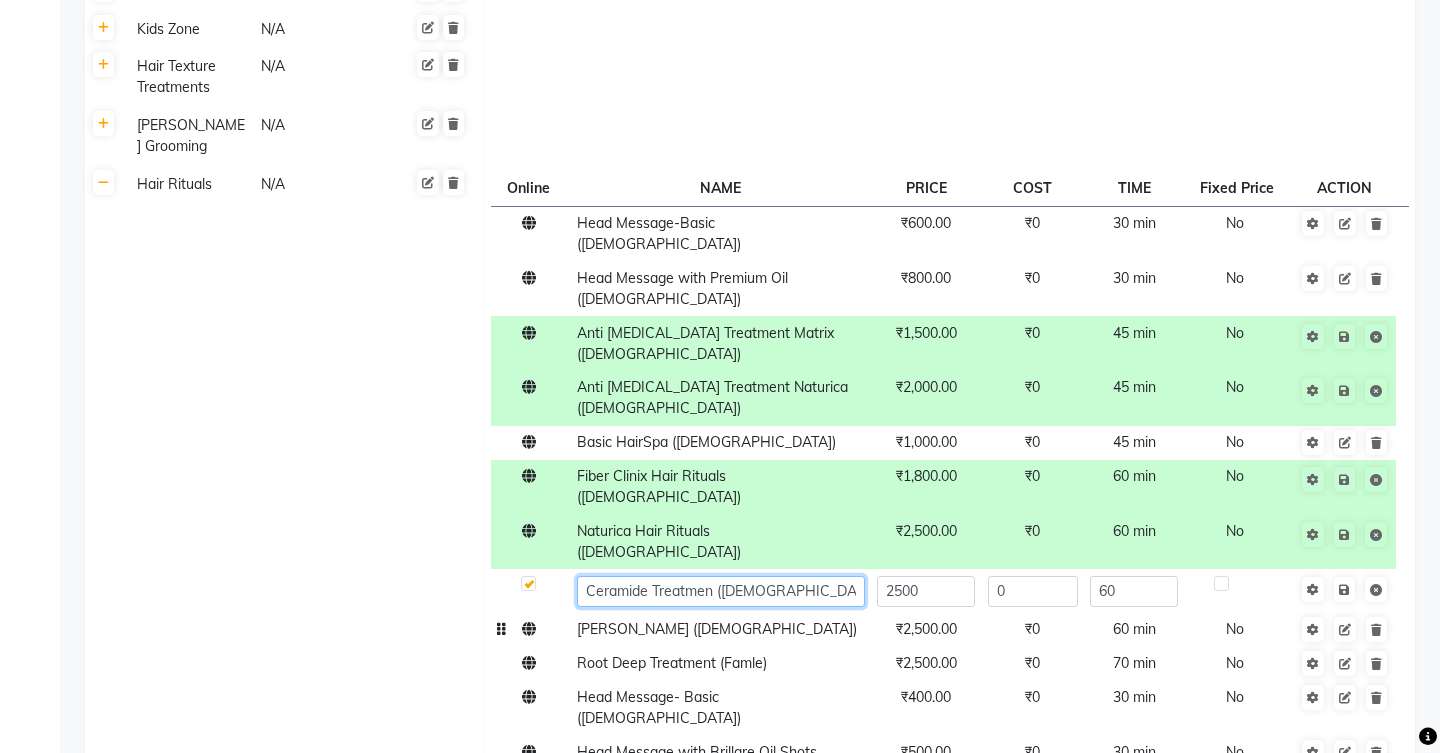 type on "Ceramide Treatment ([DEMOGRAPHIC_DATA])" 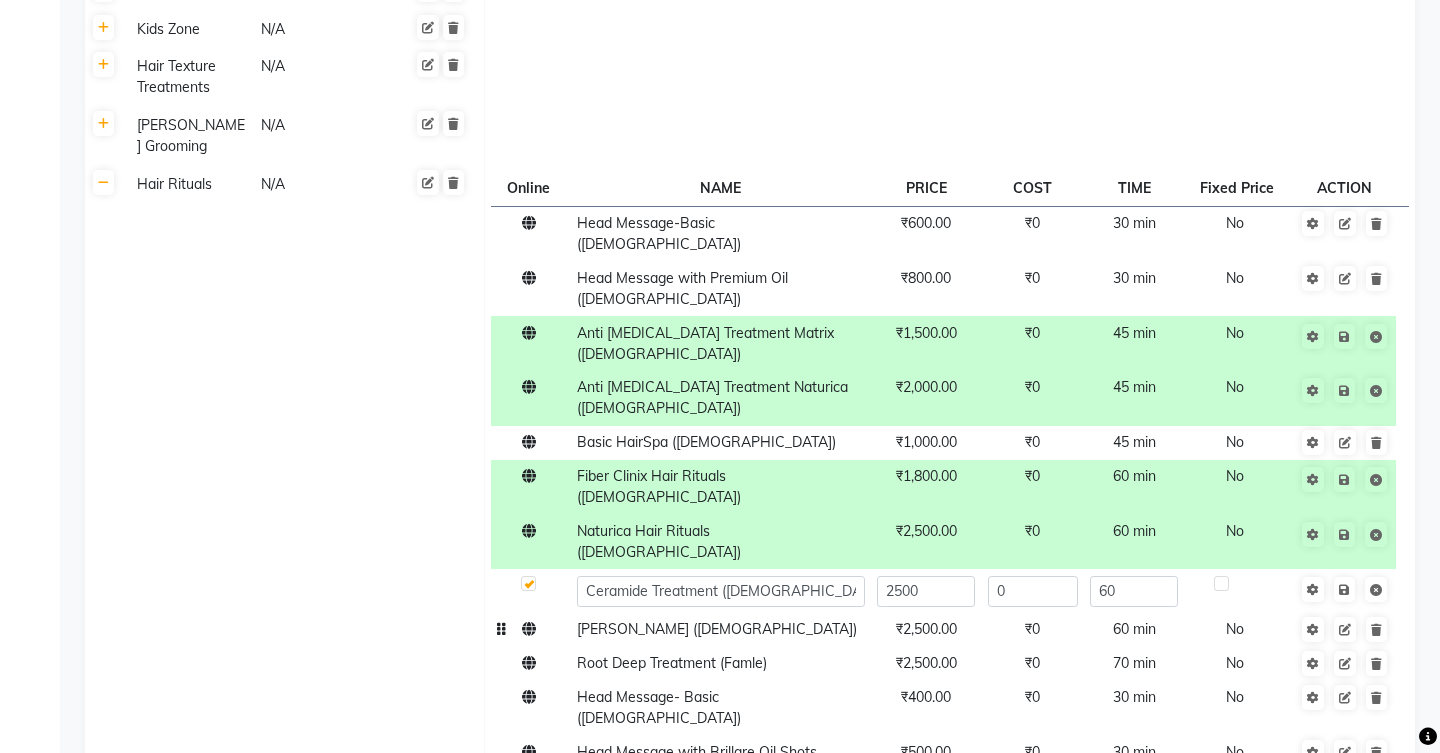 click on "[PERSON_NAME] ([DEMOGRAPHIC_DATA])" 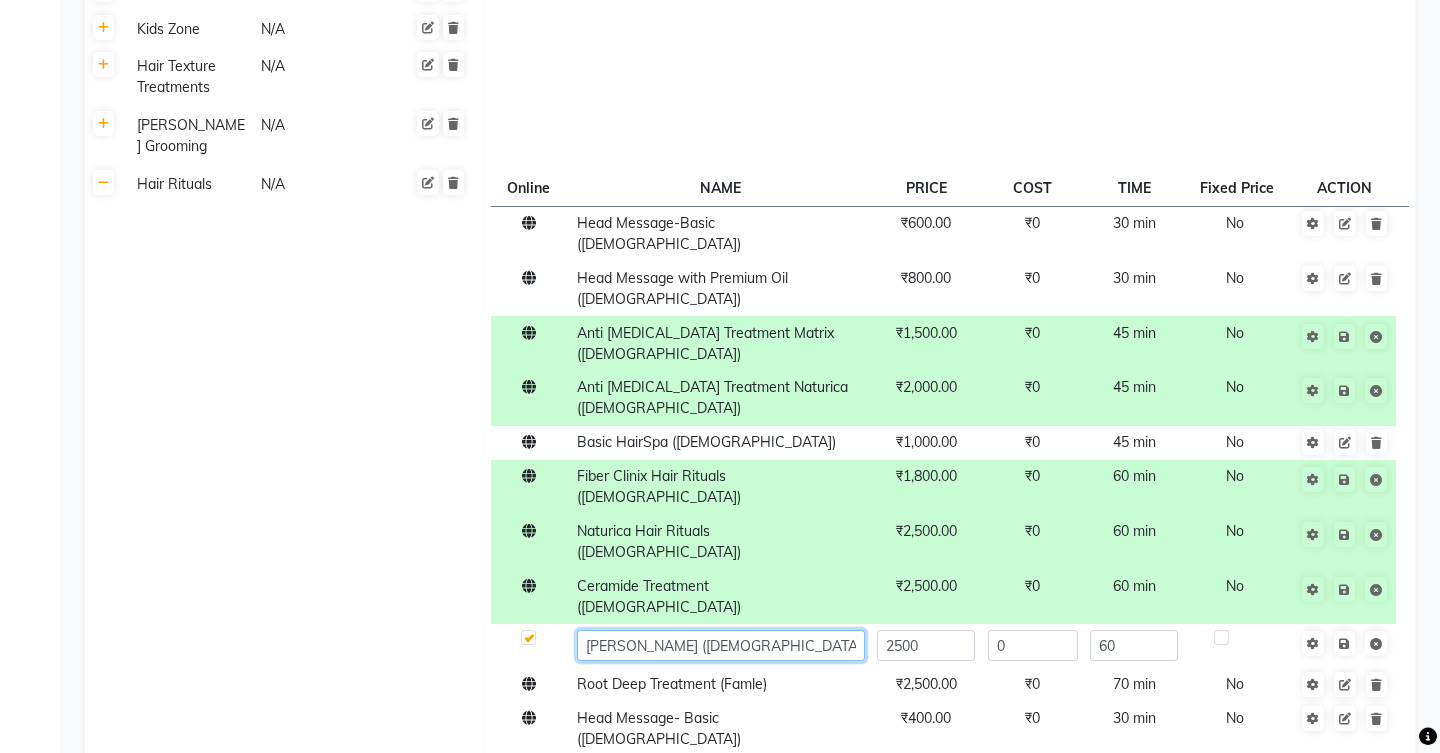 click on "[PERSON_NAME] ([DEMOGRAPHIC_DATA])" 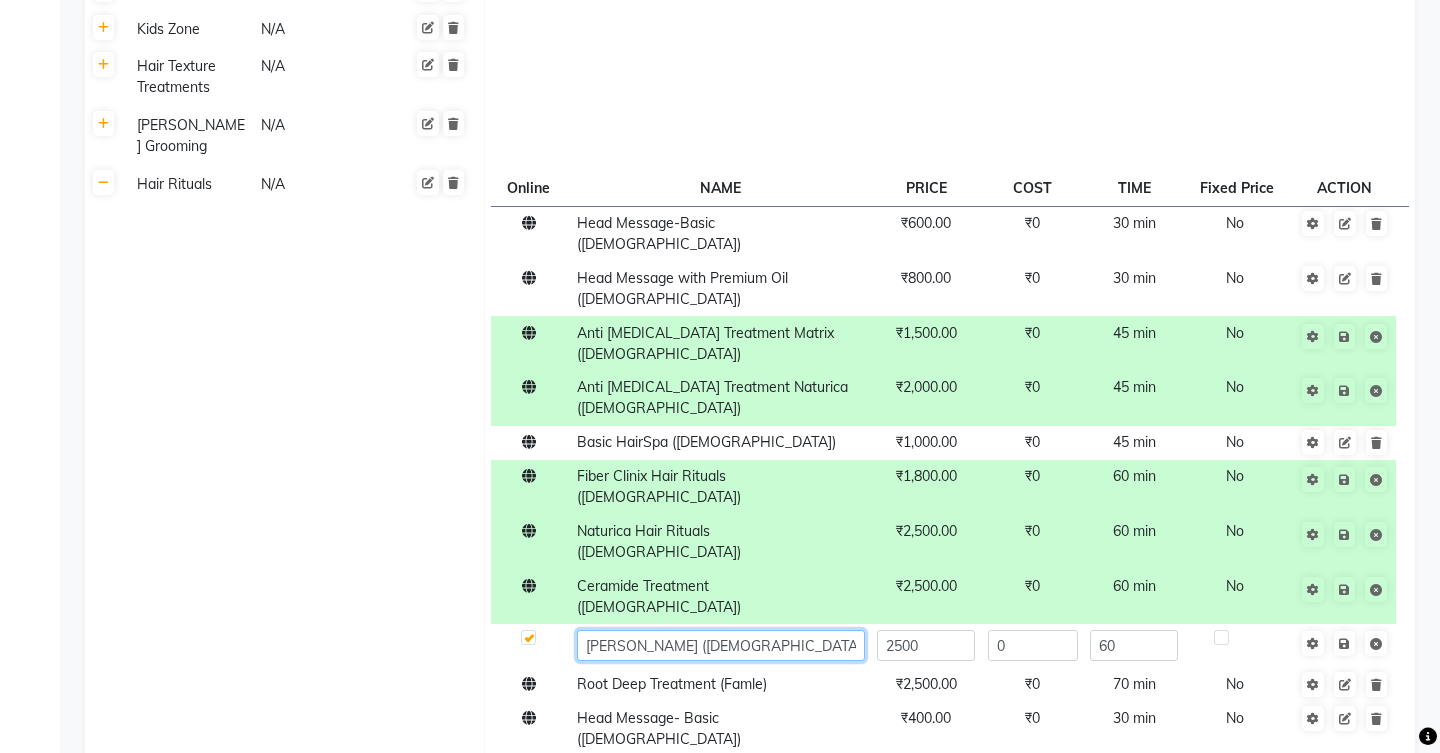 click on "[PERSON_NAME] ([DEMOGRAPHIC_DATA])" 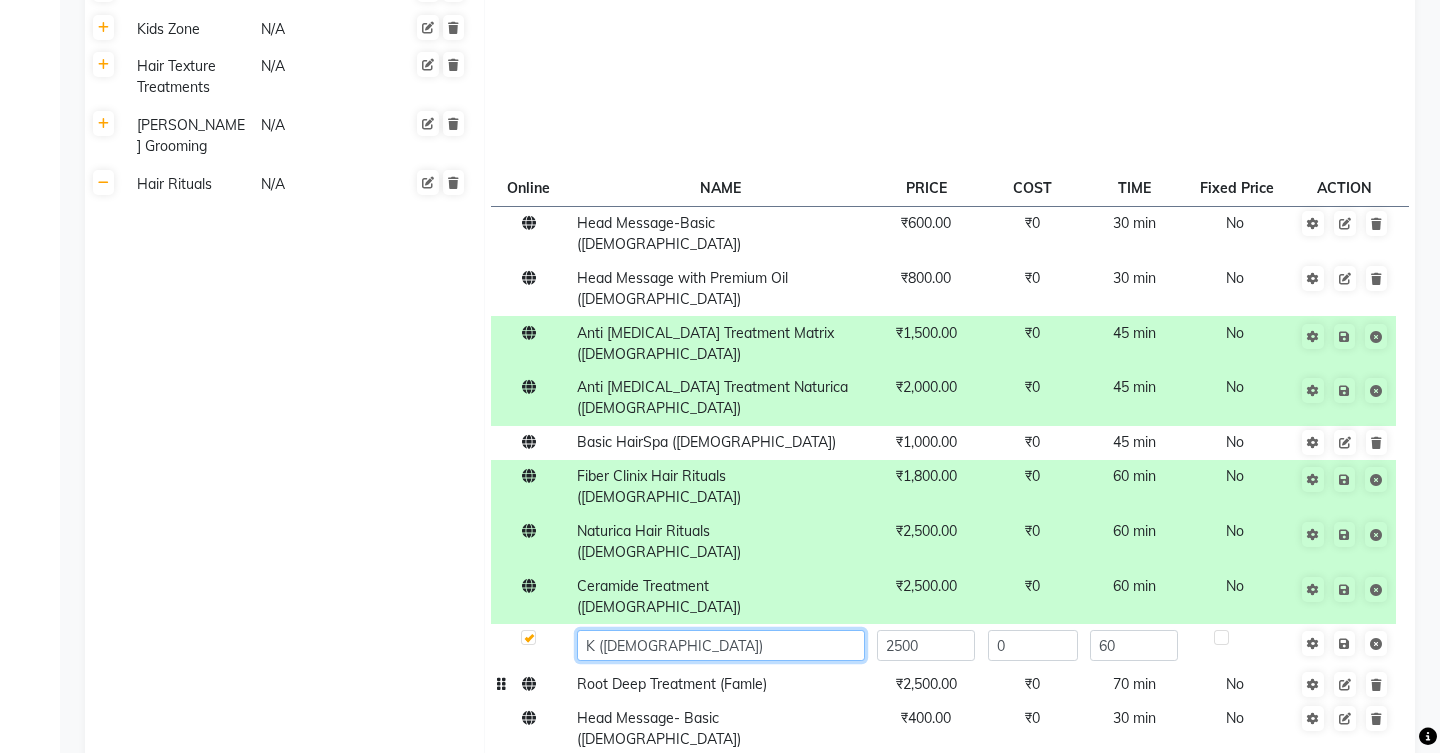 type on "([DEMOGRAPHIC_DATA])" 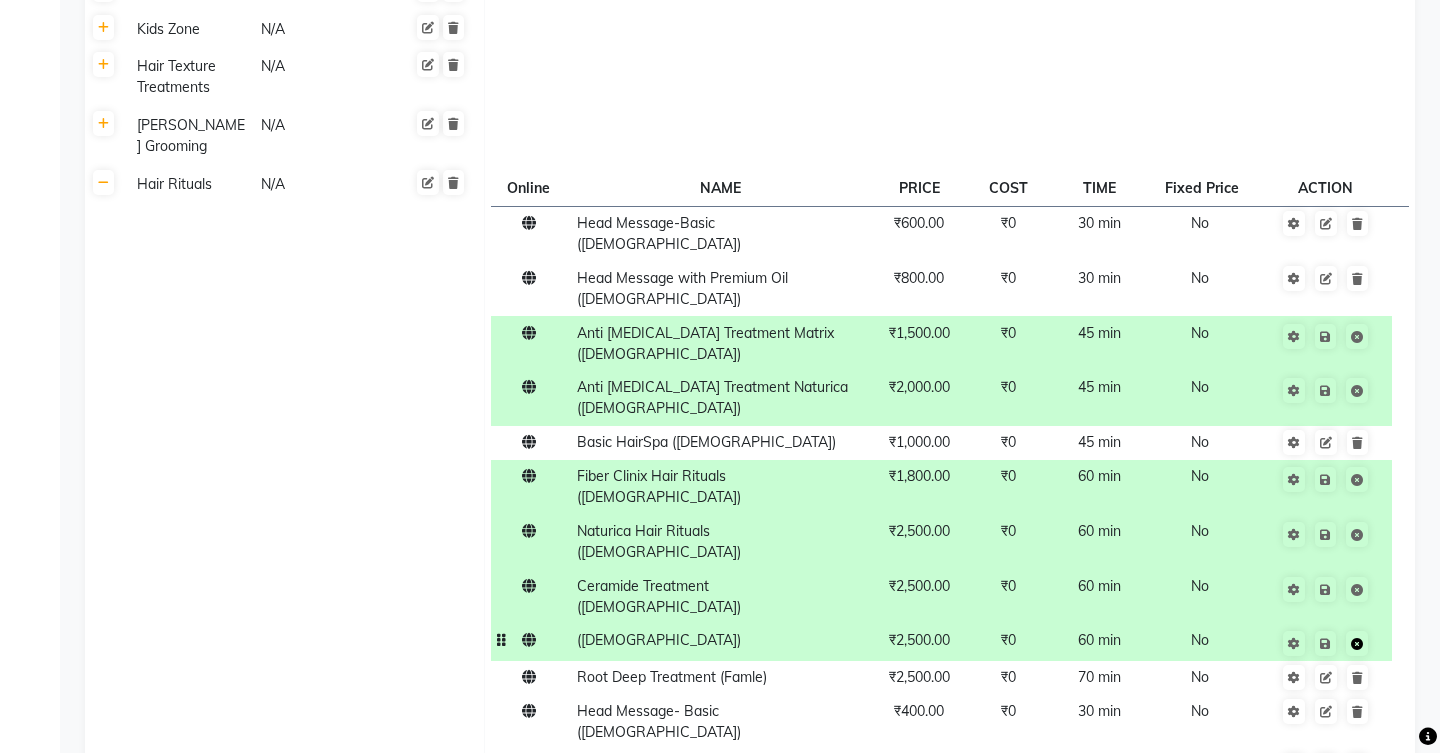 click 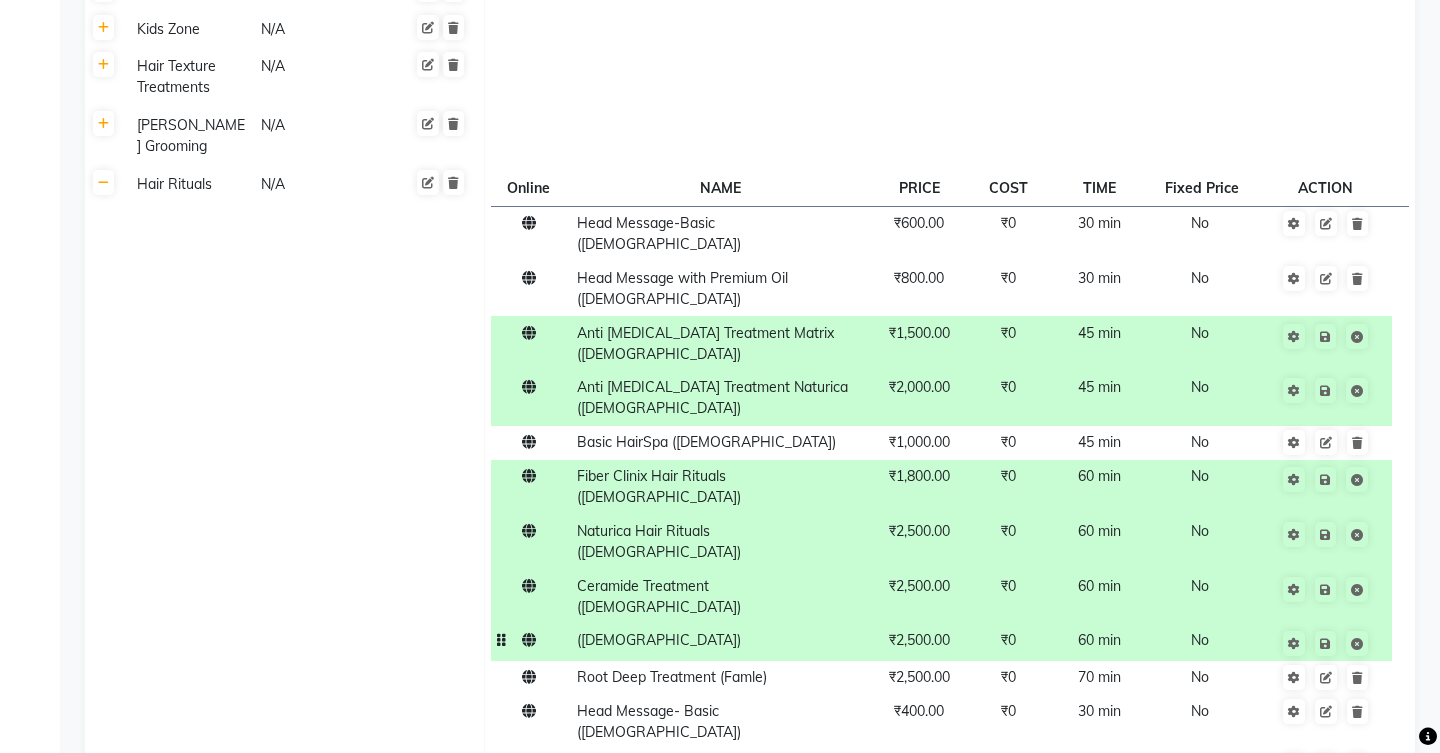 click on "([DEMOGRAPHIC_DATA])" 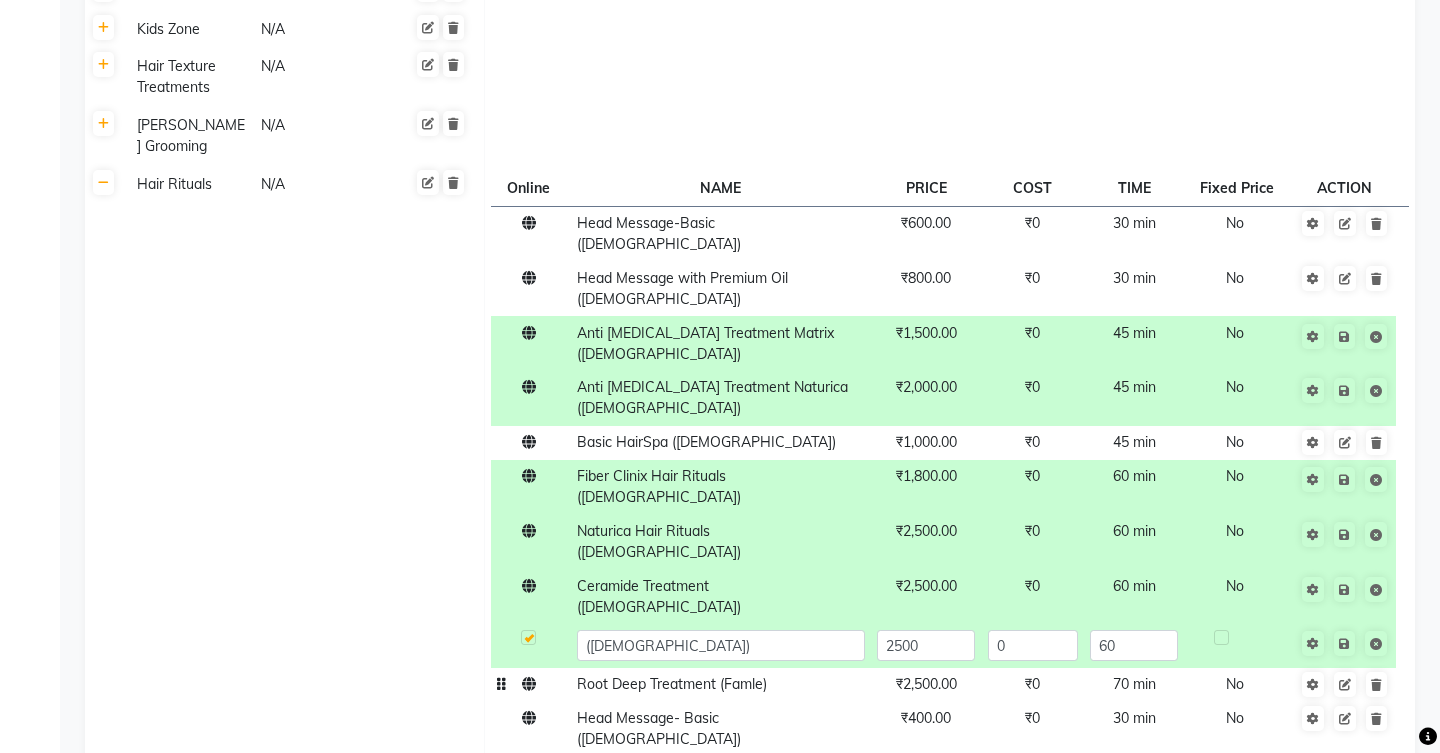 click on "Root Deep Treatment (Famle)" 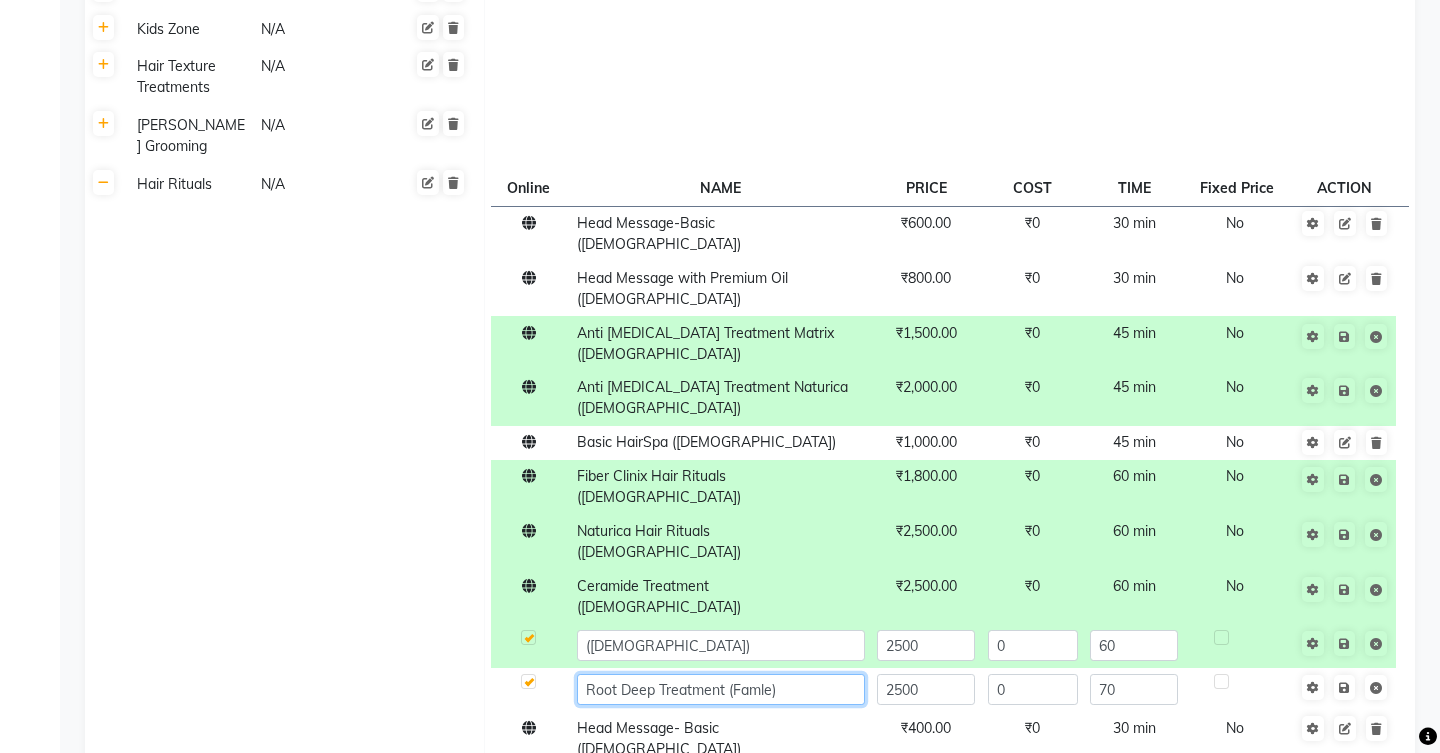 click on "Root Deep Treatment (Famle)" 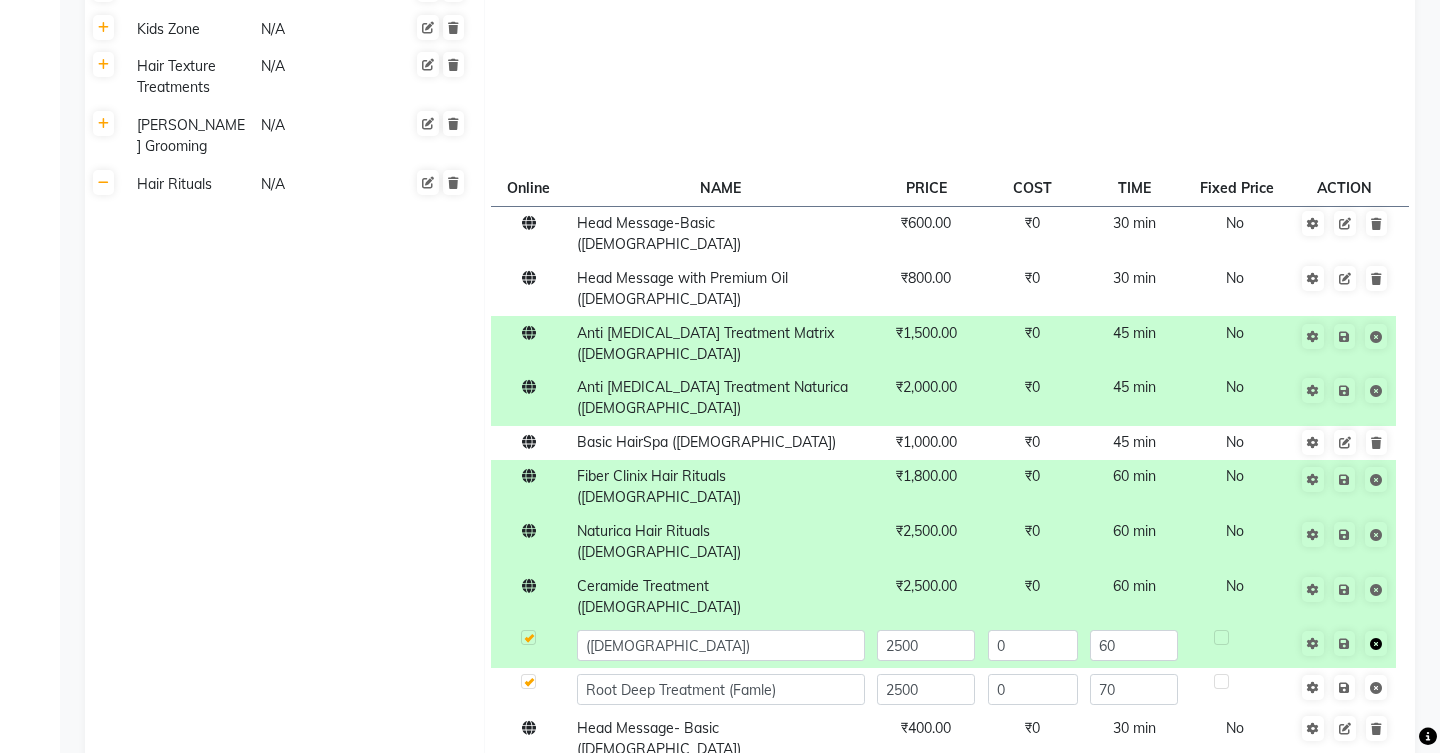 click 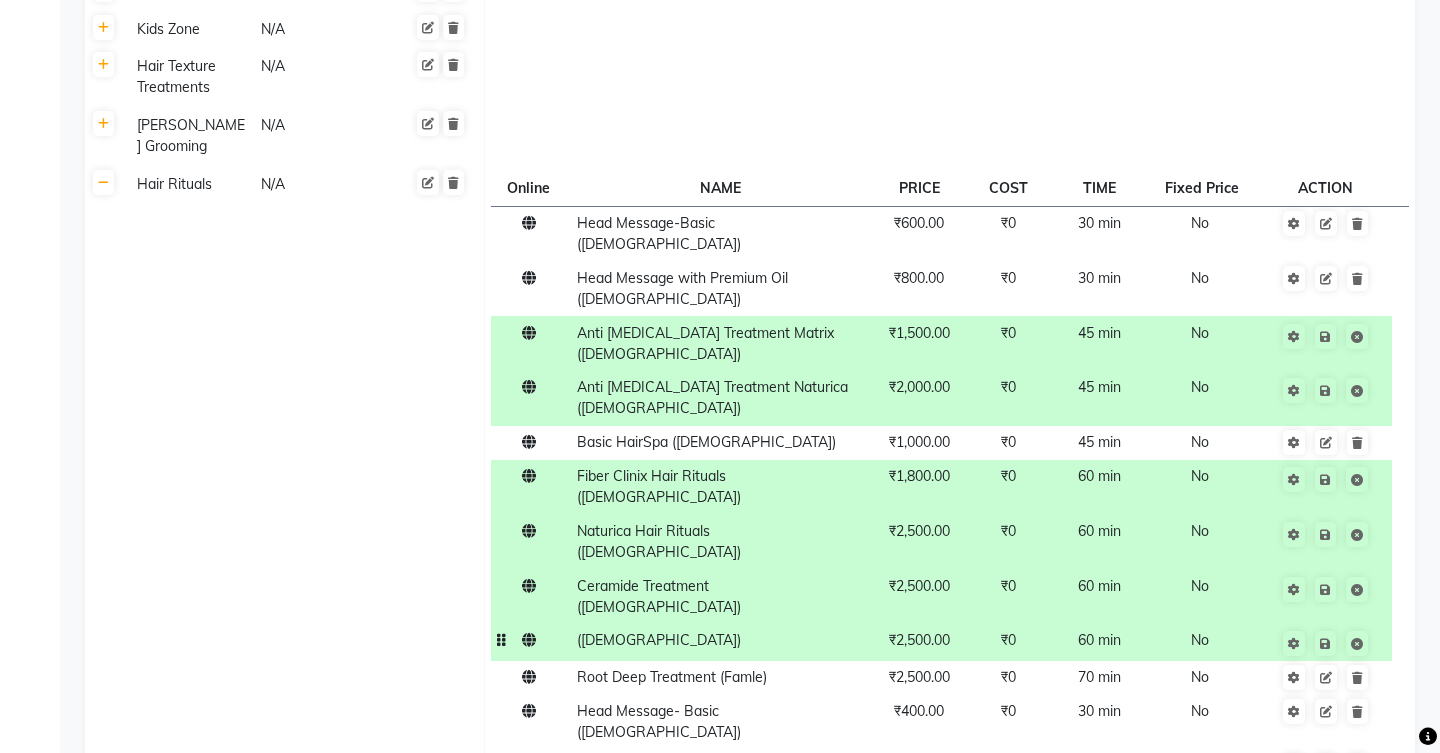 click on "([DEMOGRAPHIC_DATA])" 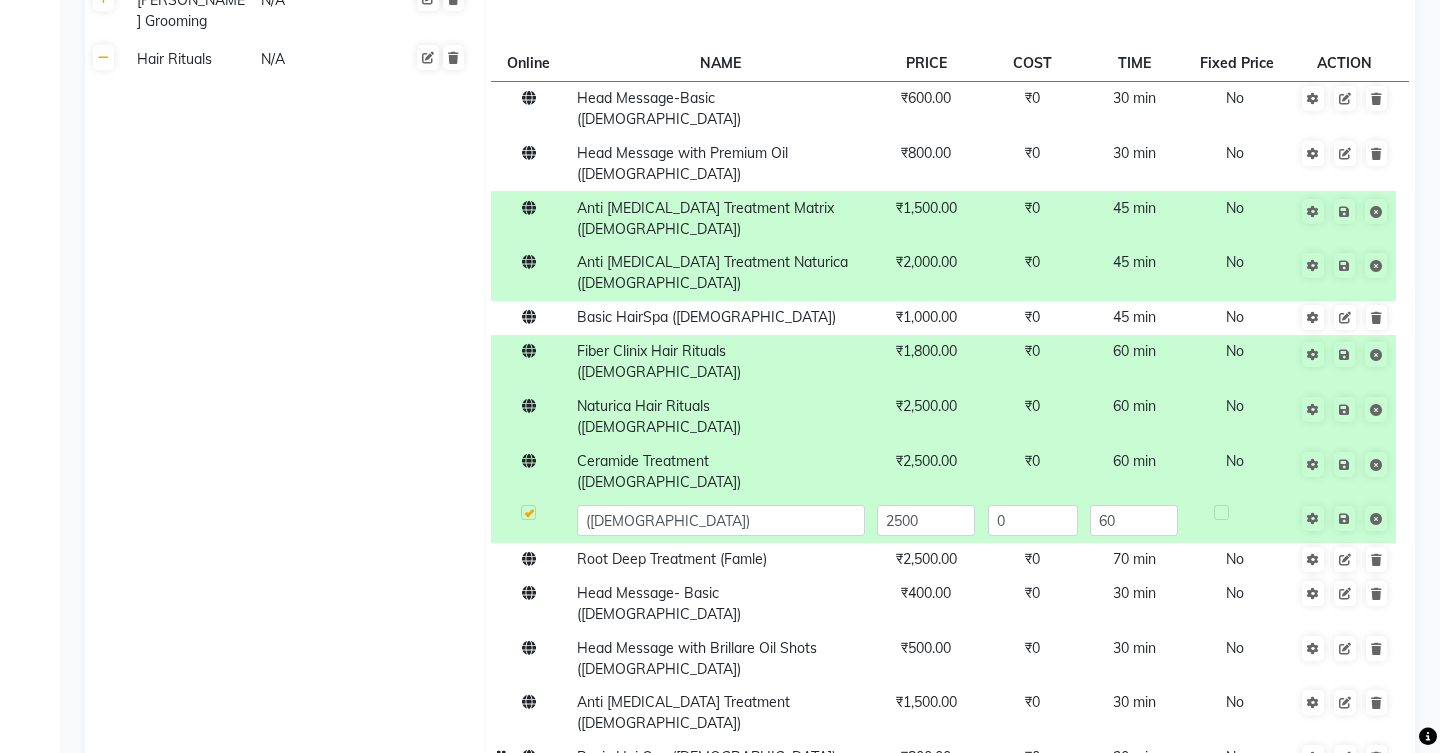 scroll, scrollTop: 882, scrollLeft: 0, axis: vertical 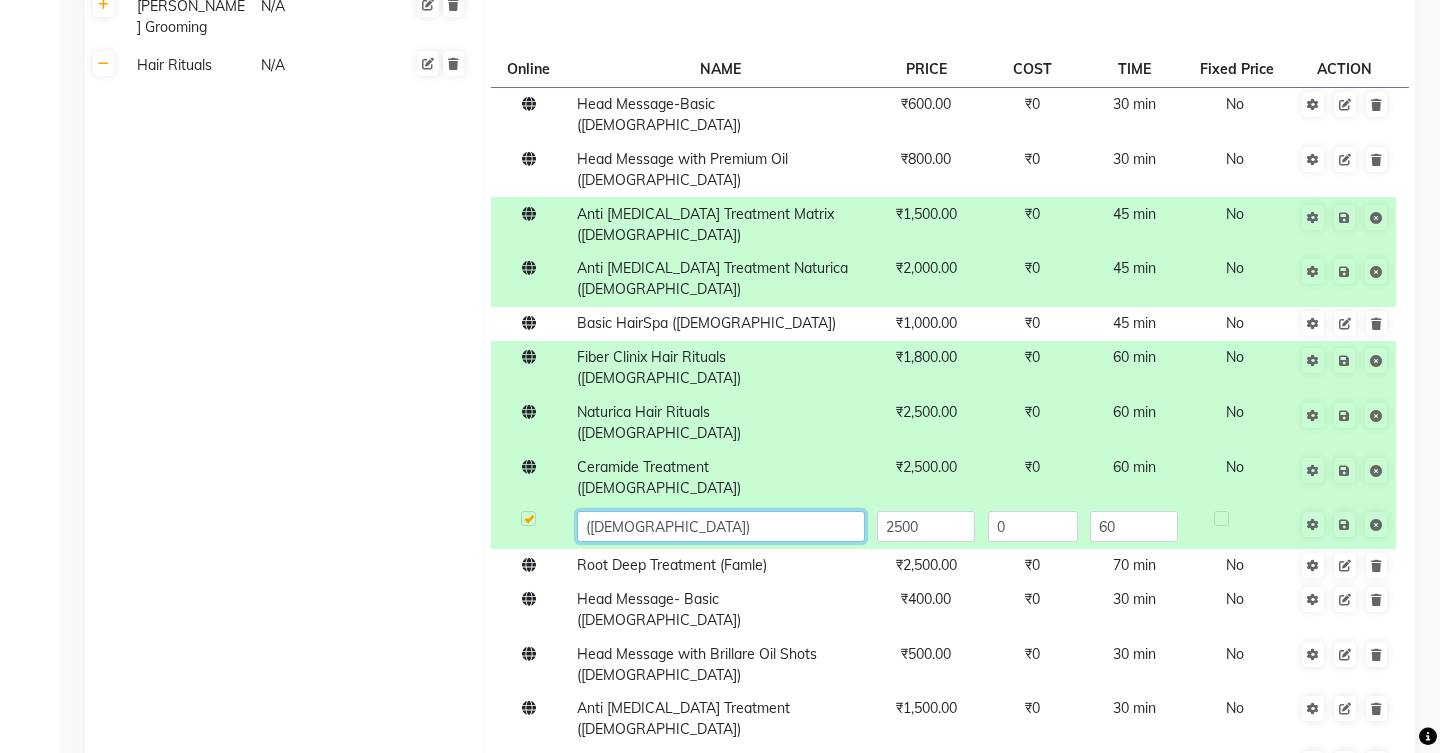 click on "([DEMOGRAPHIC_DATA])" 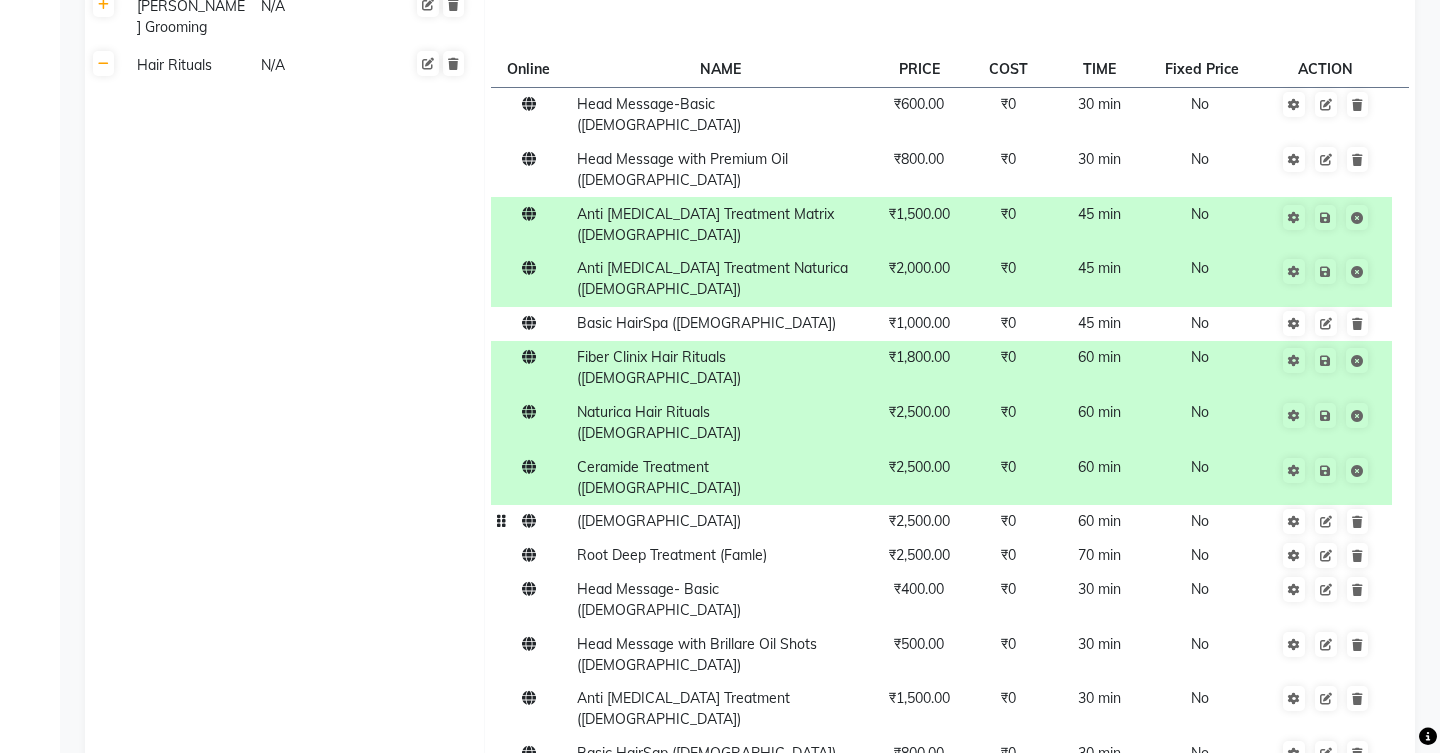 click on "([DEMOGRAPHIC_DATA])" 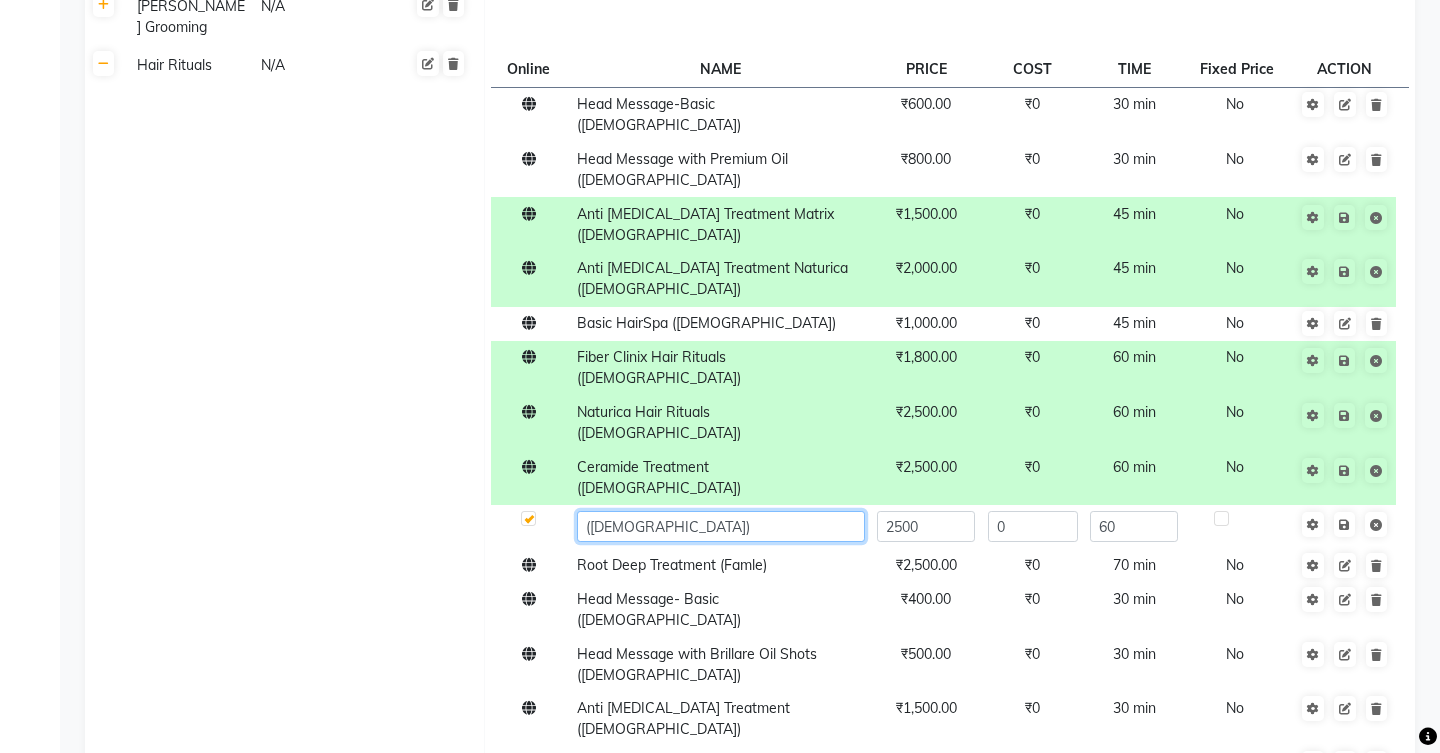 click on "([DEMOGRAPHIC_DATA])" 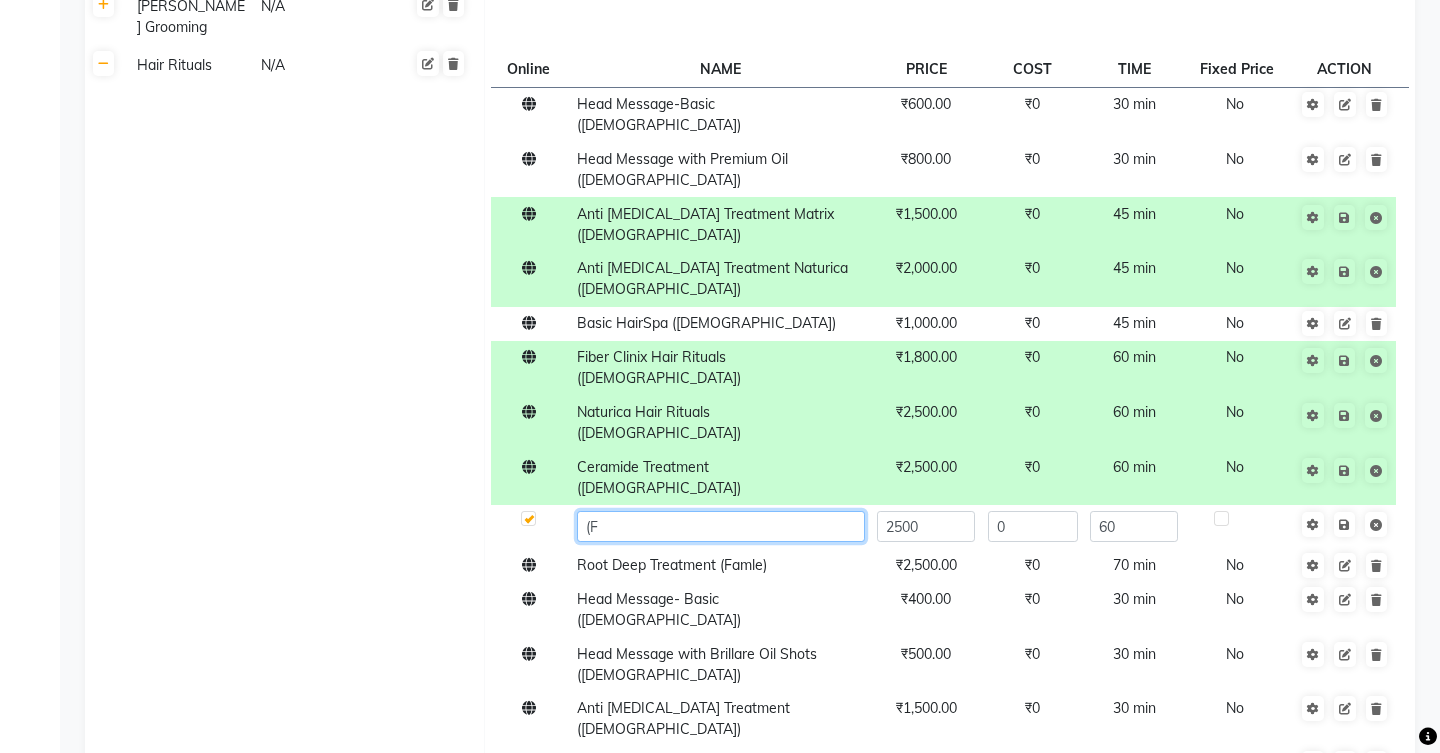 type on "(" 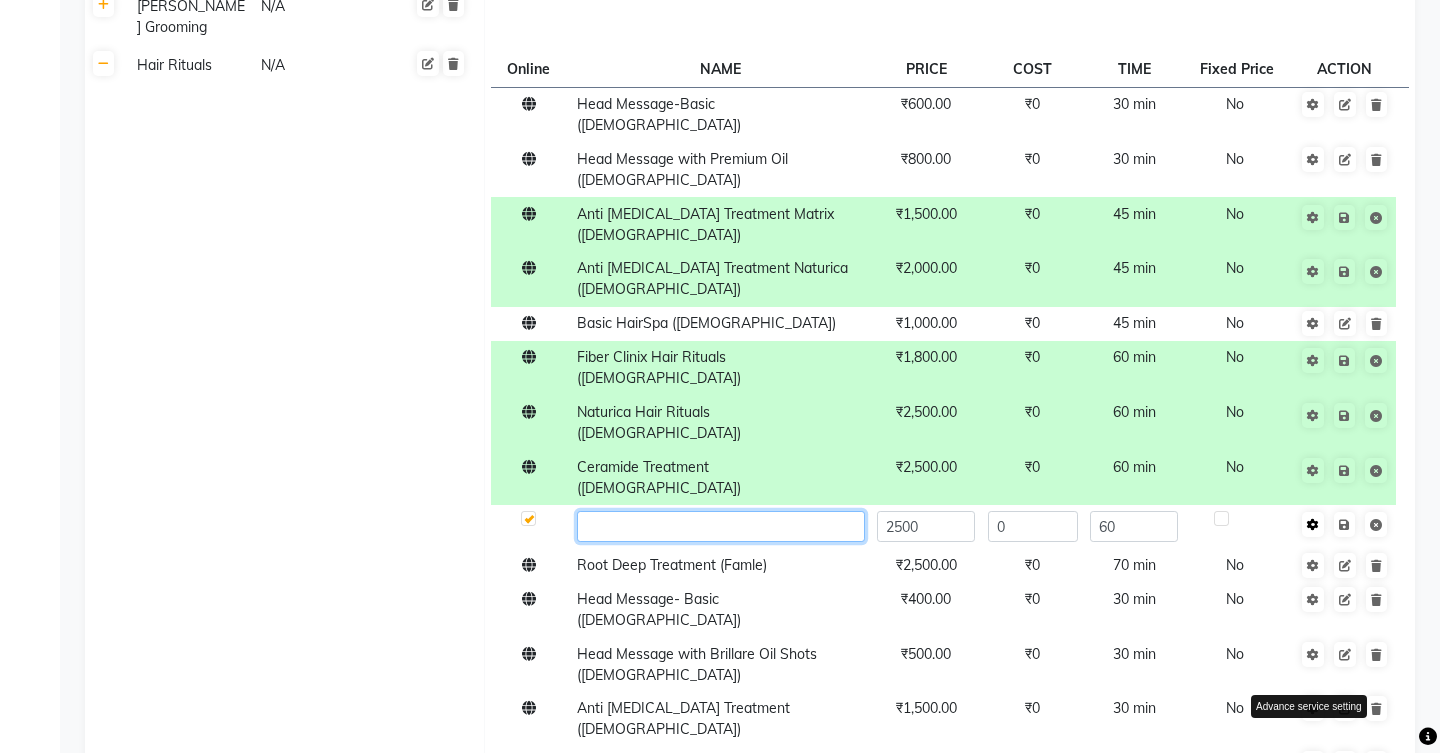type 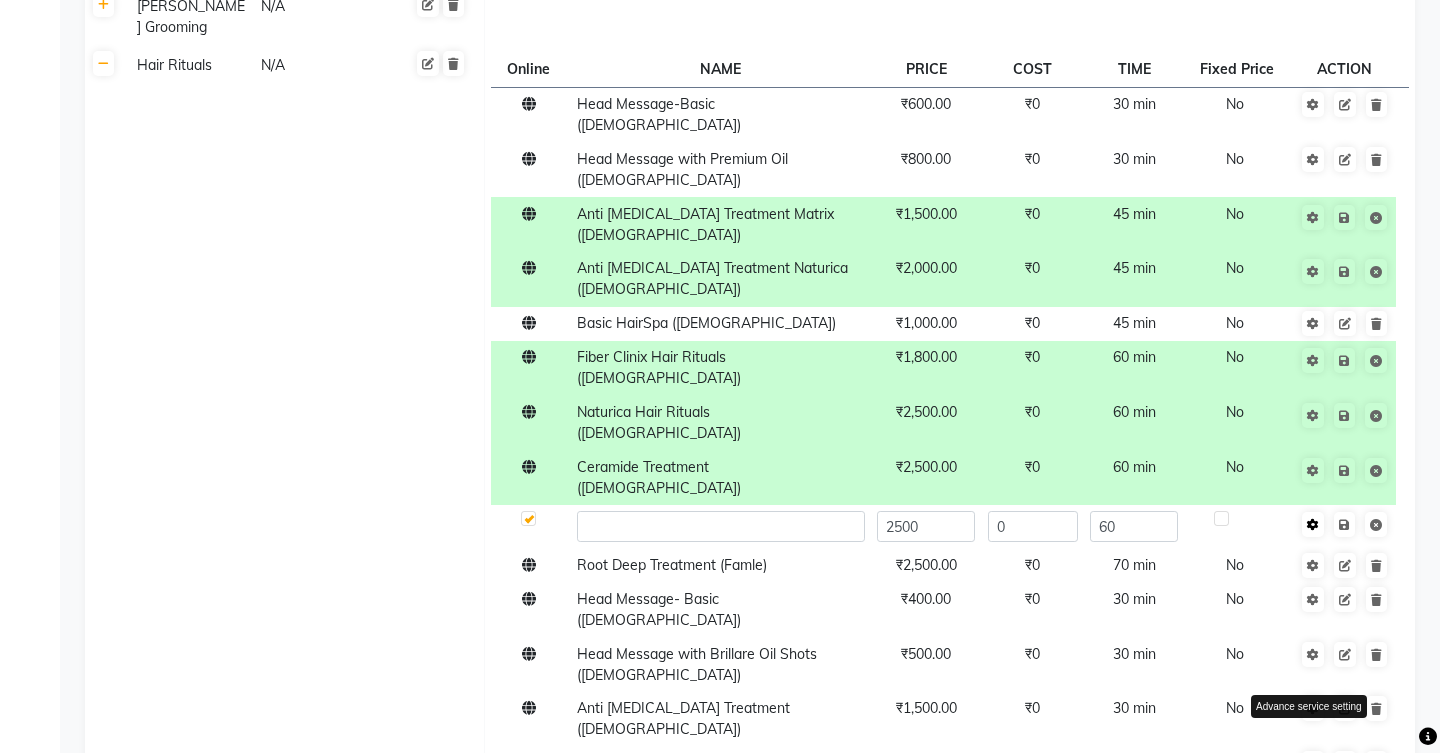 click 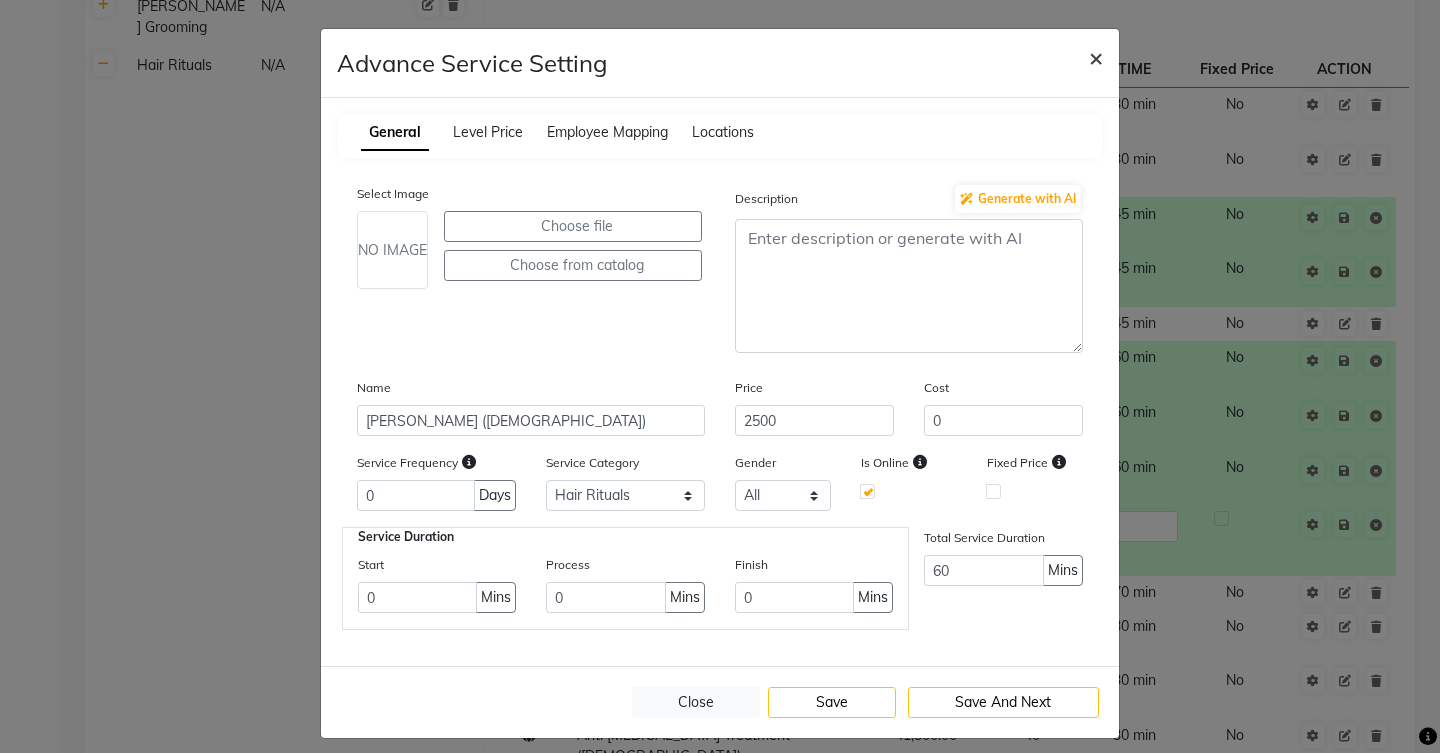 click on "×" 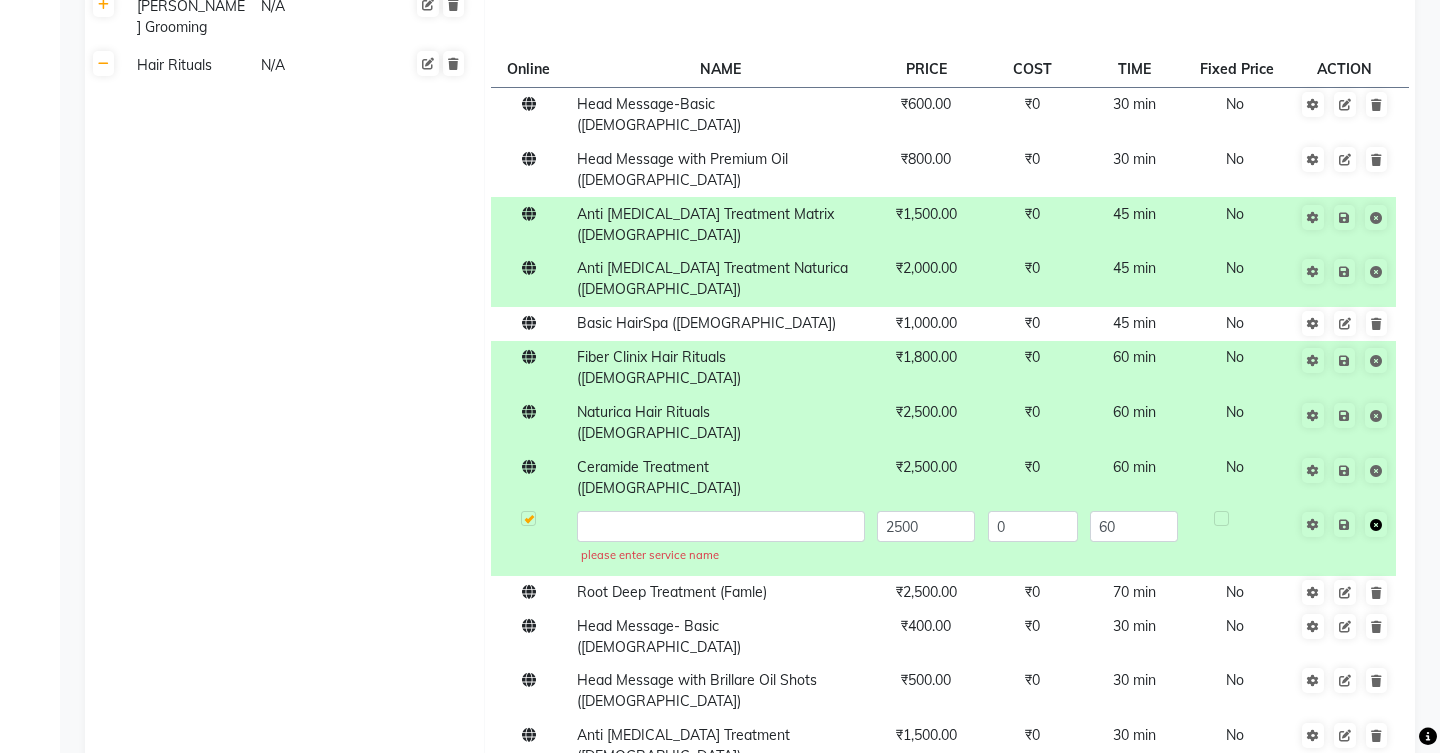 click 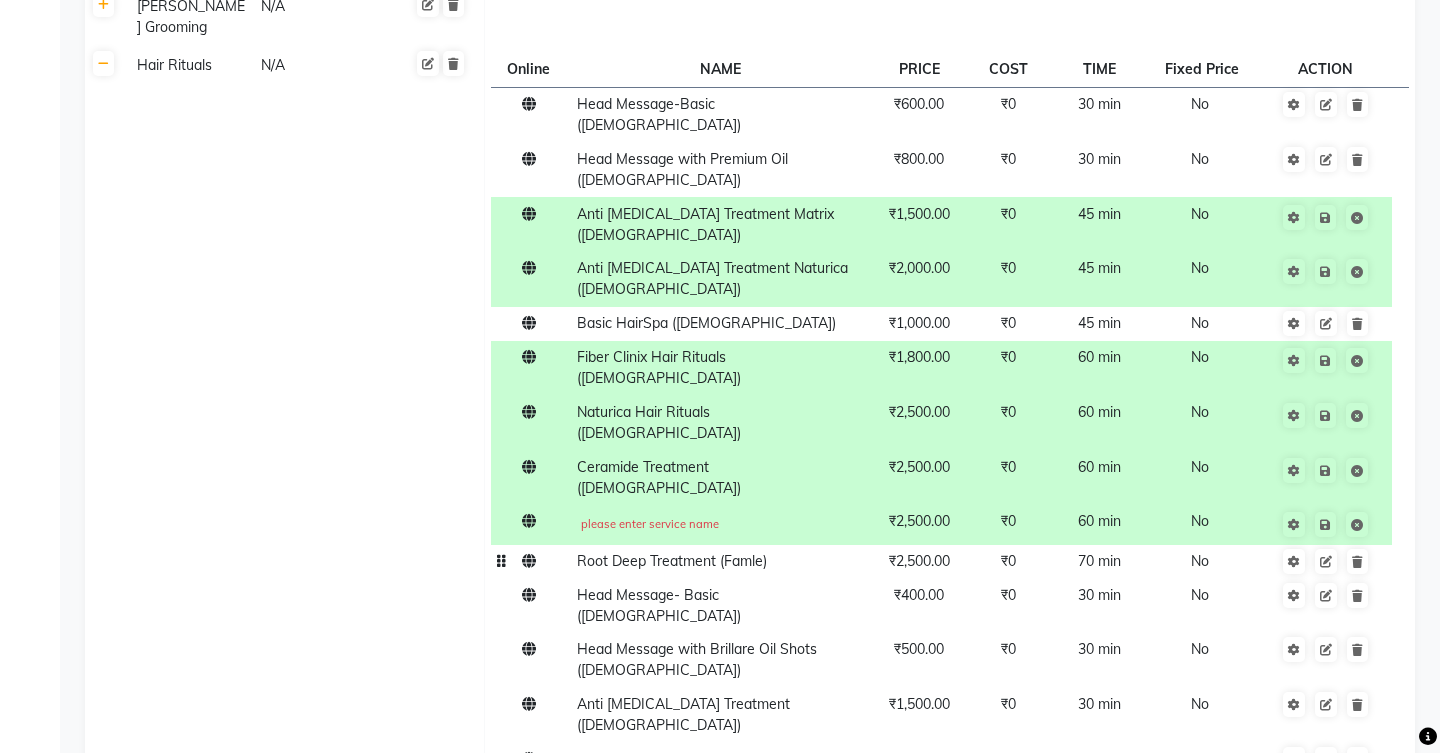 click on "Root Deep Treatment (Famle)" 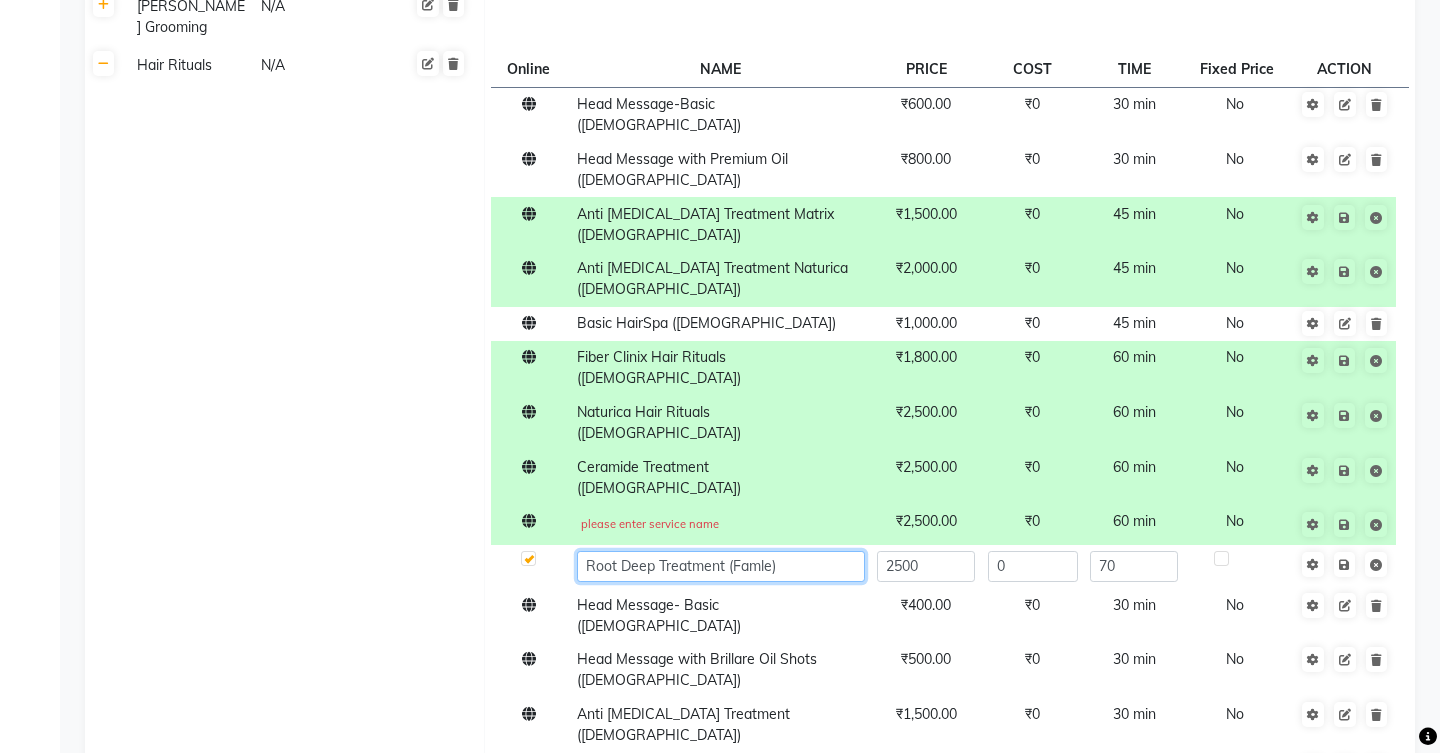 click on "Root Deep Treatment (Famle)" 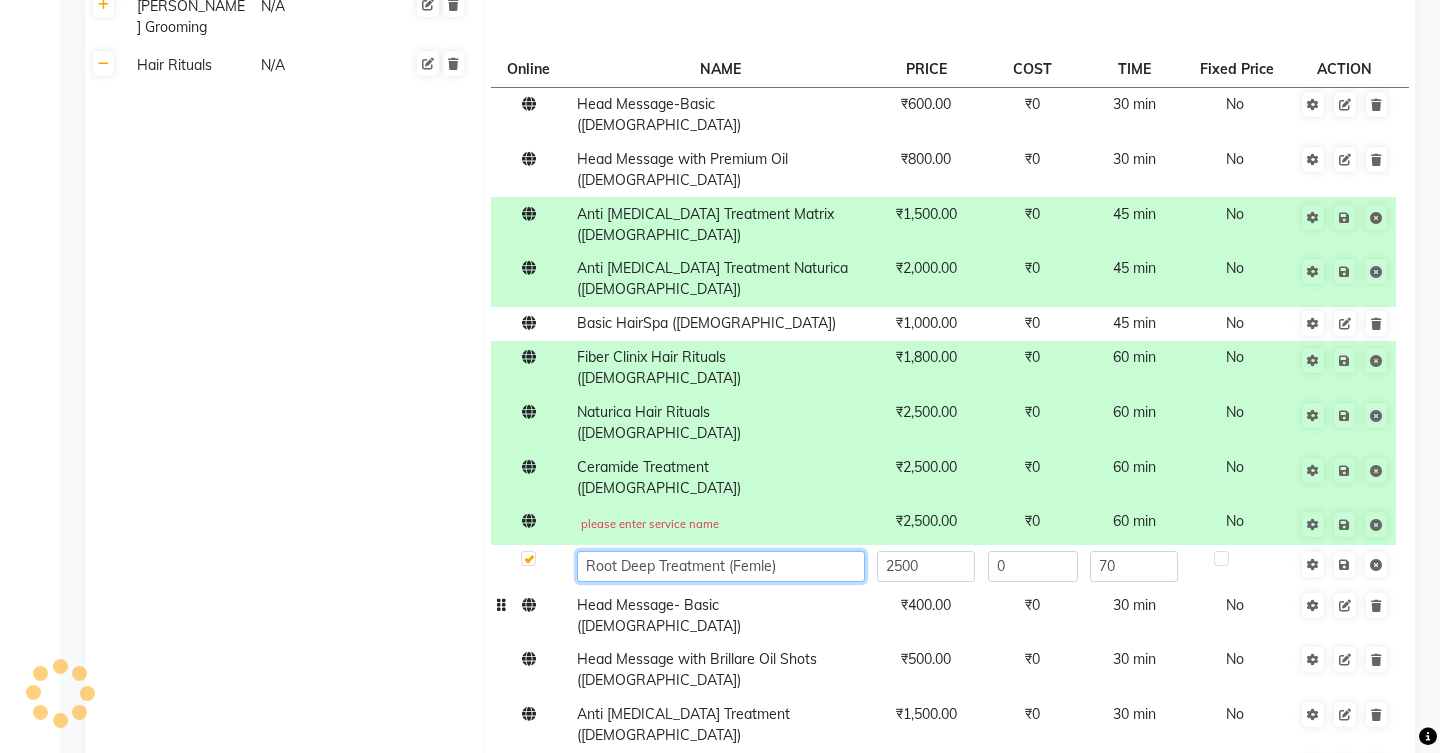 type on "Root Deep Treatment ([DEMOGRAPHIC_DATA])" 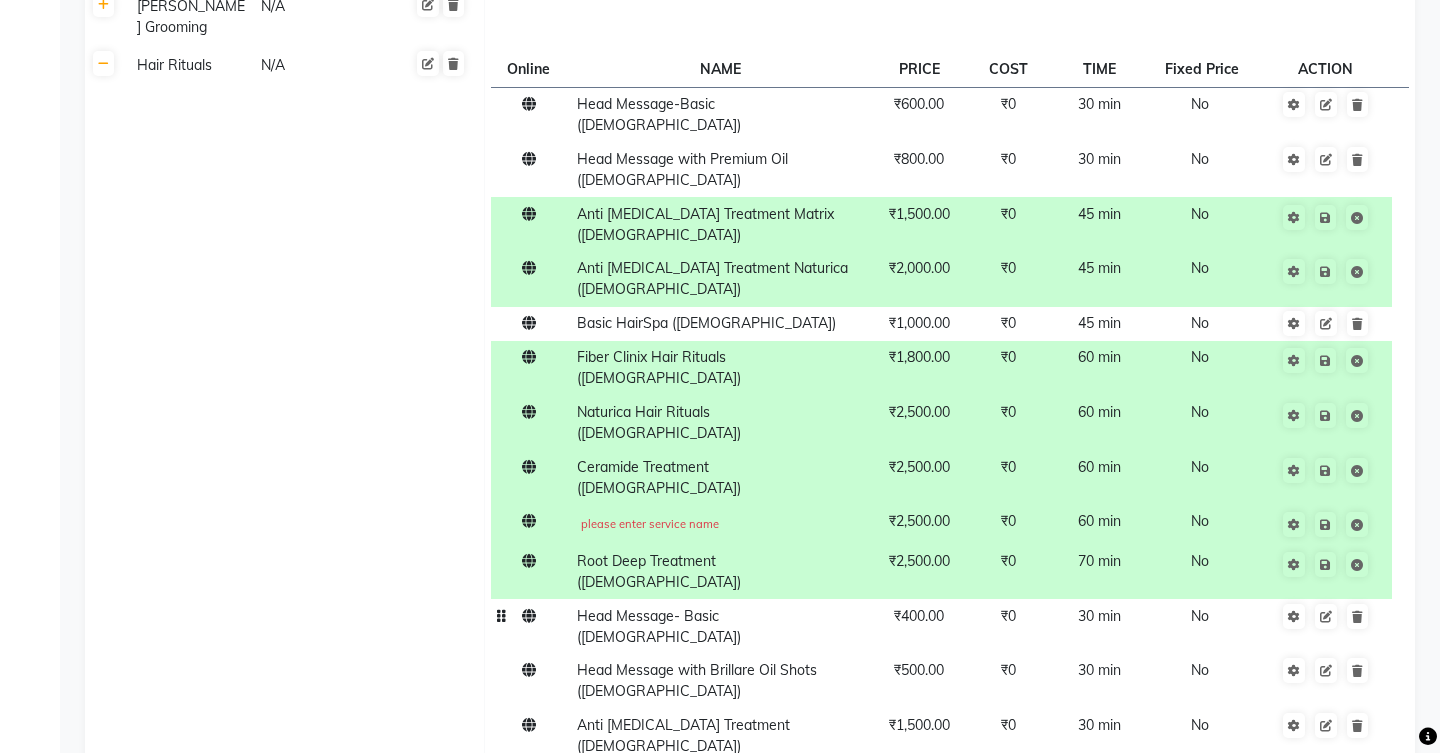click on "Head Message-Basic ([DEMOGRAPHIC_DATA]) ₹600.00 ₹0 30 min  No  Head Message with Premium Oil ([DEMOGRAPHIC_DATA]) ₹800.00 ₹0 30 min  No  Anti [MEDICAL_DATA] Treatment  Matrix ([DEMOGRAPHIC_DATA]) ₹1,500.00 ₹0 45 min  No  Anti [MEDICAL_DATA] Treatment Naturica ([DEMOGRAPHIC_DATA]) ₹2,000.00 ₹0 45 min  No  Basic HairSpa ([DEMOGRAPHIC_DATA]) ₹1,000.00 ₹0 45 min  No  Fiber Clinix Hair Rituals ([DEMOGRAPHIC_DATA]) ₹1,800.00 ₹0 60 min  No  Naturica Hair Rituals ([DEMOGRAPHIC_DATA]) ₹2,500.00 ₹0 60 min  No  Ceramide Treatment ([DEMOGRAPHIC_DATA]) ₹2,500.00 ₹0 60 min  No   please enter service name  ₹2,500.00 ₹0 60 min  No  Root Deep Treatment ([DEMOGRAPHIC_DATA]) ₹2,500.00 ₹0 70 min  No  Head Message- Basic ([DEMOGRAPHIC_DATA]) ₹400.00 ₹0 30 min  No  Head Message with Brillare Oil Shots ([DEMOGRAPHIC_DATA]) ₹500.00 ₹0 30 min  No  Anti [MEDICAL_DATA] Treatment ([DEMOGRAPHIC_DATA]) ₹1,500.00 ₹0 30 min  No  Basic HairSap ([DEMOGRAPHIC_DATA]) ₹800.00 ₹0 30 min  No  Fiber Clinix Hair Ritual ([DEMOGRAPHIC_DATA]) ₹1,200.00 ₹0 30 min  No  Bond Repair ([DEMOGRAPHIC_DATA]) ₹1,200.00 ₹0 30 min  No  [PERSON_NAME] HairSpa ([DEMOGRAPHIC_DATA]) ₹1,500.00 ₹0 30 min  No  ₹2,500.00" 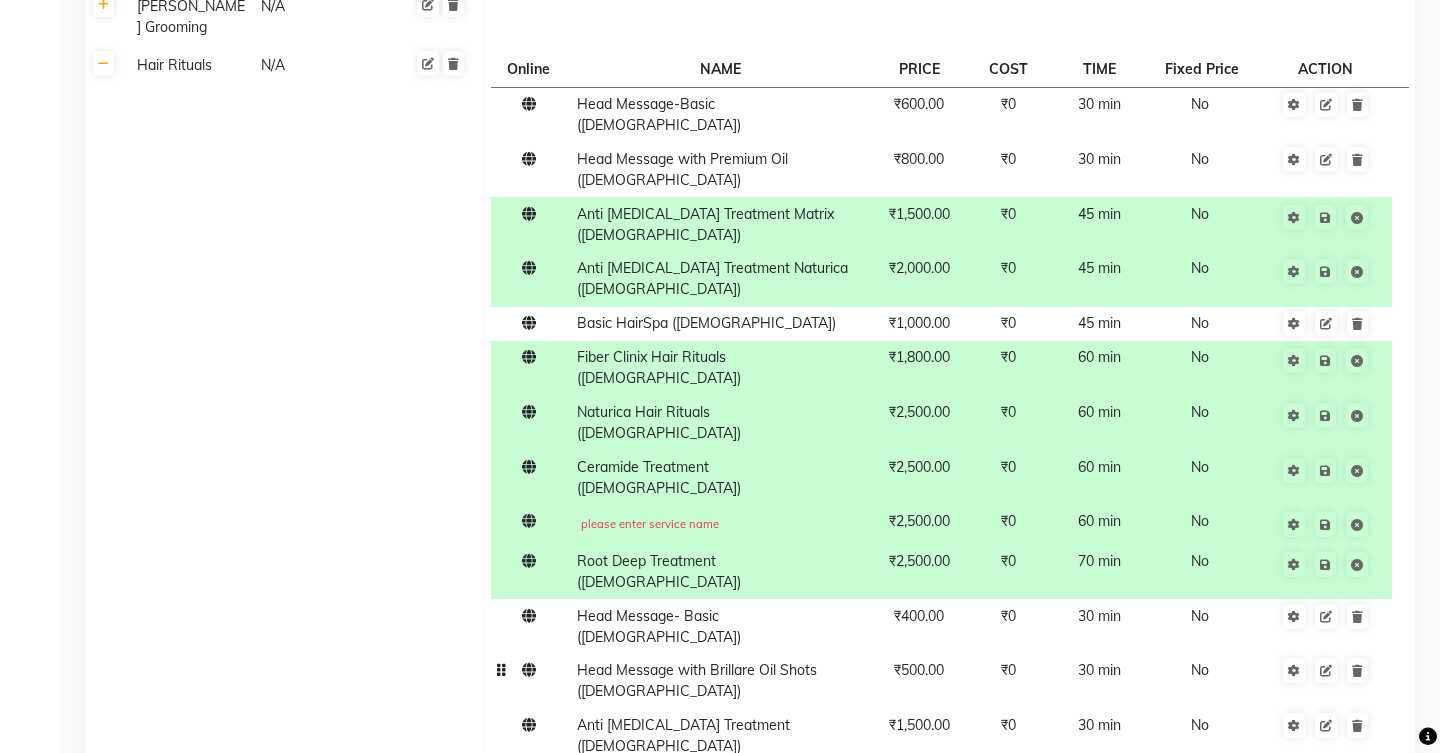 click on "Head Message with Brillare Oil Shots ([DEMOGRAPHIC_DATA])" 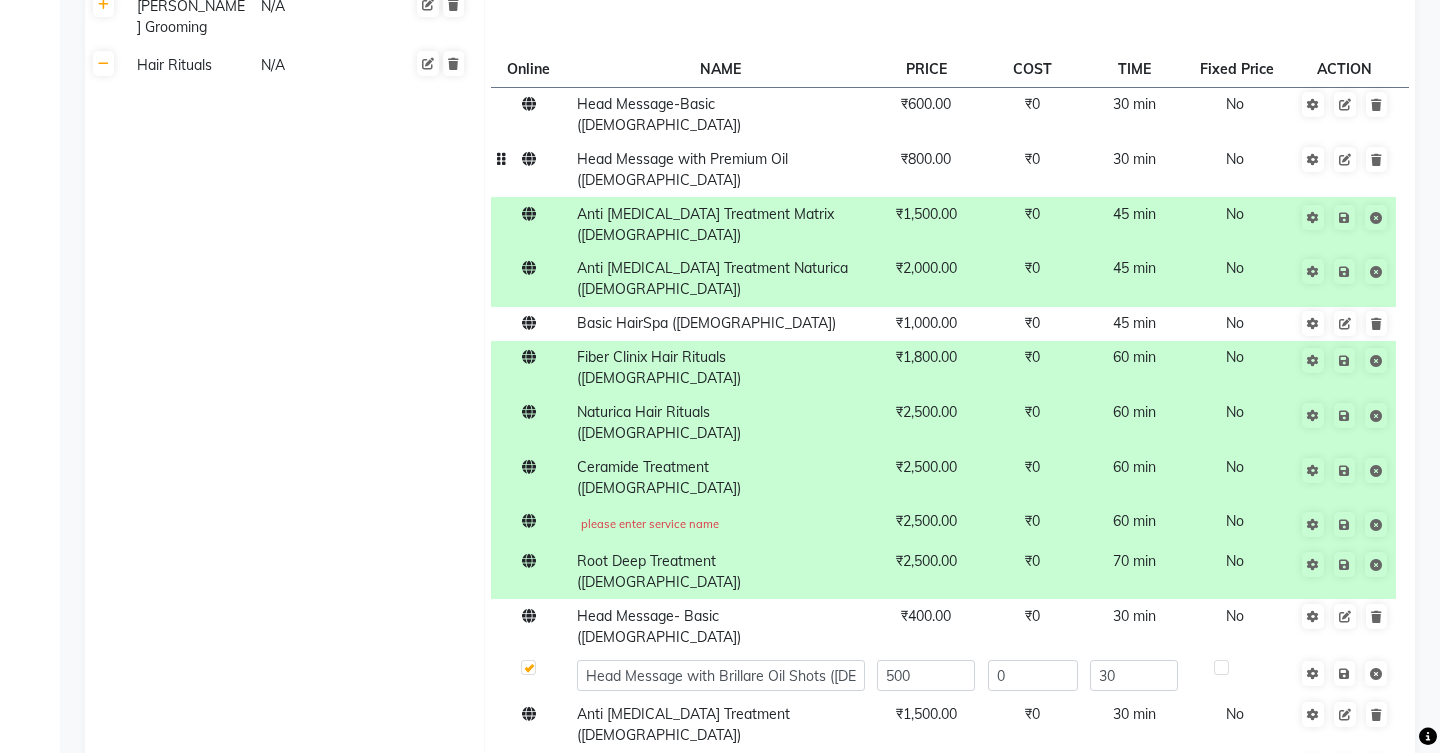 click on "Head Message with Premium Oil ([DEMOGRAPHIC_DATA])" 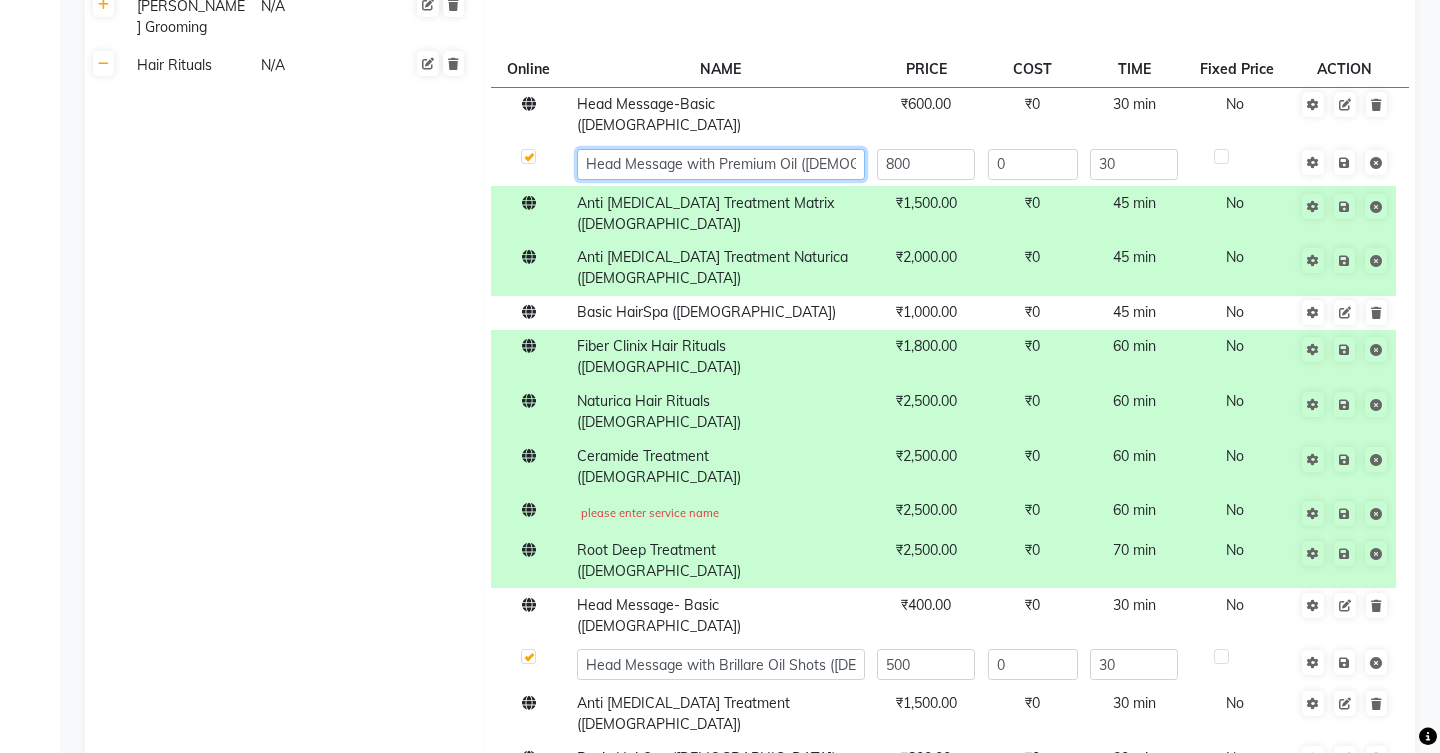 click on "Head Message with Premium Oil ([DEMOGRAPHIC_DATA])" 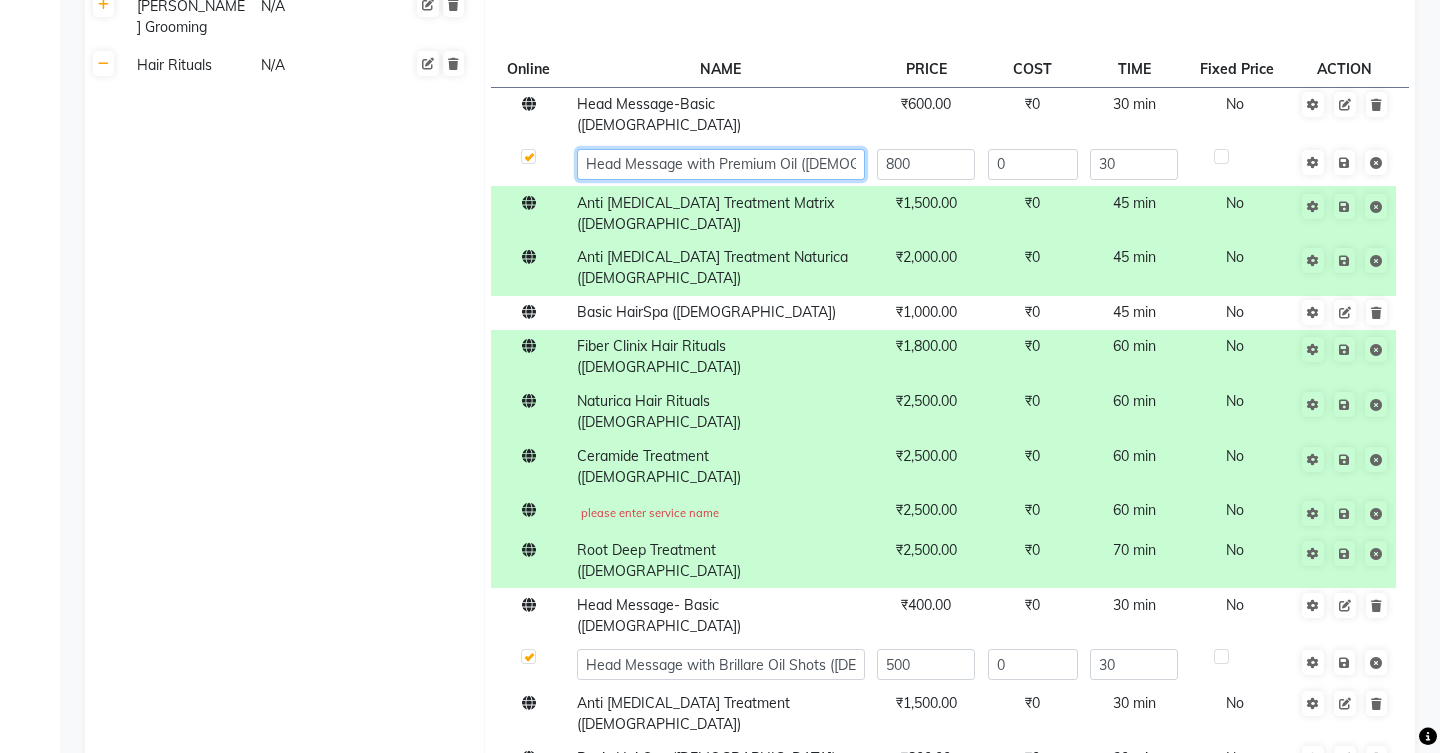 click on "Head Message with Premium Oil ([DEMOGRAPHIC_DATA])" 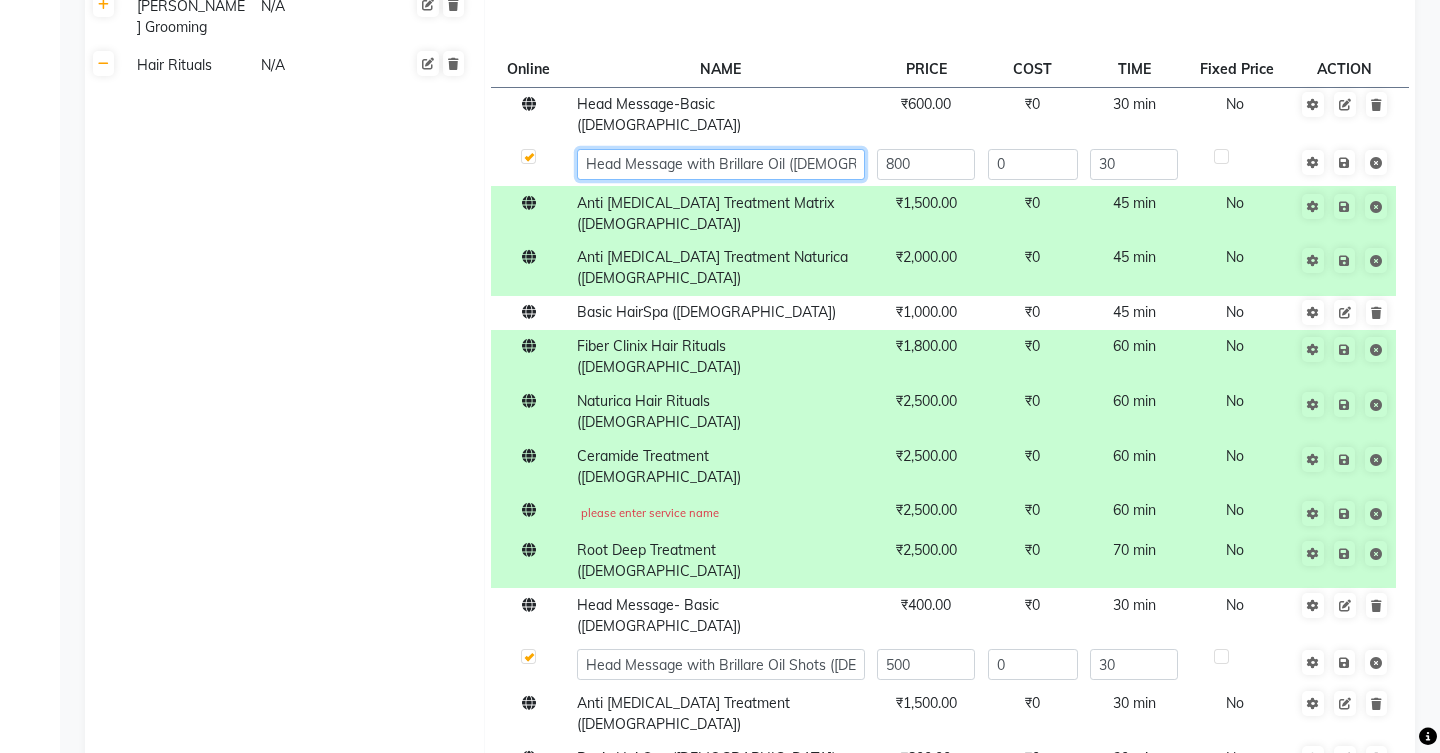 click on "Head Message with Brillare Oil ([DEMOGRAPHIC_DATA])" 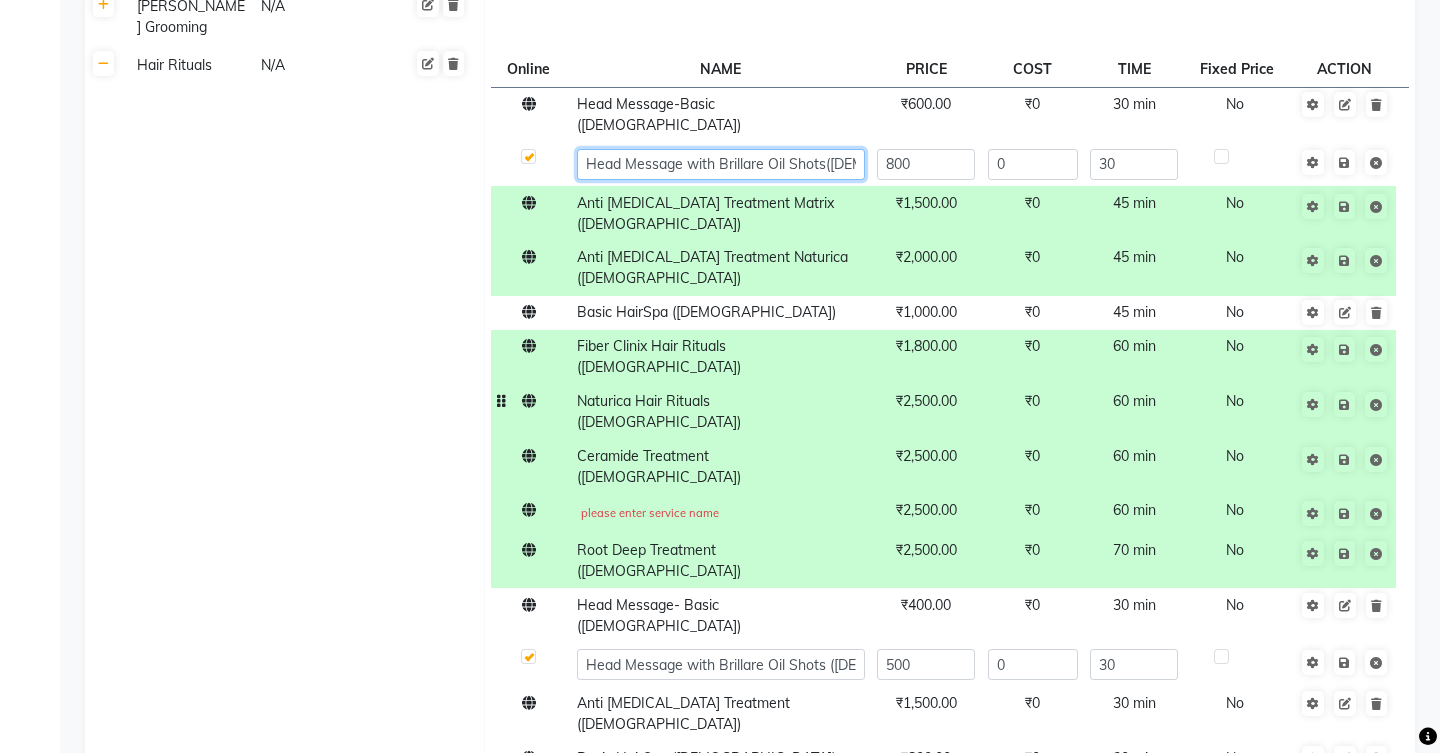 type on "Head Message with Brillare Oil Shots ([DEMOGRAPHIC_DATA])" 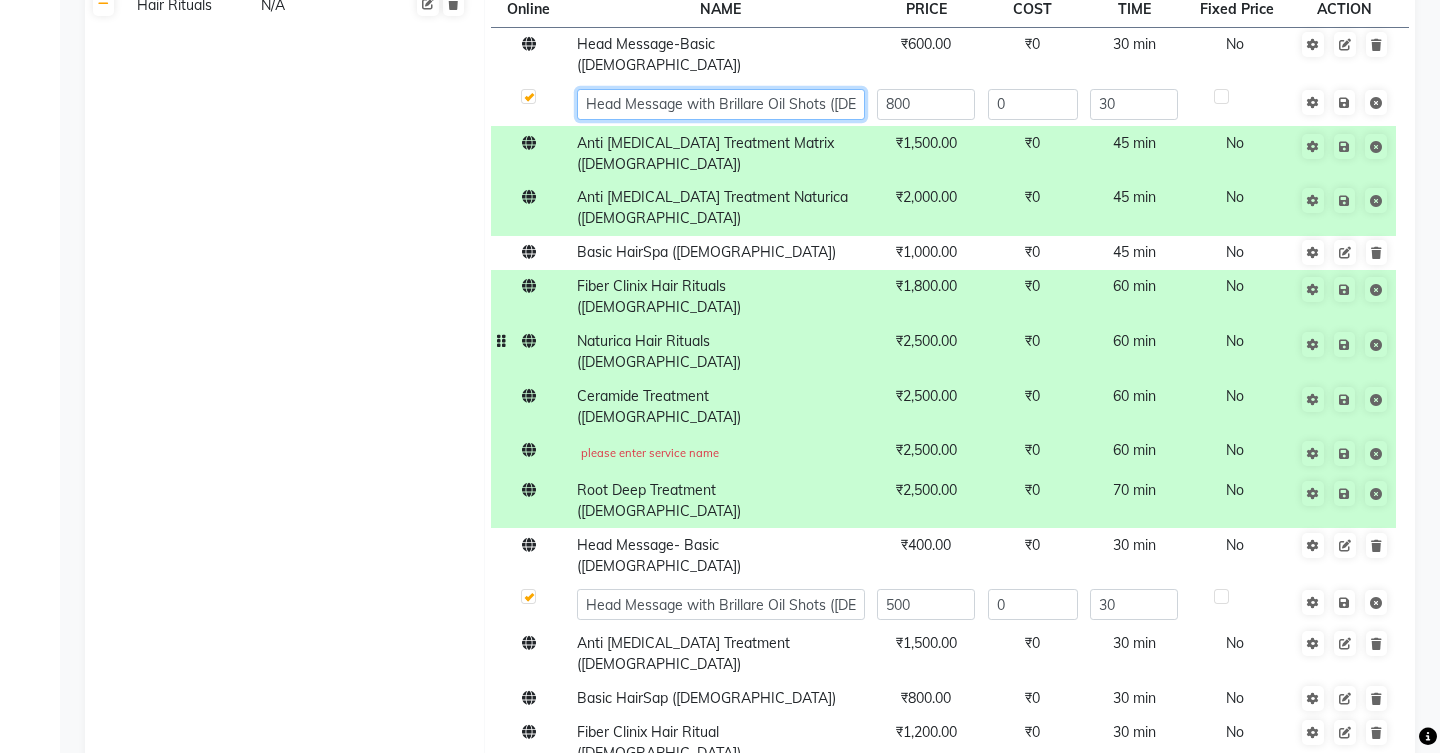 scroll, scrollTop: 953, scrollLeft: 0, axis: vertical 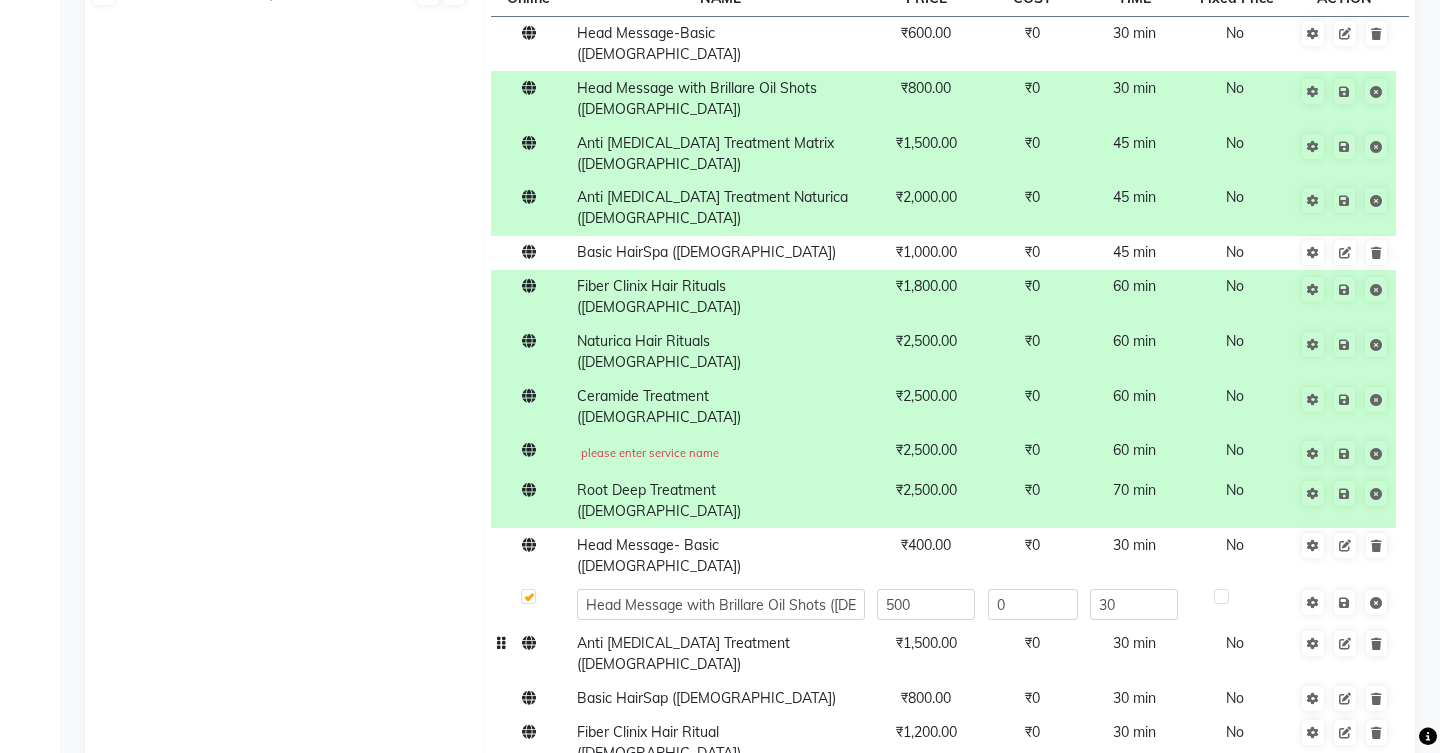 click on "Anti [MEDICAL_DATA] Treatment ([DEMOGRAPHIC_DATA])" 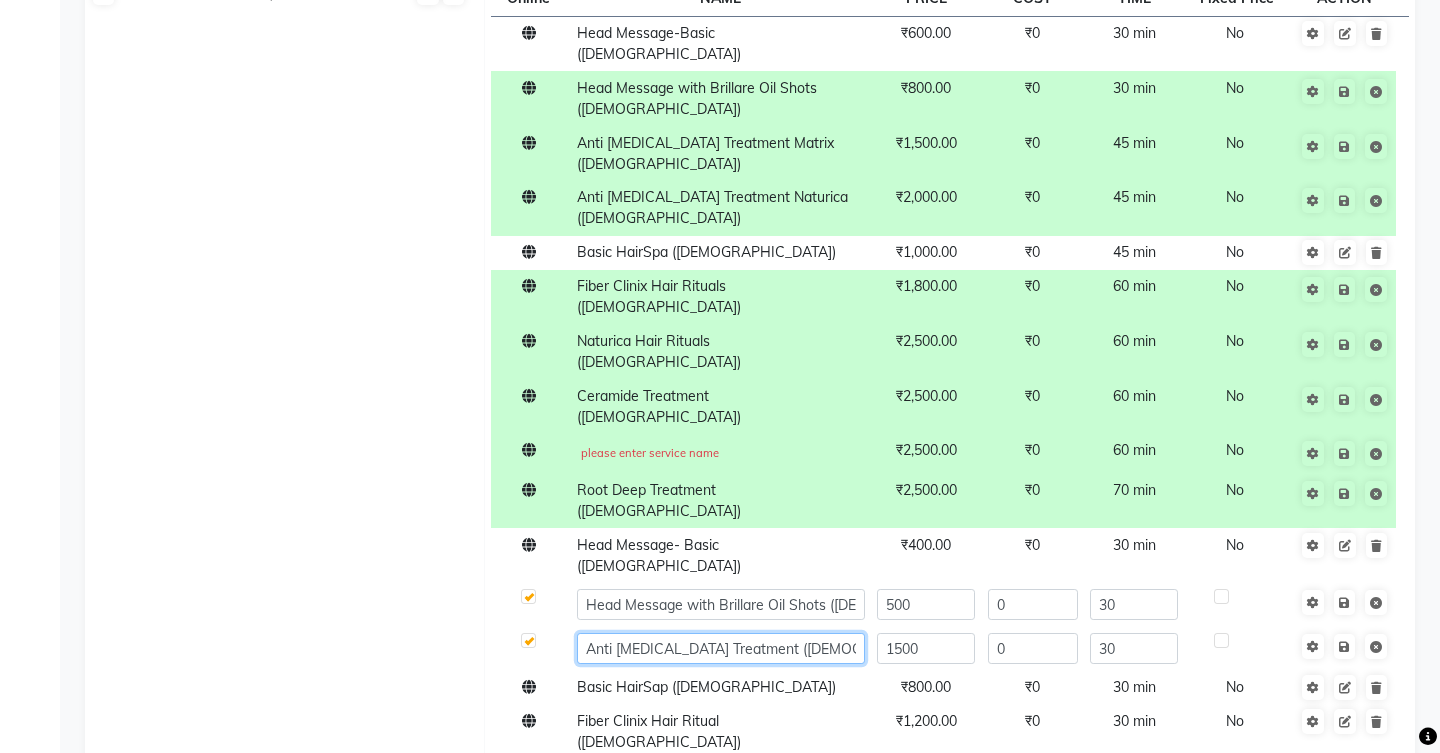 click on "Anti [MEDICAL_DATA] Treatment ([DEMOGRAPHIC_DATA])" 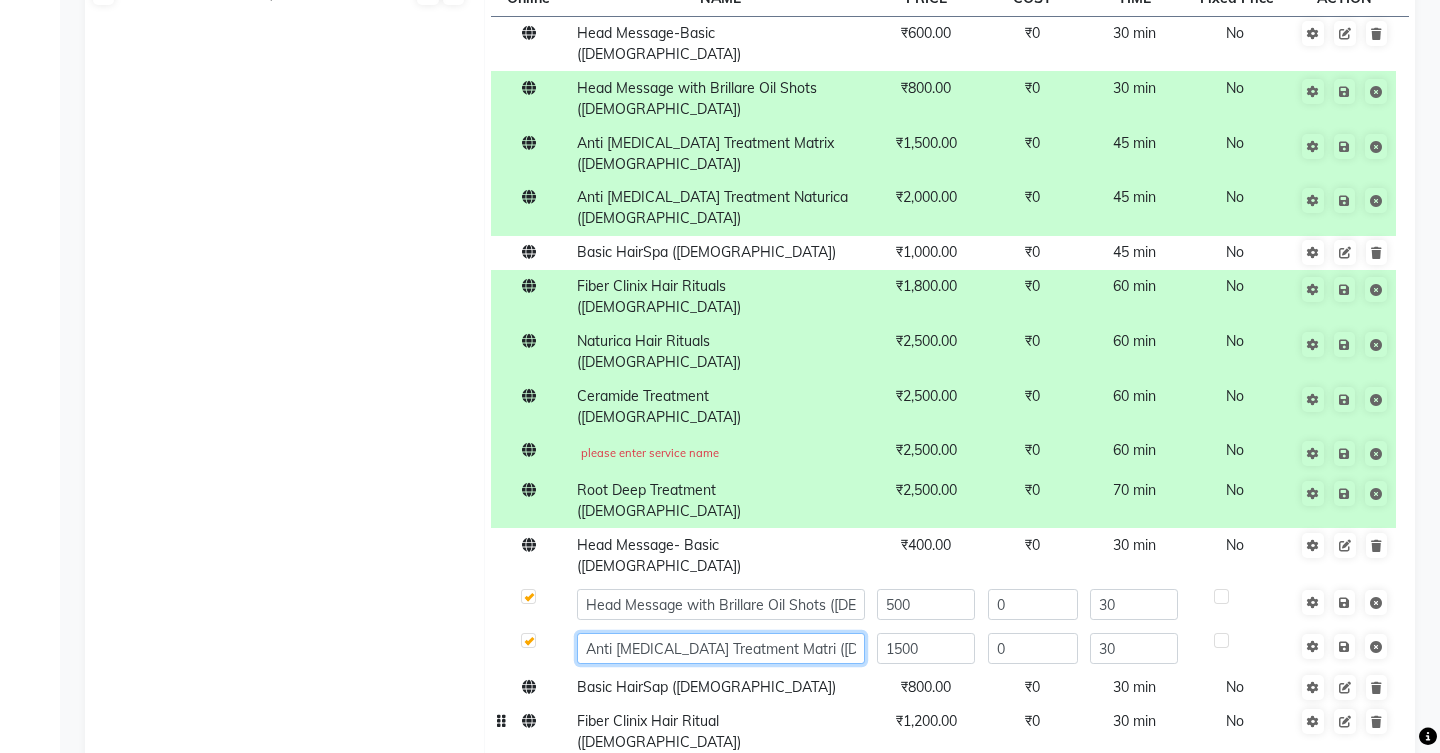 type on "Anti [MEDICAL_DATA] Treatment Matrix ([DEMOGRAPHIC_DATA])" 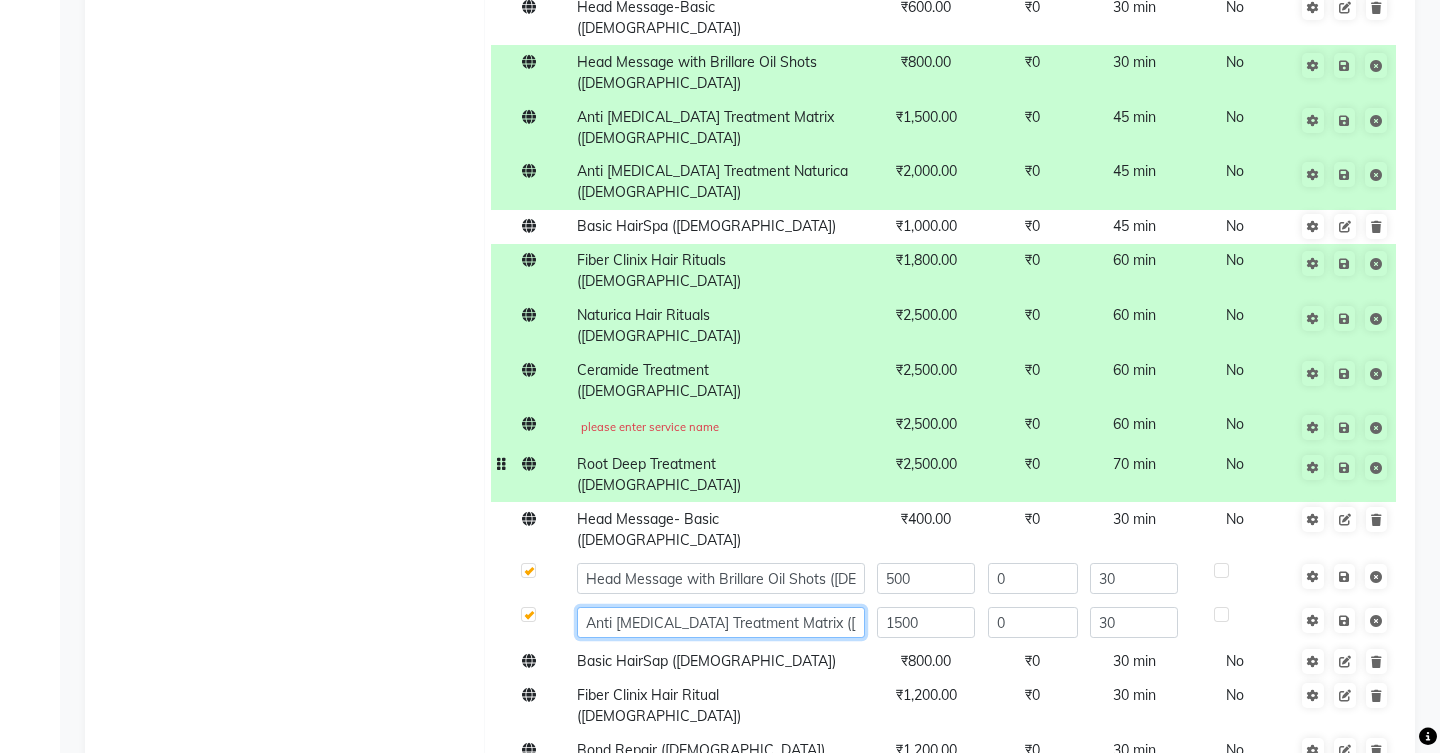 scroll, scrollTop: 988, scrollLeft: 0, axis: vertical 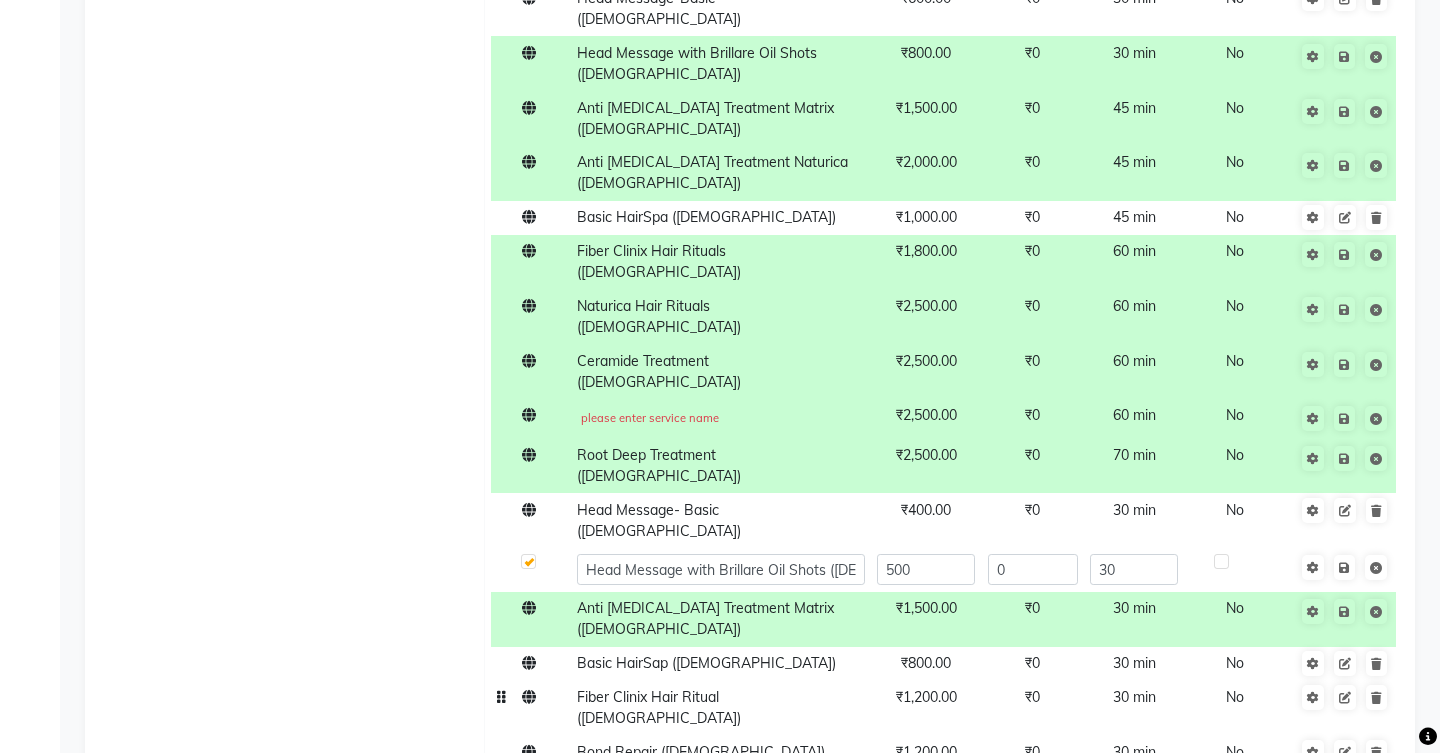 click on "Fiber Clinix Hair Ritual ([DEMOGRAPHIC_DATA])" 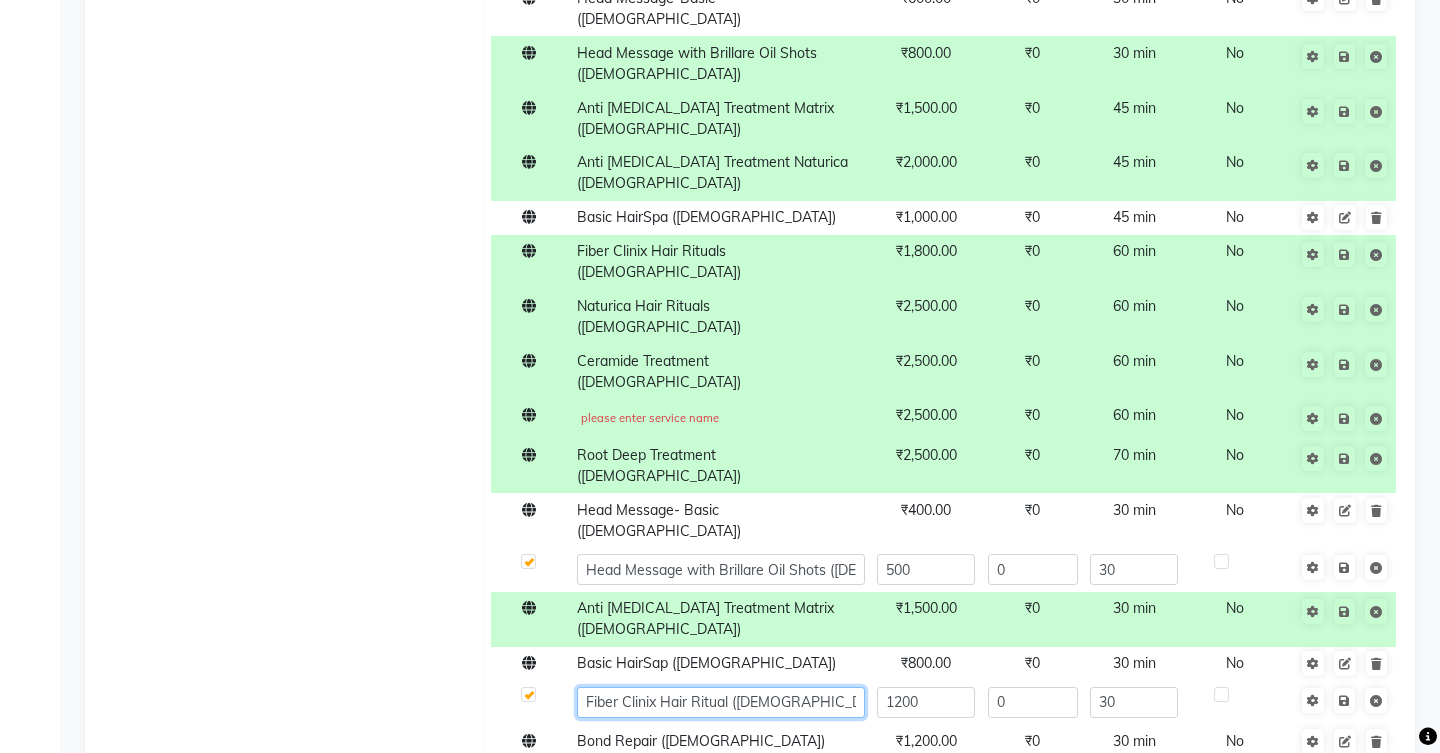 click on "Fiber Clinix Hair Ritual ([DEMOGRAPHIC_DATA])" 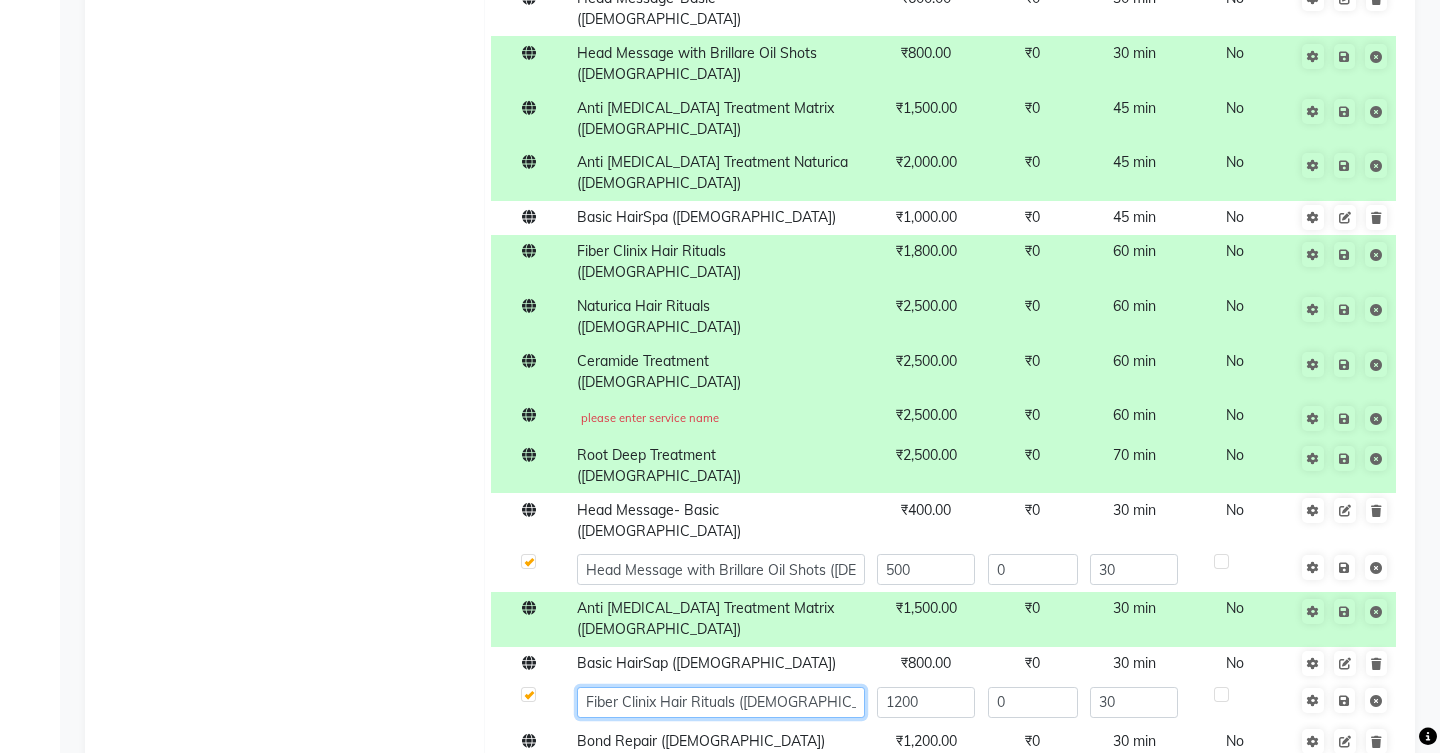 click on "Fiber Clinix Hair Rituals ([DEMOGRAPHIC_DATA])" 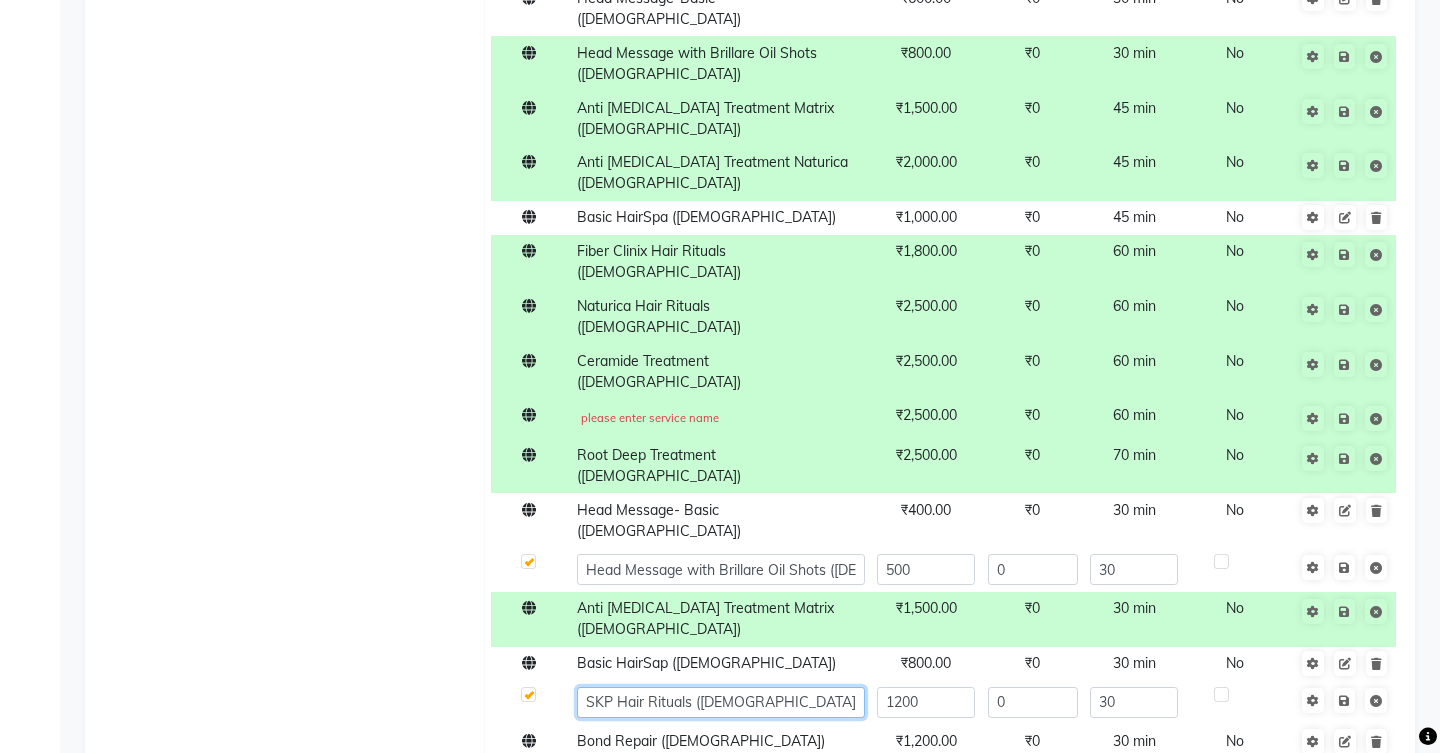click on "SKP Hair Rituals ([DEMOGRAPHIC_DATA])" 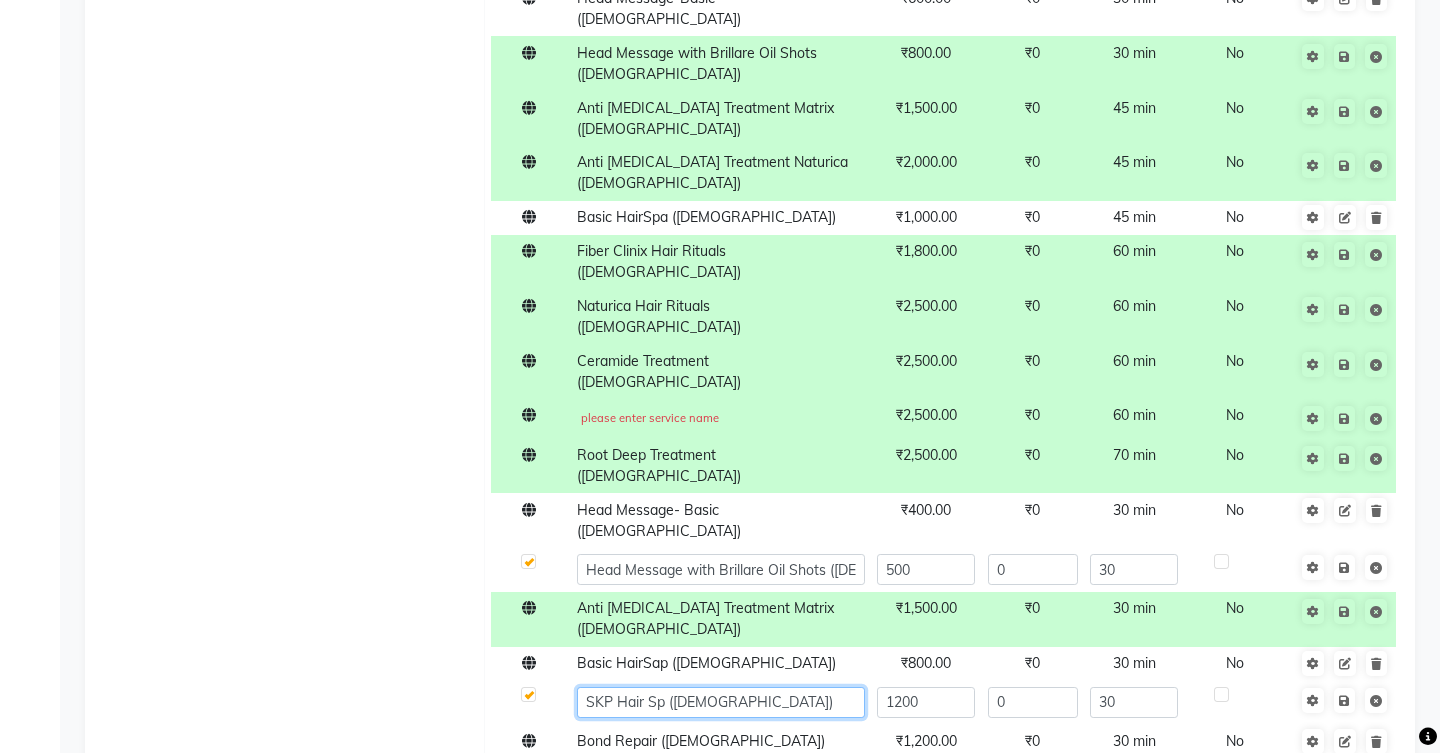 type on "SKP Hair Spa ([DEMOGRAPHIC_DATA])" 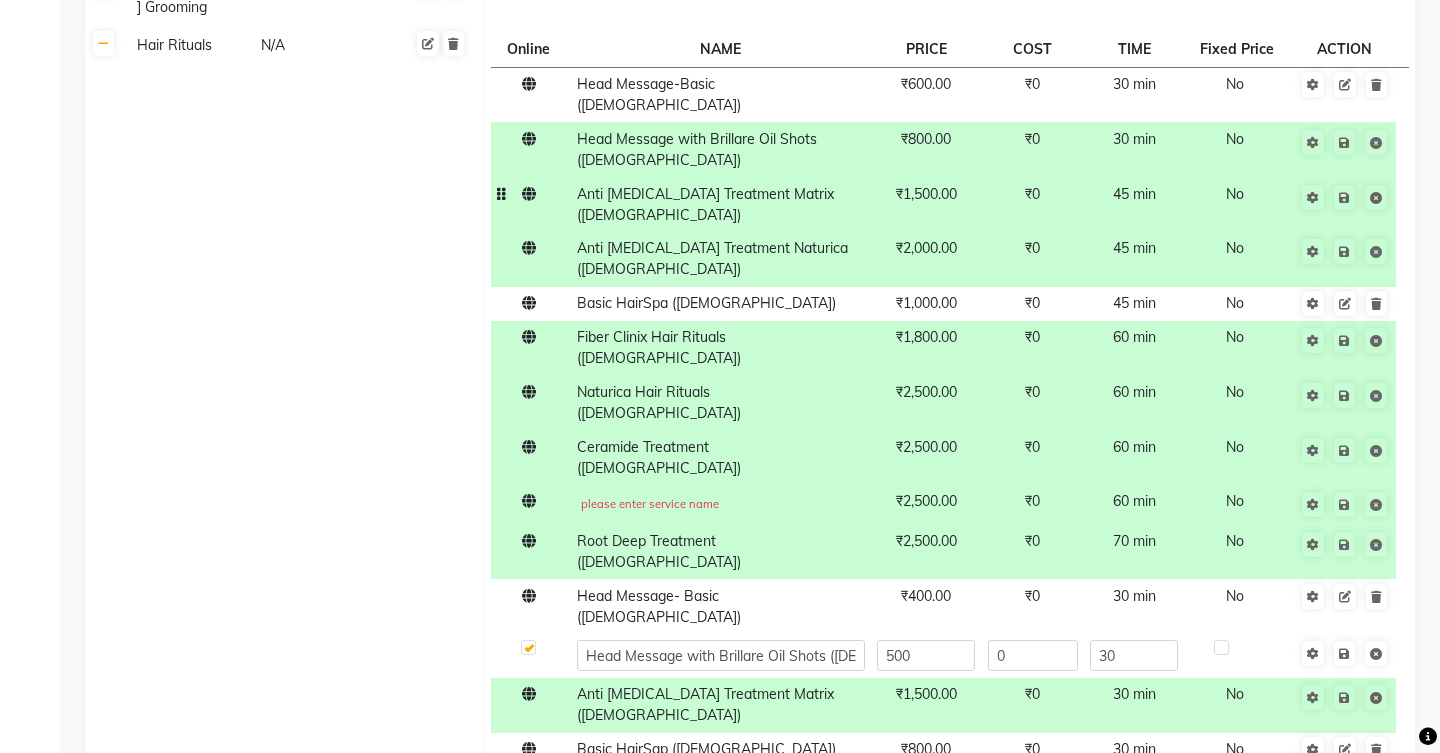 scroll, scrollTop: 900, scrollLeft: 0, axis: vertical 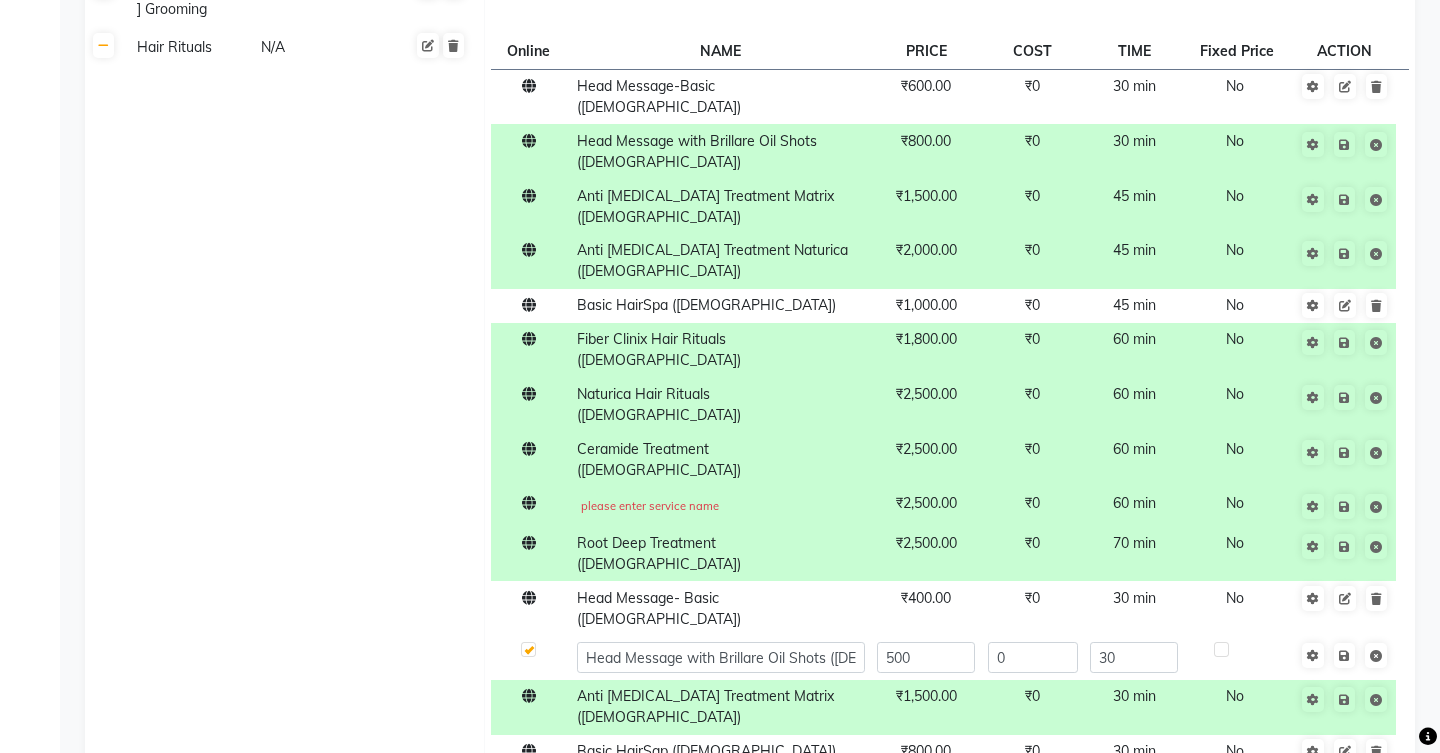 click on "Fiber Clinix Hair Rituals ([DEMOGRAPHIC_DATA])" 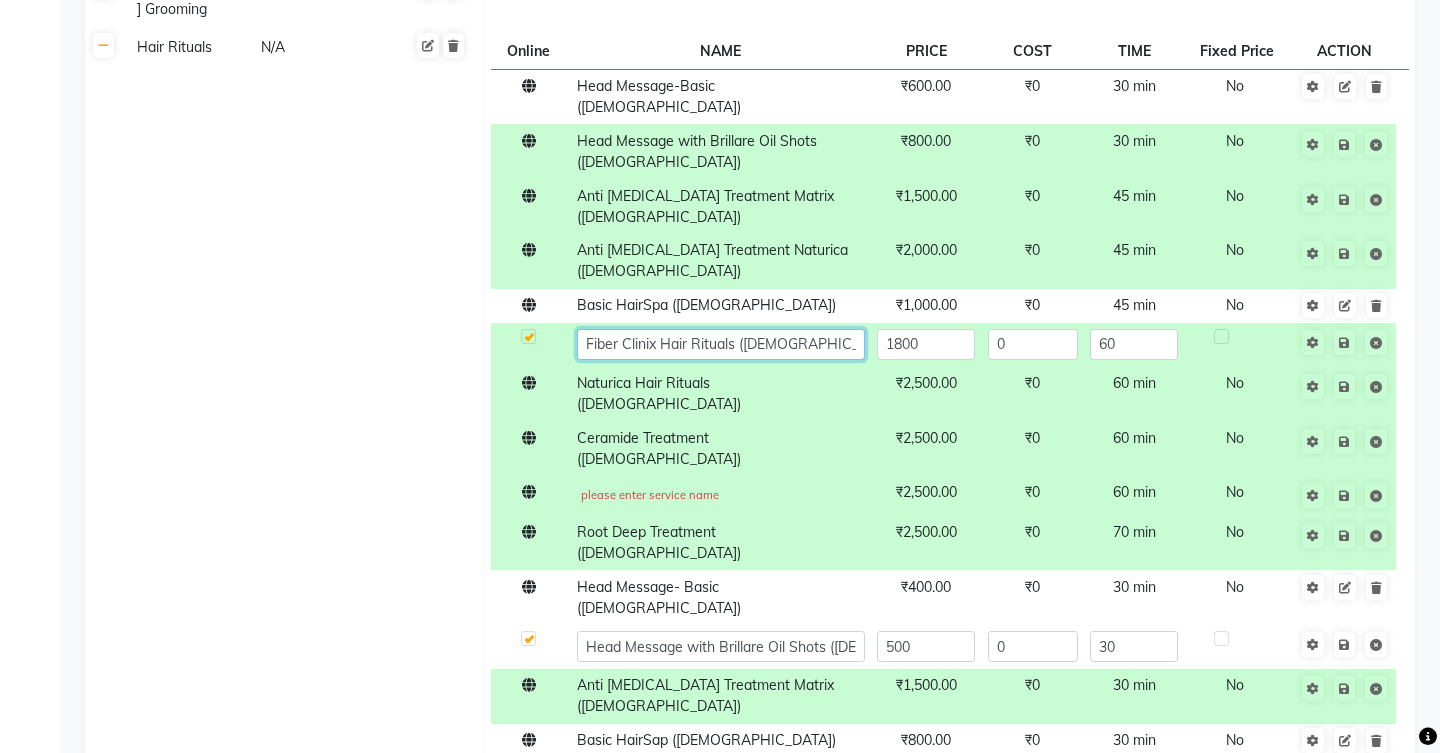 click on "Fiber Clinix Hair Rituals ([DEMOGRAPHIC_DATA])" 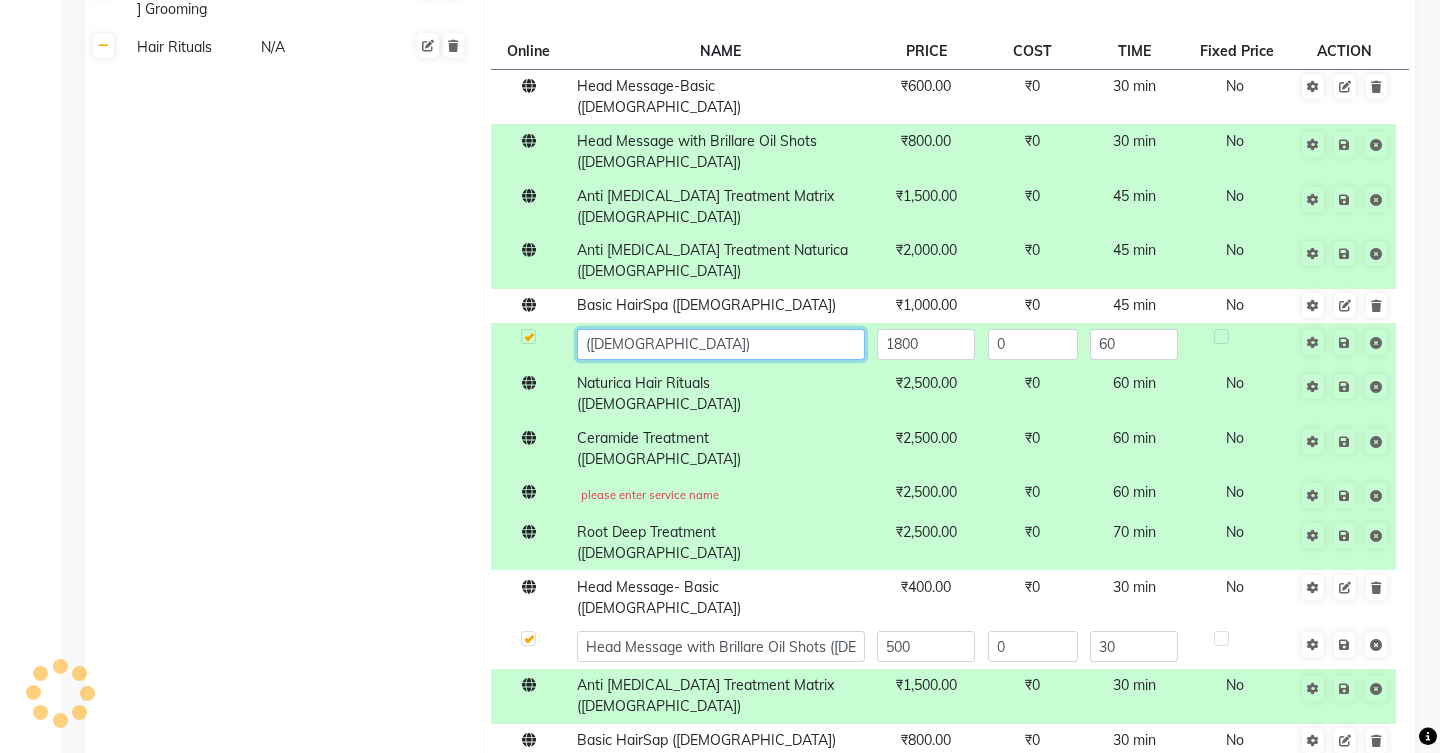 paste on "SKP Hair Spa" 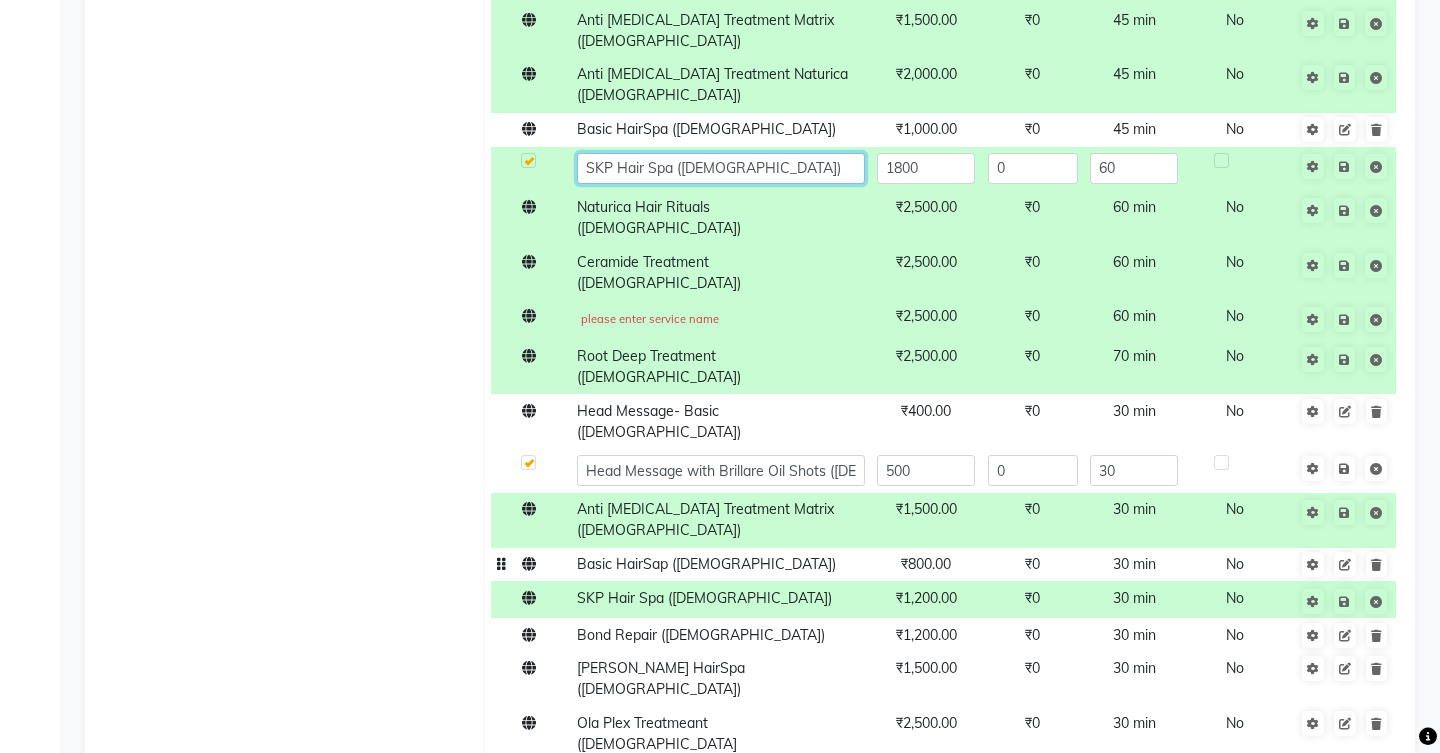 scroll, scrollTop: 1078, scrollLeft: 0, axis: vertical 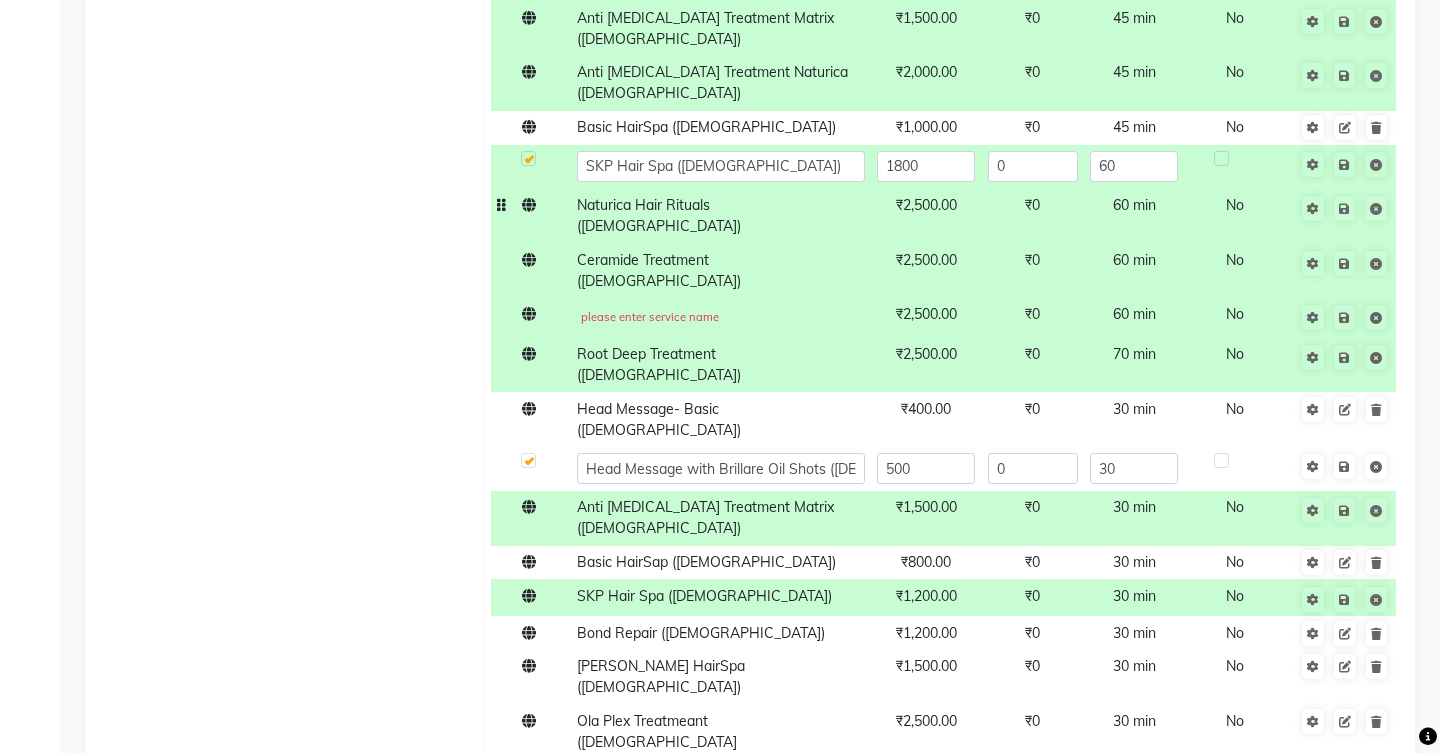 click on "Naturica Hair Rituals ([DEMOGRAPHIC_DATA])" 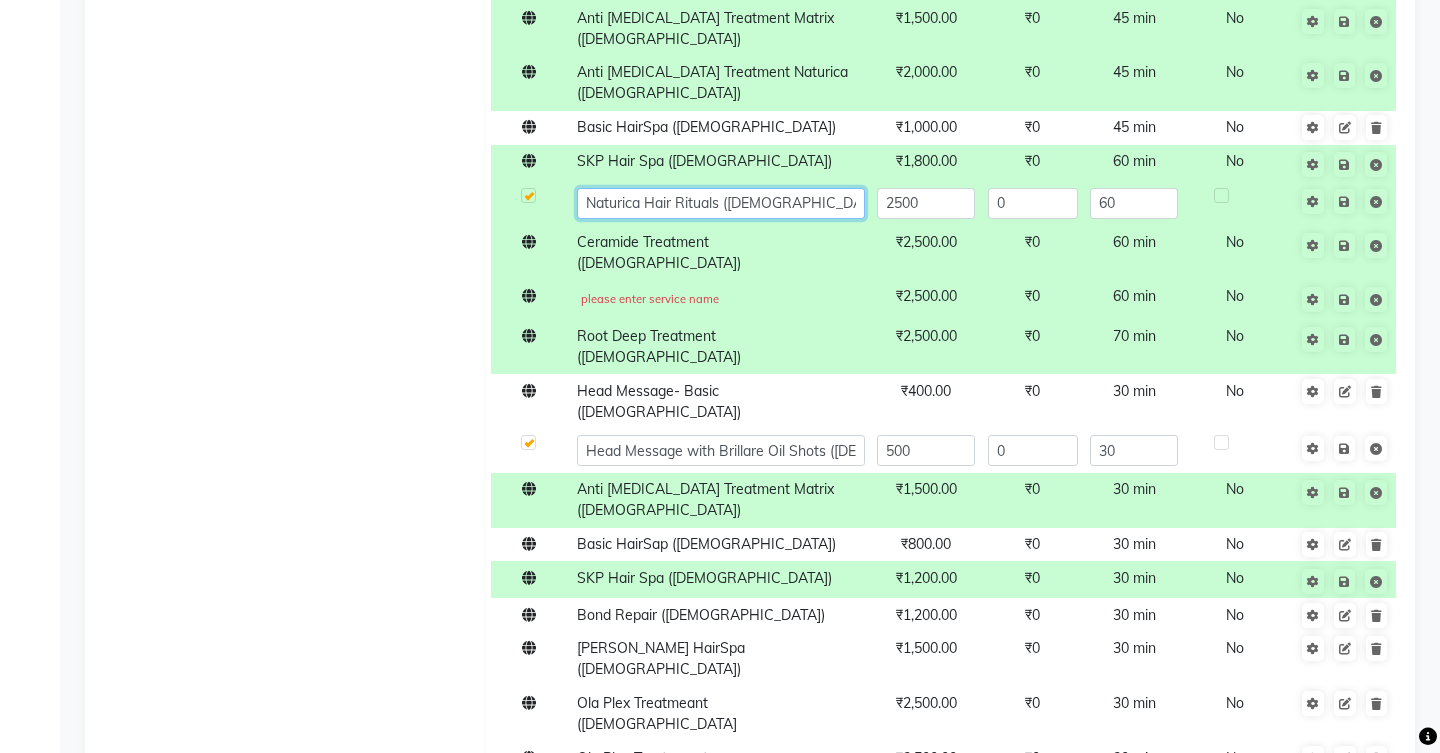 click on "Naturica Hair Rituals ([DEMOGRAPHIC_DATA])" 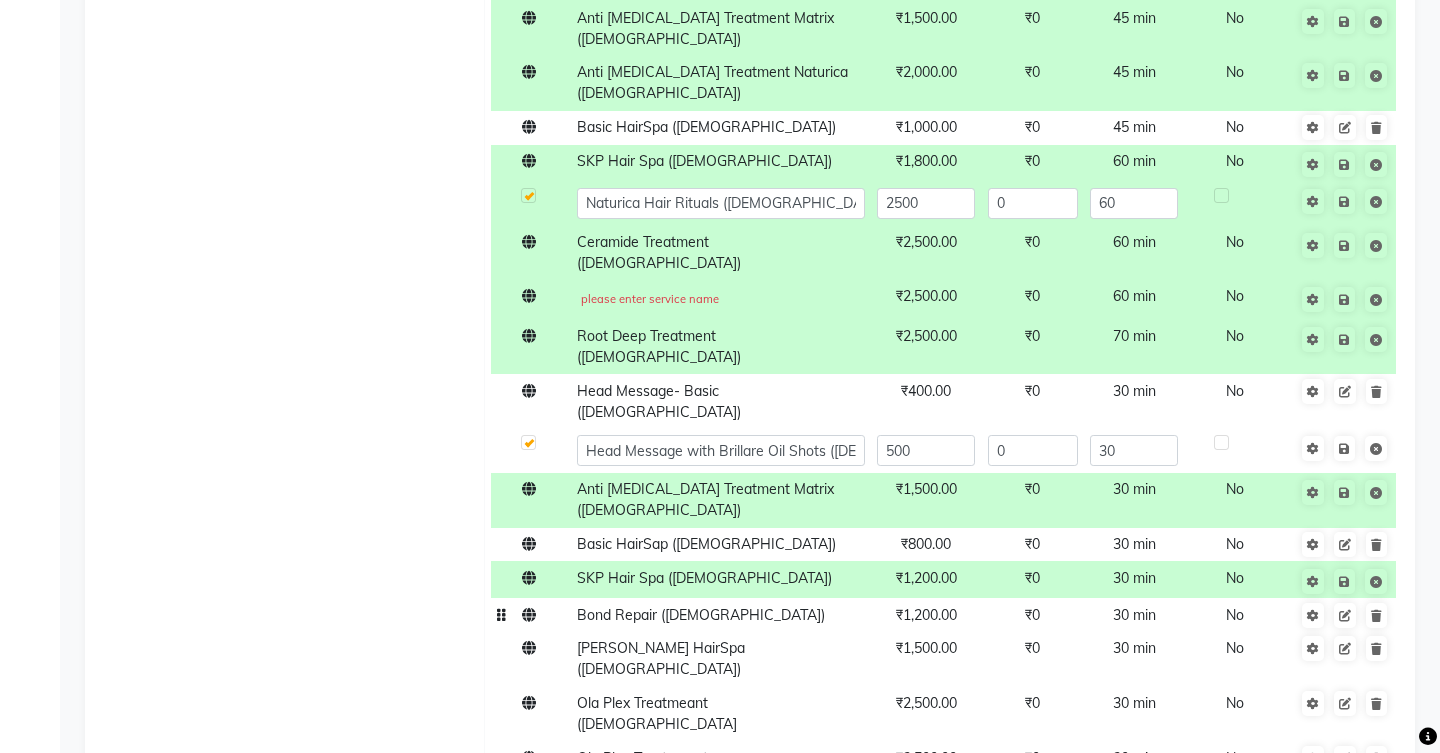click on "Bond Repair ([DEMOGRAPHIC_DATA])" 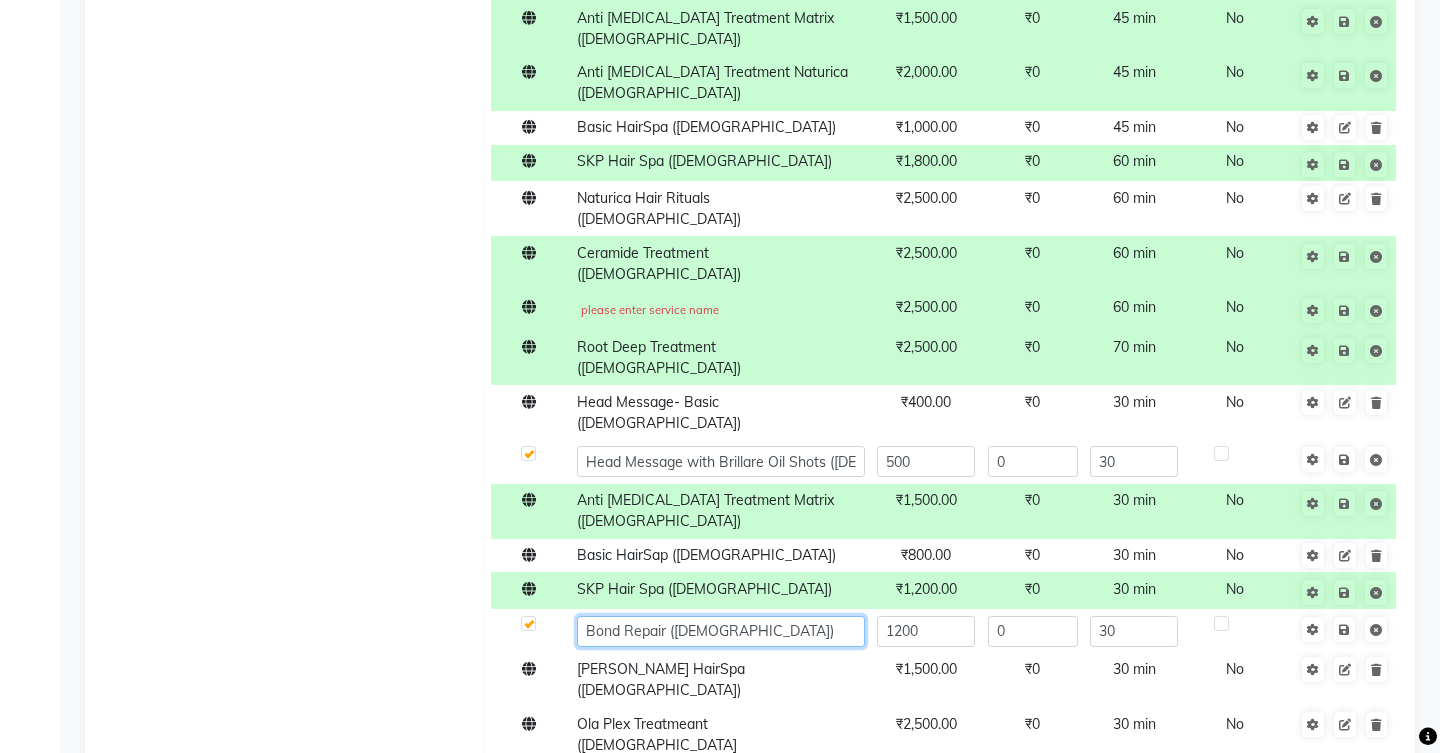 click on "Bond Repair ([DEMOGRAPHIC_DATA])" 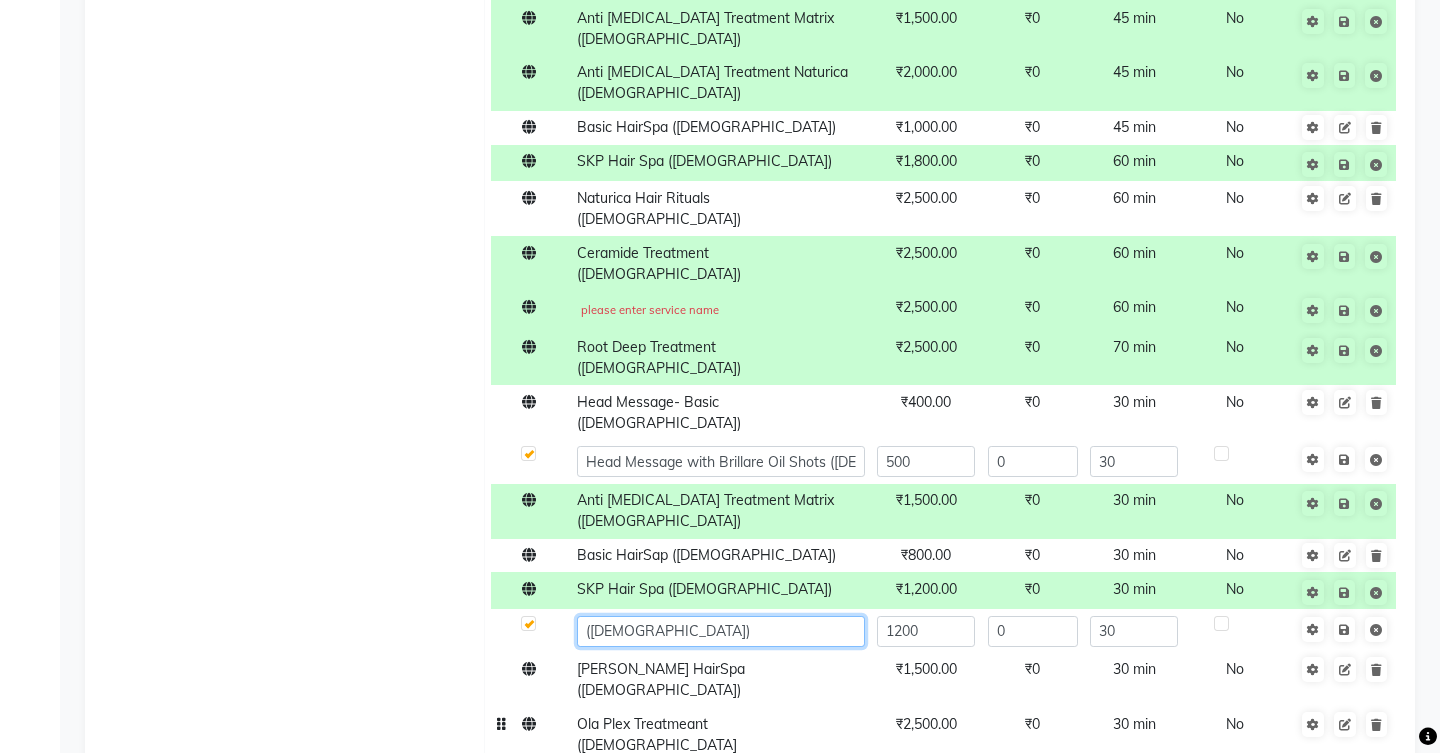 paste on "Naturica Hair Rituals" 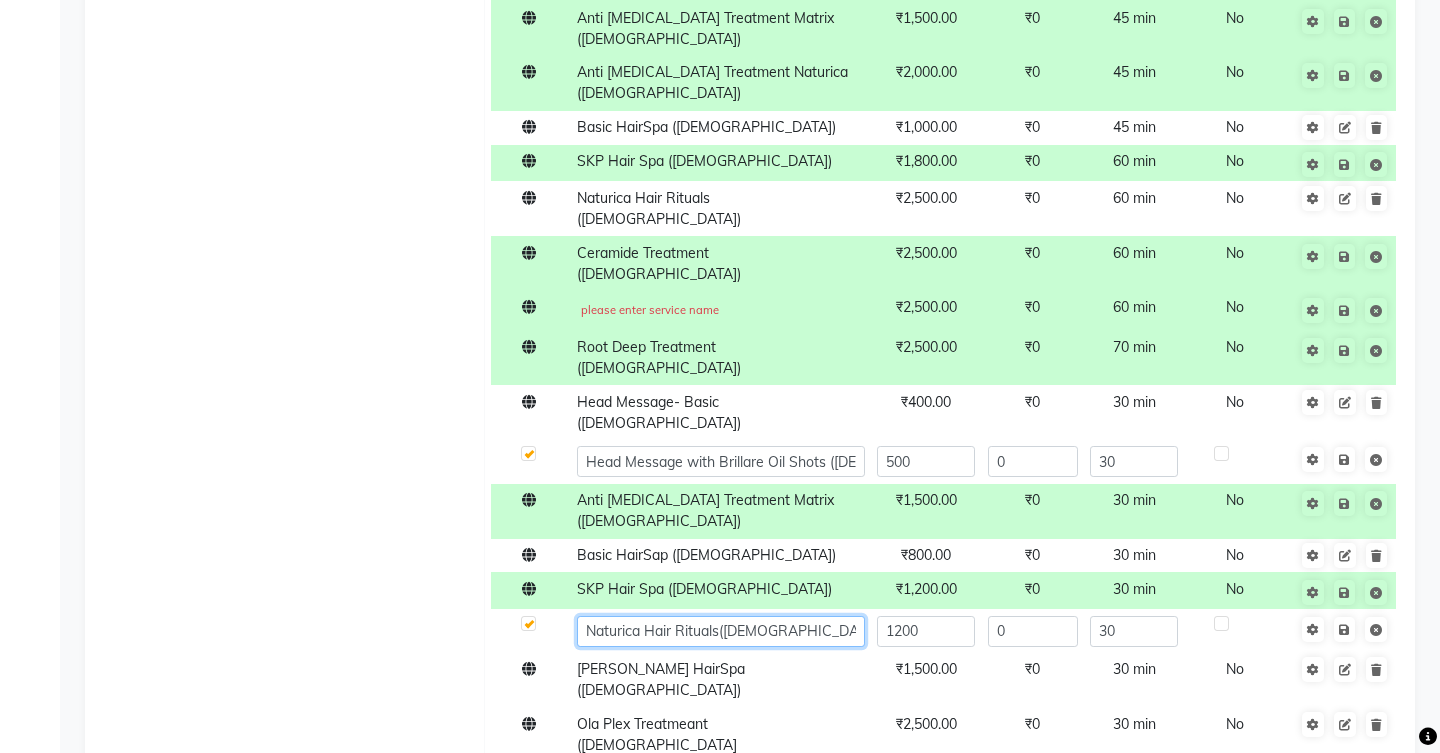 type on "Naturica Hair Rituals ([DEMOGRAPHIC_DATA])" 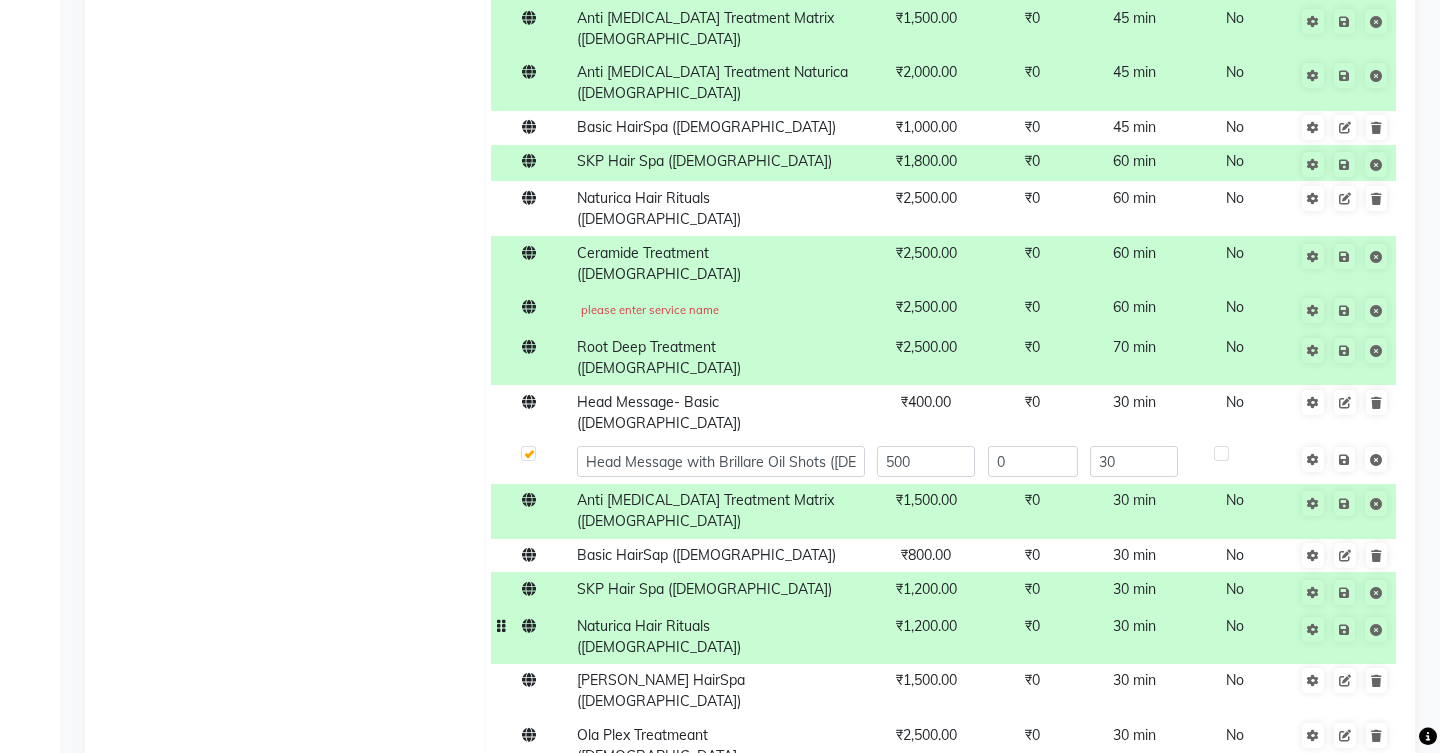 click on "₹1,200.00" 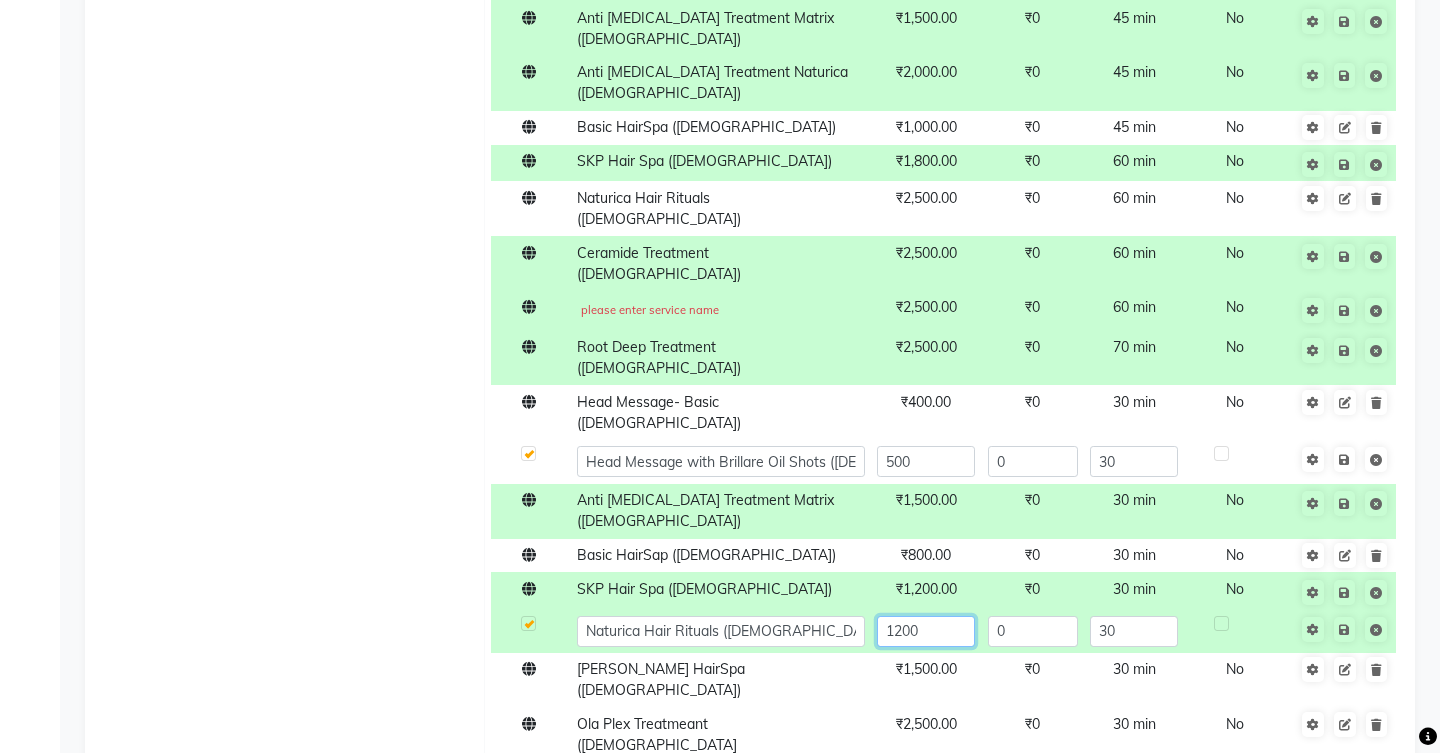 click on "1200" 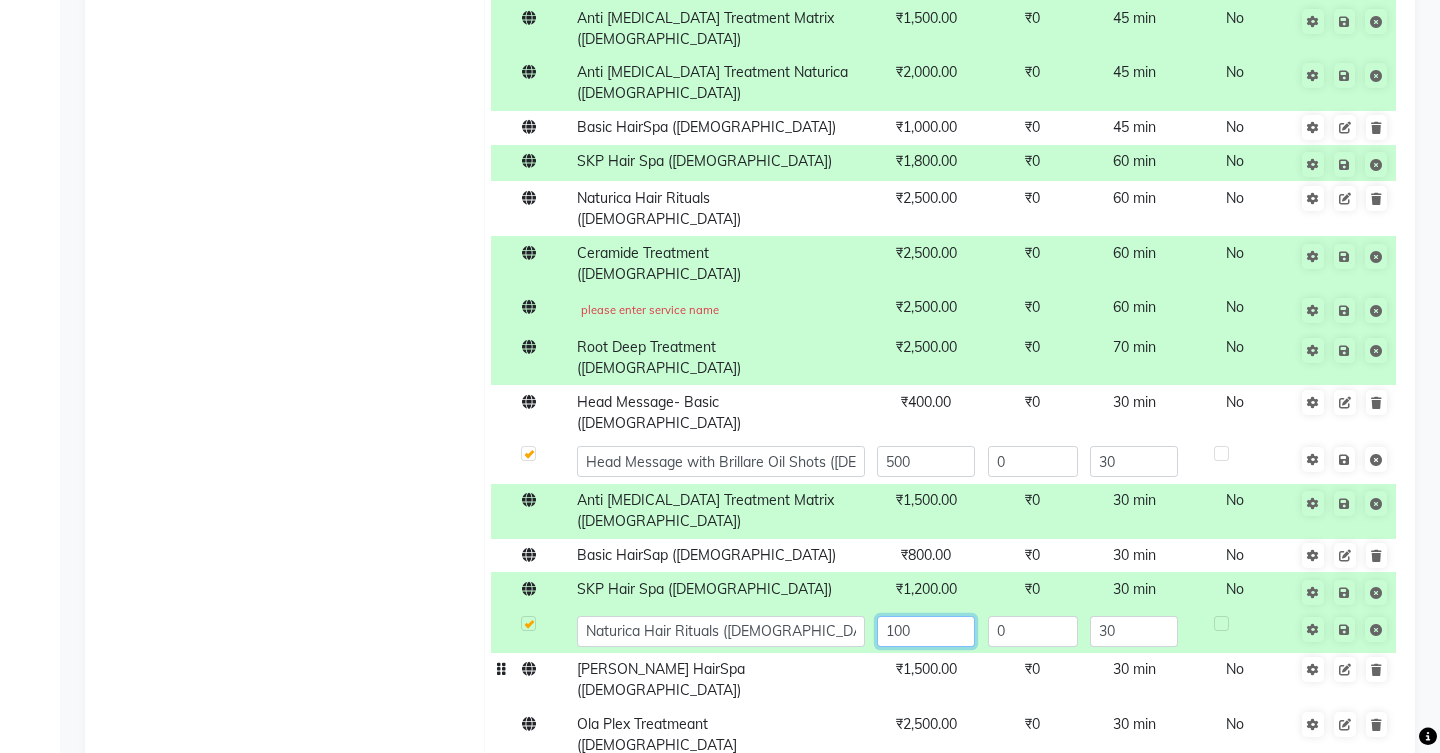 type on "1500" 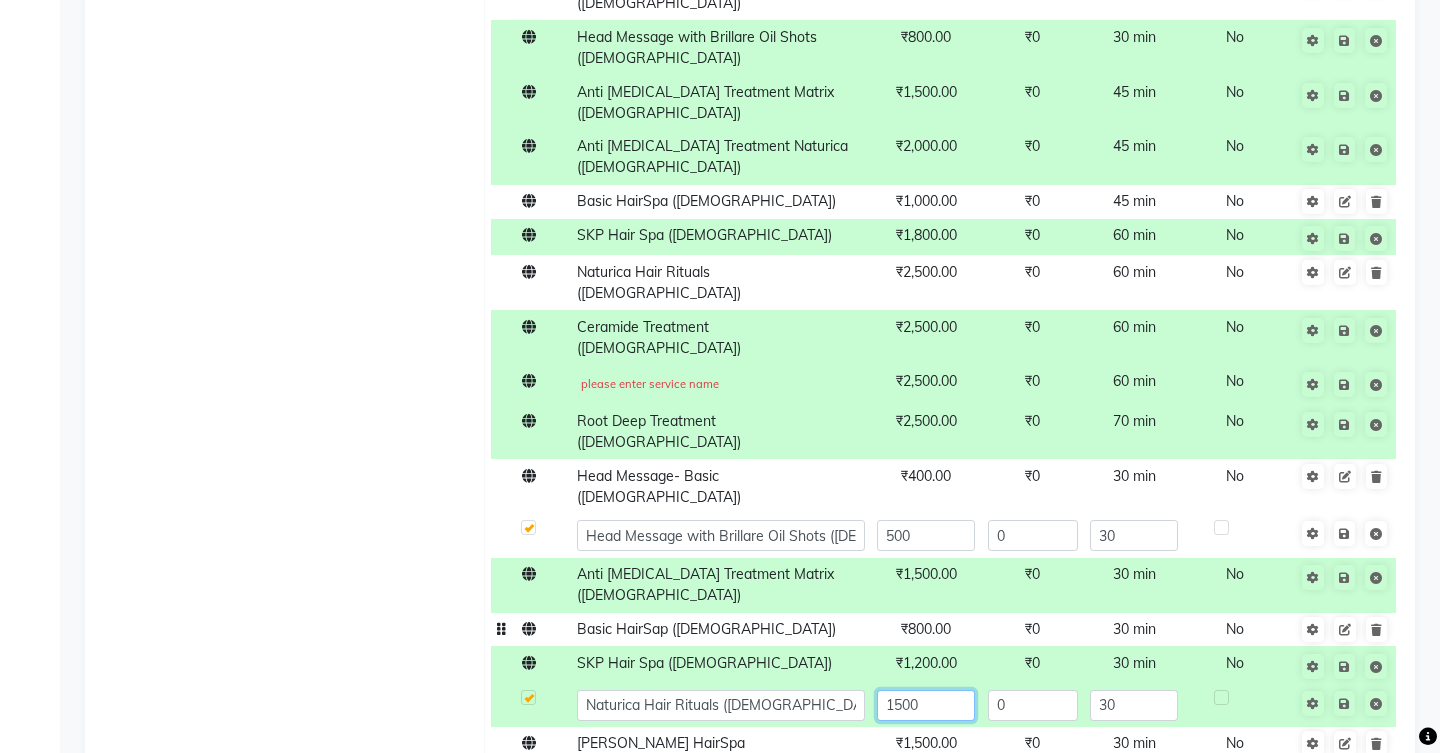 scroll, scrollTop: 1002, scrollLeft: 0, axis: vertical 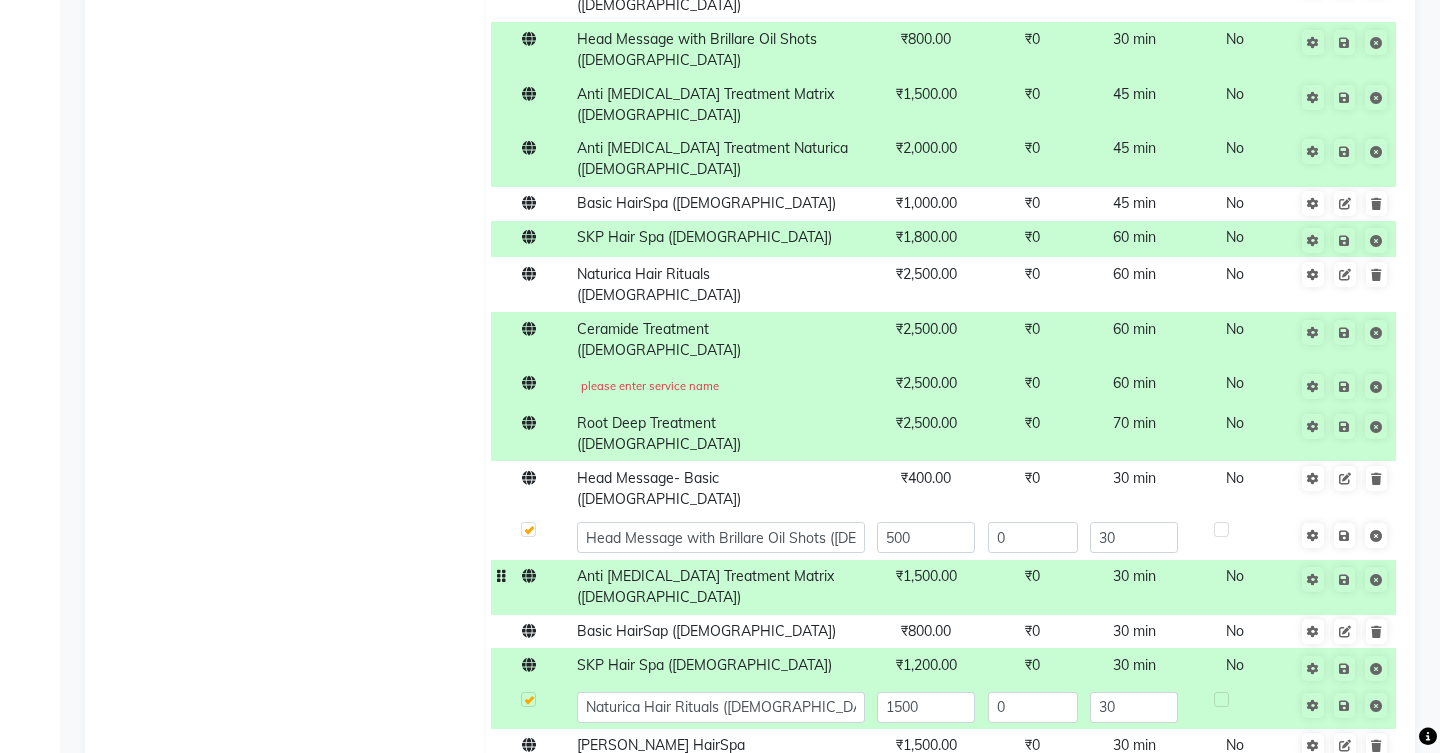 click on "₹1,500.00" 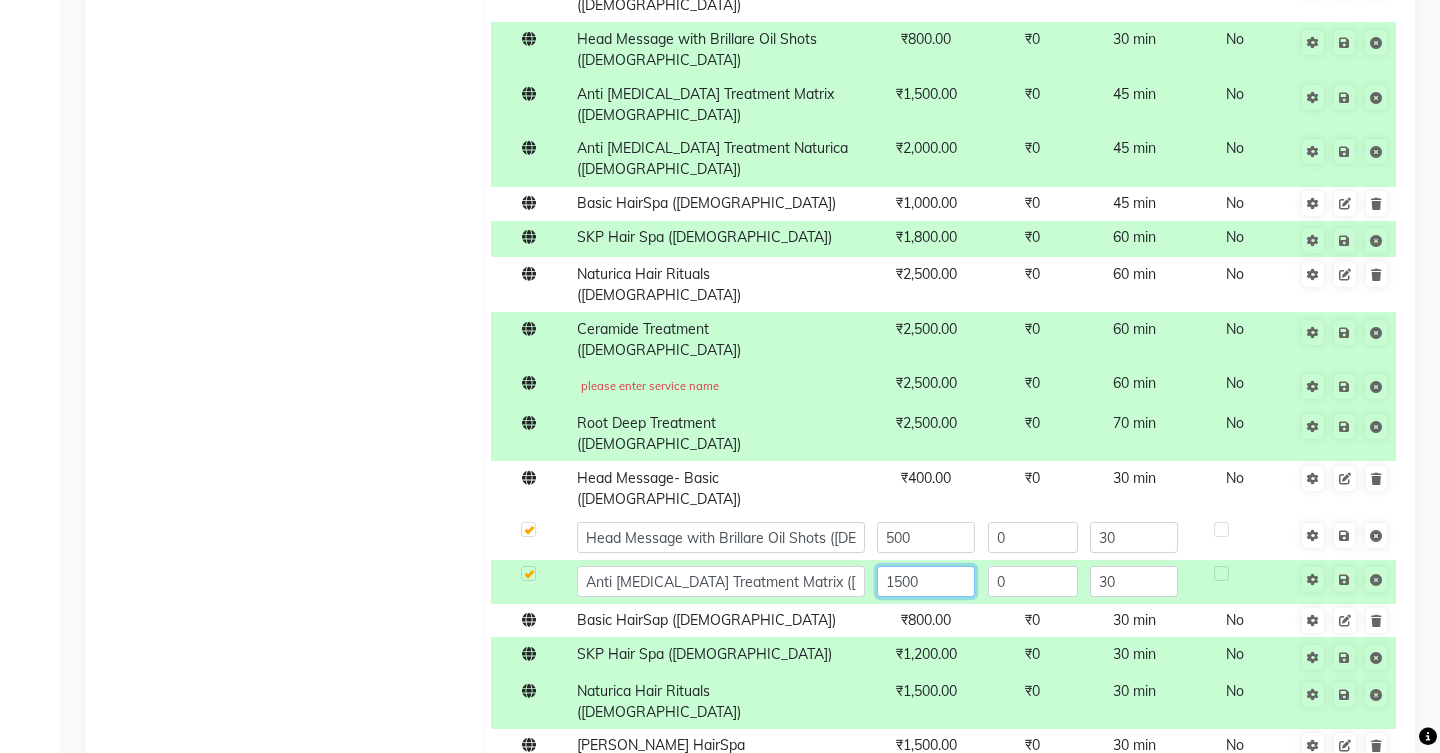 click on "1500" 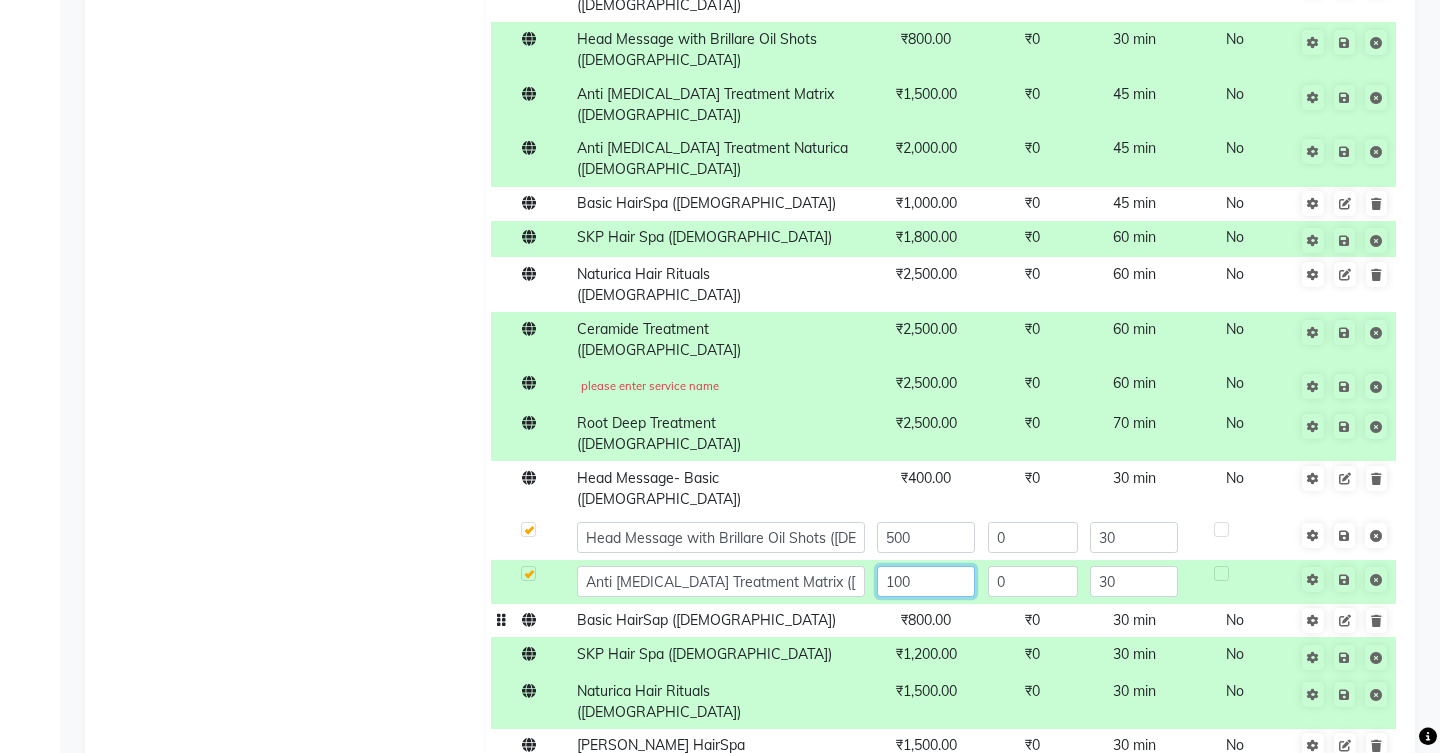 type on "1200" 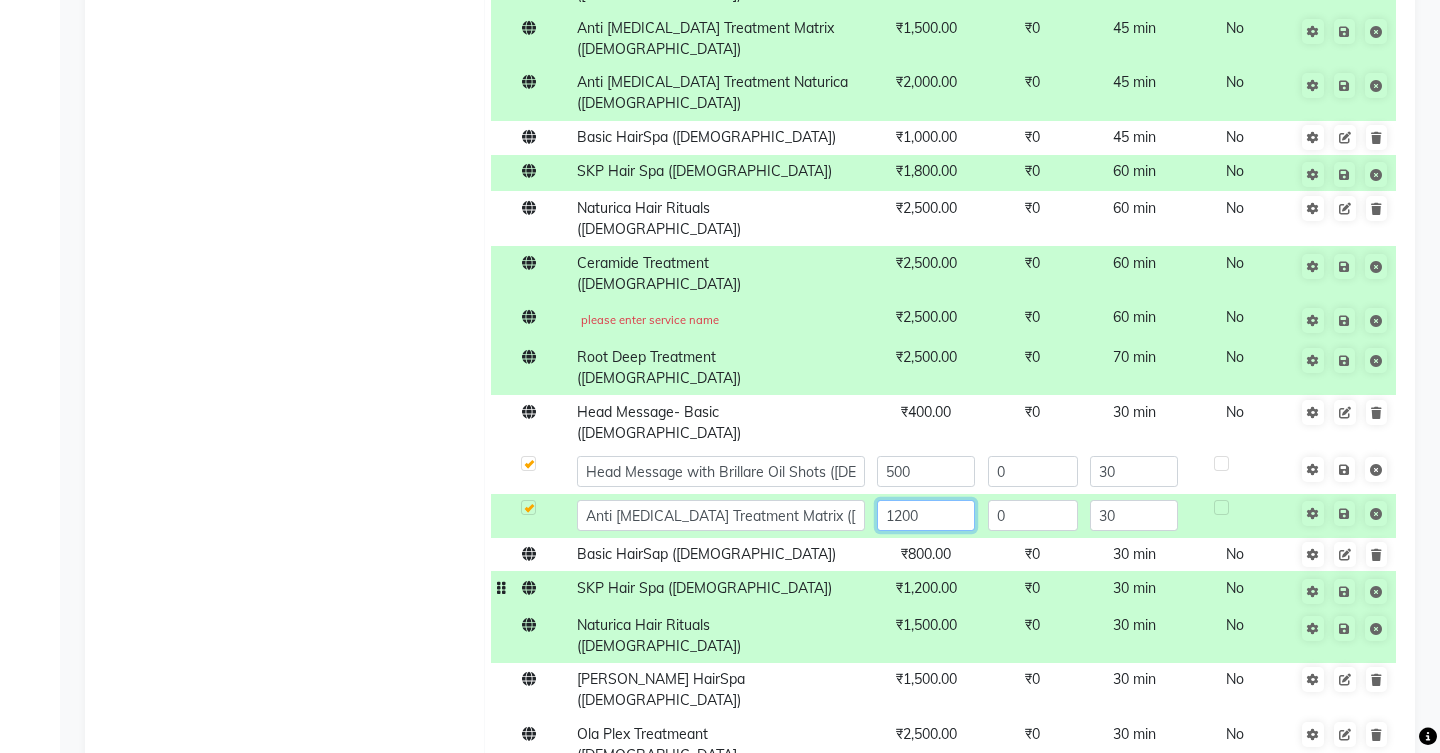 scroll, scrollTop: 1070, scrollLeft: 0, axis: vertical 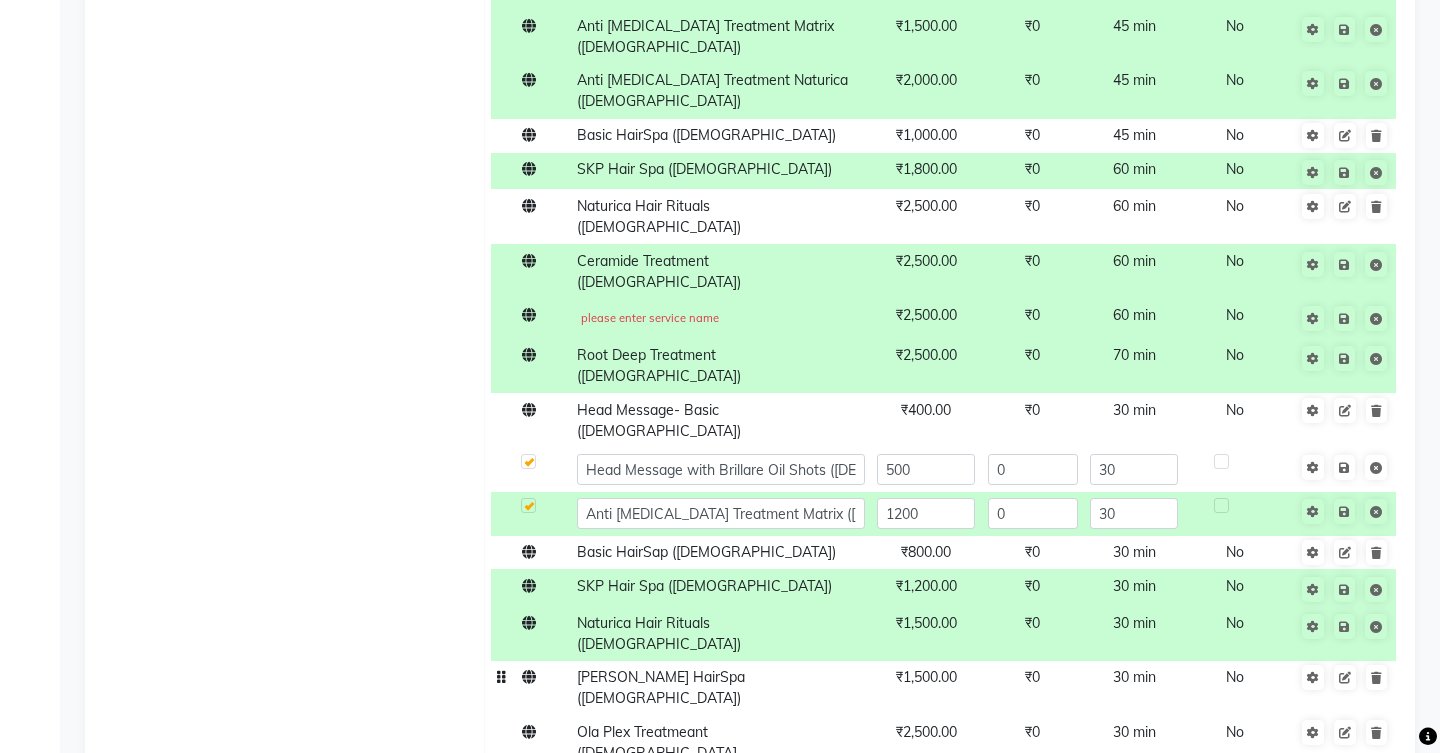 click on "[PERSON_NAME] HairSpa ([DEMOGRAPHIC_DATA])" 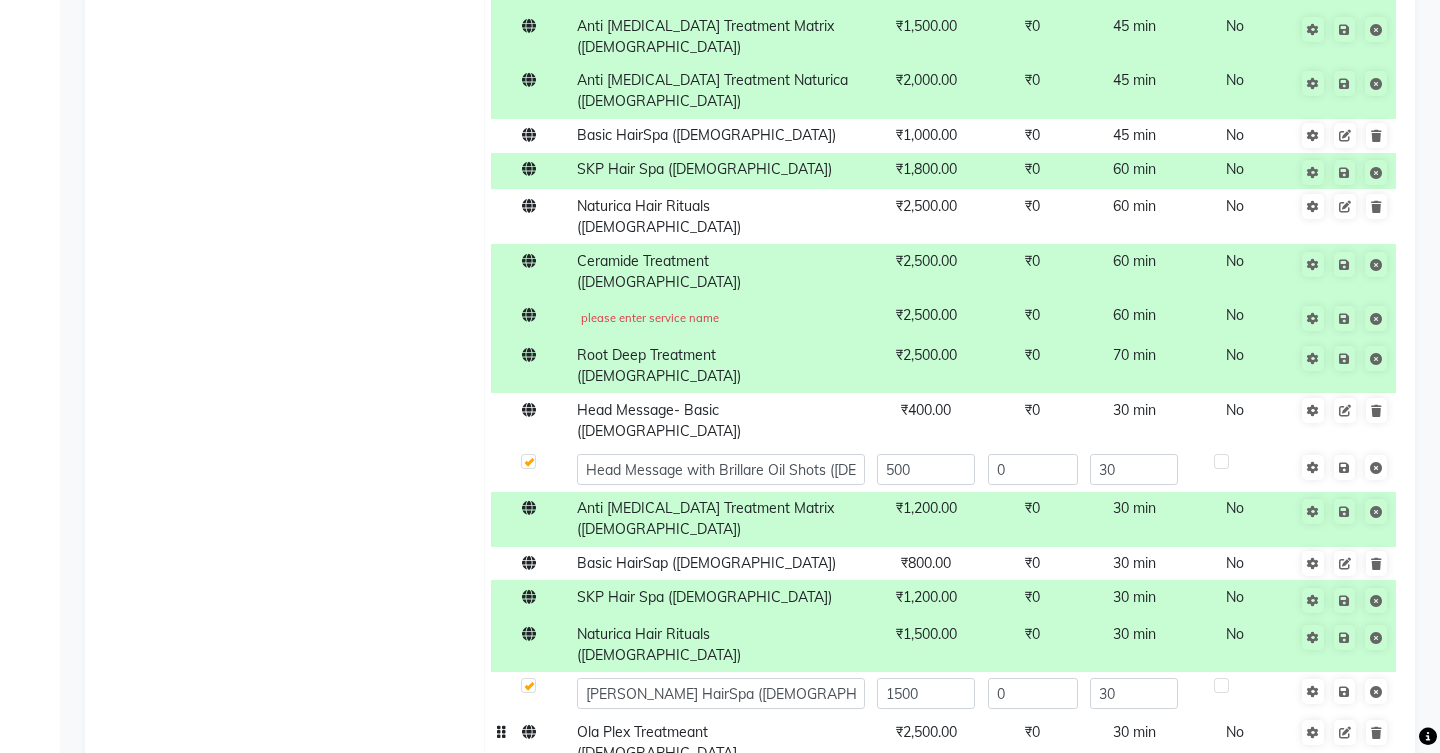 click on "Ola Plex Treatmeant ([DEMOGRAPHIC_DATA]" 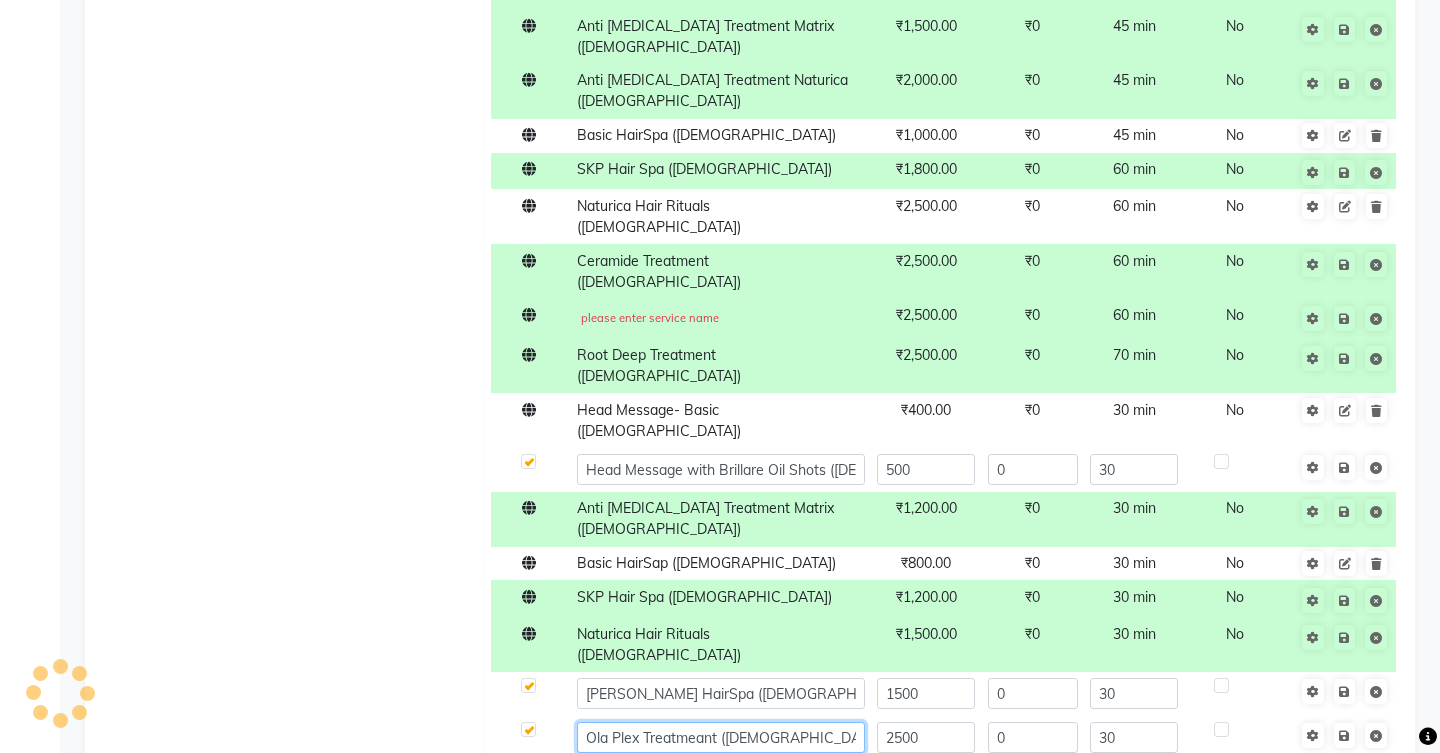 click on "Ola Plex Treatmeant ([DEMOGRAPHIC_DATA]" 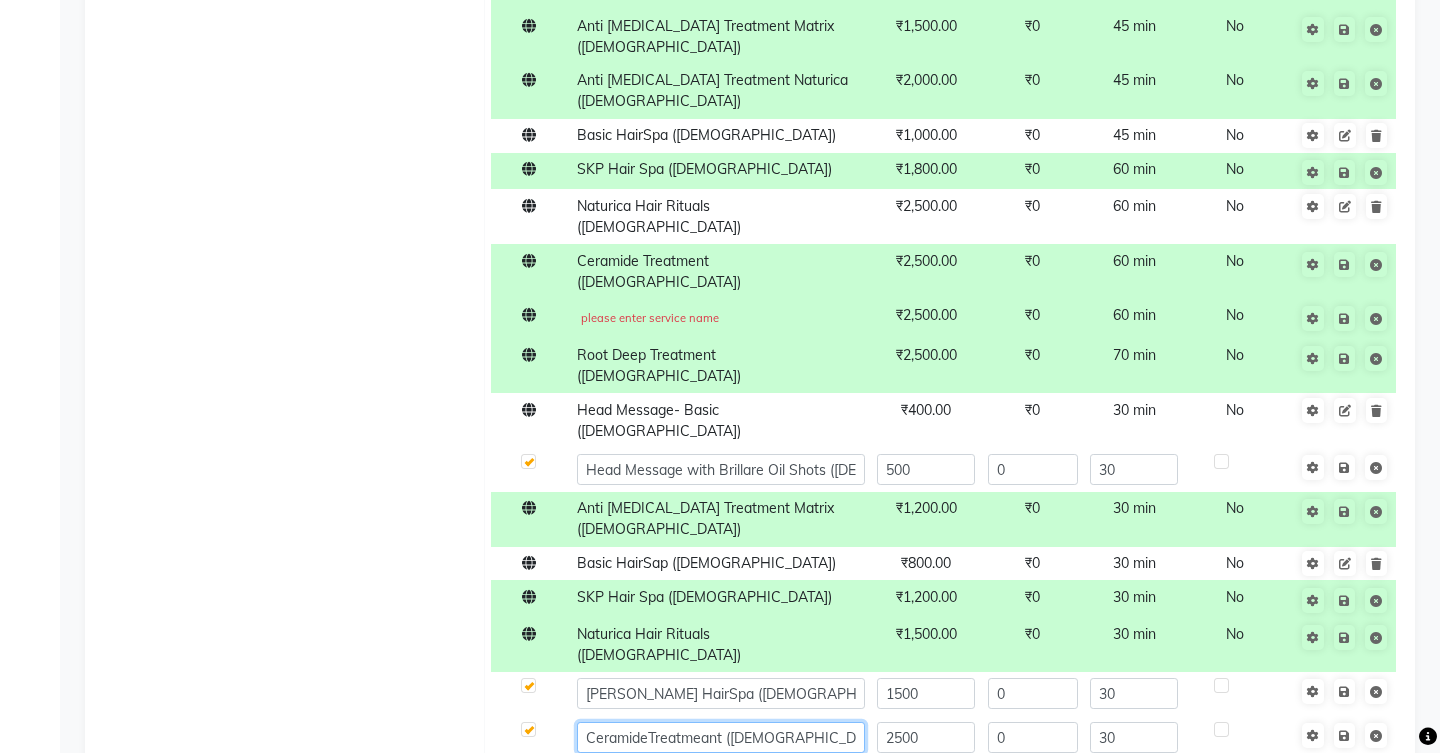type on "Ceramide Treatmeant ([DEMOGRAPHIC_DATA])" 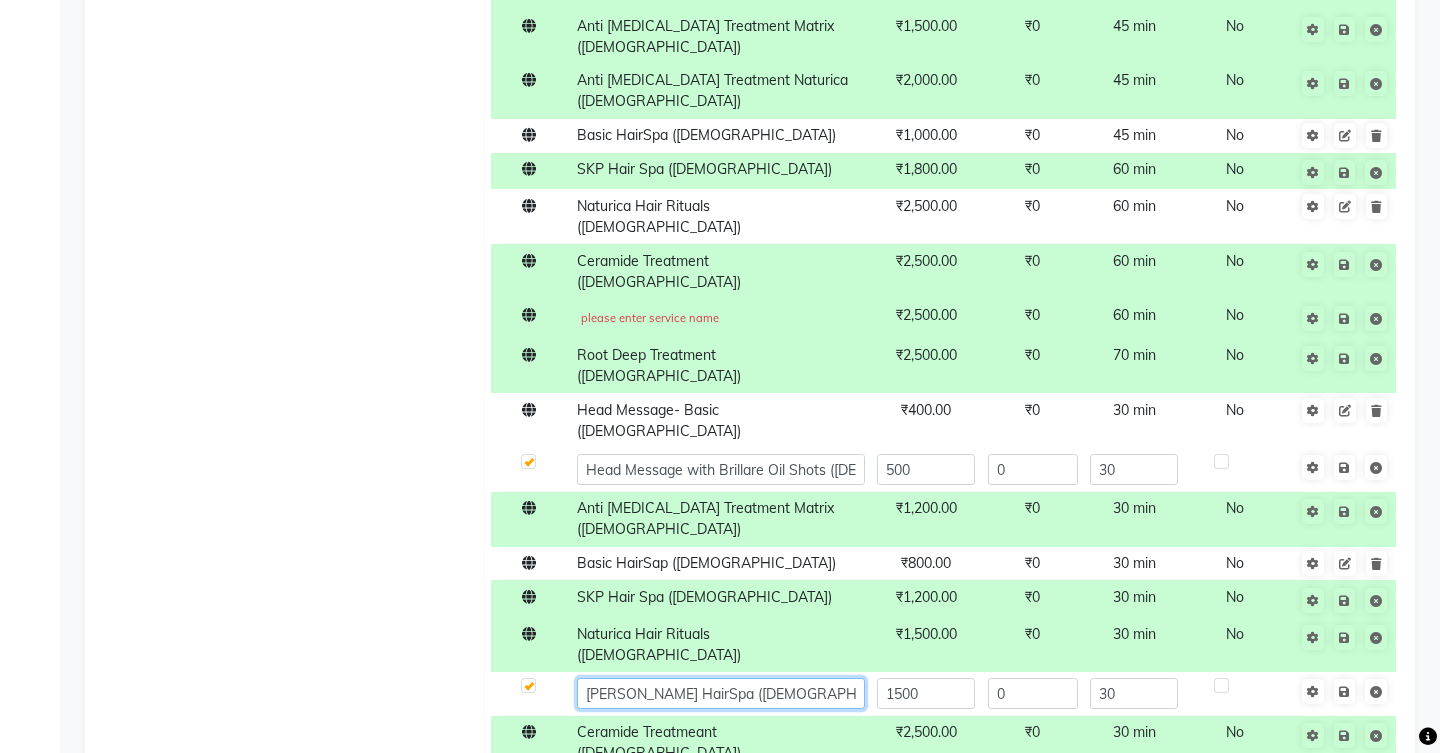 click on "[PERSON_NAME] HairSpa ([DEMOGRAPHIC_DATA])" 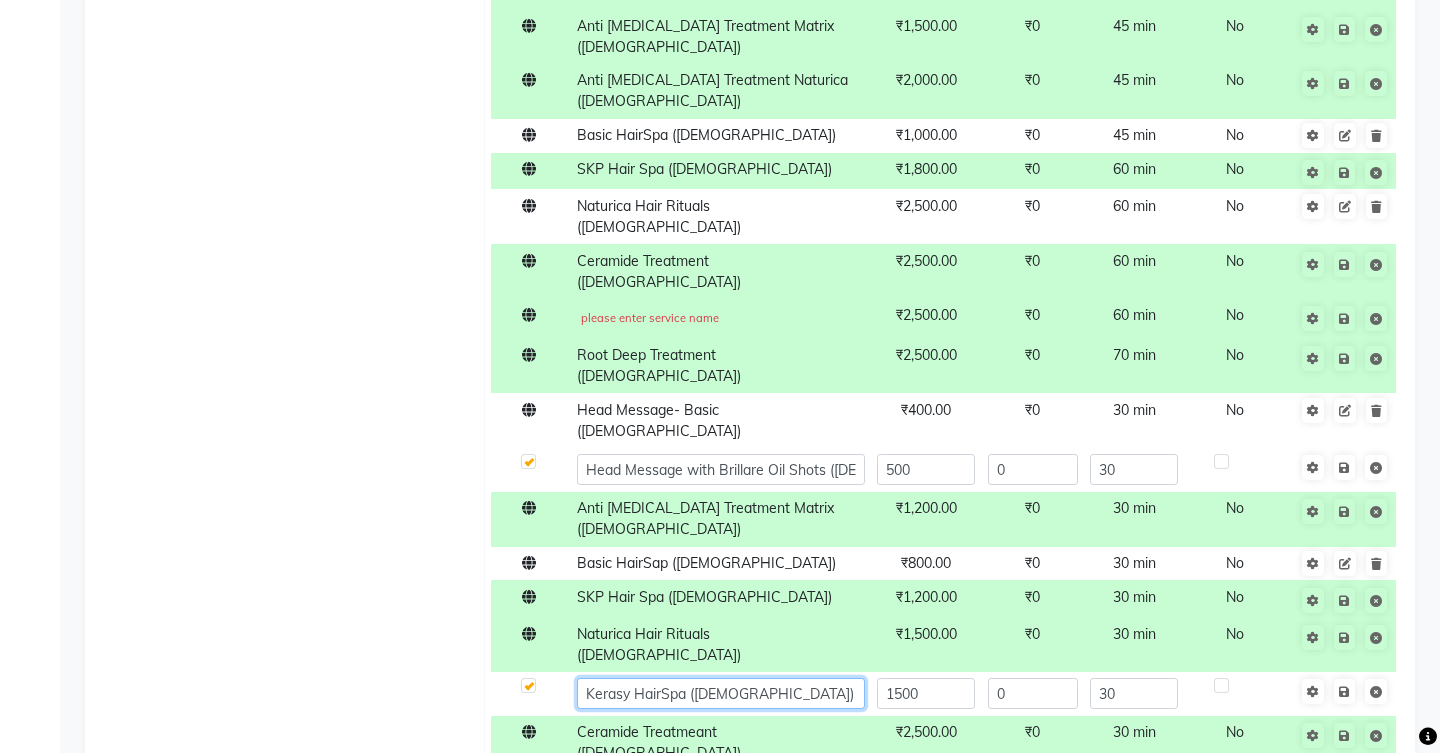 type on "Kerasyl HairSpa ([DEMOGRAPHIC_DATA])" 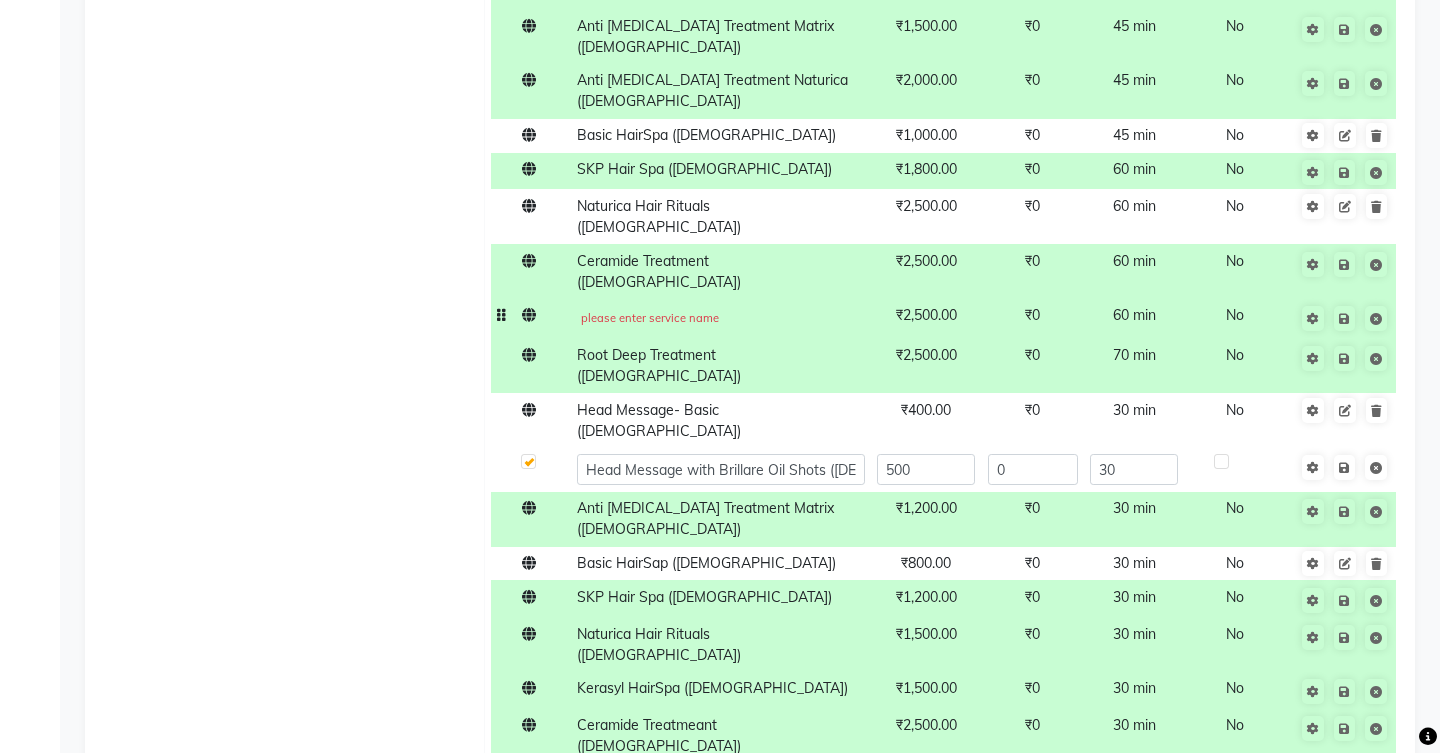 click on "please enter service name" 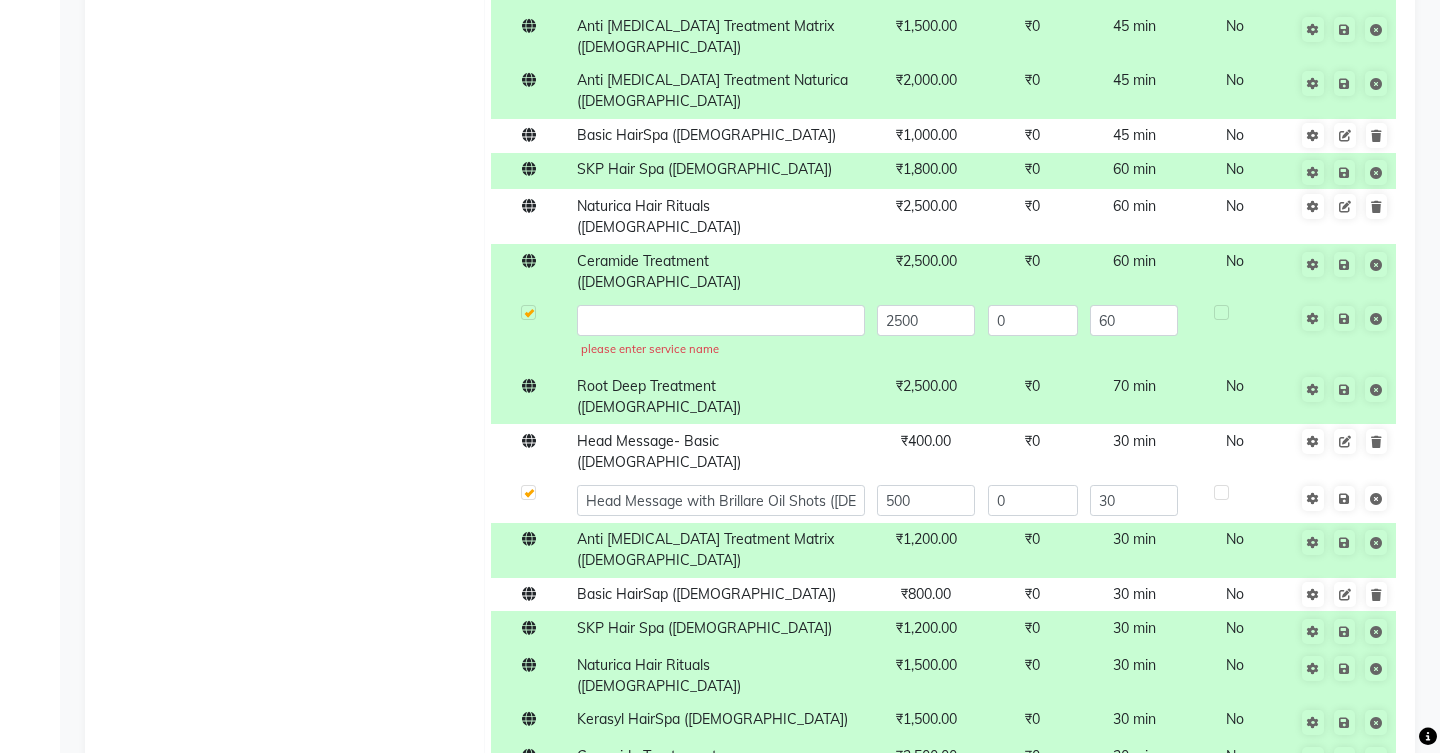 click on "please enter service name" 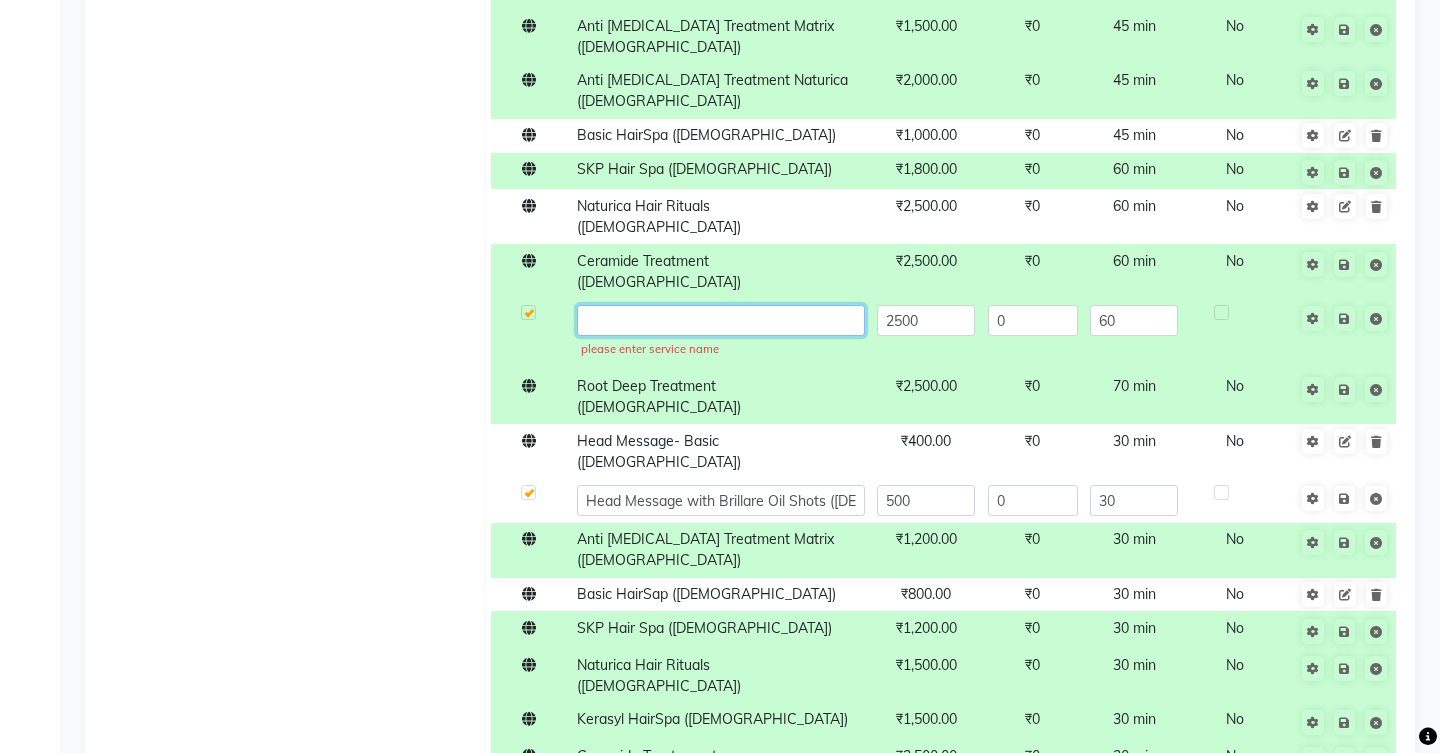 click 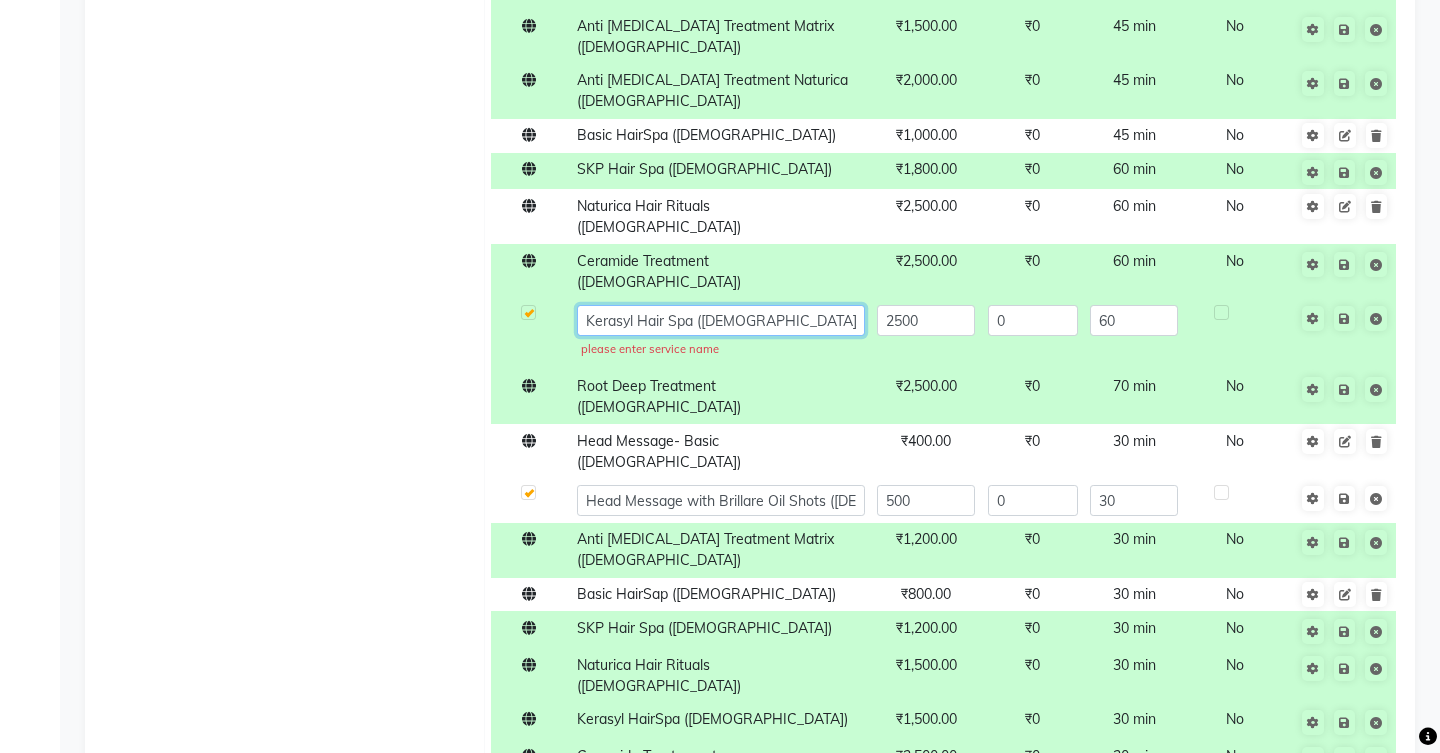 type on "Kerasyl Hair Spa ([DEMOGRAPHIC_DATA])" 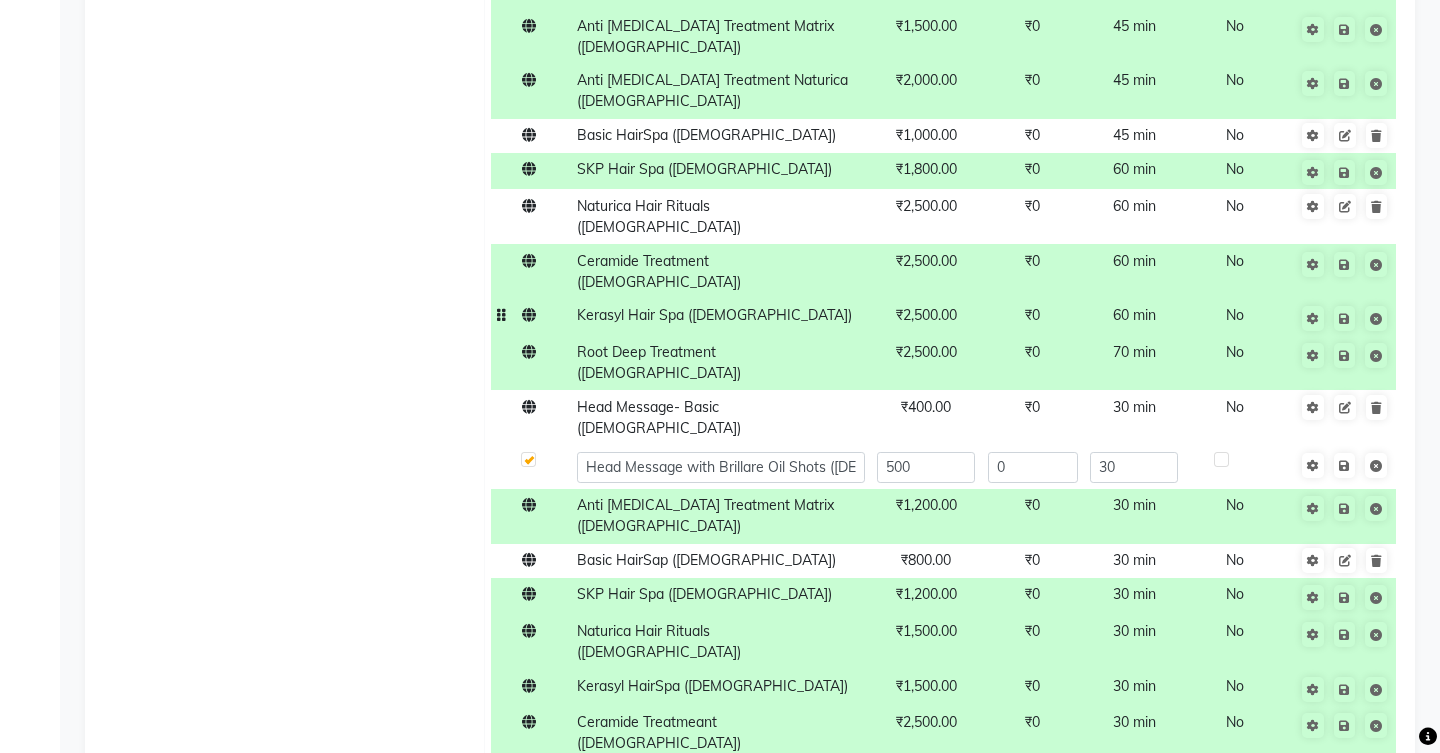 click on "₹2,500.00" 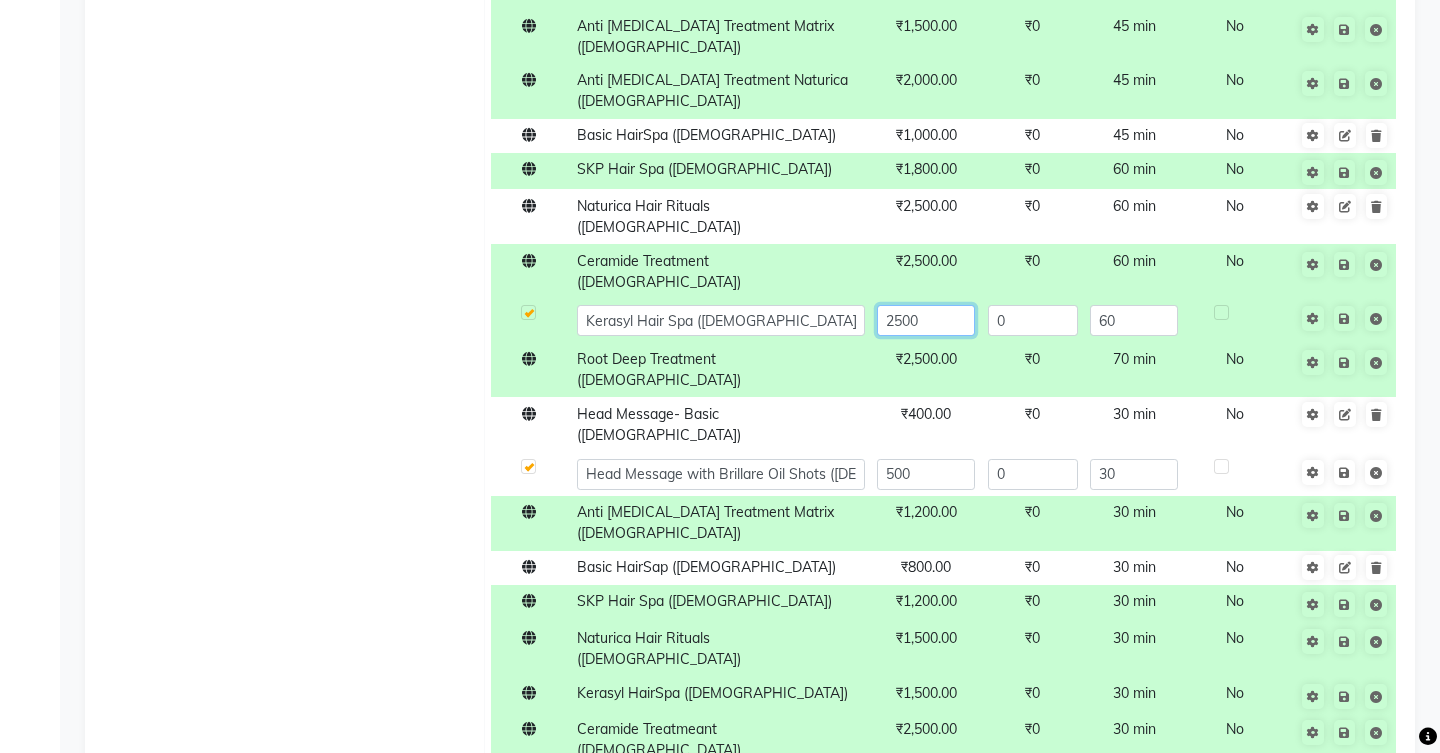 click on "2500" 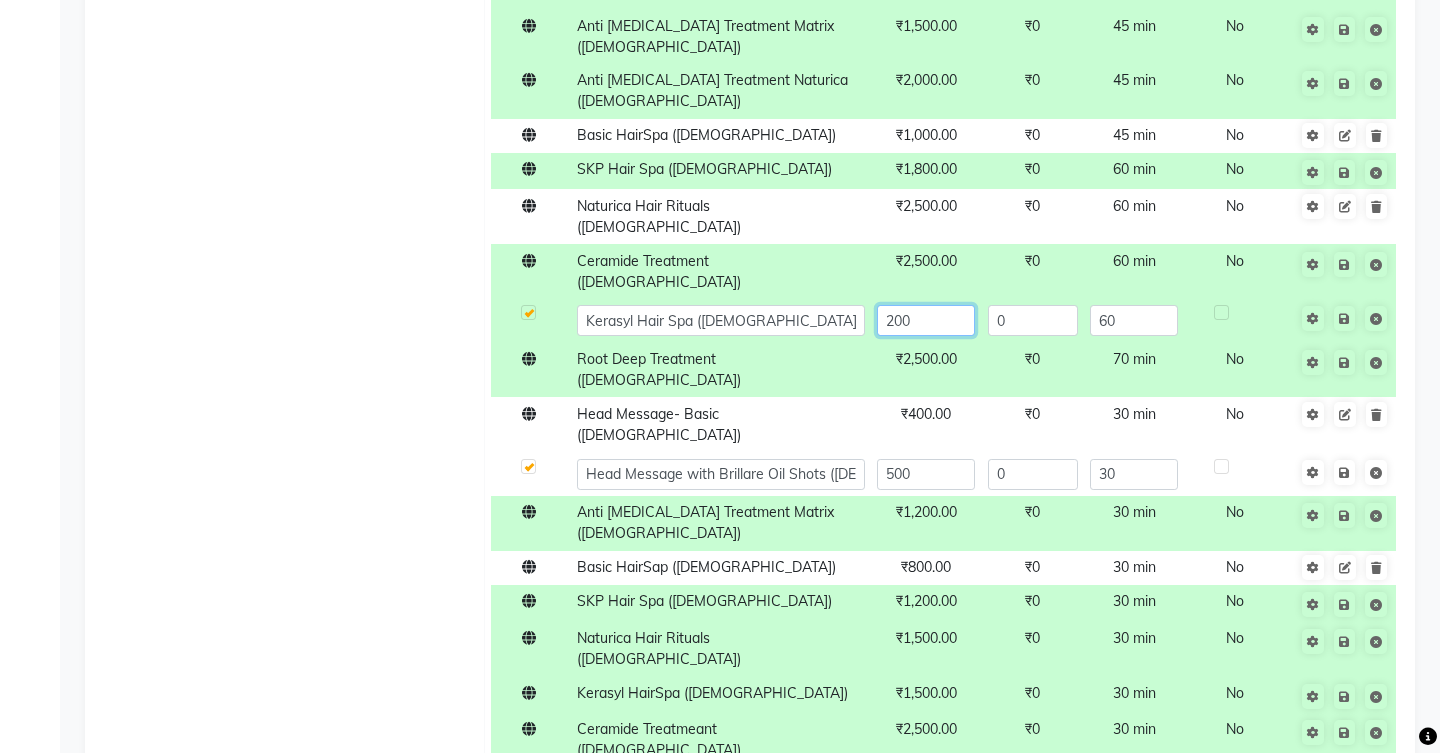 type on "2000" 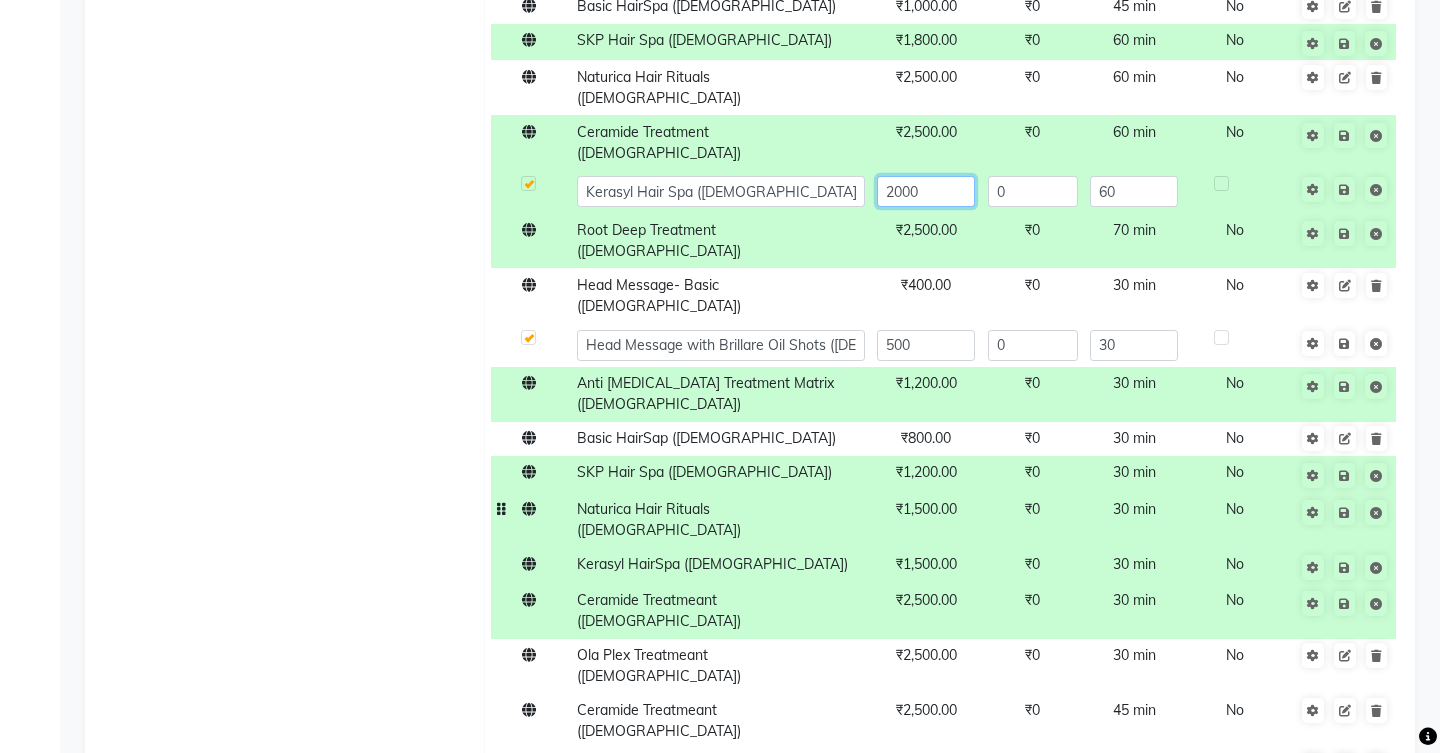 scroll, scrollTop: 1203, scrollLeft: 0, axis: vertical 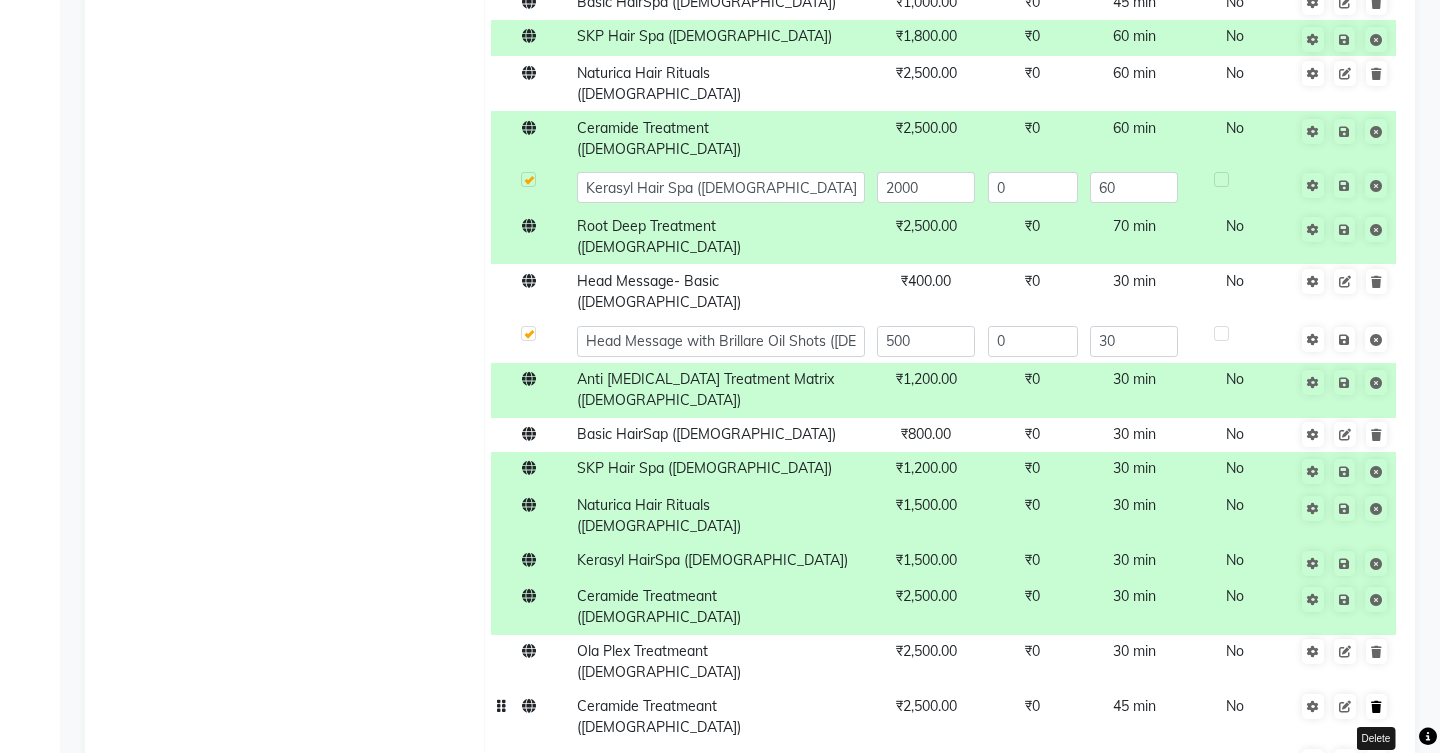 click on "Head Message-Basic ([DEMOGRAPHIC_DATA]) ₹600.00 ₹0 30 min  No  Head Message with Brillare Oil Shots ([DEMOGRAPHIC_DATA]) ₹800.00 ₹0 30 min  No  Anti [MEDICAL_DATA] Treatment  Matrix ([DEMOGRAPHIC_DATA]) ₹1,500.00 ₹0 45 min  No  Anti [MEDICAL_DATA] Treatment Naturica ([DEMOGRAPHIC_DATA]) ₹2,000.00 ₹0 45 min  No  Basic HairSpa ([DEMOGRAPHIC_DATA]) ₹1,000.00 ₹0 45 min  No  SKP Hair Spa ([DEMOGRAPHIC_DATA]) ₹1,800.00 ₹0 60 min  No  Naturica Hair Rituals ([DEMOGRAPHIC_DATA]) ₹2,500.00 ₹0 60 min  No  Ceramide Treatment ([DEMOGRAPHIC_DATA]) ₹2,500.00 ₹0 60 min  No  Kerasyl Hair Spa ([DEMOGRAPHIC_DATA]) 2000 0 60 Root Deep Treatment ([DEMOGRAPHIC_DATA]) ₹2,500.00 ₹0 70 min  No  Head Message- Basic ([DEMOGRAPHIC_DATA]) ₹400.00 ₹0 30 min  No  Head Message with Brillare Oil Shots ([DEMOGRAPHIC_DATA]) 500 0 30 Anti [MEDICAL_DATA] Treatment Matrix ([DEMOGRAPHIC_DATA]) ₹1,200.00 ₹0 30 min  No  Basic HairSap ([DEMOGRAPHIC_DATA]) ₹800.00 ₹0 30 min  No  SKP Hair Spa ([DEMOGRAPHIC_DATA]) ₹1,200.00 ₹0 30 min  No  Naturica Hair Rituals ([DEMOGRAPHIC_DATA]) ₹1,500.00 ₹0 30 min  No  Kerasyl HairSpa ([DEMOGRAPHIC_DATA]) ₹1,500.00 ₹0 30 min  No  Ceramide Treatmeant ([DEMOGRAPHIC_DATA])  ₹2,500.00 ₹0 30 min  No" 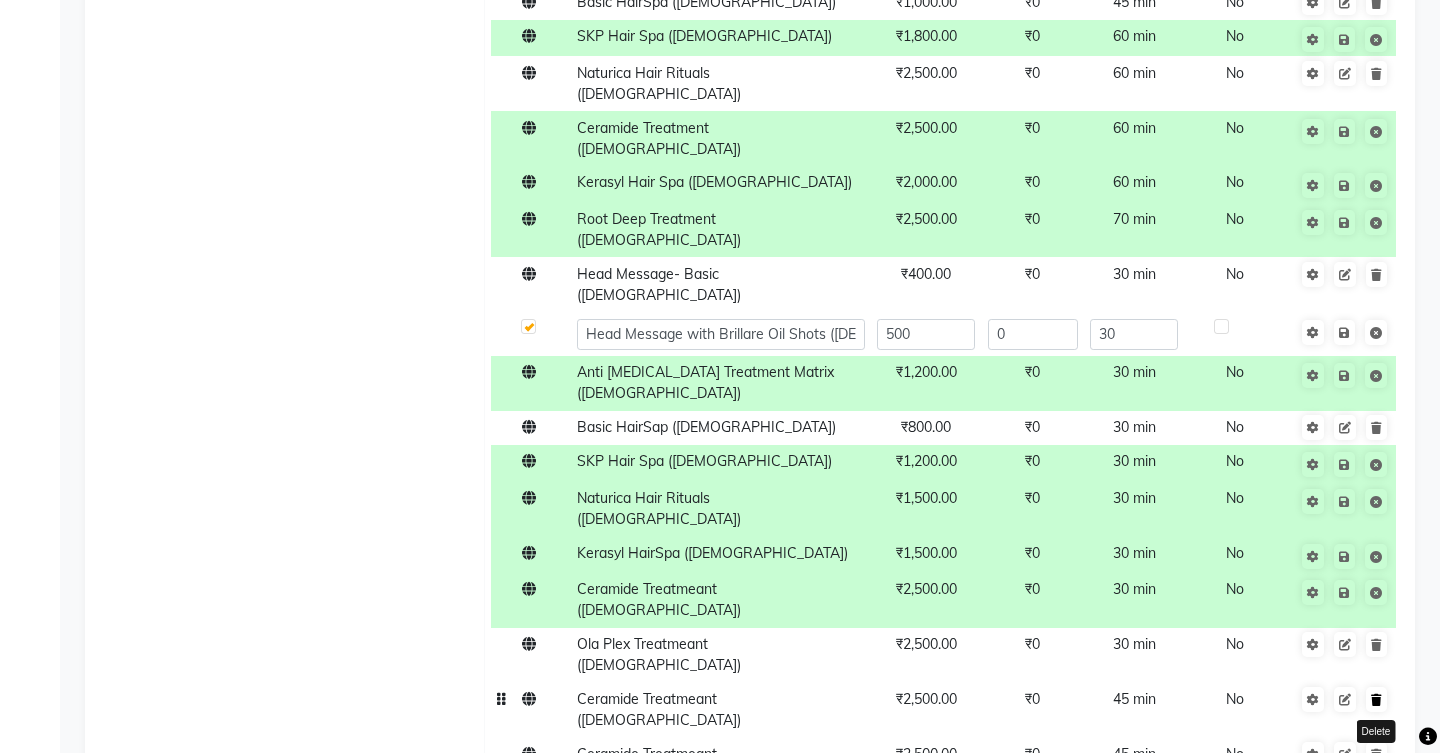 click 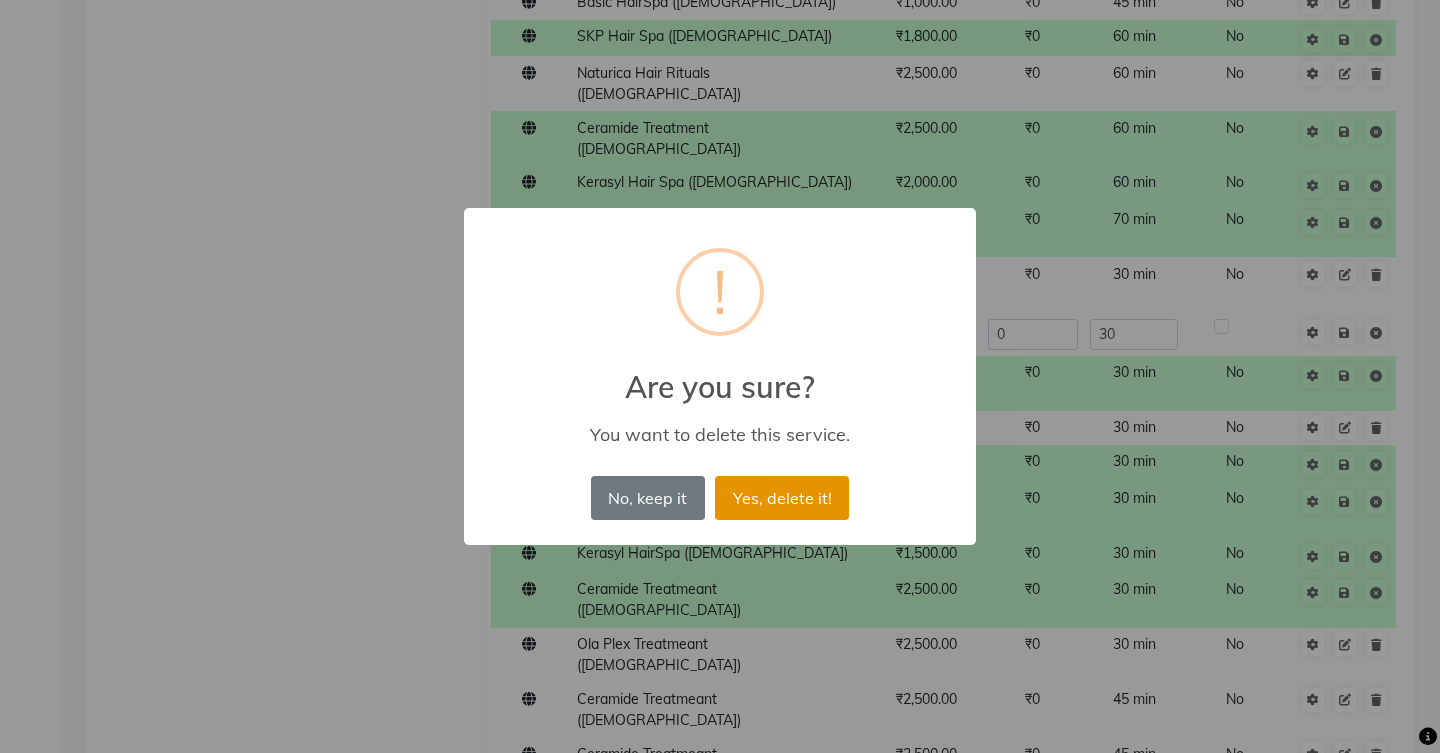 click on "Yes, delete it!" at bounding box center [782, 498] 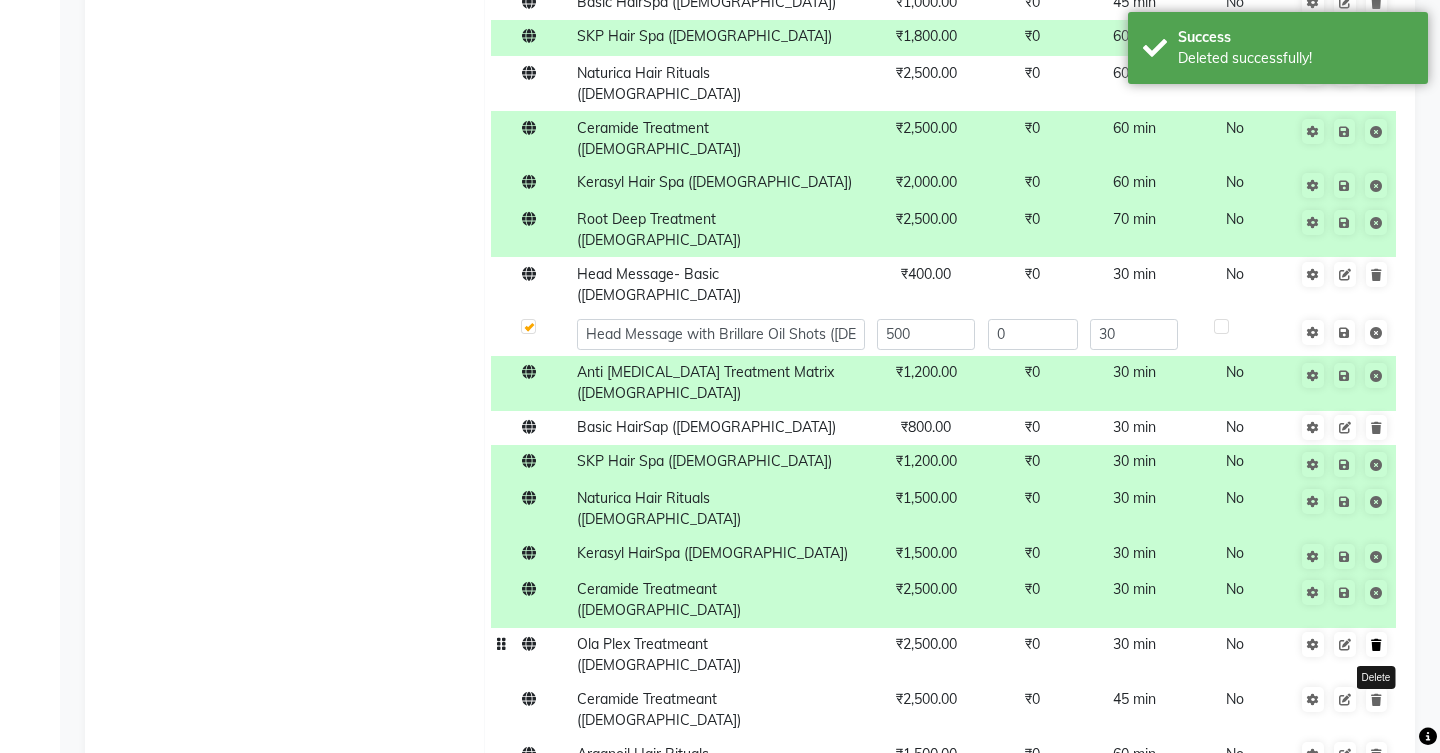 click 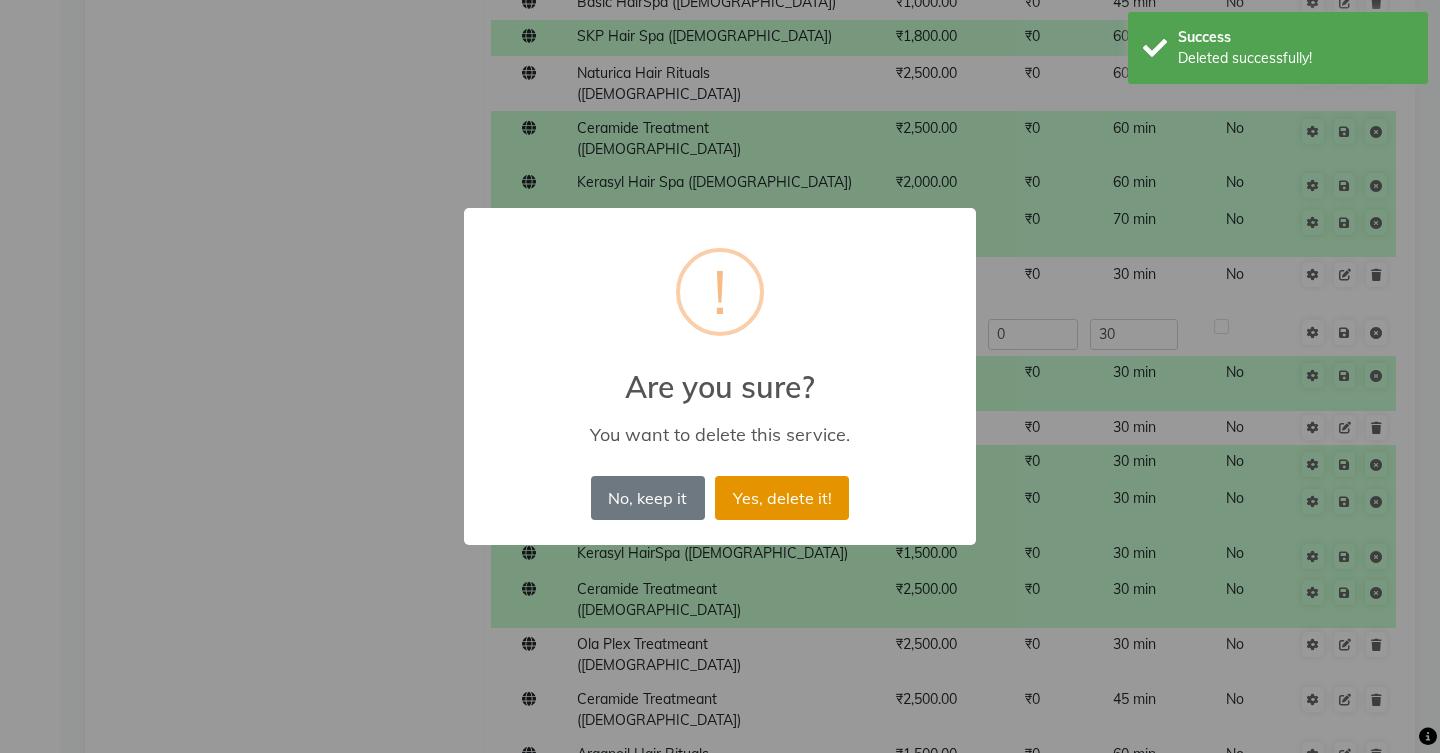 click on "Yes, delete it!" at bounding box center (782, 498) 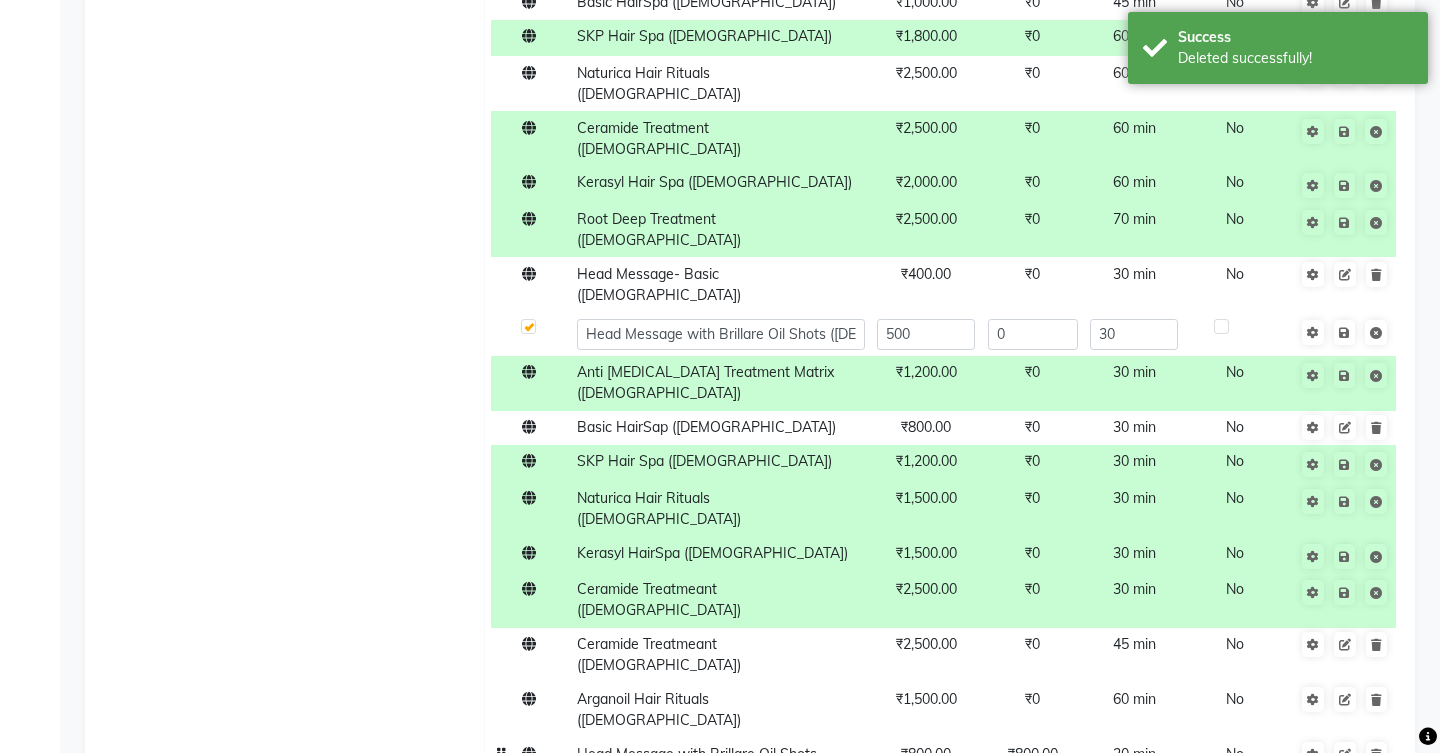 scroll, scrollTop: 1190, scrollLeft: 0, axis: vertical 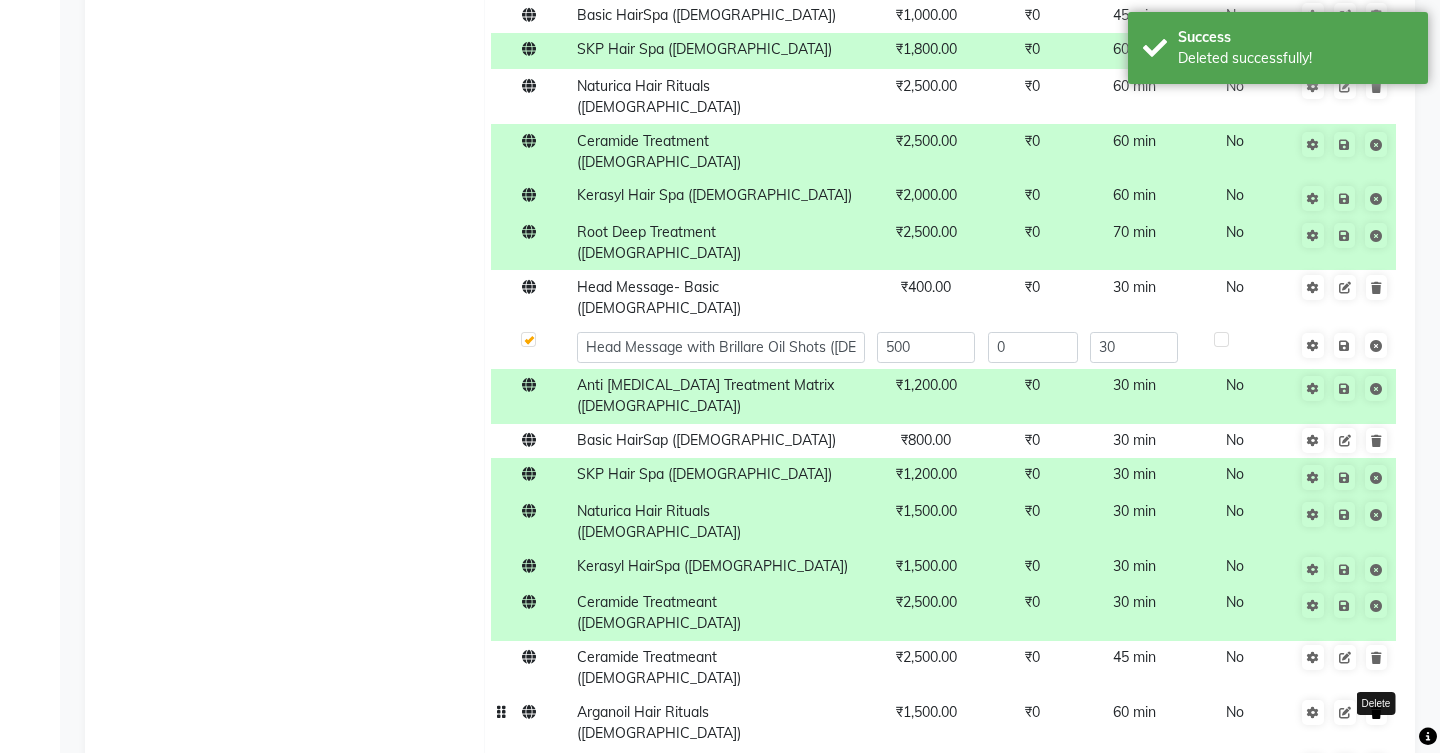 click 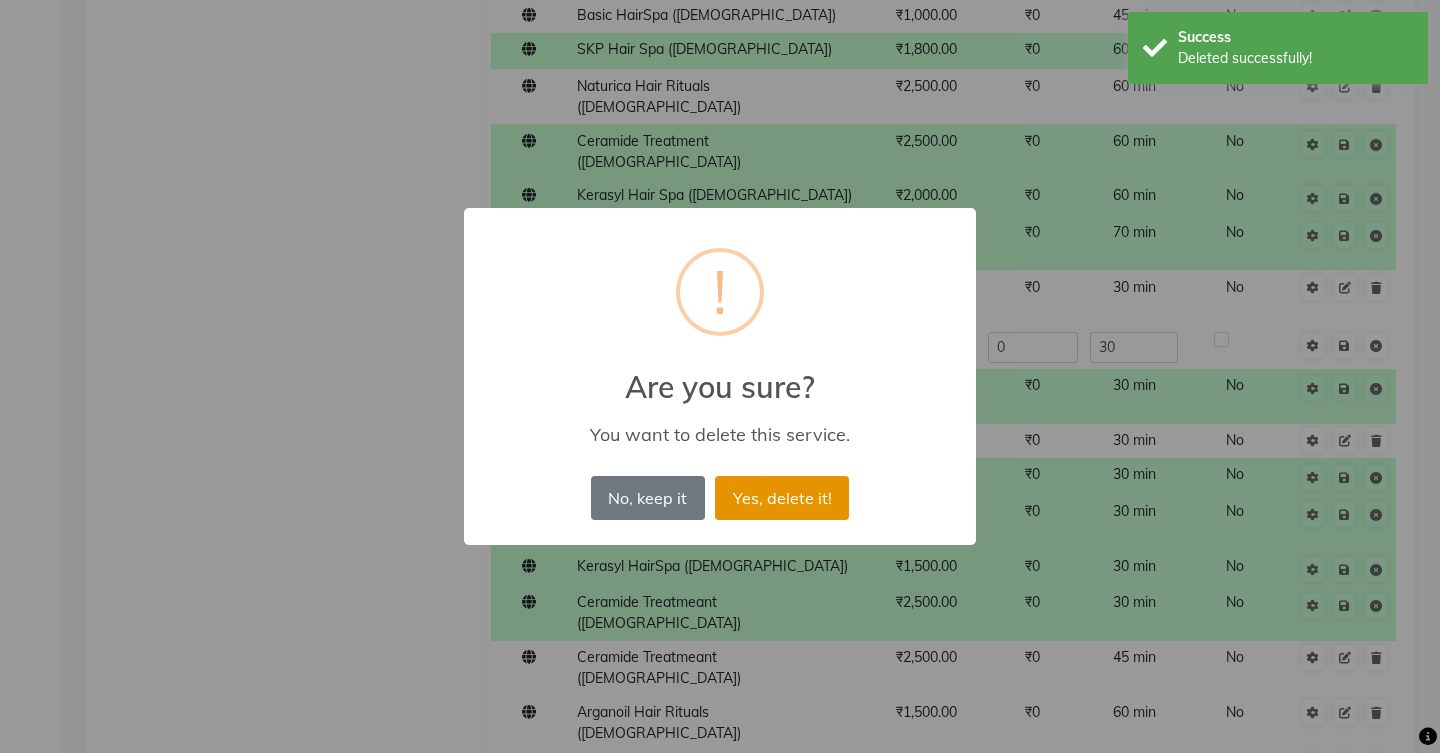click on "Yes, delete it!" at bounding box center (782, 498) 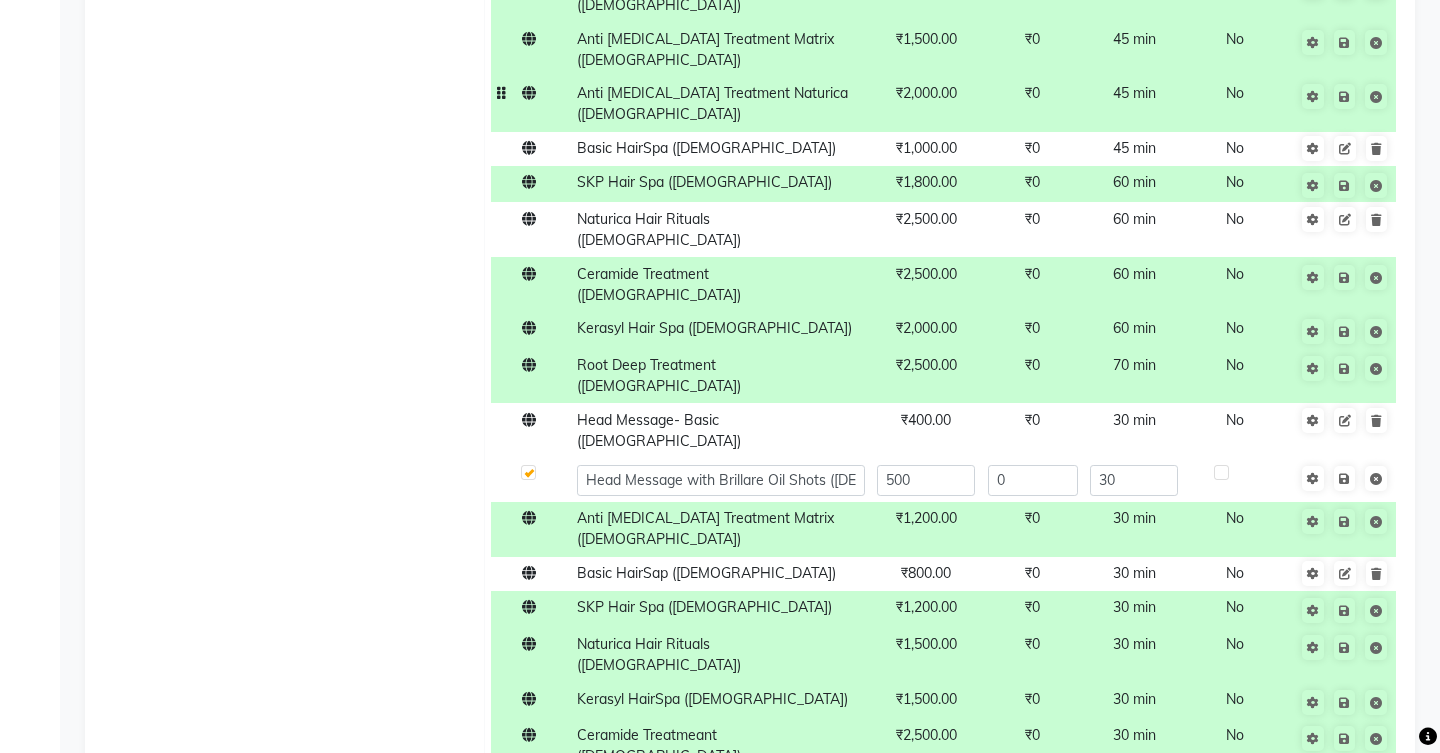 scroll, scrollTop: 1075, scrollLeft: 0, axis: vertical 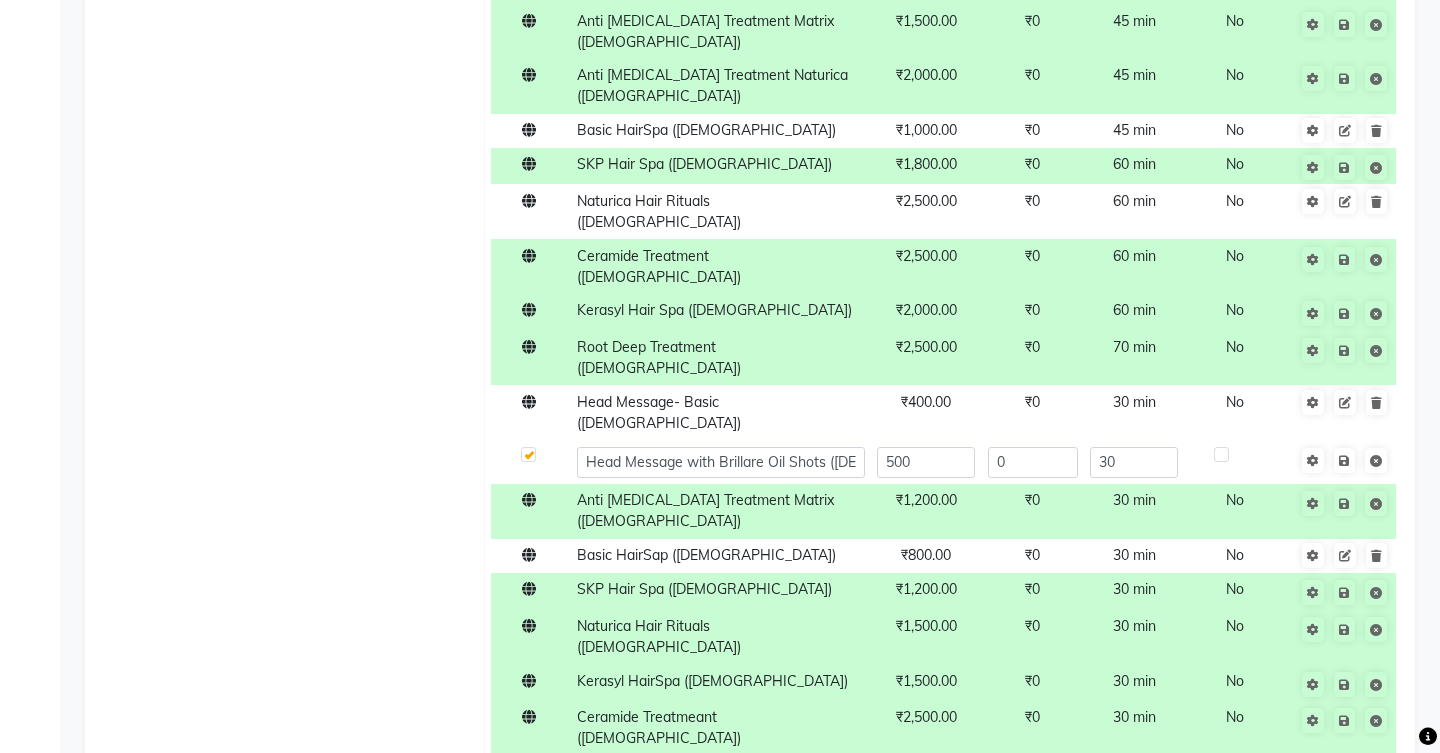 click 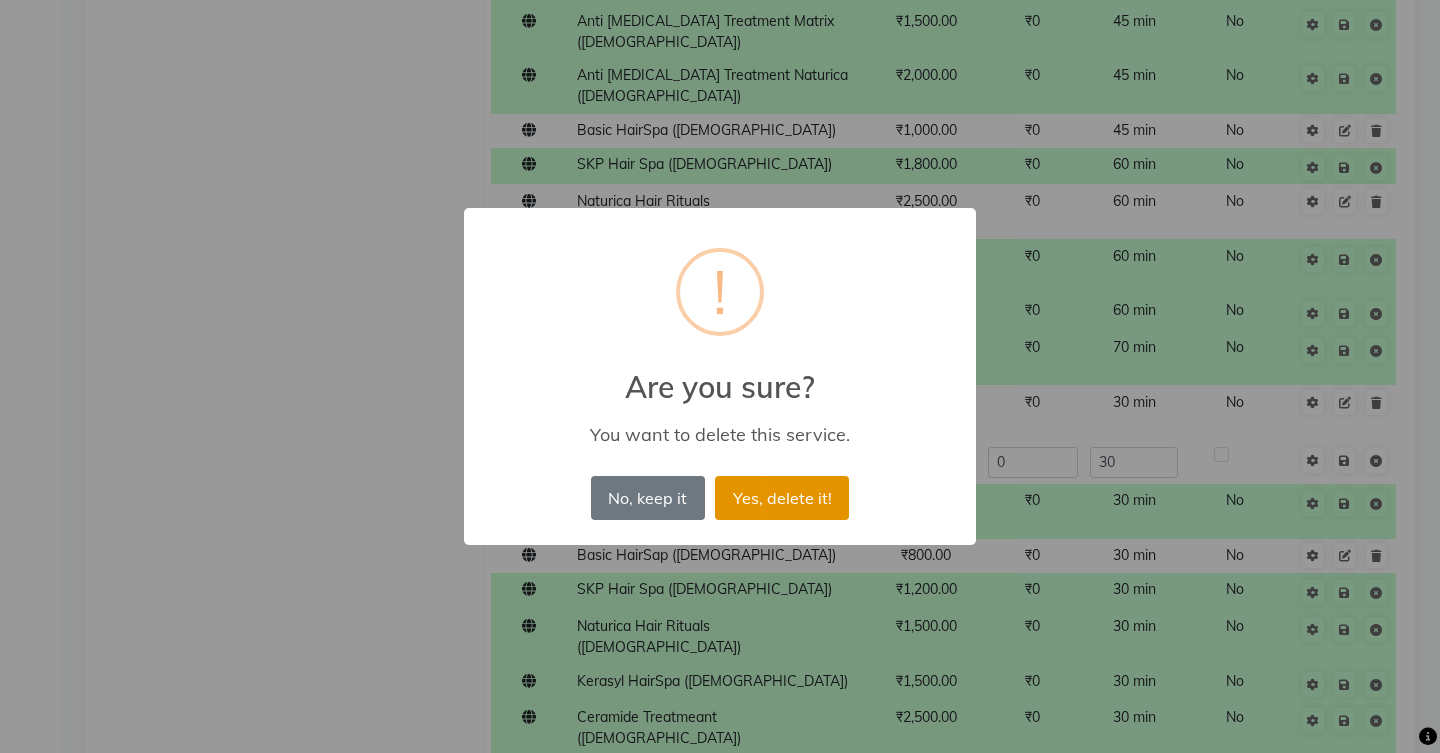 click on "Yes, delete it!" at bounding box center (782, 498) 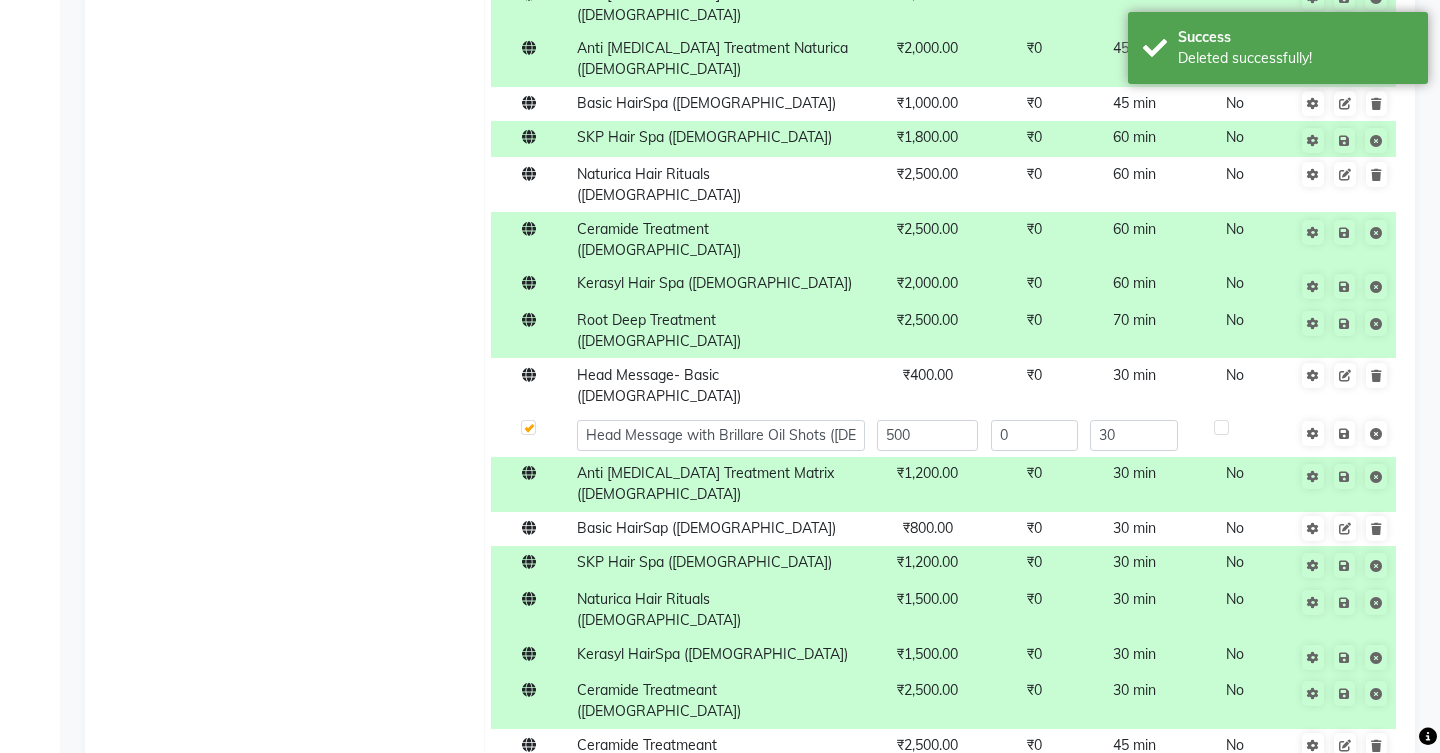 click on "Save Changes" 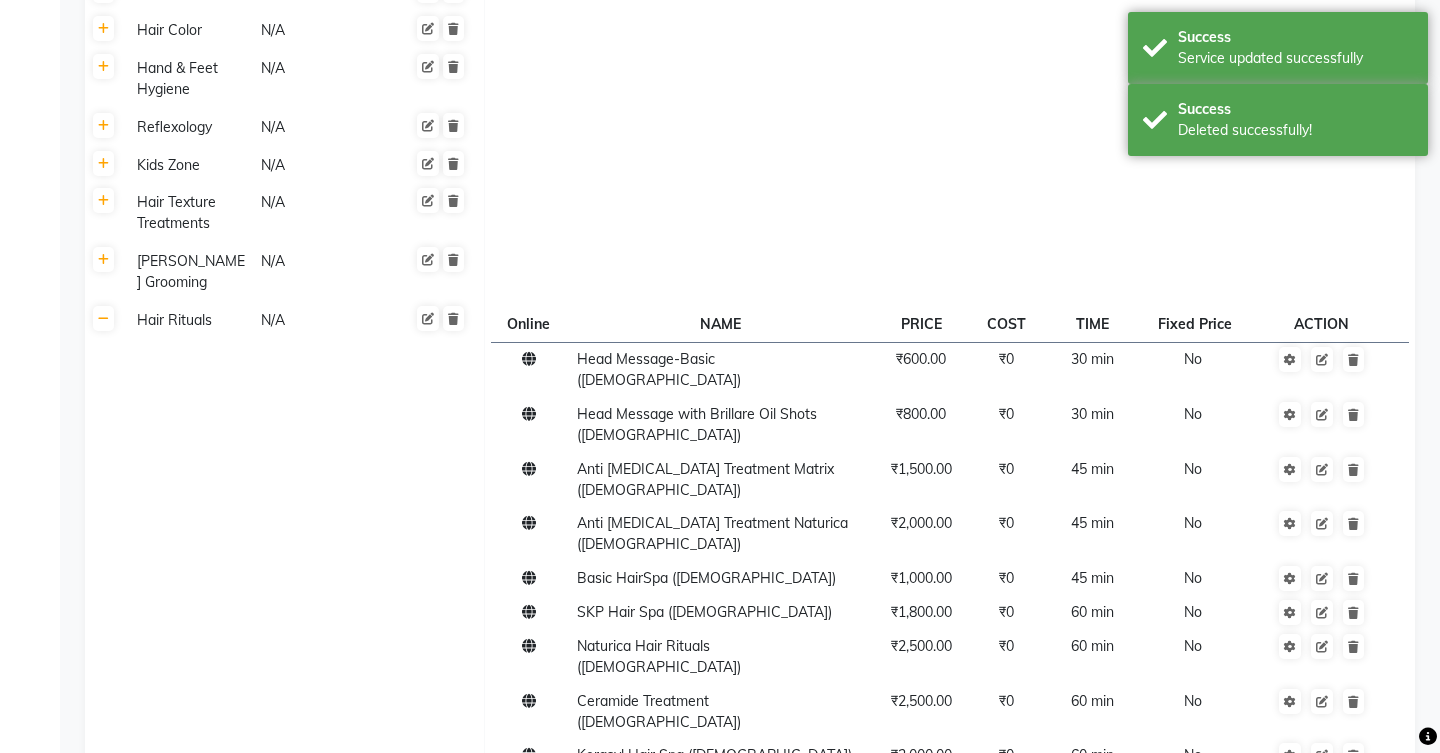 scroll, scrollTop: 612, scrollLeft: 0, axis: vertical 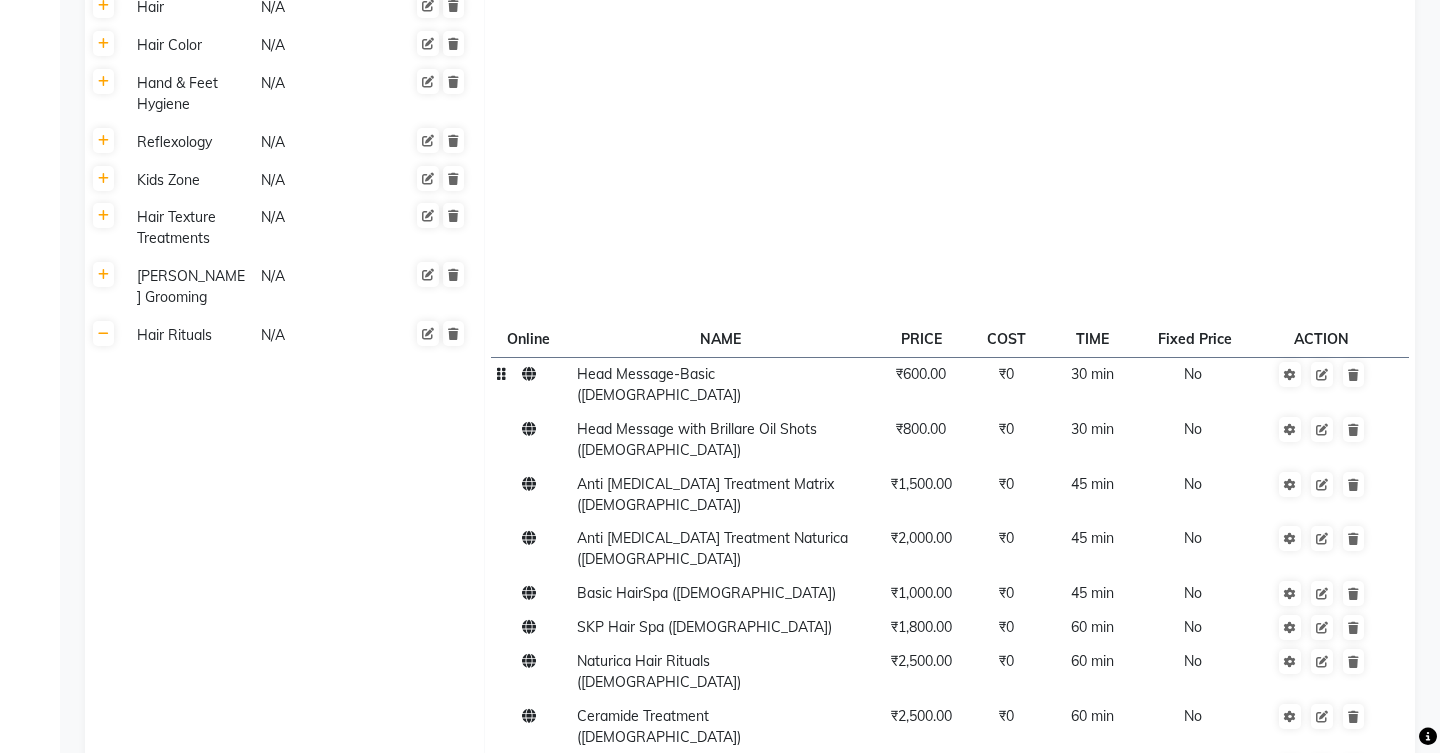 click on "₹600.00" 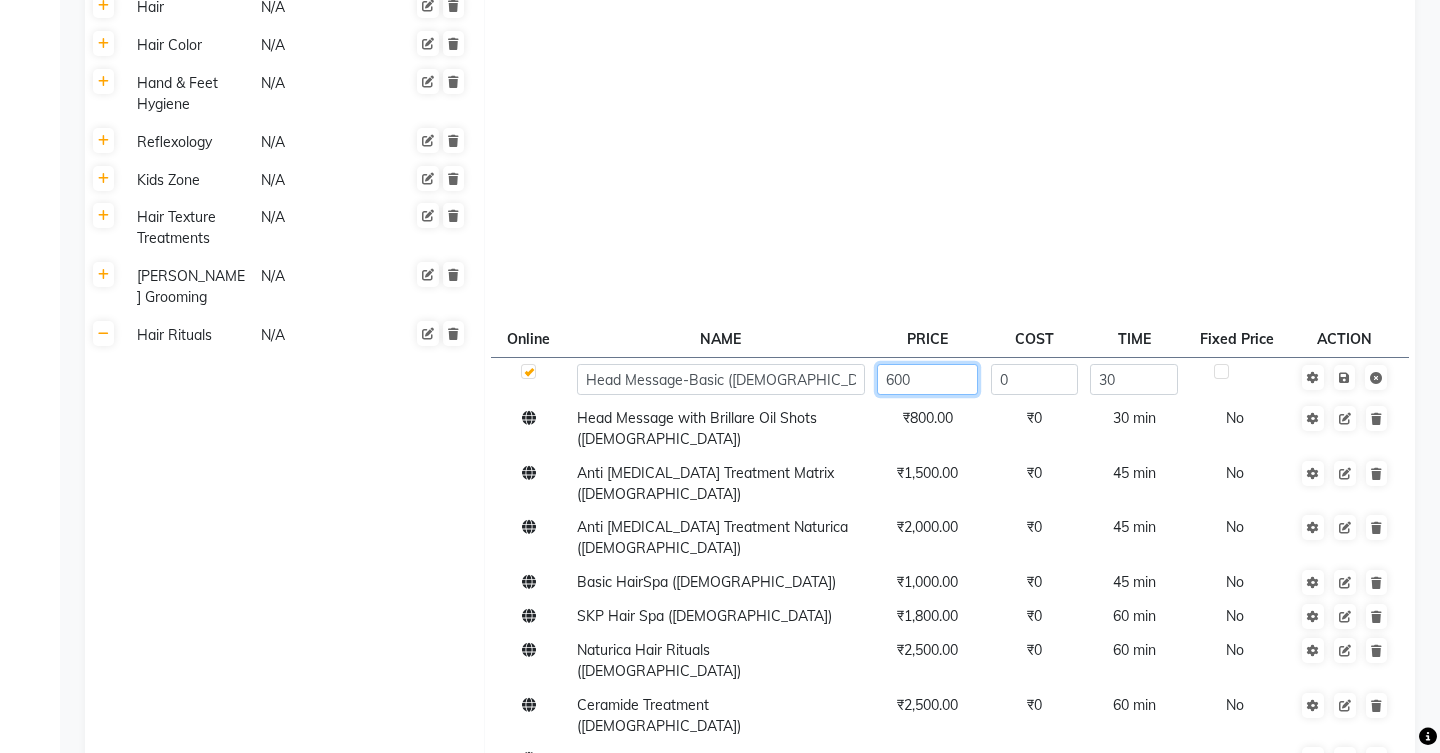 click on "600" 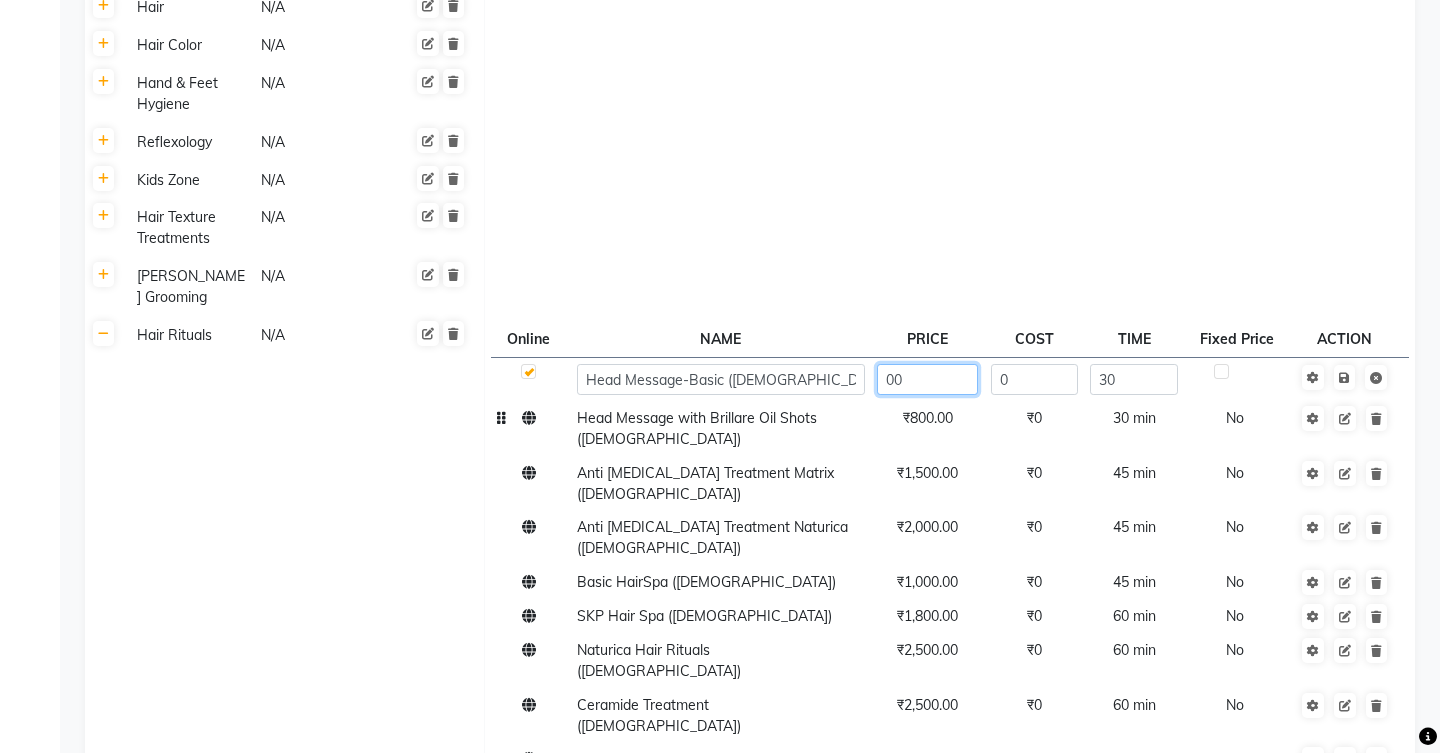 type on "800" 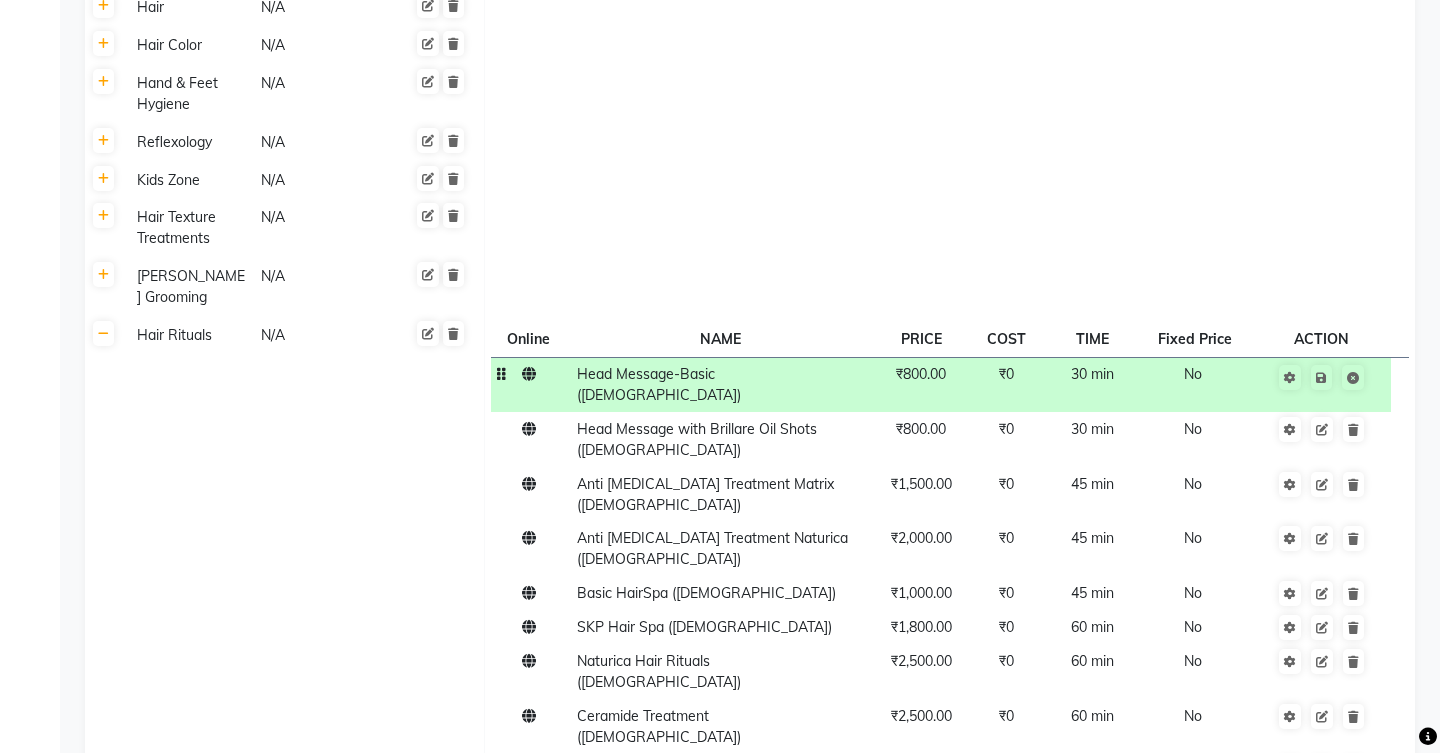 click on "30 min" 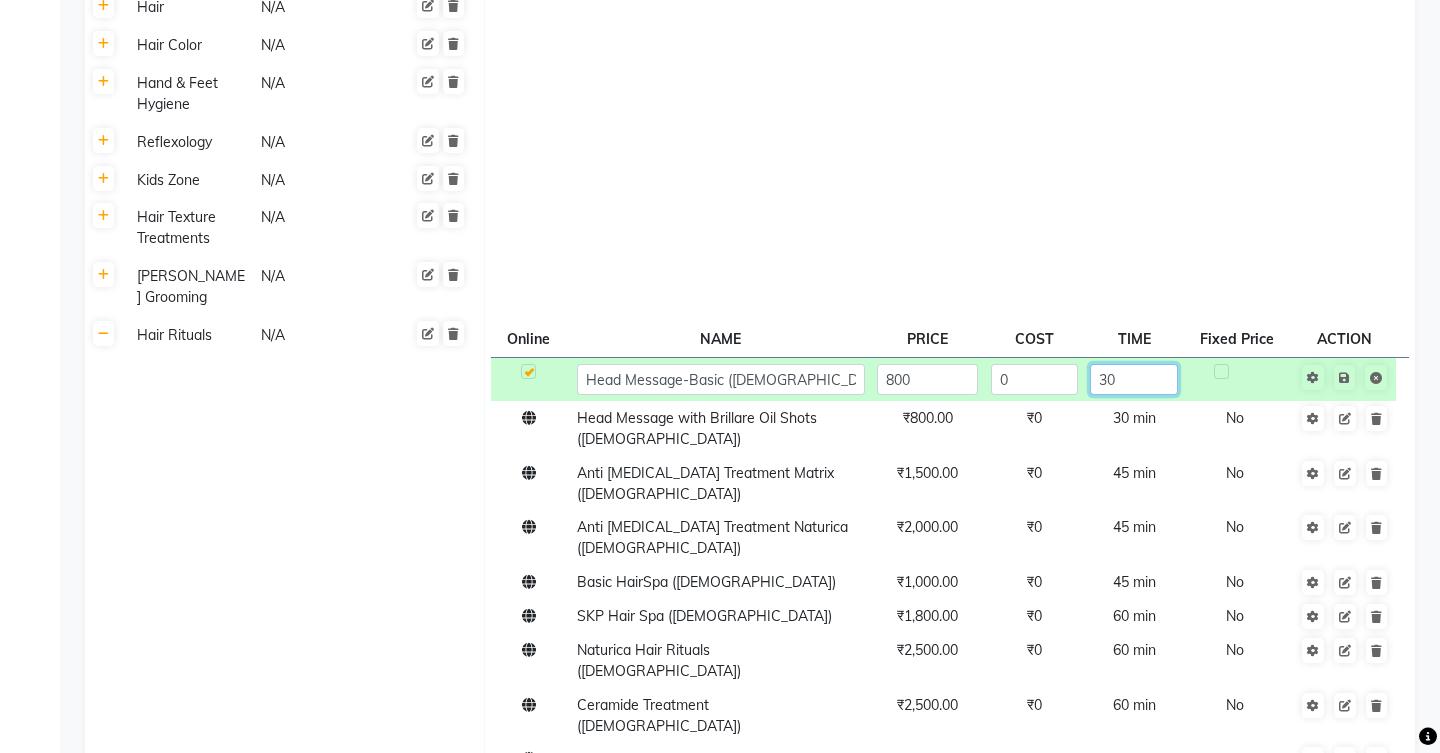 click on "30" 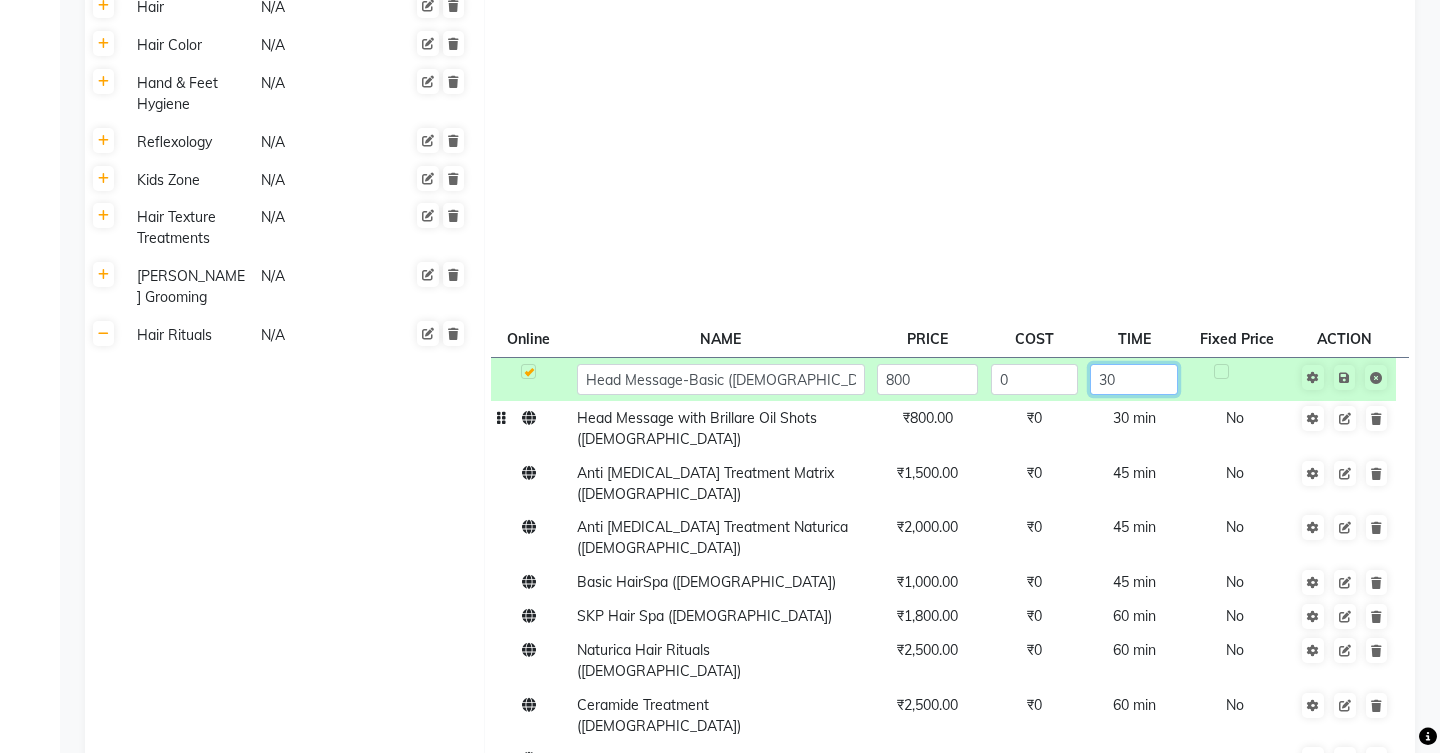 type on "0" 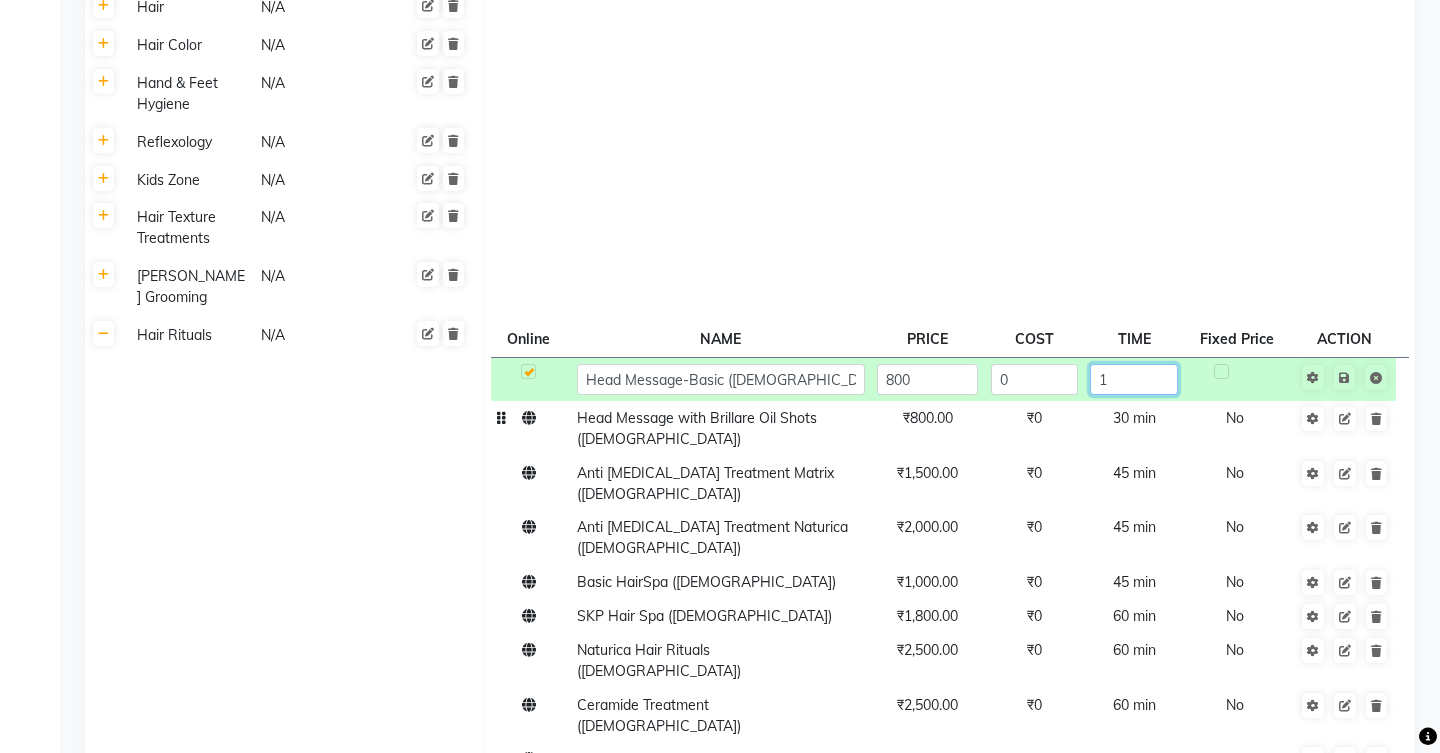 type on "15" 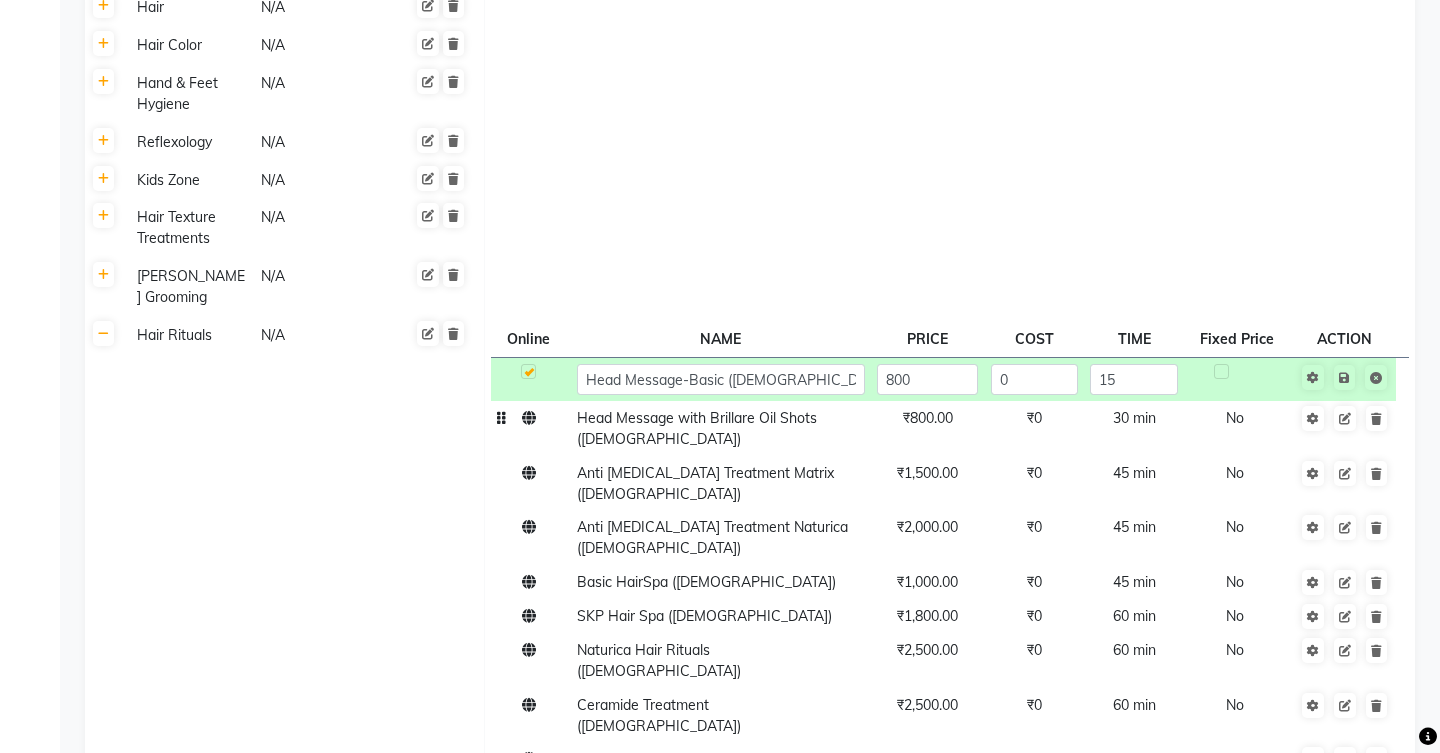 click on "30 min" 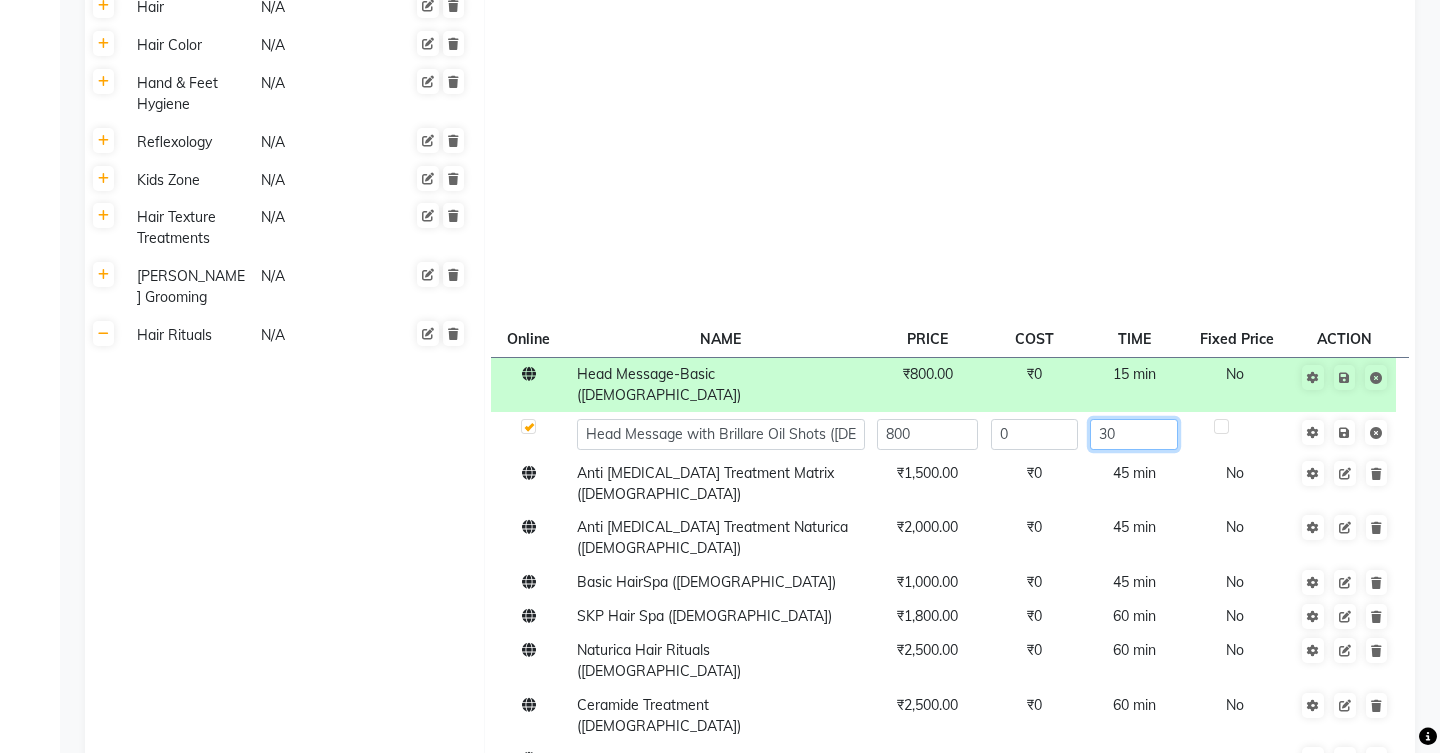 click on "30" 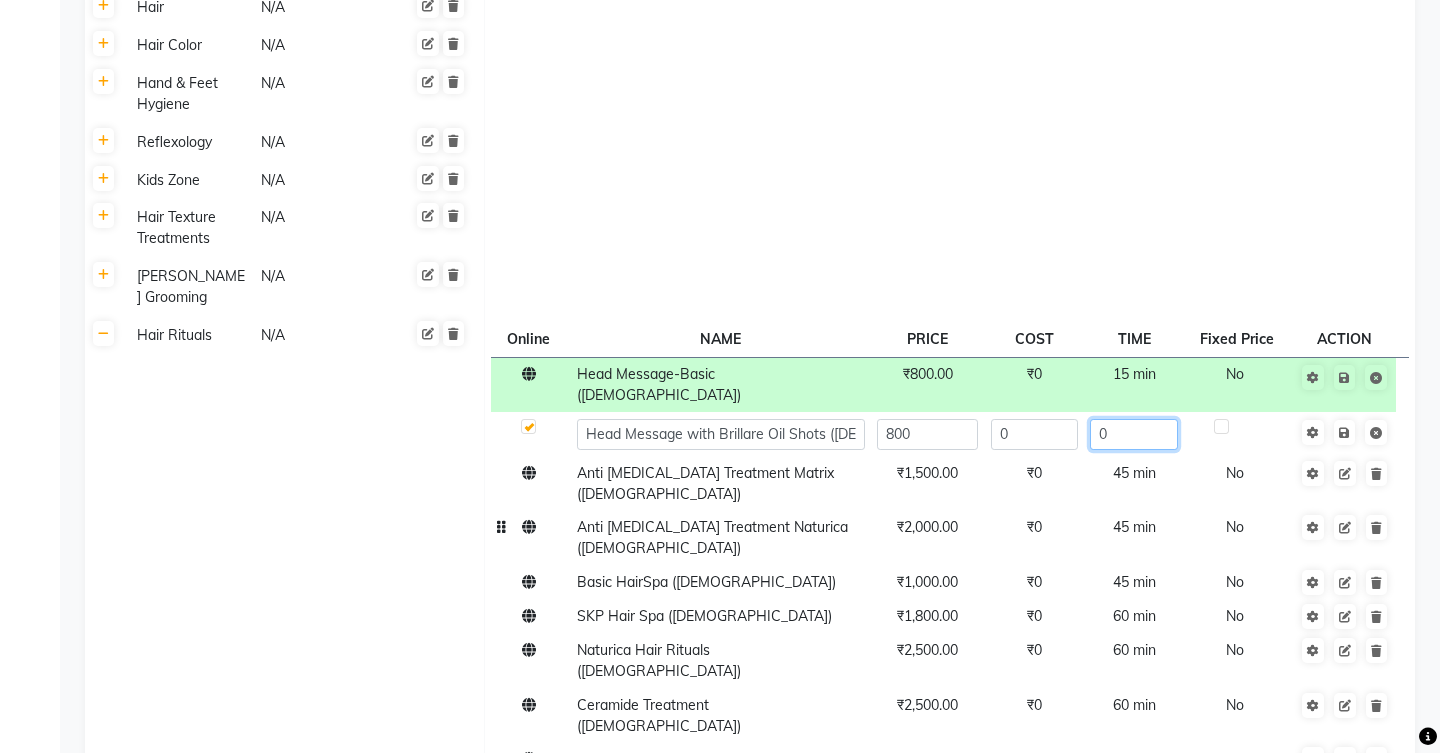 type on "20" 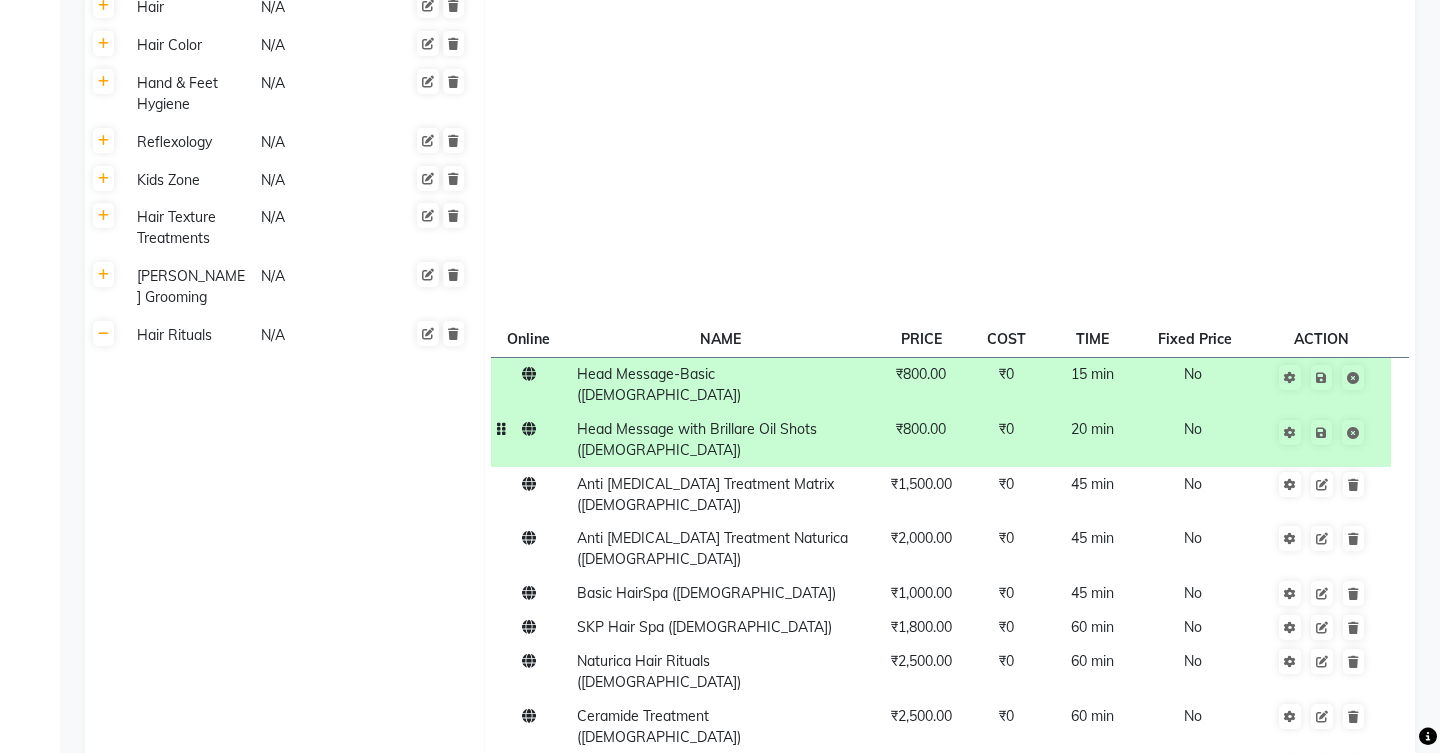 click on "₹800.00" 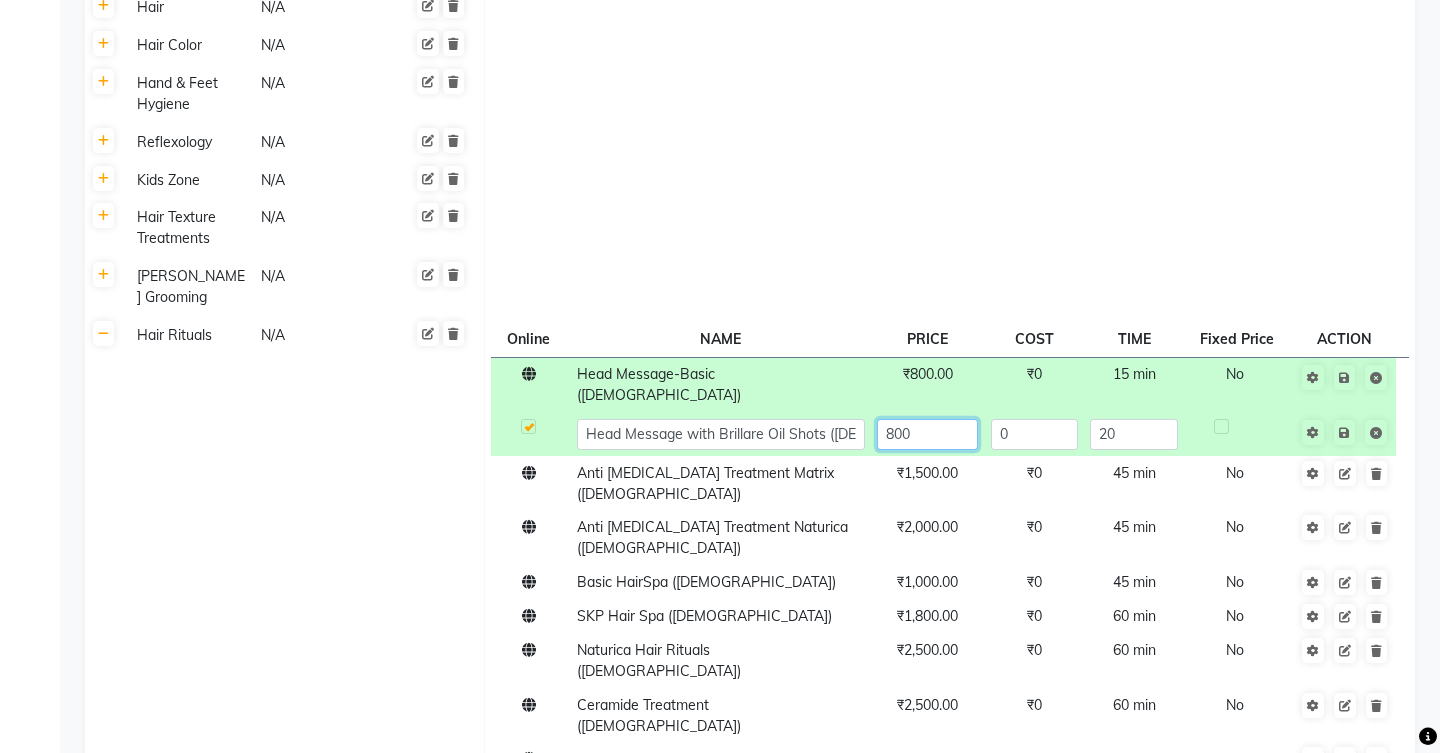 click on "800" 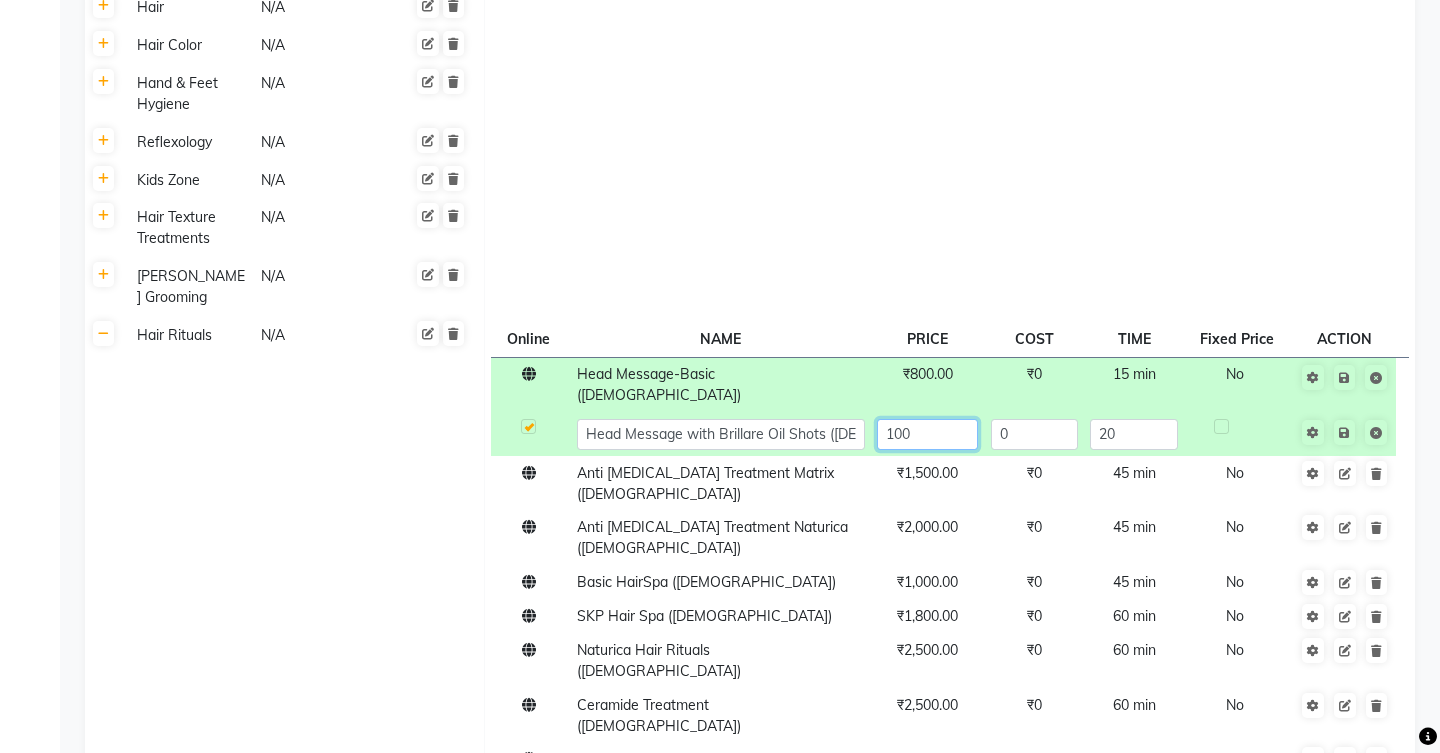 type on "1000" 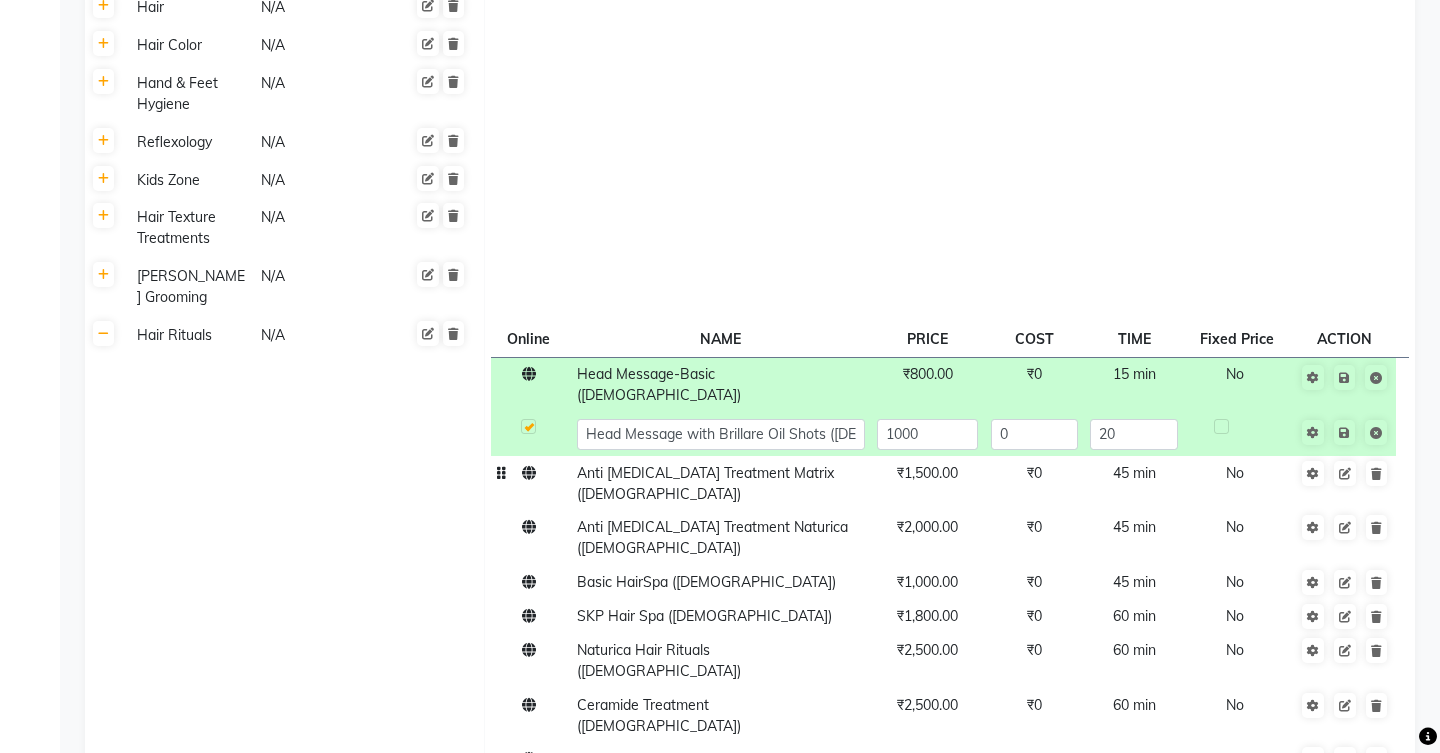 click on "Anti [MEDICAL_DATA] Treatment  Matrix ([DEMOGRAPHIC_DATA])" 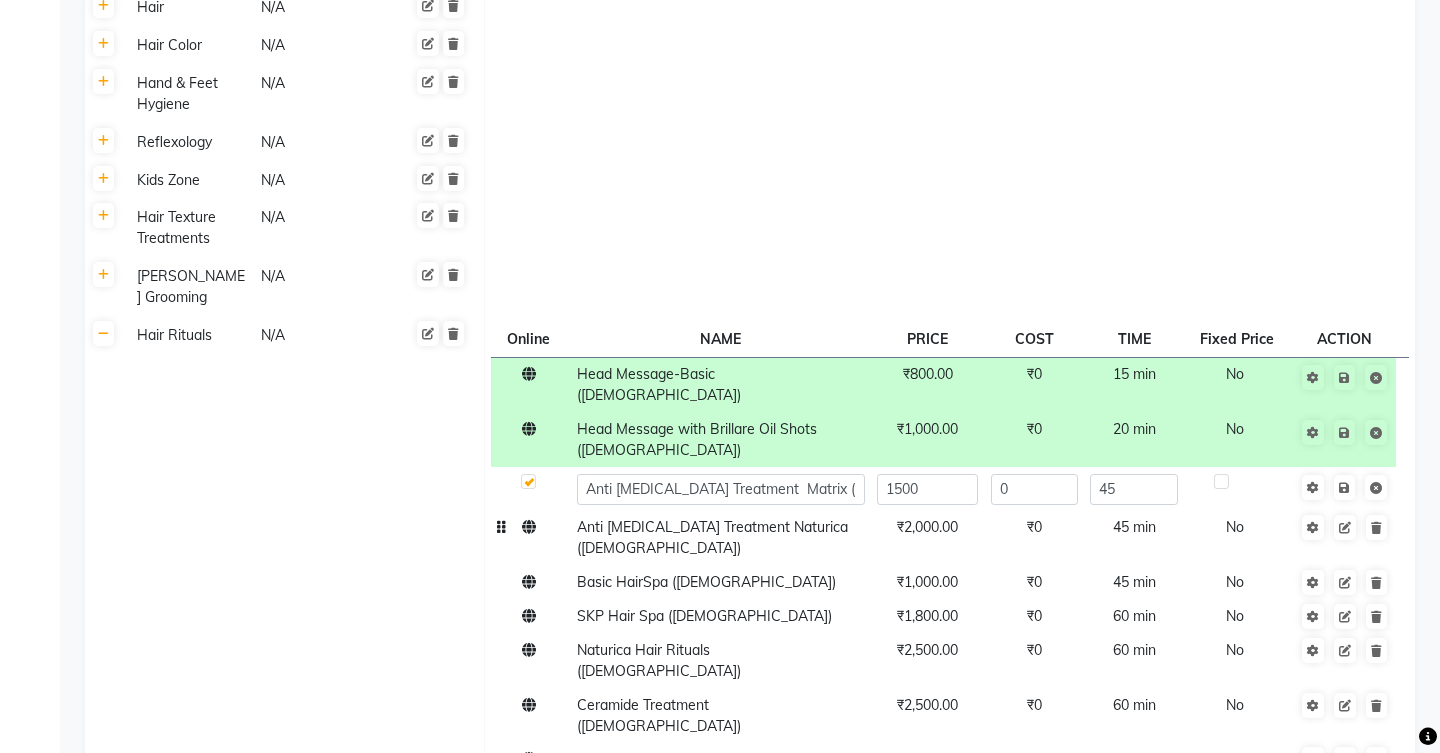 click on "Anti [MEDICAL_DATA] Treatment Naturica ([DEMOGRAPHIC_DATA])" 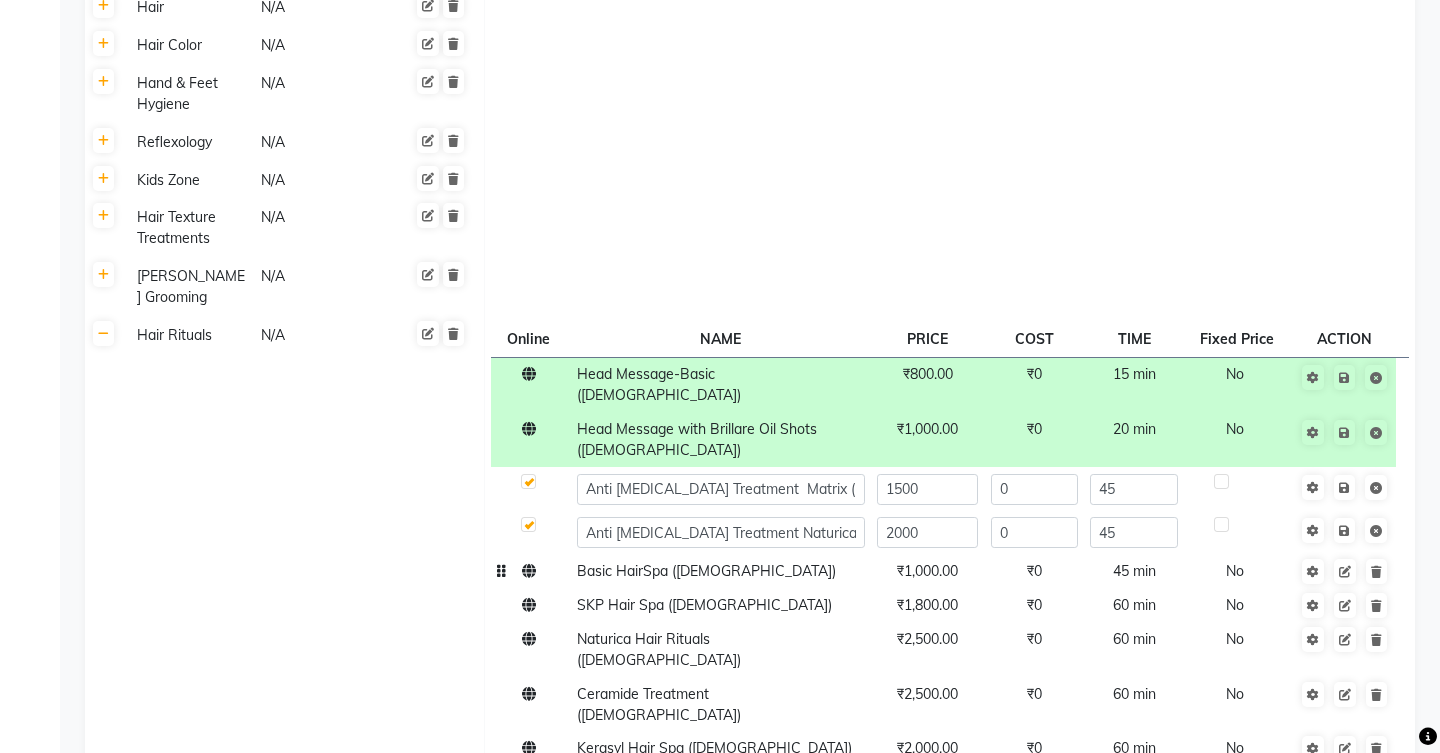 click on "Basic HairSpa ([DEMOGRAPHIC_DATA])" 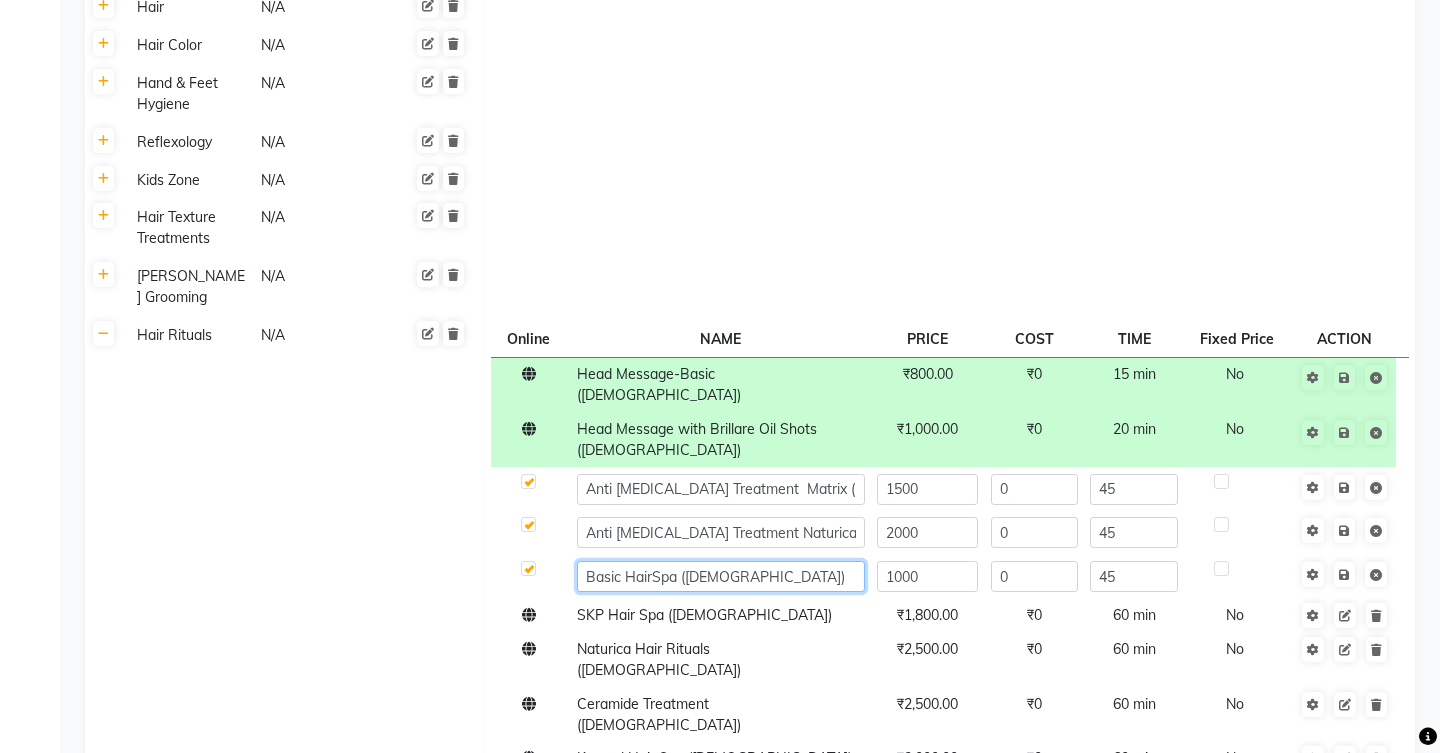 click on "Basic HairSpa ([DEMOGRAPHIC_DATA])" 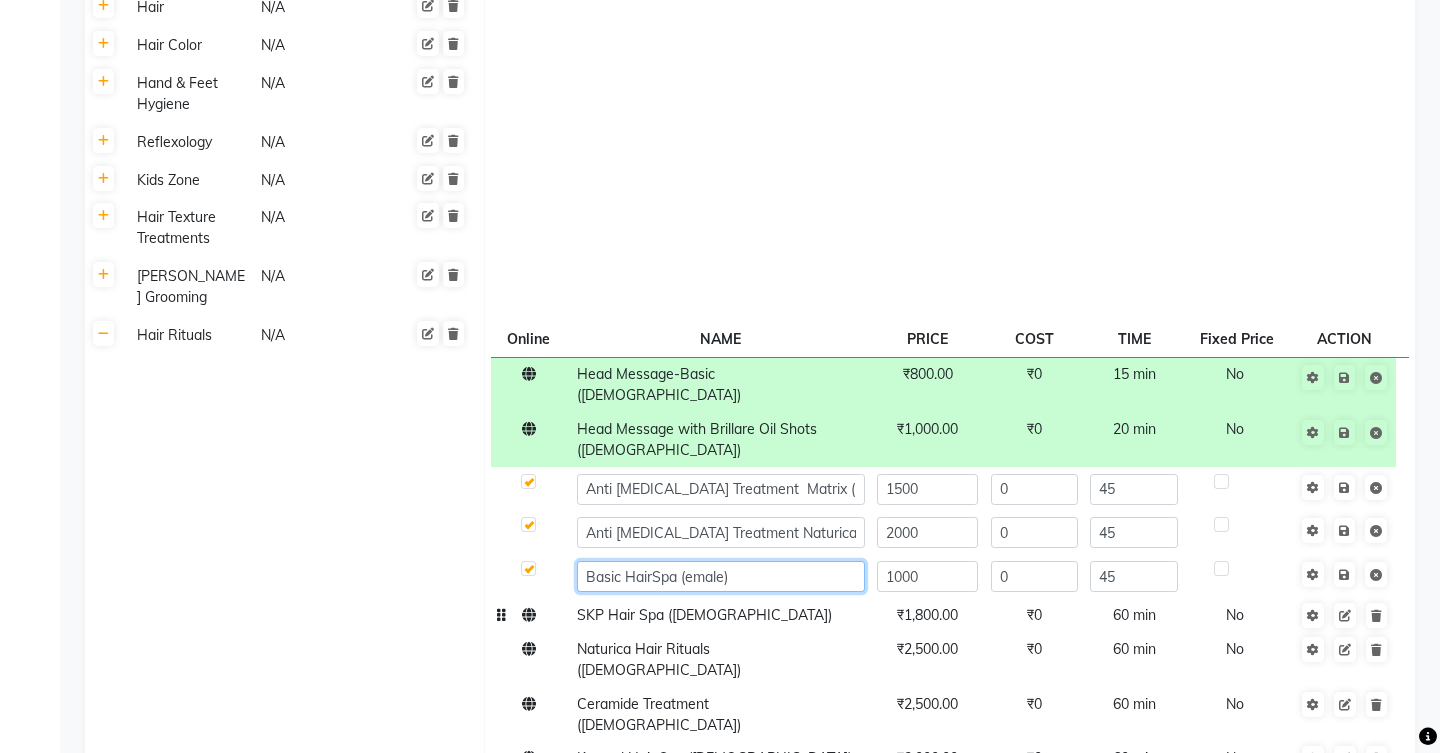 type on "Basic HairSpa ([DEMOGRAPHIC_DATA])" 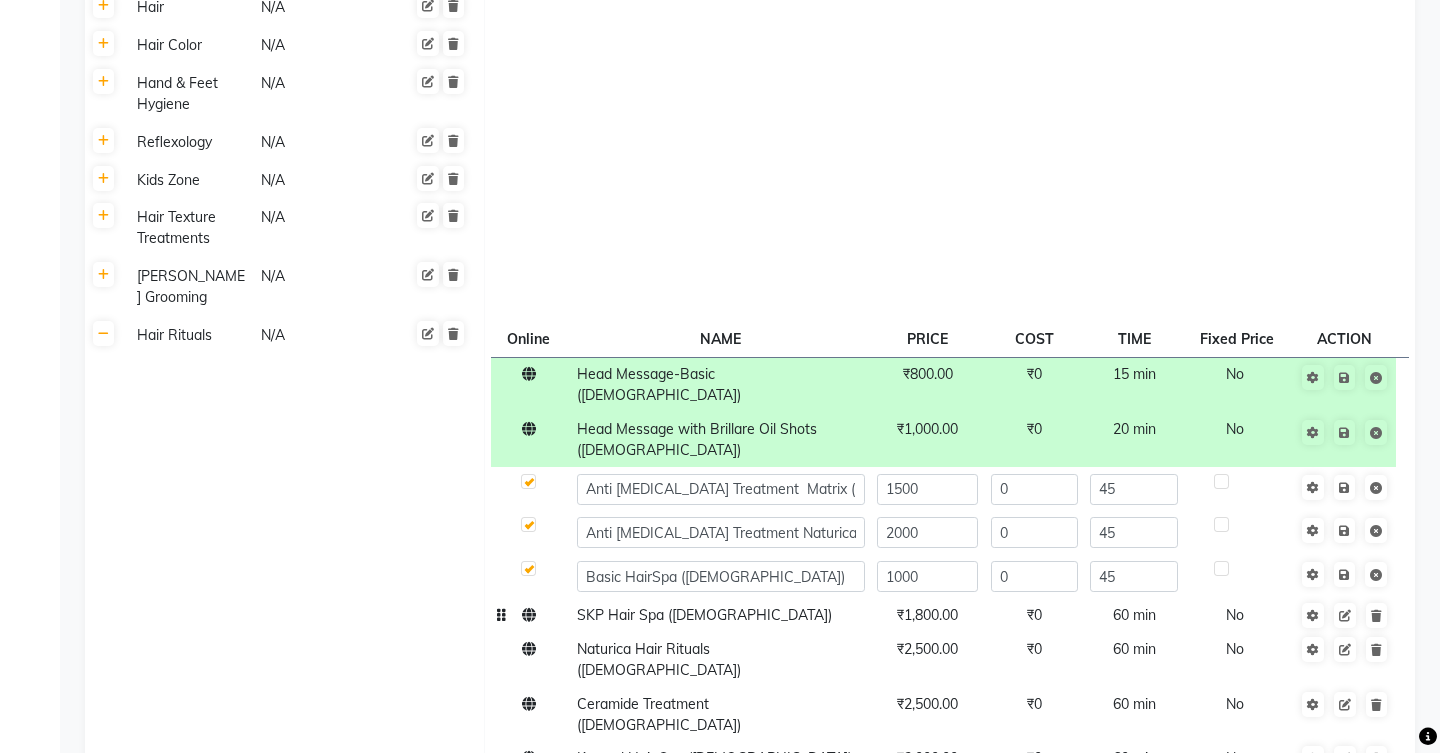 click on "SKP Hair Spa ([DEMOGRAPHIC_DATA])" 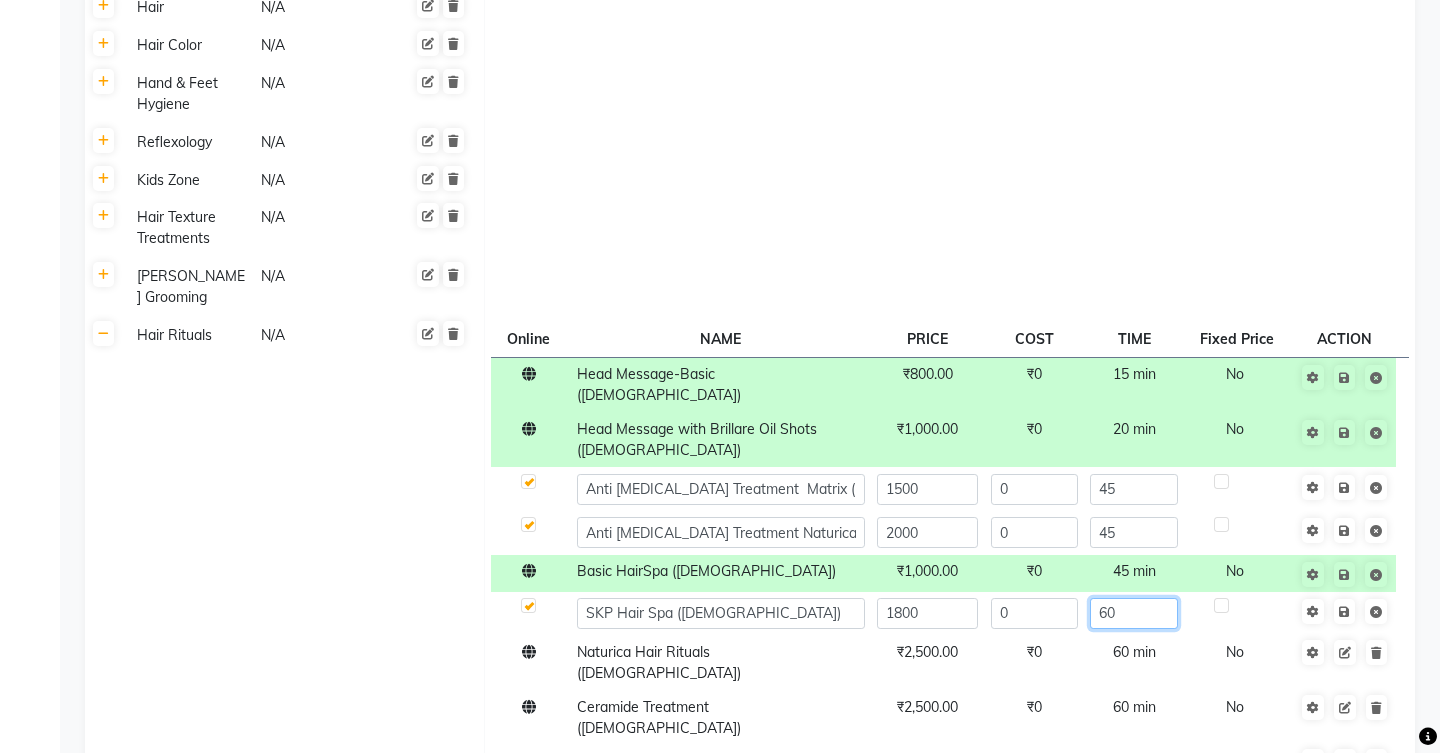 click on "60" 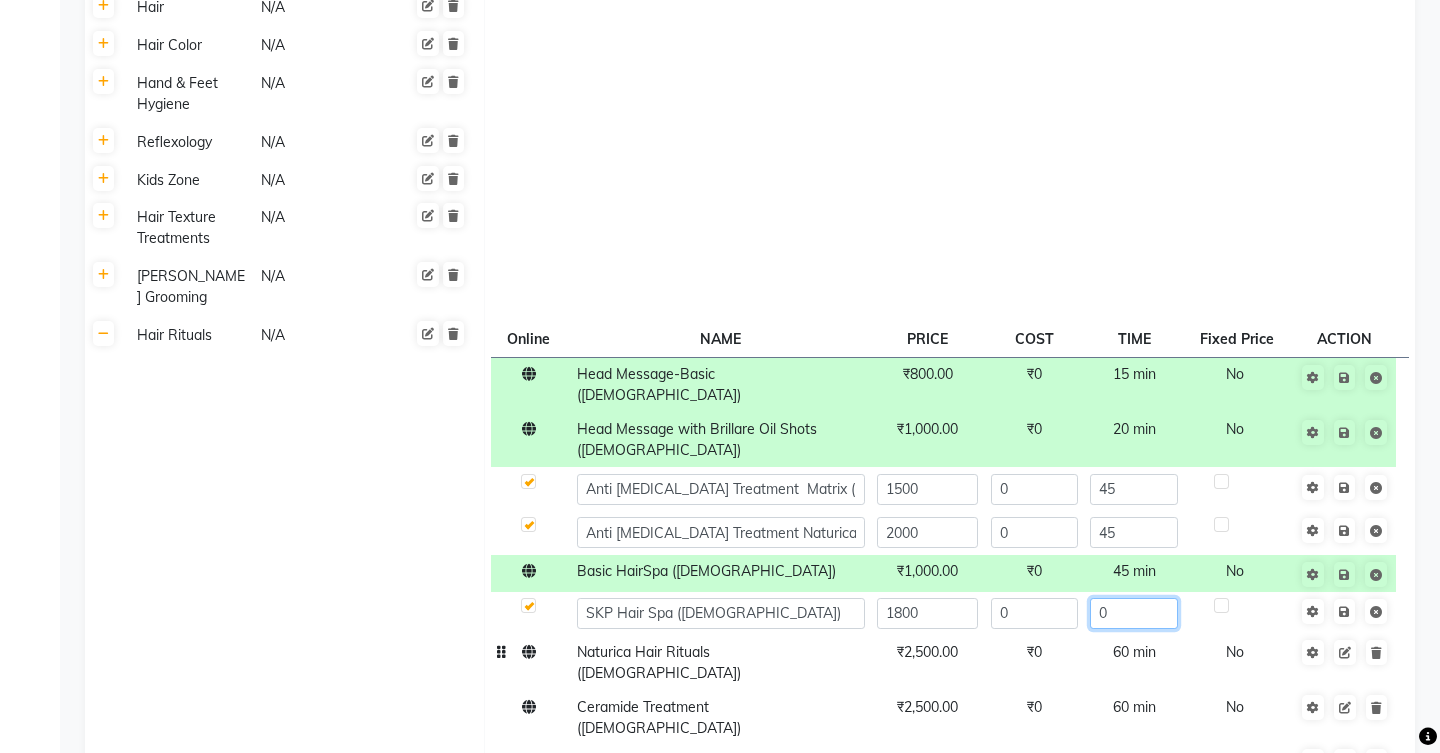 type on "50" 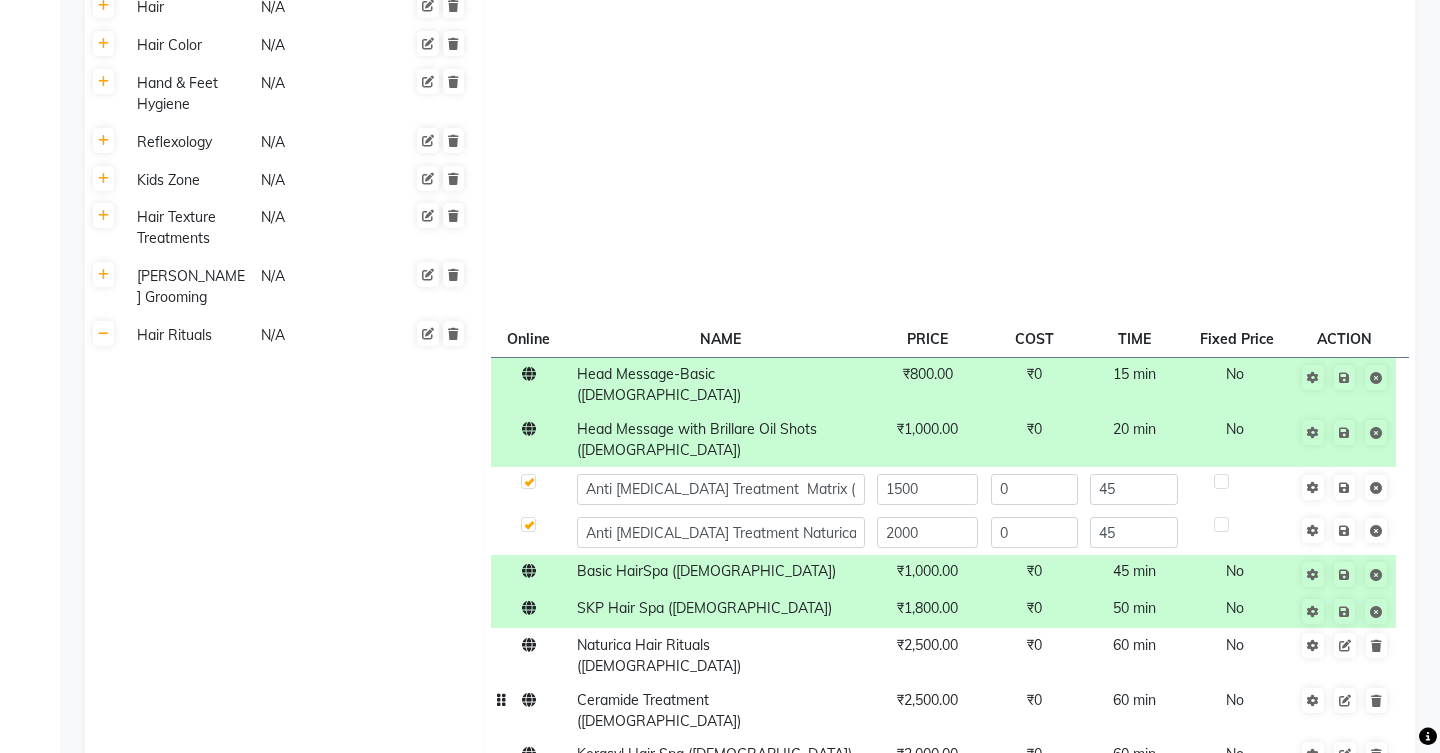 click on "Head Message-Basic ([DEMOGRAPHIC_DATA]) ₹800.00 ₹0 15 min  No  Head Message with Brillare Oil Shots ([DEMOGRAPHIC_DATA]) ₹1,000.00 ₹0 20 min  No  Anti [MEDICAL_DATA] Treatment  Matrix ([DEMOGRAPHIC_DATA]) 1500 0 45 Anti [MEDICAL_DATA] Treatment Naturica ([DEMOGRAPHIC_DATA]) 2000 0 45 Basic HairSpa ([DEMOGRAPHIC_DATA]) ₹1,000.00 ₹0 45 min  No  SKP Hair Spa ([DEMOGRAPHIC_DATA]) ₹1,800.00 ₹0 50 min  No  Naturica Hair Rituals ([DEMOGRAPHIC_DATA]) ₹2,500.00 ₹0 60 min  No  Ceramide Treatment ([DEMOGRAPHIC_DATA]) ₹2,500.00 ₹0 60 min  No  Kerasyl Hair Spa ([DEMOGRAPHIC_DATA]) ₹2,000.00 ₹0 60 min  No  Root Deep Treatment ([DEMOGRAPHIC_DATA]) ₹2,500.00 ₹0 70 min  No  Head Message- Basic ([DEMOGRAPHIC_DATA]) ₹400.00 ₹0 30 min  No  Head Message with Brillare Oil Shots ([DEMOGRAPHIC_DATA]) ₹500.00 ₹0 30 min  No  Anti [MEDICAL_DATA] Treatment Matrix ([DEMOGRAPHIC_DATA]) ₹1,200.00 ₹0 30 min  No  Basic HairSap ([DEMOGRAPHIC_DATA]) ₹800.00 ₹0 30 min  No  SKP Hair Spa ([DEMOGRAPHIC_DATA]) ₹1,200.00 ₹0 30 min  No  Naturica Hair Rituals ([DEMOGRAPHIC_DATA]) ₹1,500.00 ₹0 30 min  No  Kerasyl HairSpa ([DEMOGRAPHIC_DATA]) ₹1,500.00 ₹0 30 min  No  Ceramide Treatmeant ([DEMOGRAPHIC_DATA])  ₹2,500.00 ₹0 30 min  No" 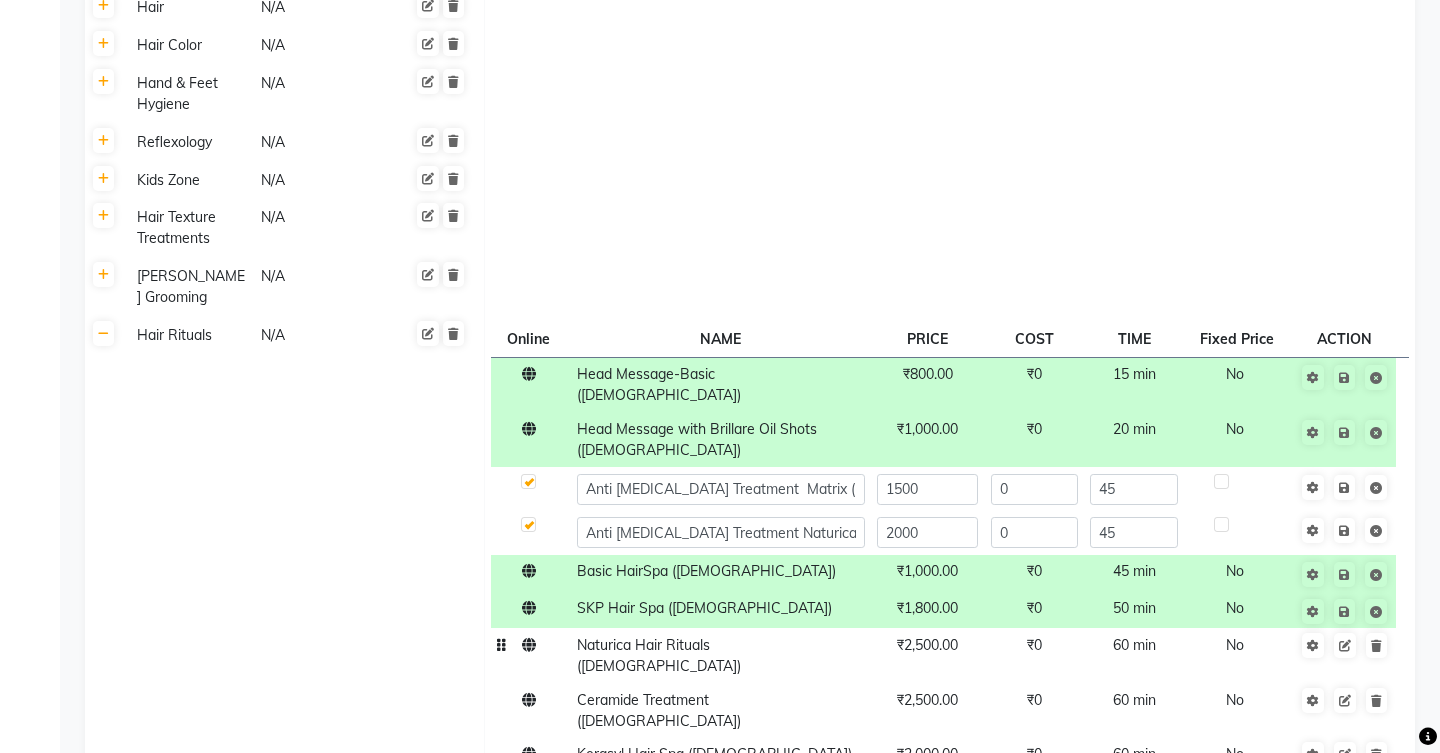 click on "Naturica Hair Rituals ([DEMOGRAPHIC_DATA])" 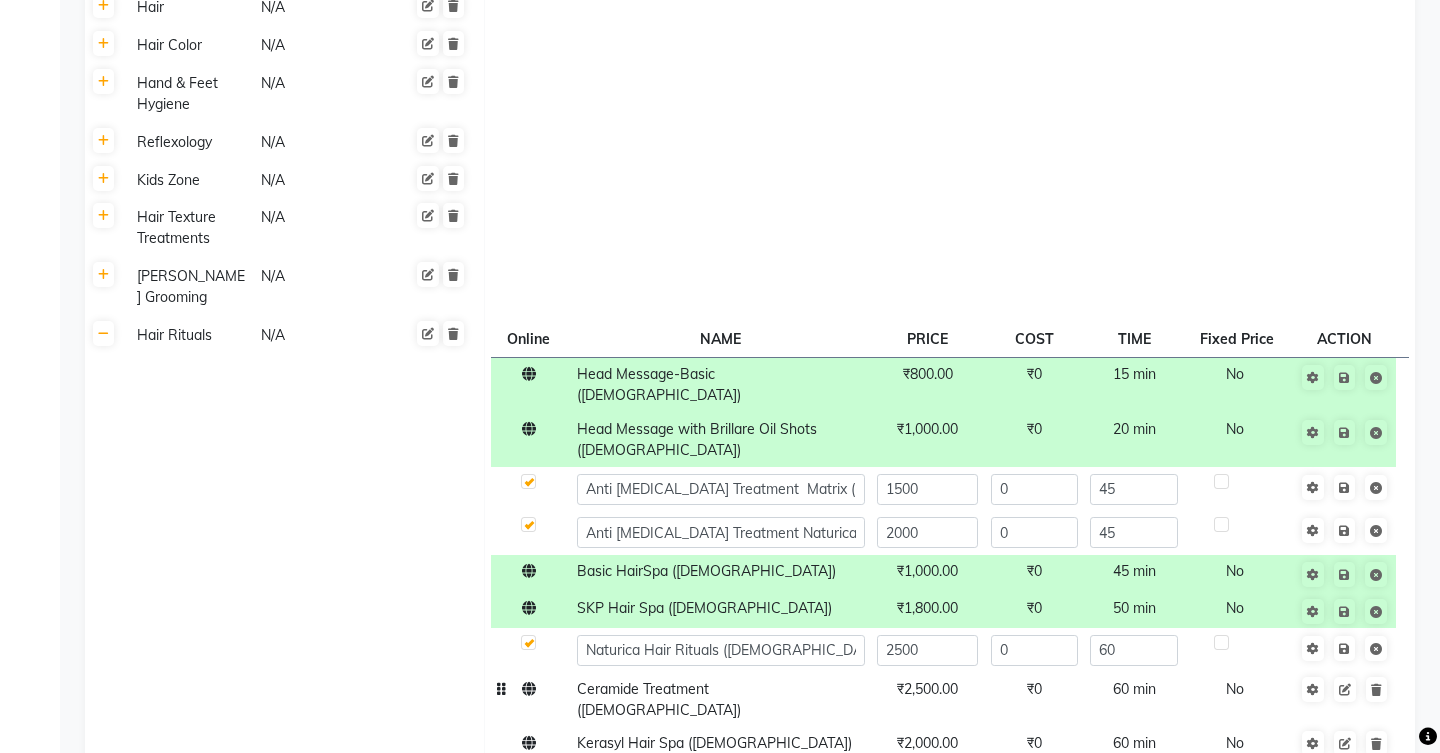 click on "Ceramide Treatment ([DEMOGRAPHIC_DATA])" 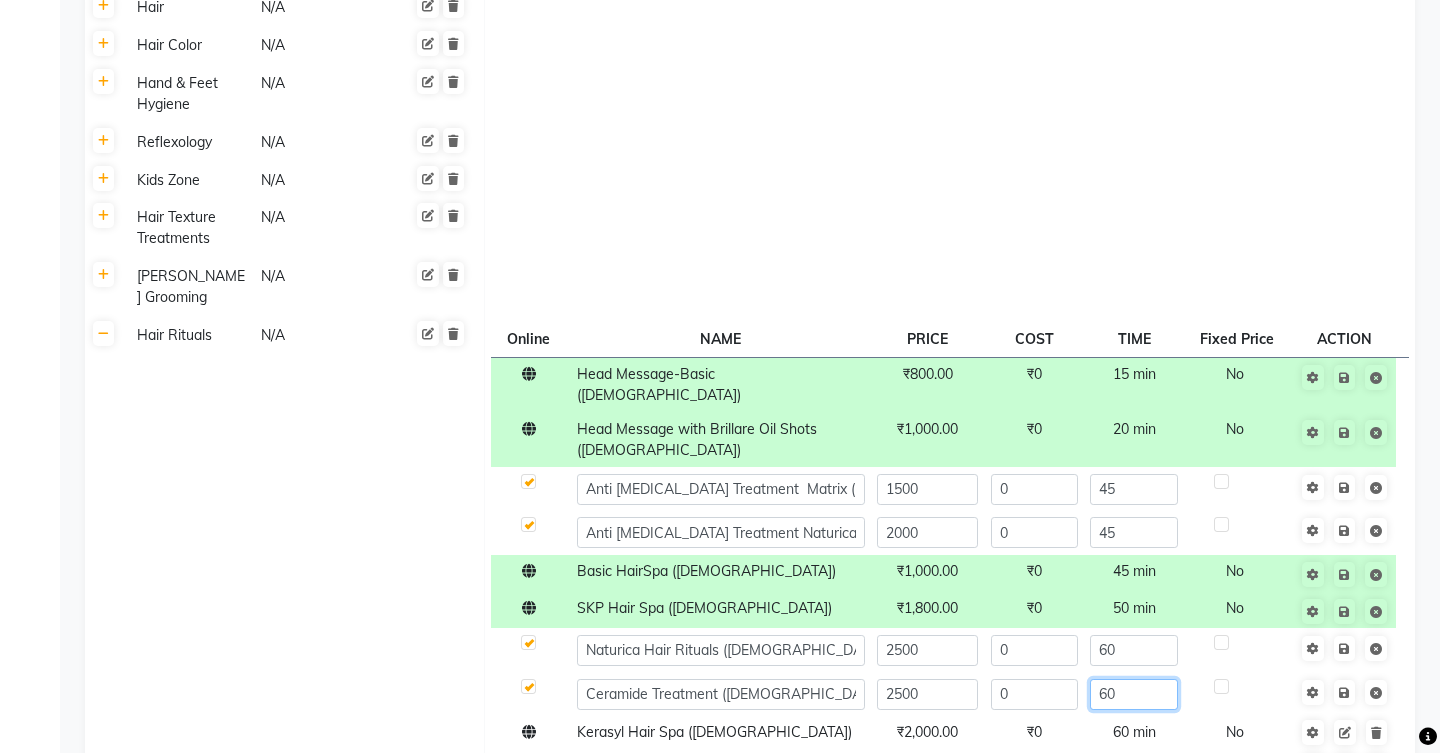 click on "60" 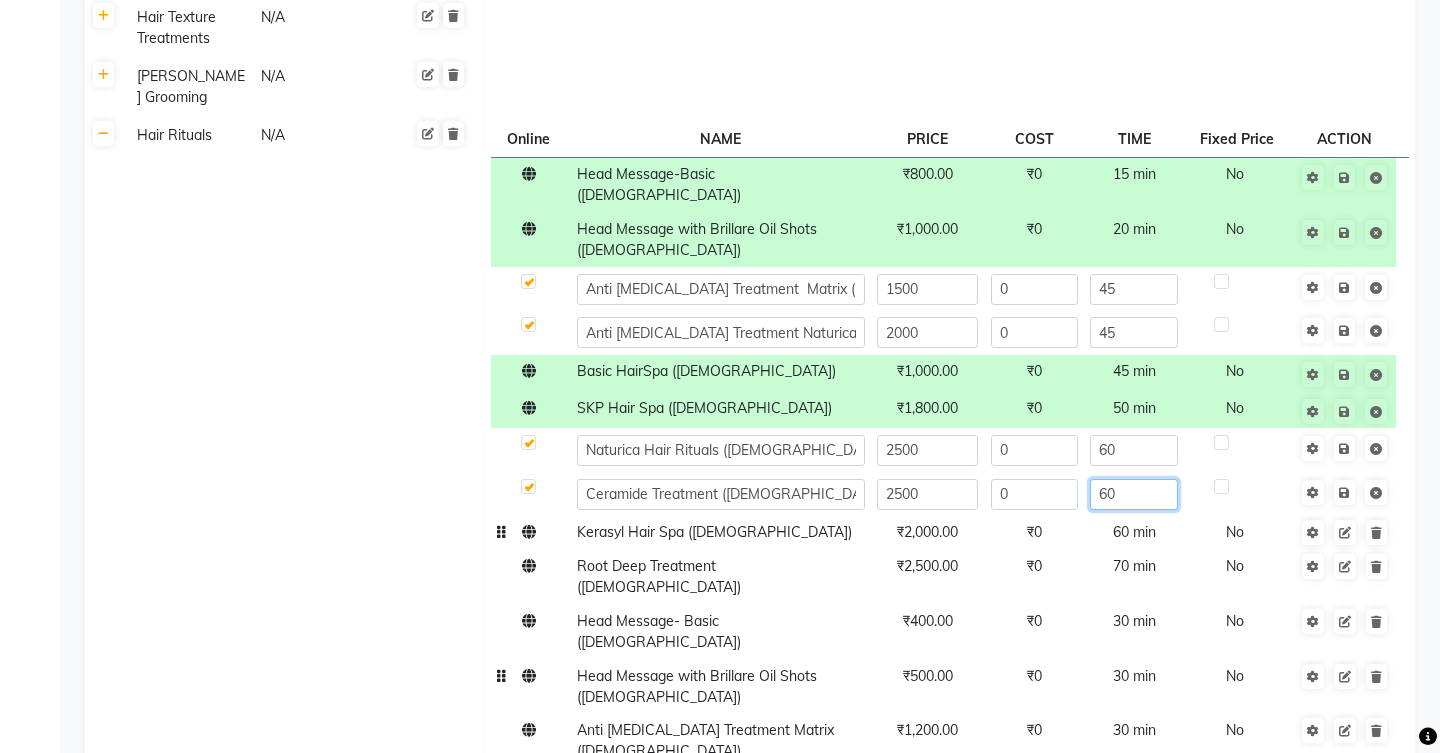 scroll, scrollTop: 828, scrollLeft: 0, axis: vertical 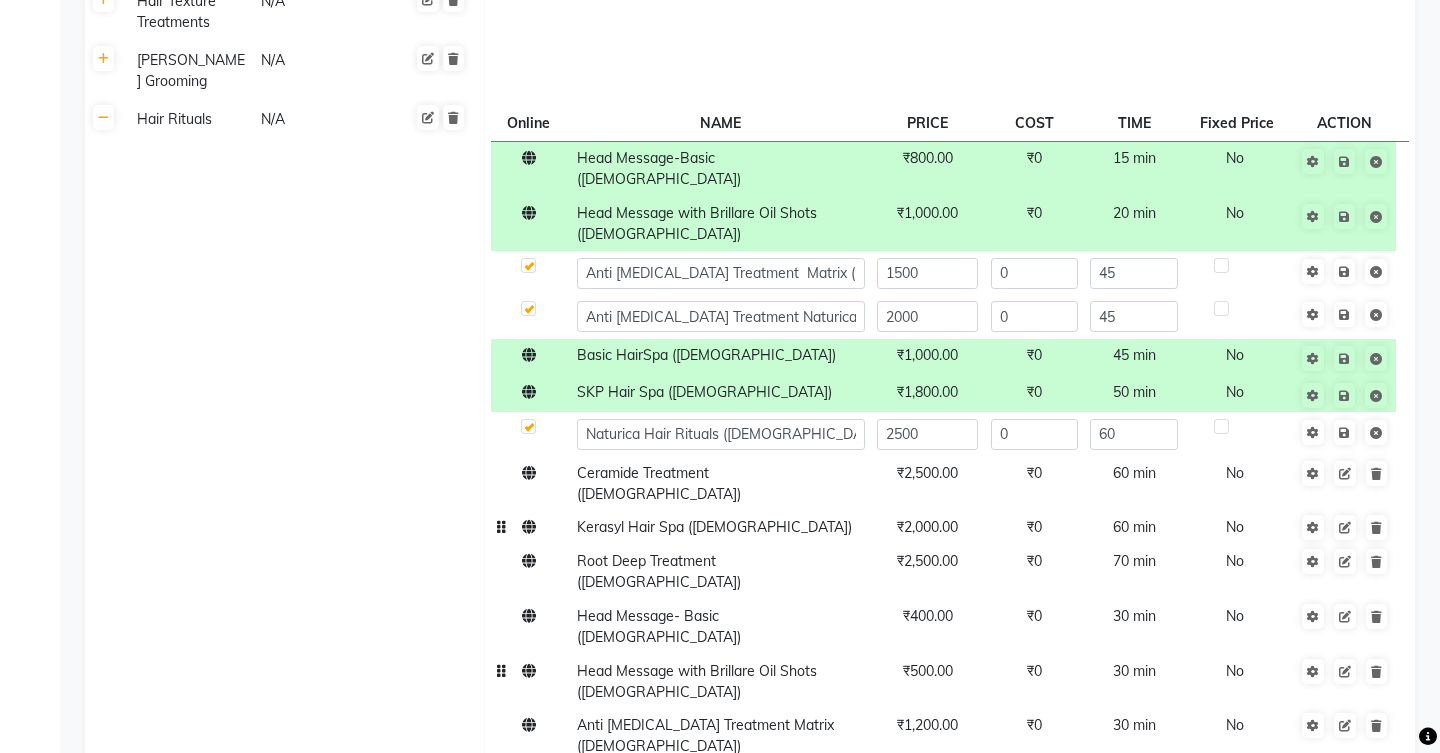 click on "₹2,000.00" 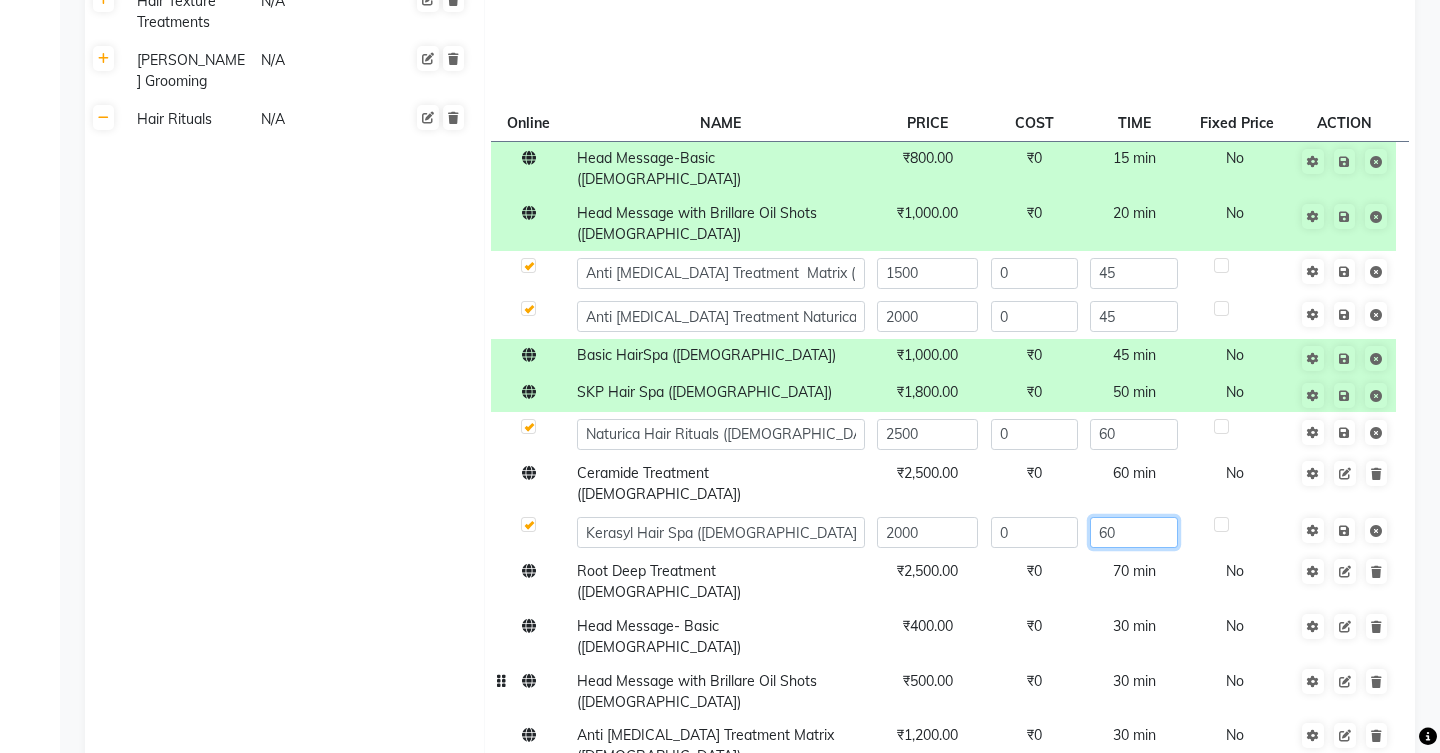 click on "60" 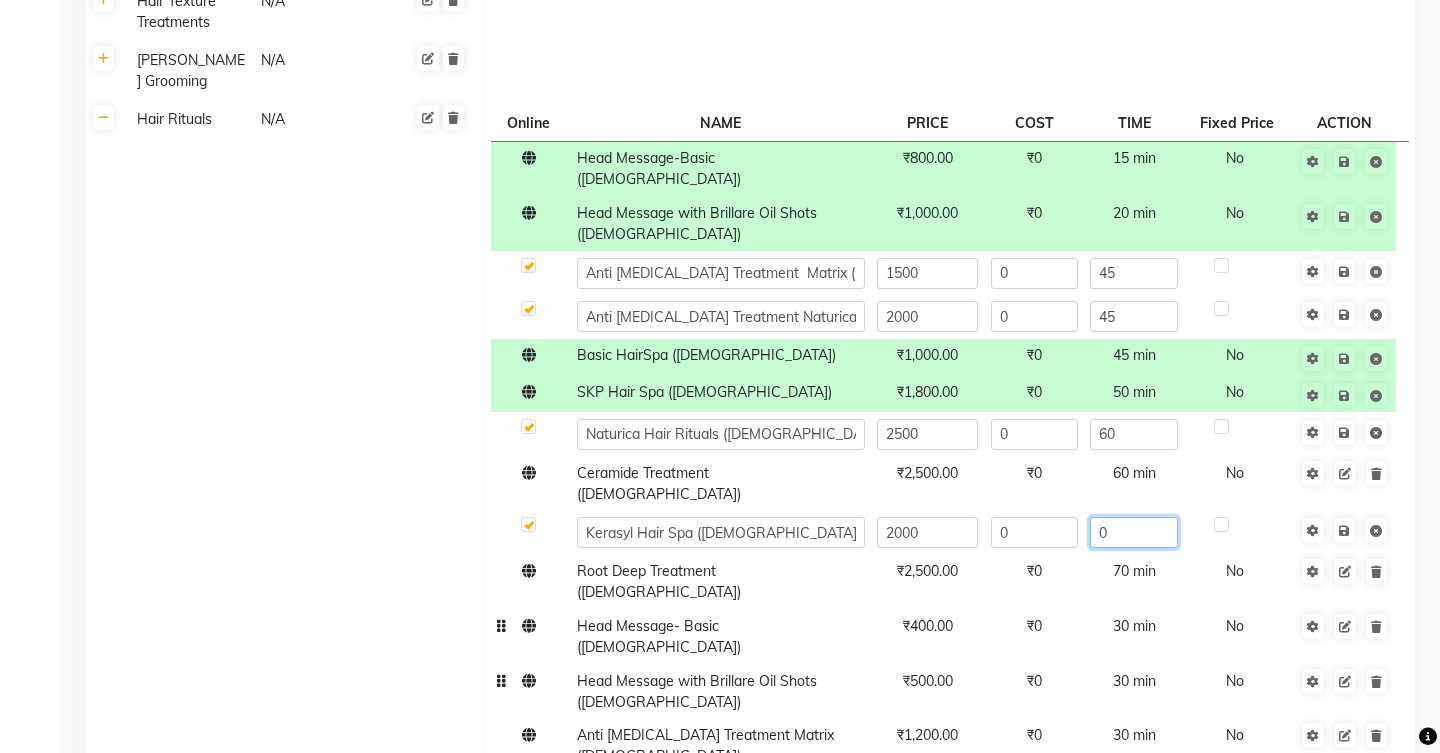 type on "50" 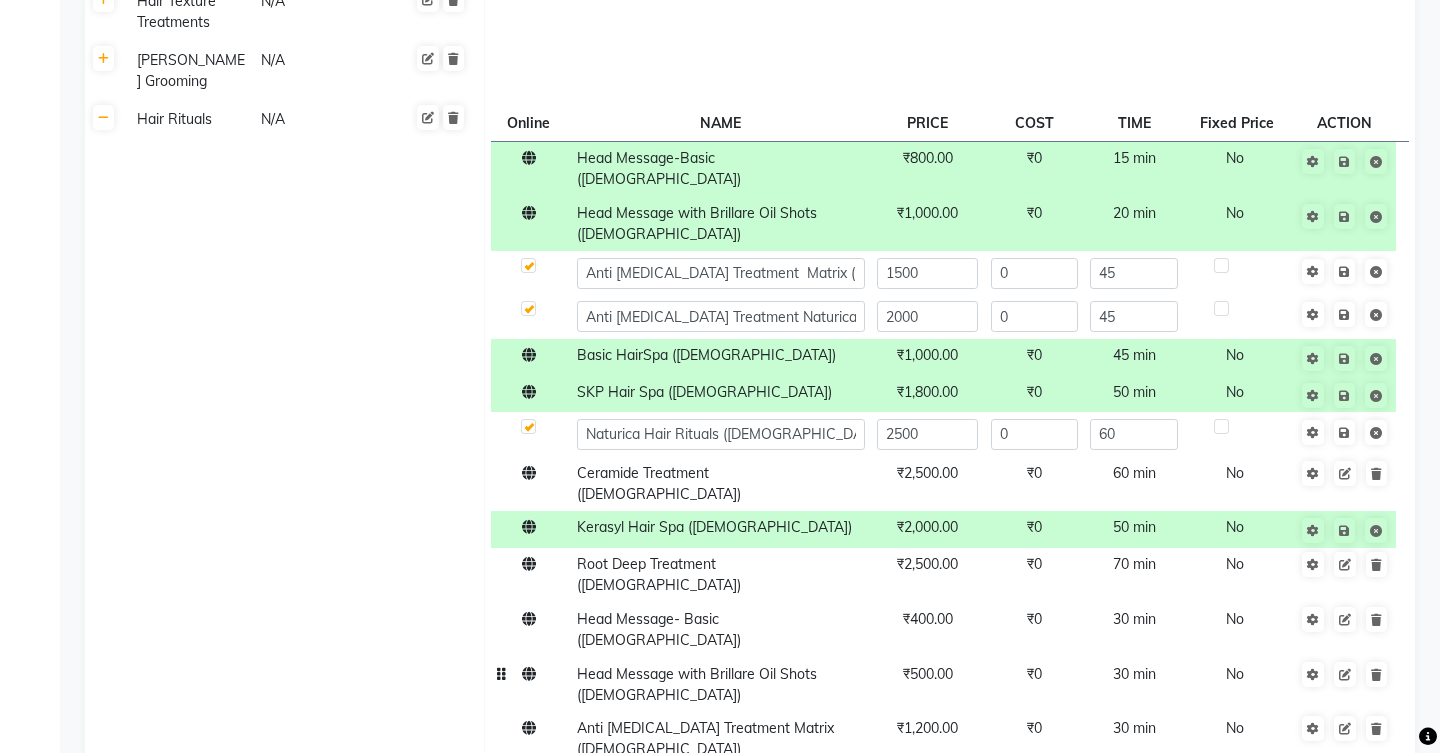 click on "Head Message with Brillare Oil Shots ([DEMOGRAPHIC_DATA])" 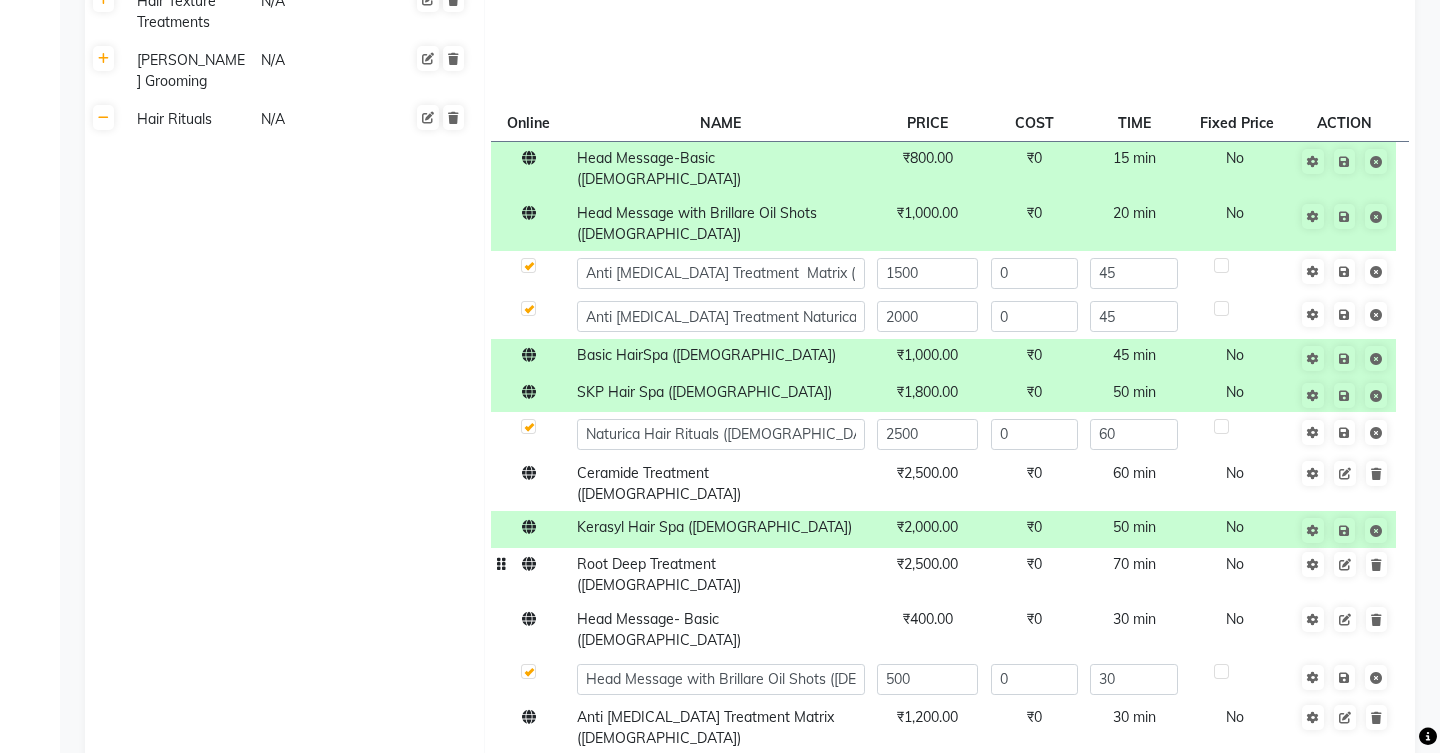 click on "Root Deep Treatment ([DEMOGRAPHIC_DATA])" 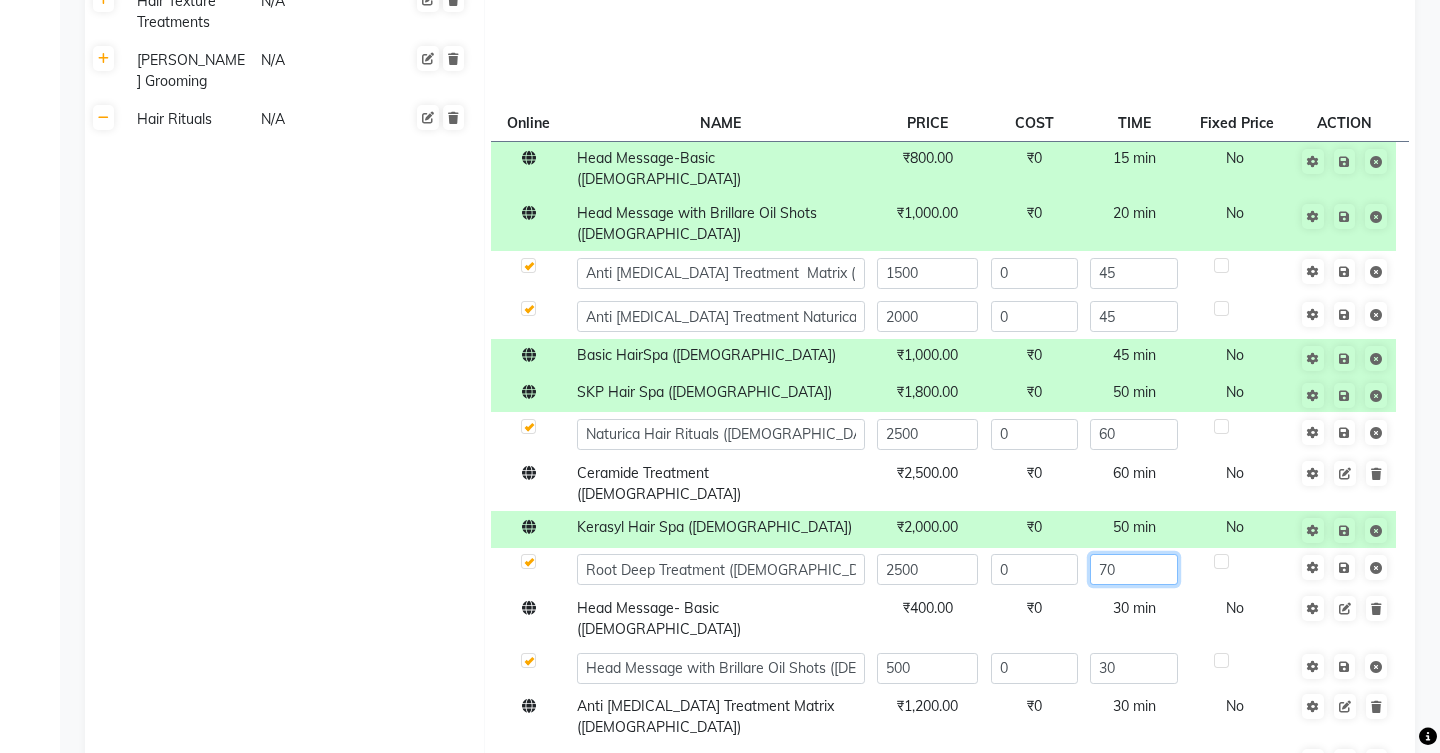 click on "70" 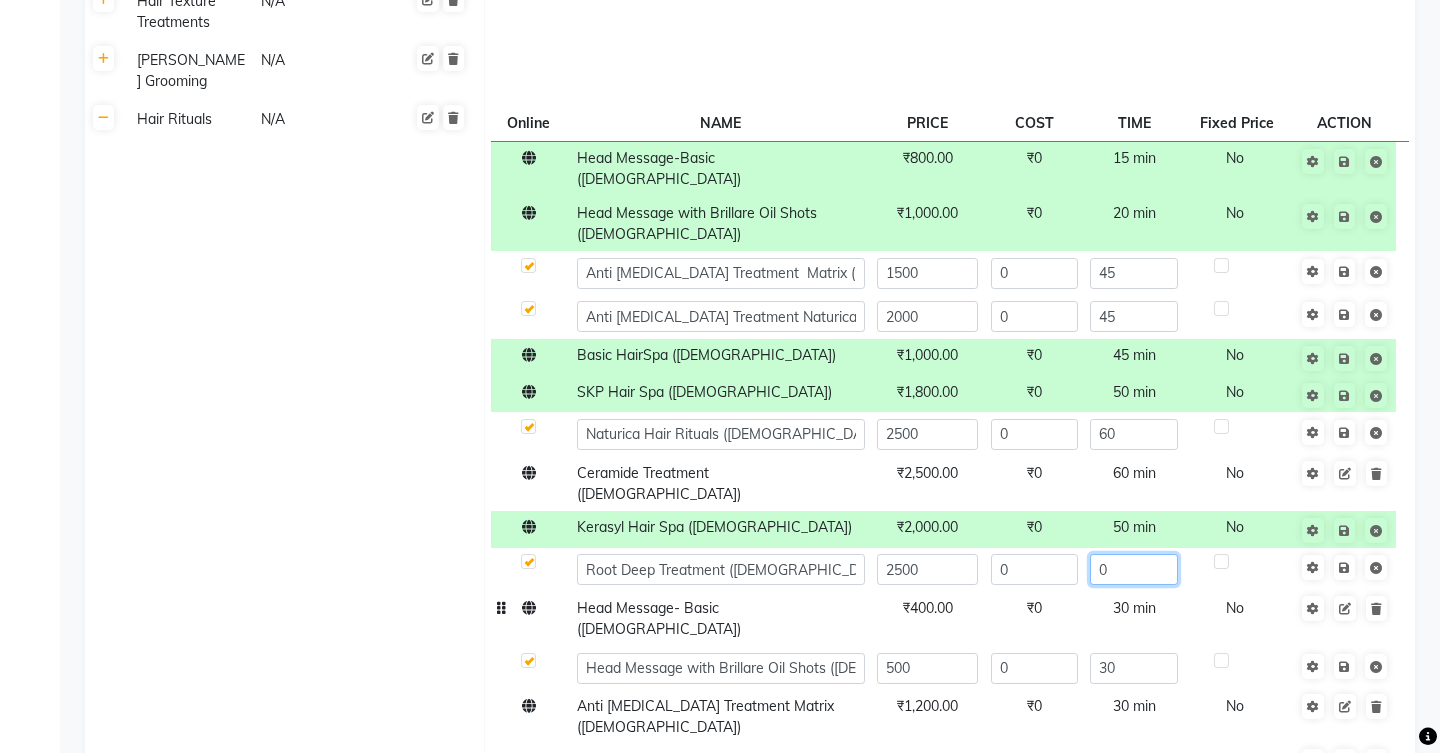 type on "60" 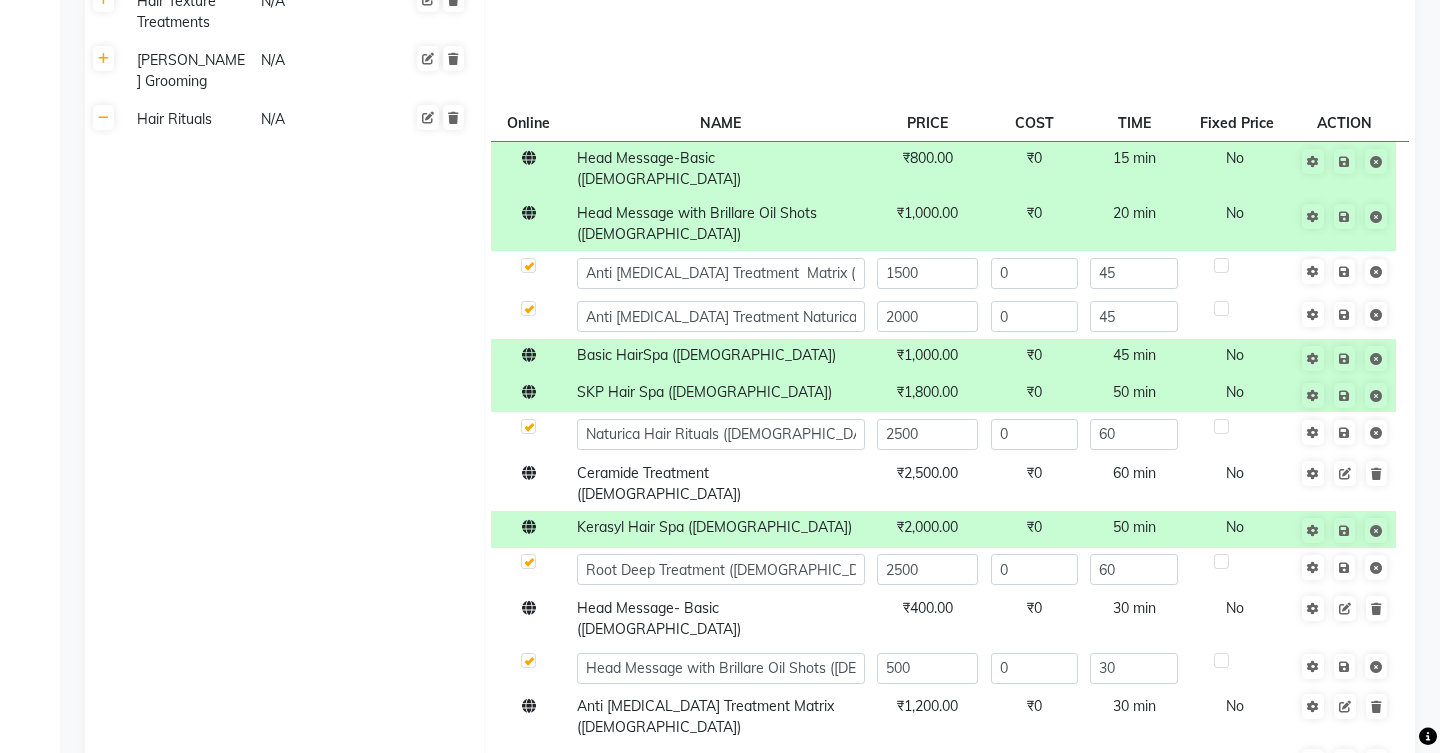 click on "Hair Rituals N/A" 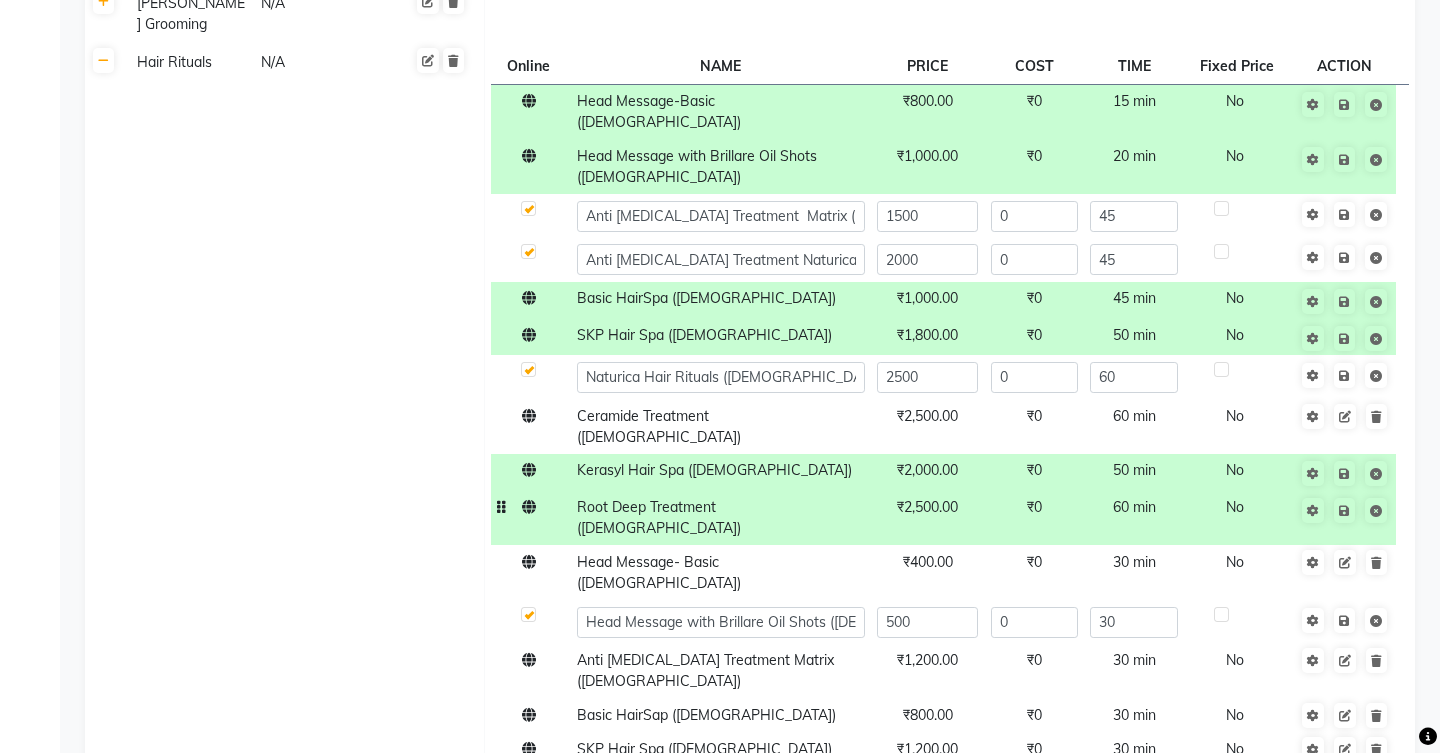 scroll, scrollTop: 890, scrollLeft: 0, axis: vertical 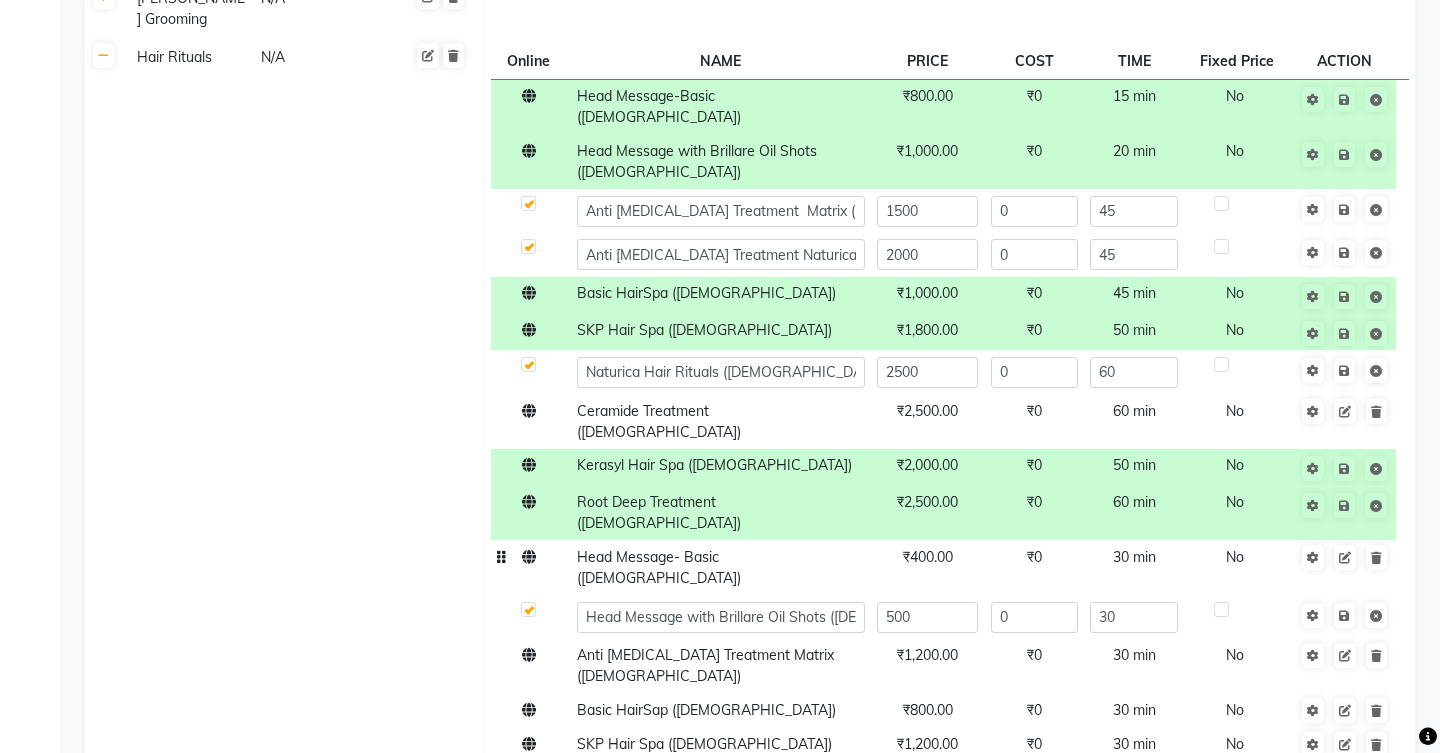 click on "₹400.00" 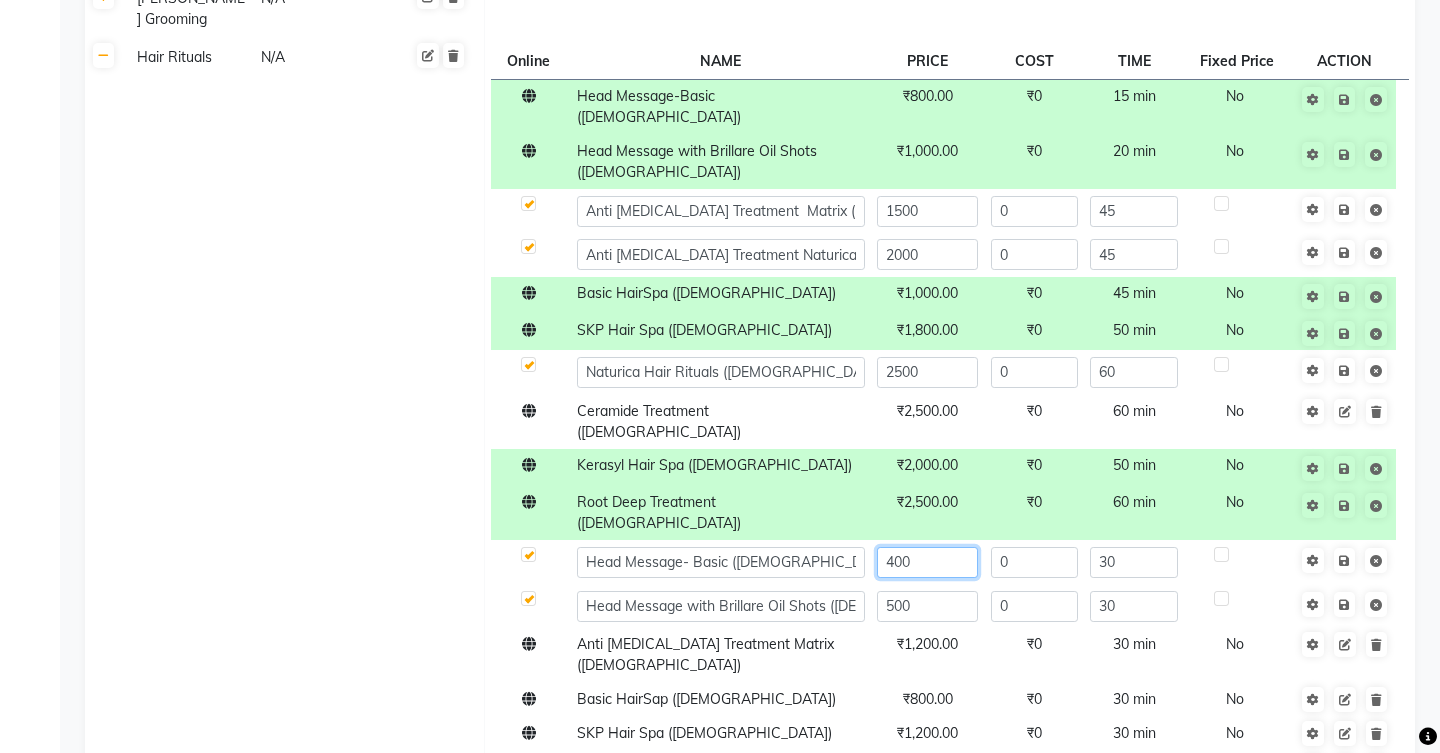 click on "400" 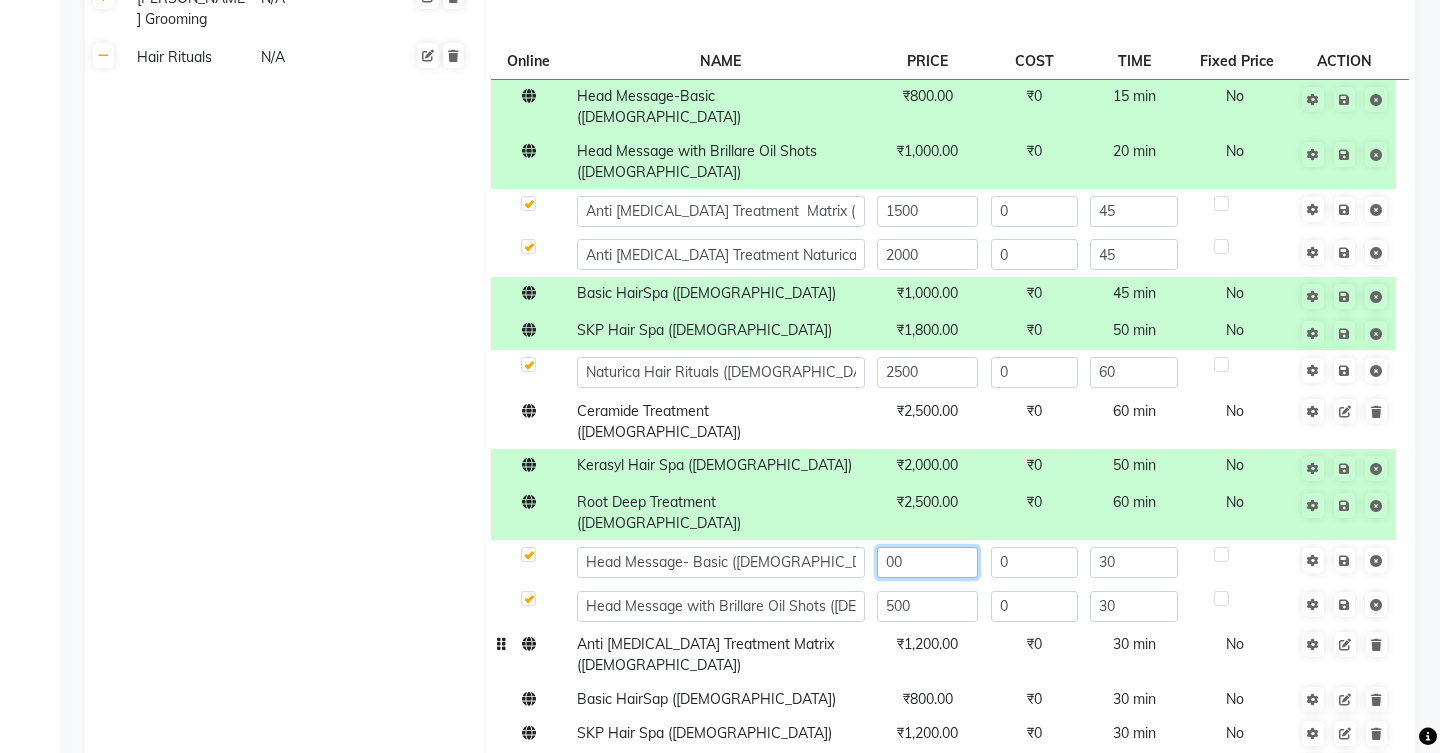 type on "600" 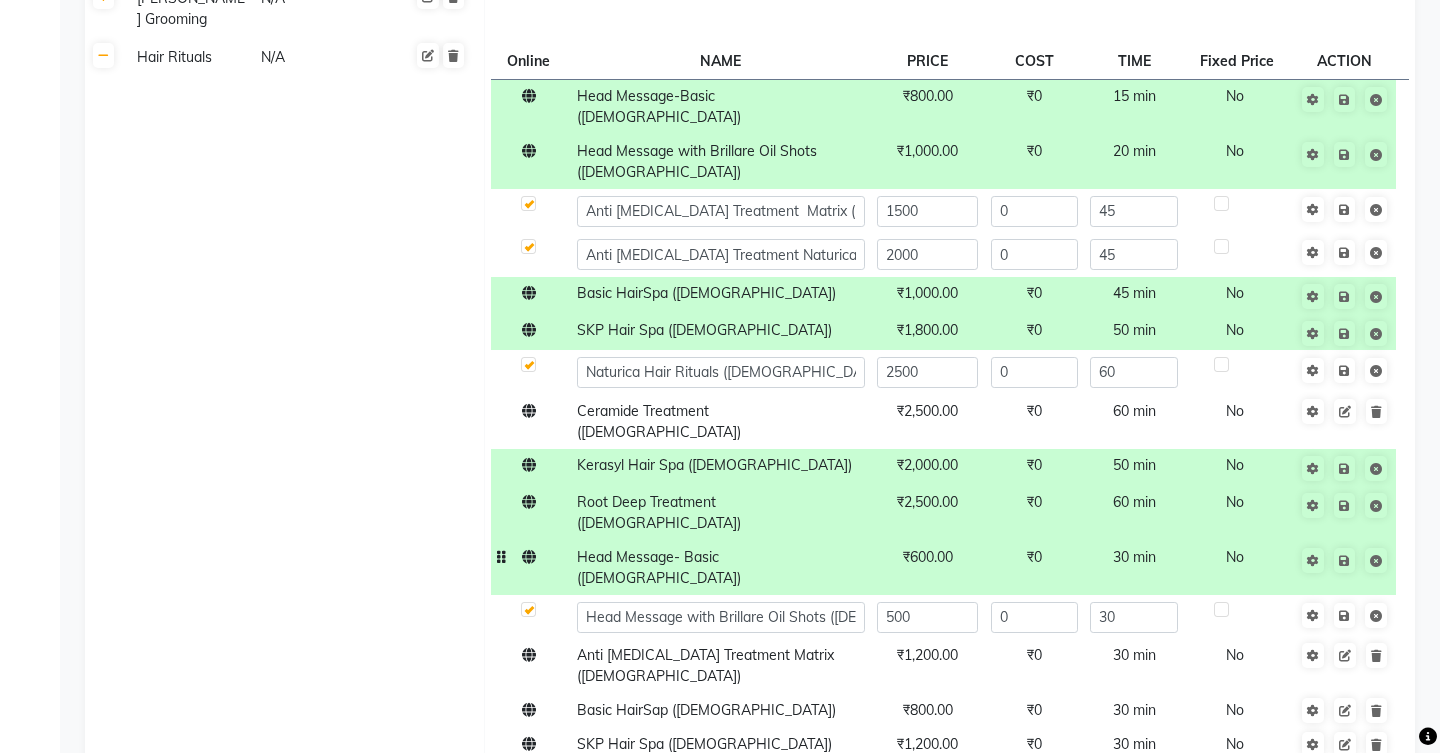 click on "30 min" 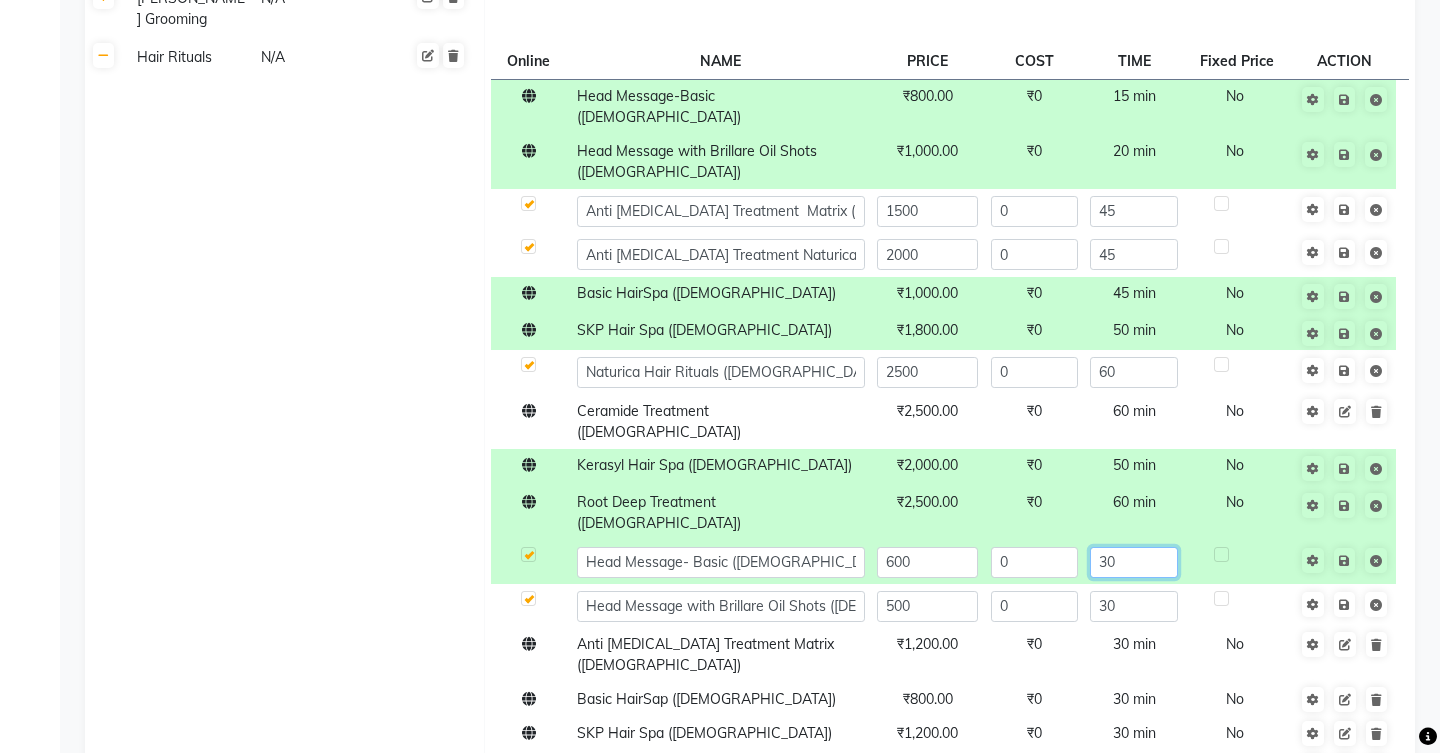 click on "30" 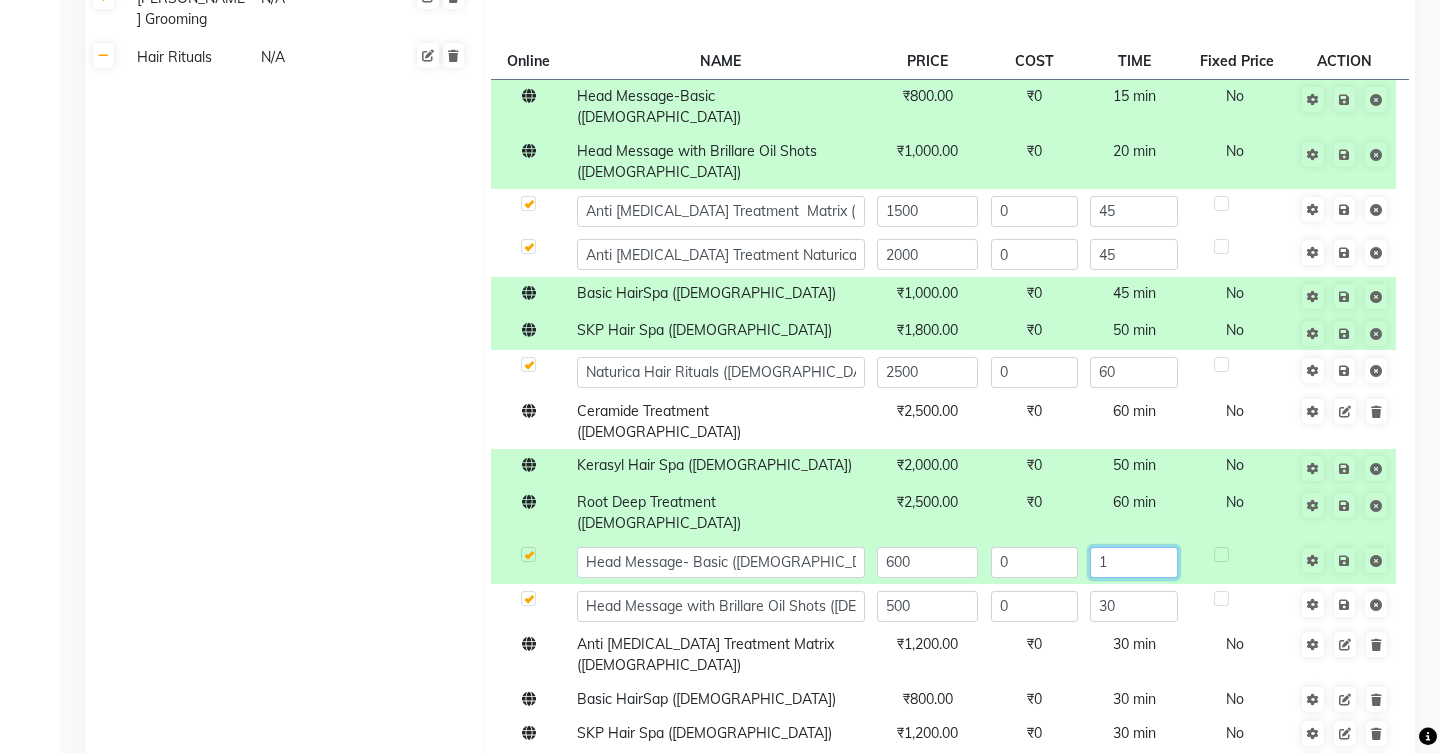 type on "15" 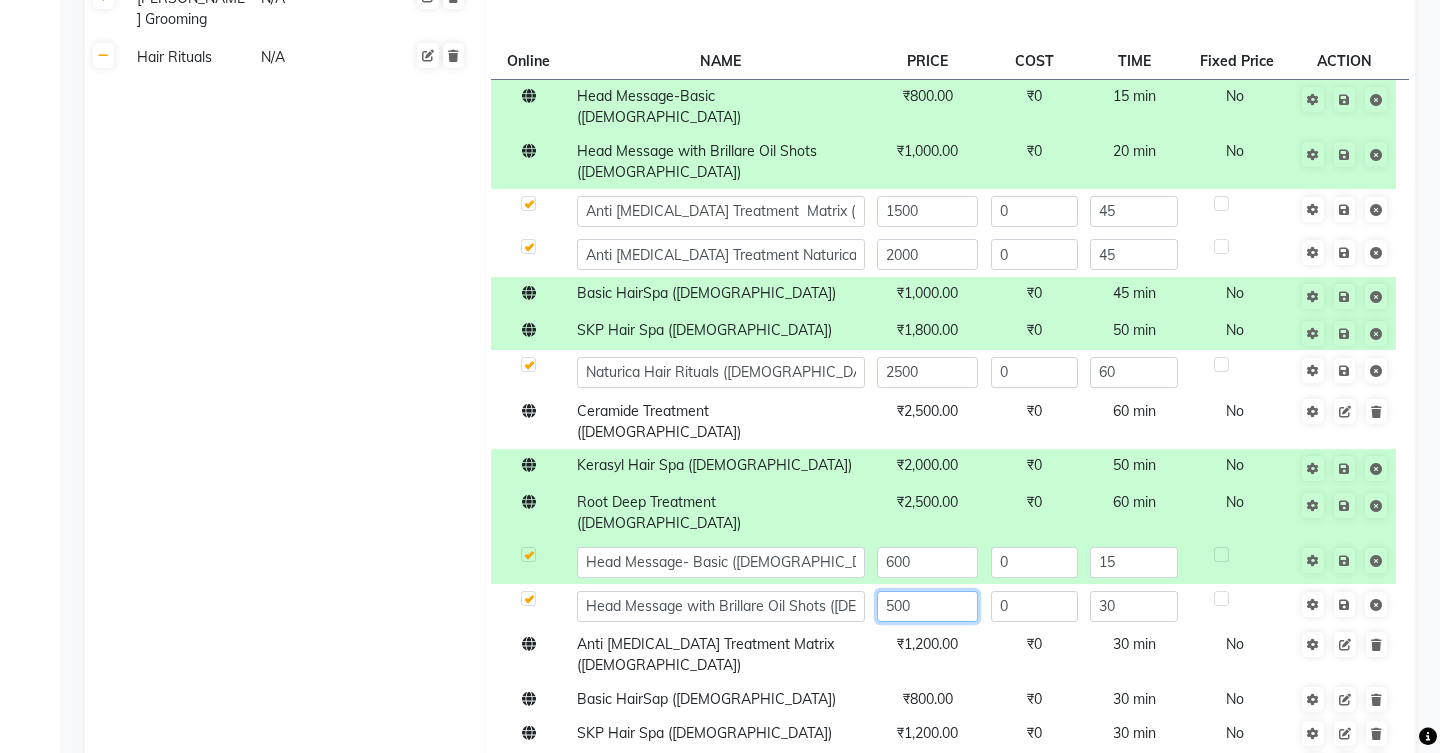 click on "500" 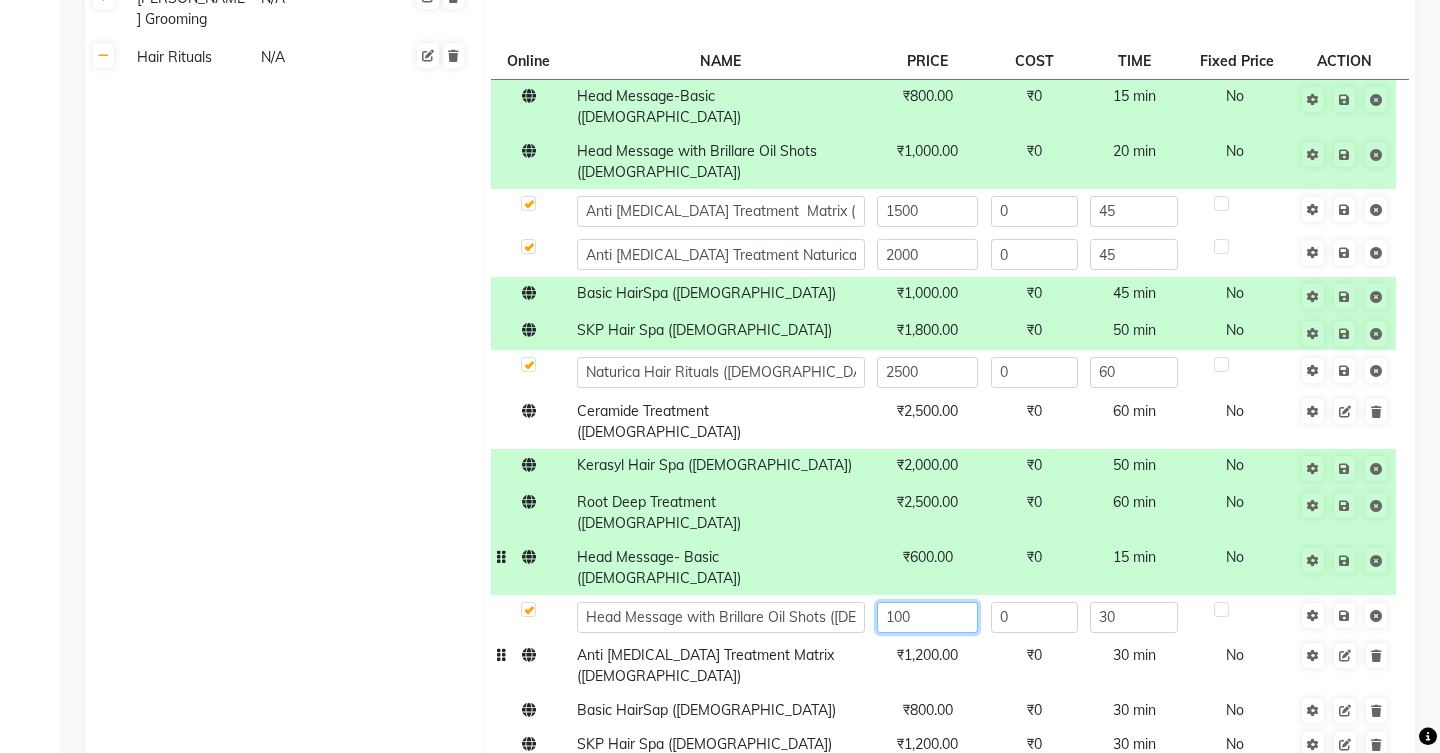 type on "1000" 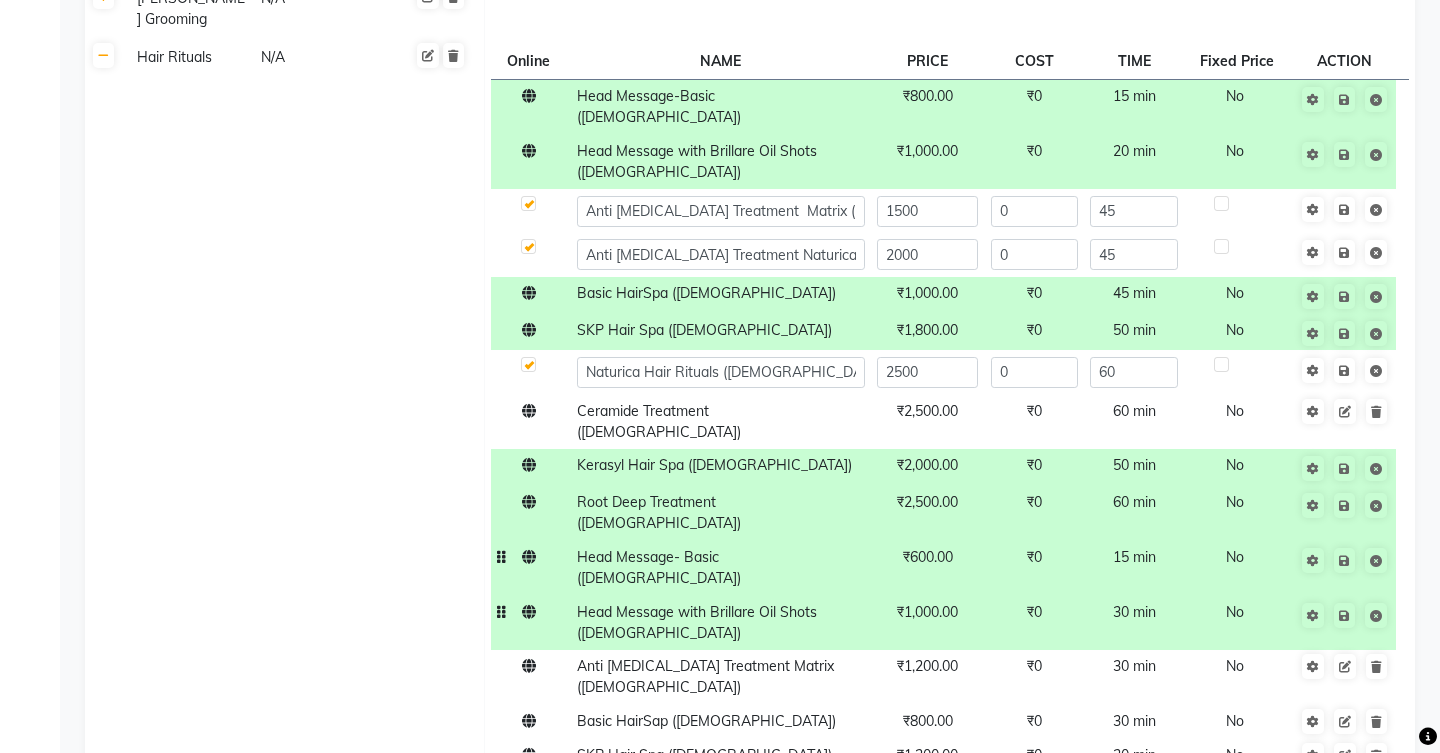 click on "30 min" 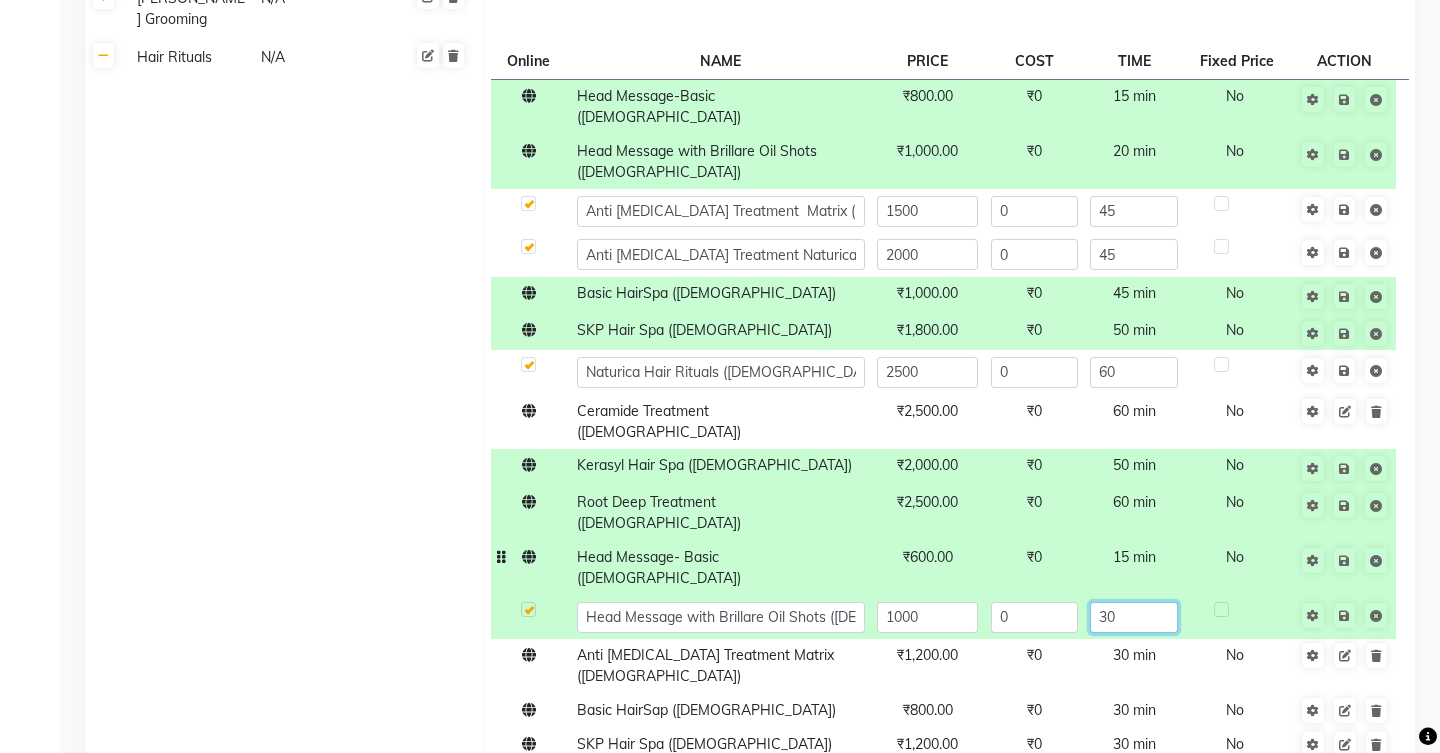 click on "30" 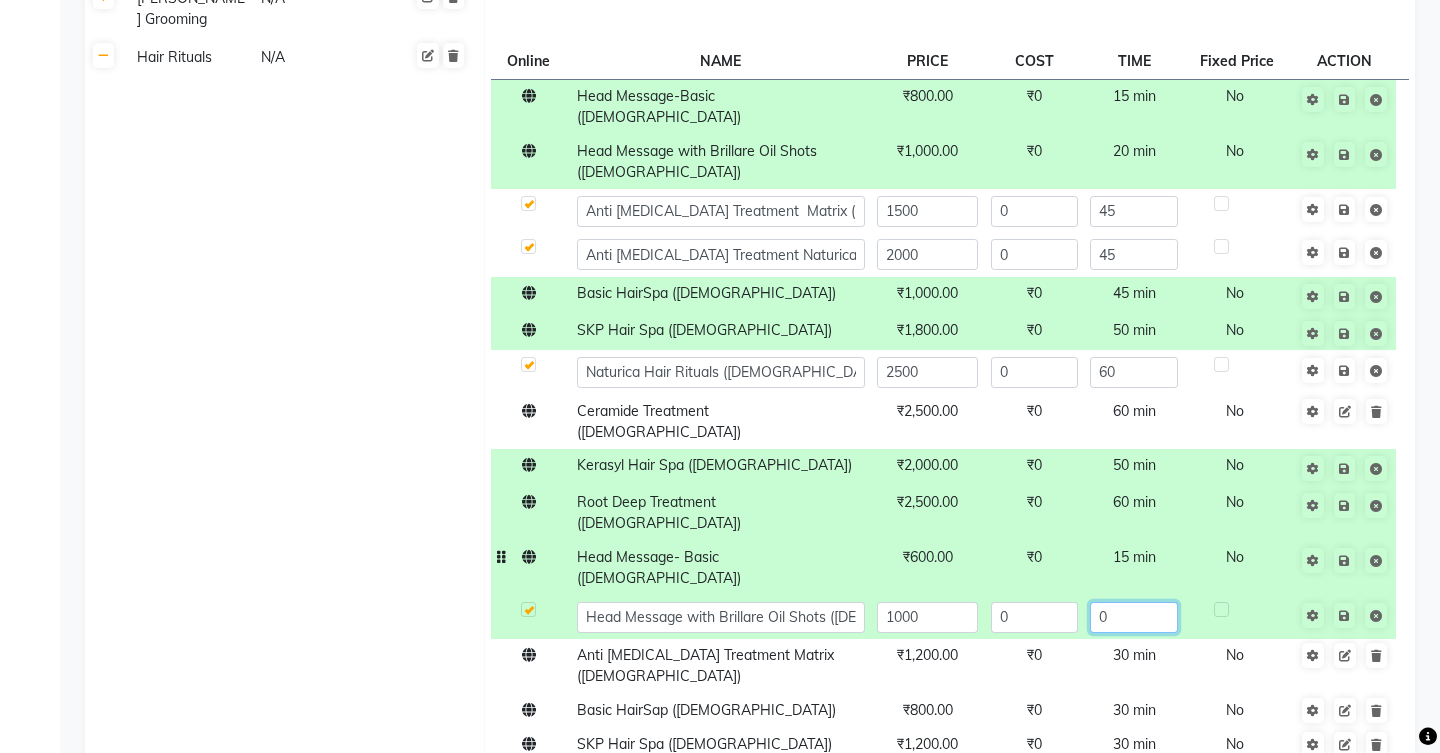 type on "20" 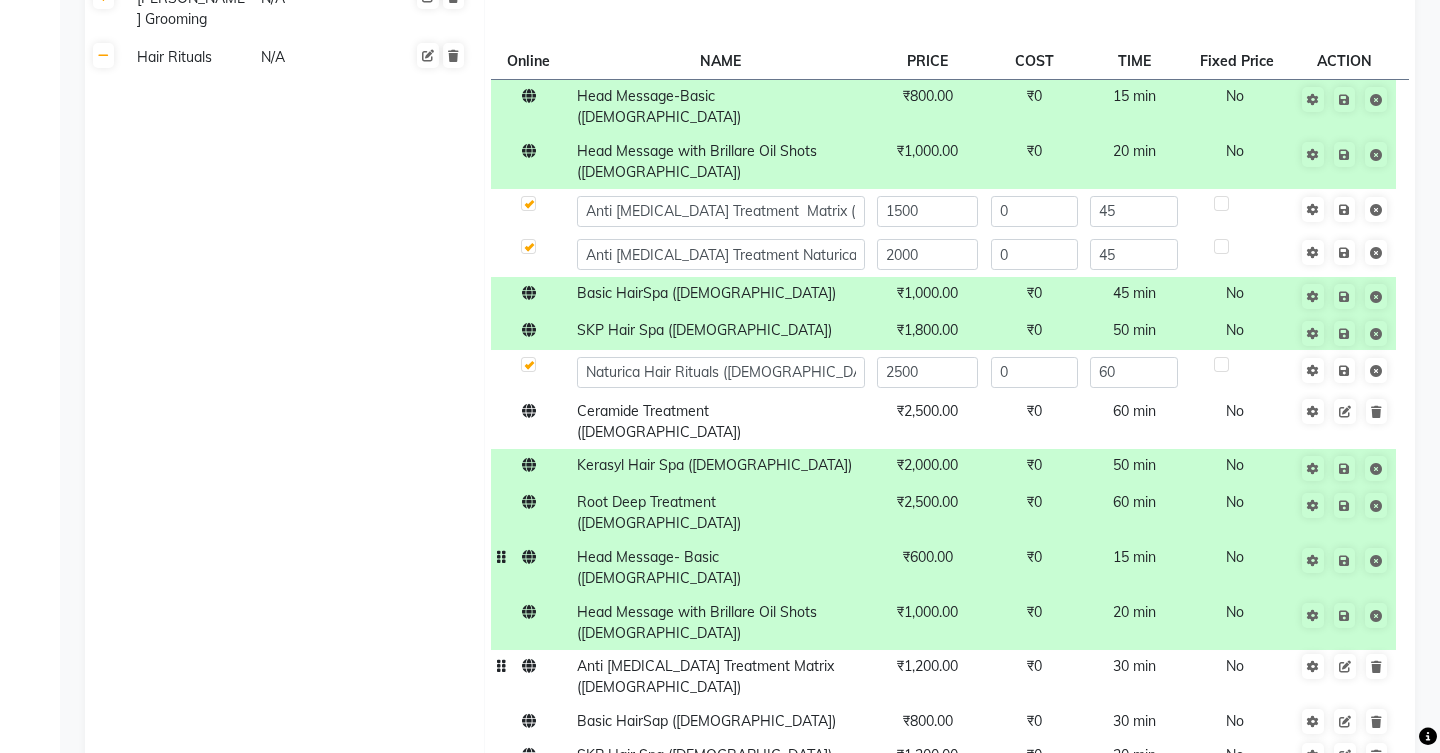 click on "Anti [MEDICAL_DATA] Treatment Matrix ([DEMOGRAPHIC_DATA])" 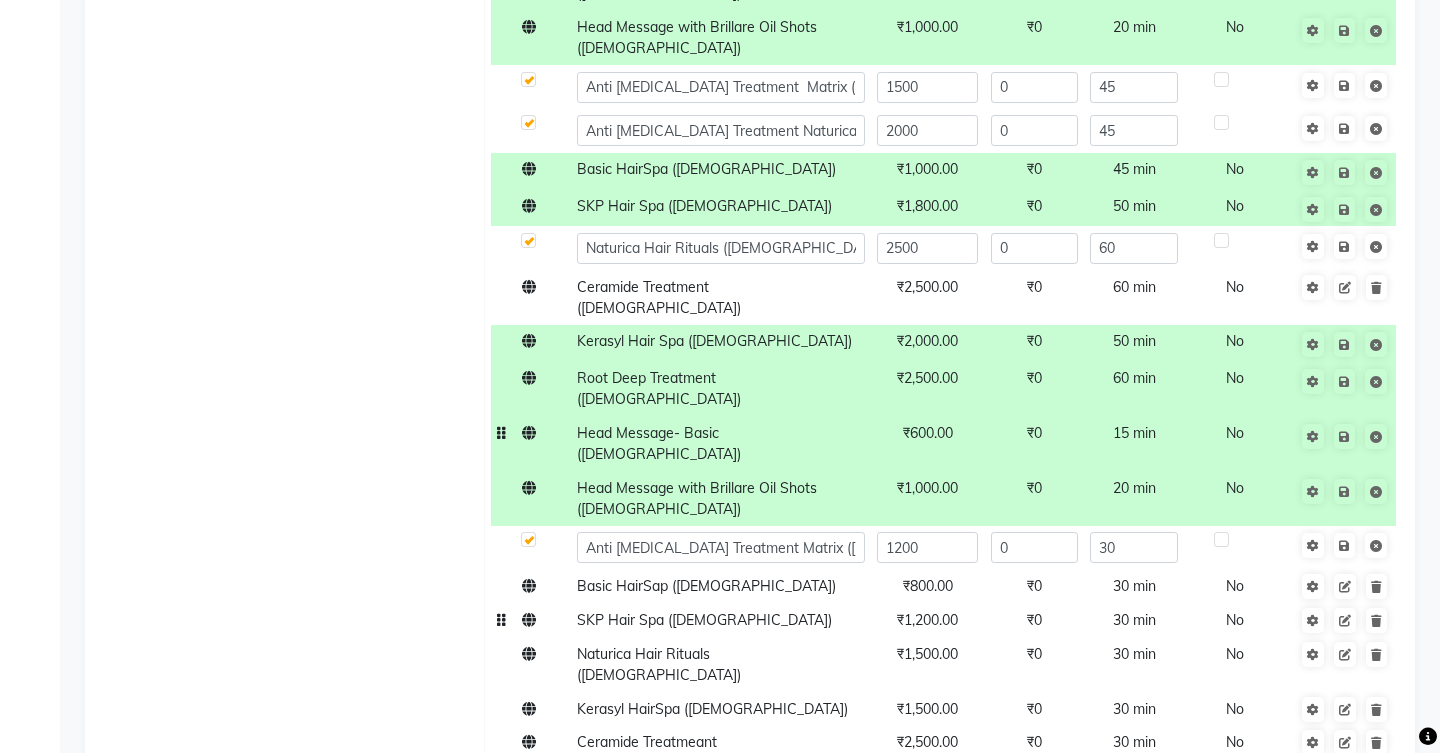 scroll, scrollTop: 1019, scrollLeft: 0, axis: vertical 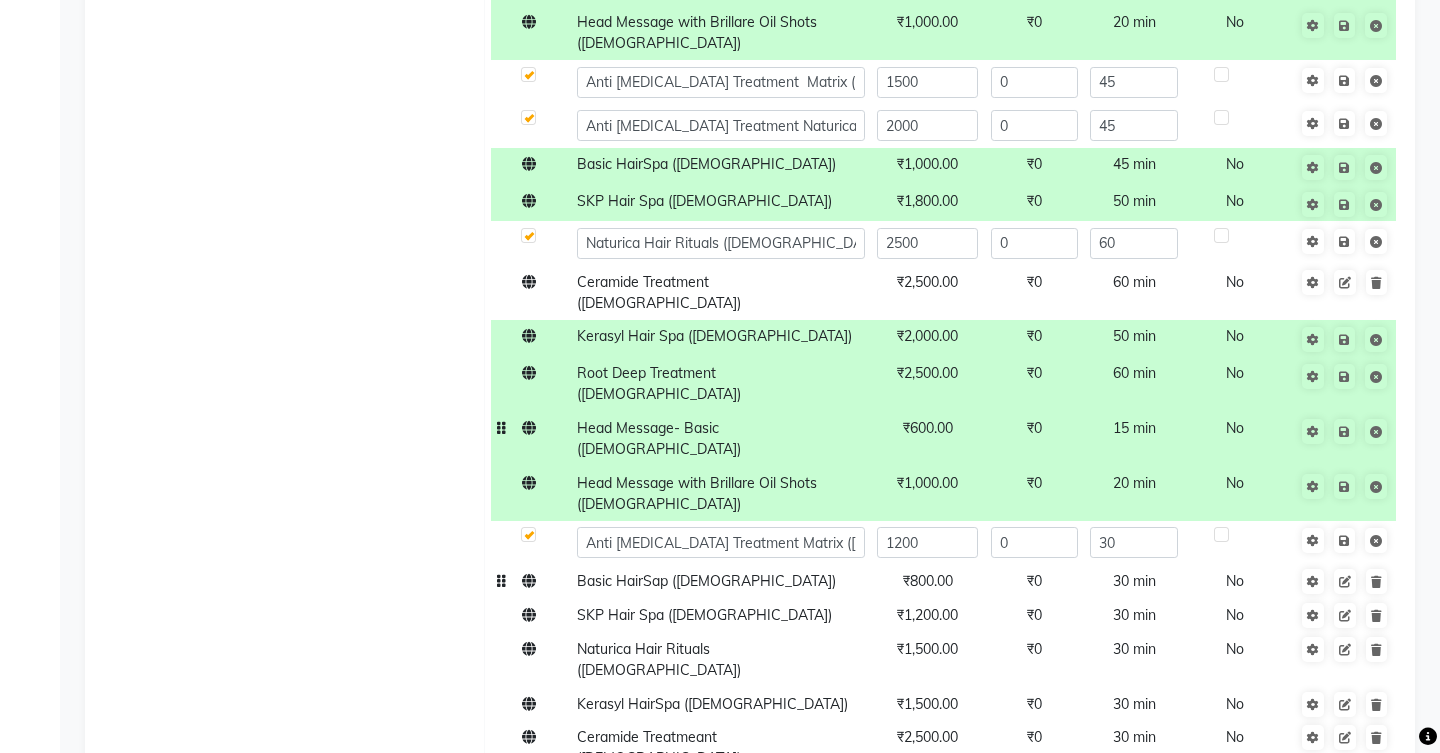 click on "Basic HairSap ([DEMOGRAPHIC_DATA])" 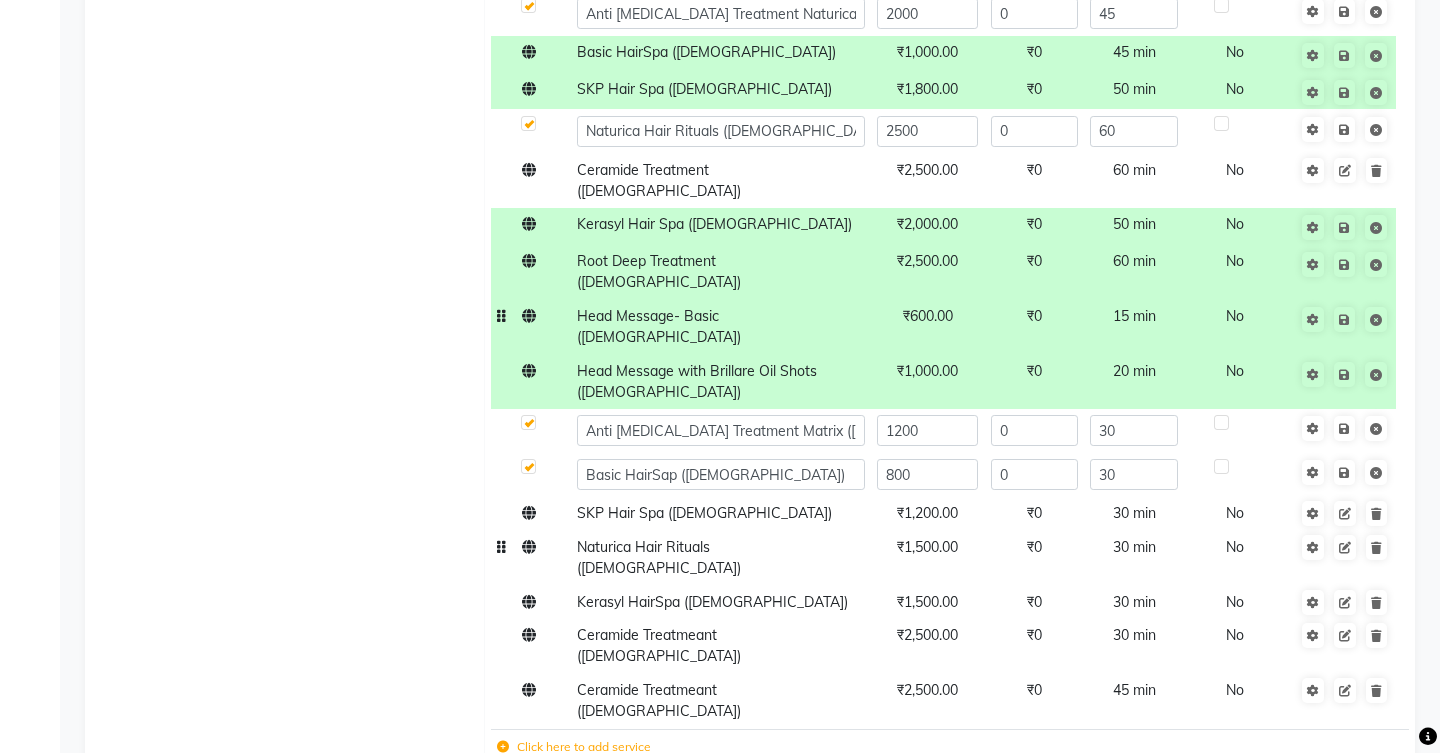 scroll, scrollTop: 1130, scrollLeft: 0, axis: vertical 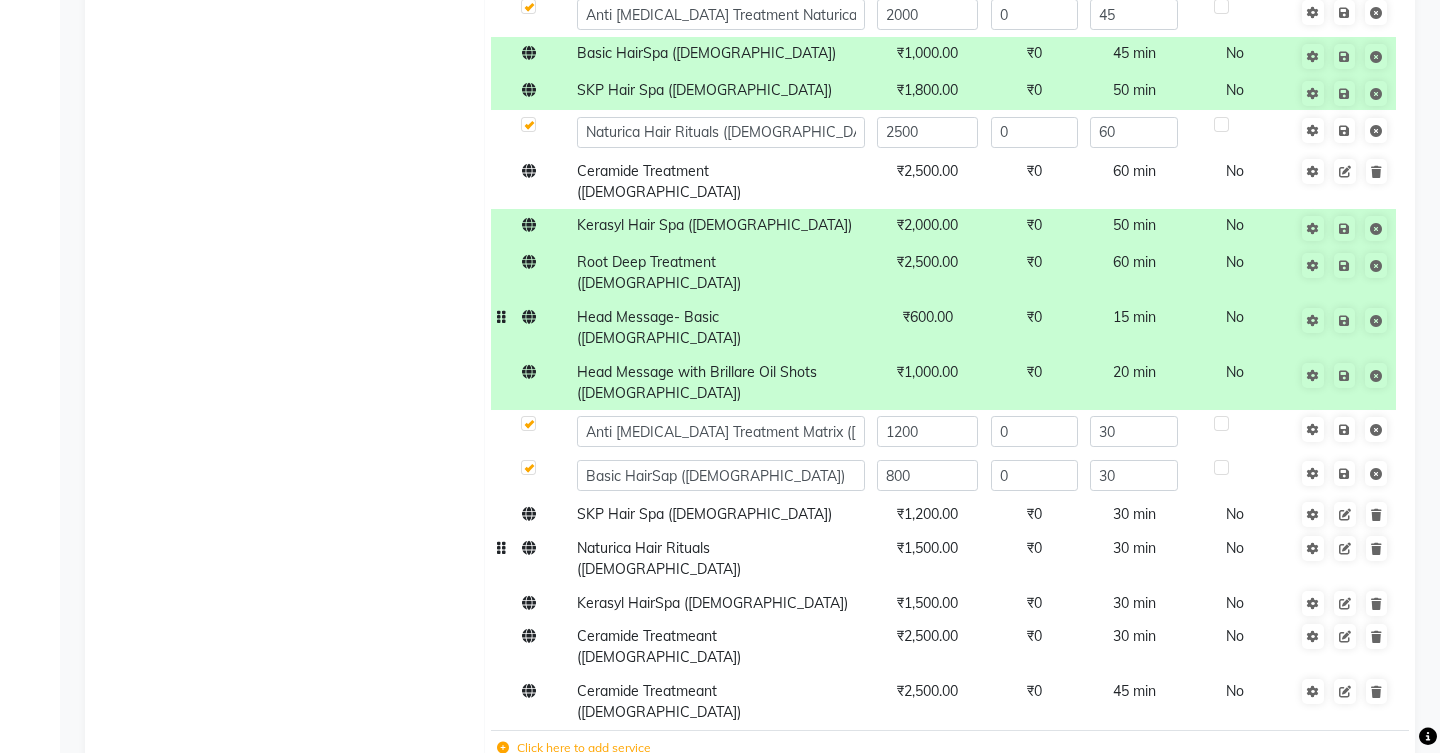 click on "₹1,500.00" 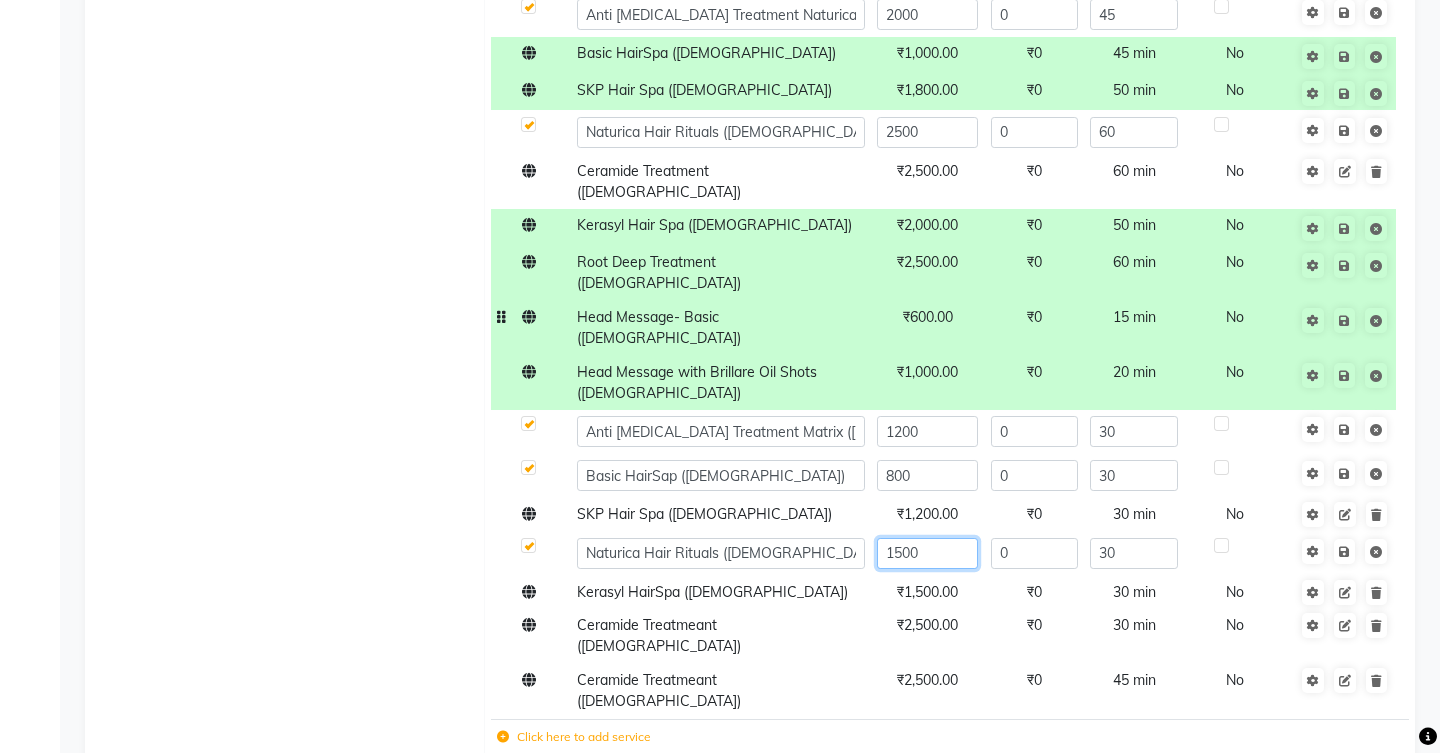 click on "1500" 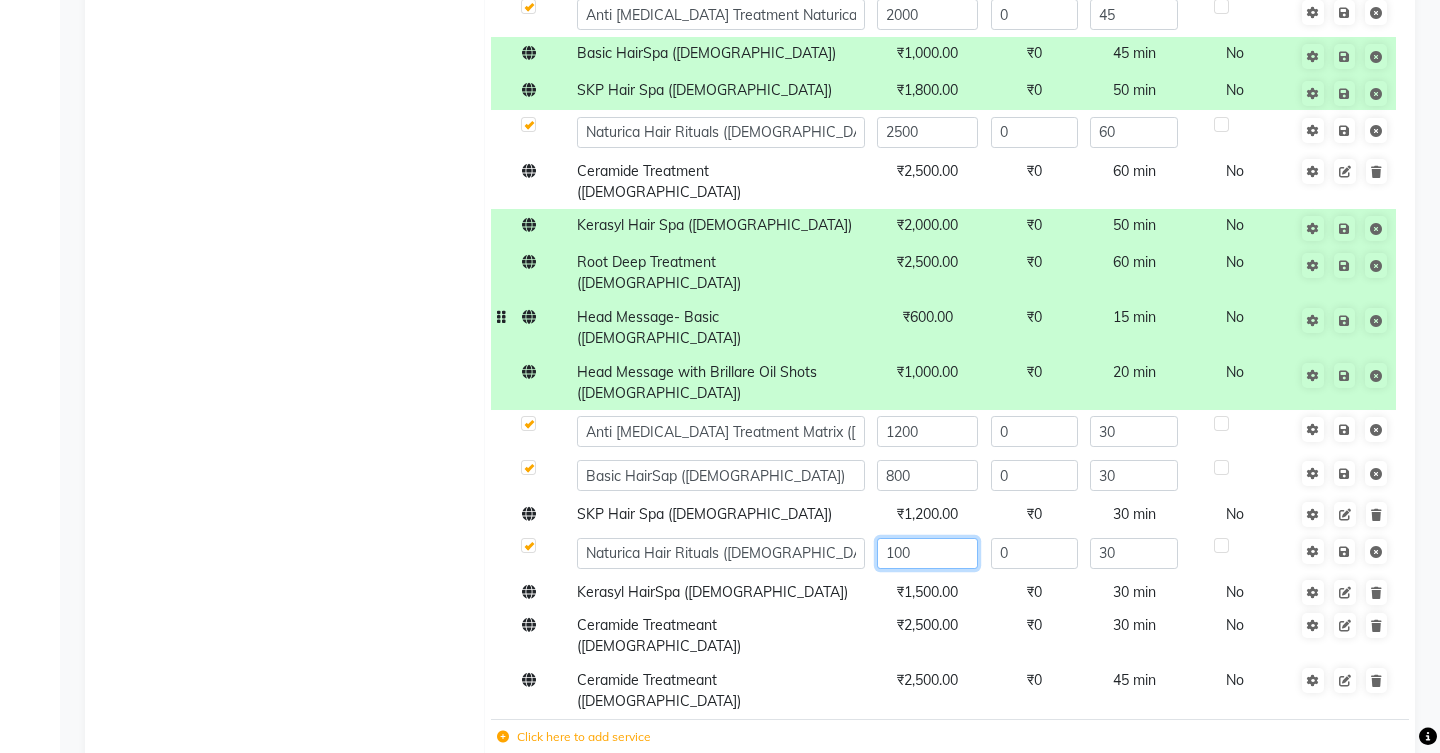 type on "1800" 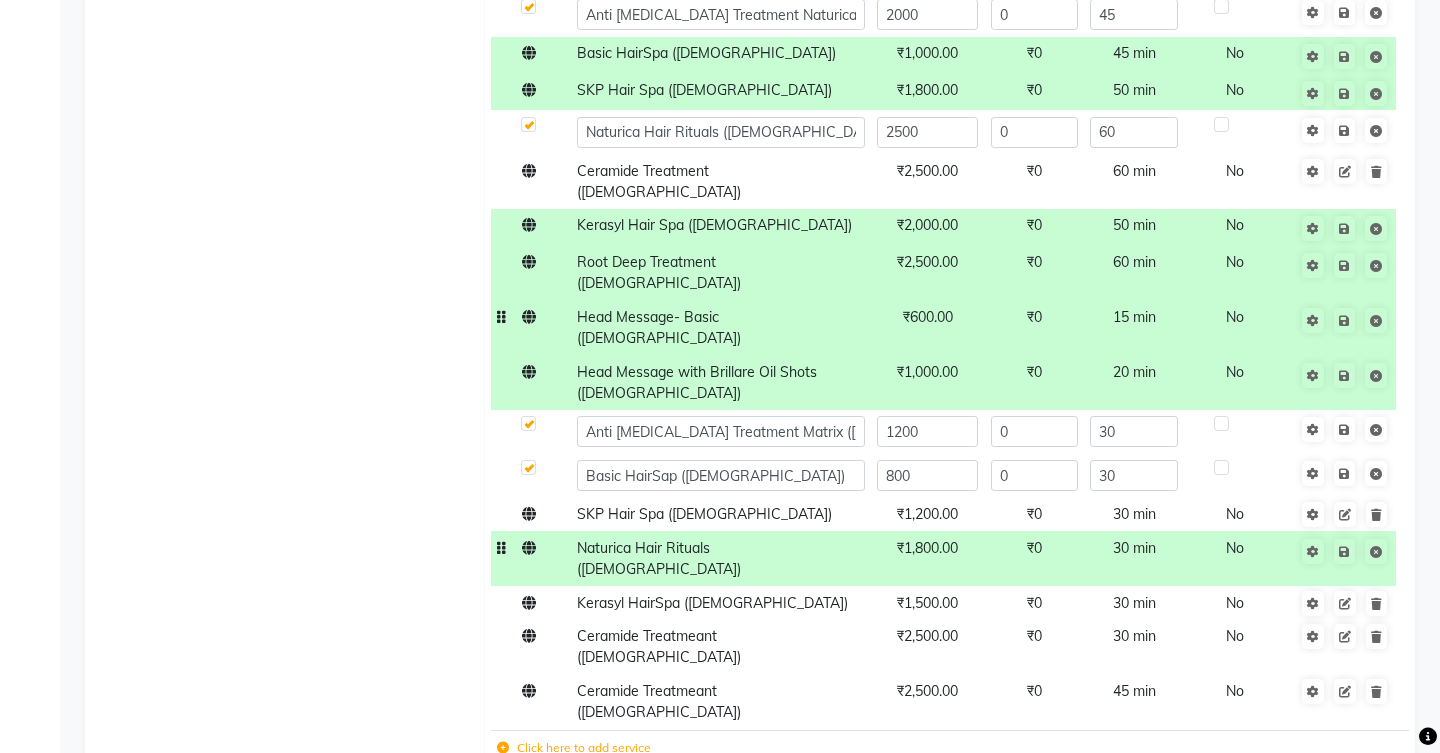 click on "30 min" 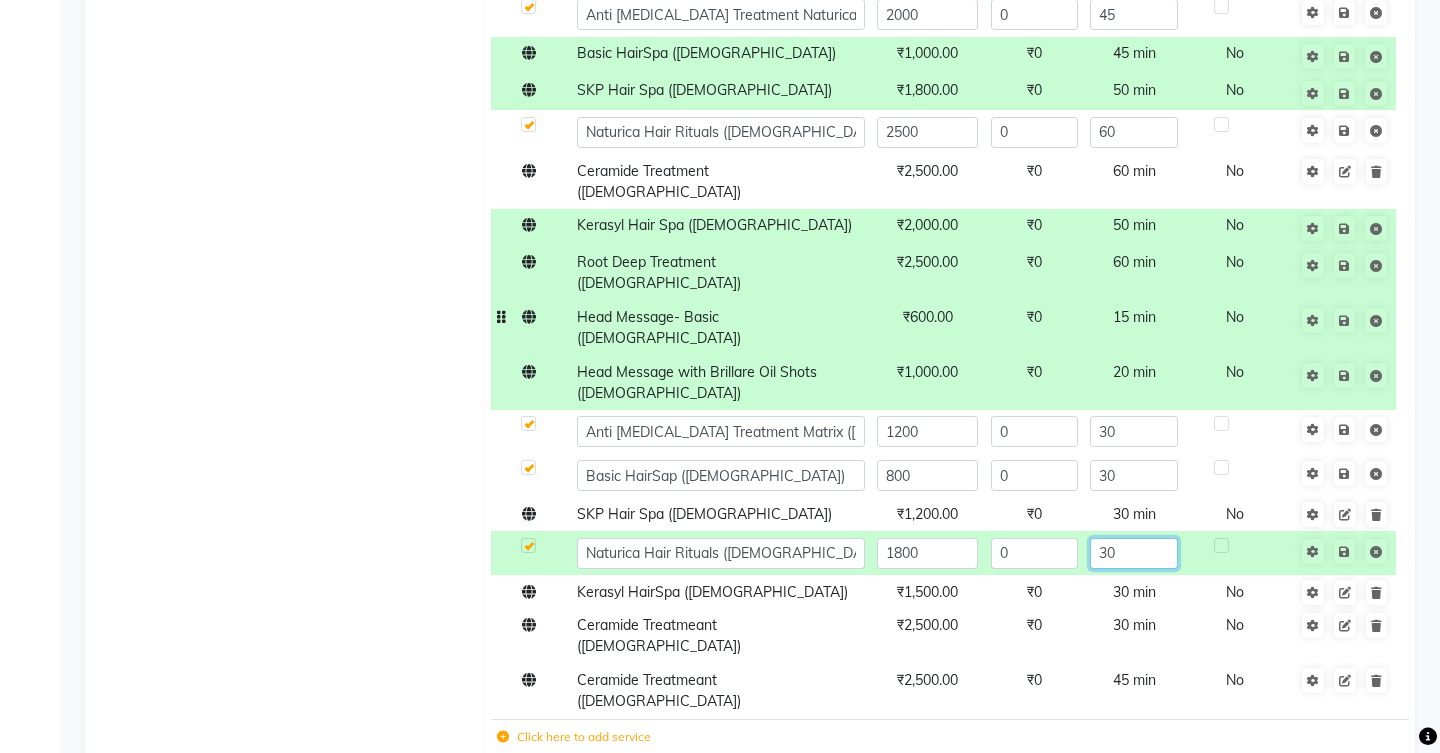 click on "30" 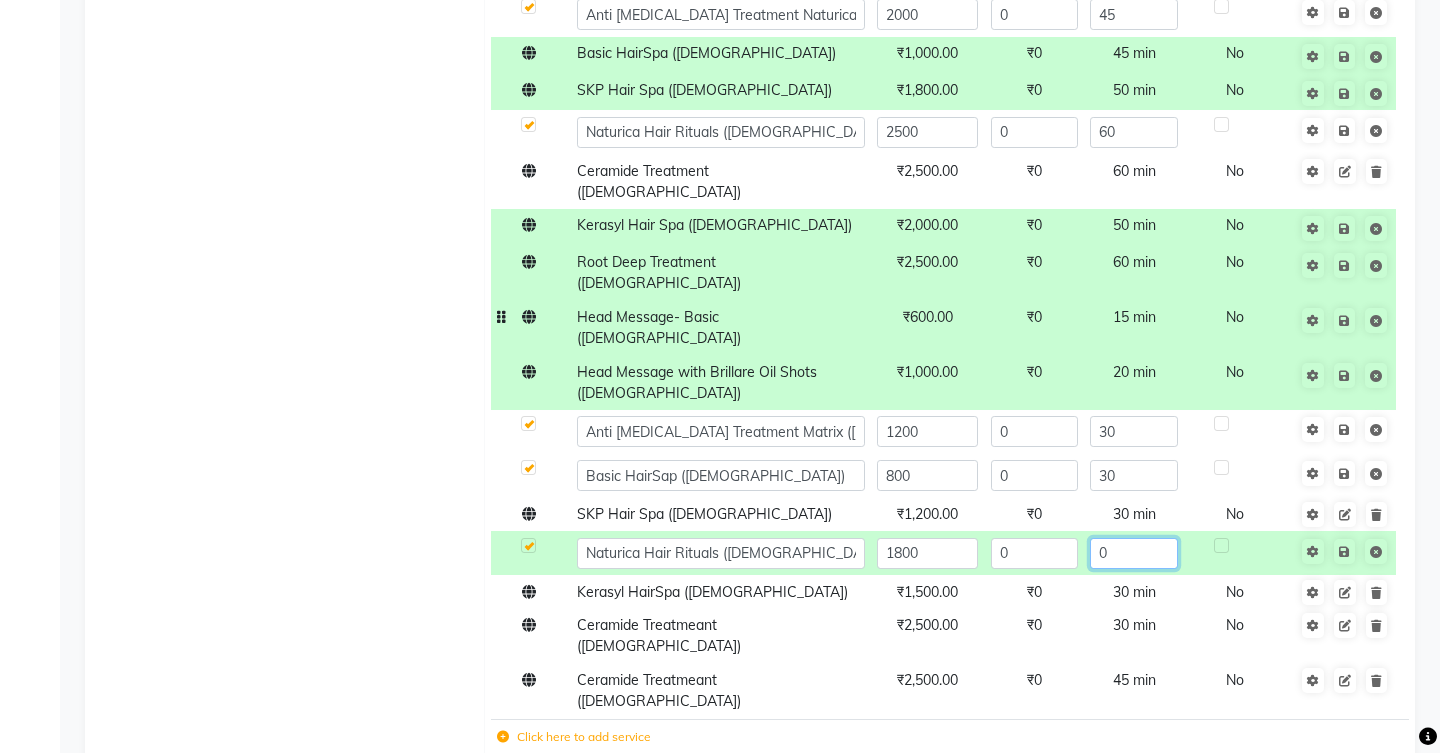 type on "40" 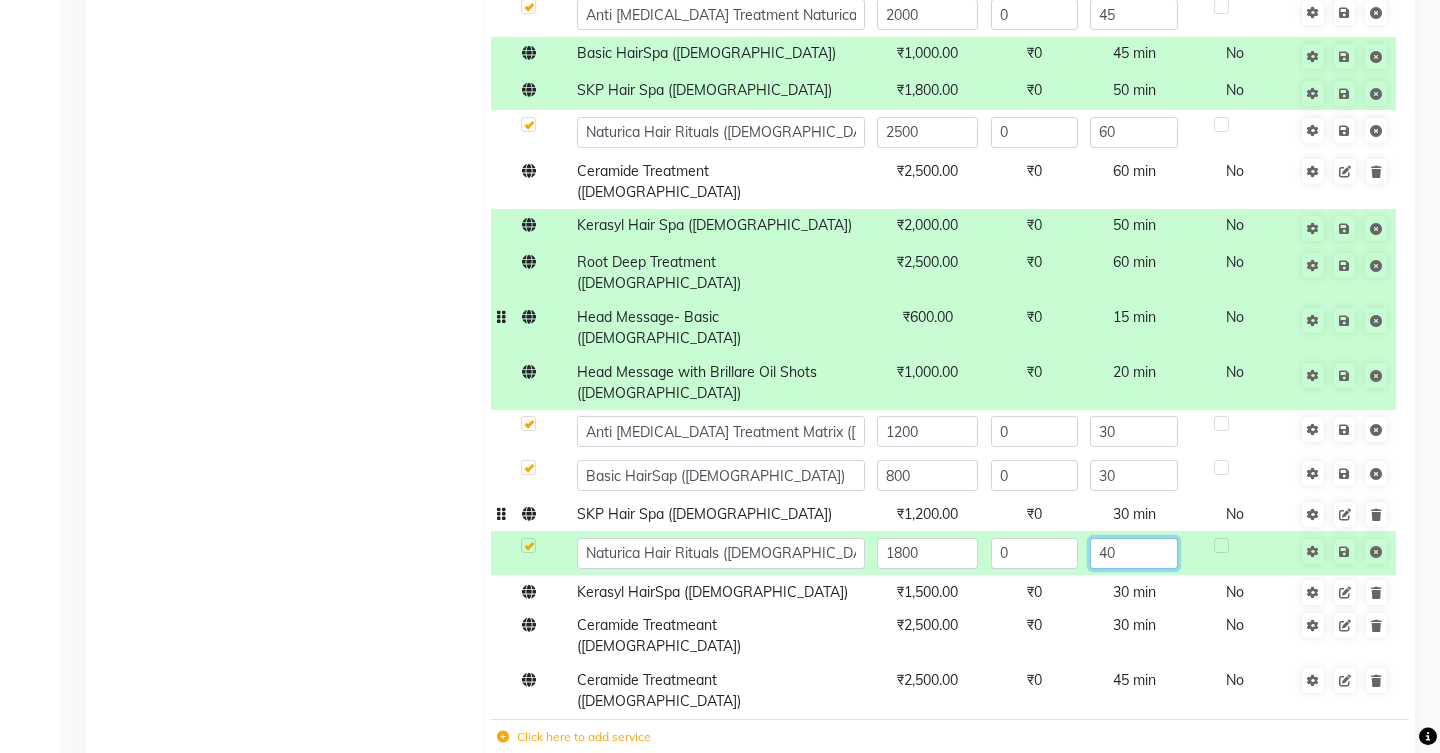 scroll, scrollTop: 1124, scrollLeft: 0, axis: vertical 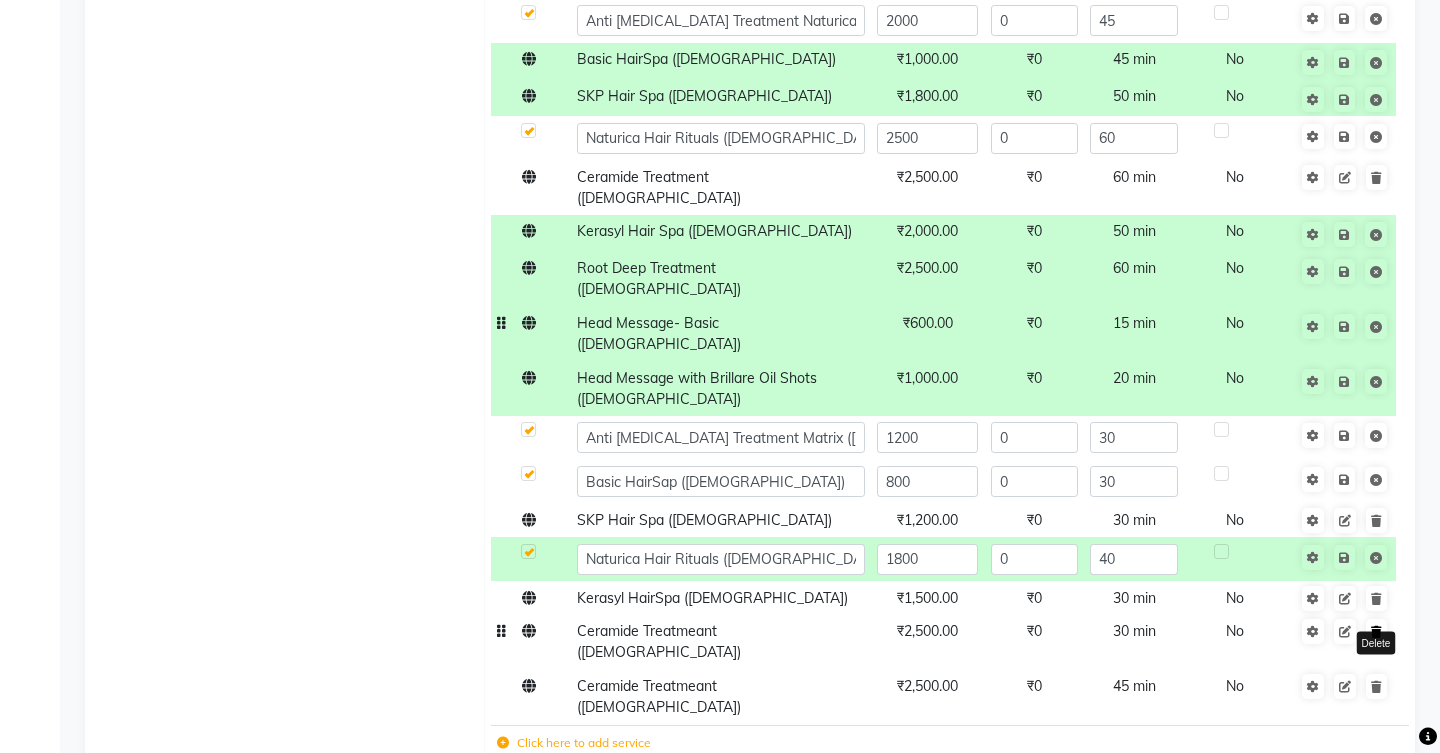 click on "Delete" 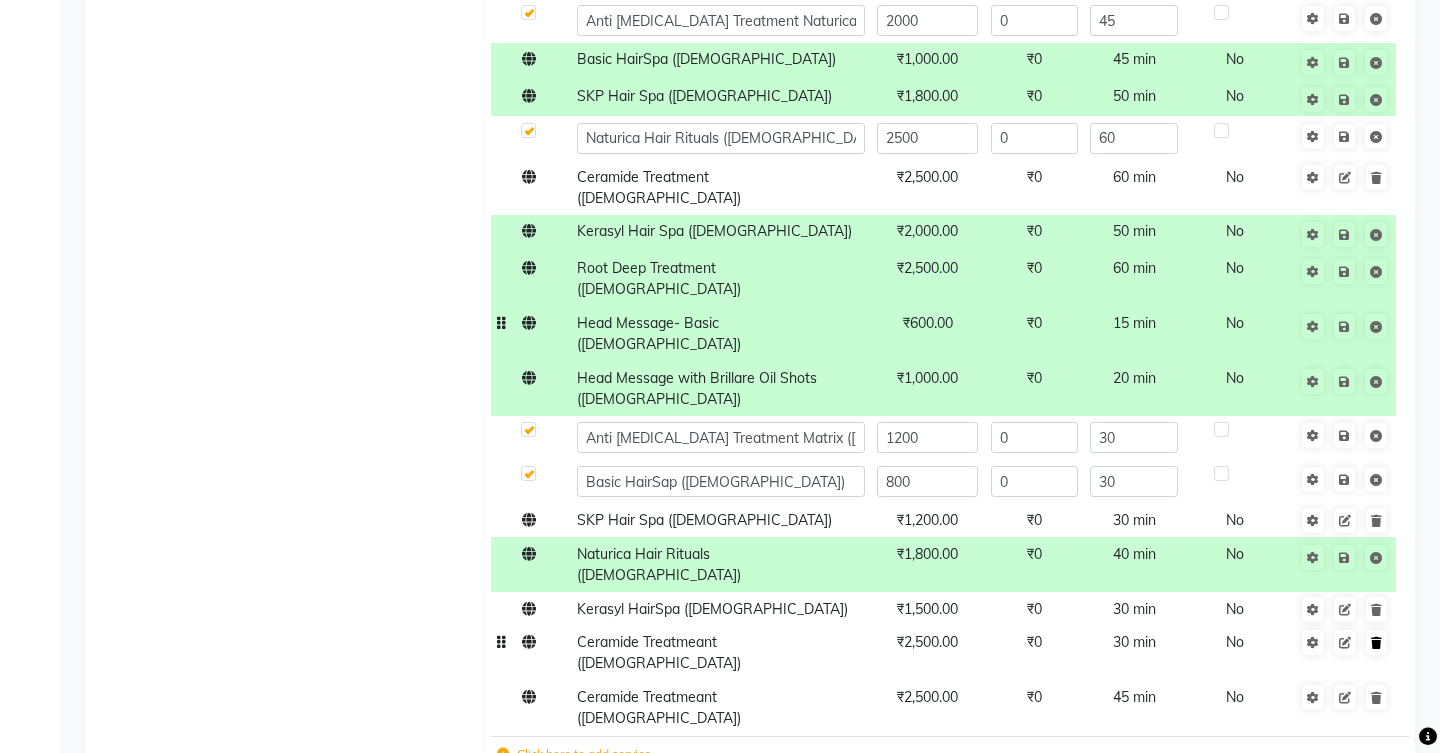 click 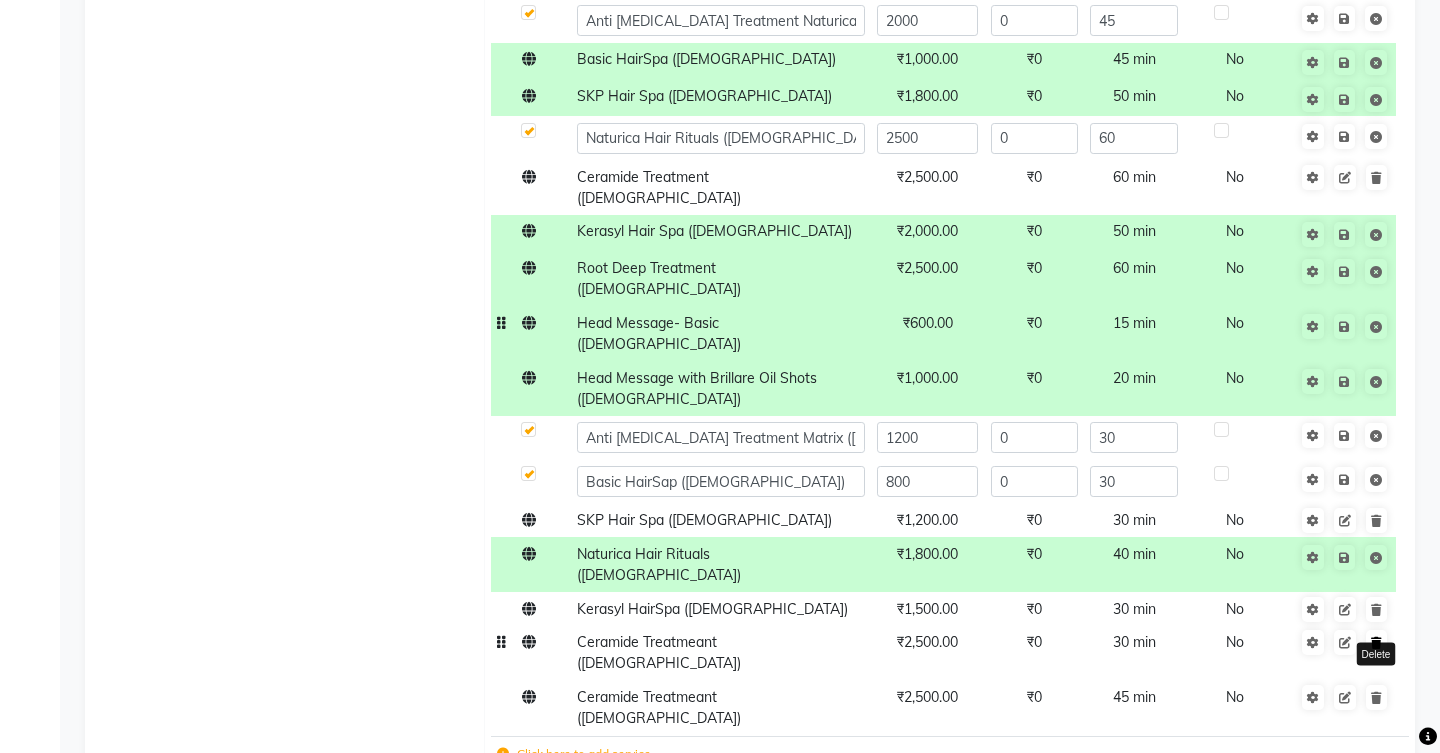 click 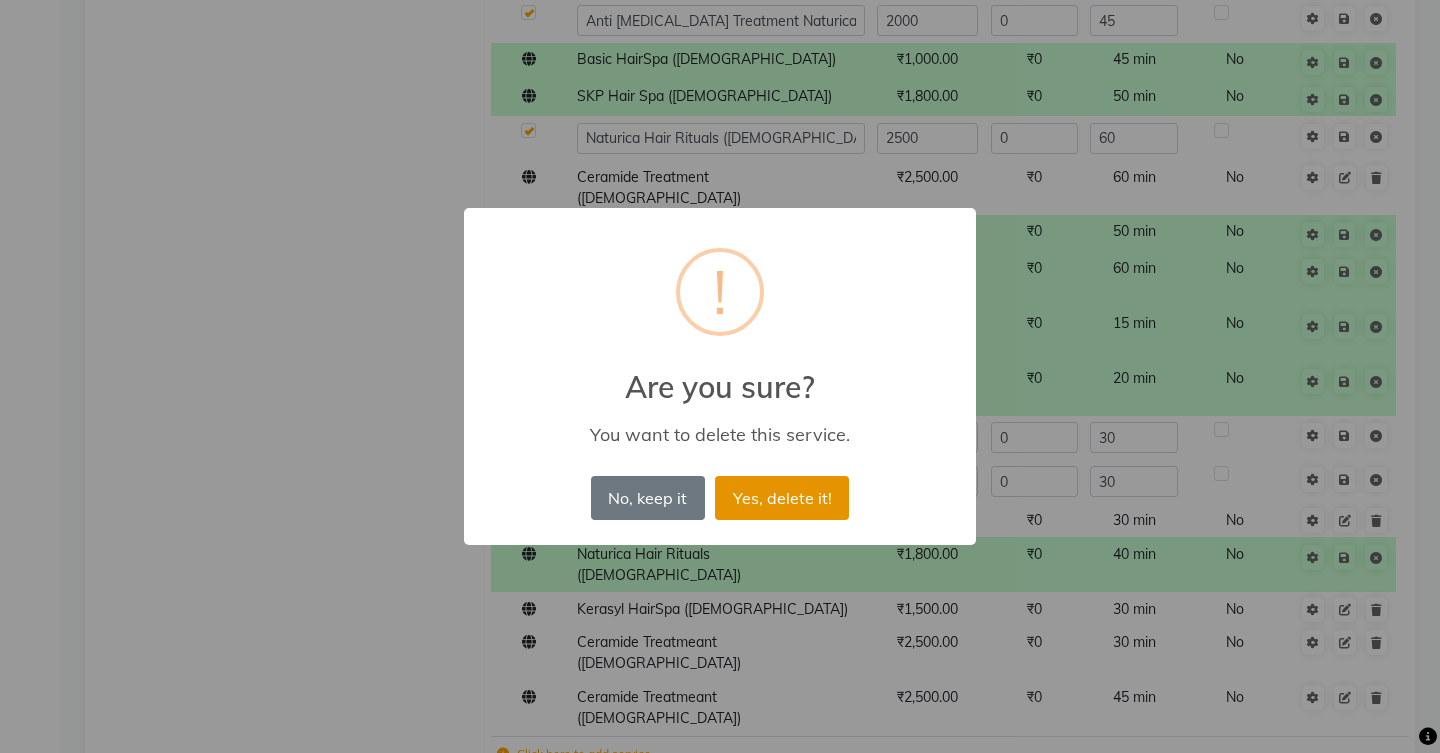 click on "Yes, delete it!" at bounding box center (782, 498) 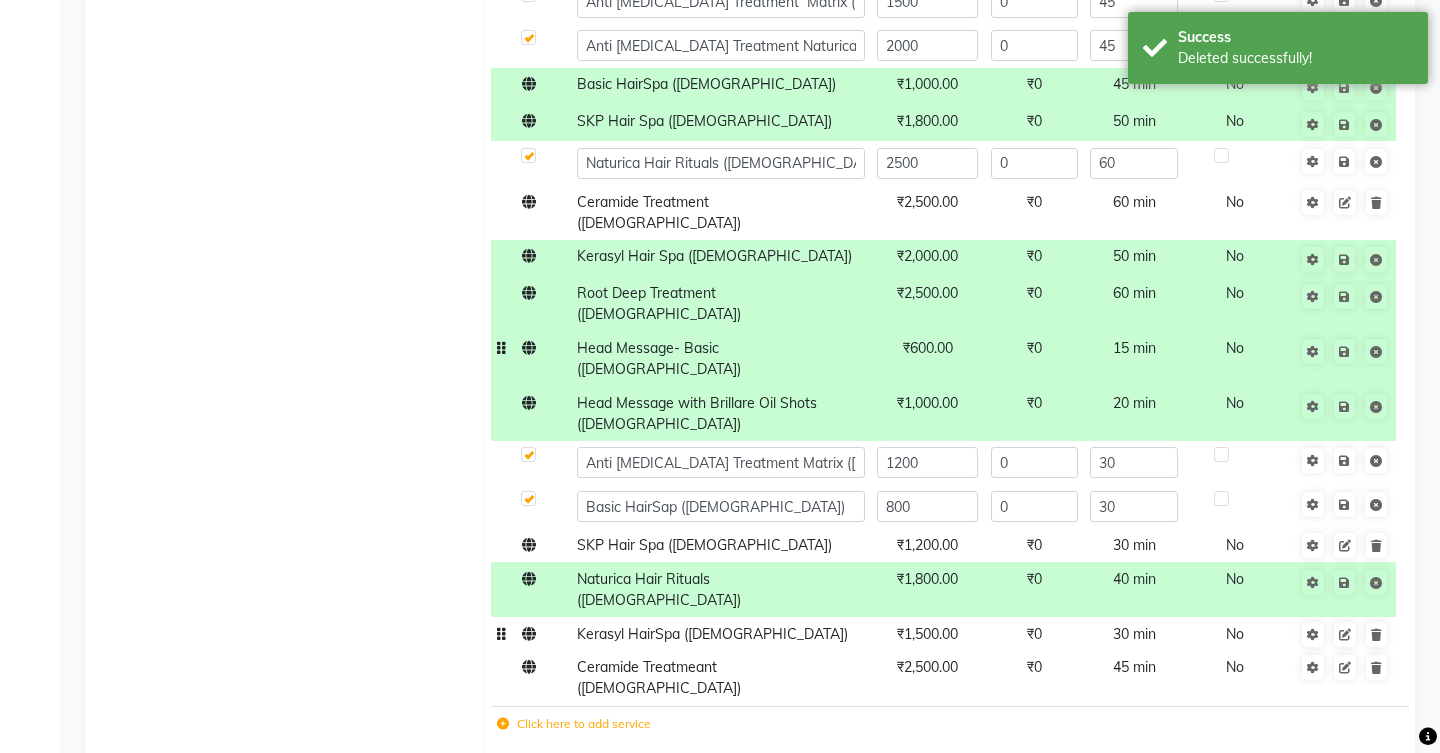 scroll, scrollTop: 1088, scrollLeft: 0, axis: vertical 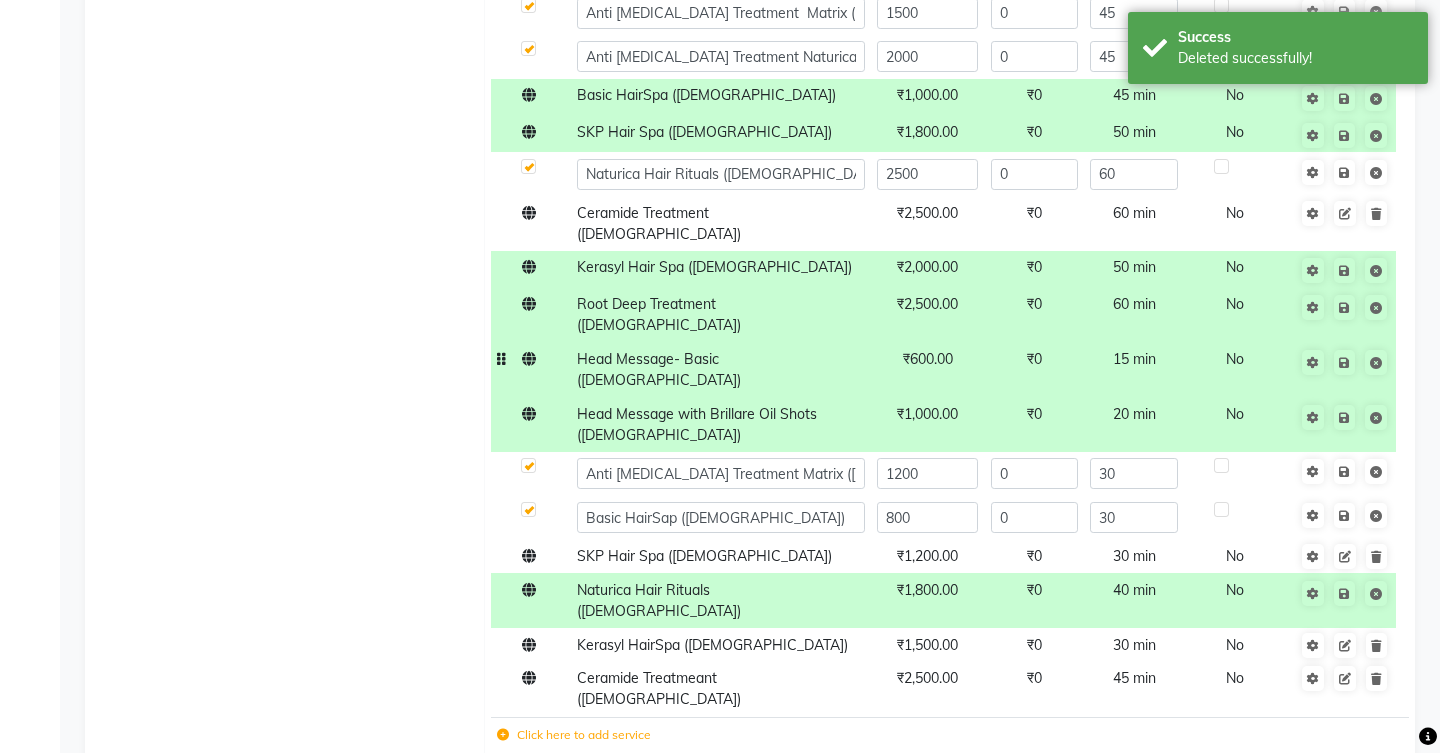 click on "Click here to add service" 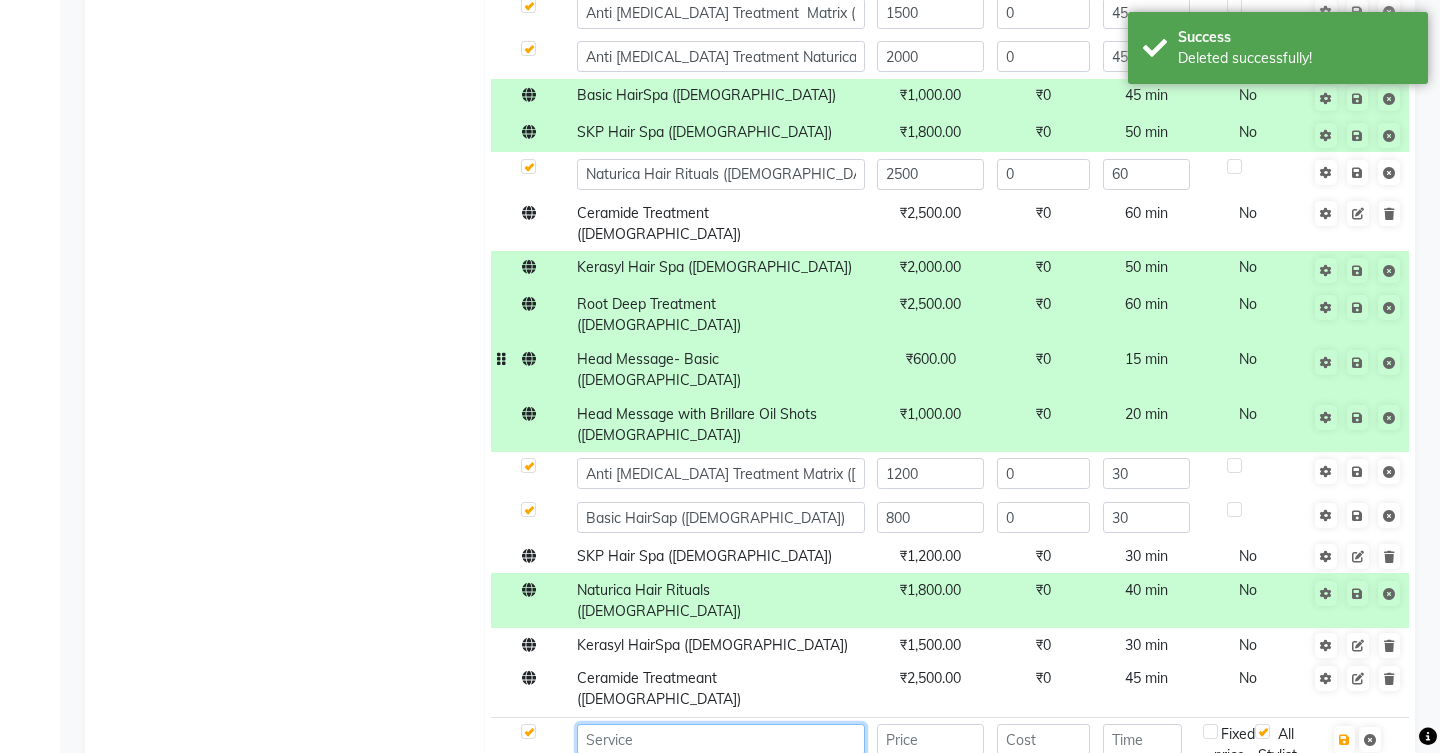 click 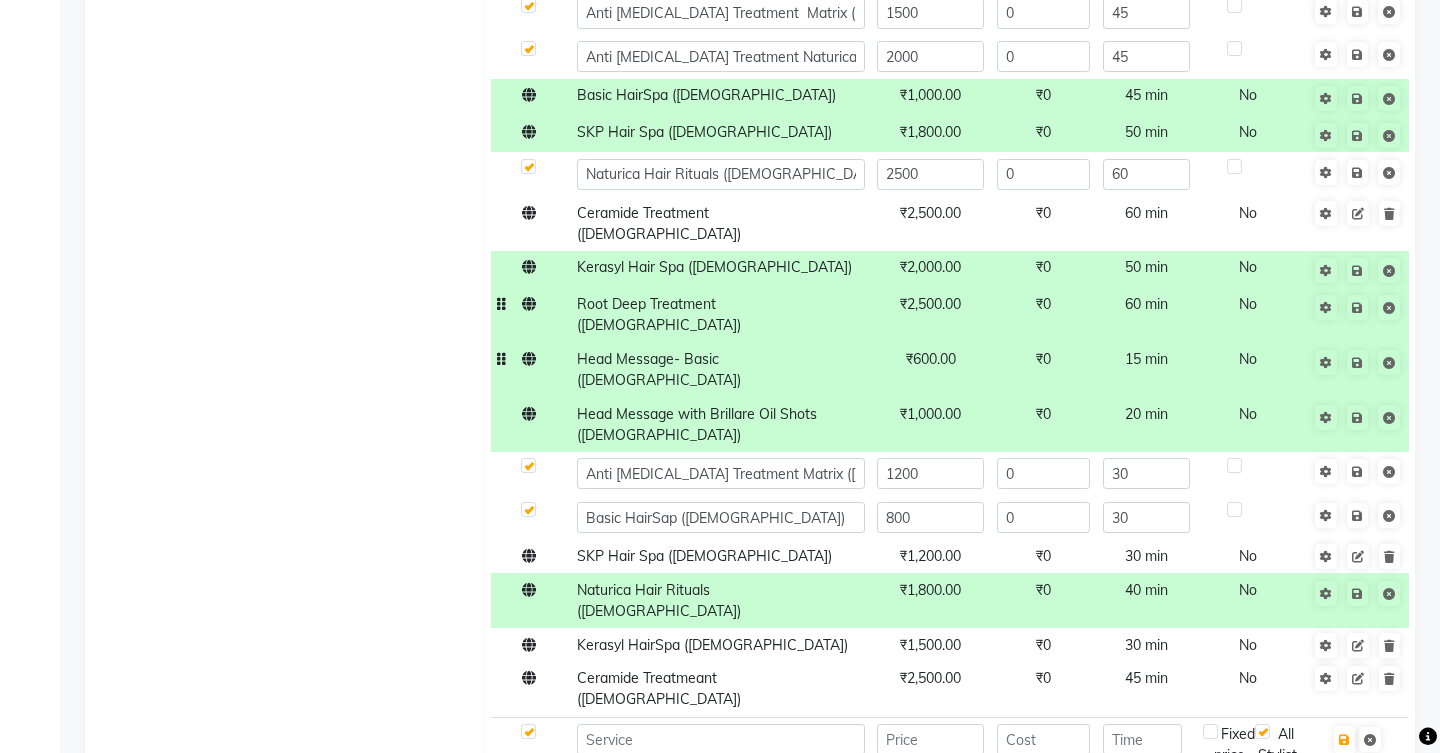 click on "Root Deep Treatment ([DEMOGRAPHIC_DATA])" 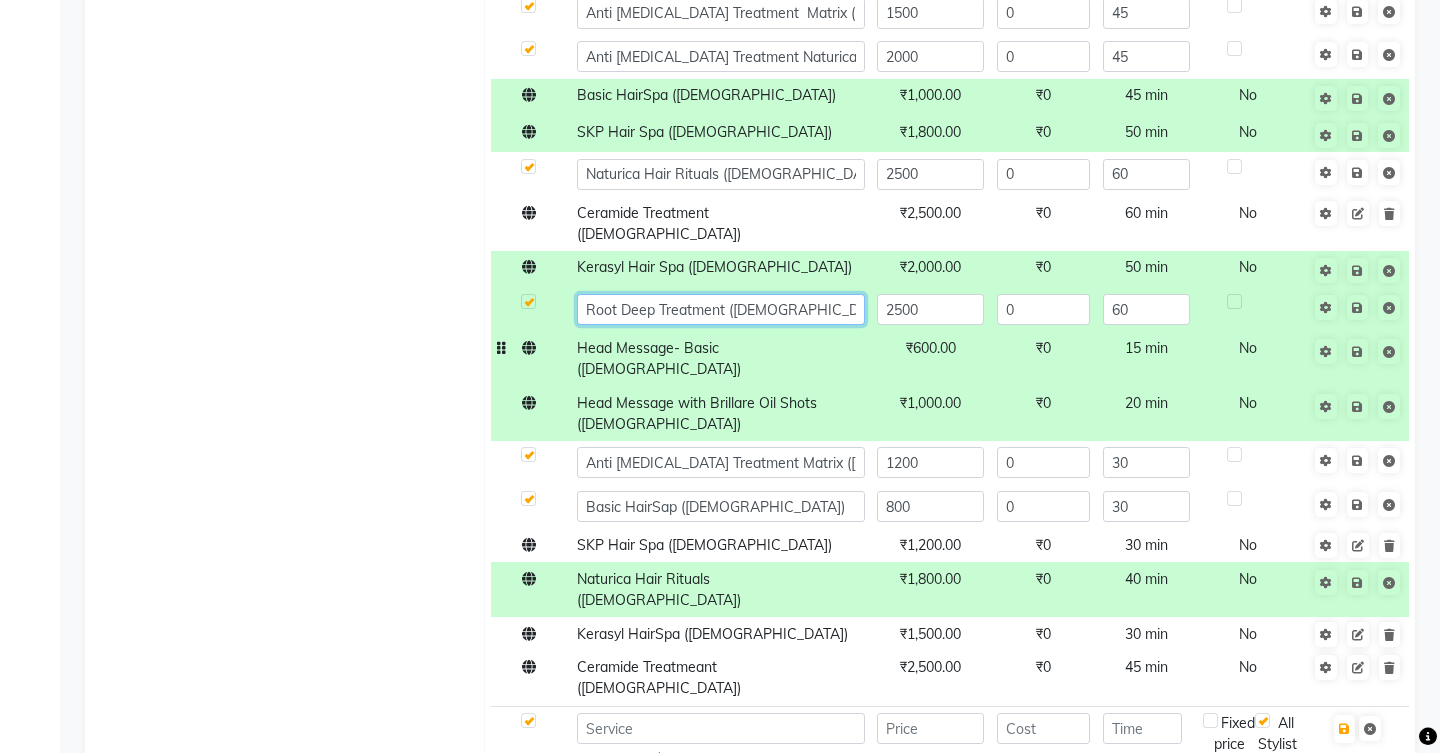 click on "Root Deep Treatment ([DEMOGRAPHIC_DATA])" 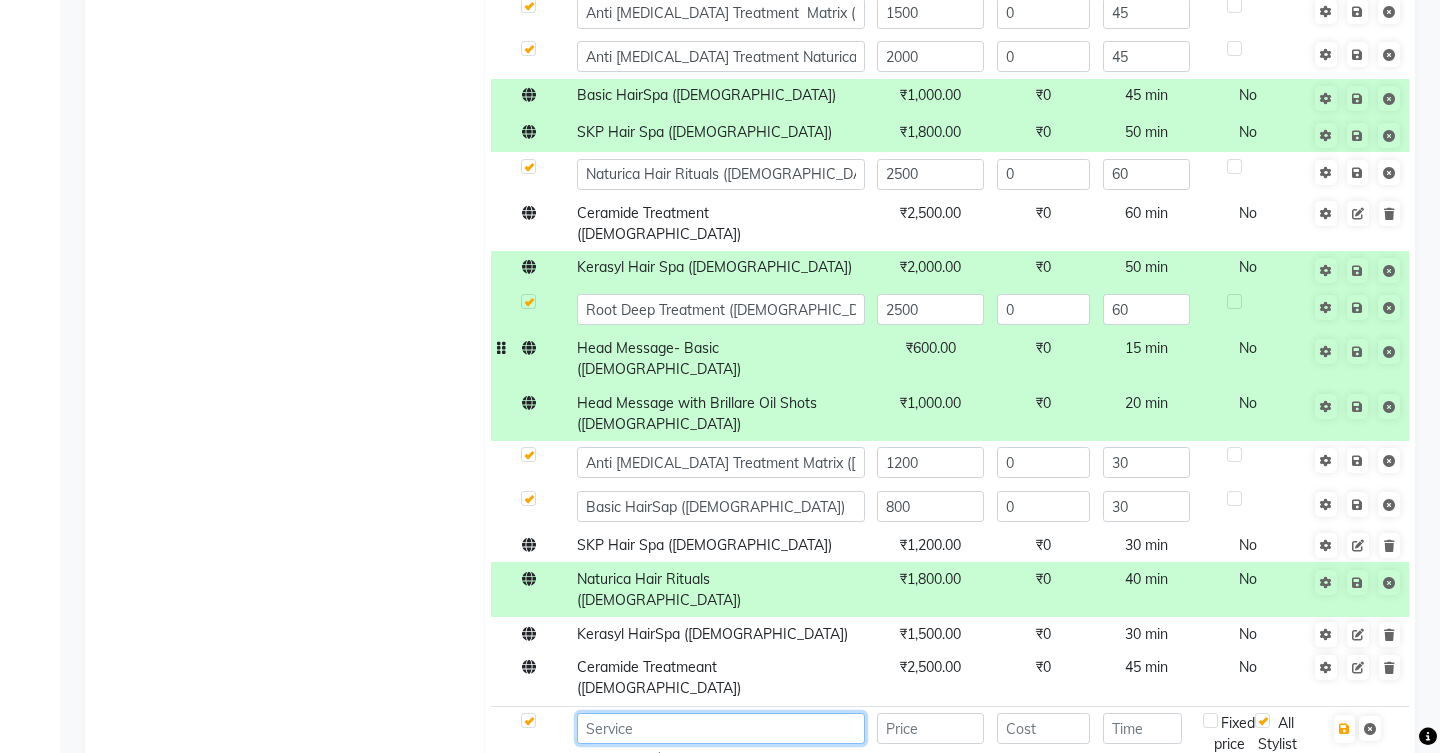 click 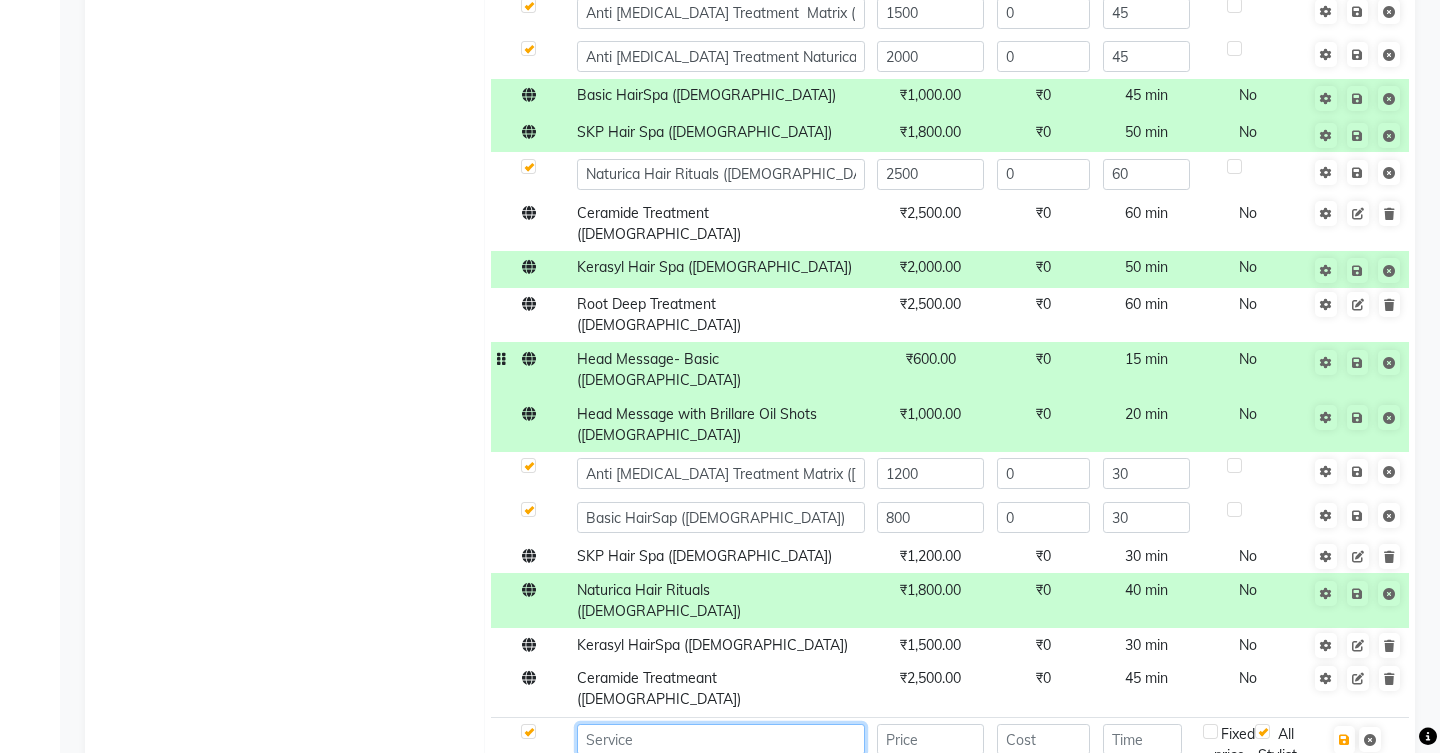 paste on "Root Deep Treatment ([DEMOGRAPHIC_DATA])" 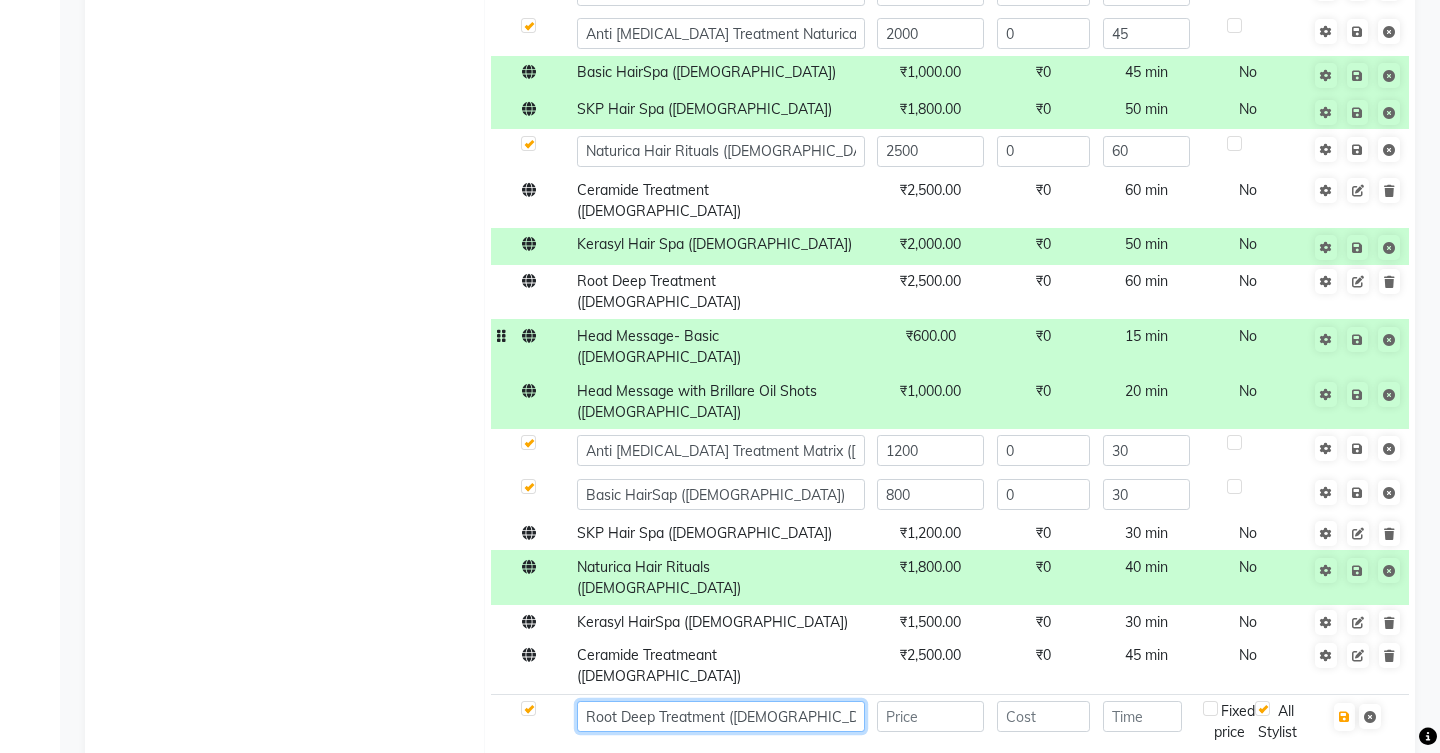 scroll, scrollTop: 1110, scrollLeft: 0, axis: vertical 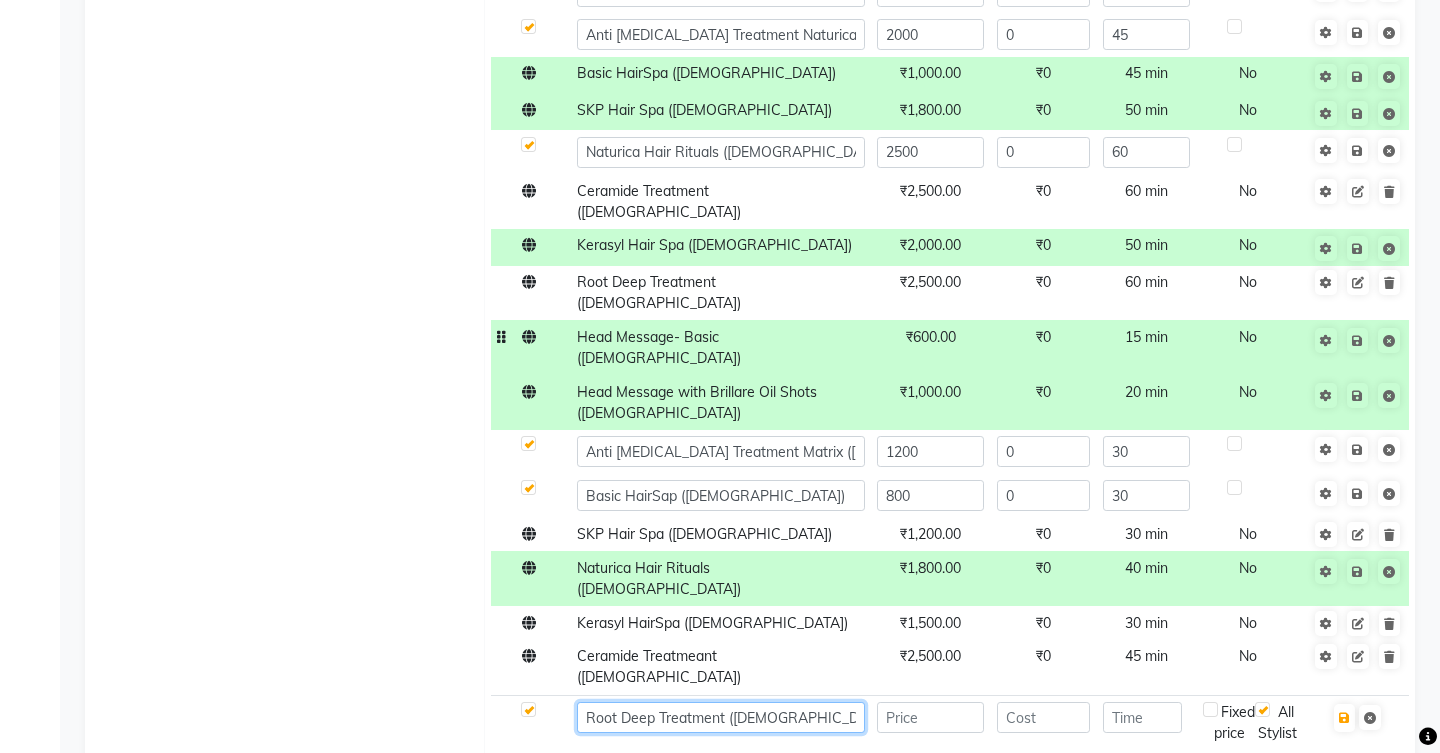 type on "Root Deep Treatment ([DEMOGRAPHIC_DATA])" 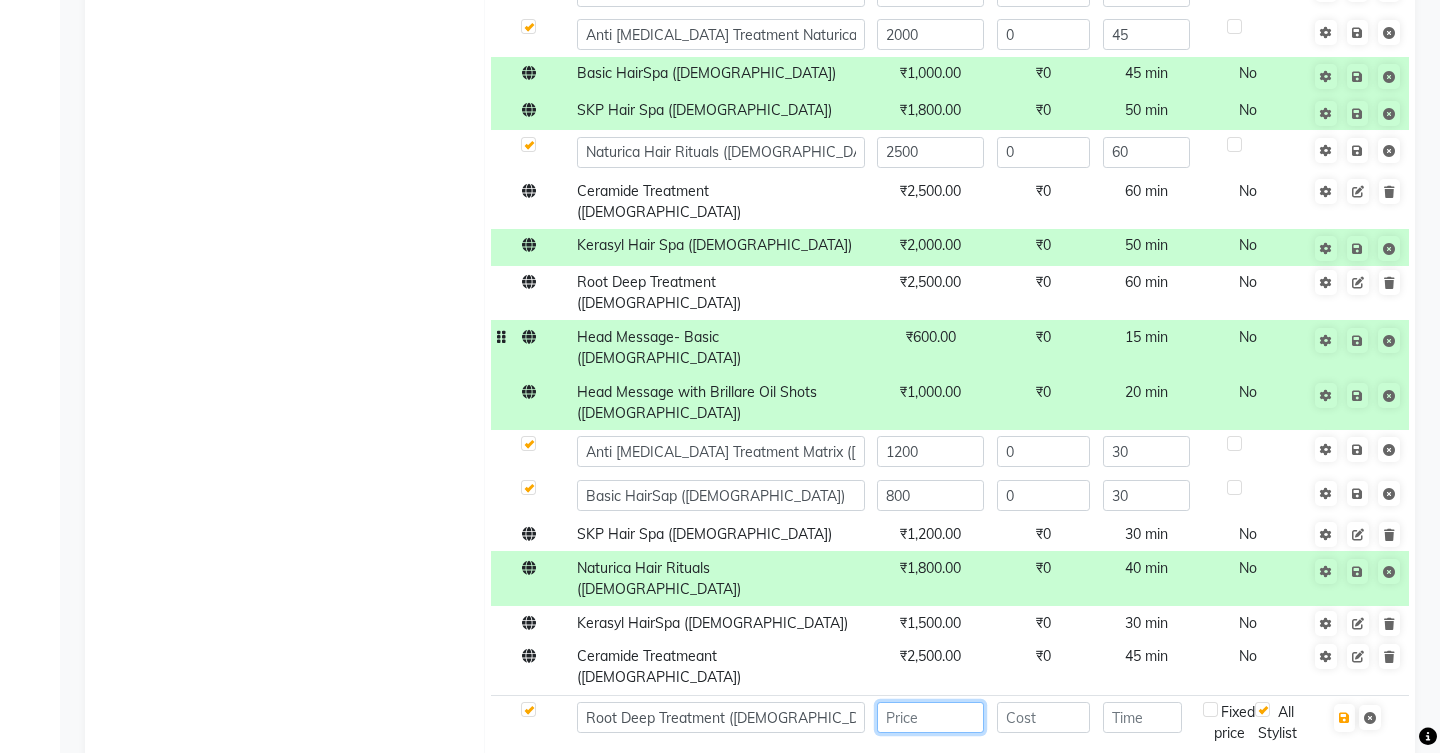 click 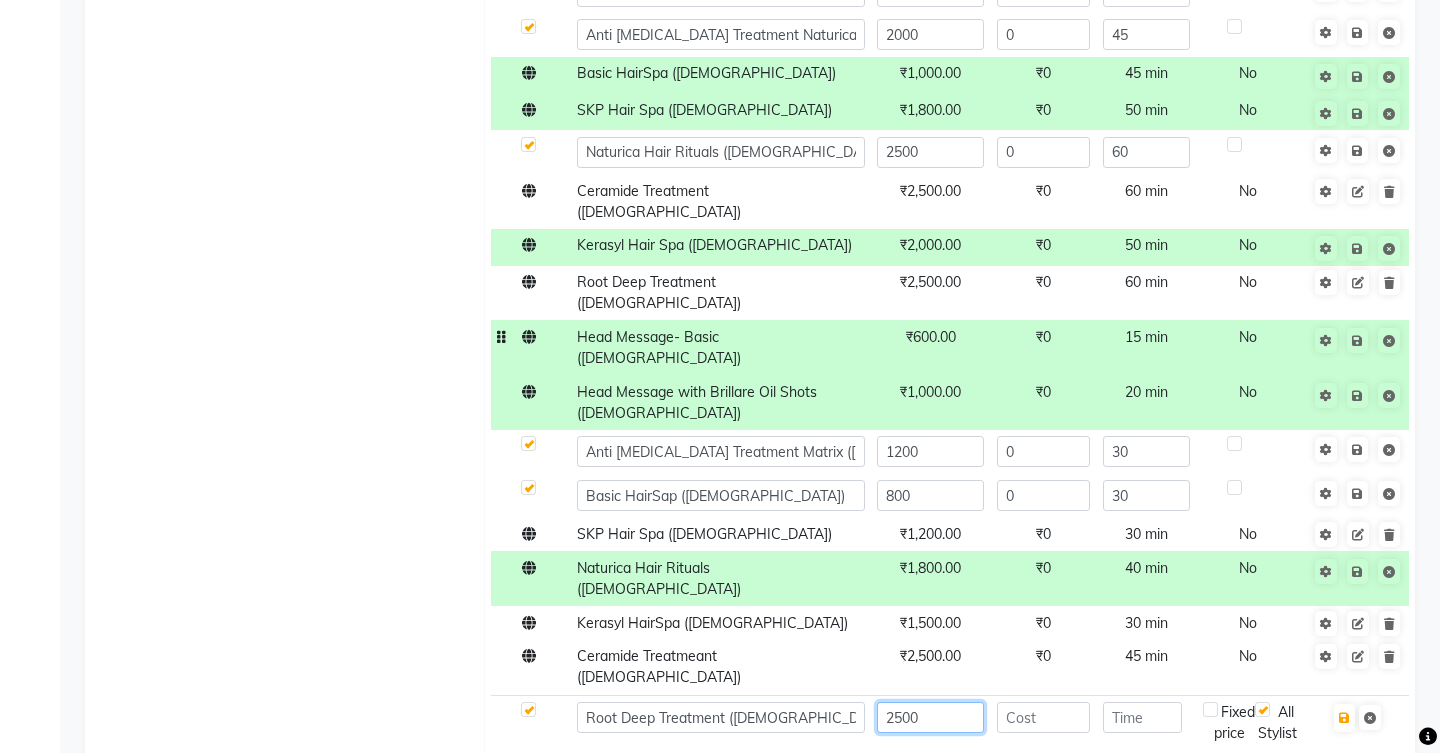 type on "2500" 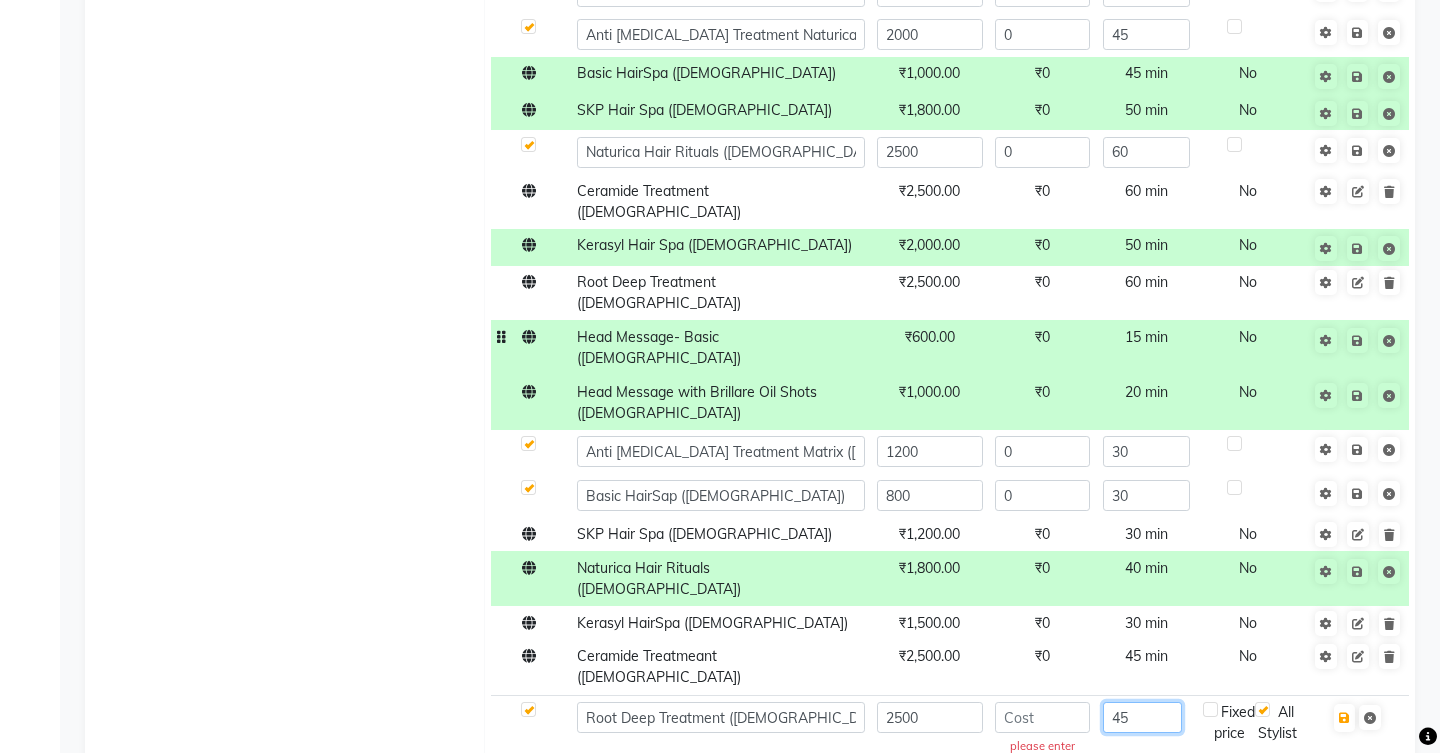 type on "45" 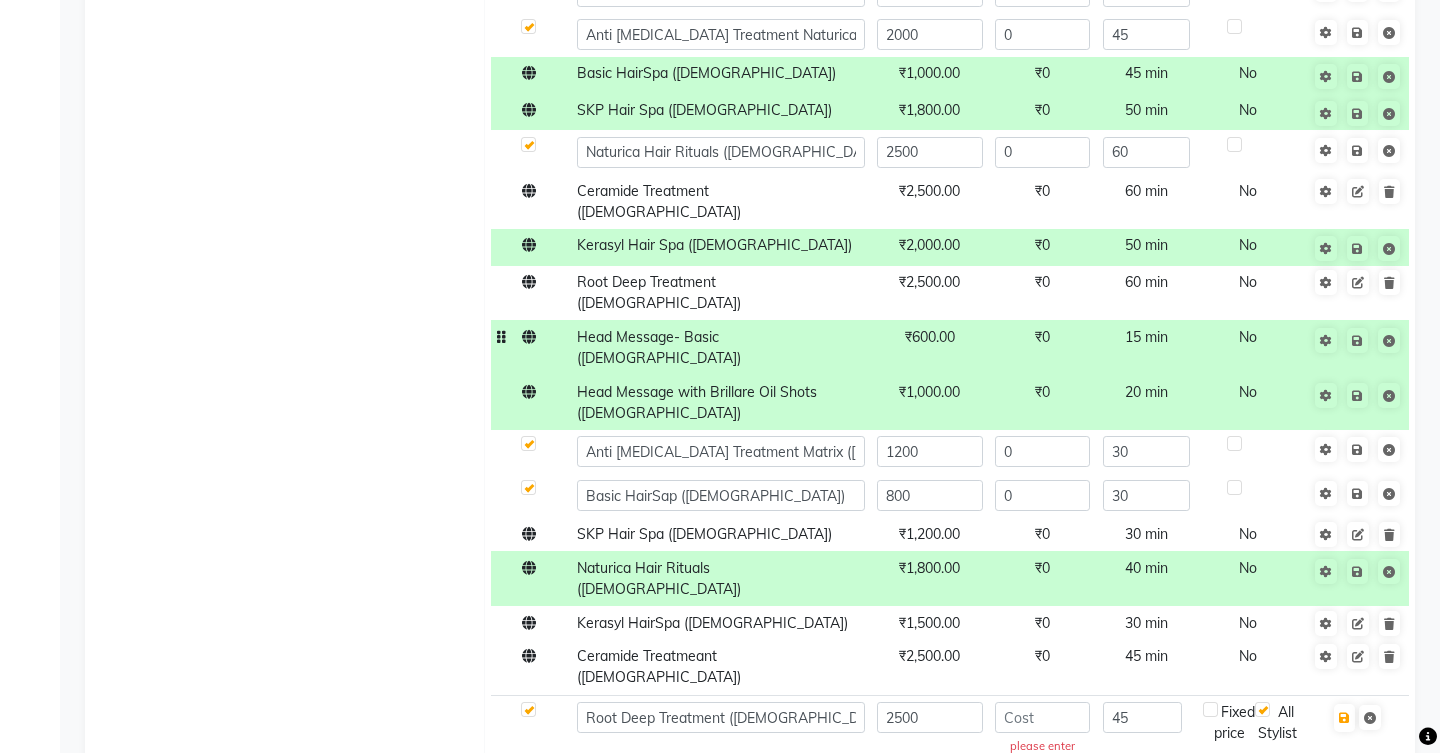 click on "Click here to add category." 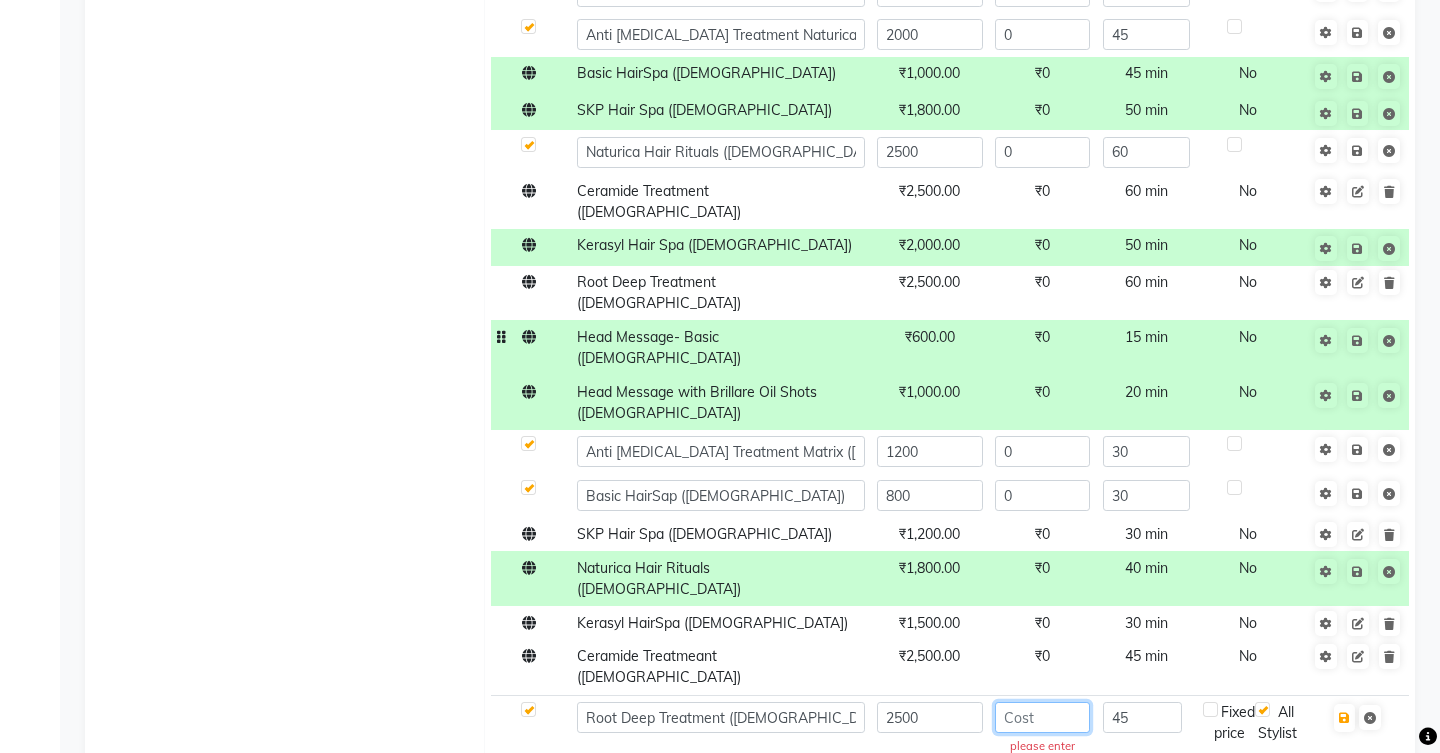 click 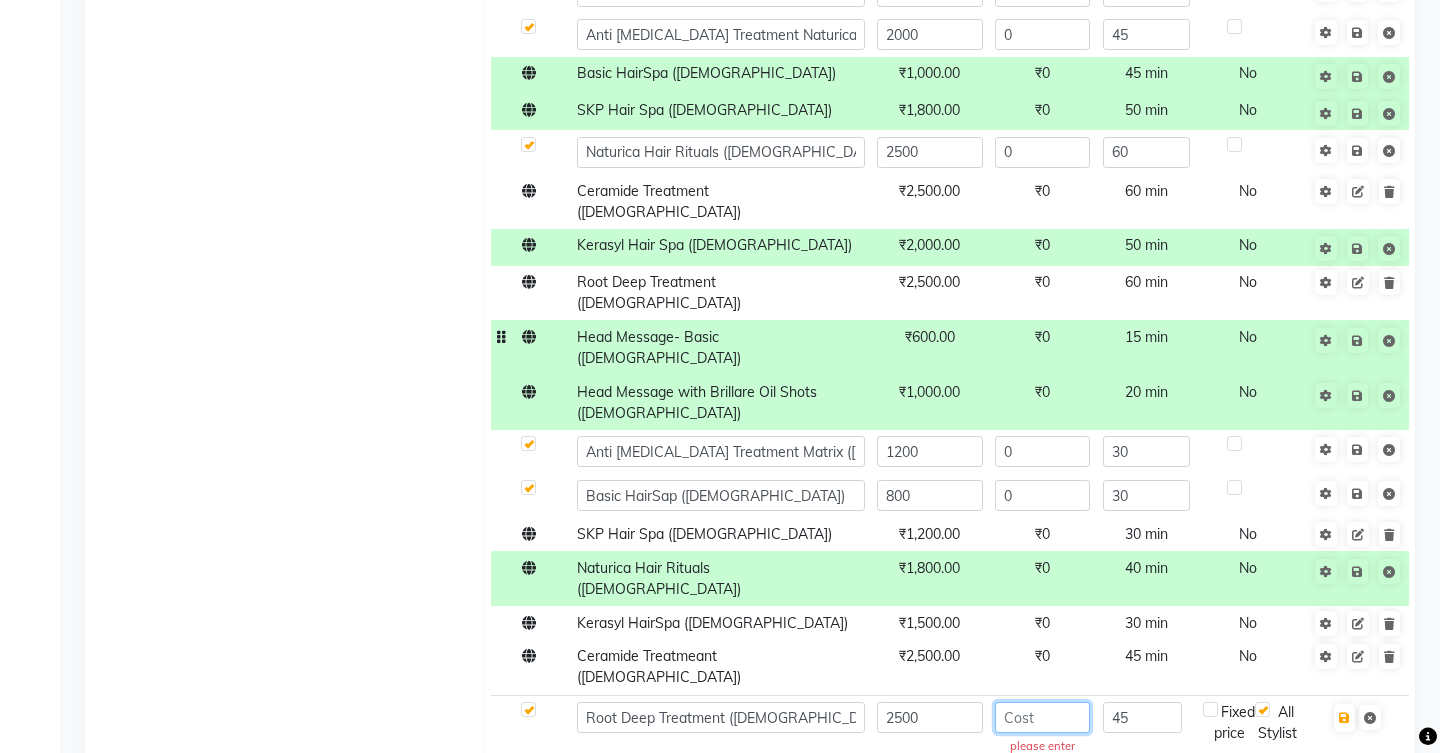 type on "2" 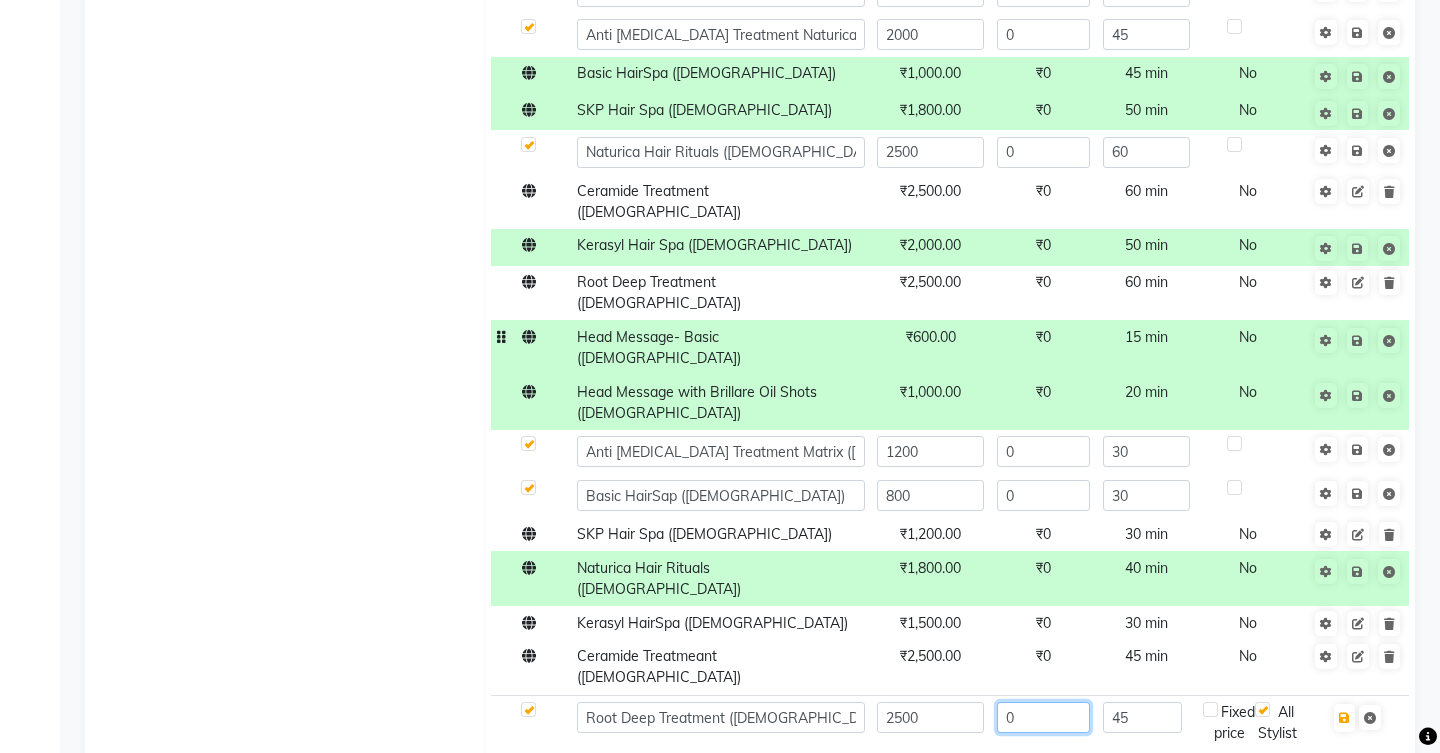 type on "0" 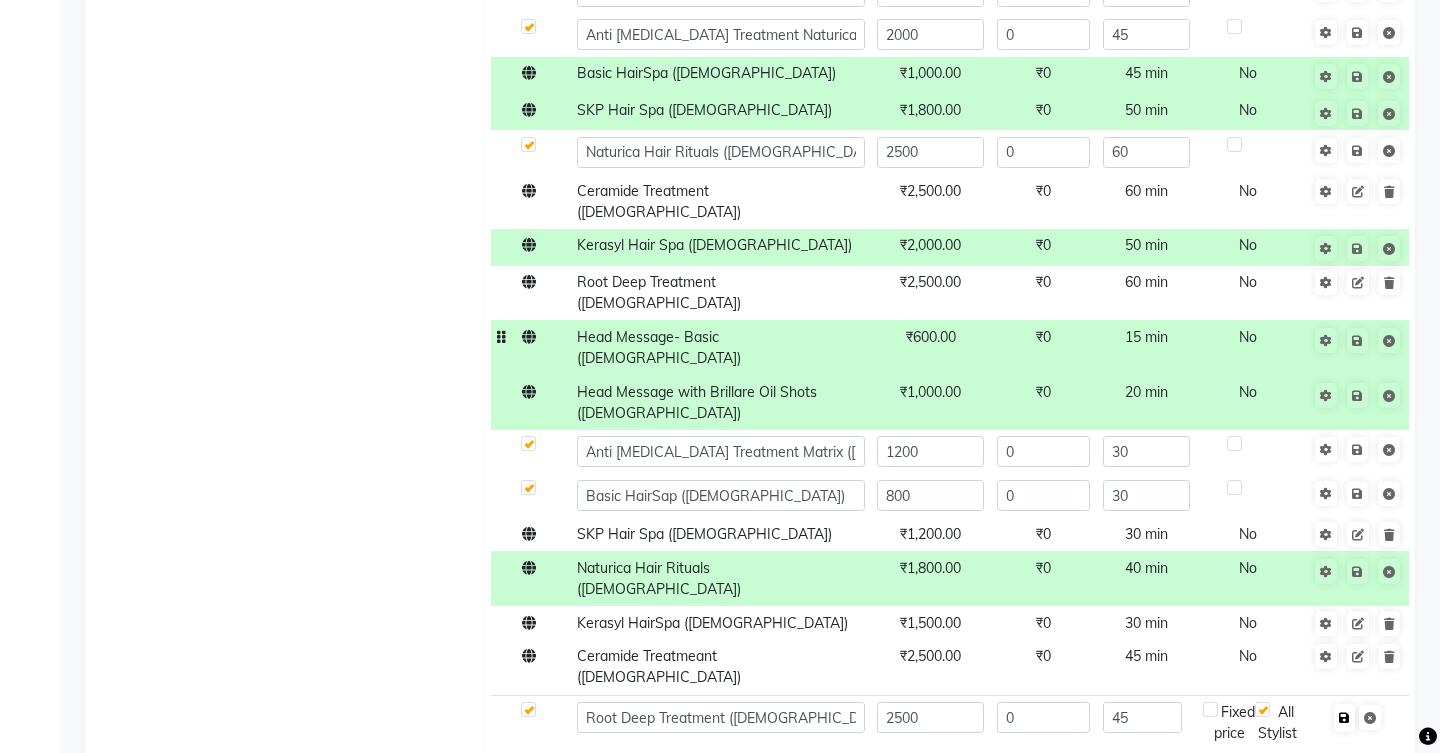 click at bounding box center (1344, 718) 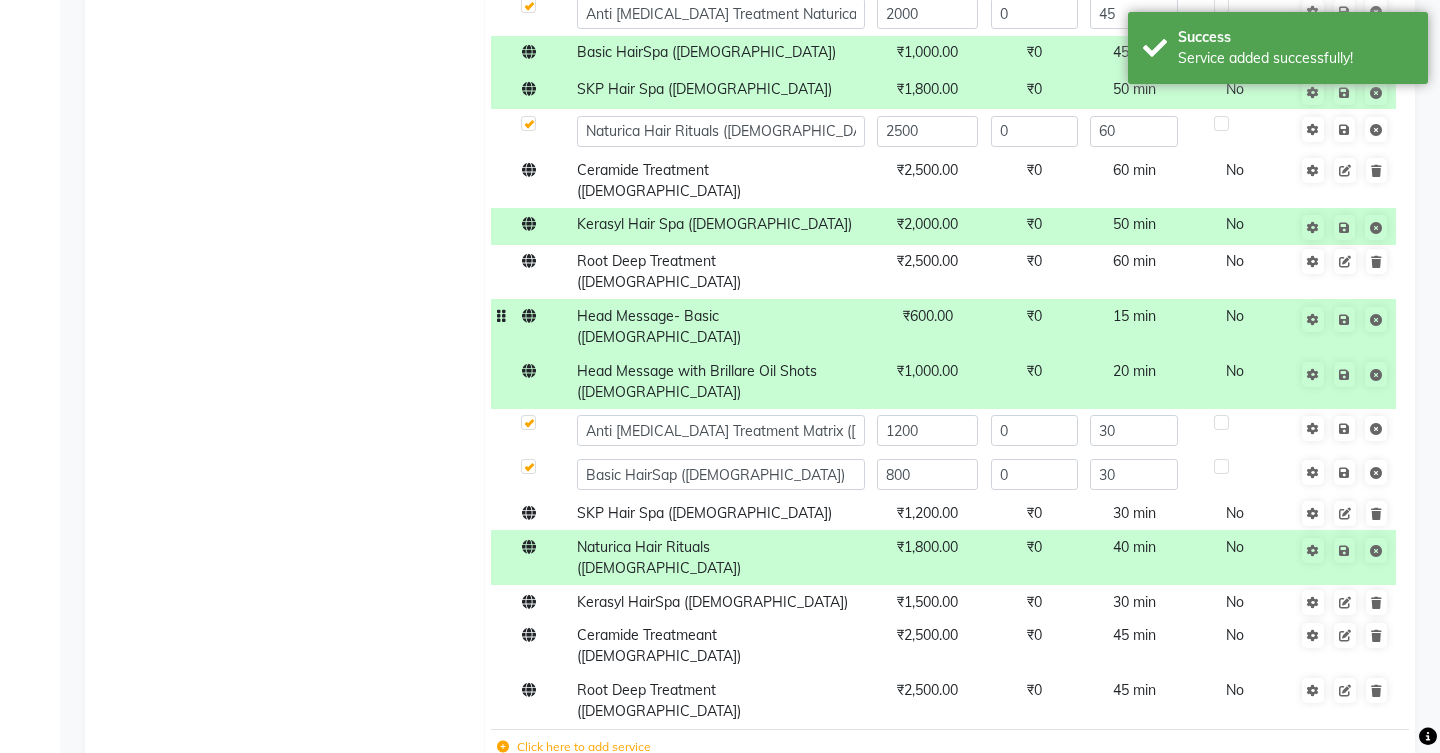 scroll, scrollTop: 1130, scrollLeft: 0, axis: vertical 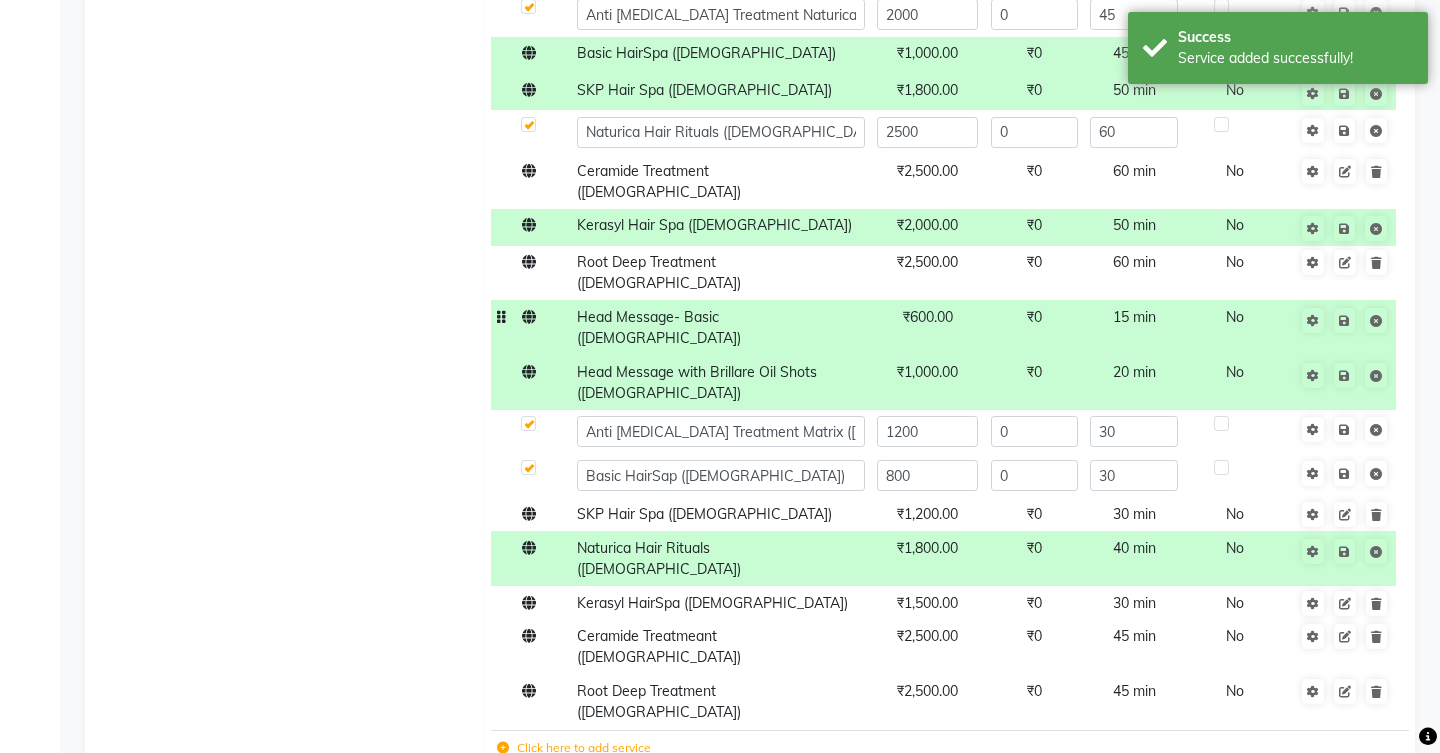 click on "Click here to add service" 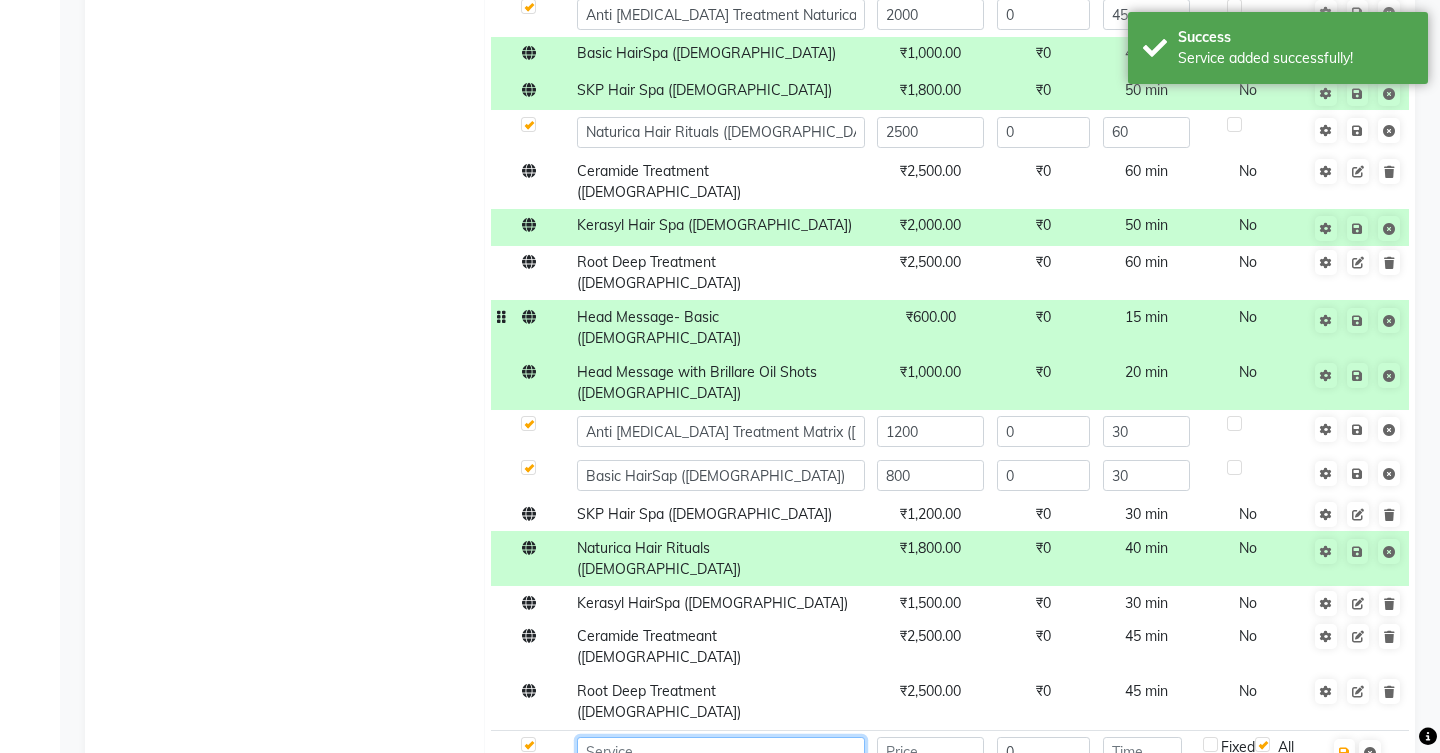 click 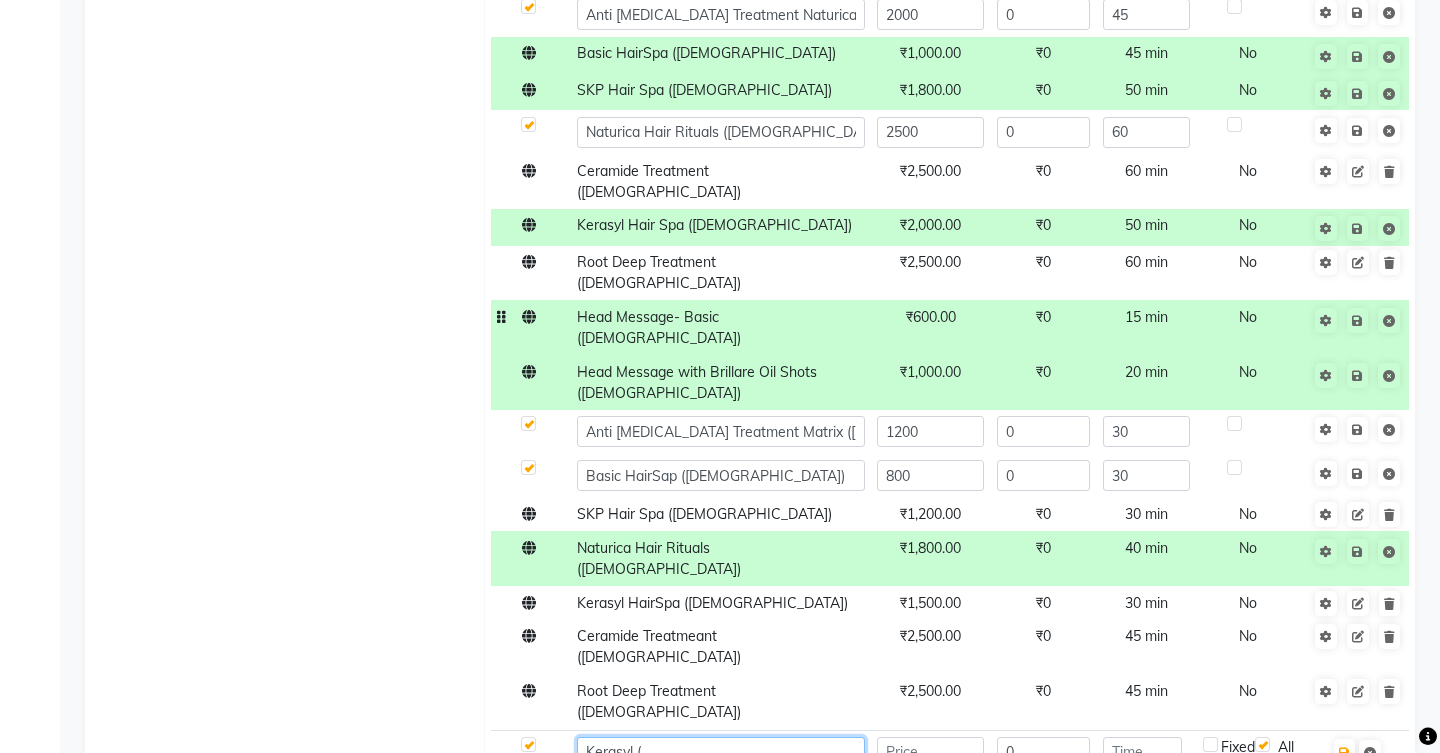type on "Kerasyl (" 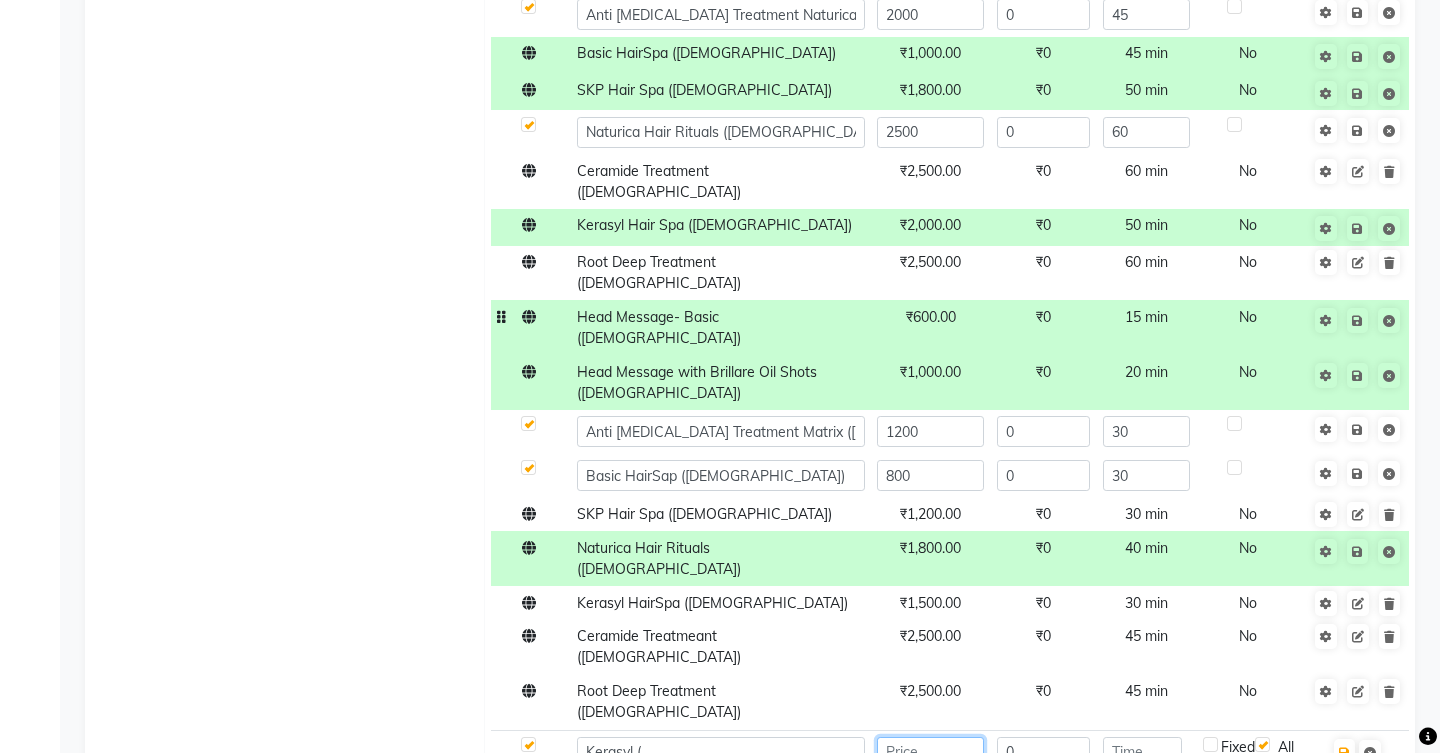 click 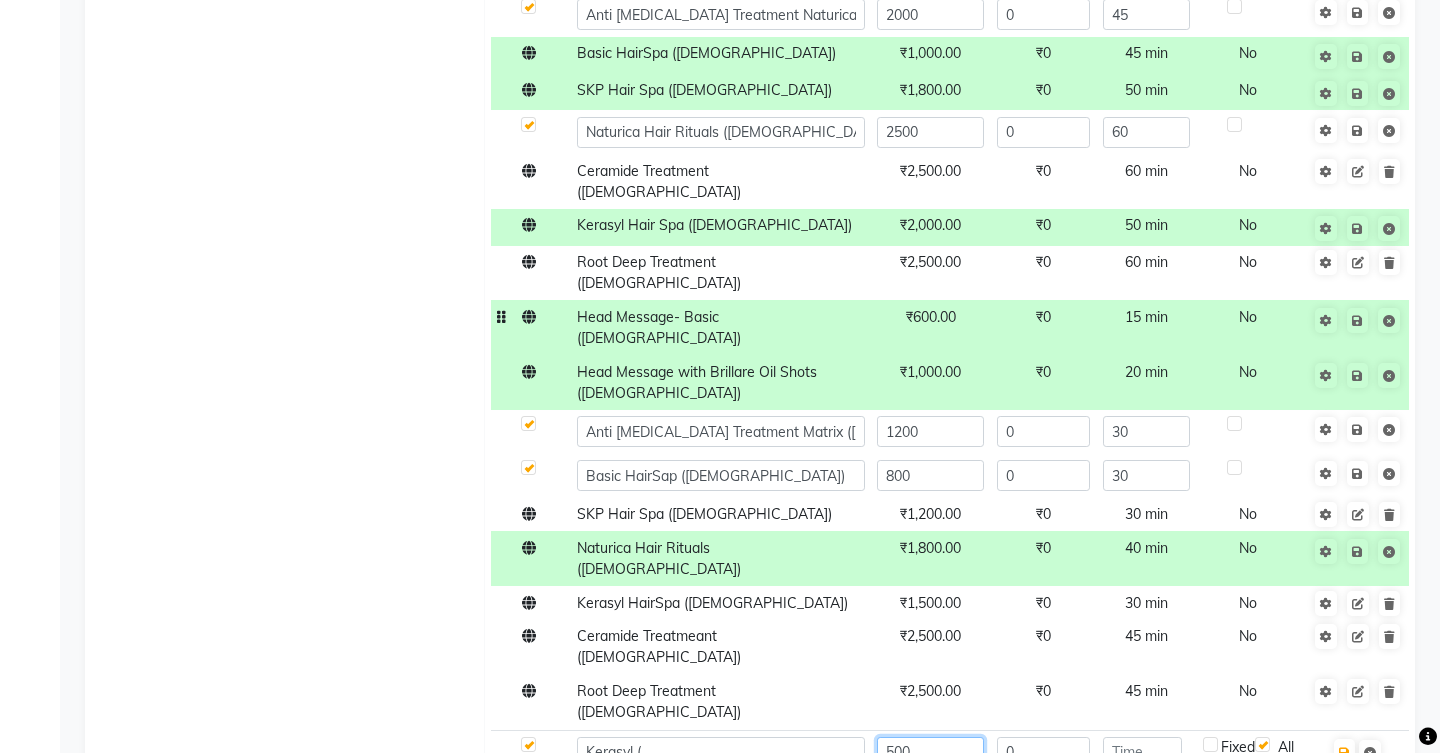 type on "500" 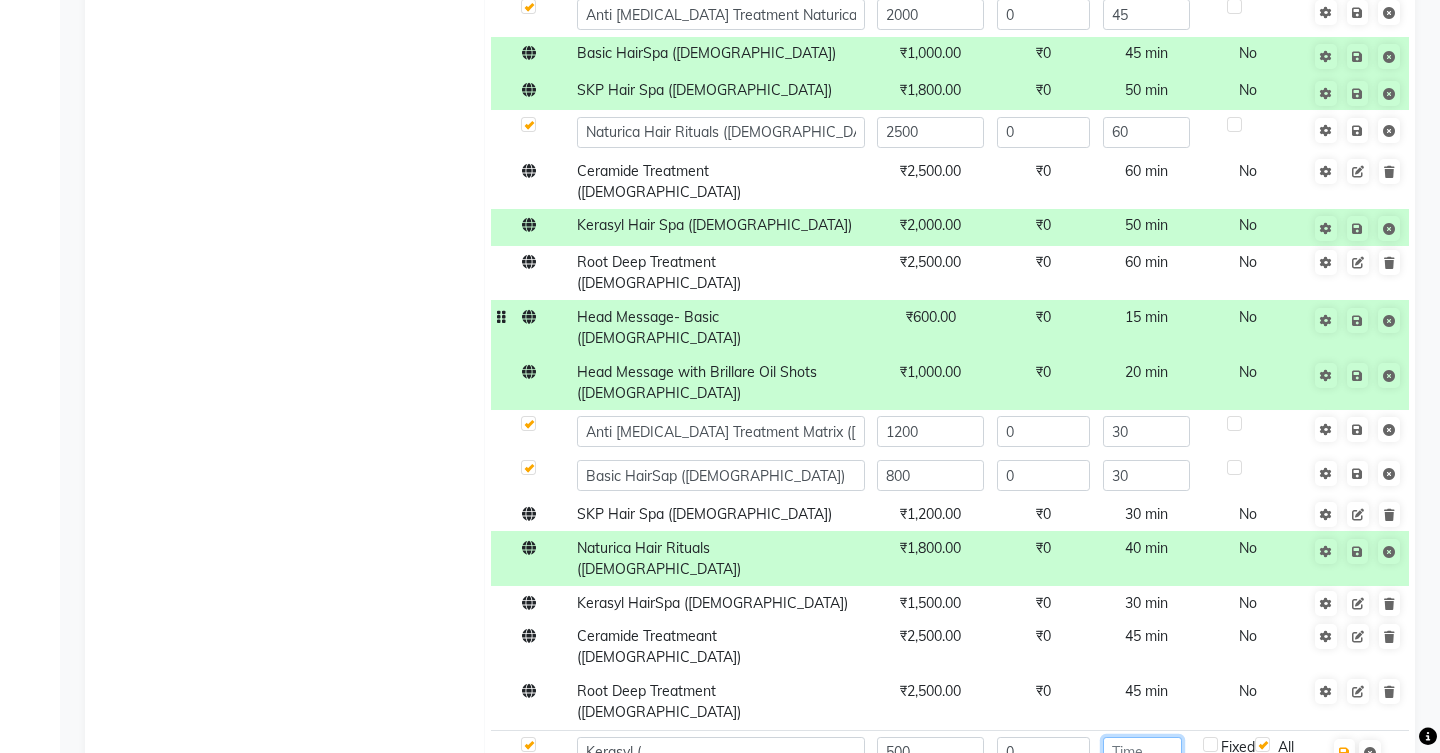 type on "4" 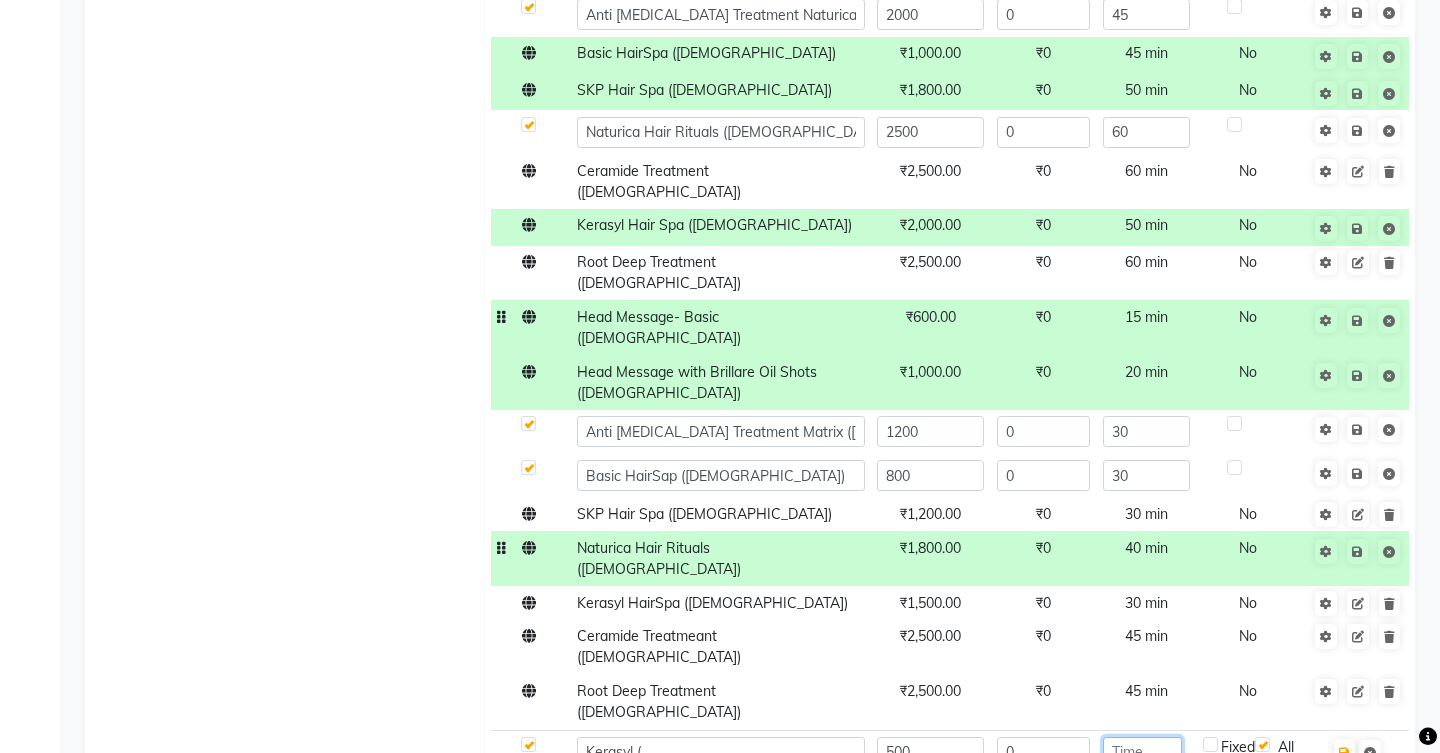 type on "5" 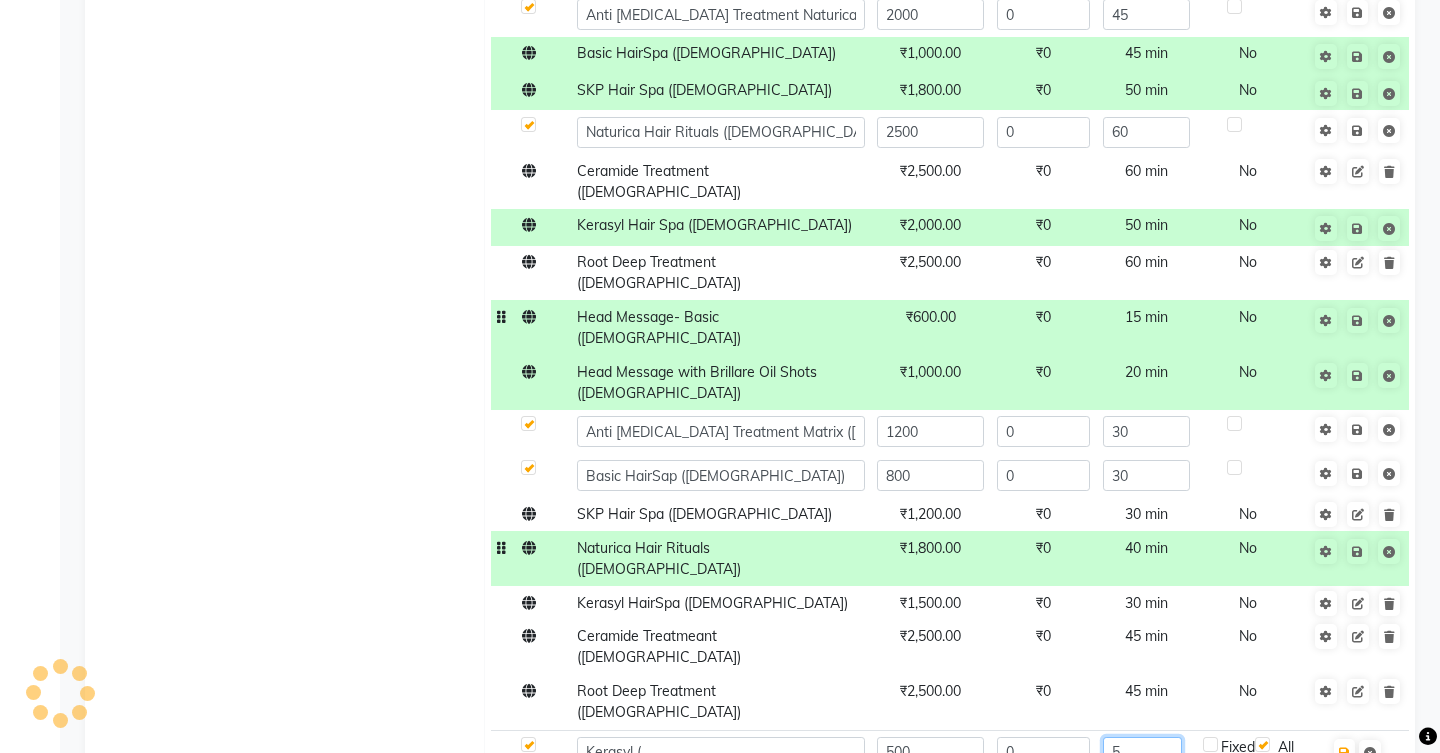 type 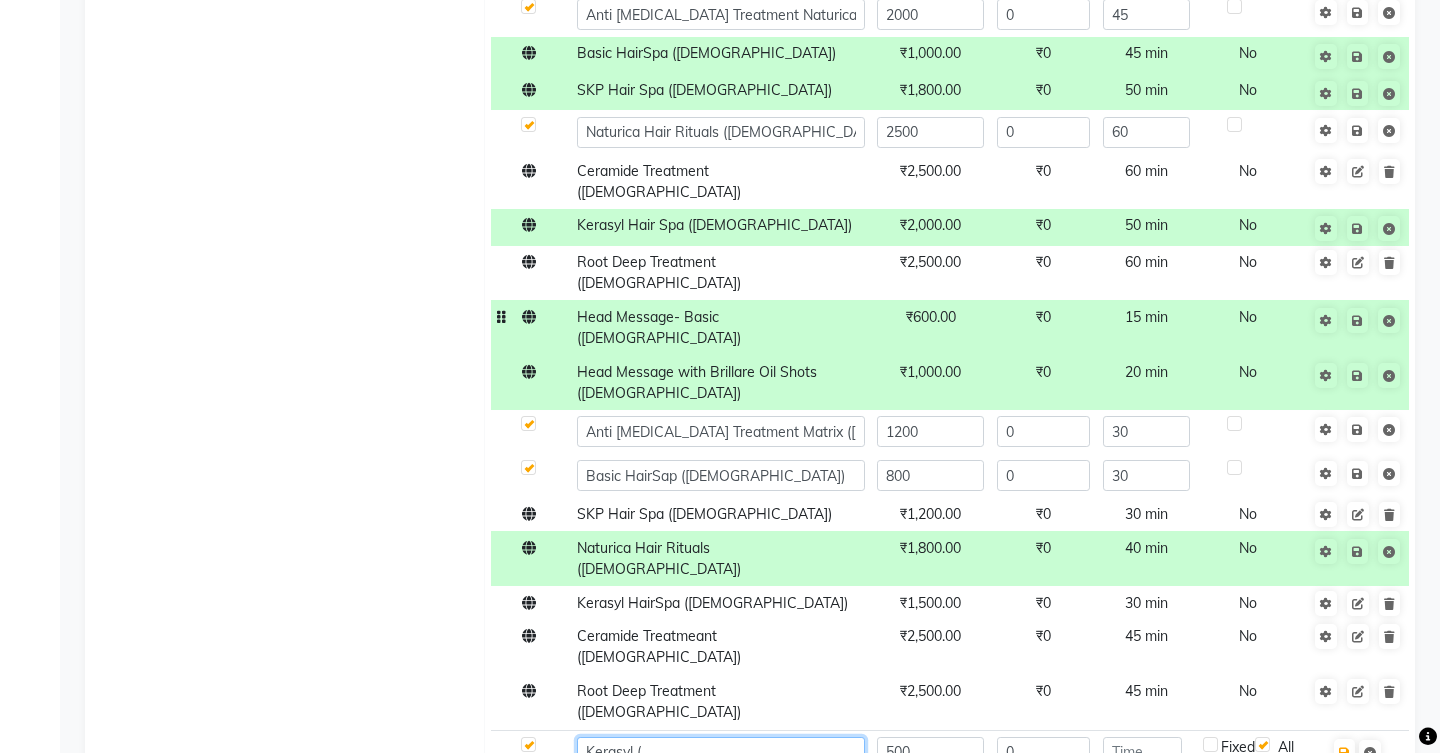 click on "Kerasyl (" 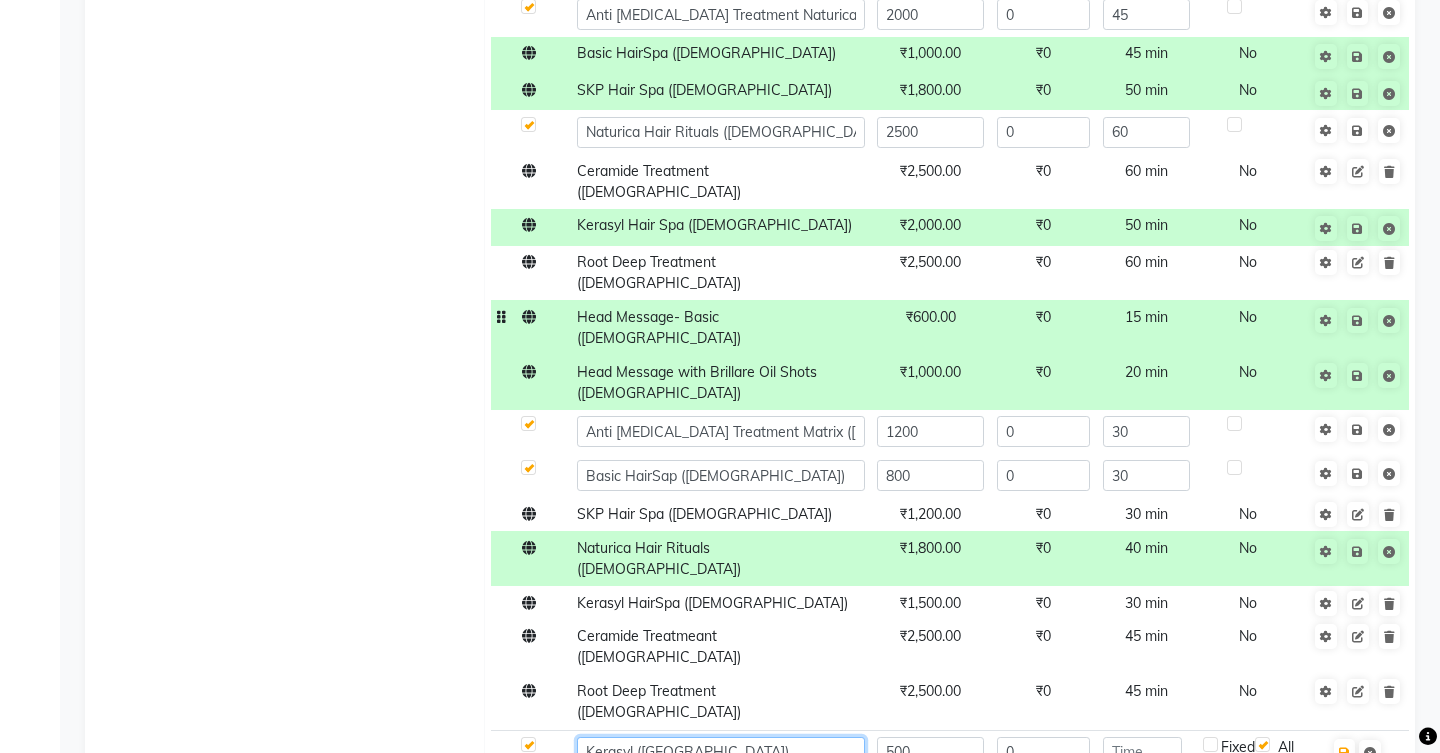 type on "Kerasyl ([GEOGRAPHIC_DATA])" 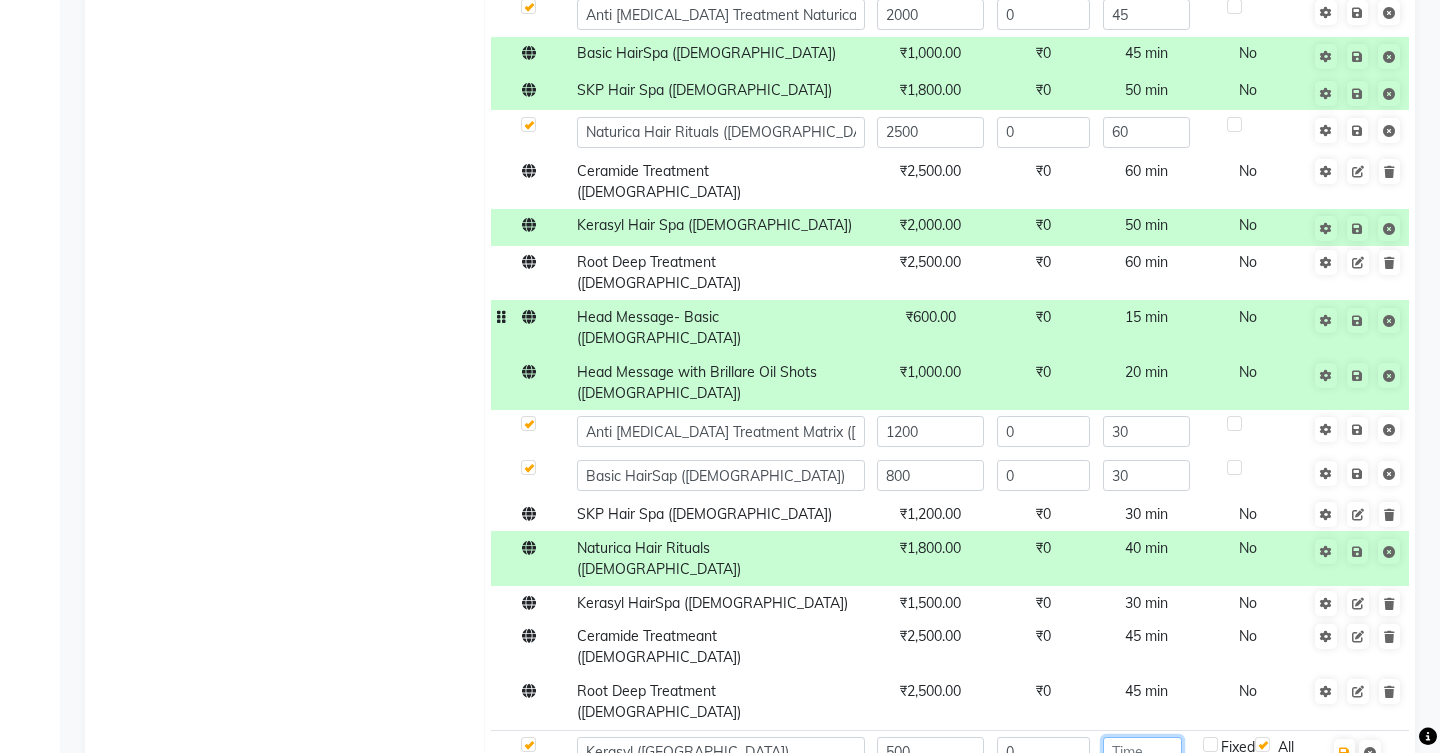 click 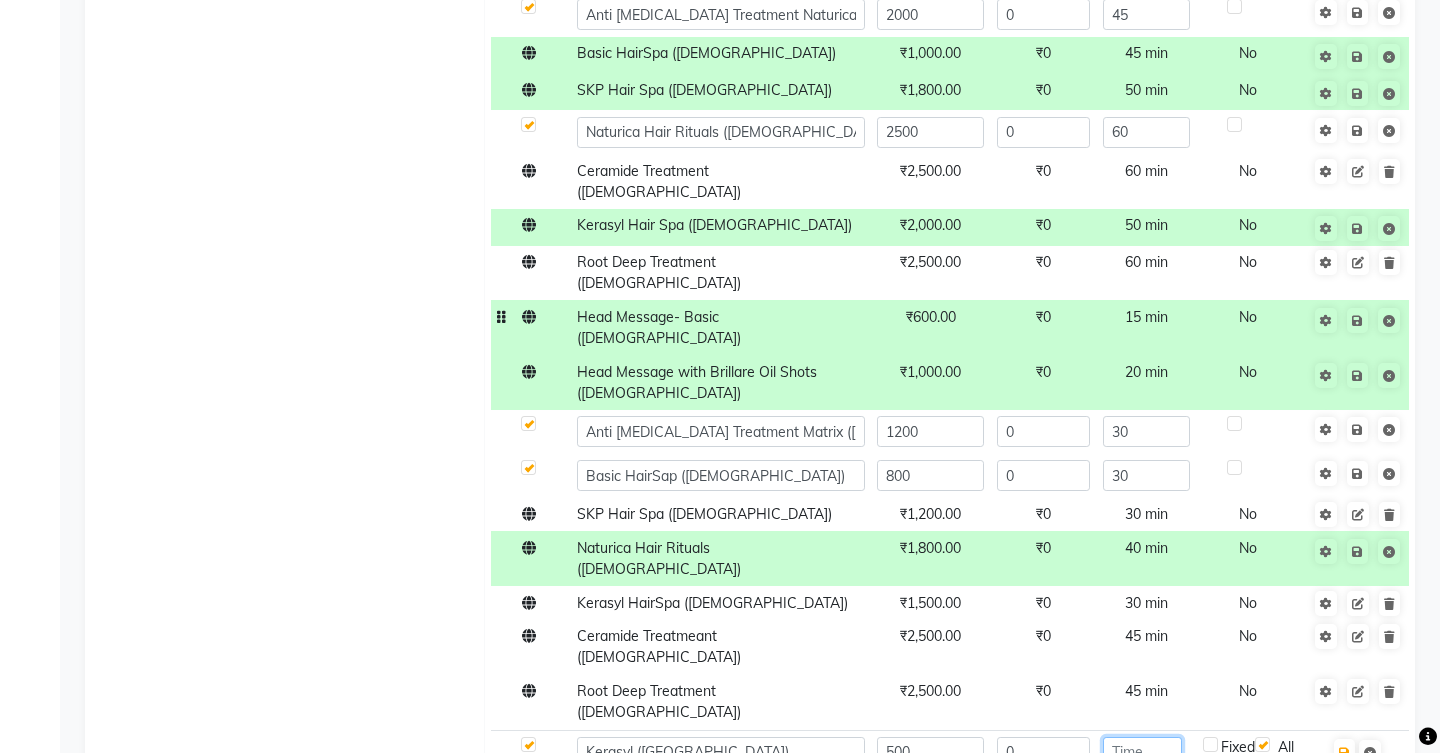 click 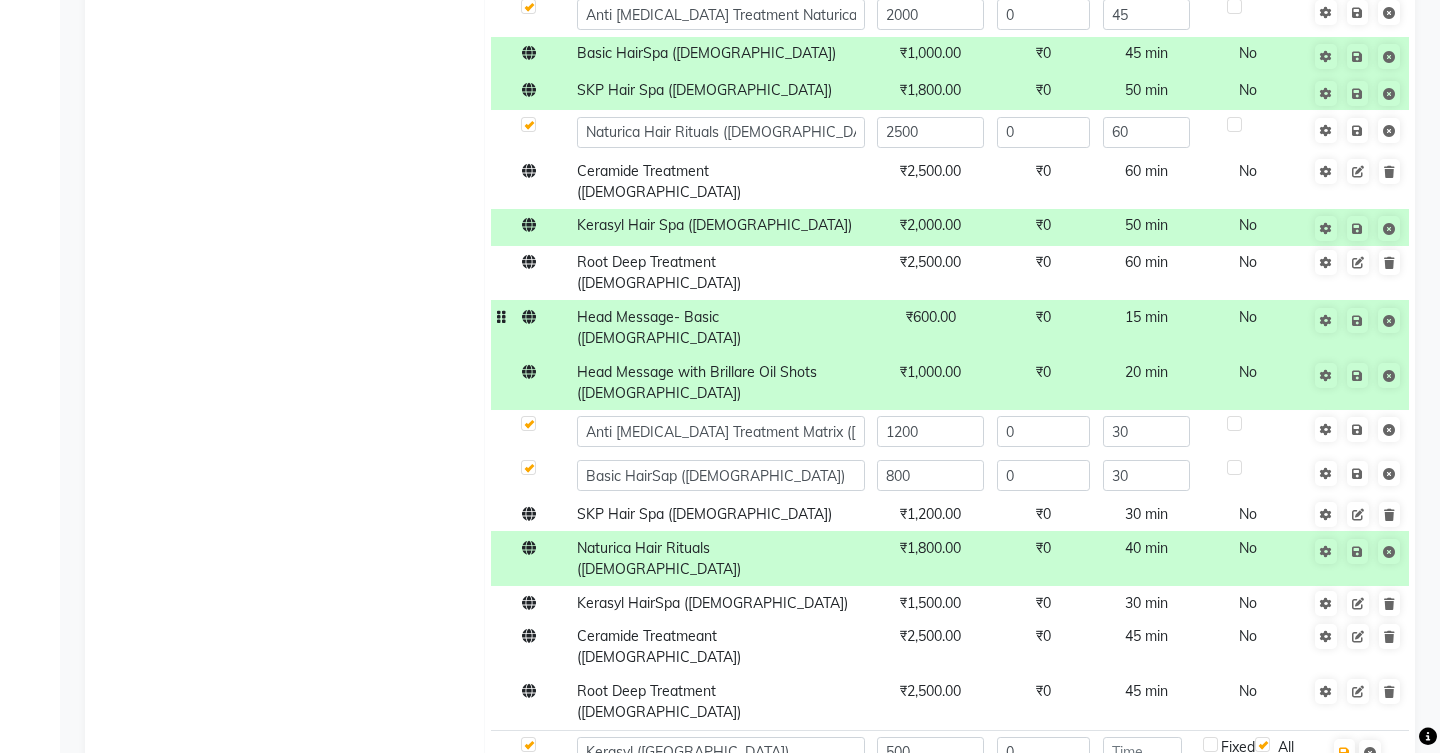 click on "0" 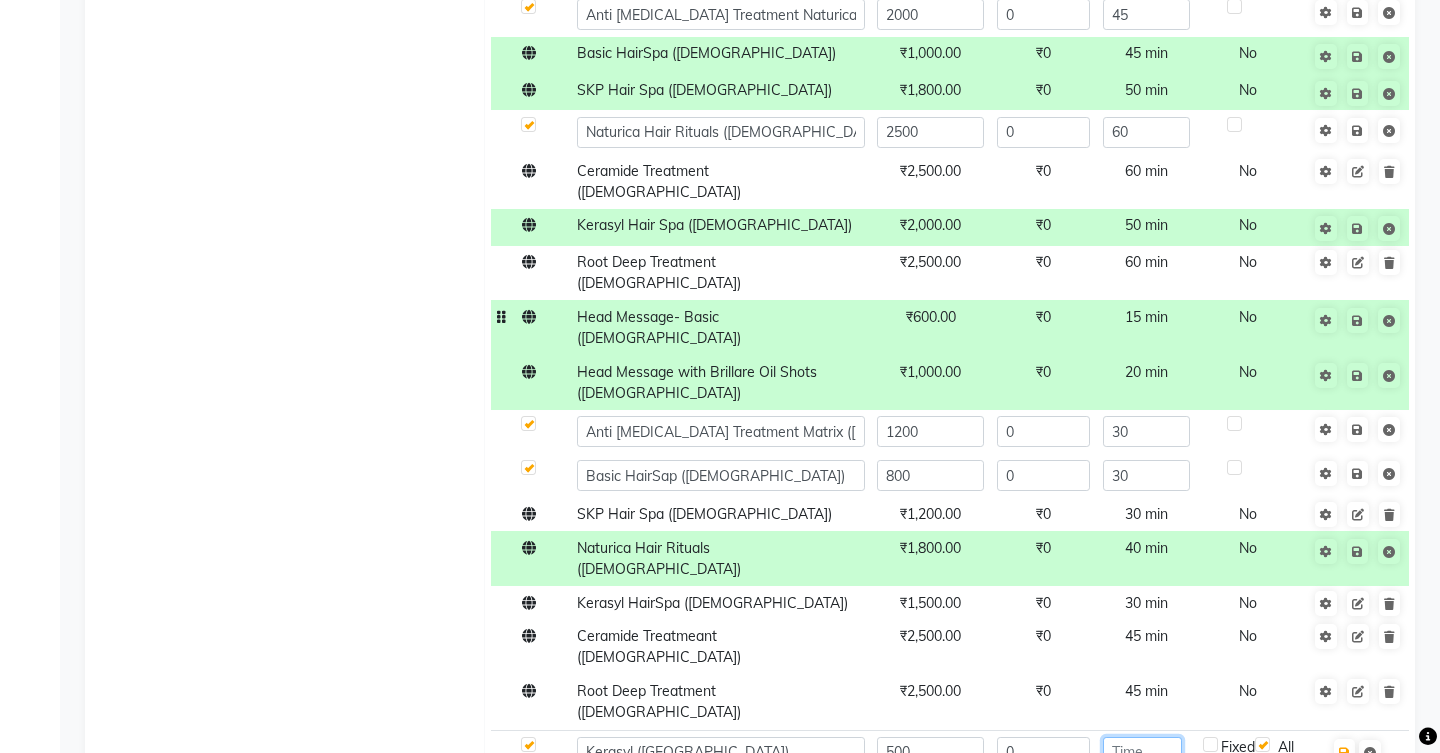 click 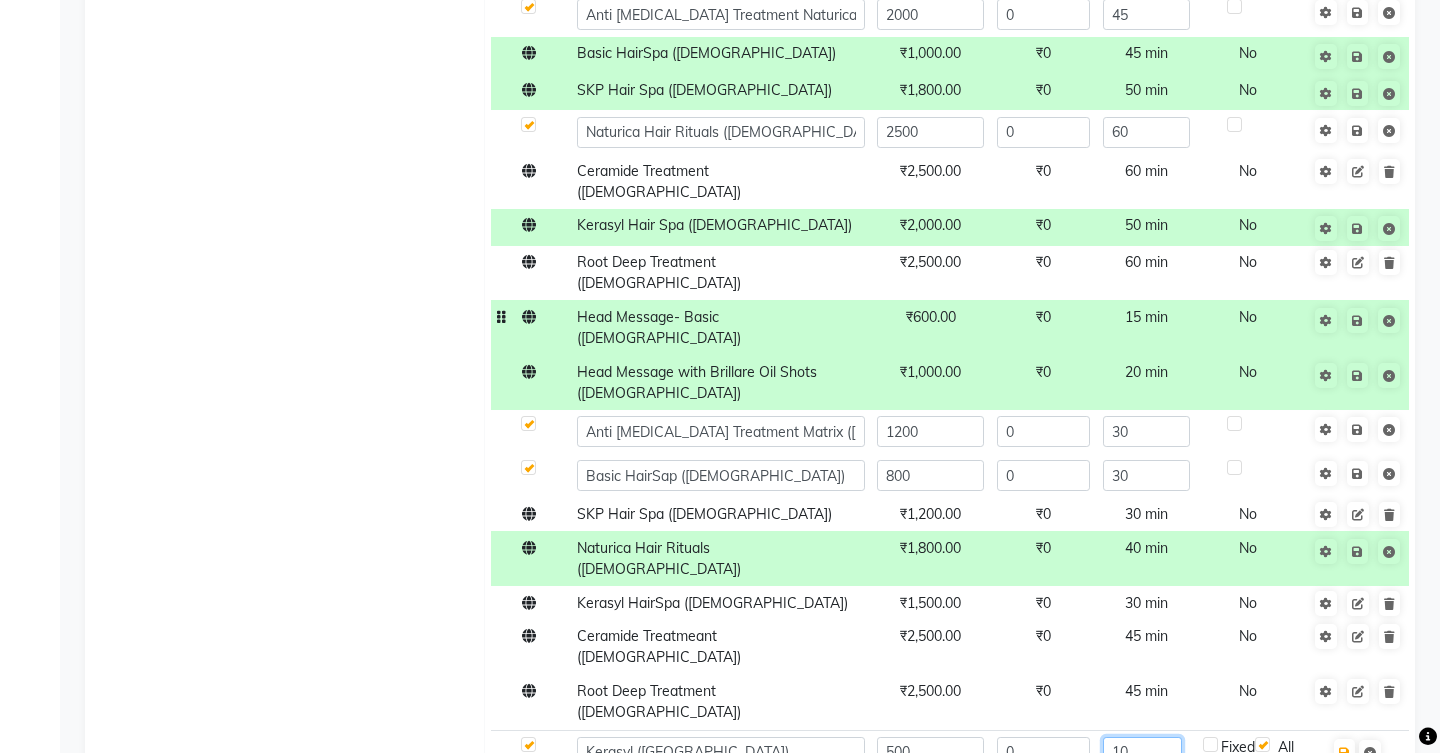type on "1" 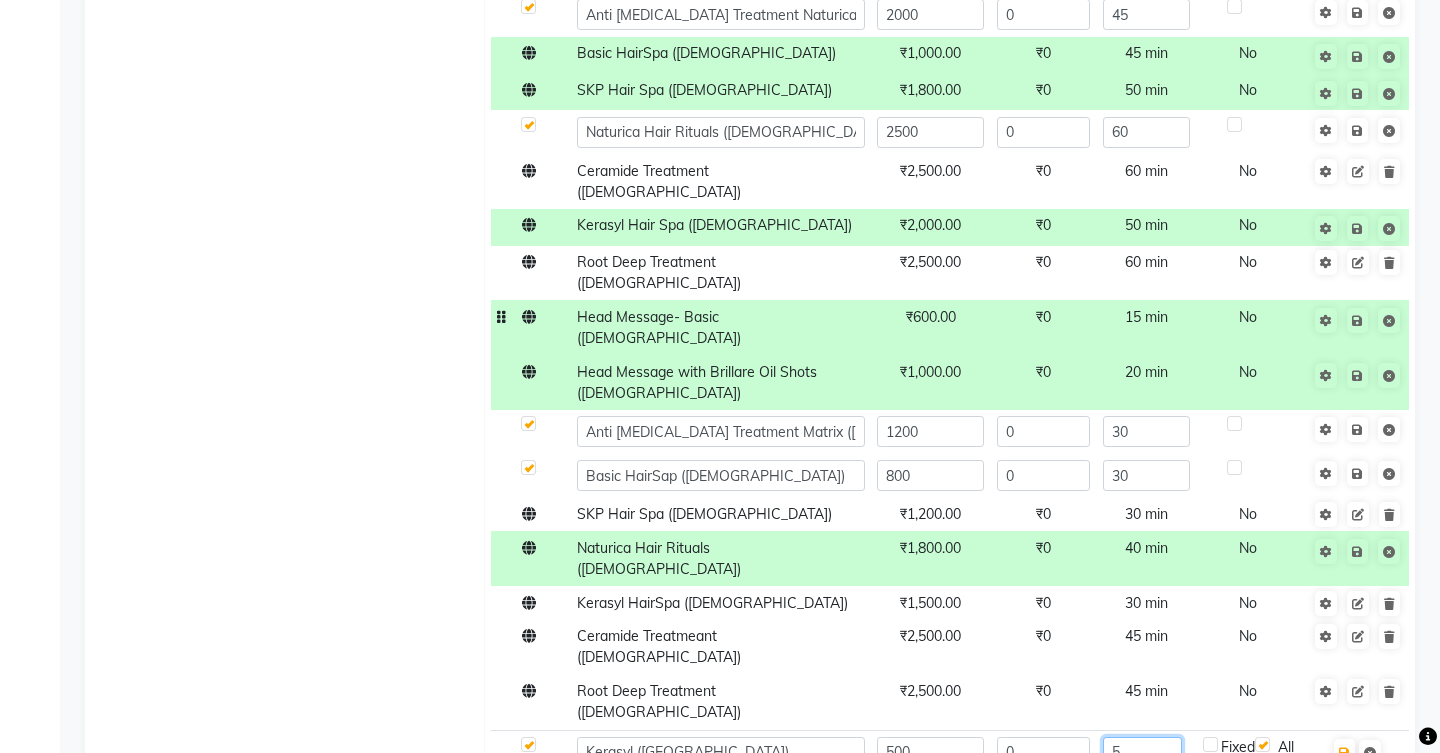 type on "5" 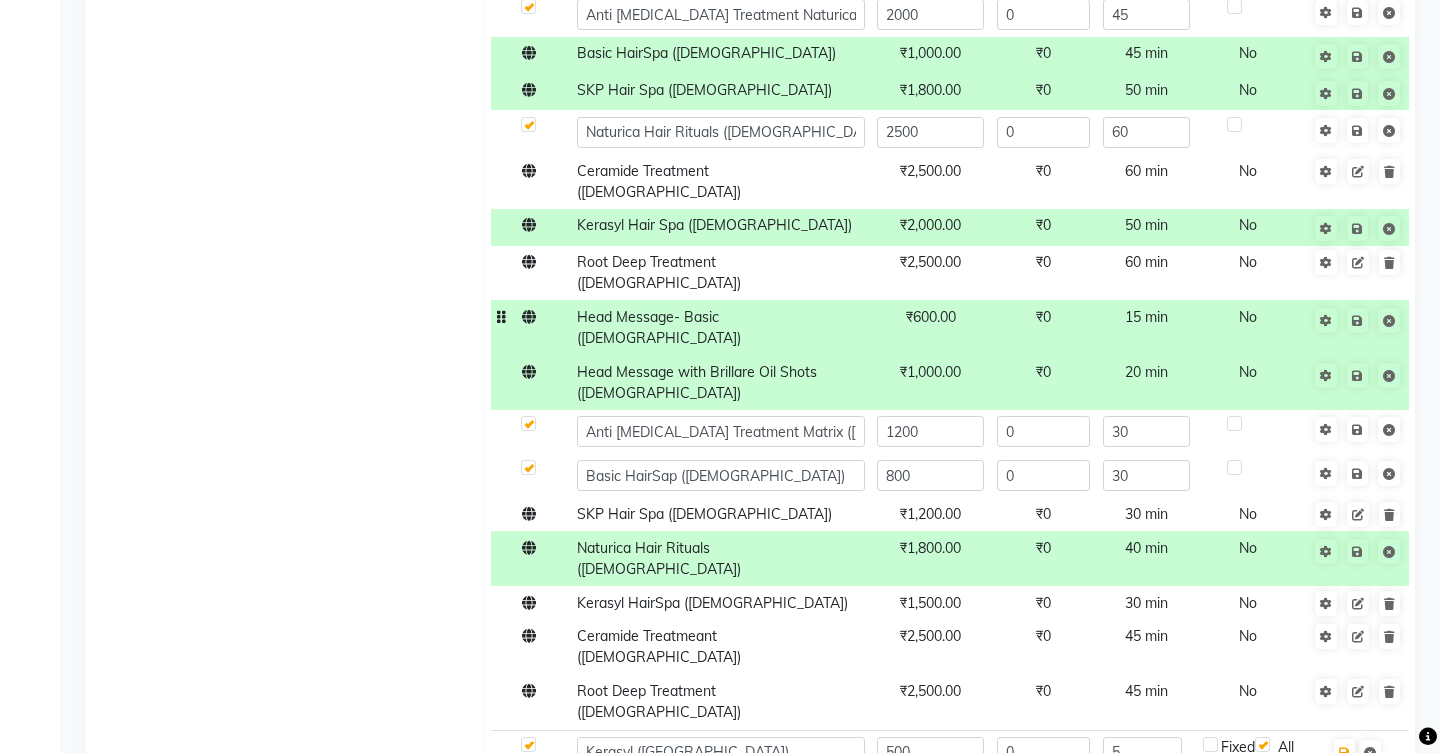 click on "Click here to add category." 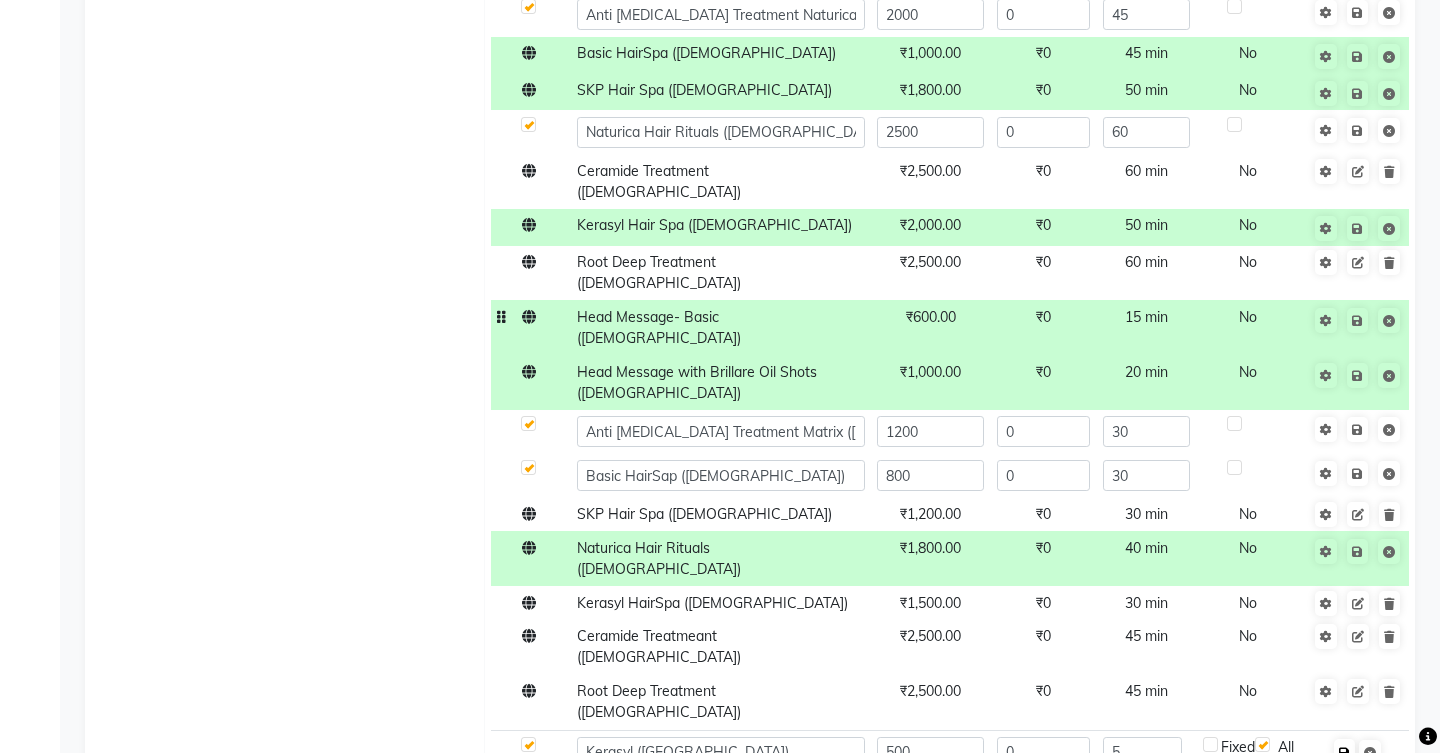click at bounding box center (1344, 753) 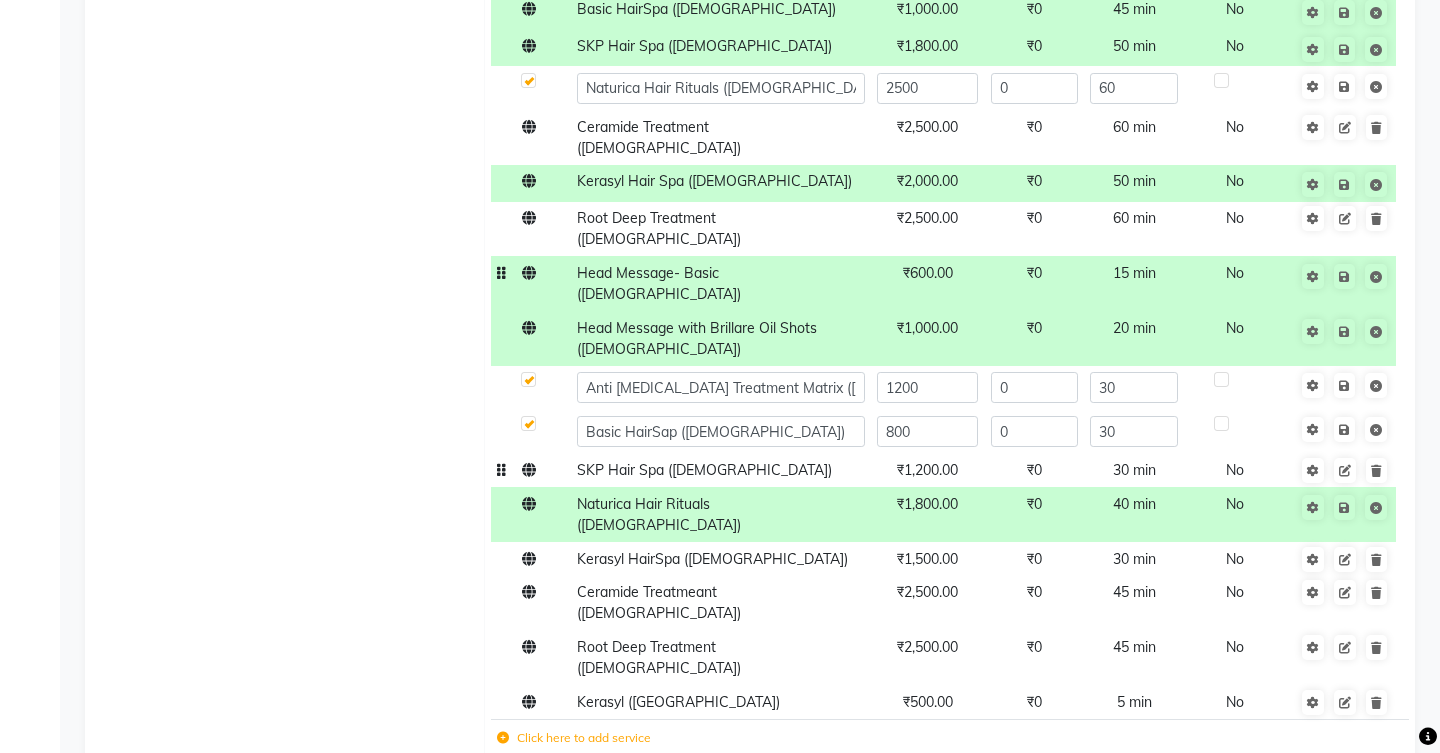scroll, scrollTop: 1174, scrollLeft: -1, axis: both 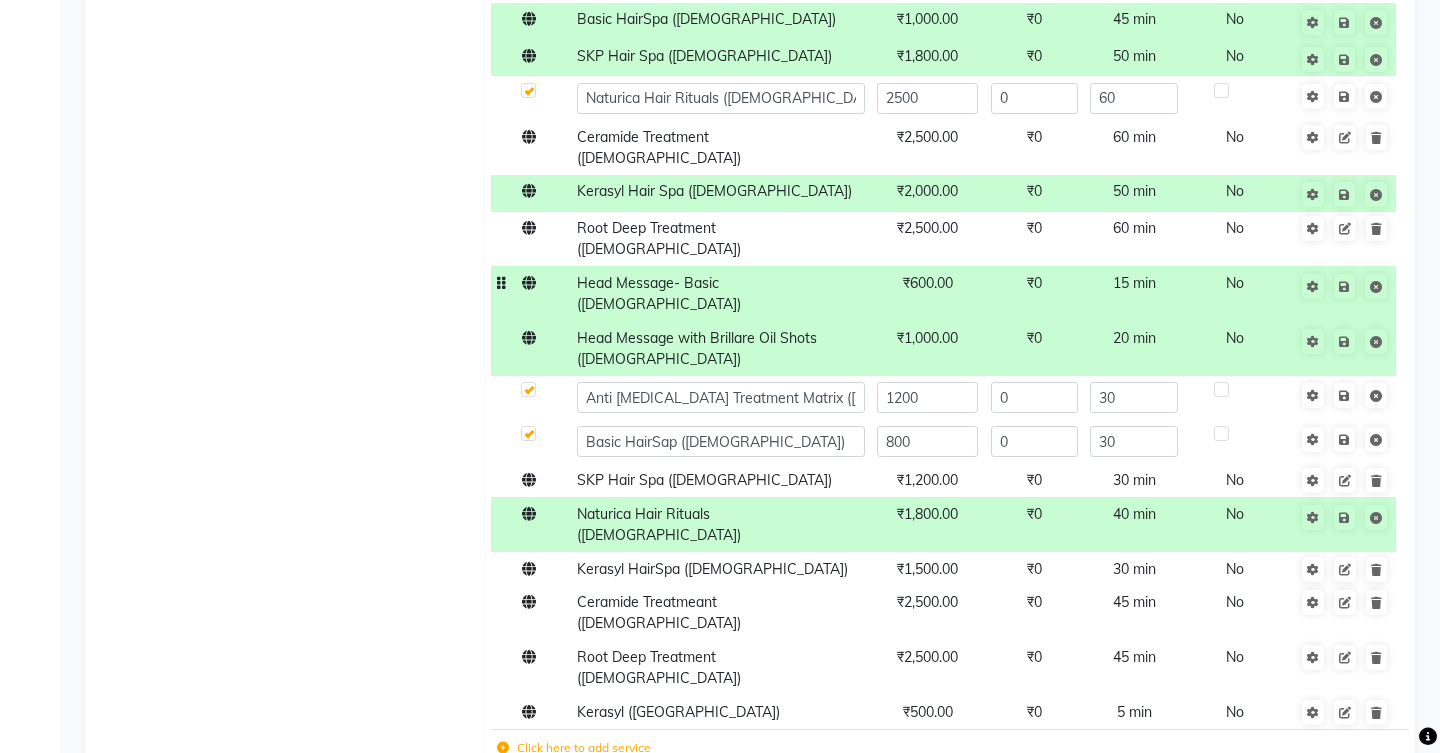 click on "Save Changes" 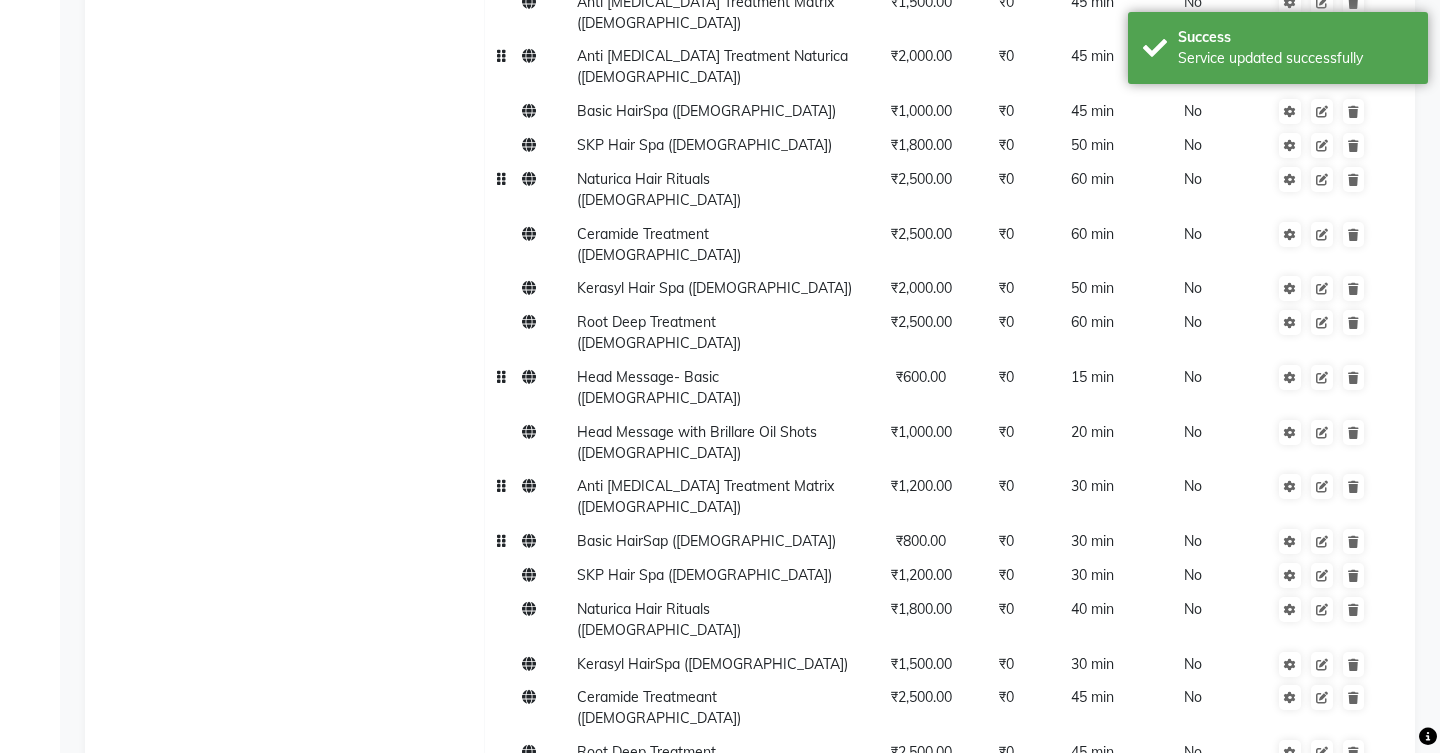 scroll, scrollTop: 1093, scrollLeft: 0, axis: vertical 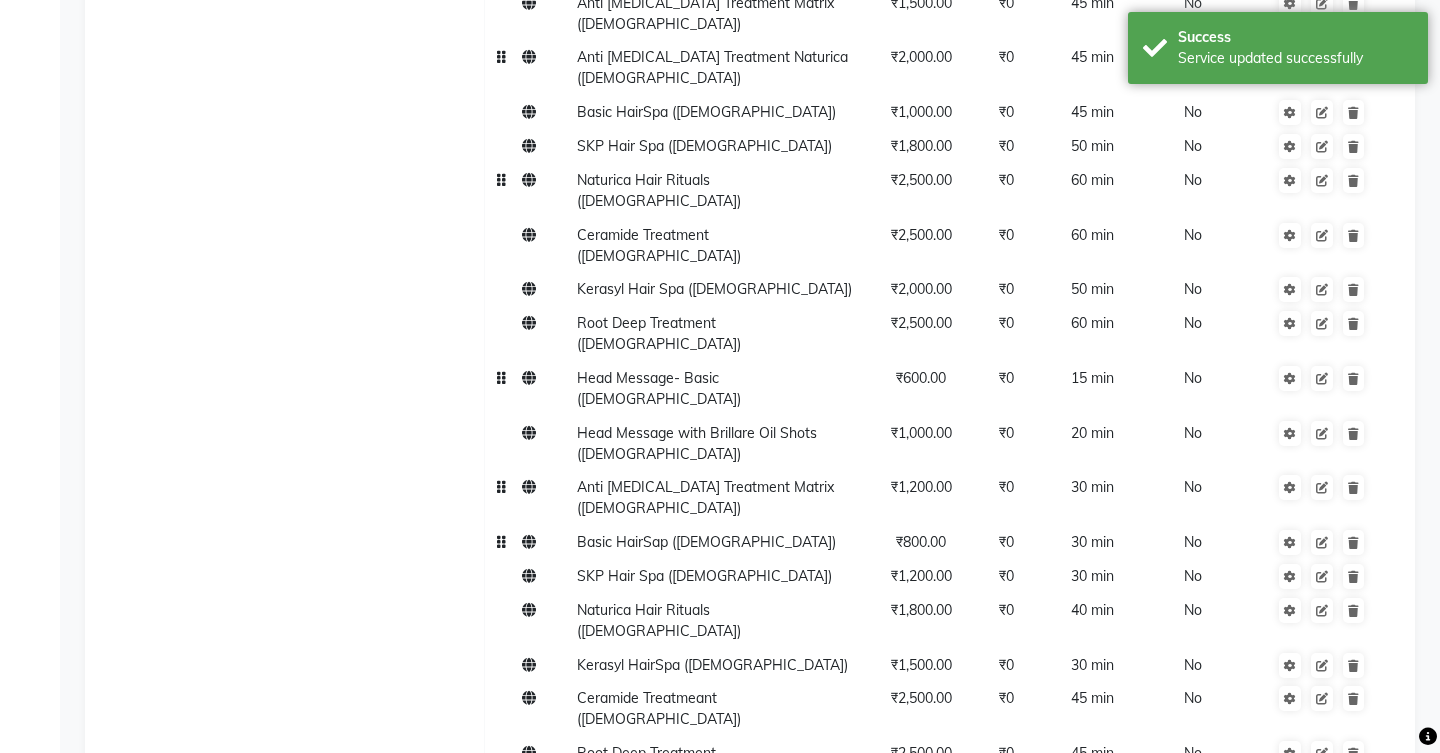 click on "Save Changes" 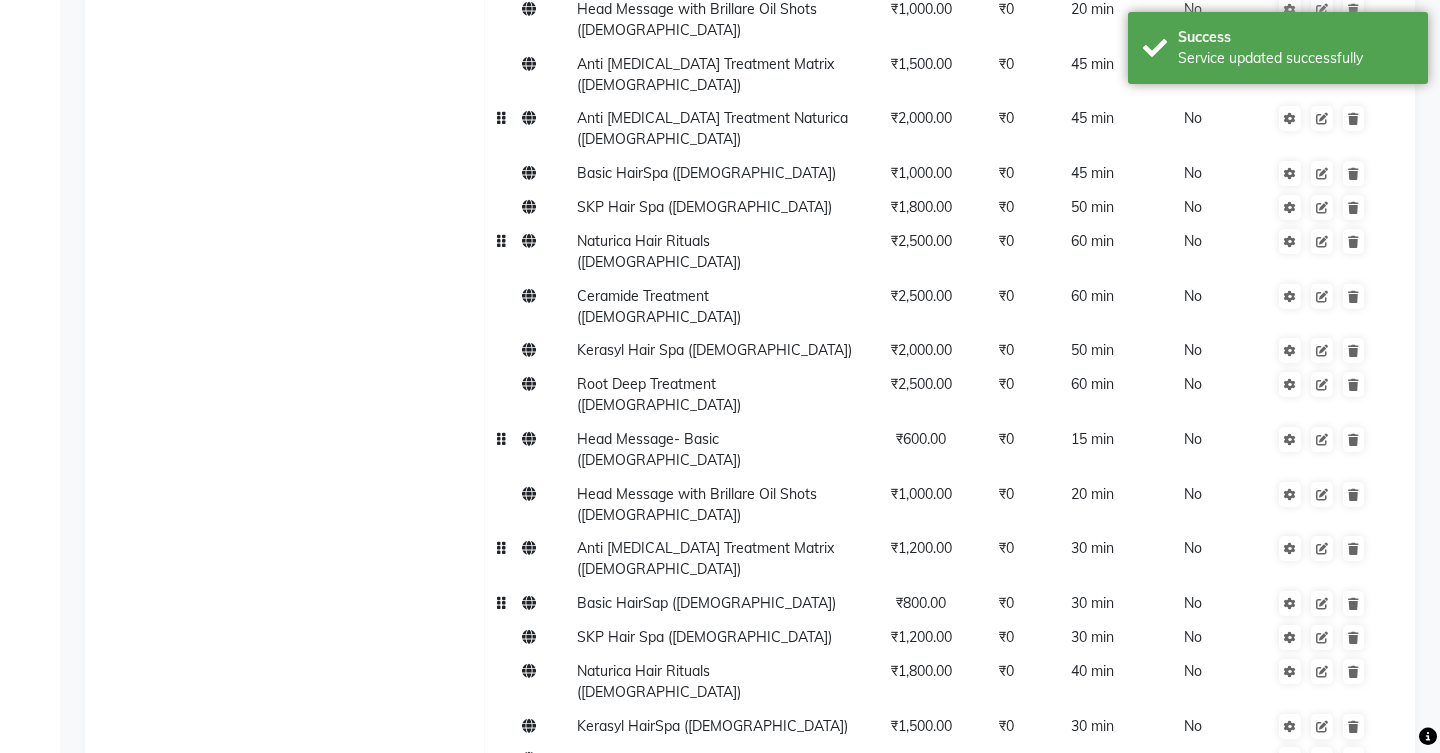 scroll, scrollTop: 1002, scrollLeft: 0, axis: vertical 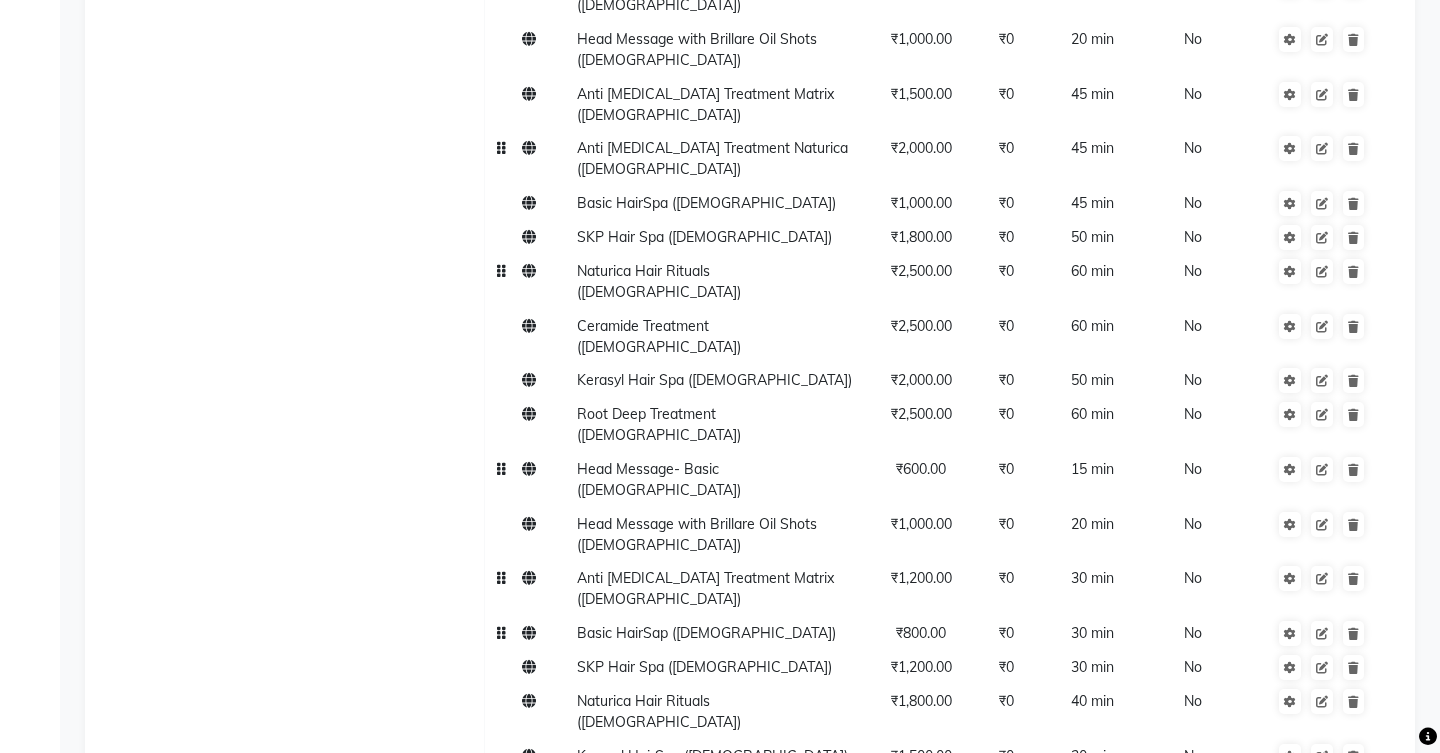 click 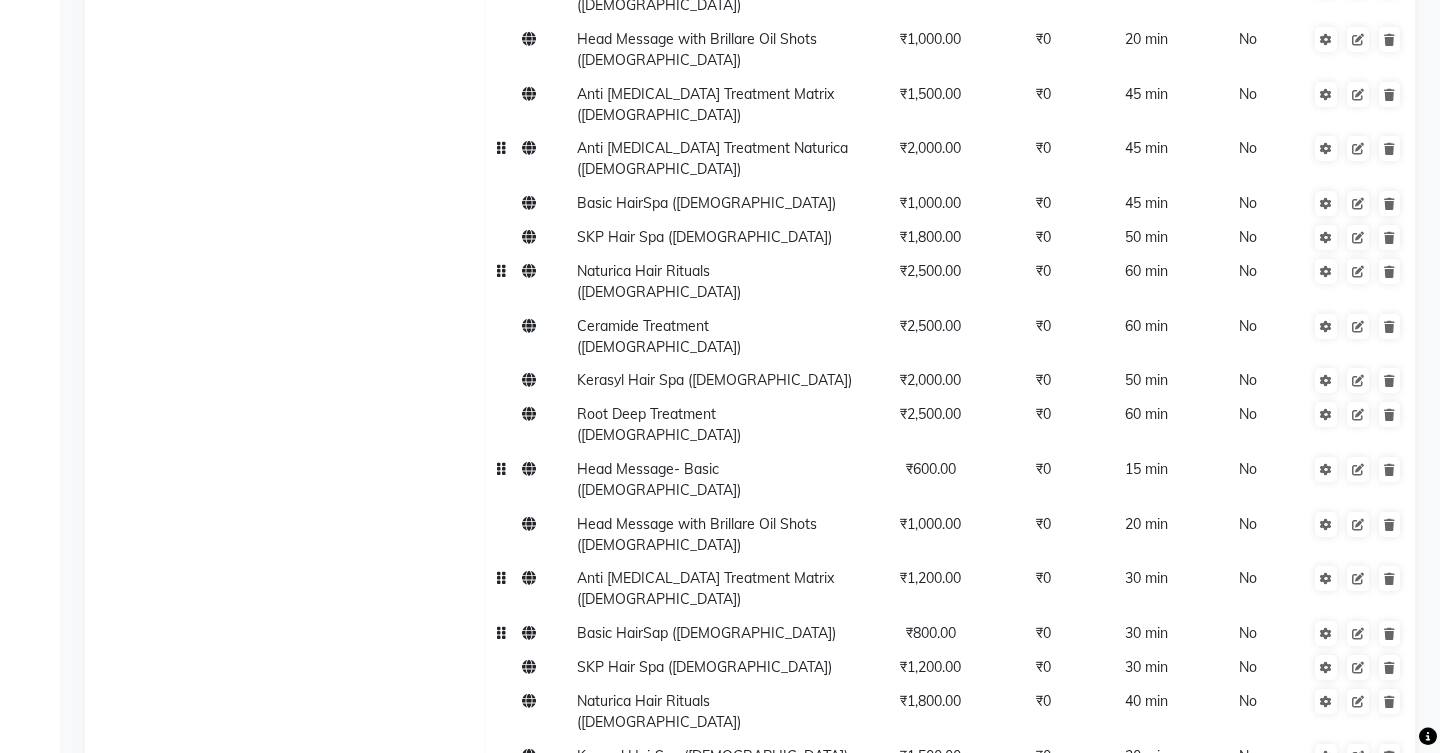 click 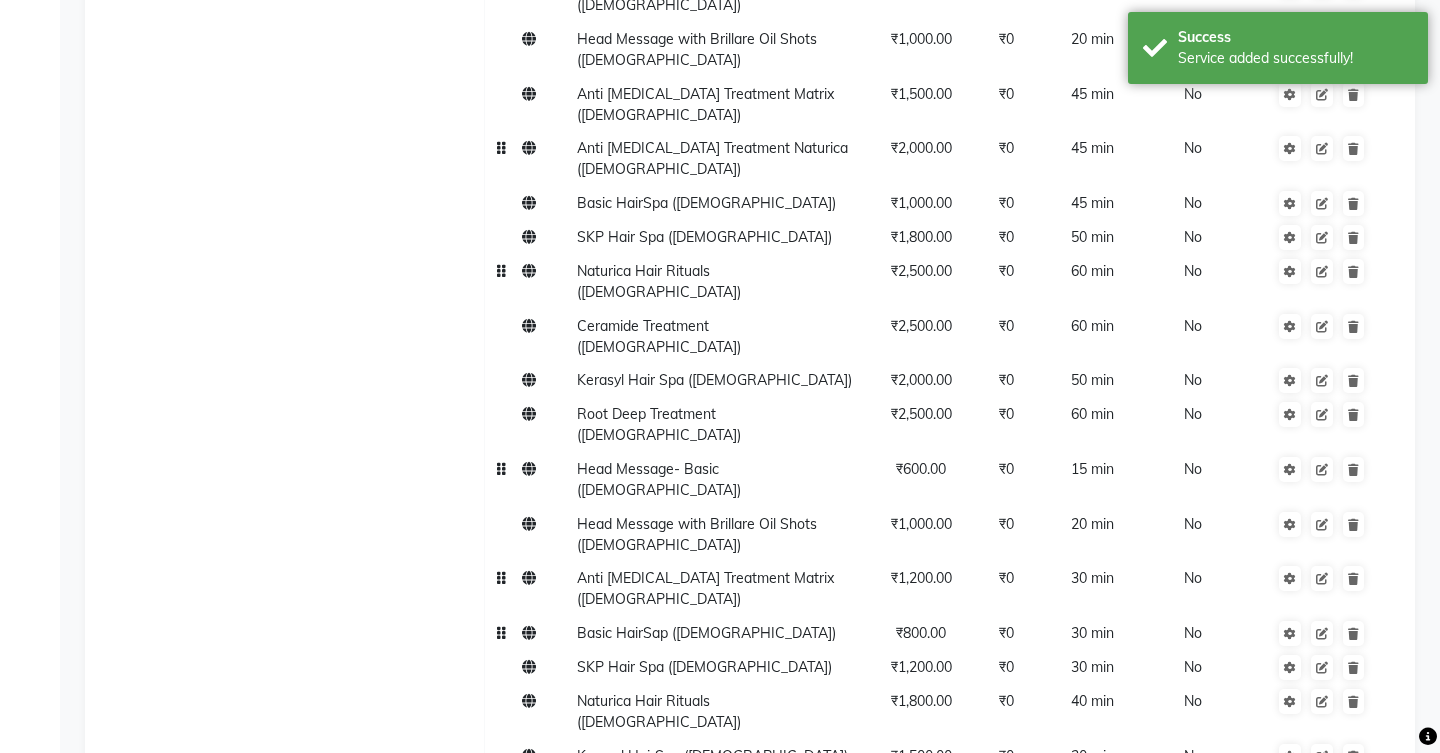 click 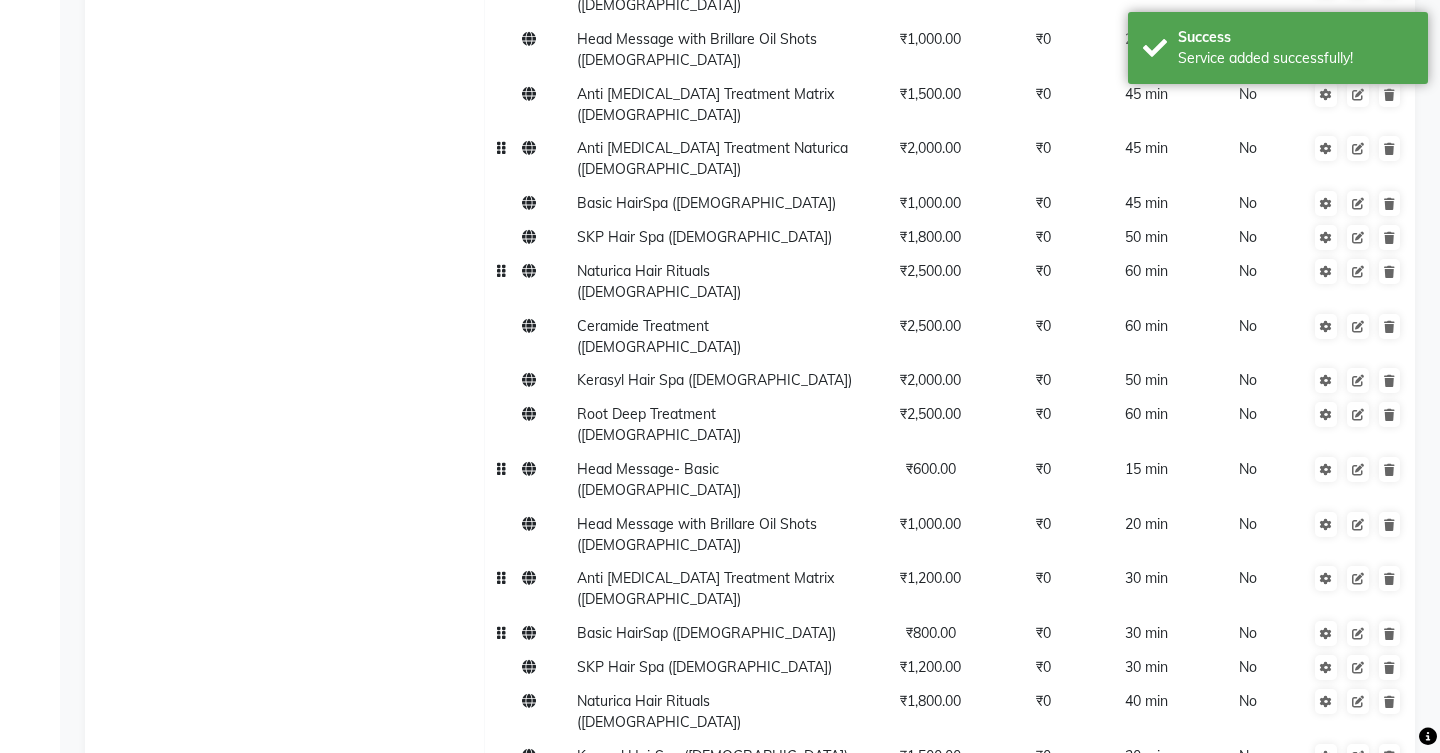 click 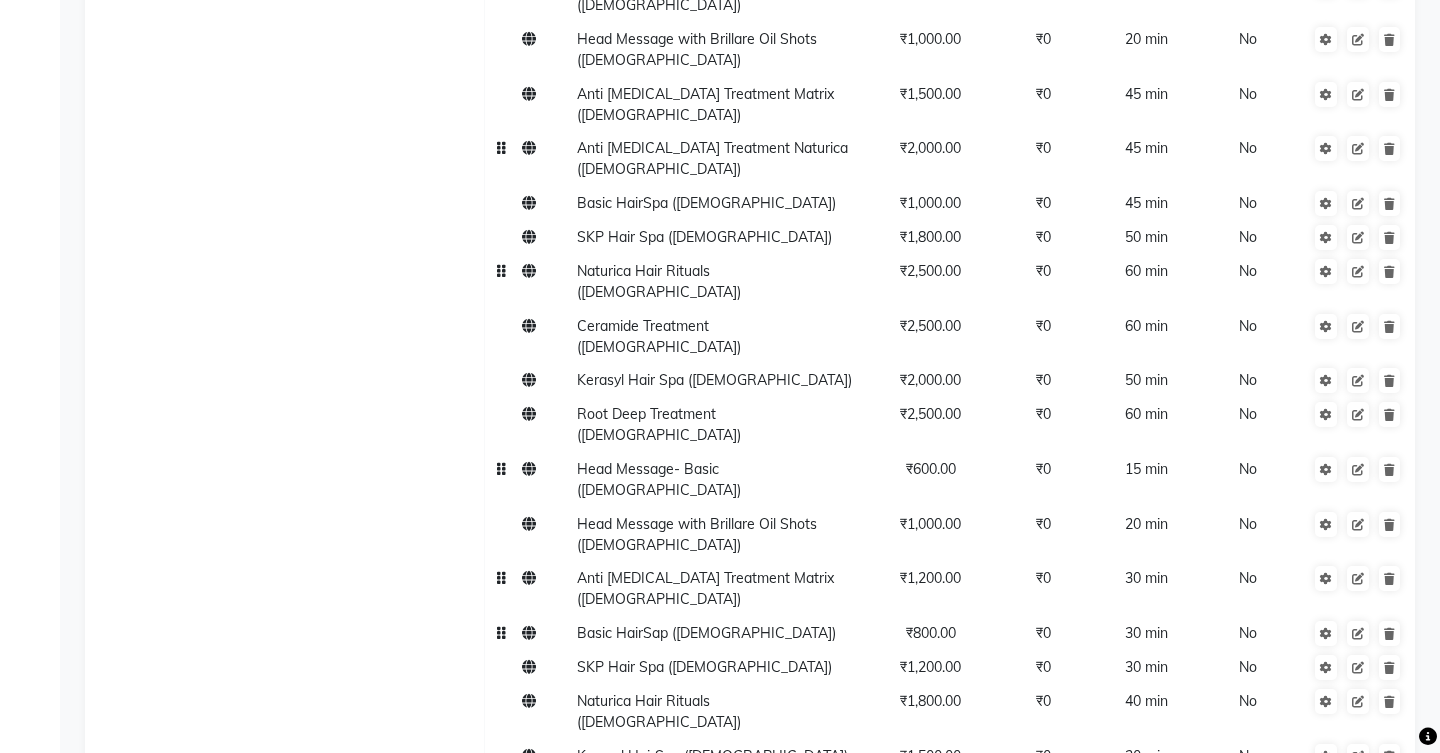 type on "Moisture Shot (Backwash)" 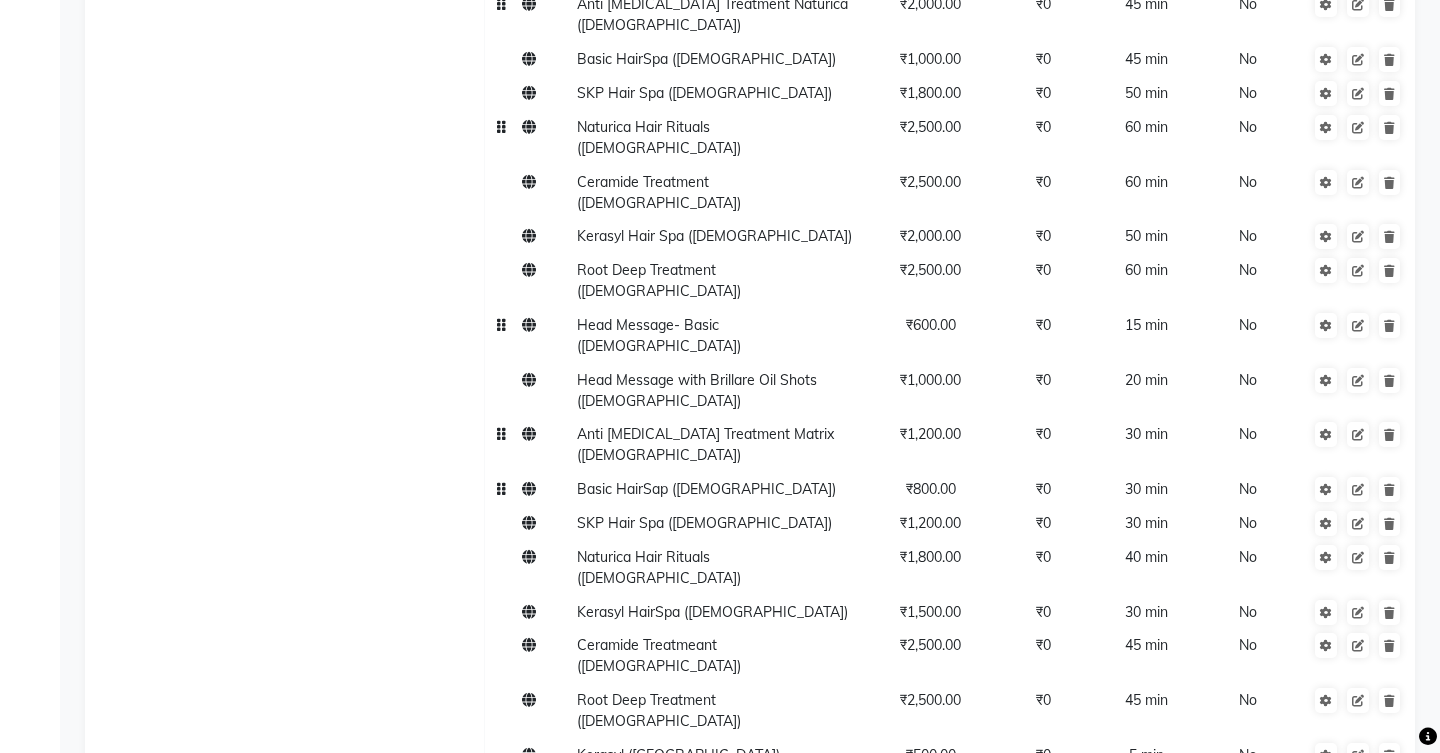 scroll, scrollTop: 1145, scrollLeft: 0, axis: vertical 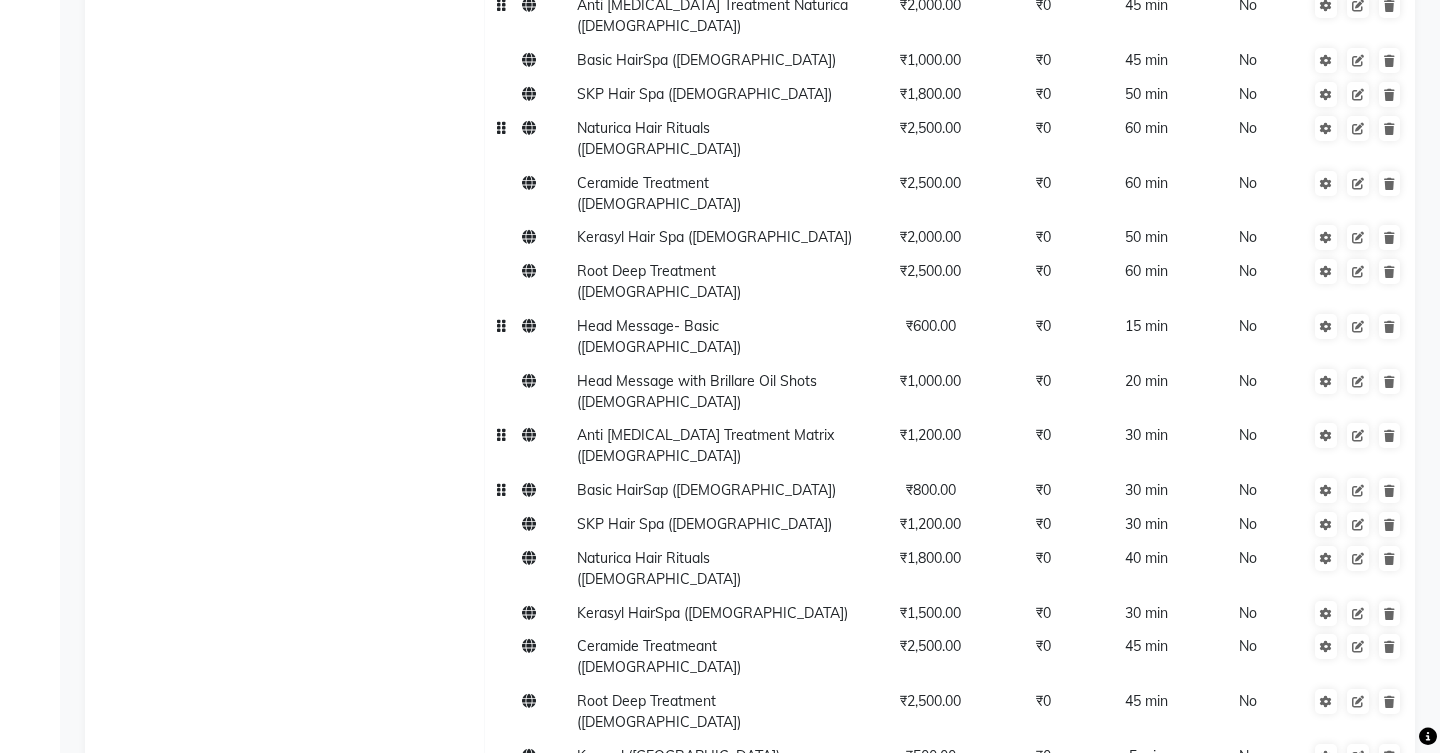 type on "Scalp Scrub (Backwash)" 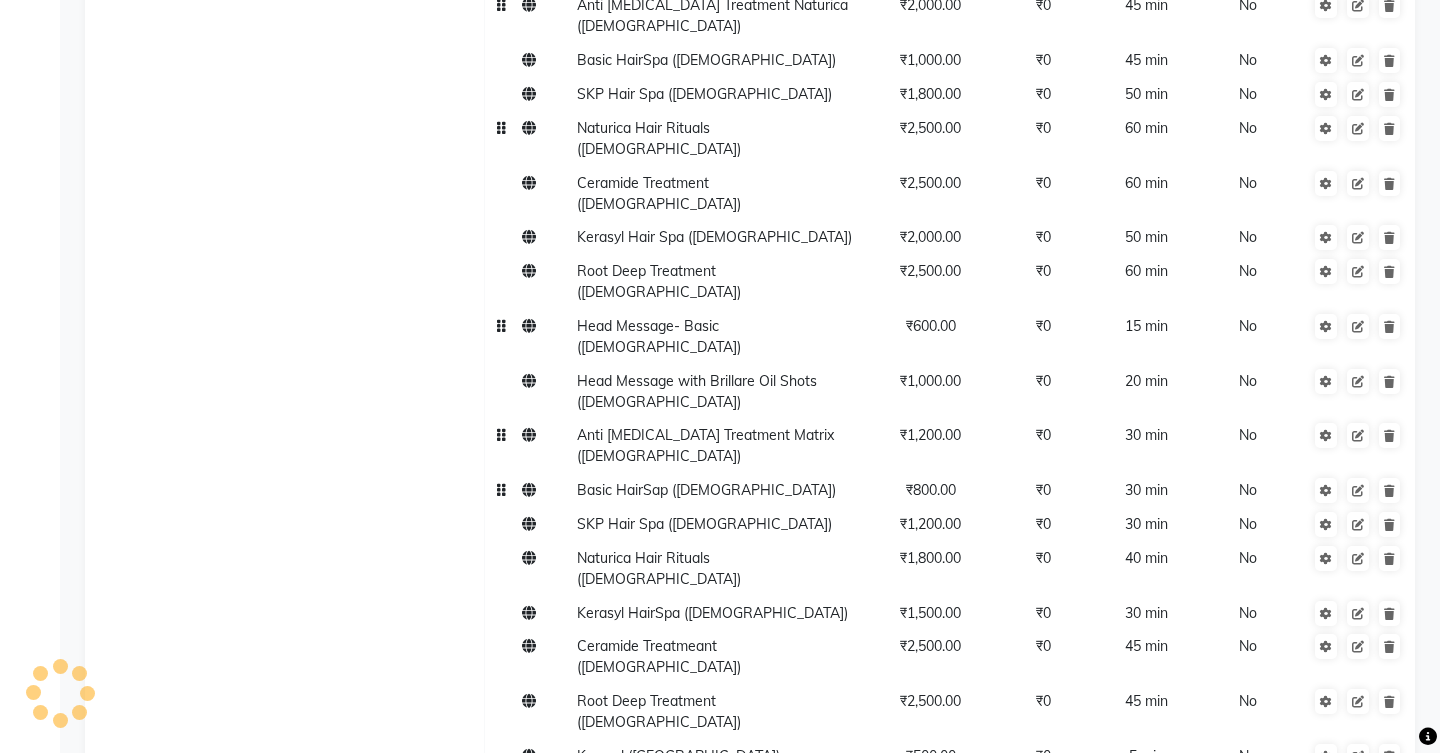 type on "15" 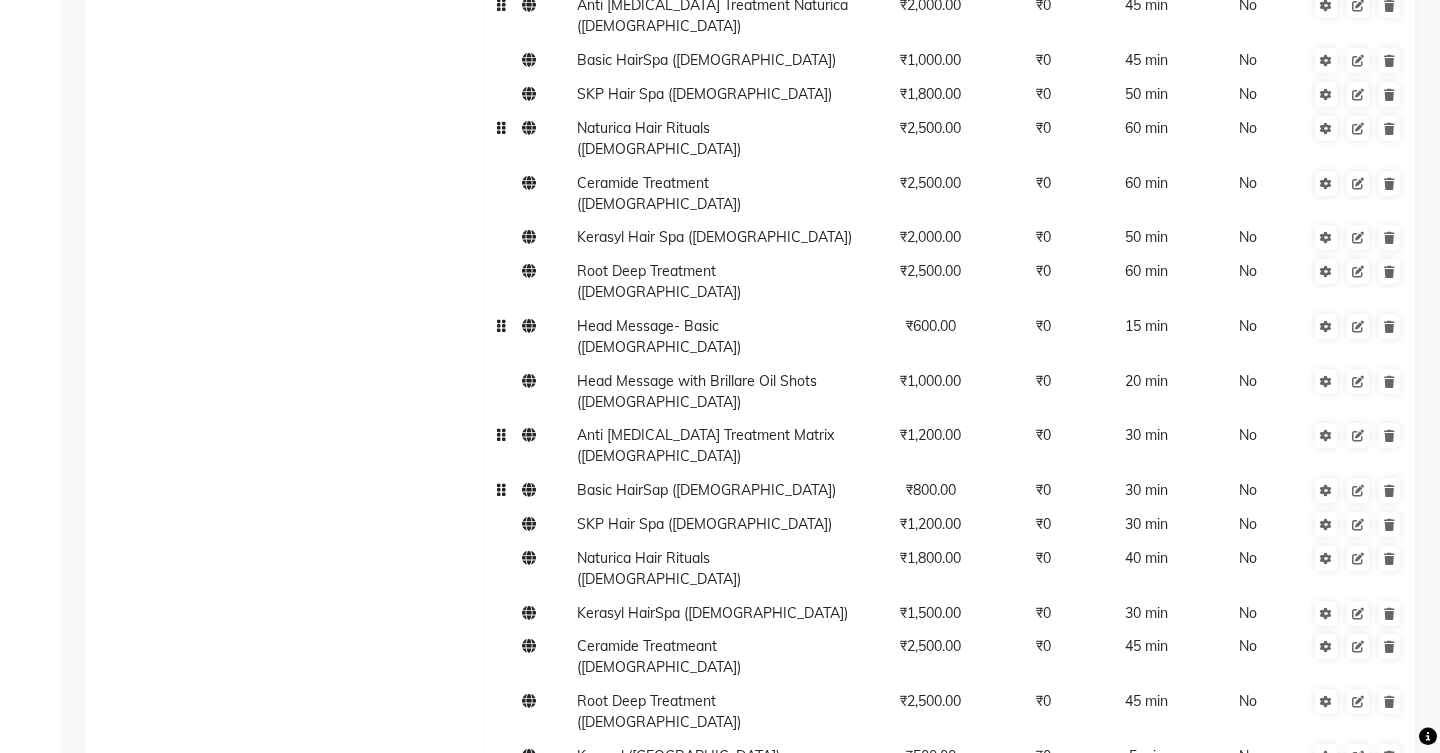 click on "10 min" 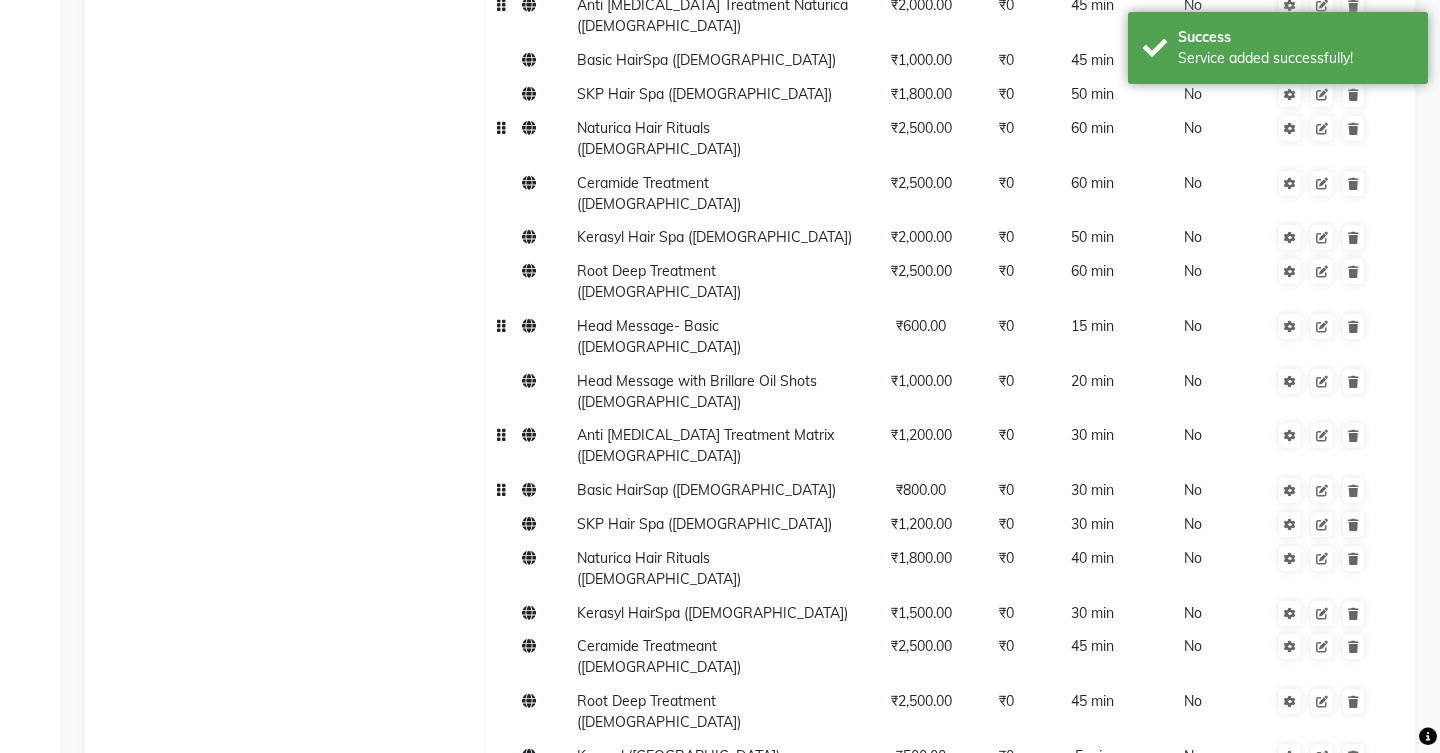 click on "Click here to add service" 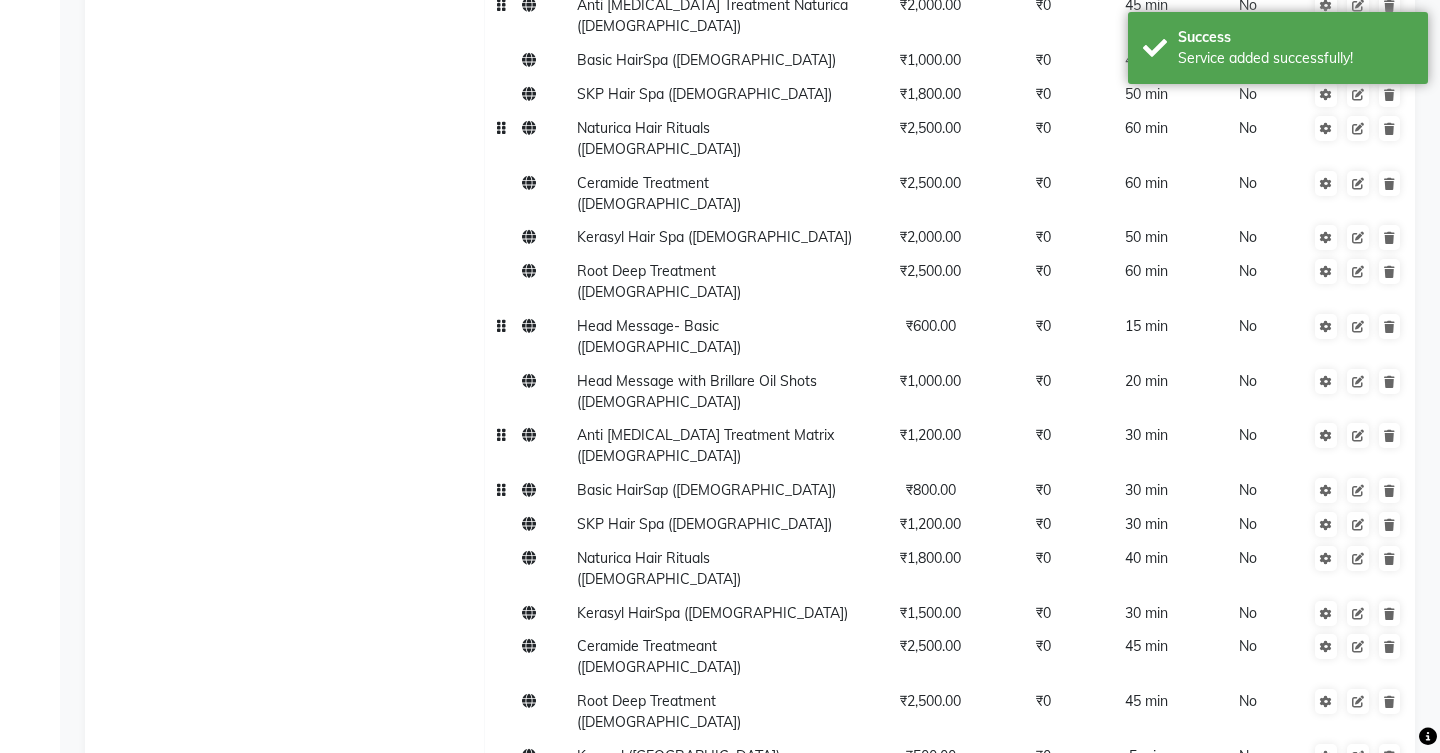click 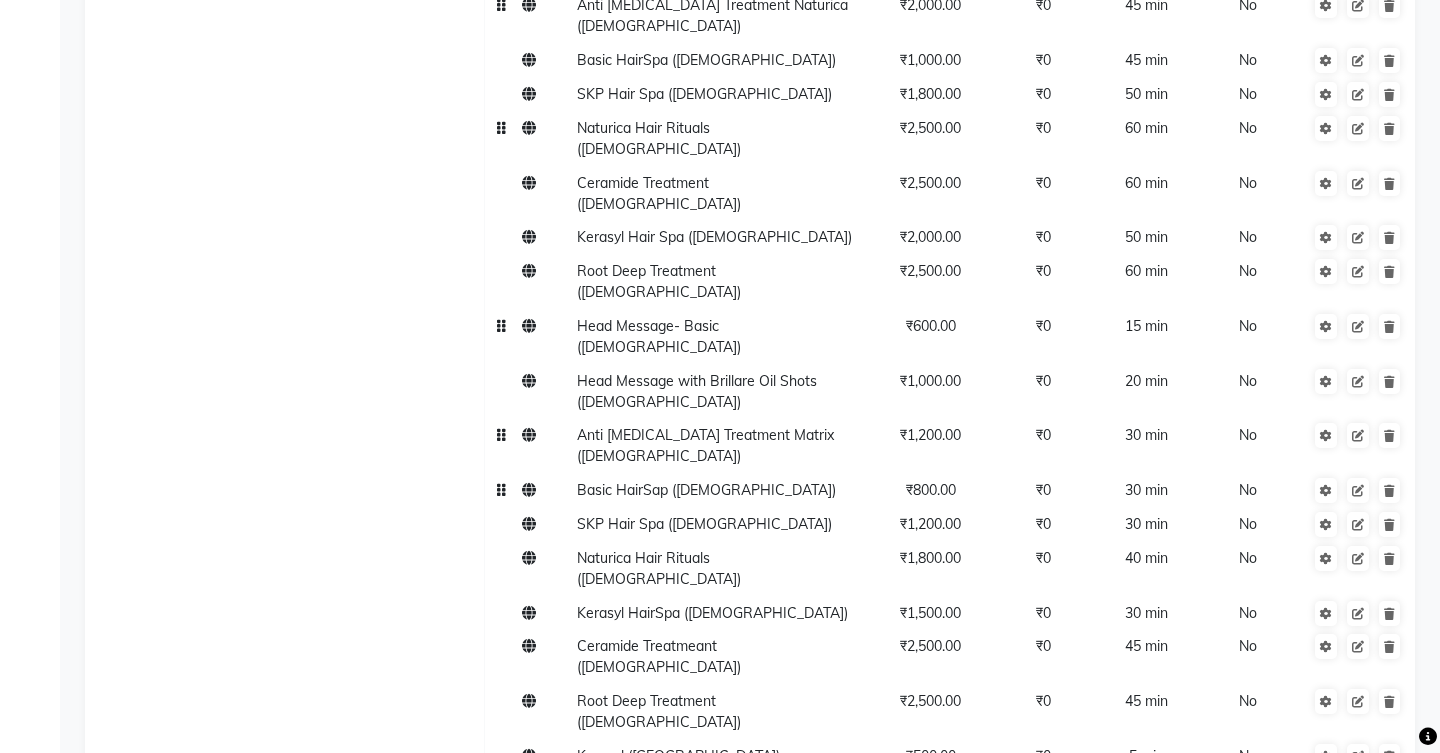 type on "Olaplex (in service)" 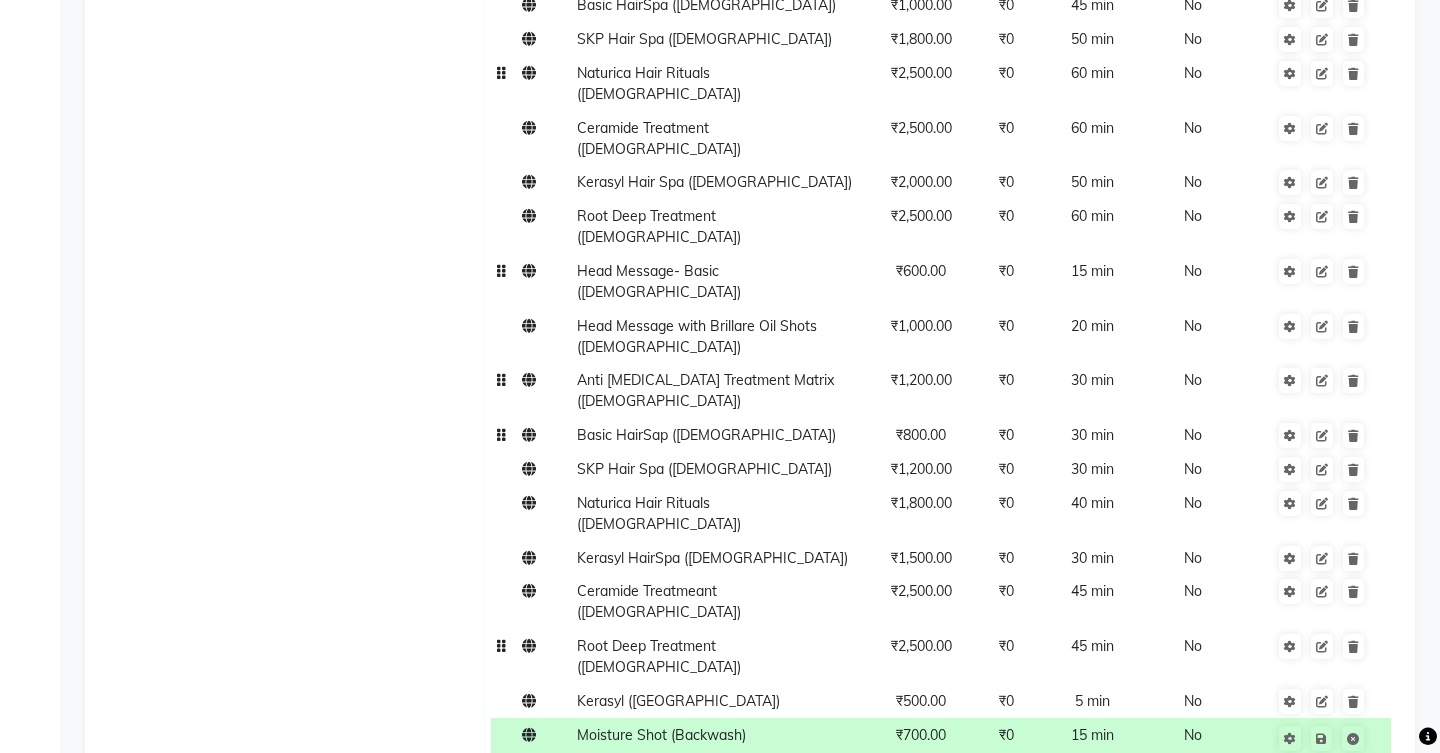 scroll, scrollTop: 1199, scrollLeft: 0, axis: vertical 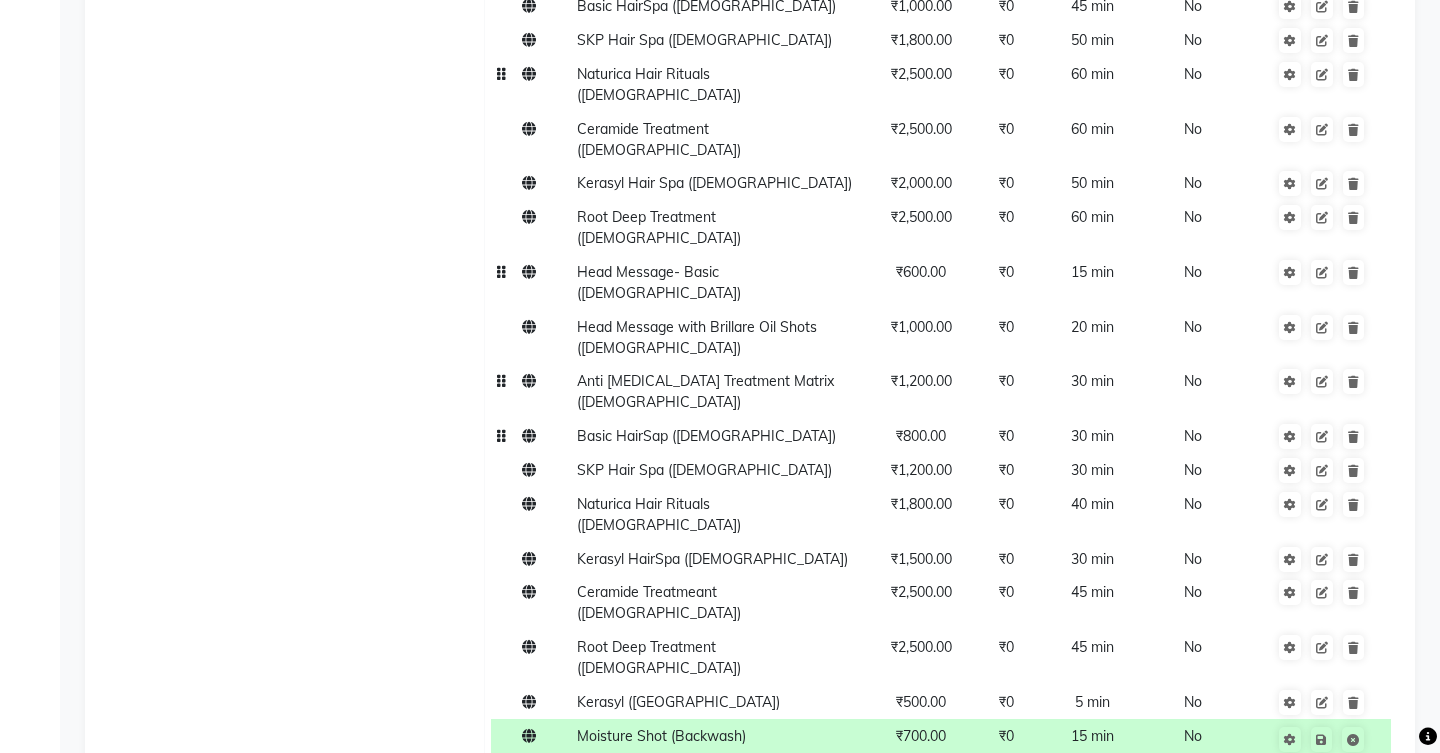click on "Save Changes" 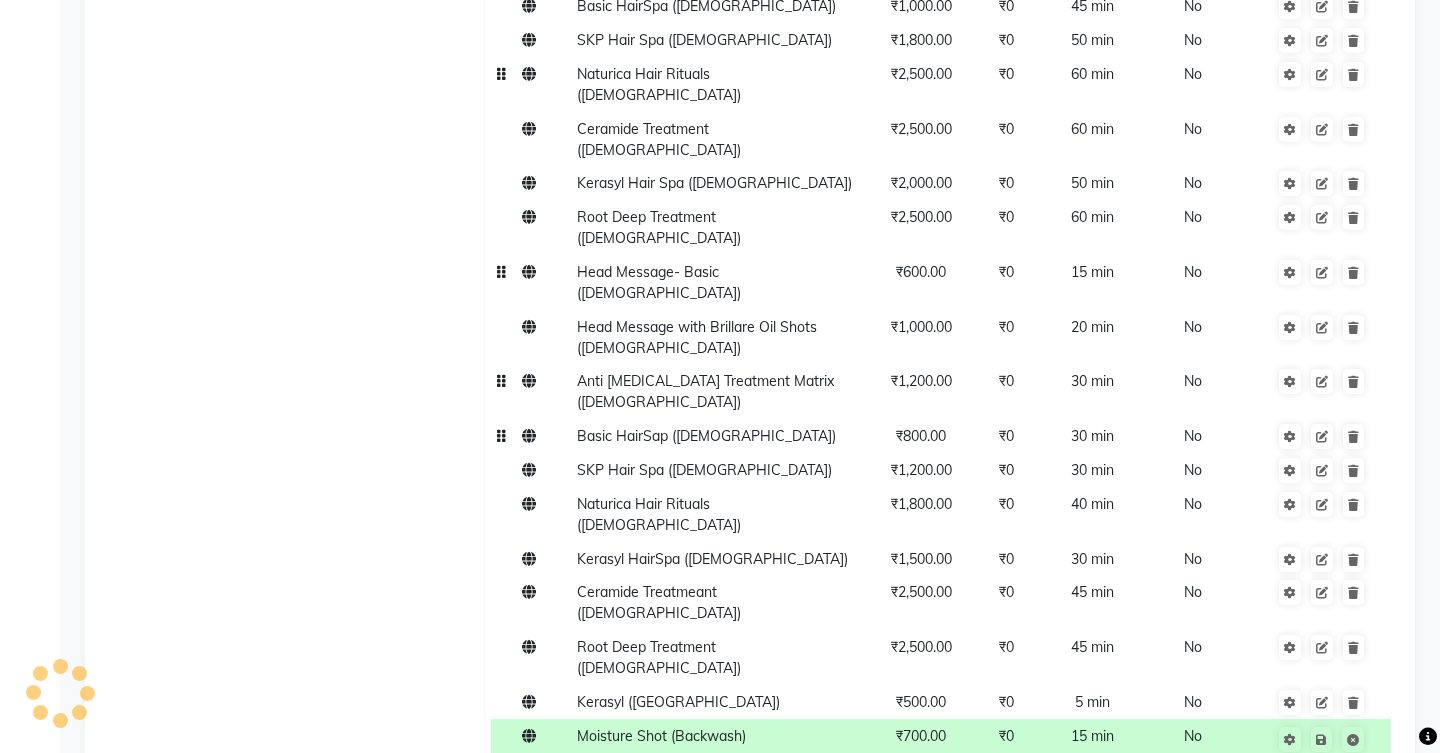 scroll, scrollTop: 1196, scrollLeft: 0, axis: vertical 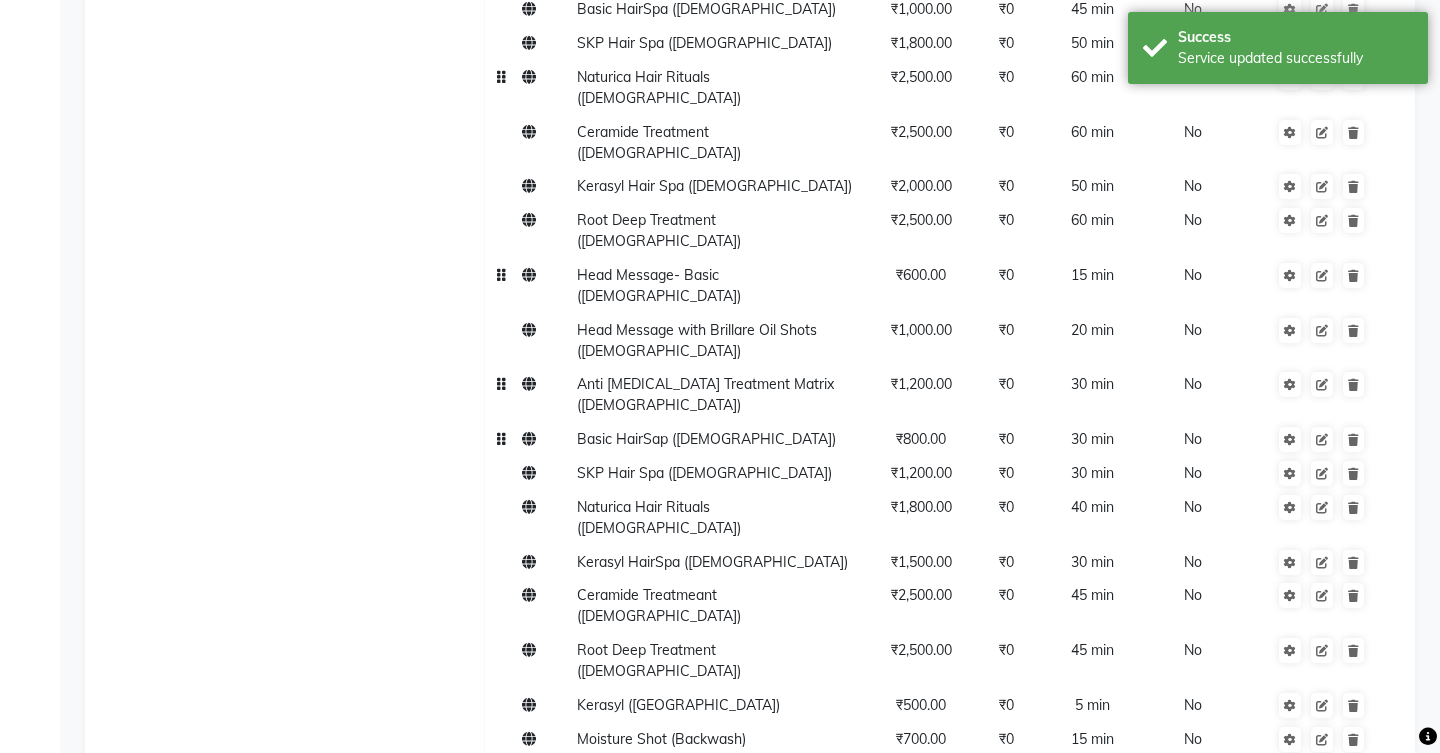 click on "Save Changes" 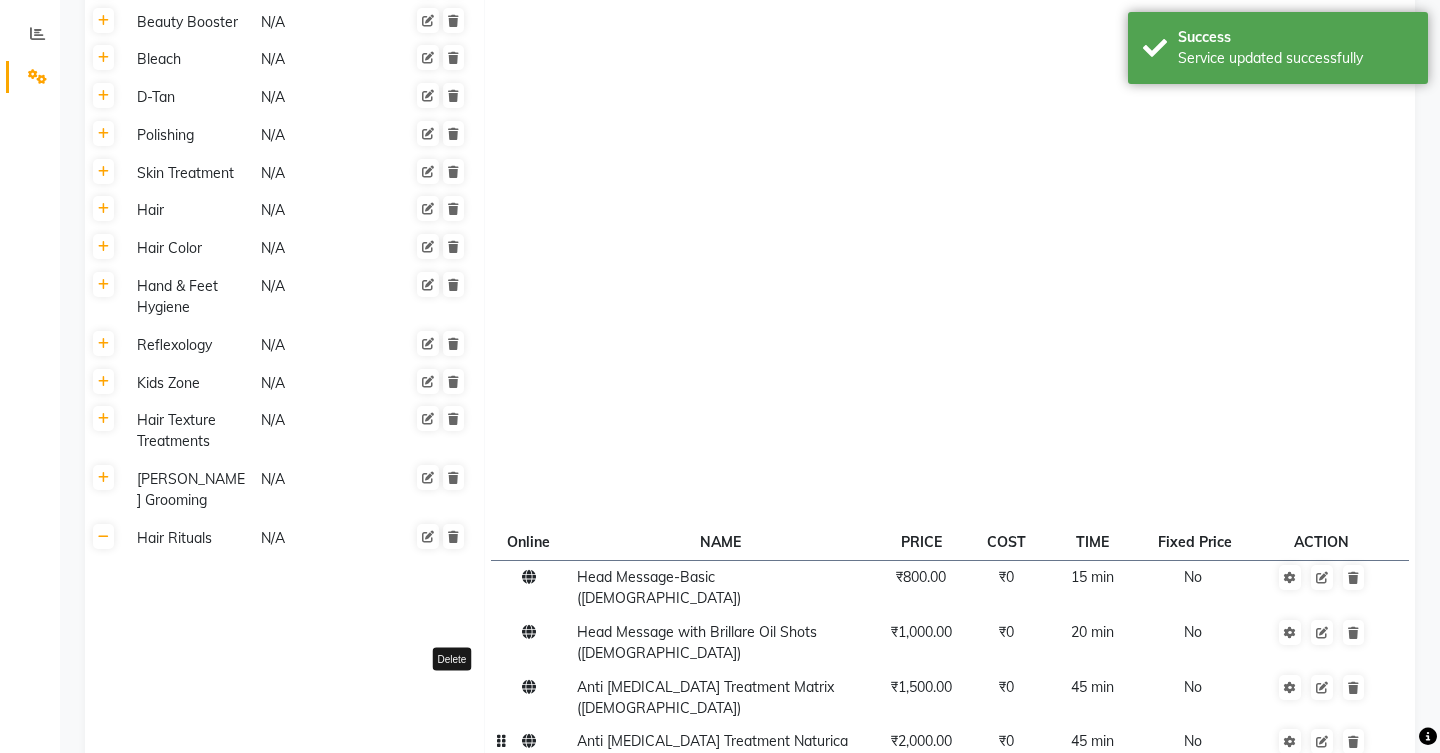 scroll, scrollTop: 419, scrollLeft: 0, axis: vertical 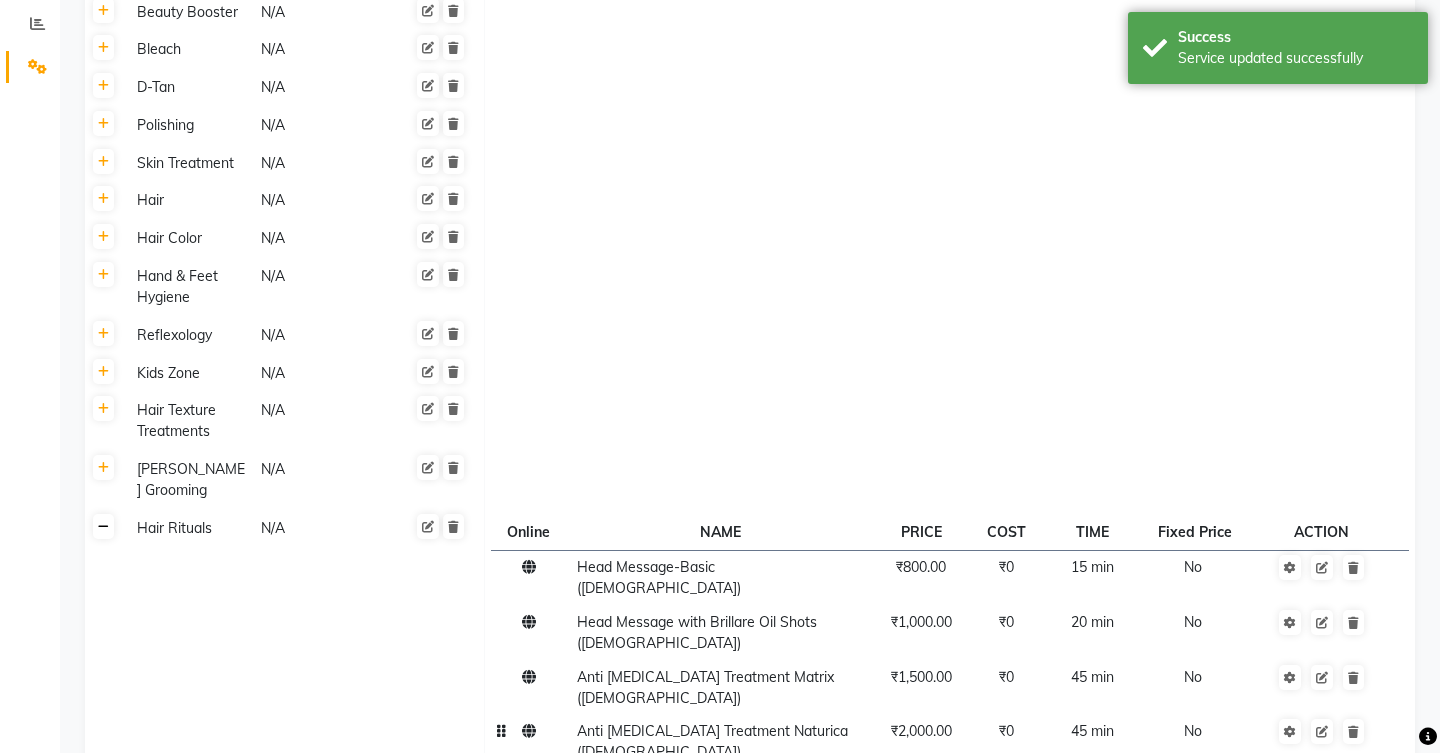 click 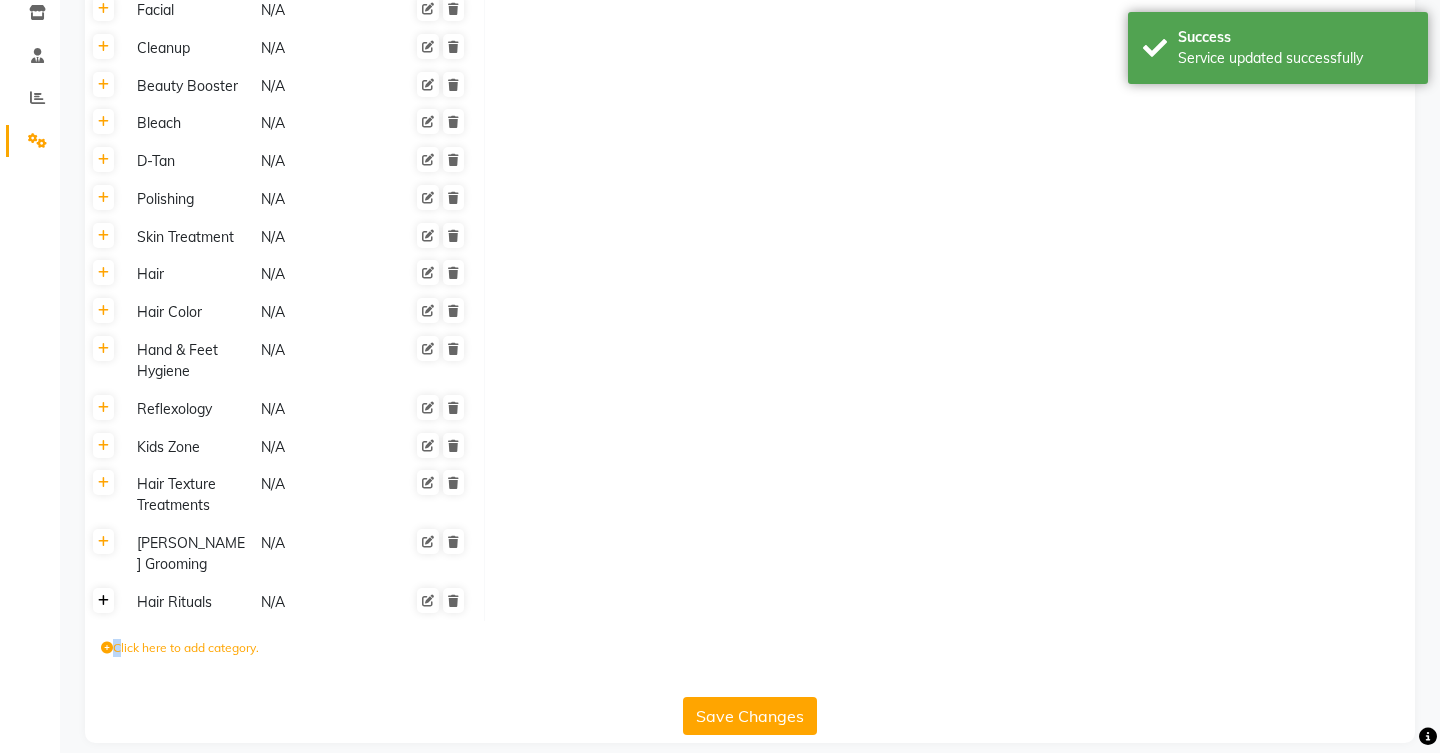 scroll, scrollTop: 344, scrollLeft: 0, axis: vertical 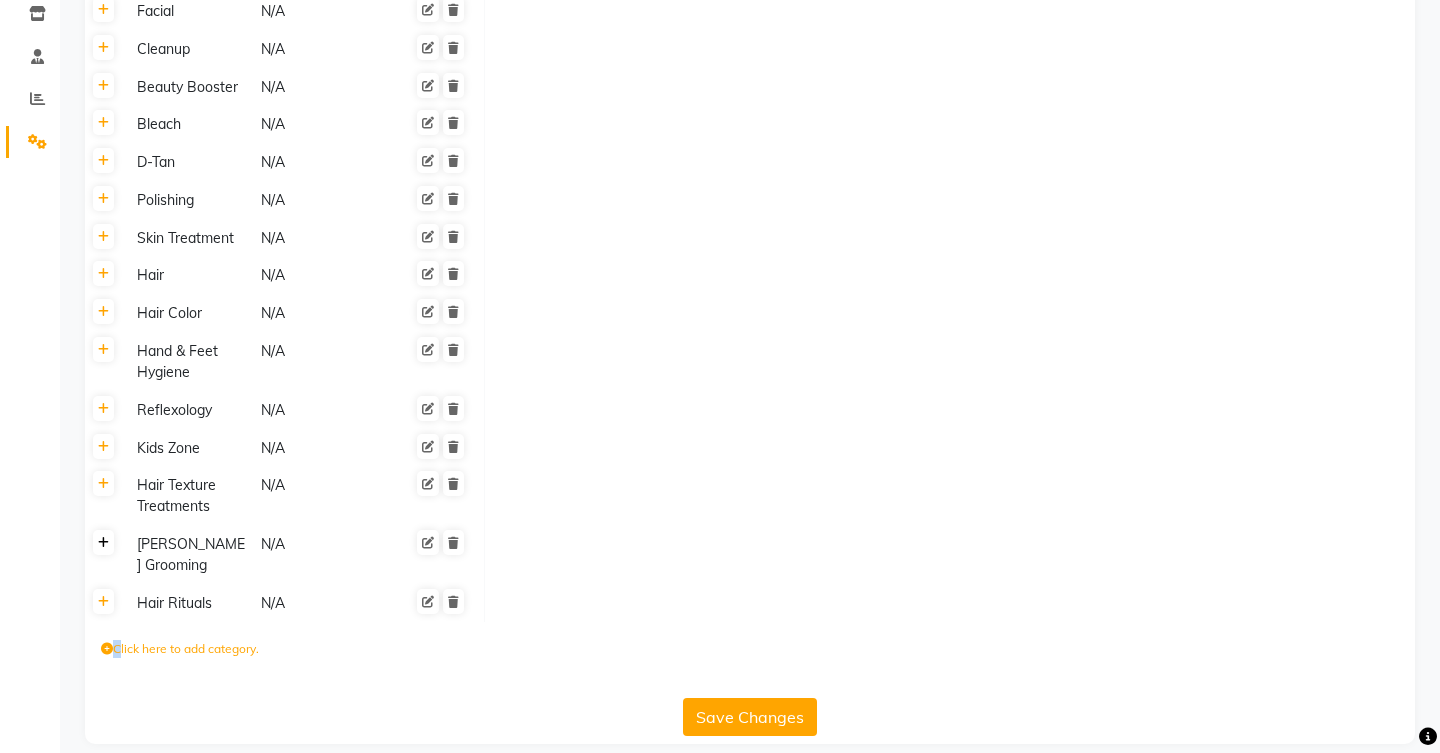 click 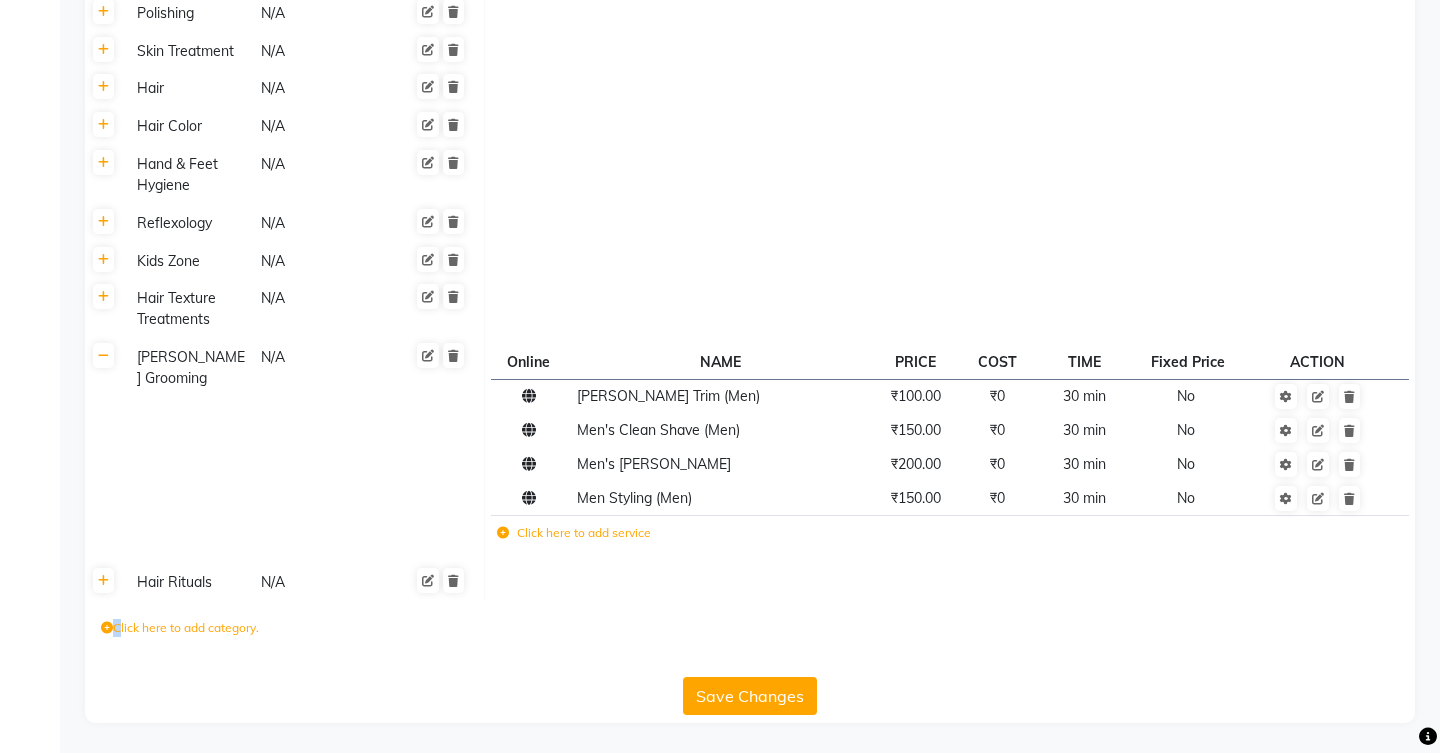 scroll, scrollTop: 531, scrollLeft: 0, axis: vertical 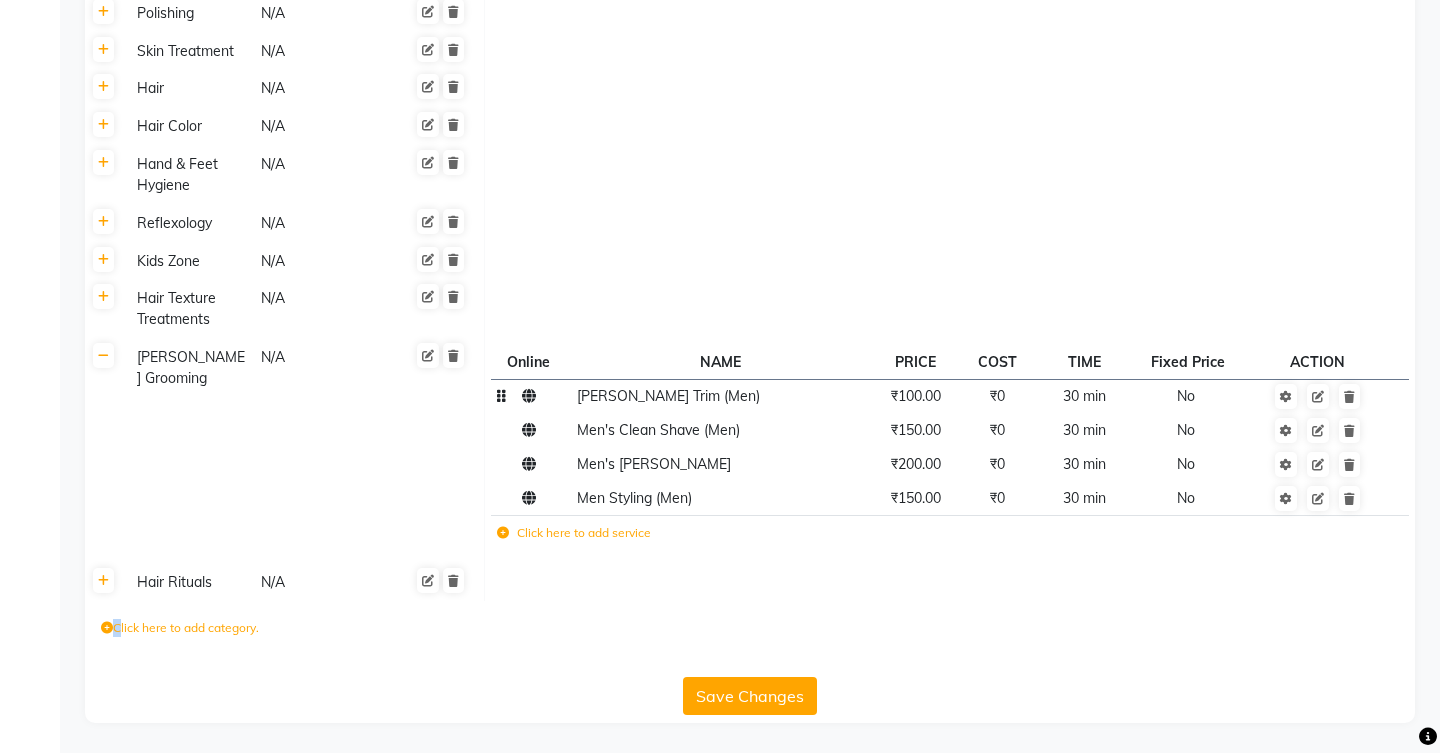 click on "₹100.00" 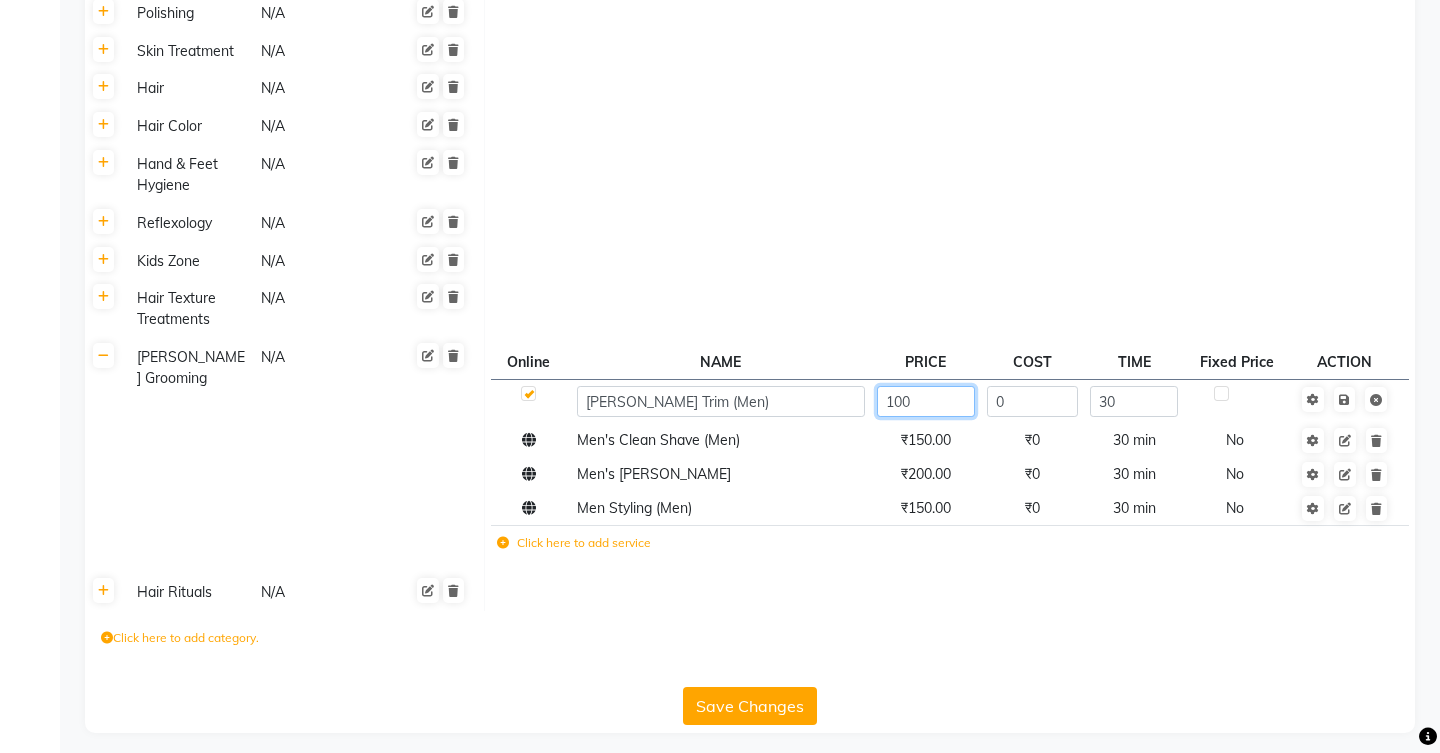 click on "100" 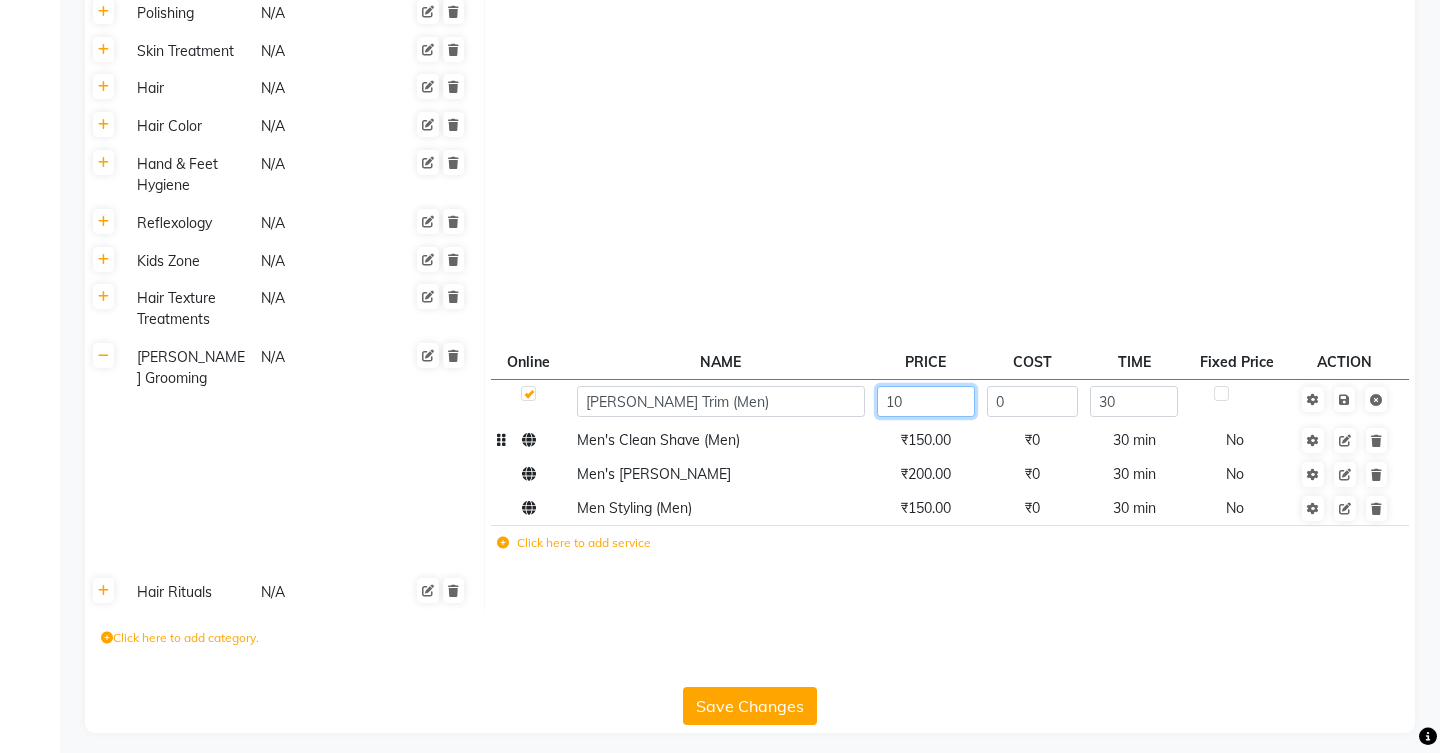 type on "150" 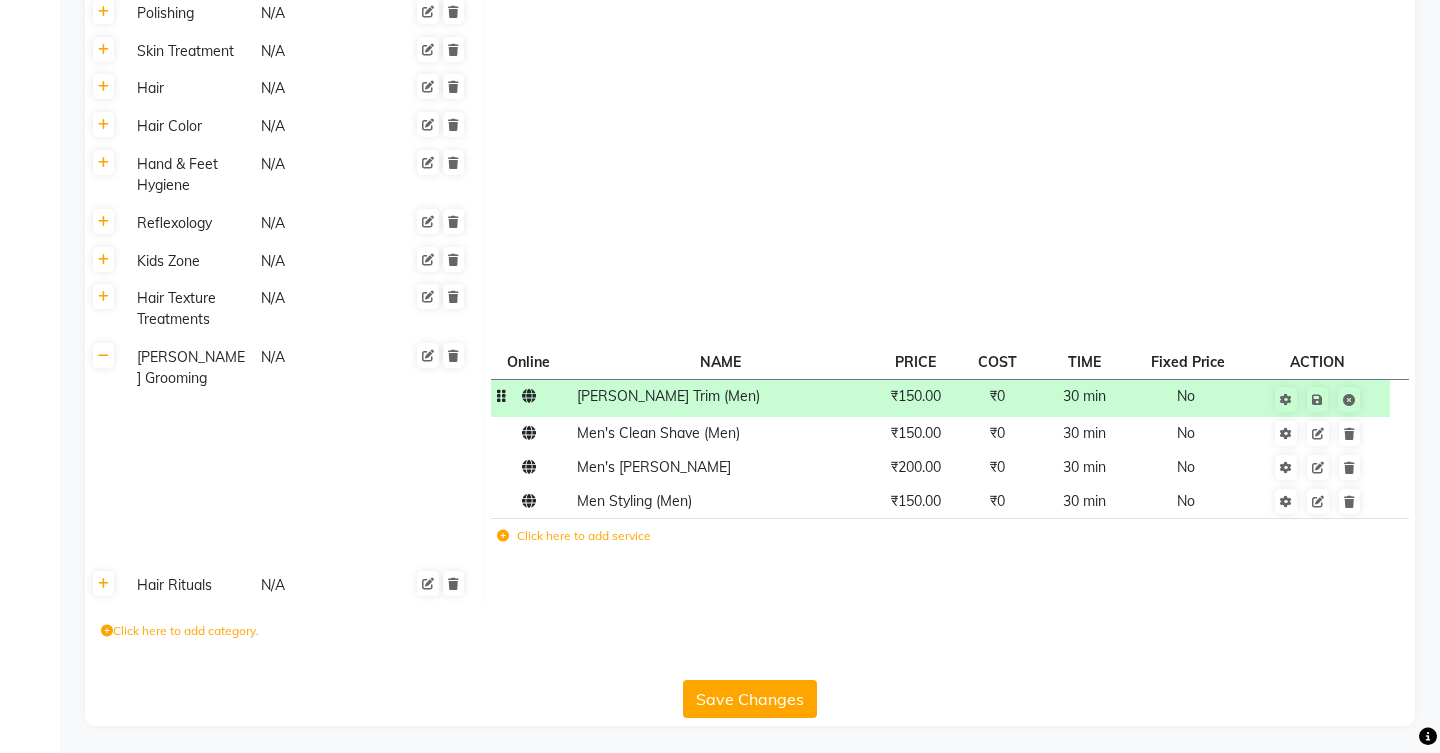 click on "30 min" 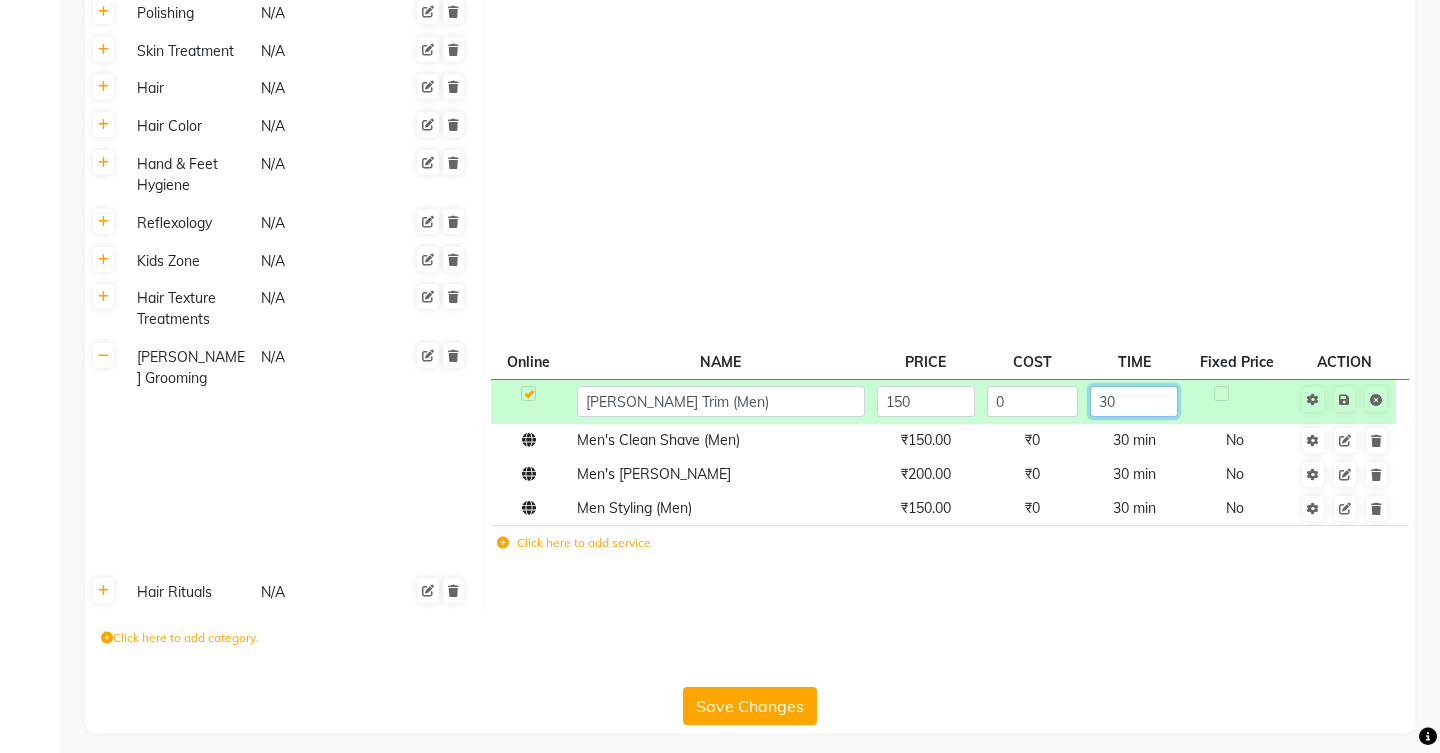 click on "30" 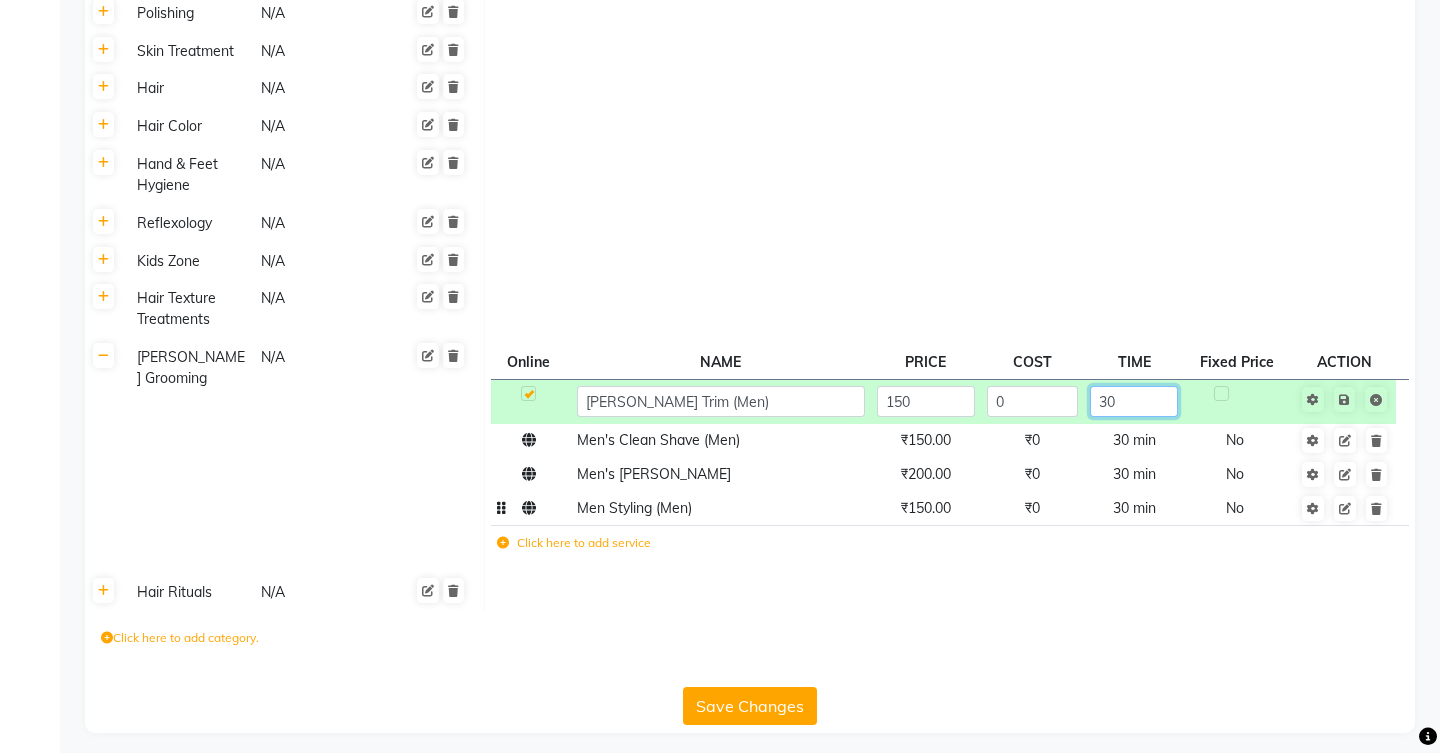 type on "0" 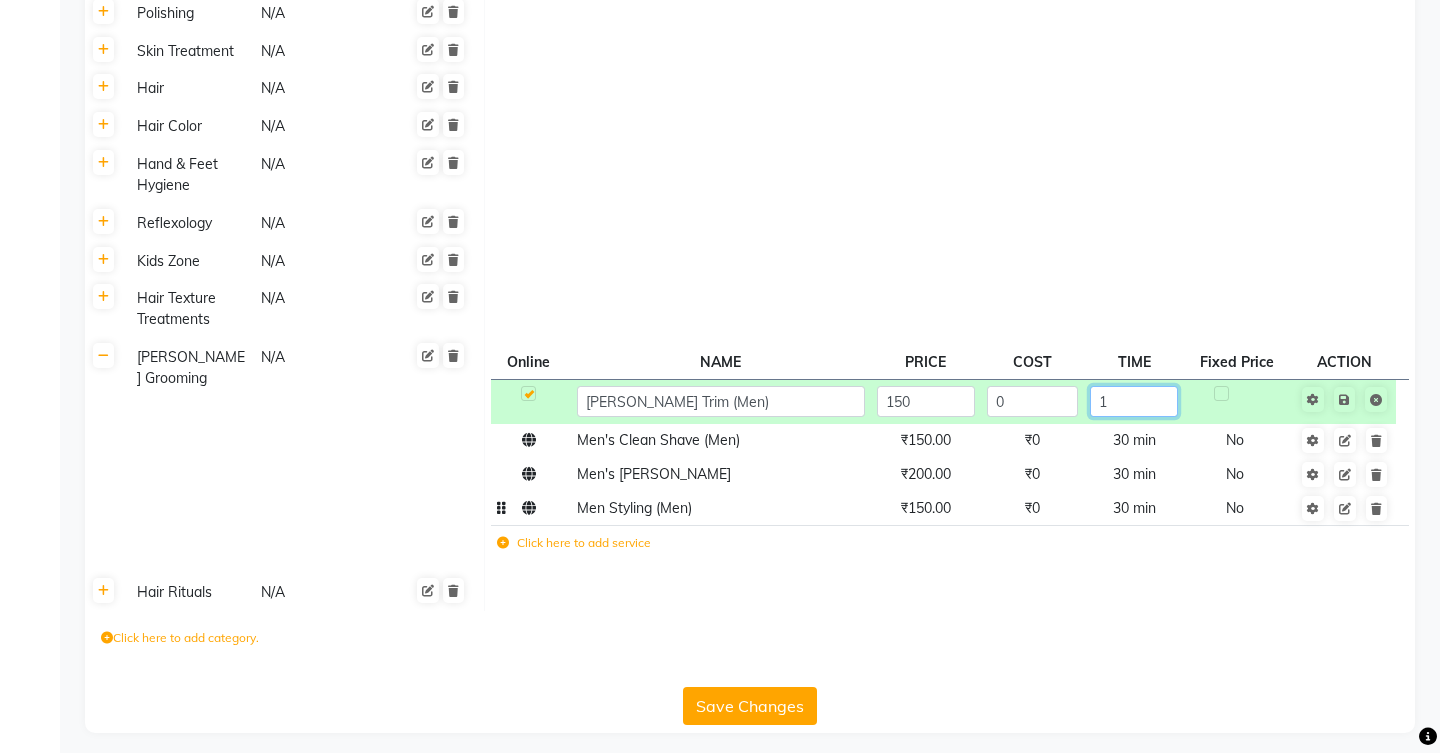 type on "15" 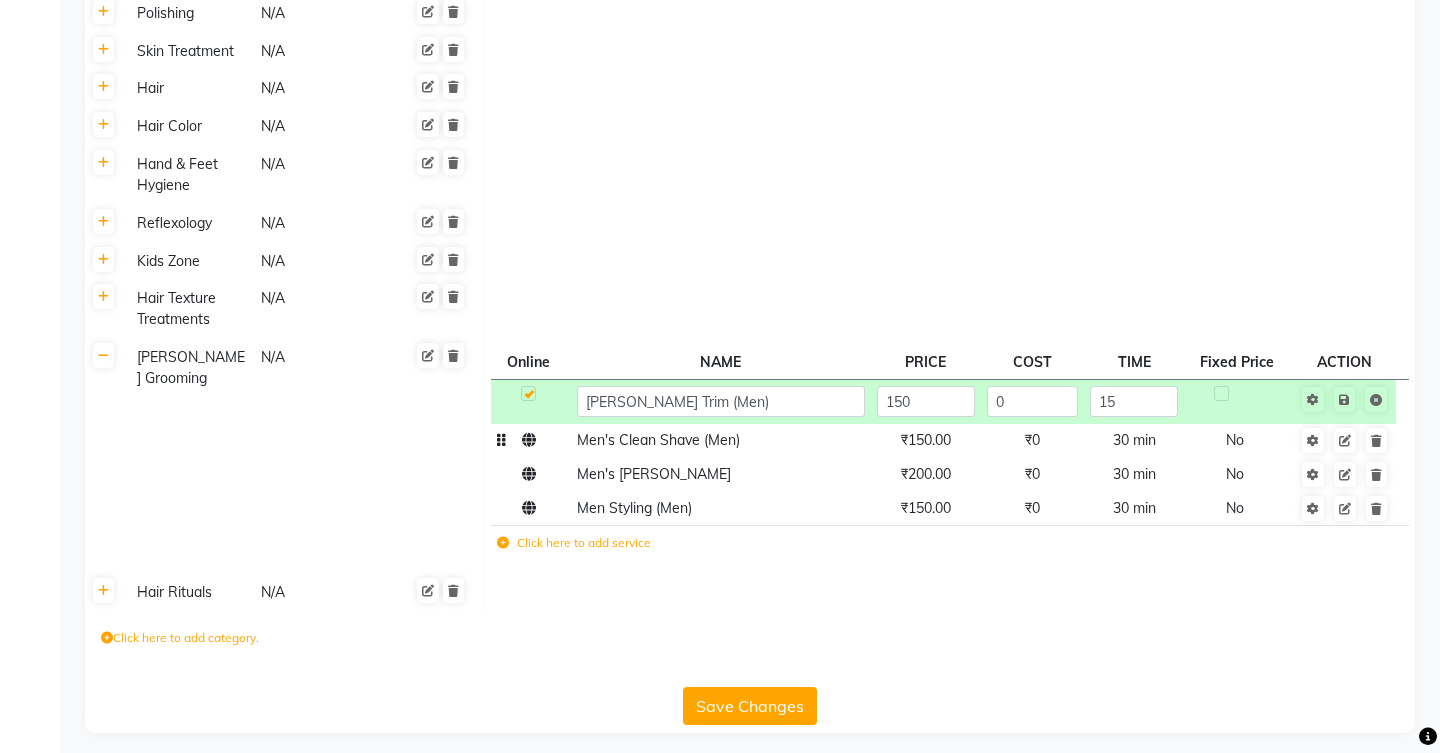 click on "30 min" 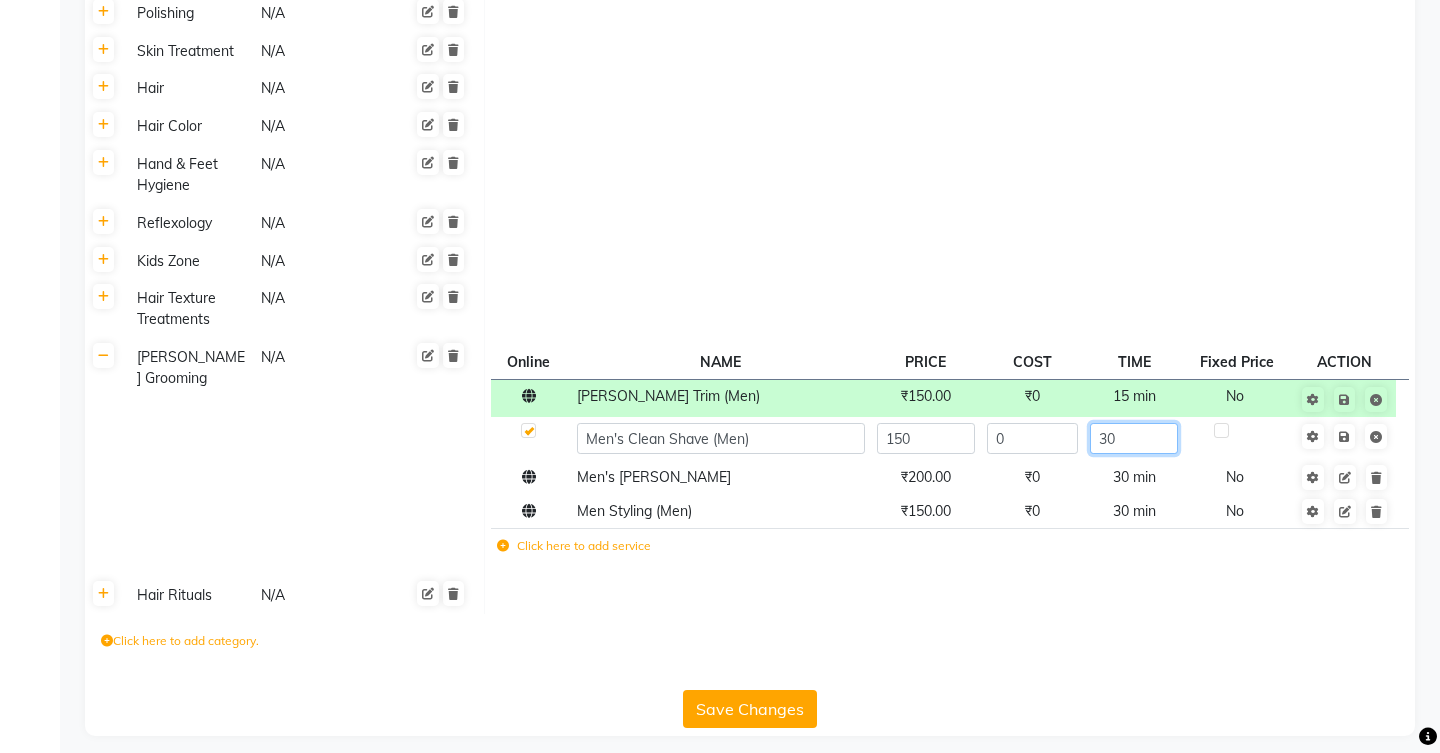 click on "30" 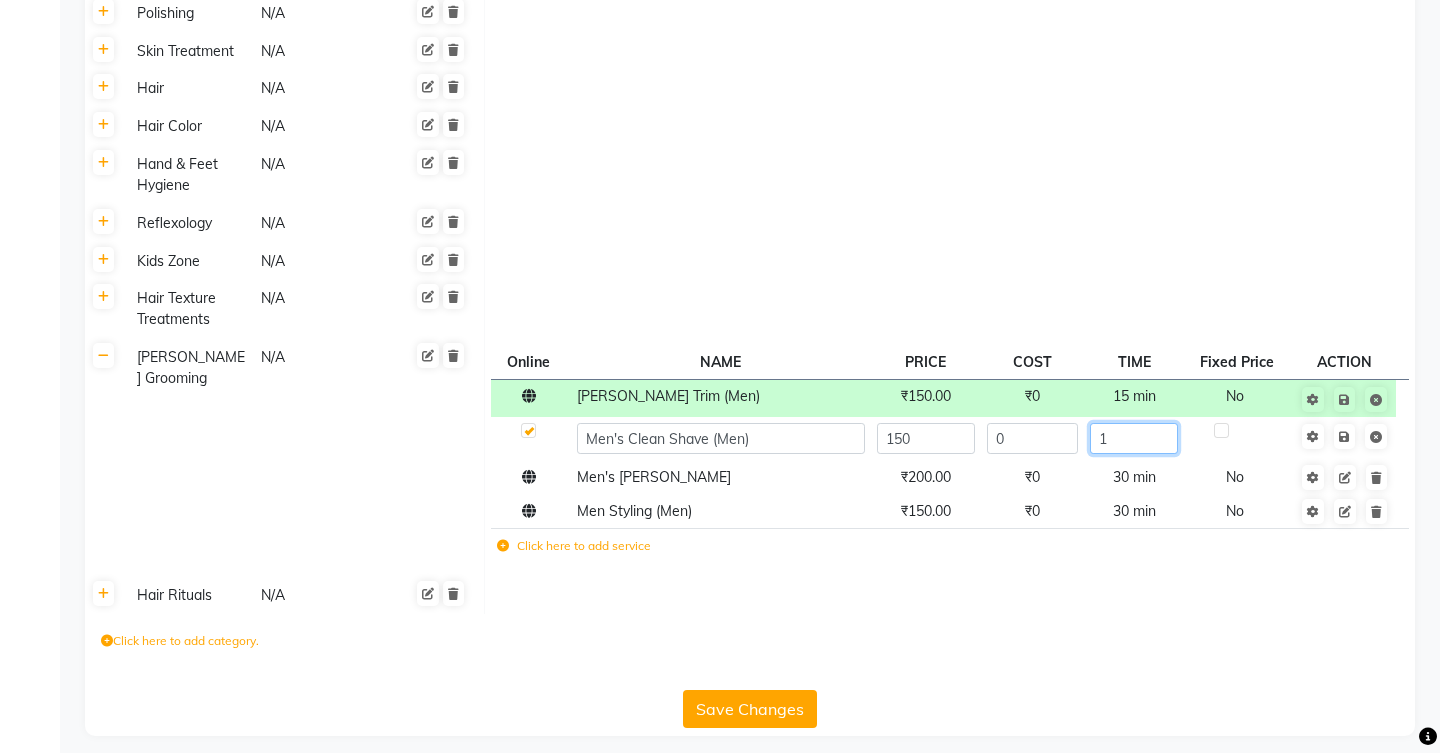 type on "15" 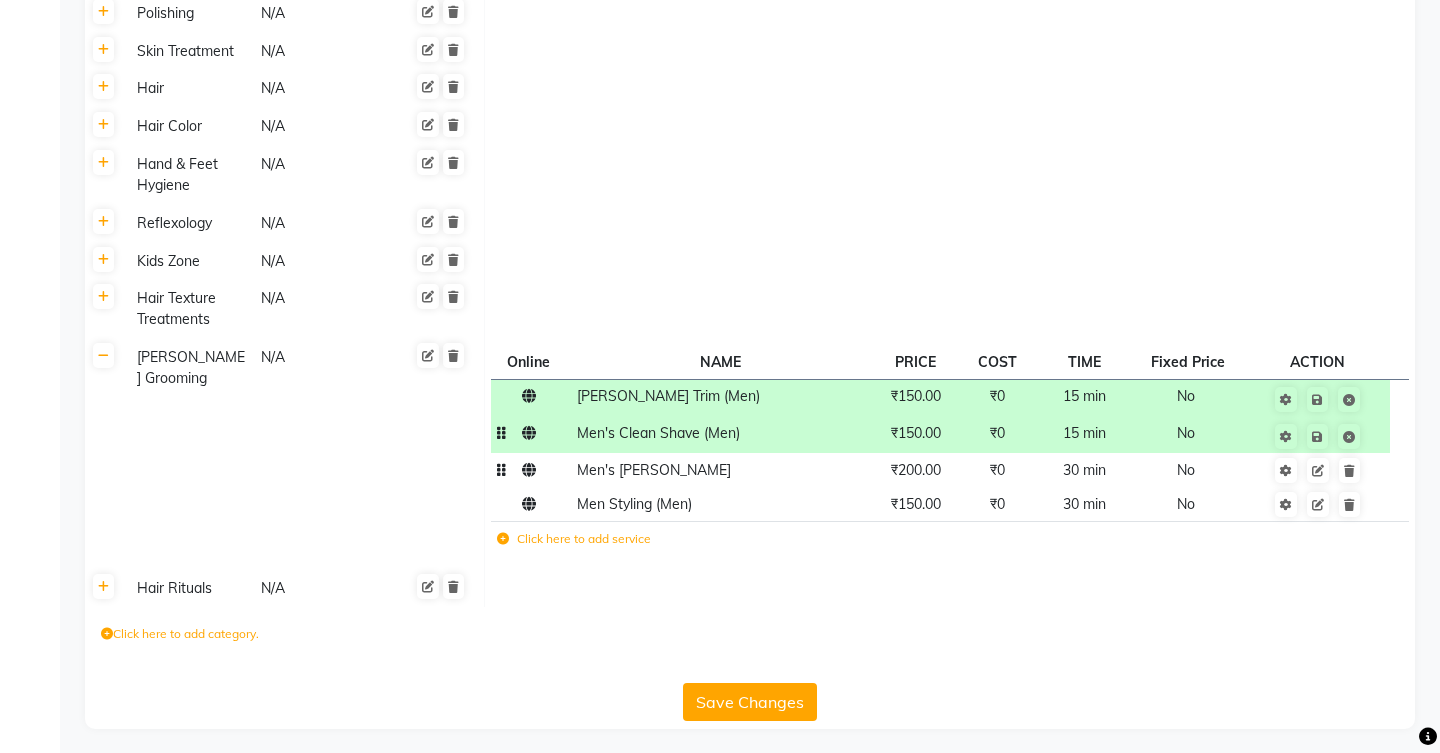 click on "30 min" 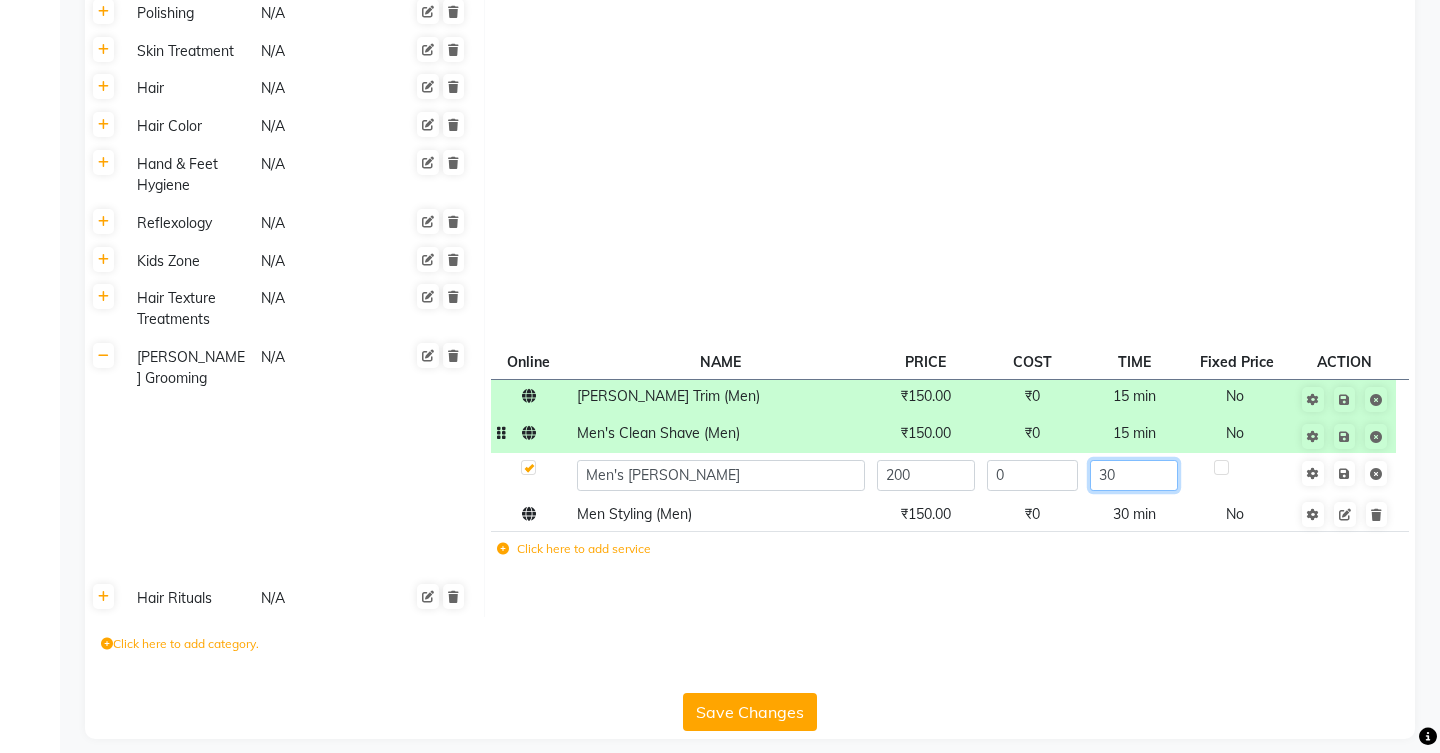 click on "30" 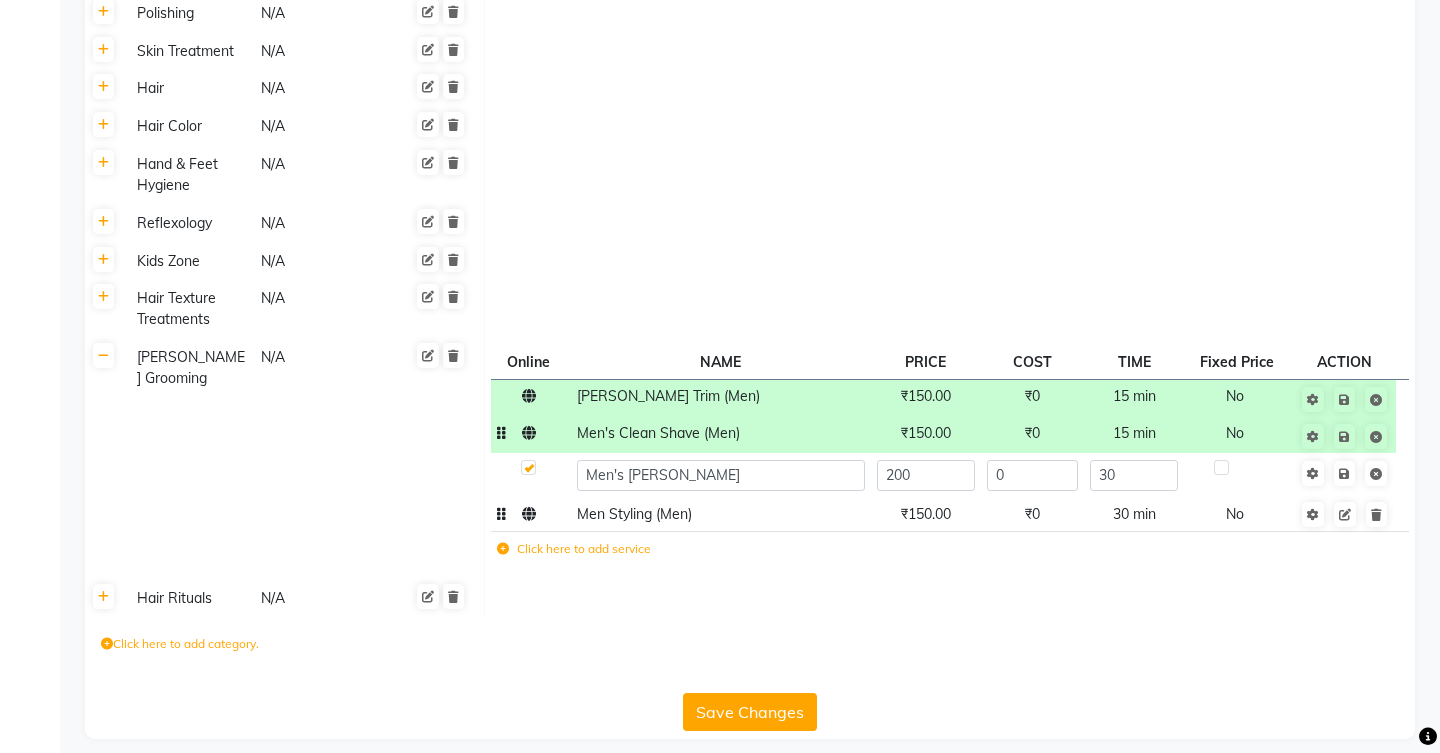 click on "₹150.00" 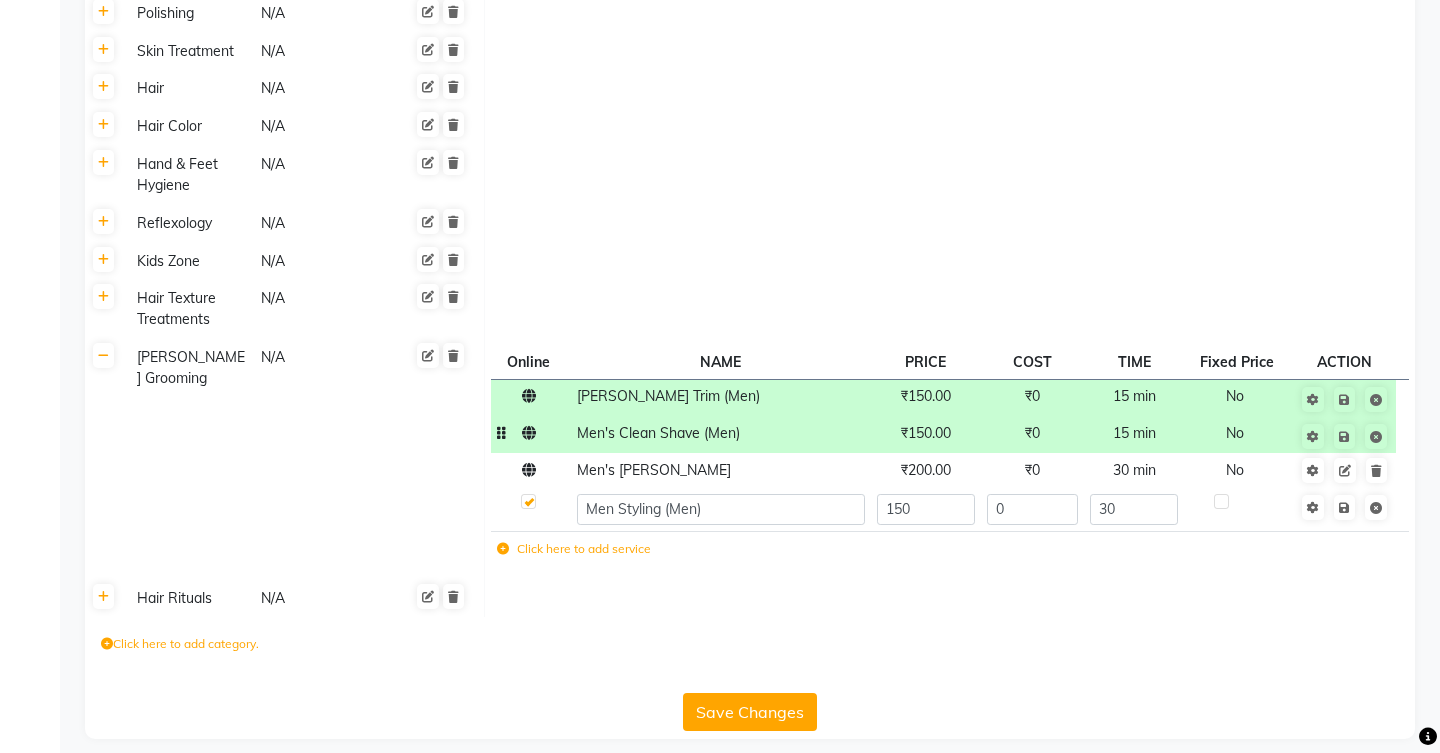 click 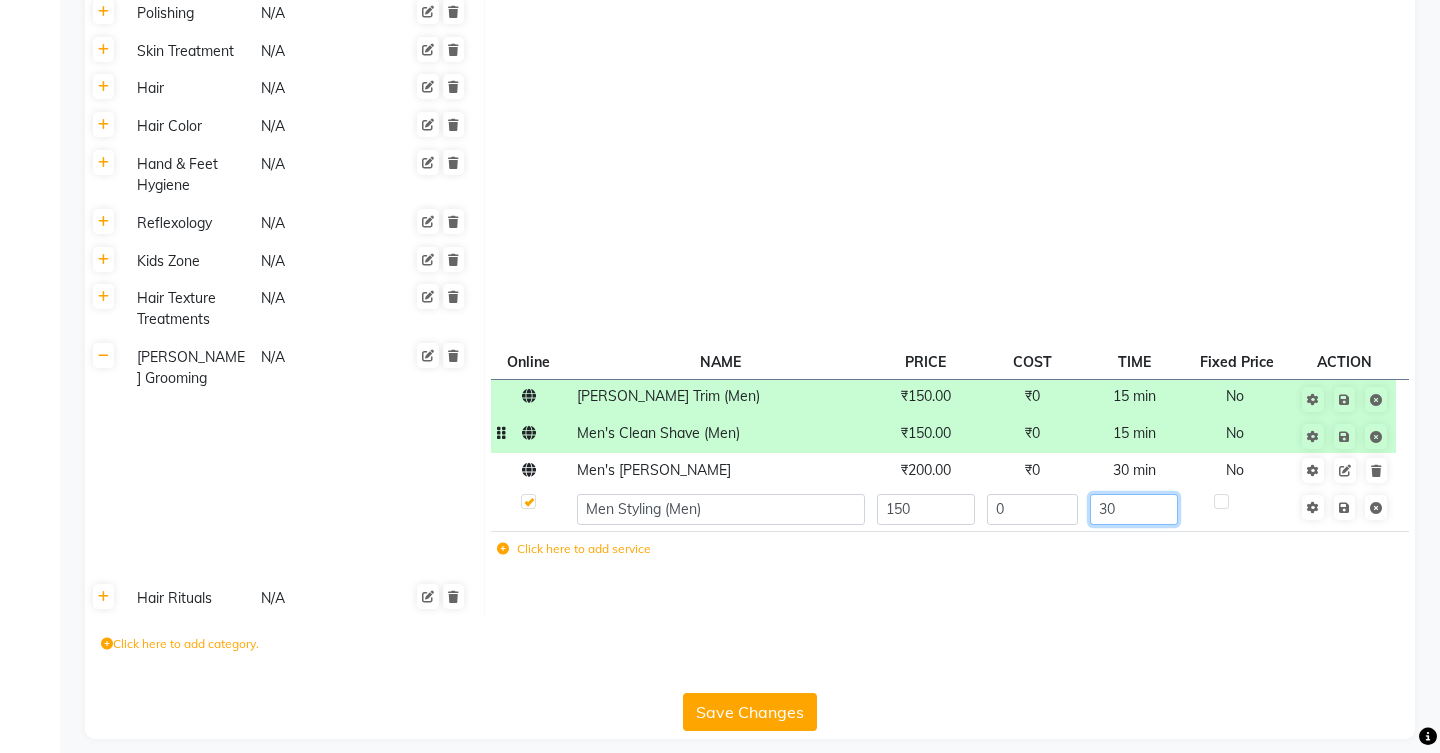 click on "30" 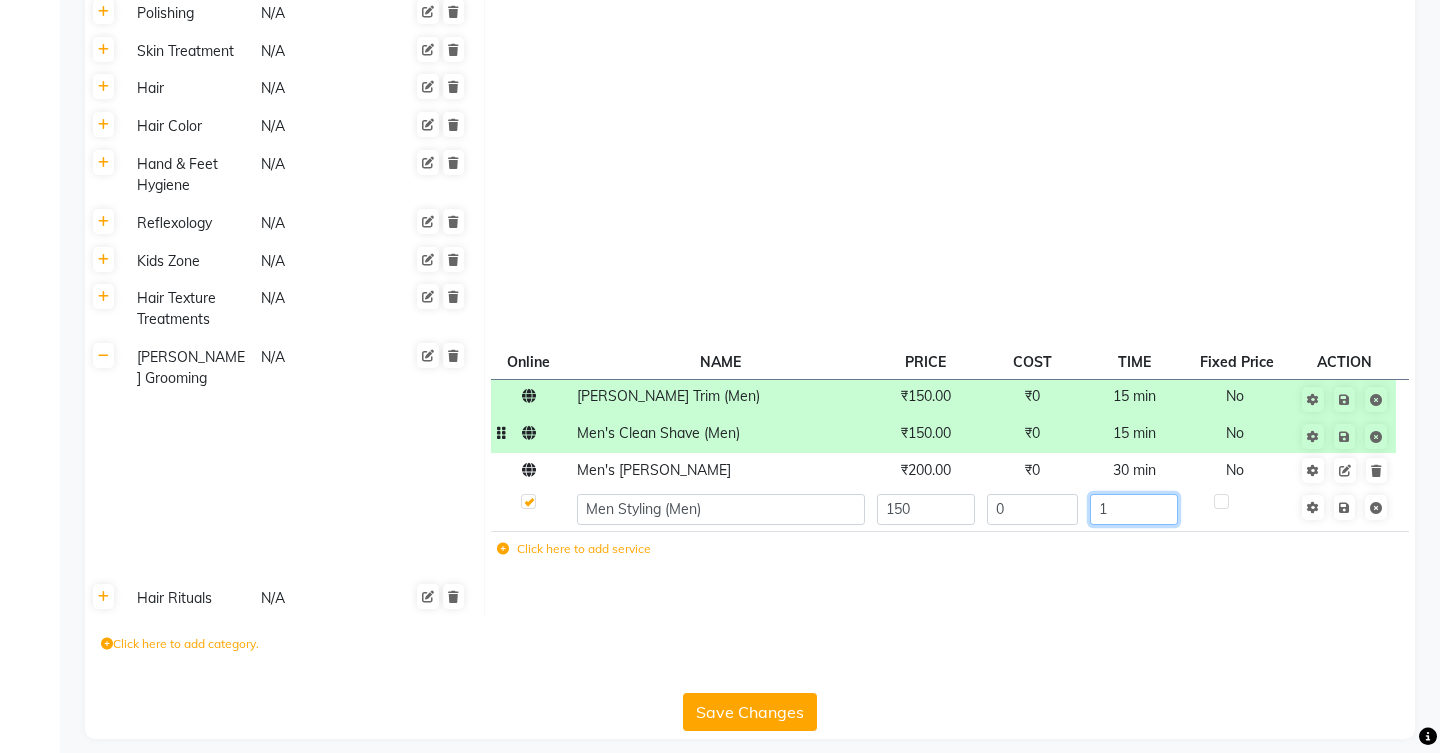 type on "15" 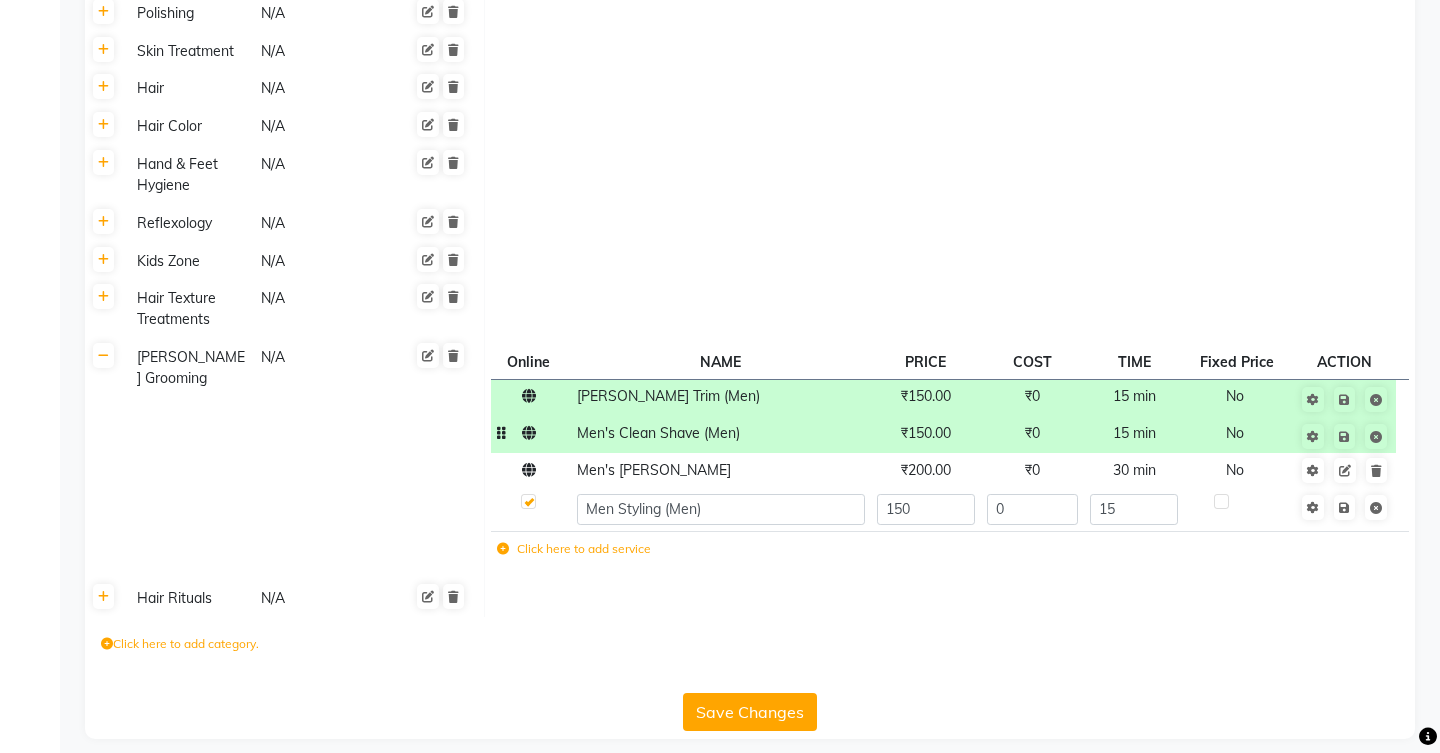 click 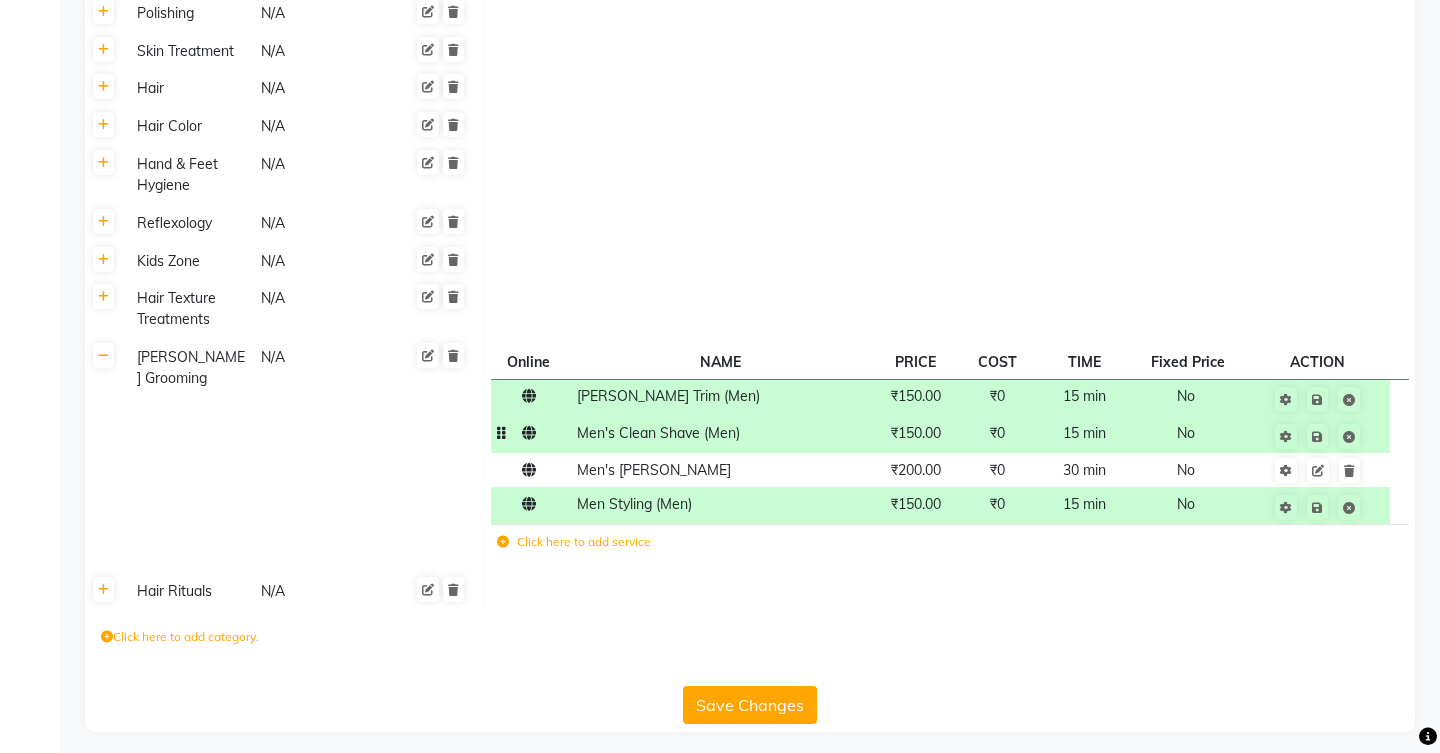 click on "Save Changes" 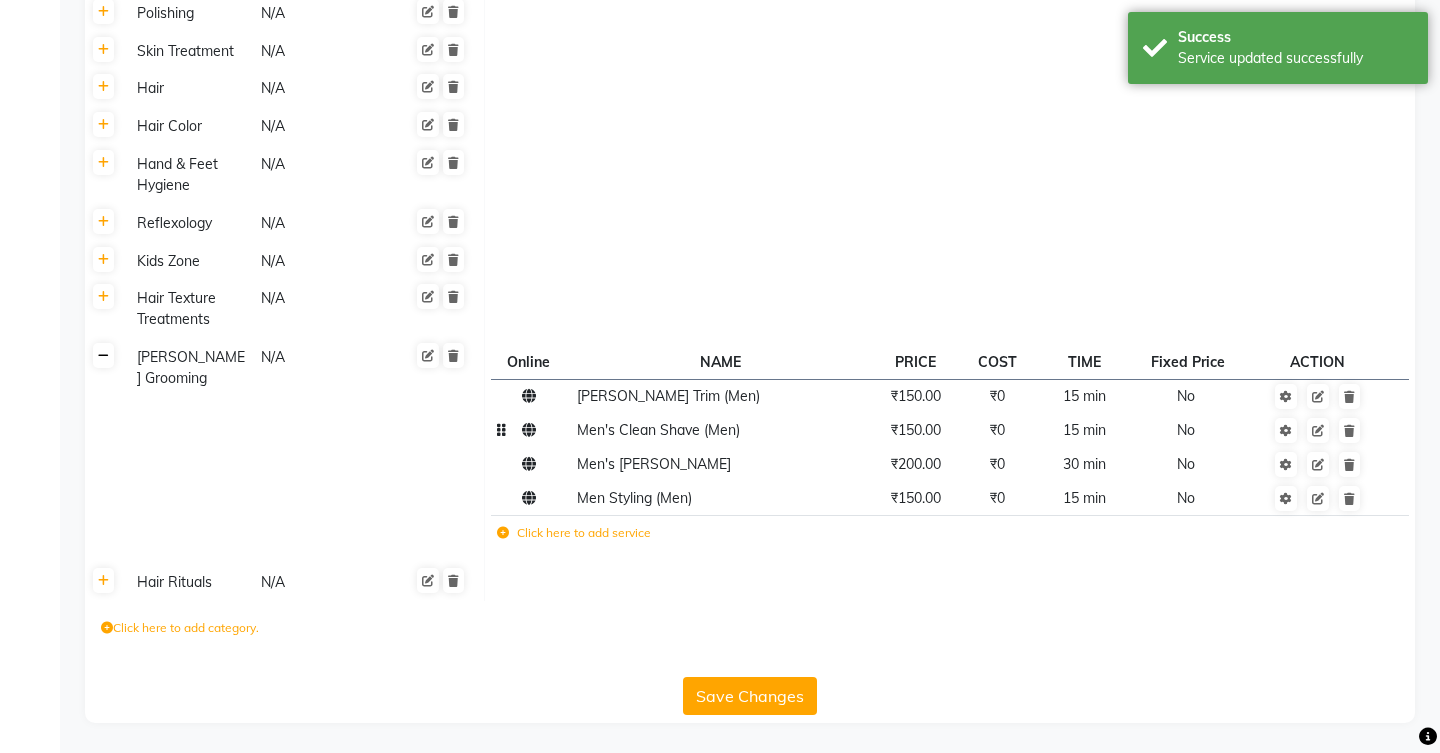 click 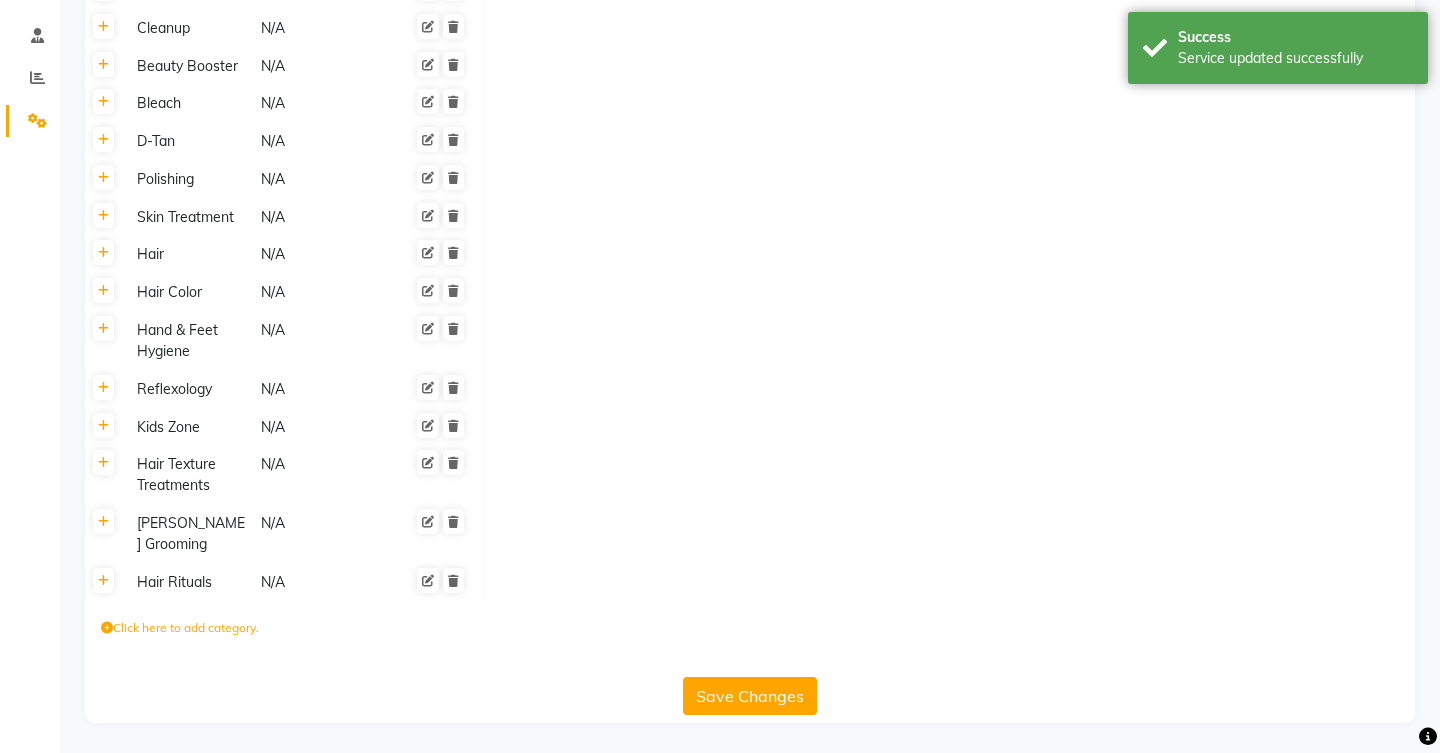 scroll, scrollTop: 344, scrollLeft: 0, axis: vertical 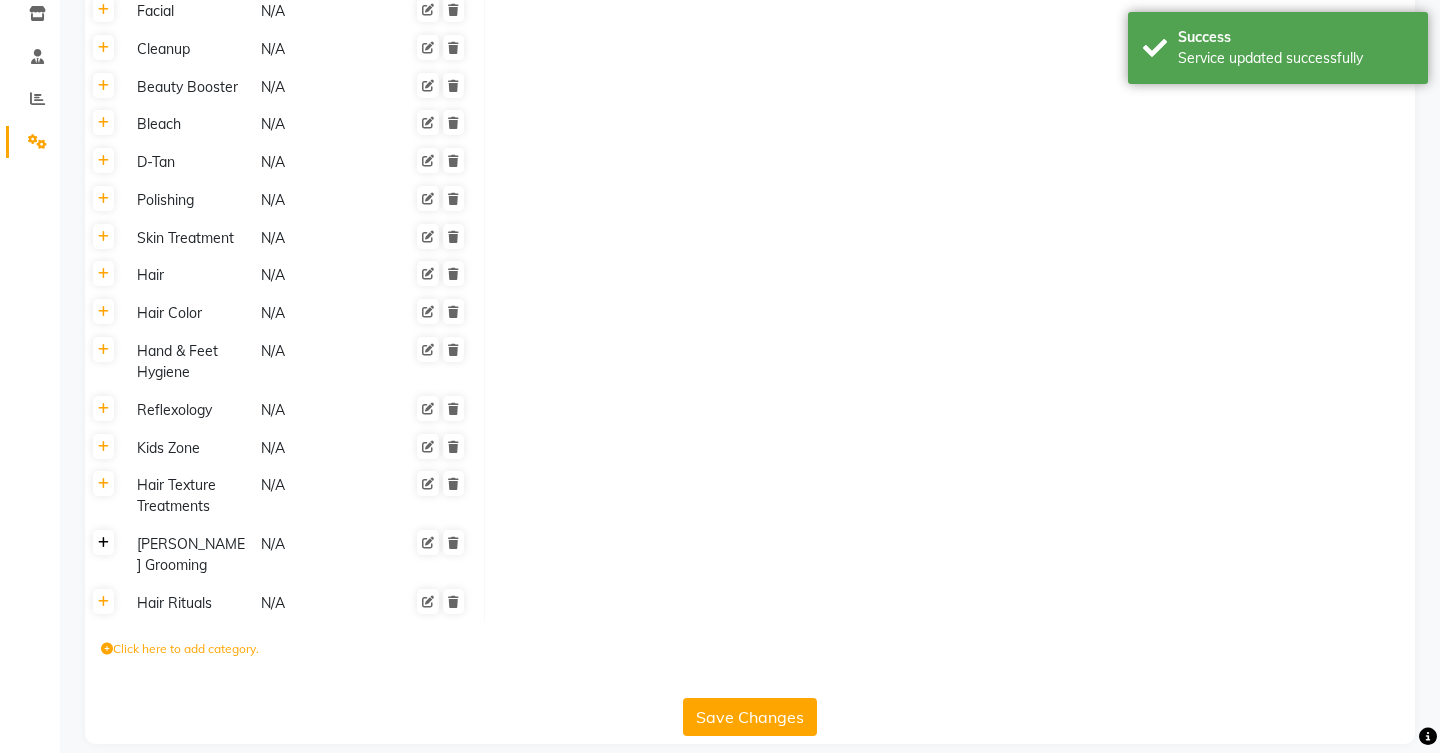 click 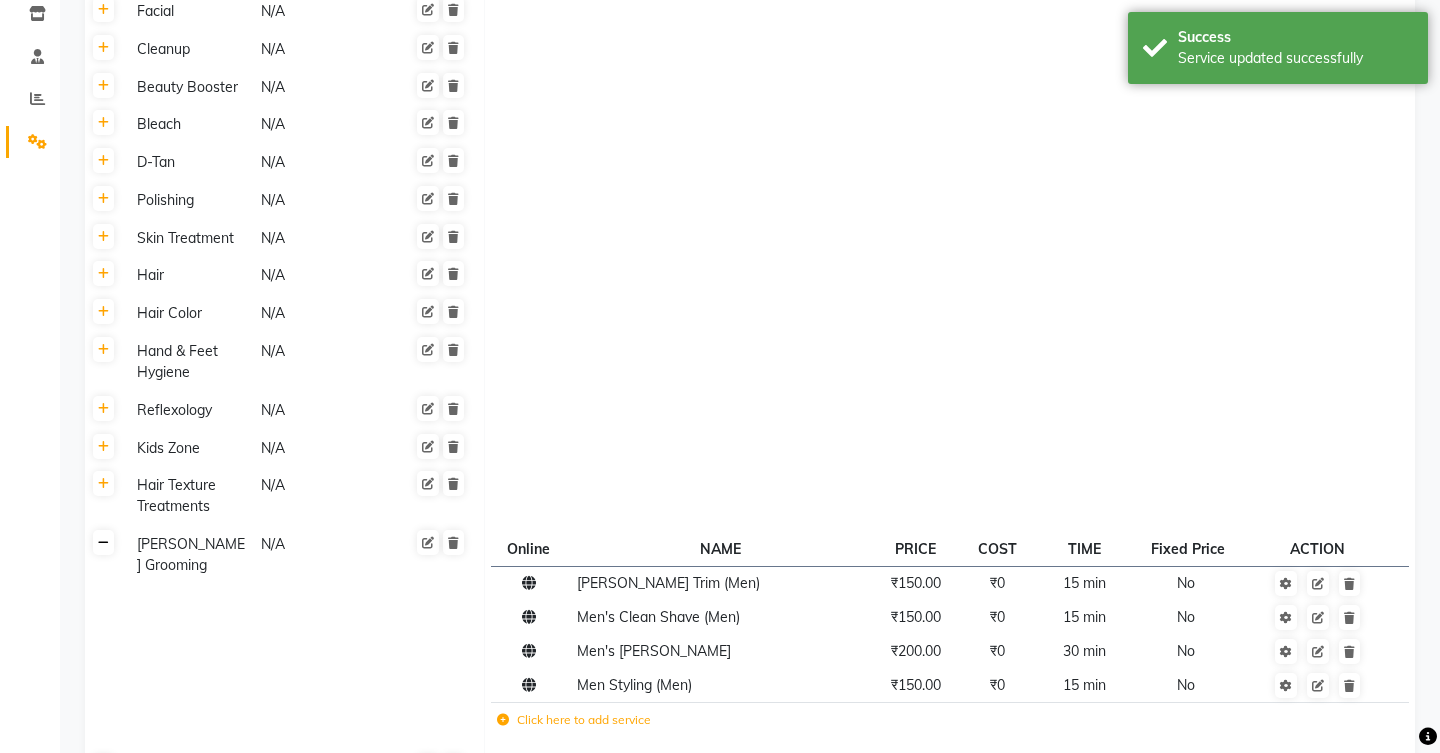 click 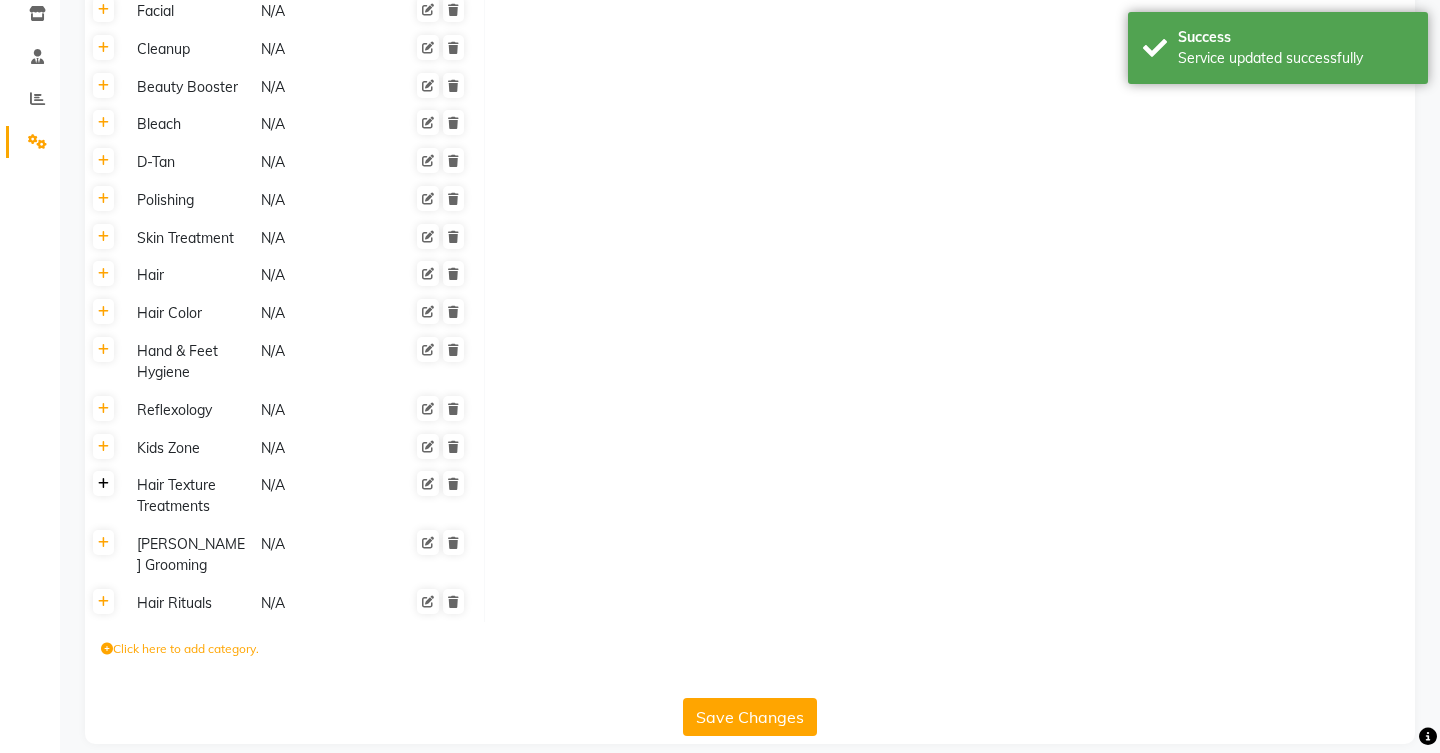 click 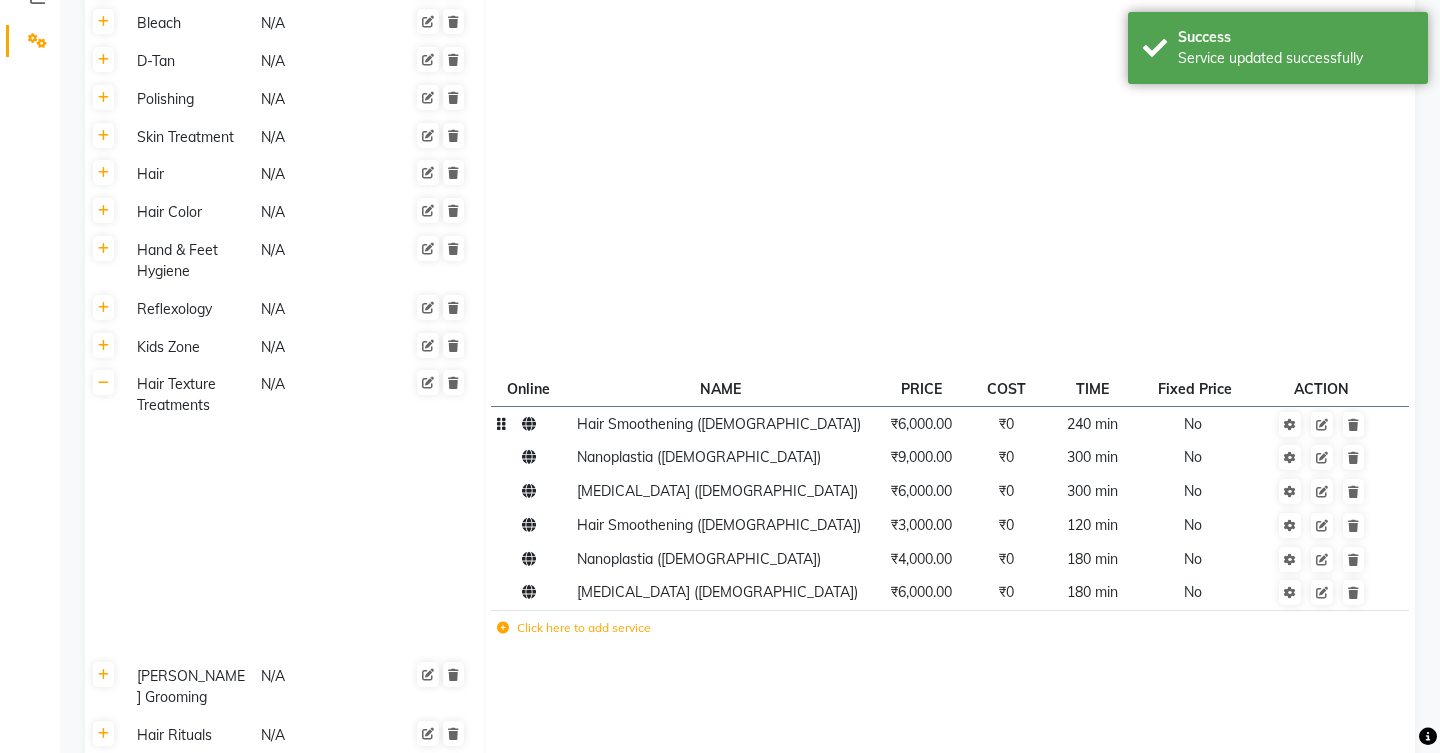 scroll, scrollTop: 447, scrollLeft: 0, axis: vertical 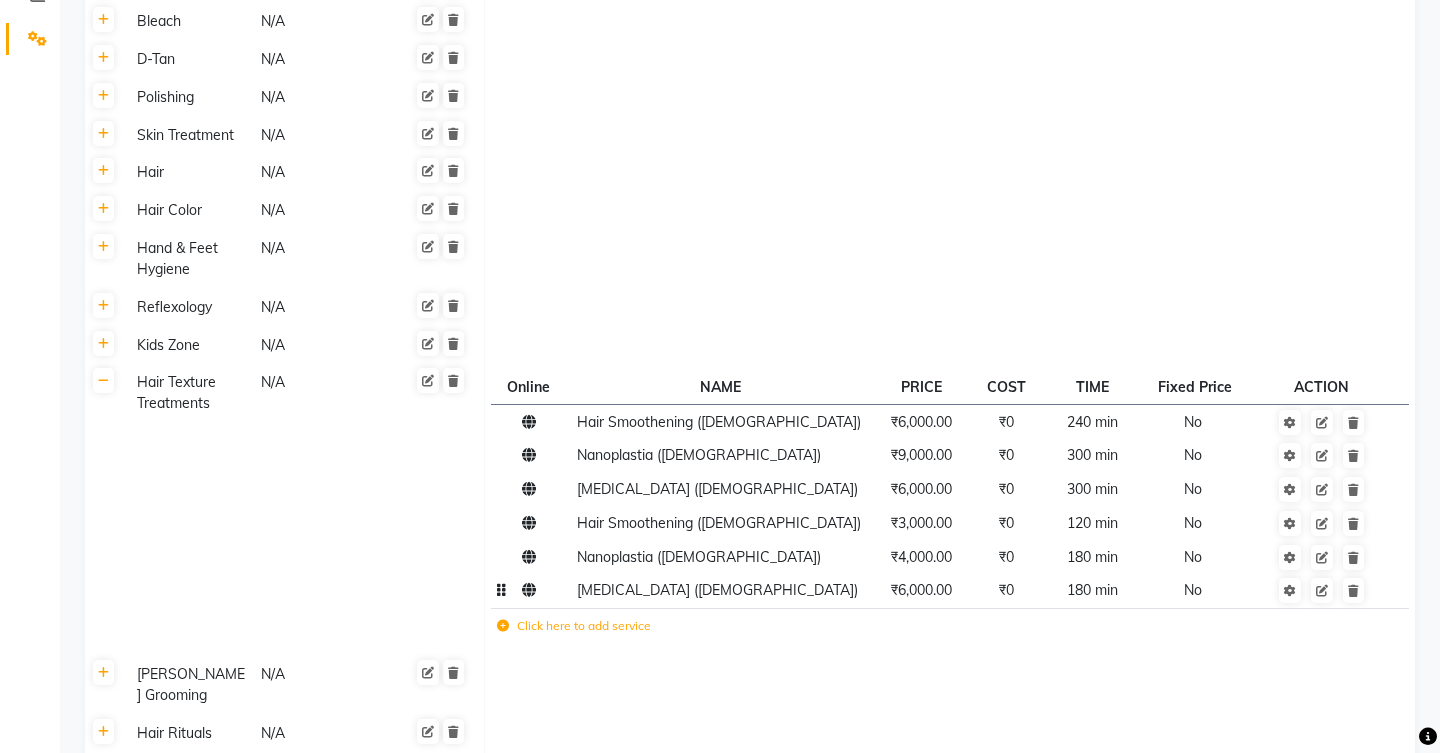 click on "₹6,000.00" 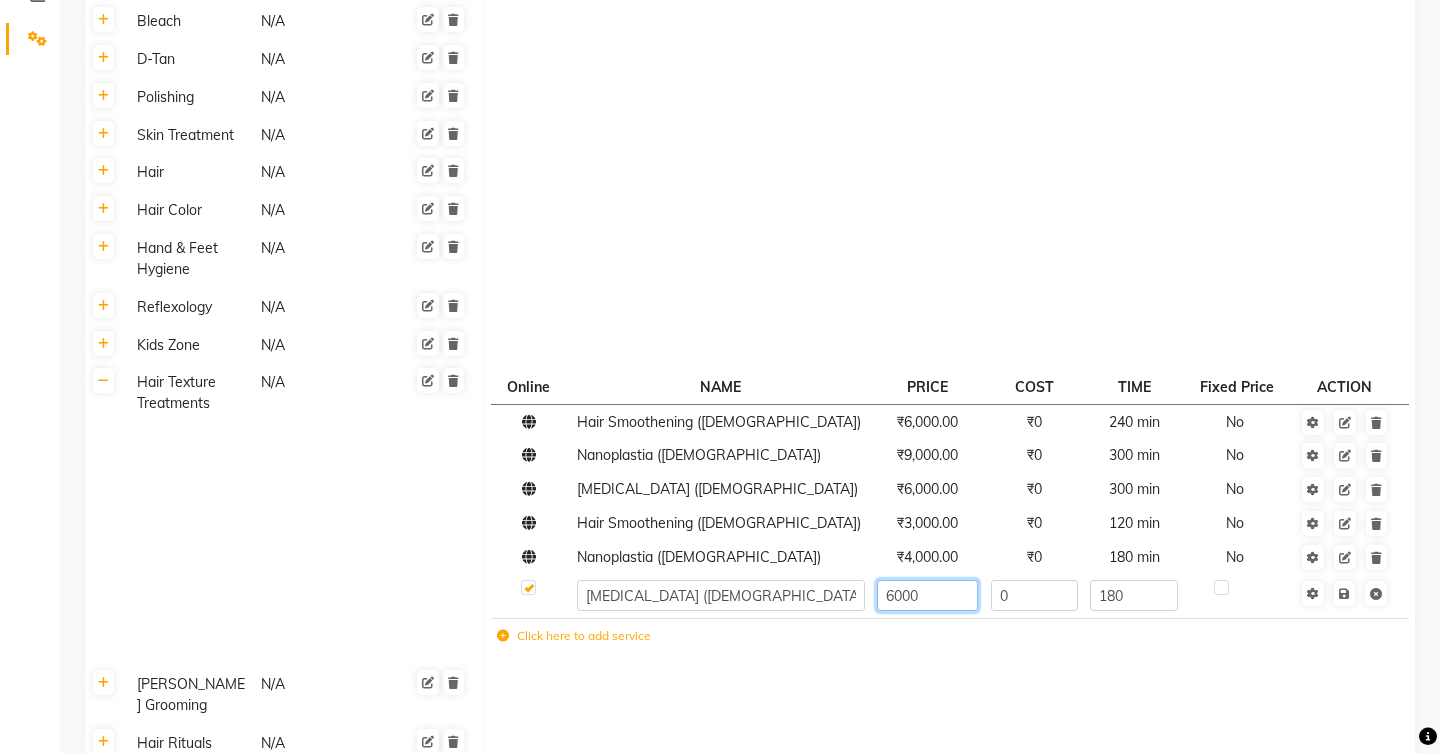 click on "6000" 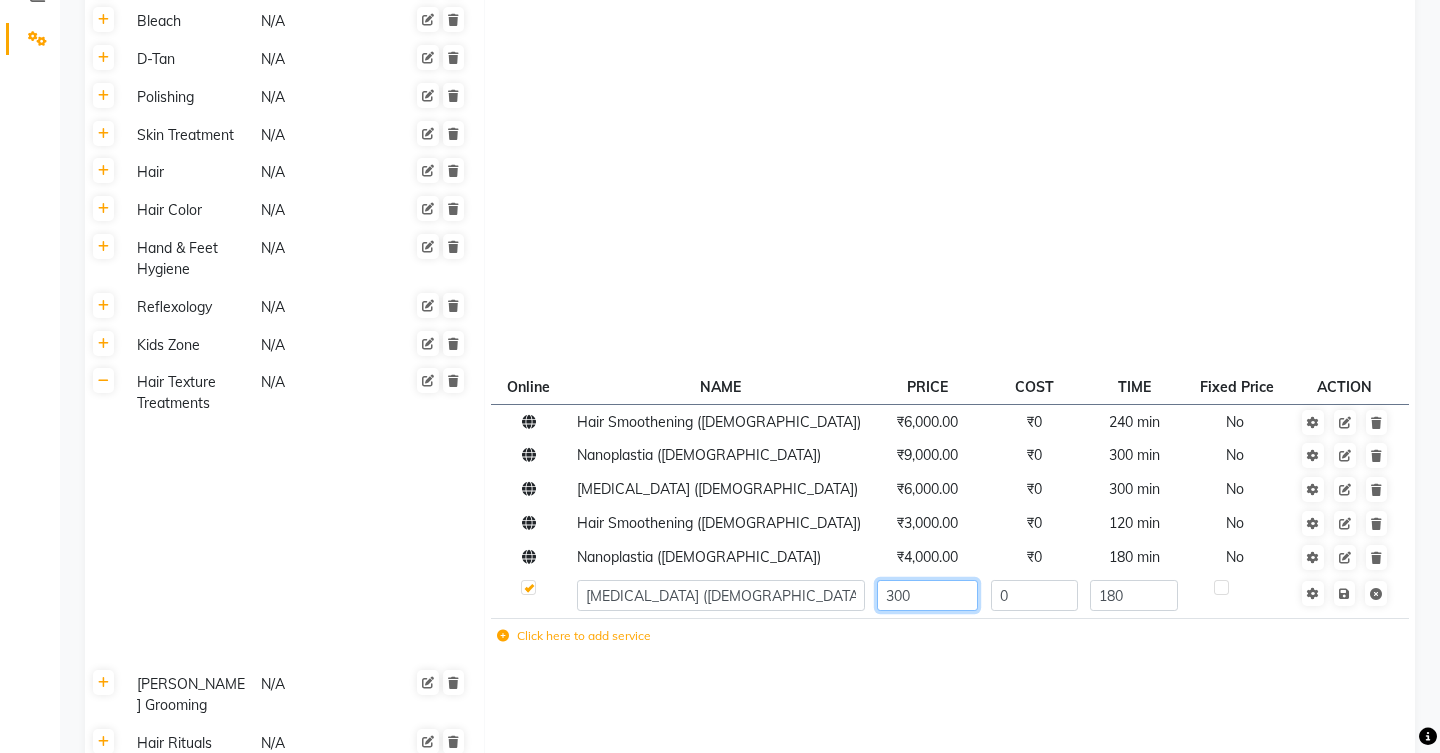 type on "3500" 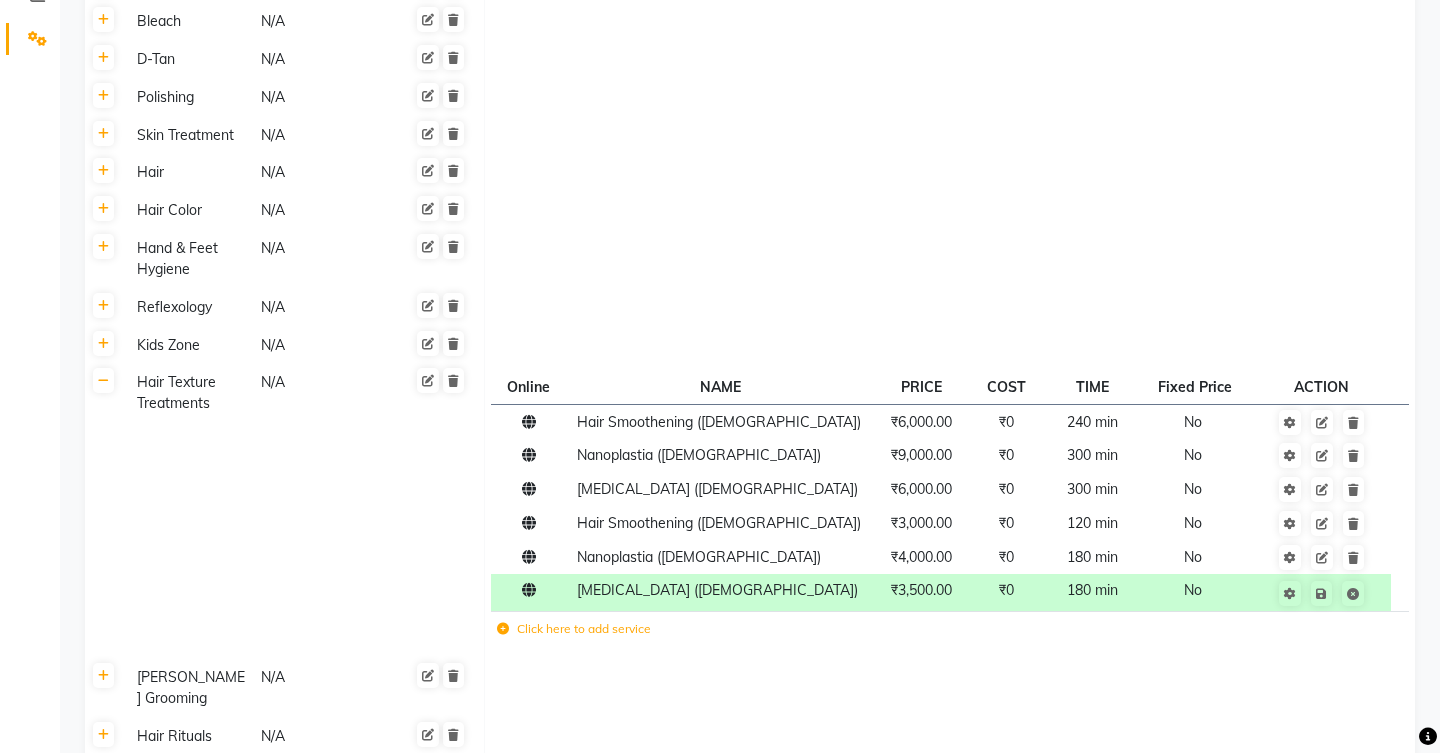 click 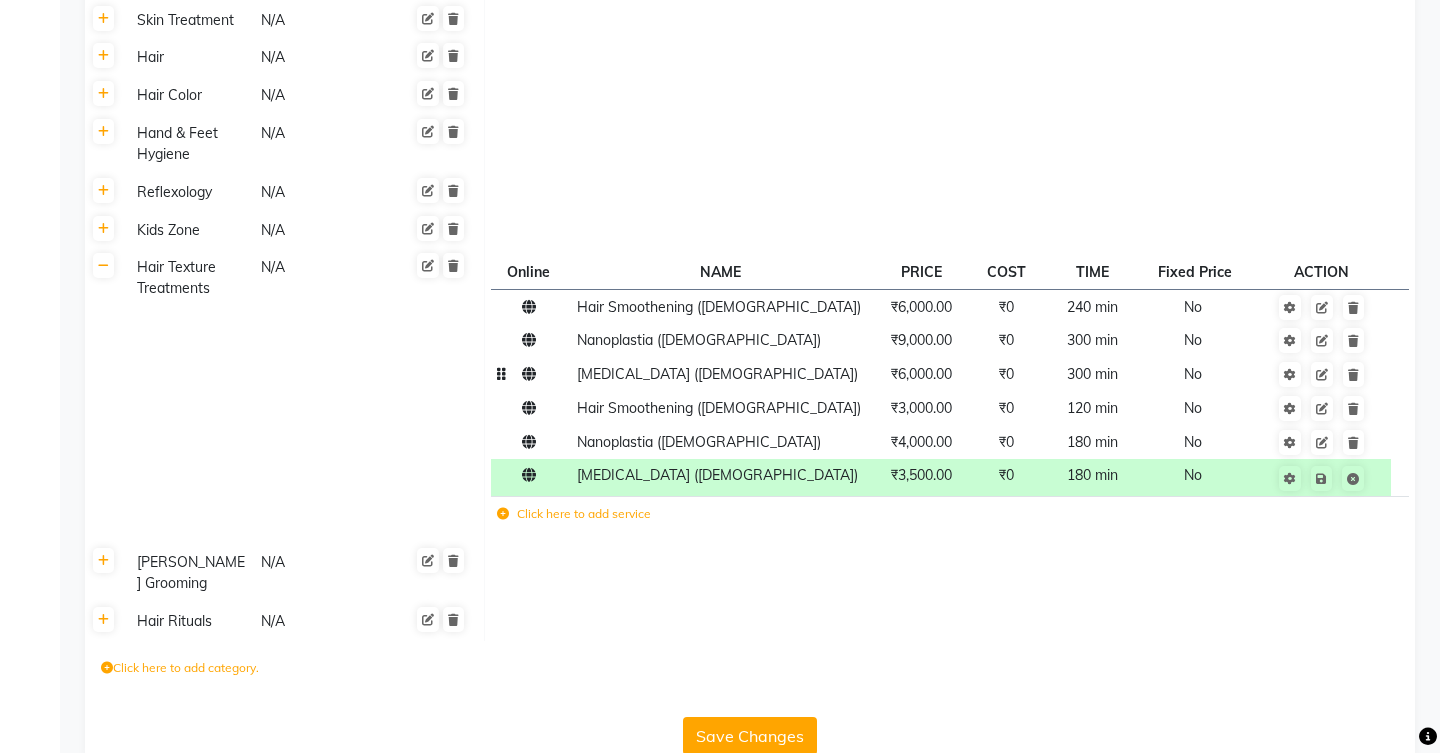 scroll, scrollTop: 581, scrollLeft: 0, axis: vertical 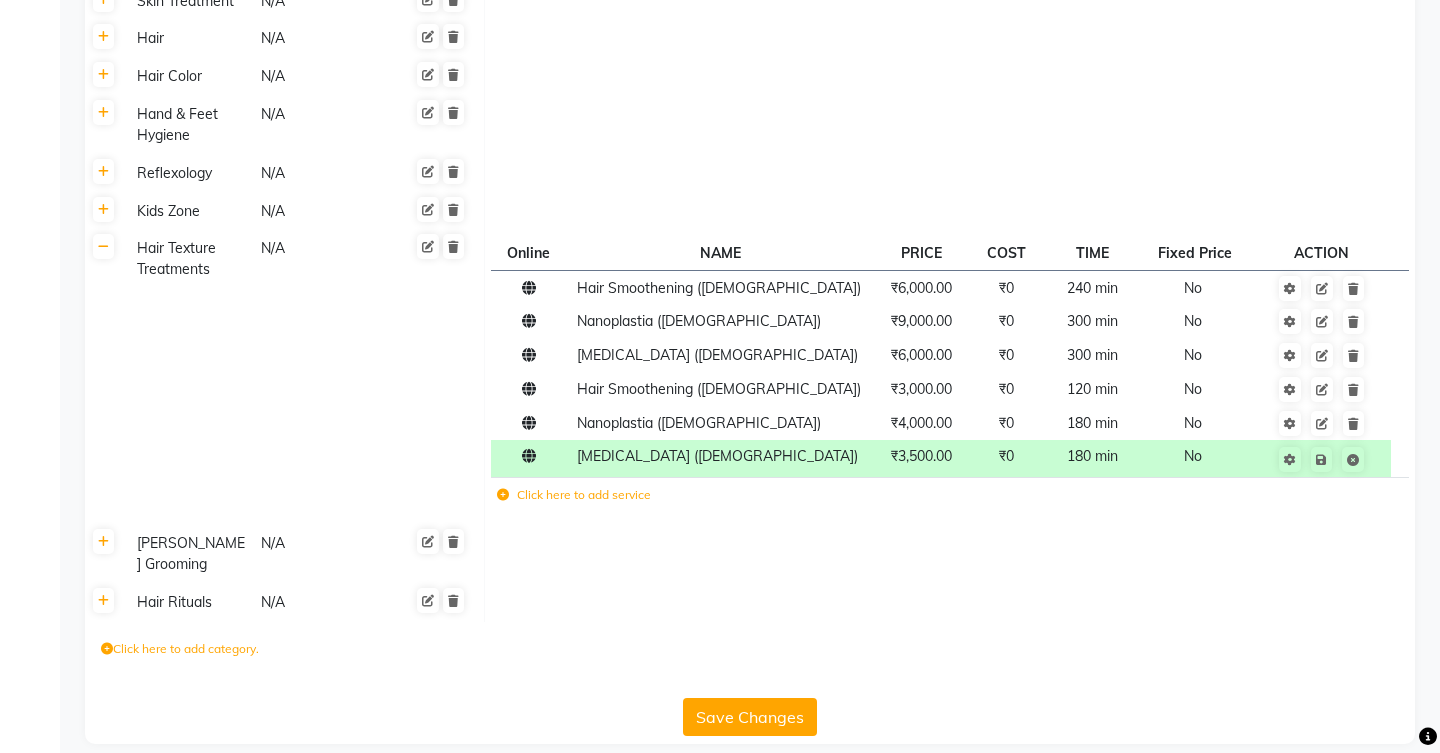 click on "Save Changes" 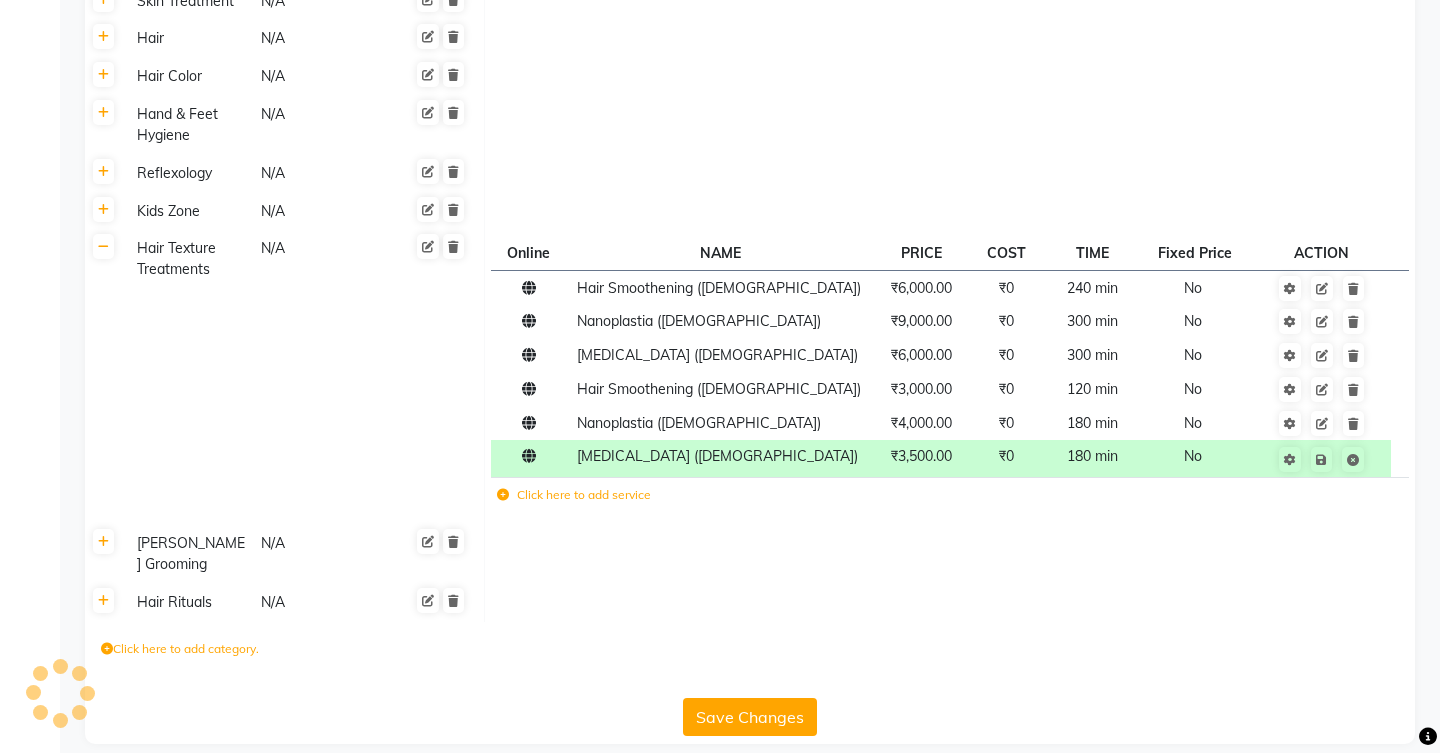 scroll, scrollTop: 578, scrollLeft: 0, axis: vertical 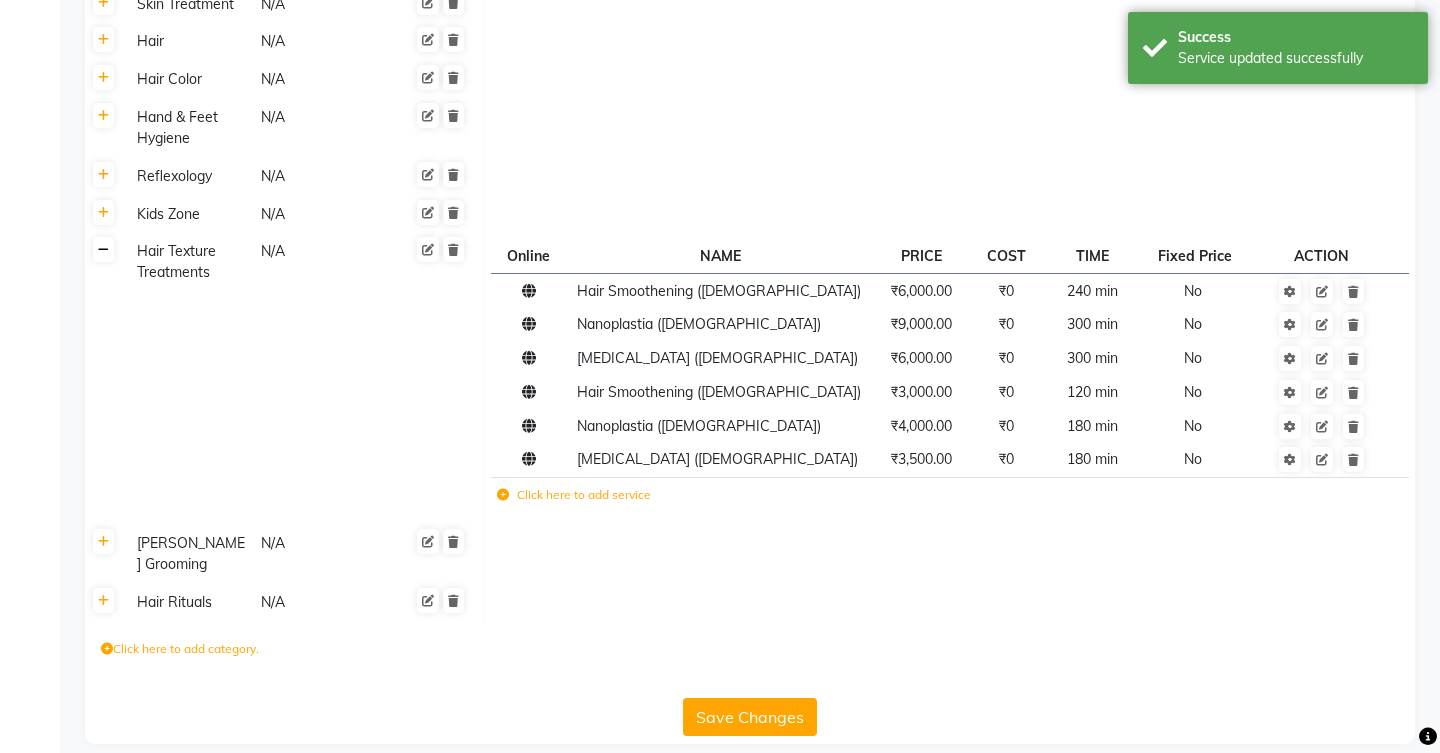 click 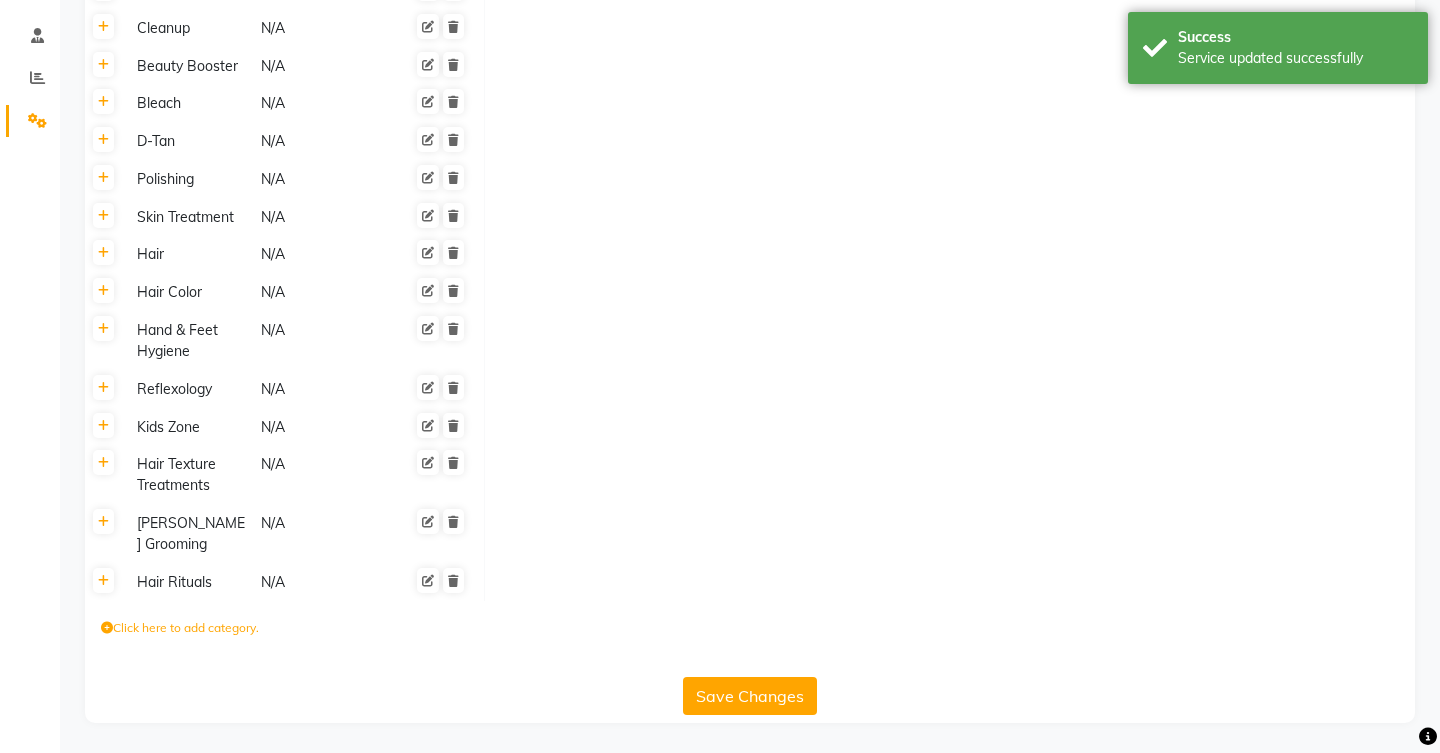 scroll, scrollTop: 344, scrollLeft: 0, axis: vertical 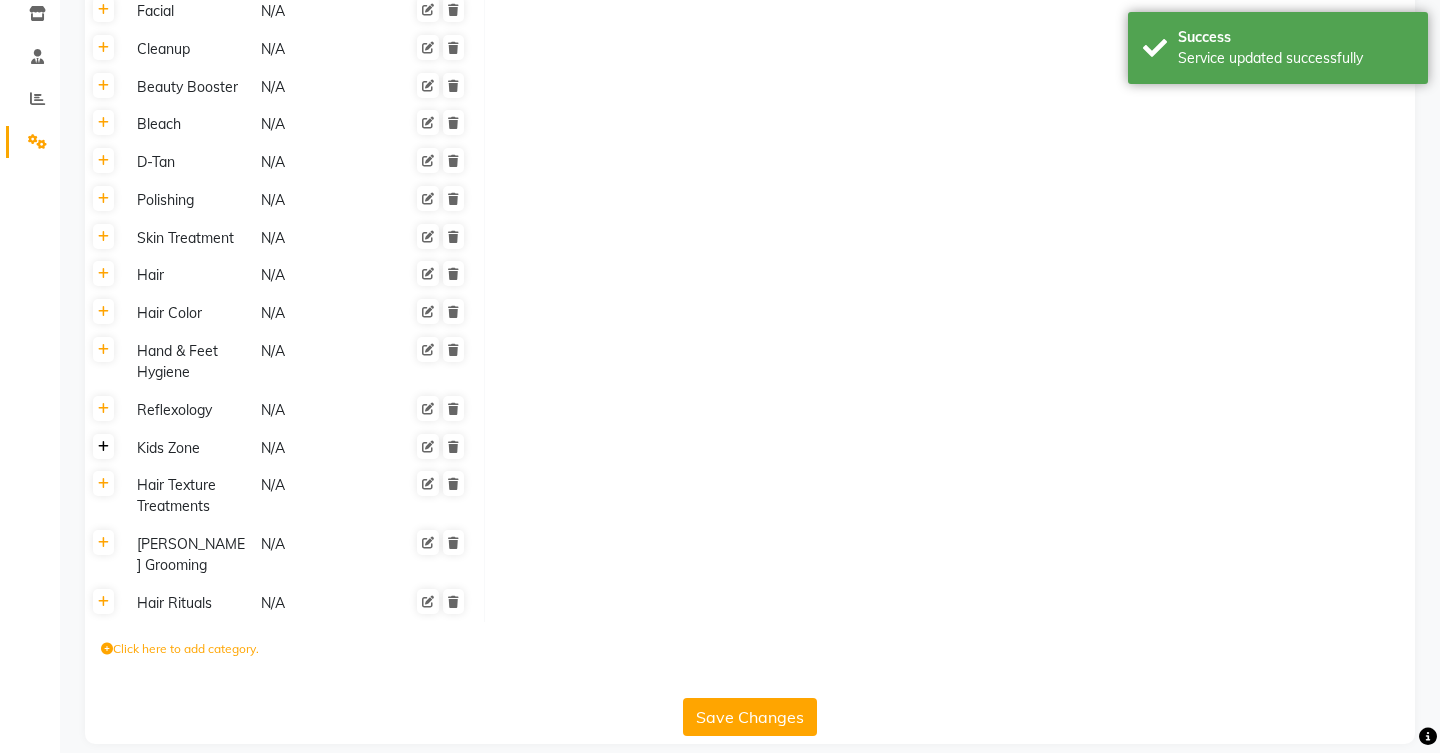click 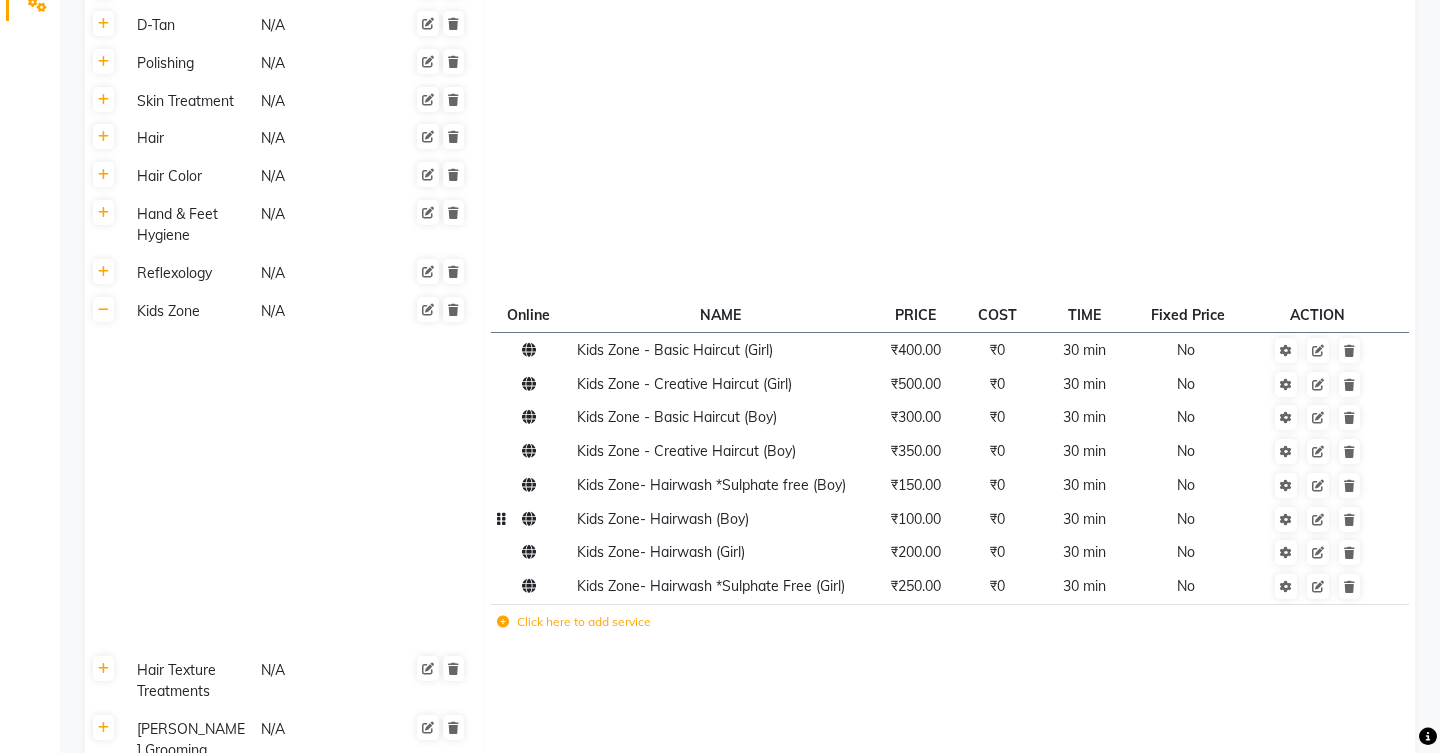 scroll, scrollTop: 486, scrollLeft: 0, axis: vertical 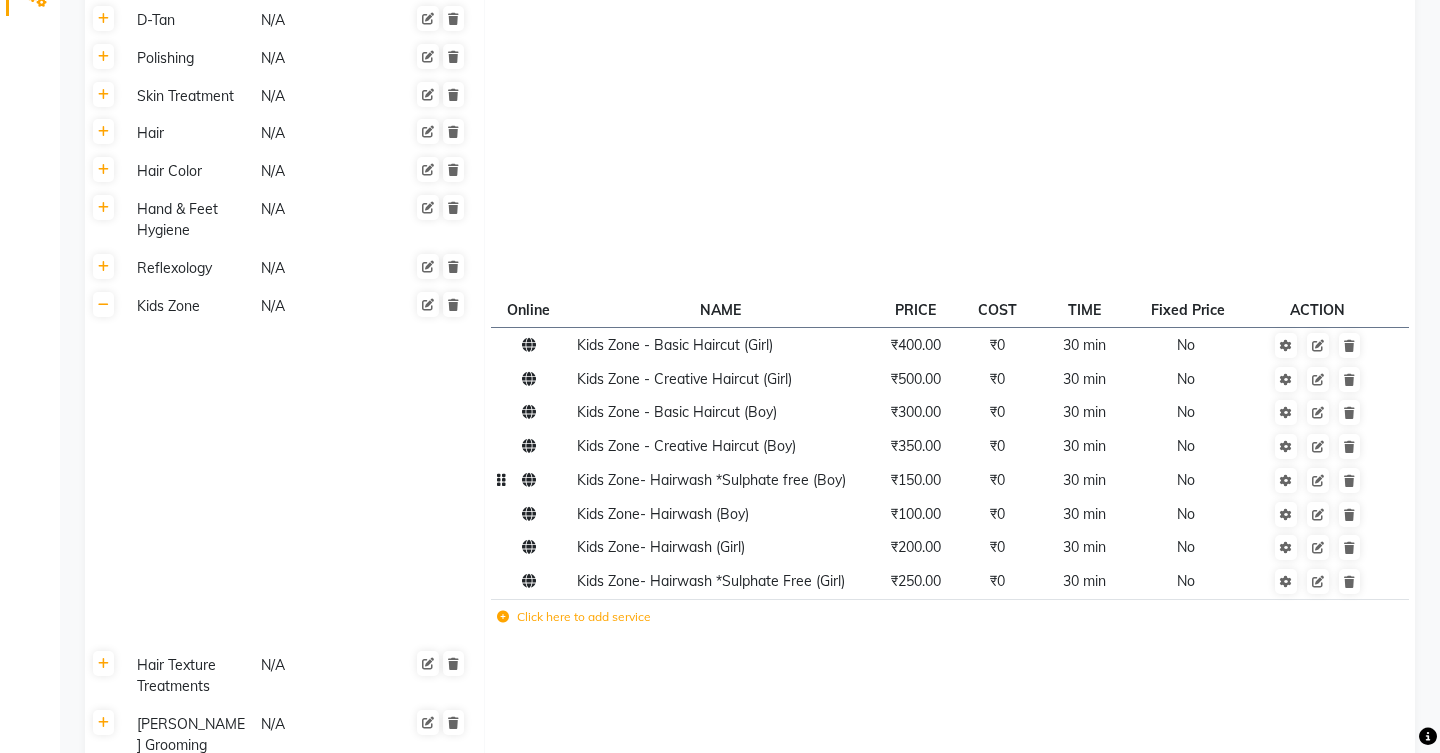 click on "Kids Zone- Hairwash *Sulphate free (Boy)" 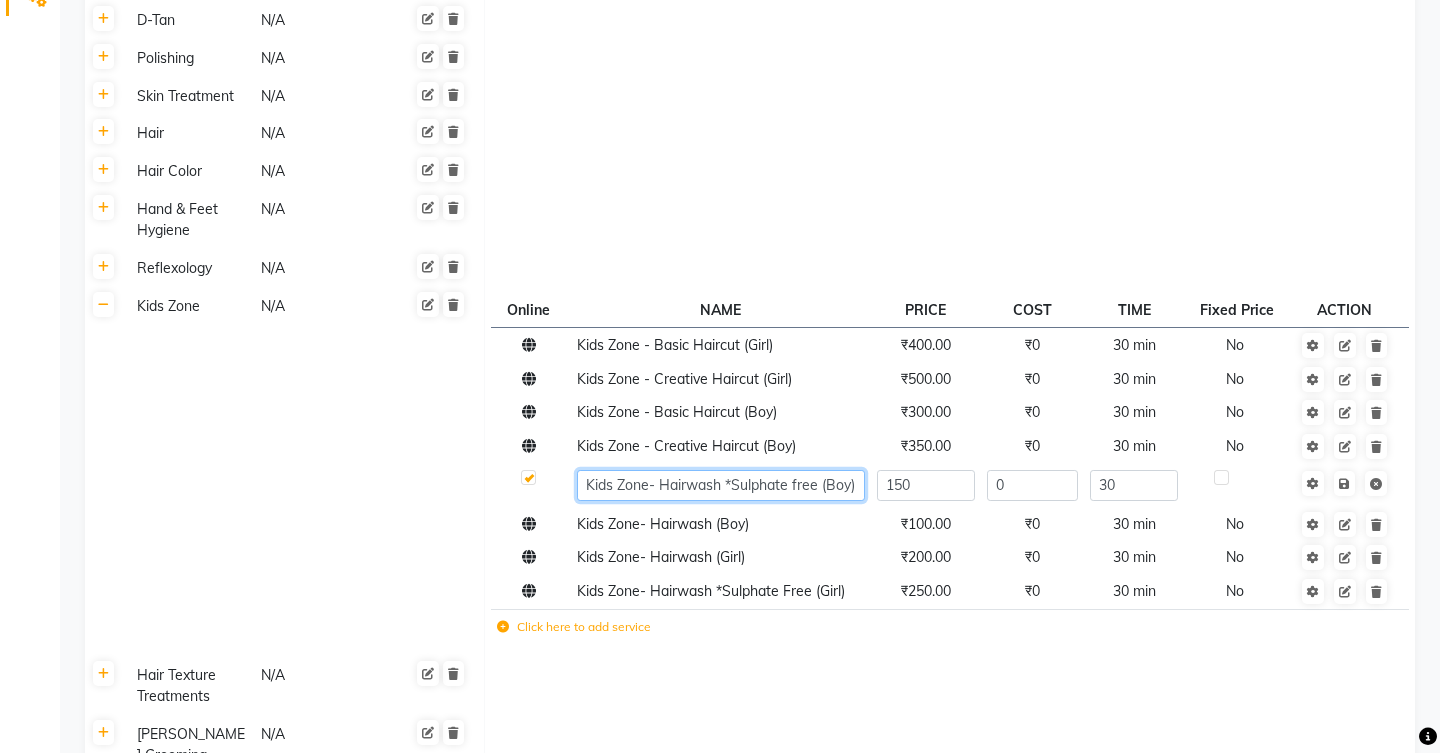 click on "Kids Zone- Hairwash *Sulphate free (Boy)" 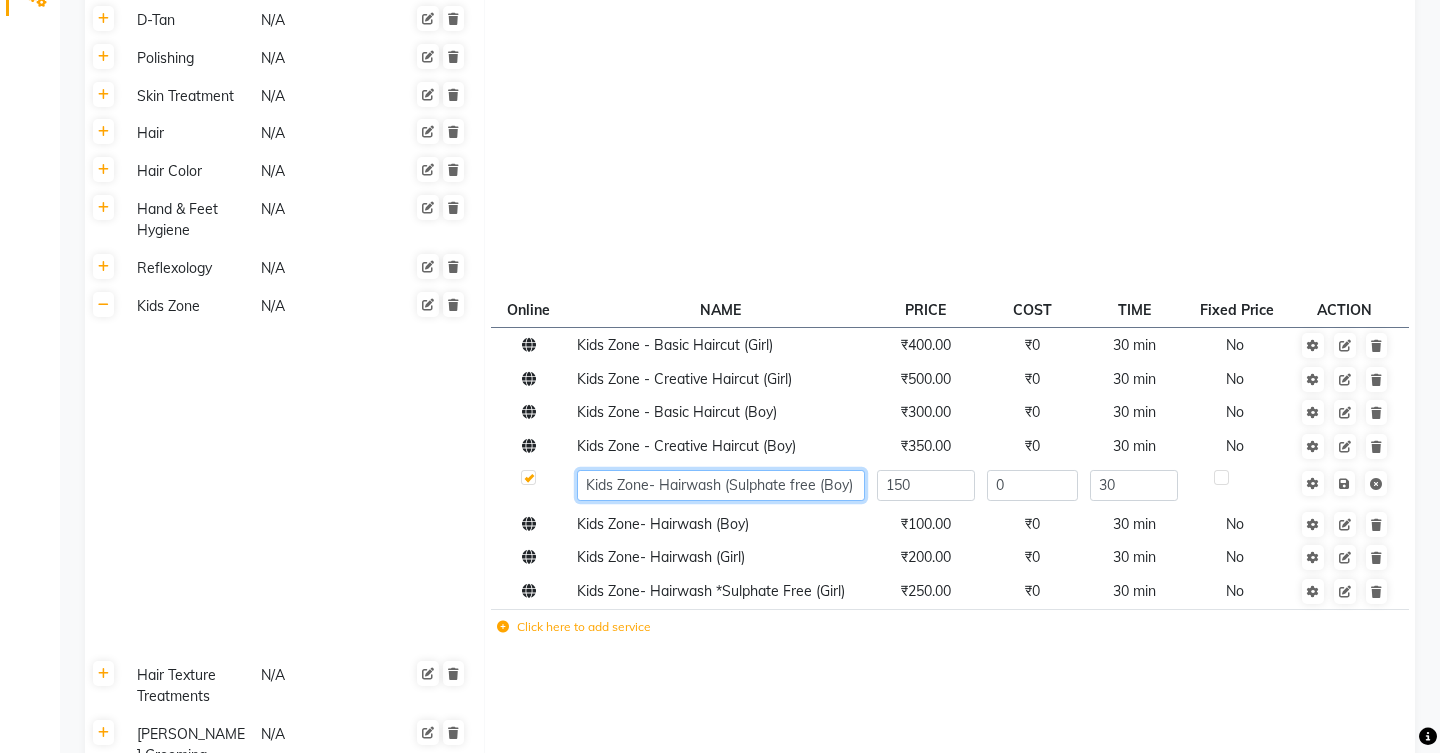 click on "Kids Zone- Hairwash (Sulphate free (Boy)" 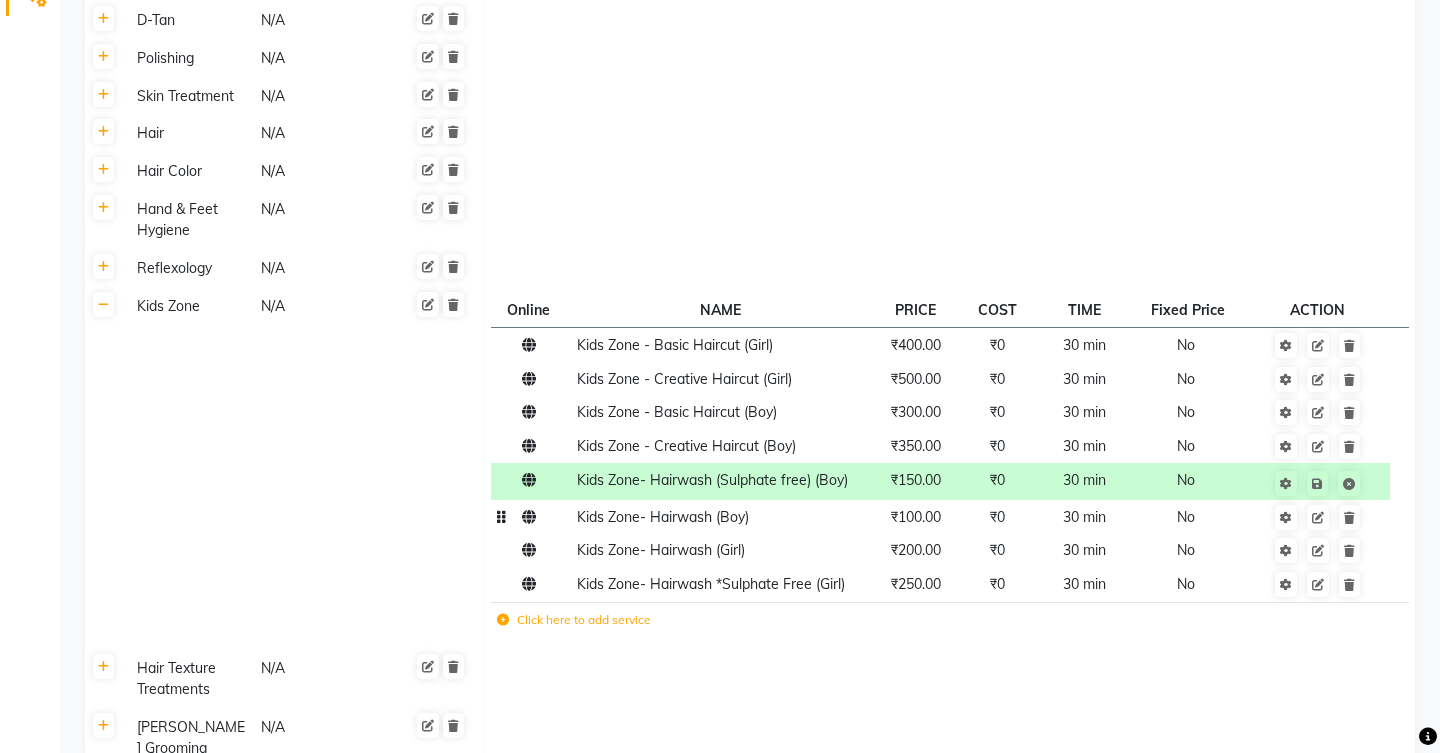click on "Kids Zone -  Basic Haircut (Girl) ₹400.00 ₹0 30 min  No  Kids Zone - Creative Haircut (Girl) ₹500.00 ₹0 30 min  No  Kids Zone -  Basic Haircut (Boy) ₹300.00 ₹0 30 min  No  Kids Zone - Creative Haircut (Boy) ₹350.00 ₹0 30 min  No  Kids Zone- Hairwash (Sulphate free) (Boy) ₹150.00 ₹0 30 min  No  Kids Zone- Hairwash (Boy) ₹100.00 ₹0 30 min  No  Kids Zone- Hairwash (Girl) ₹200.00 ₹0 30 min  No  Kids Zone- Hairwash *Sulphate Free (Girl) ₹250.00 ₹0 30 min  No  Click here to add service" 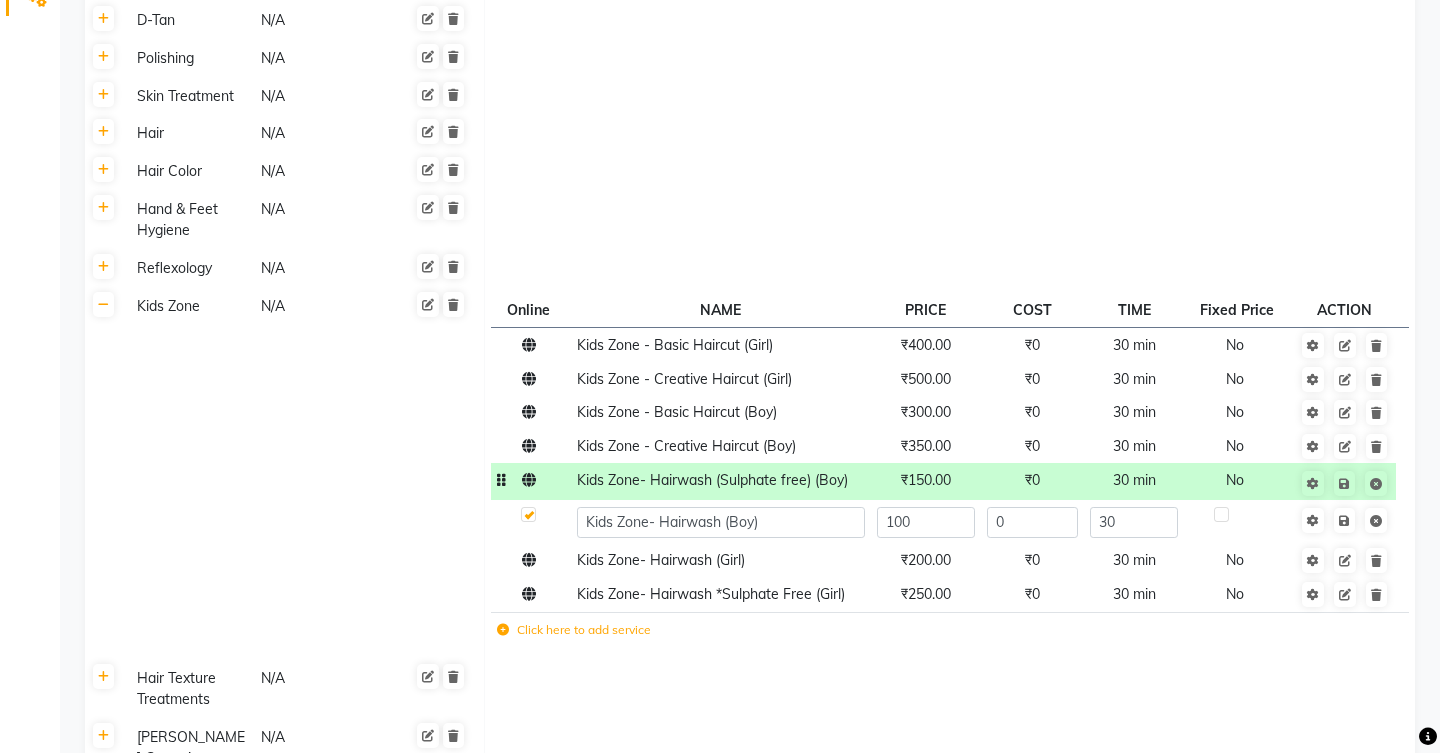 click on "₹150.00" 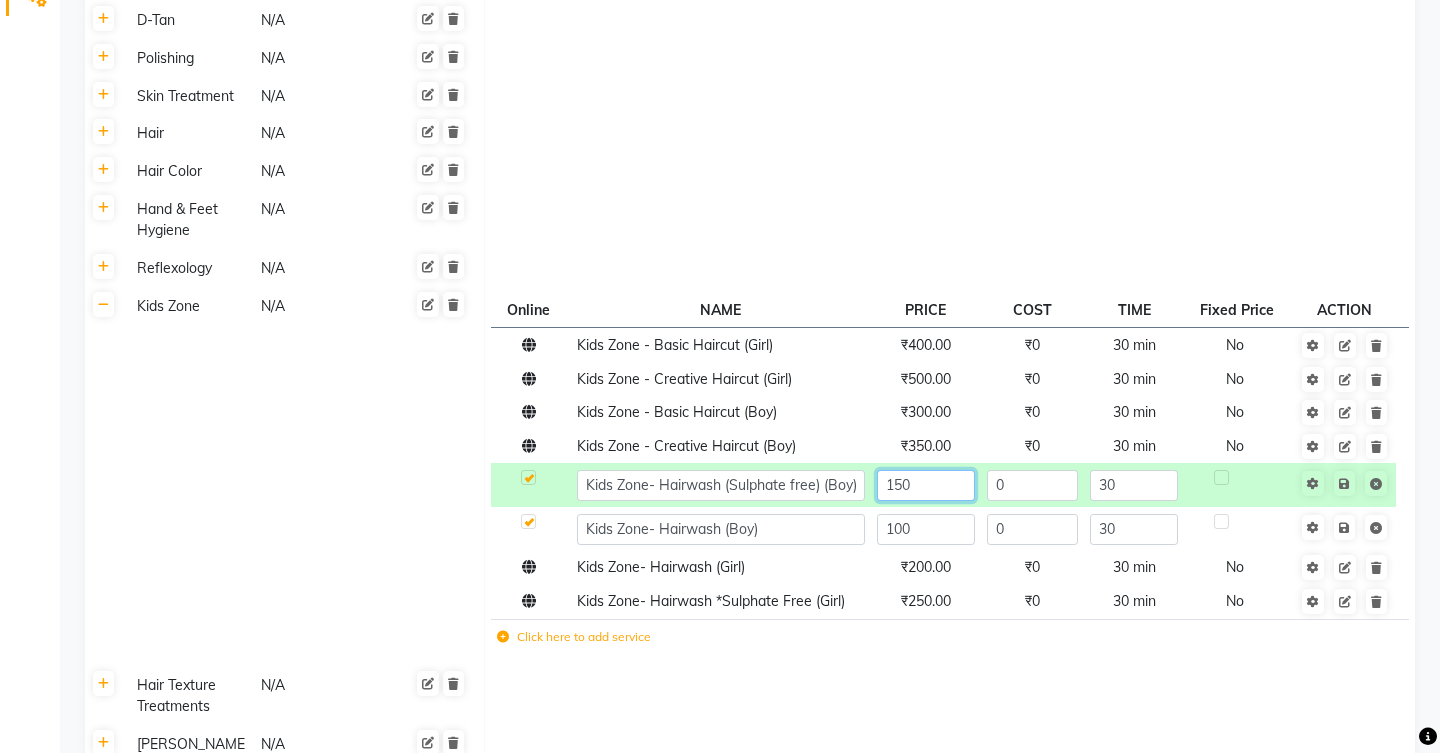 click on "150" 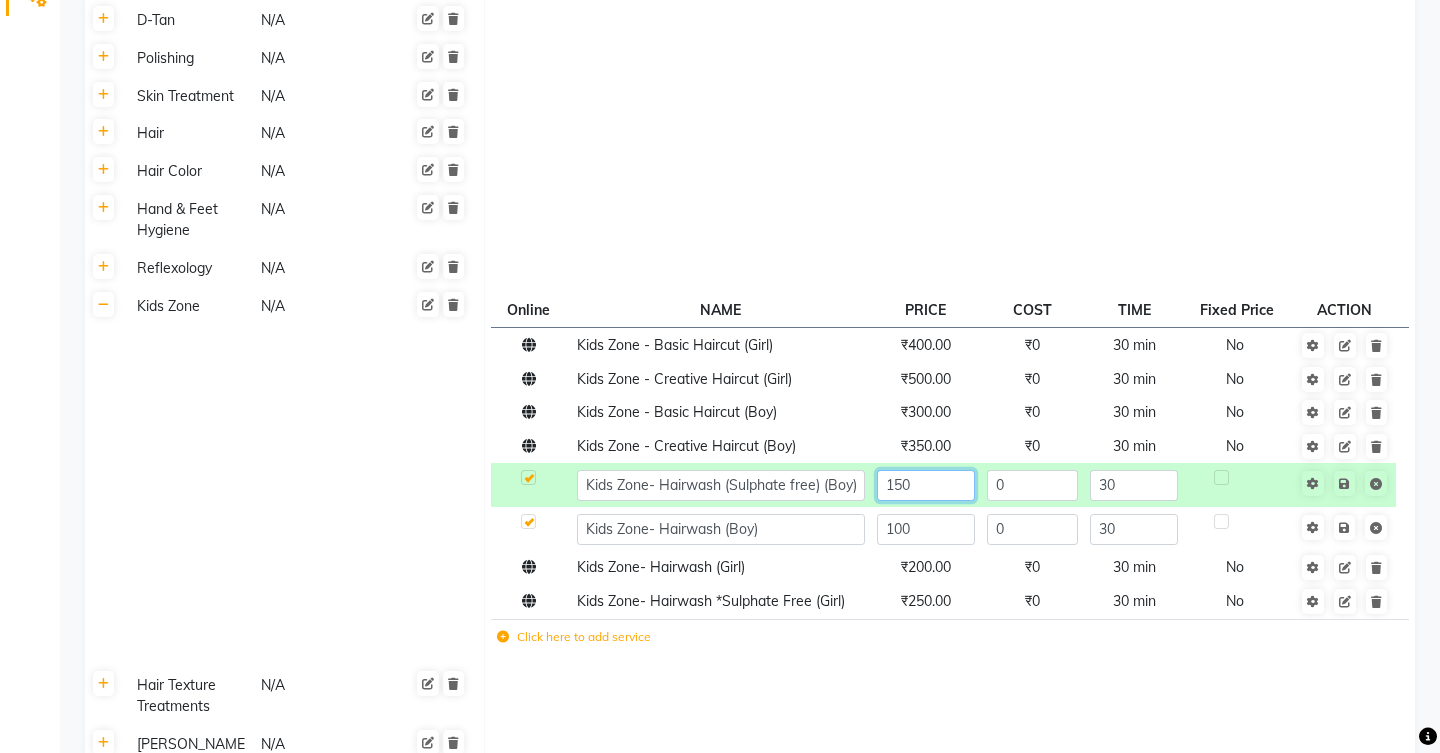click on "150" 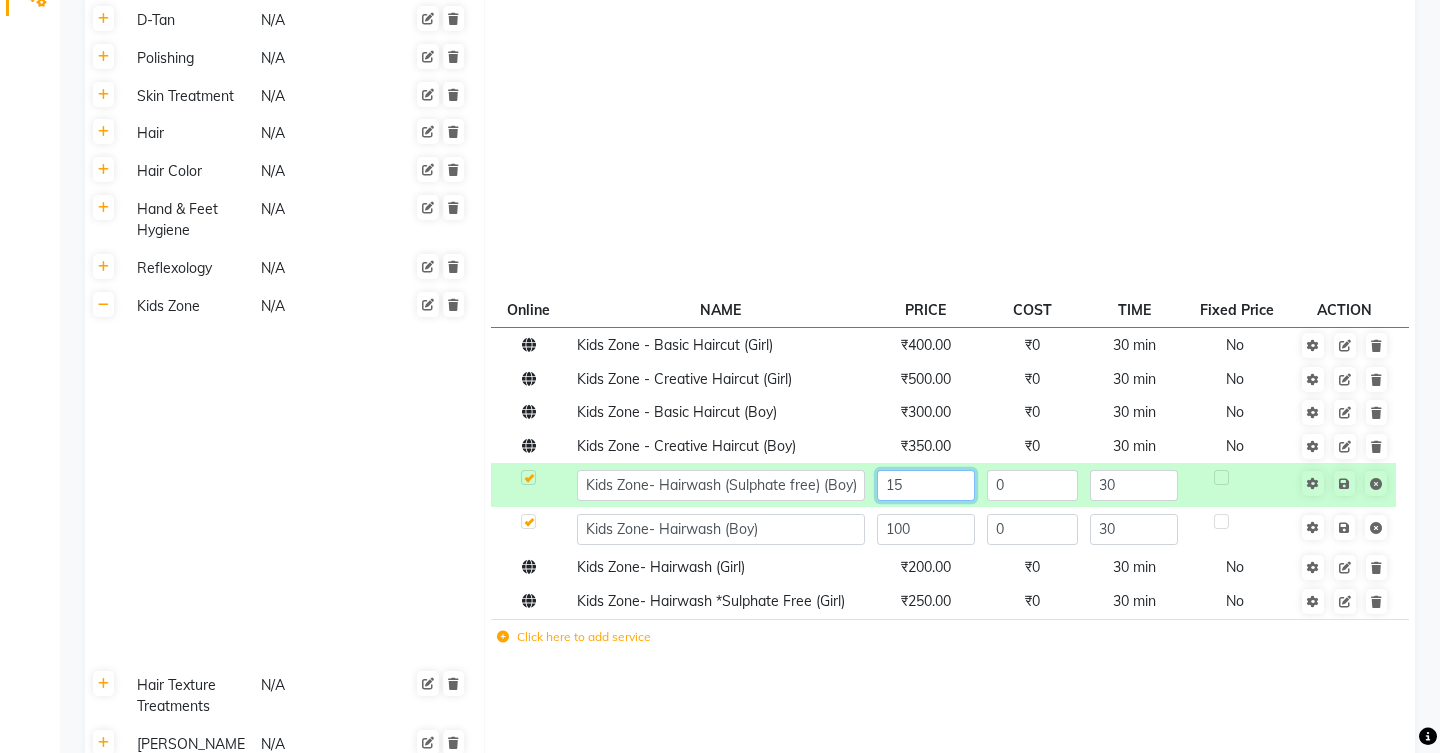 type on "1" 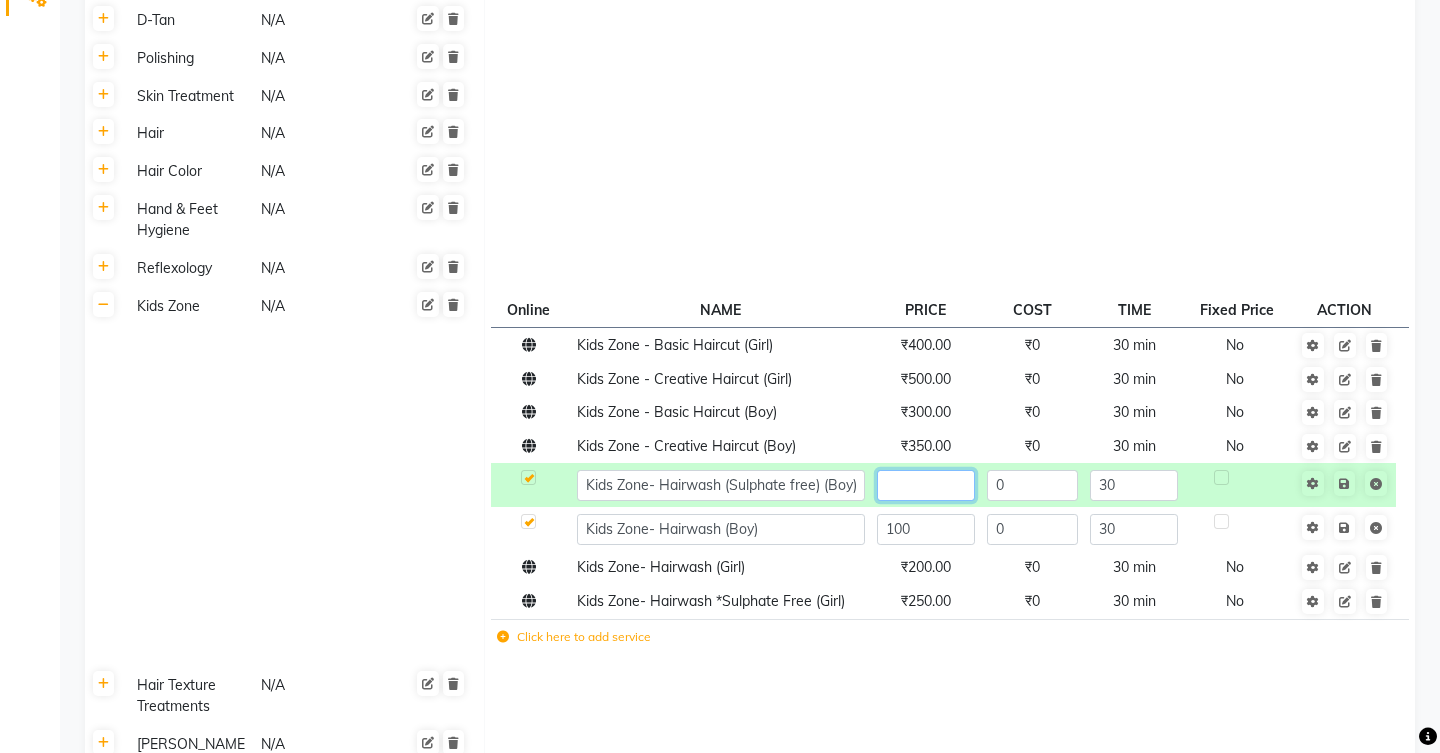 type on "3" 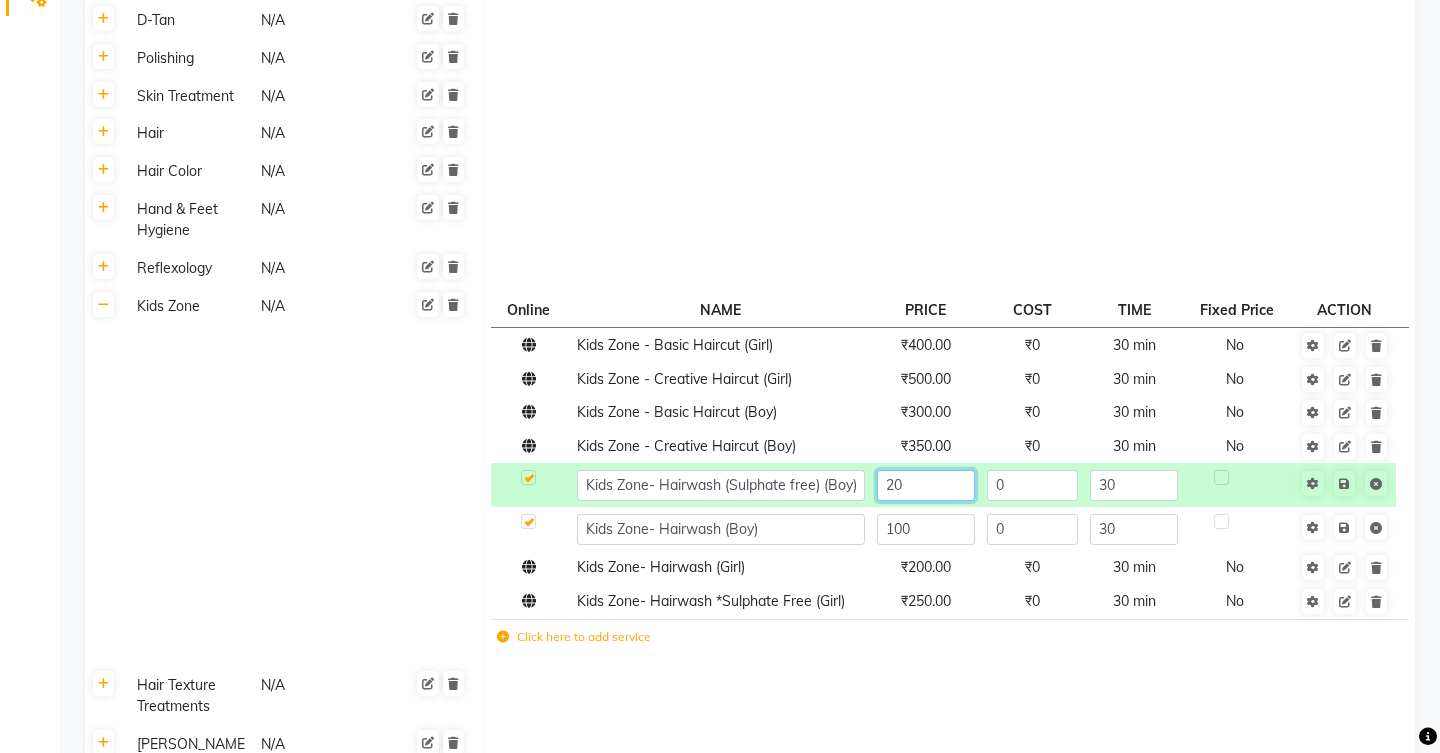 type on "200" 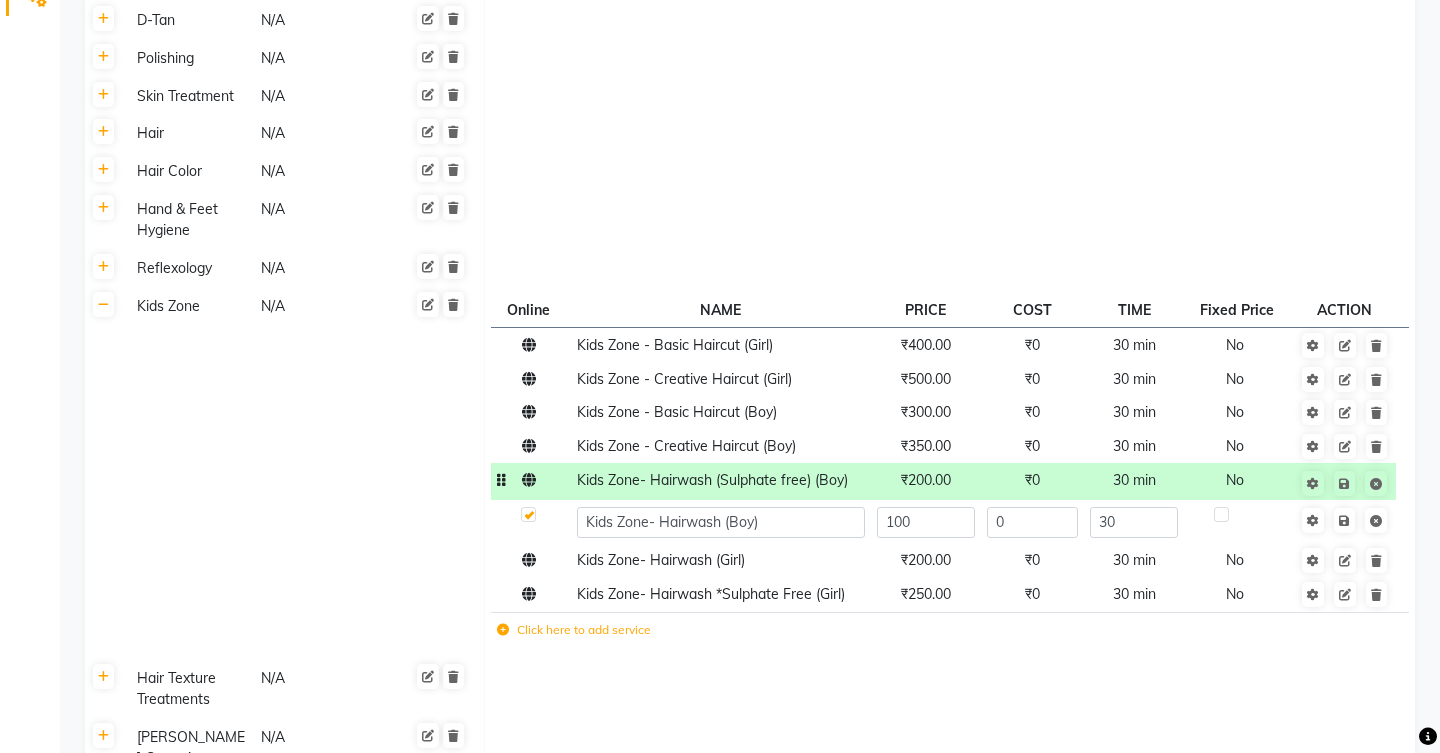 click on "30 min" 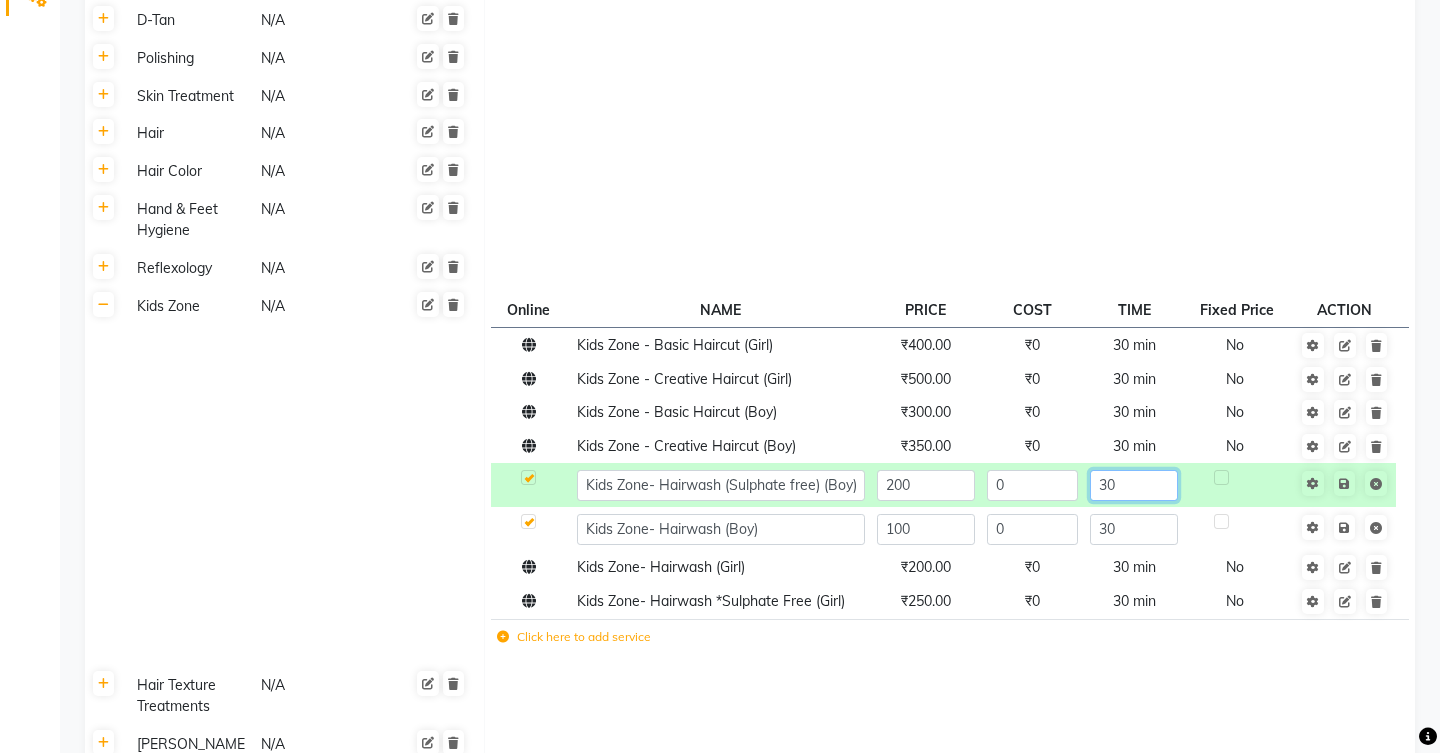 click on "30" 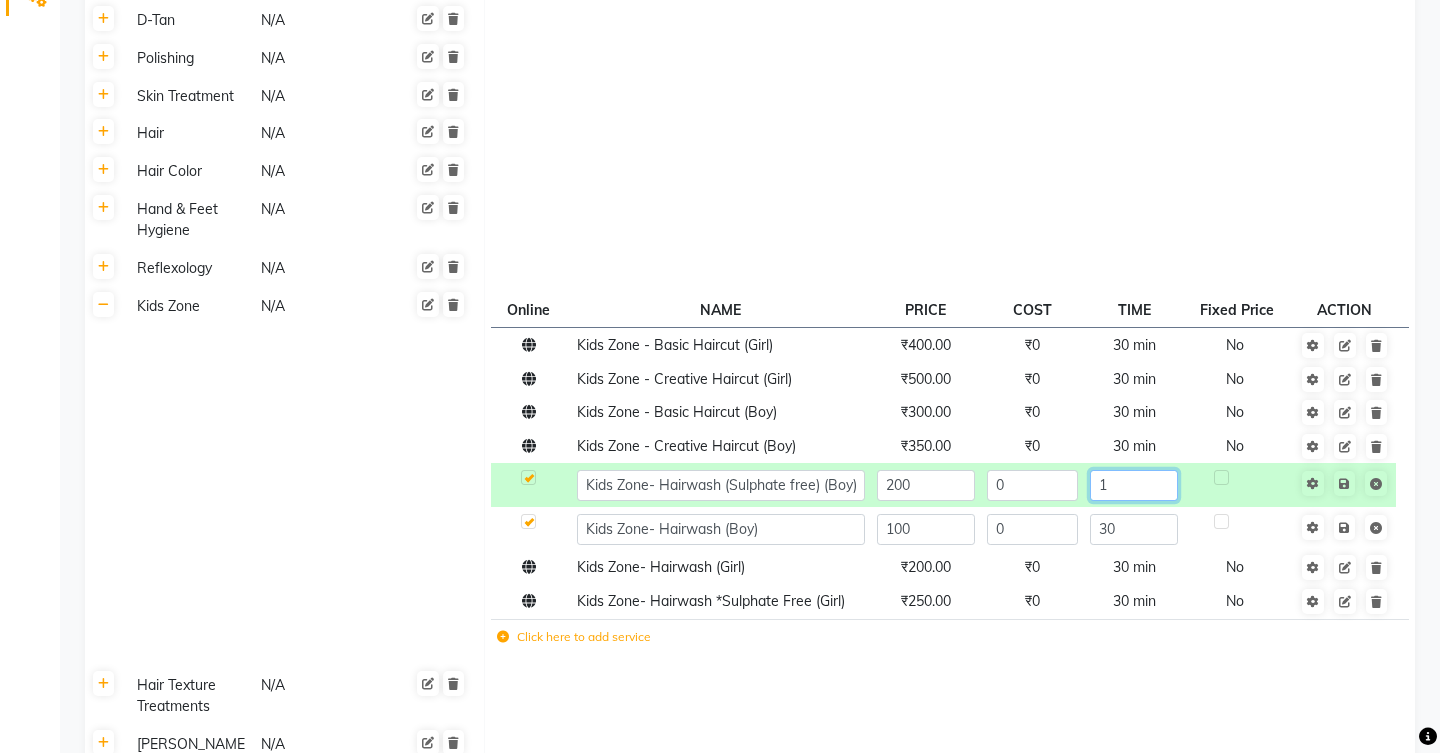 type on "15" 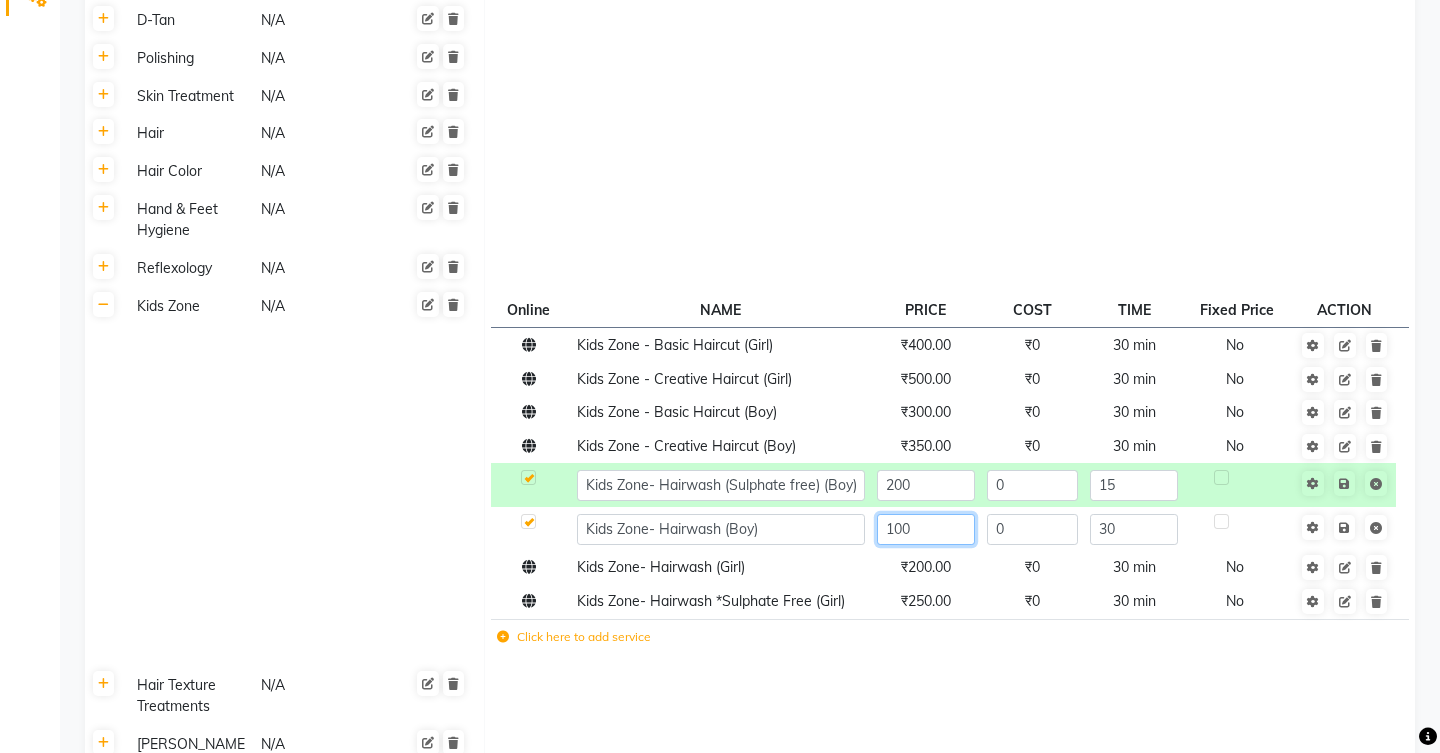 click on "100" 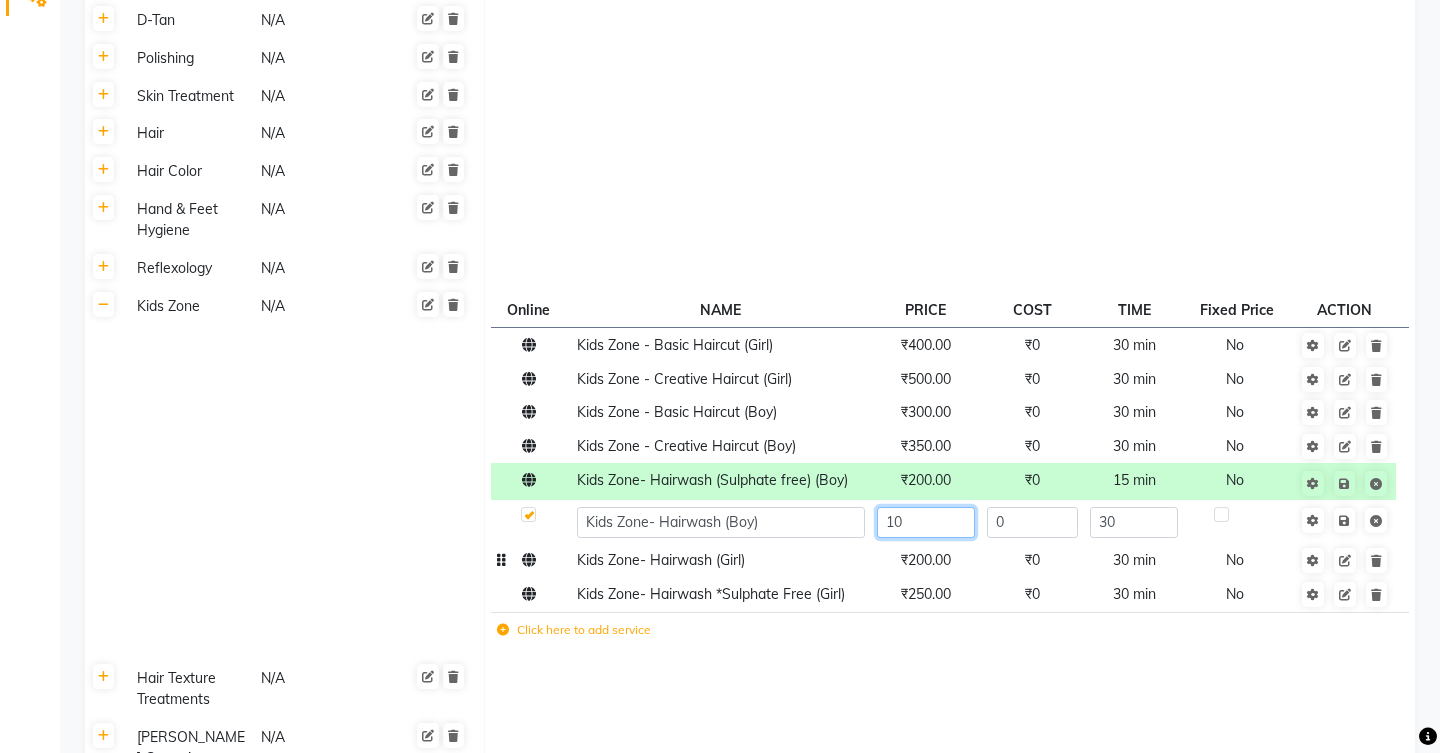 type on "150" 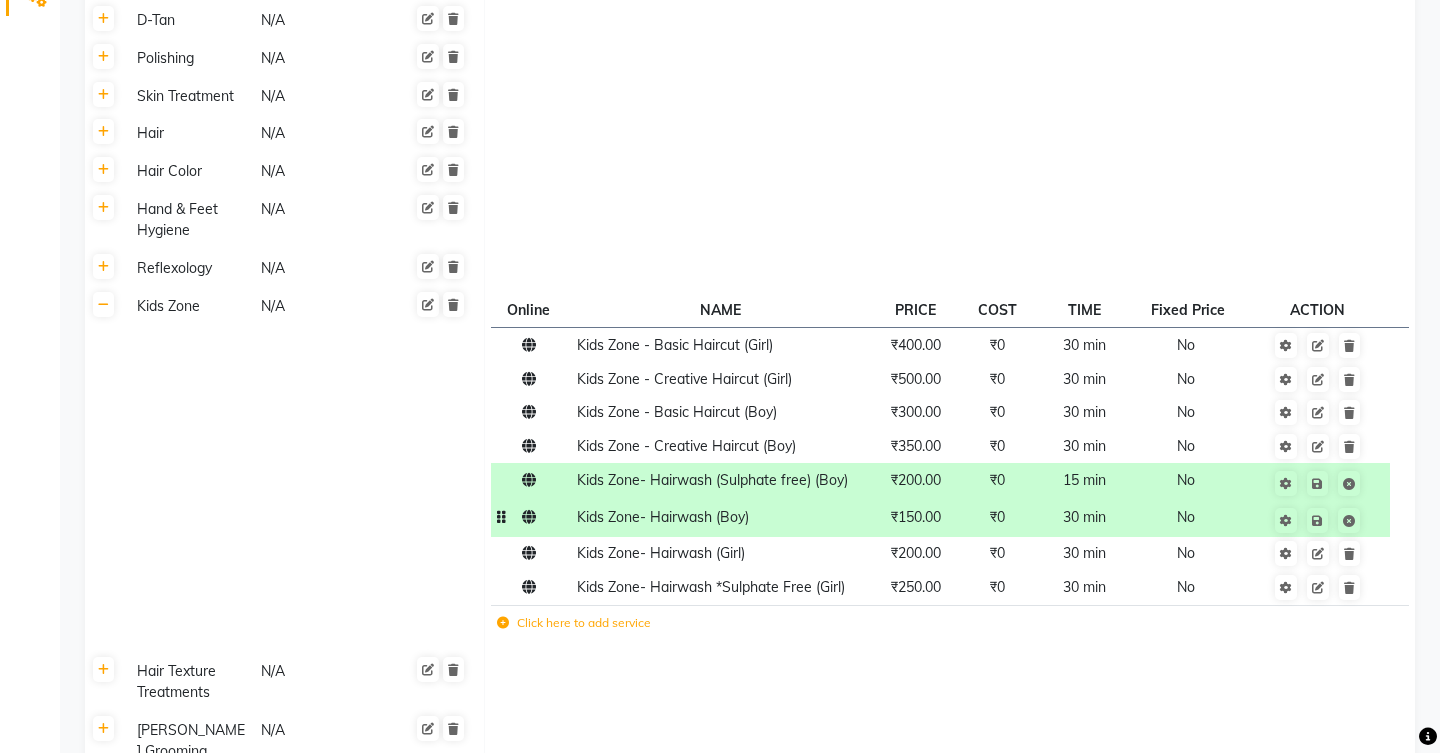 click on "30 min" 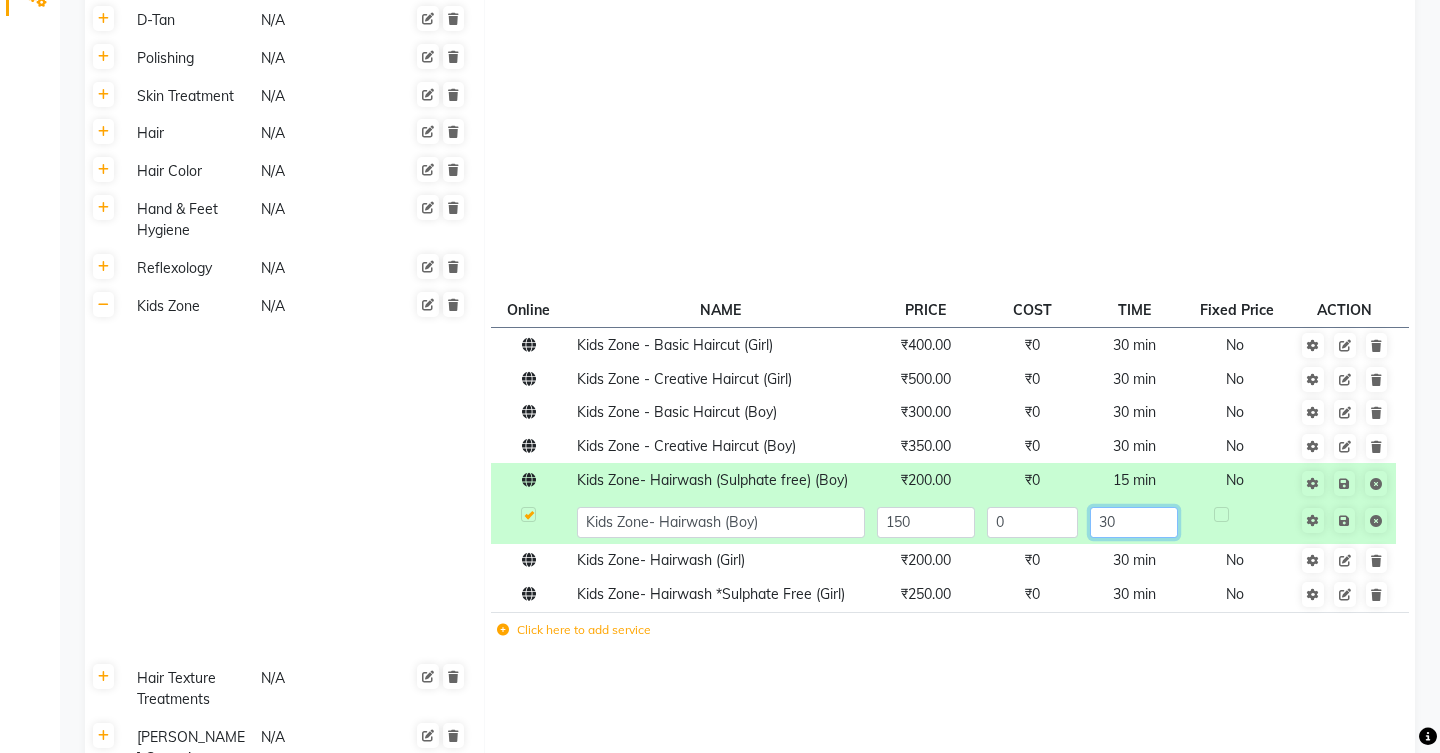 click on "30" 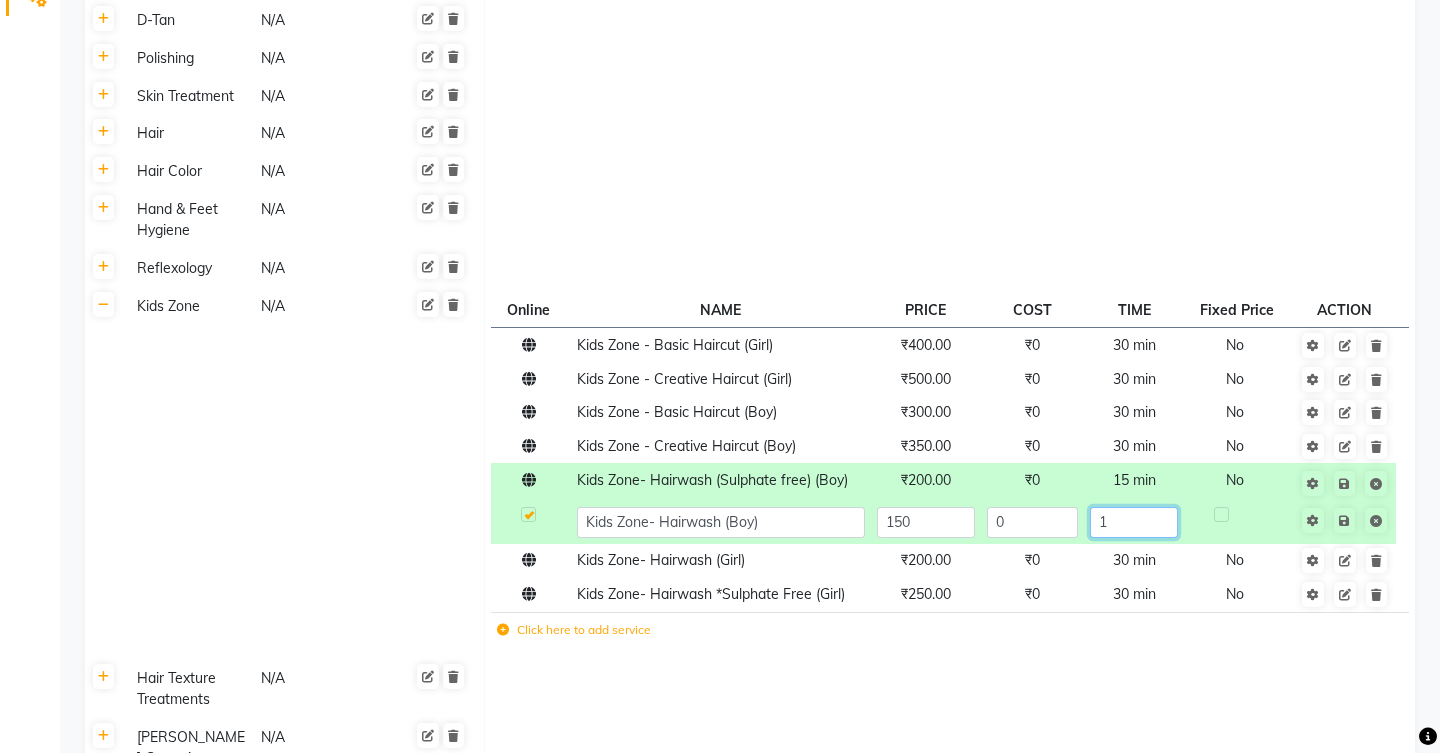 type on "15" 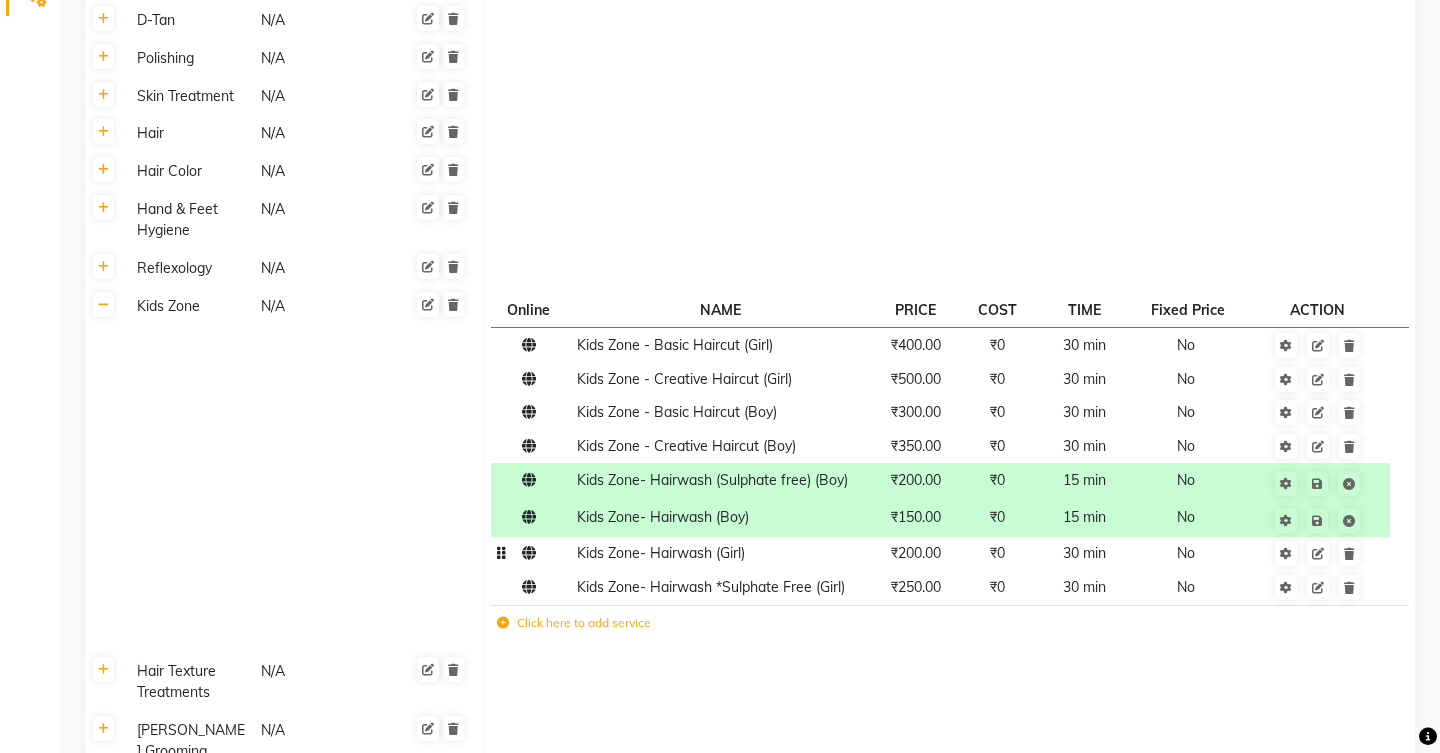 click on "Kids Zone- Hairwash (Girl)" 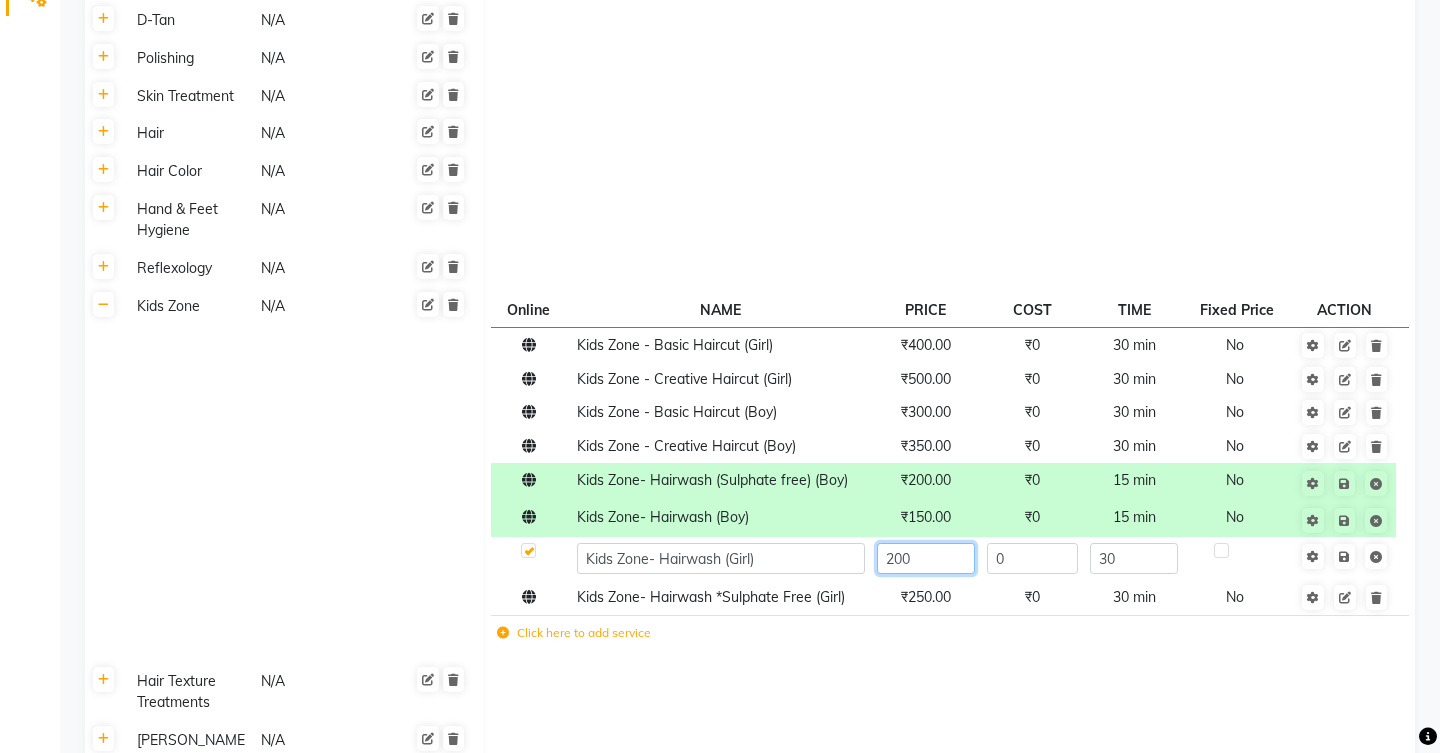 click on "200" 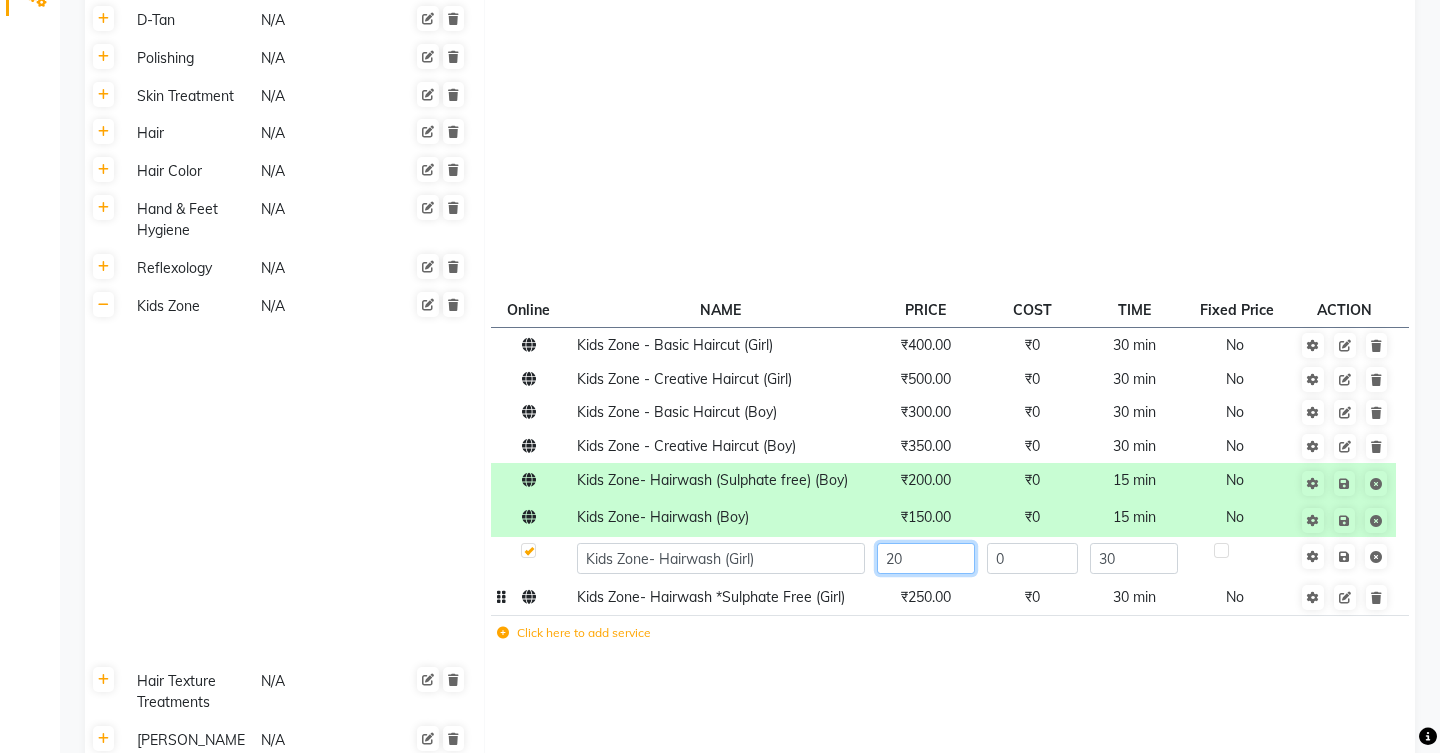 type on "2" 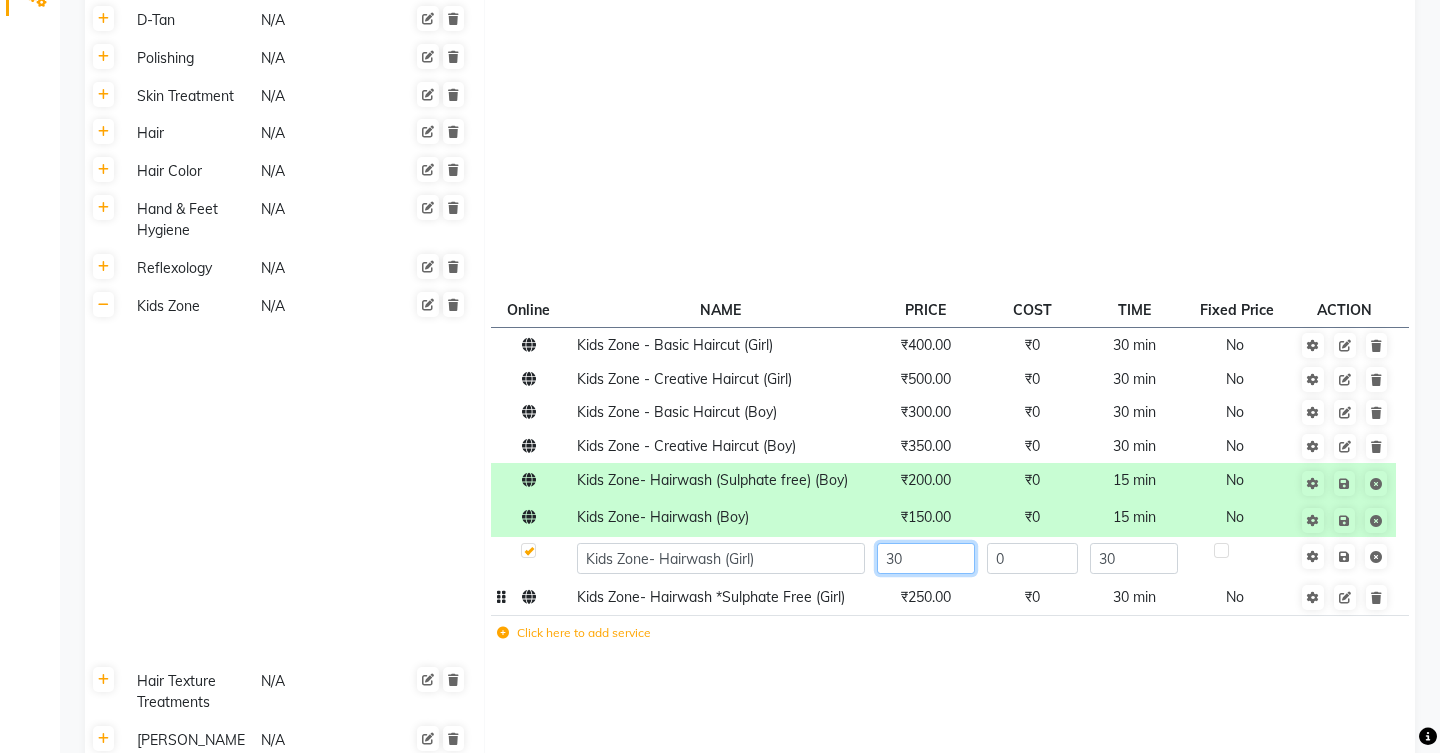 type on "300" 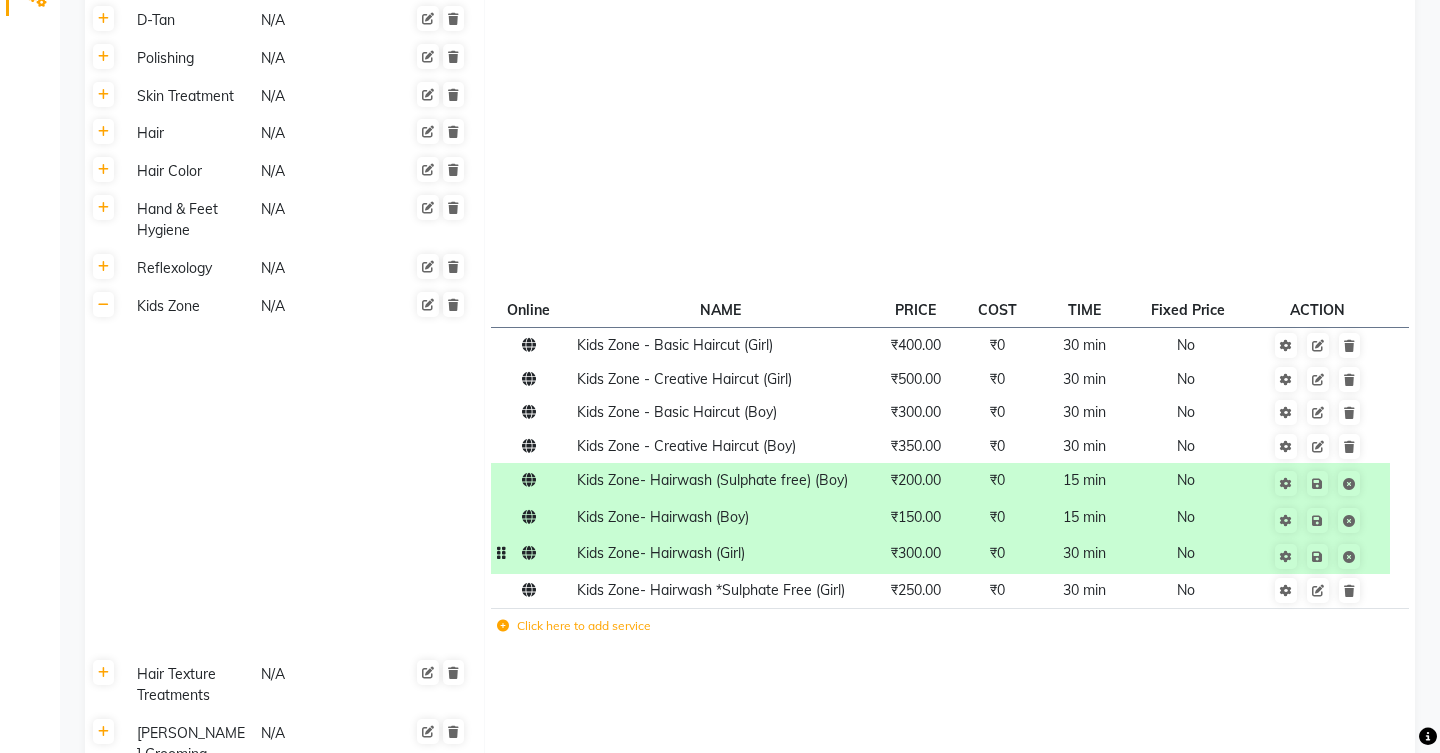 click on "30 min" 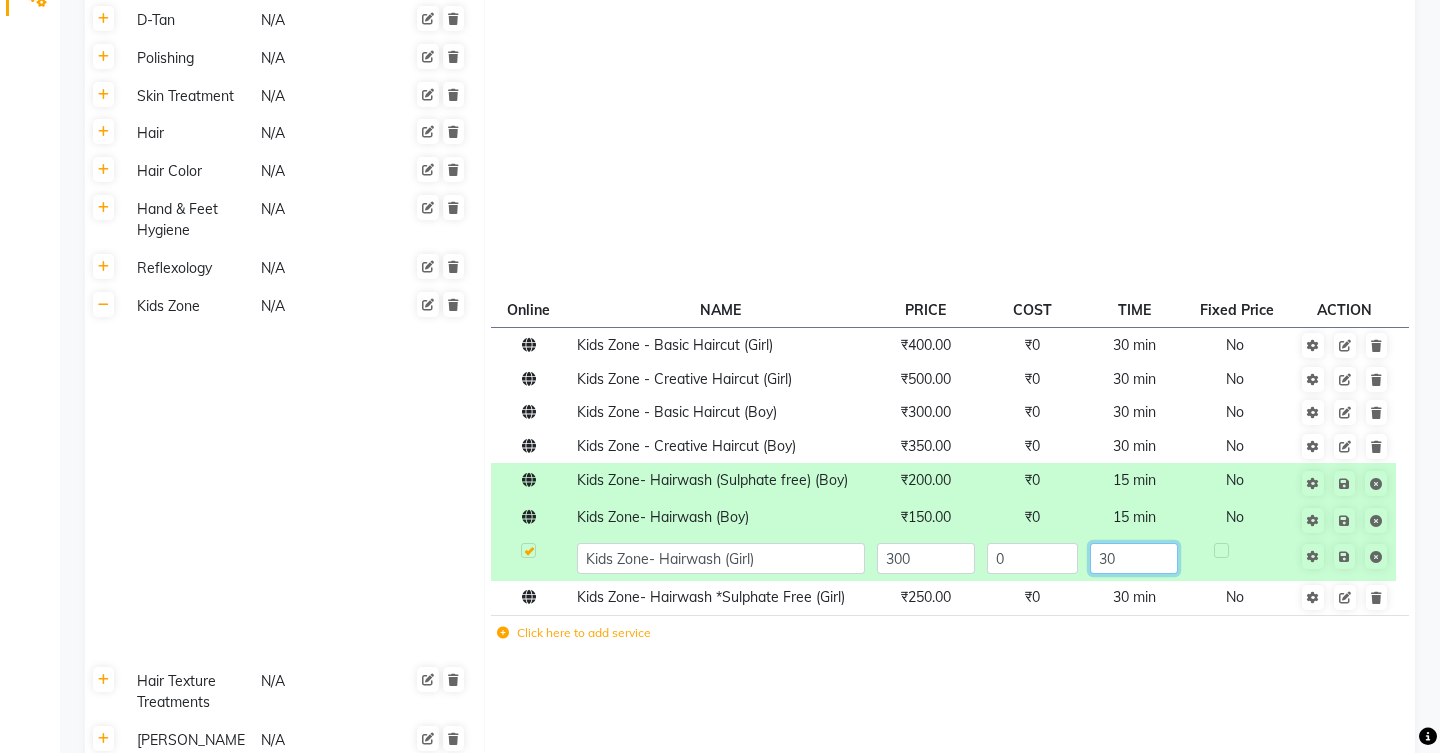 click on "30" 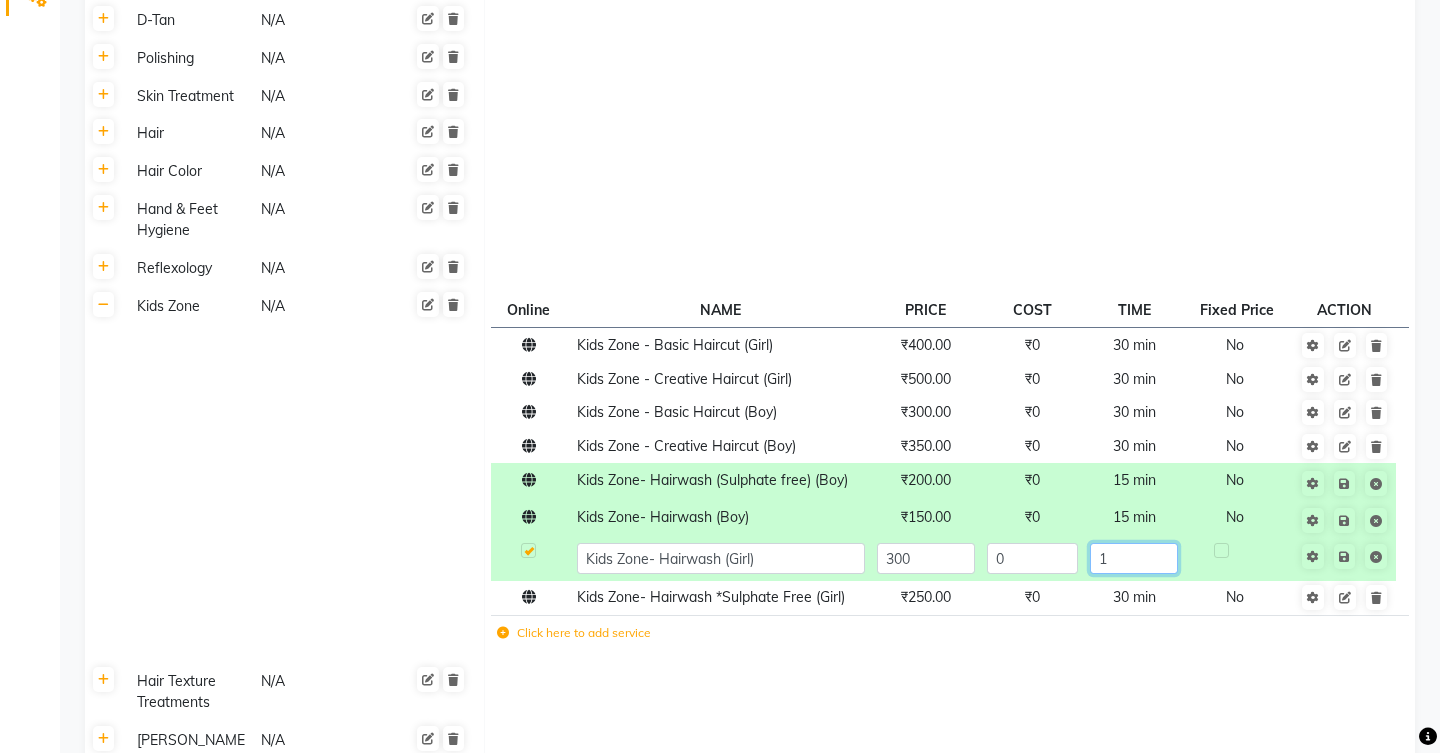 type on "15" 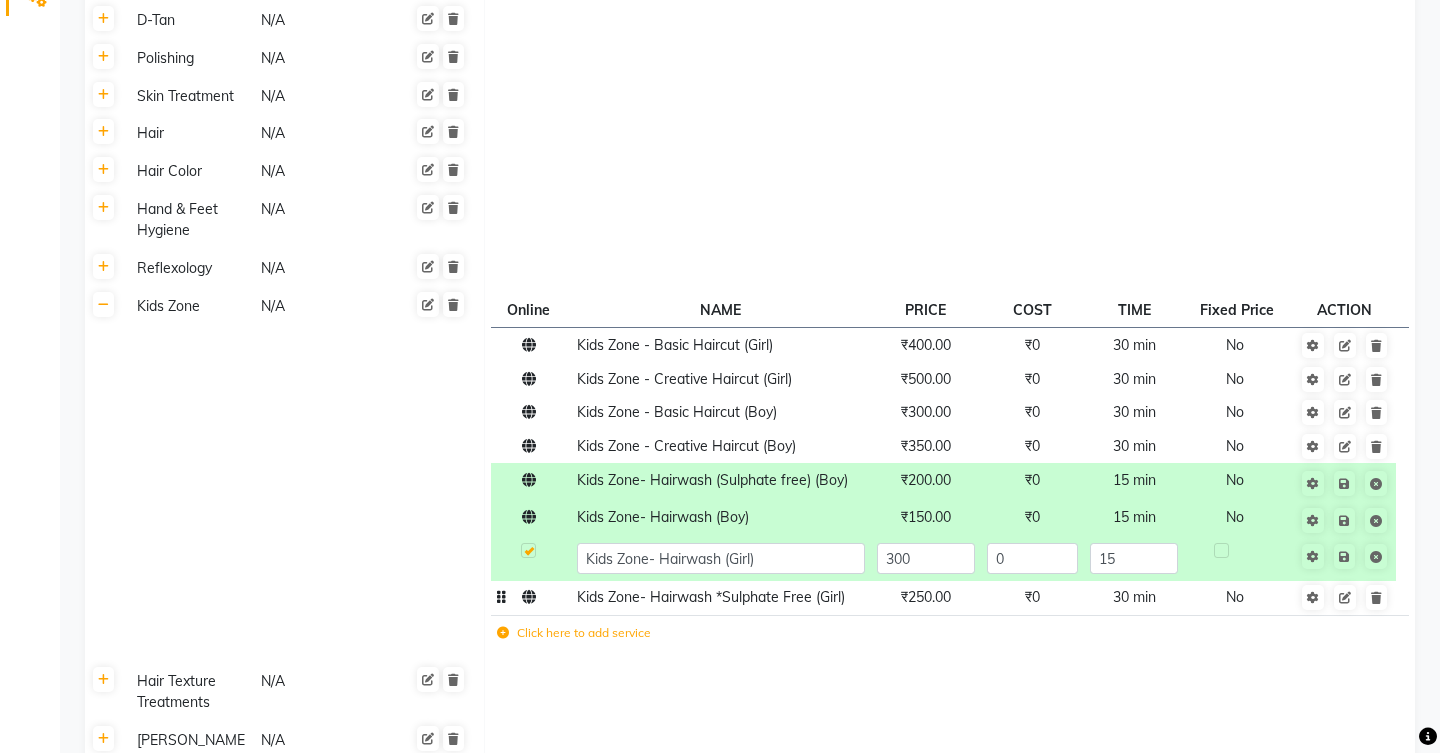click on "Kids Zone- Hairwash *Sulphate Free (Girl)" 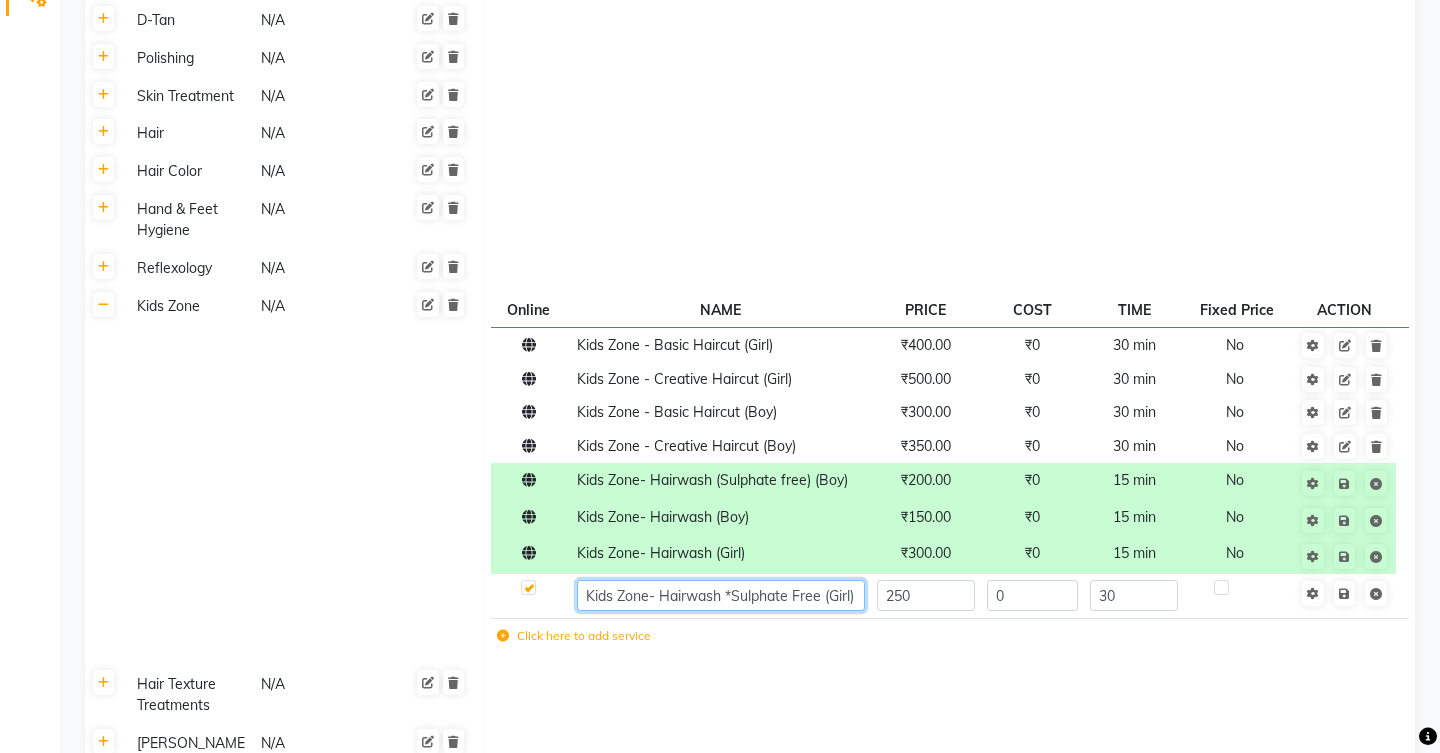 click on "Kids Zone- Hairwash *Sulphate Free (Girl)" 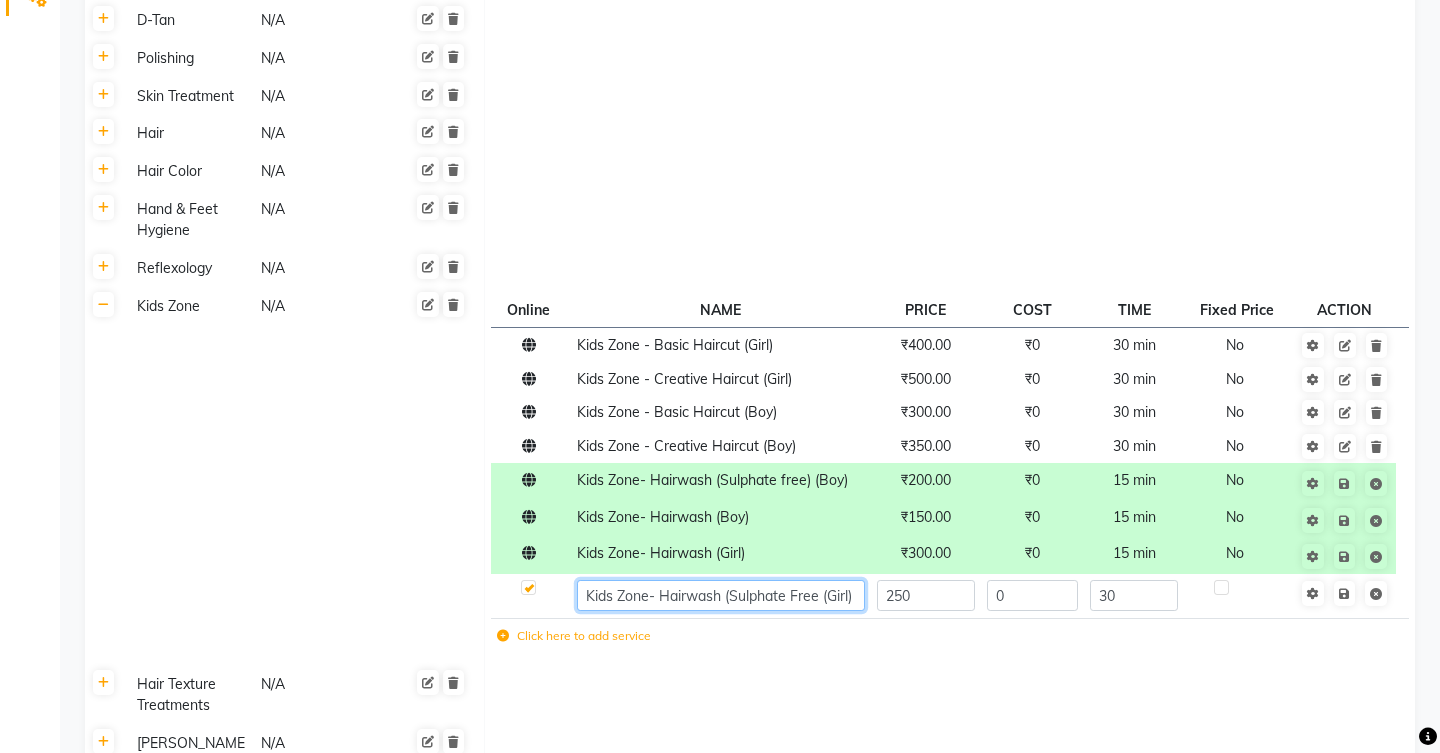 click on "Kids Zone- Hairwash (Sulphate Free (Girl)" 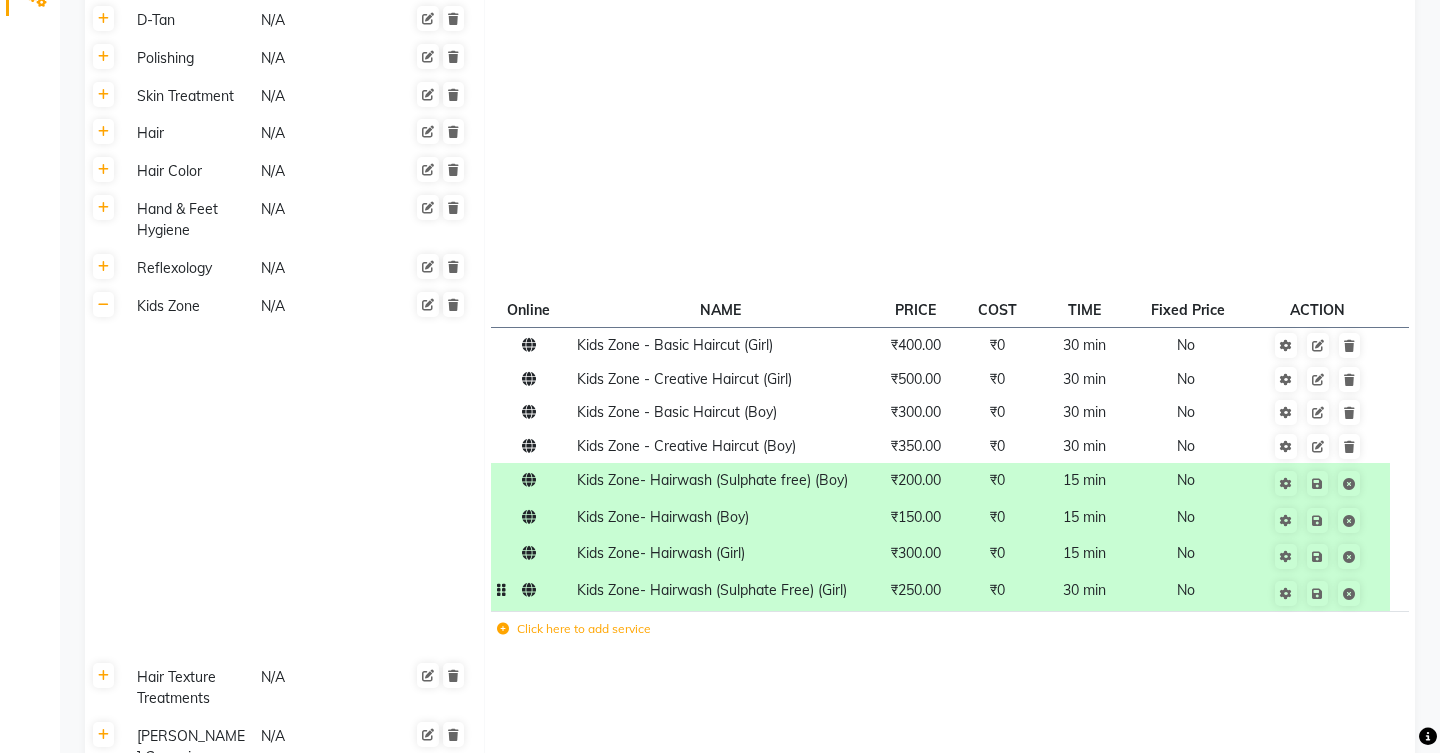 click on "₹250.00" 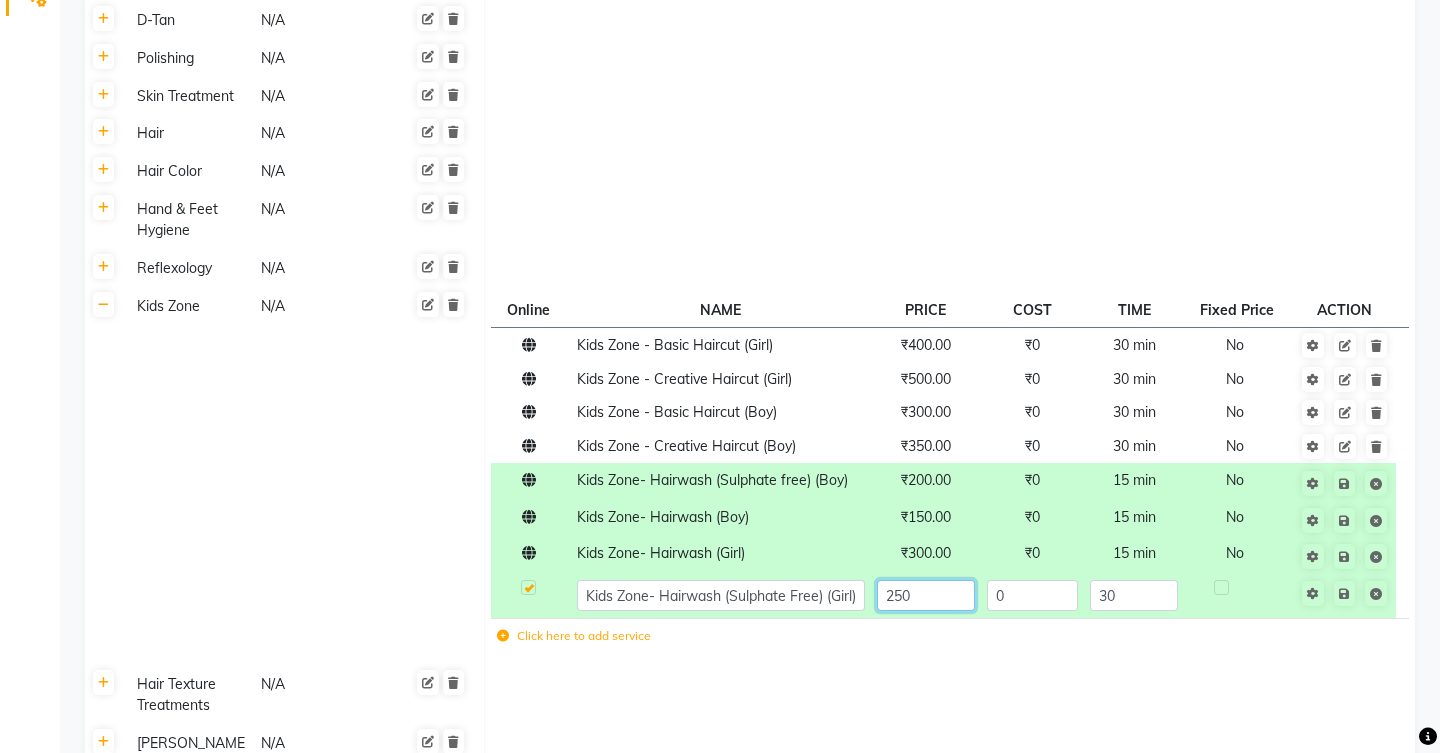 click on "250" 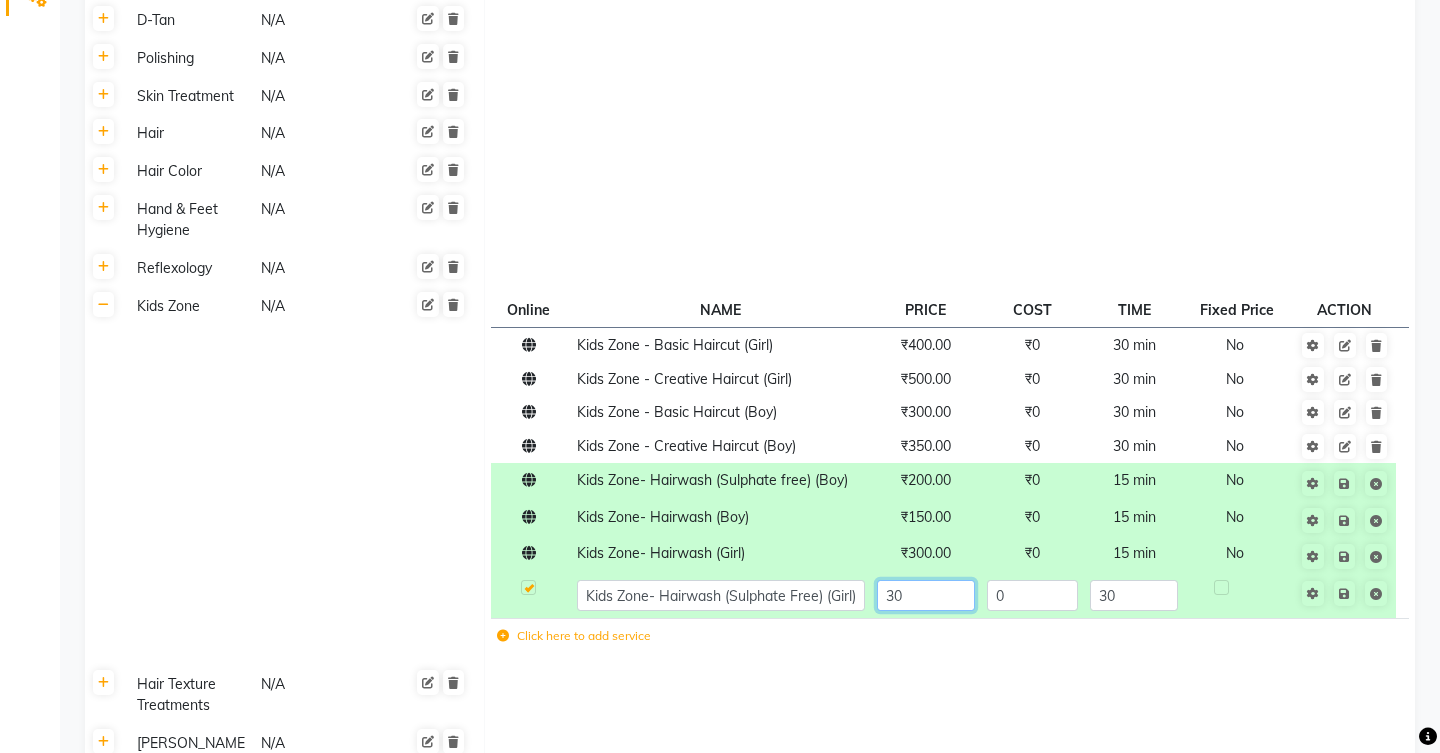 type on "350" 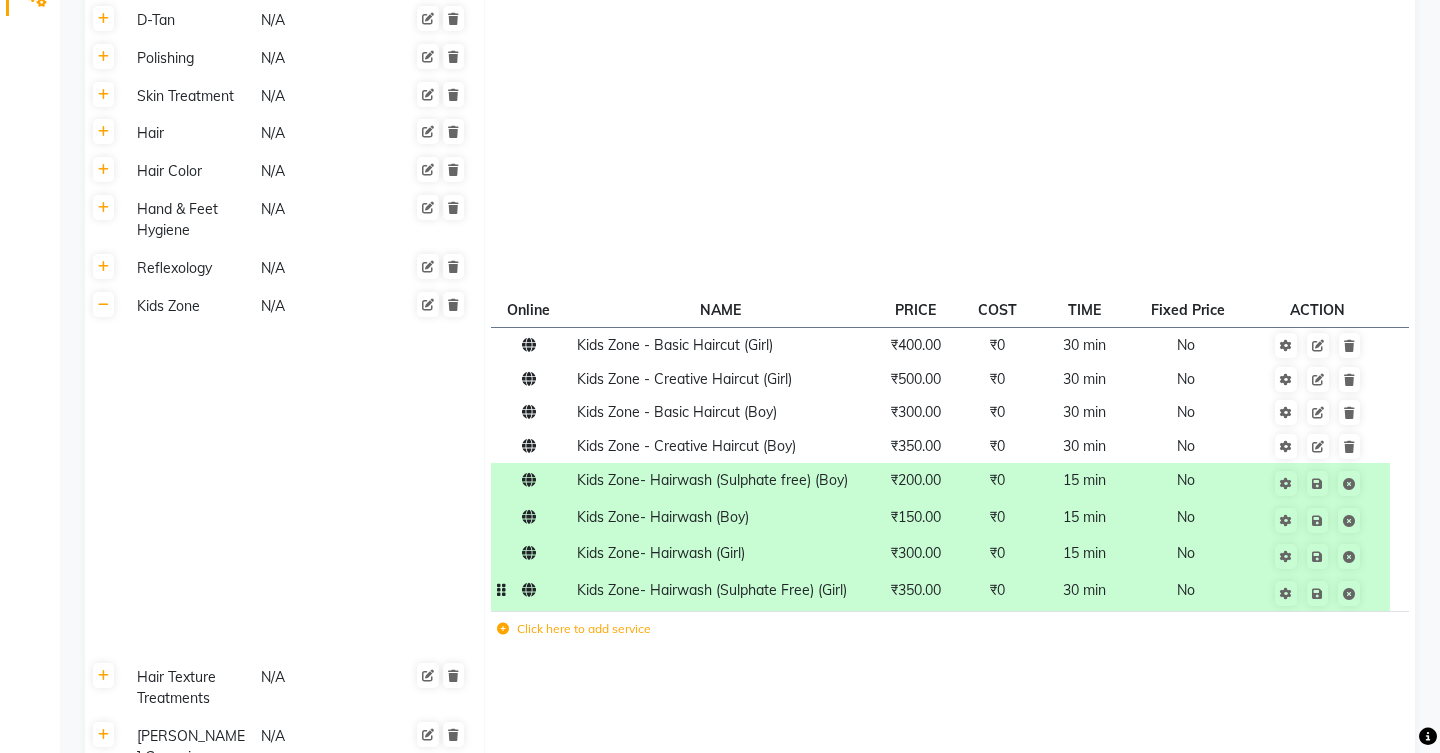 click 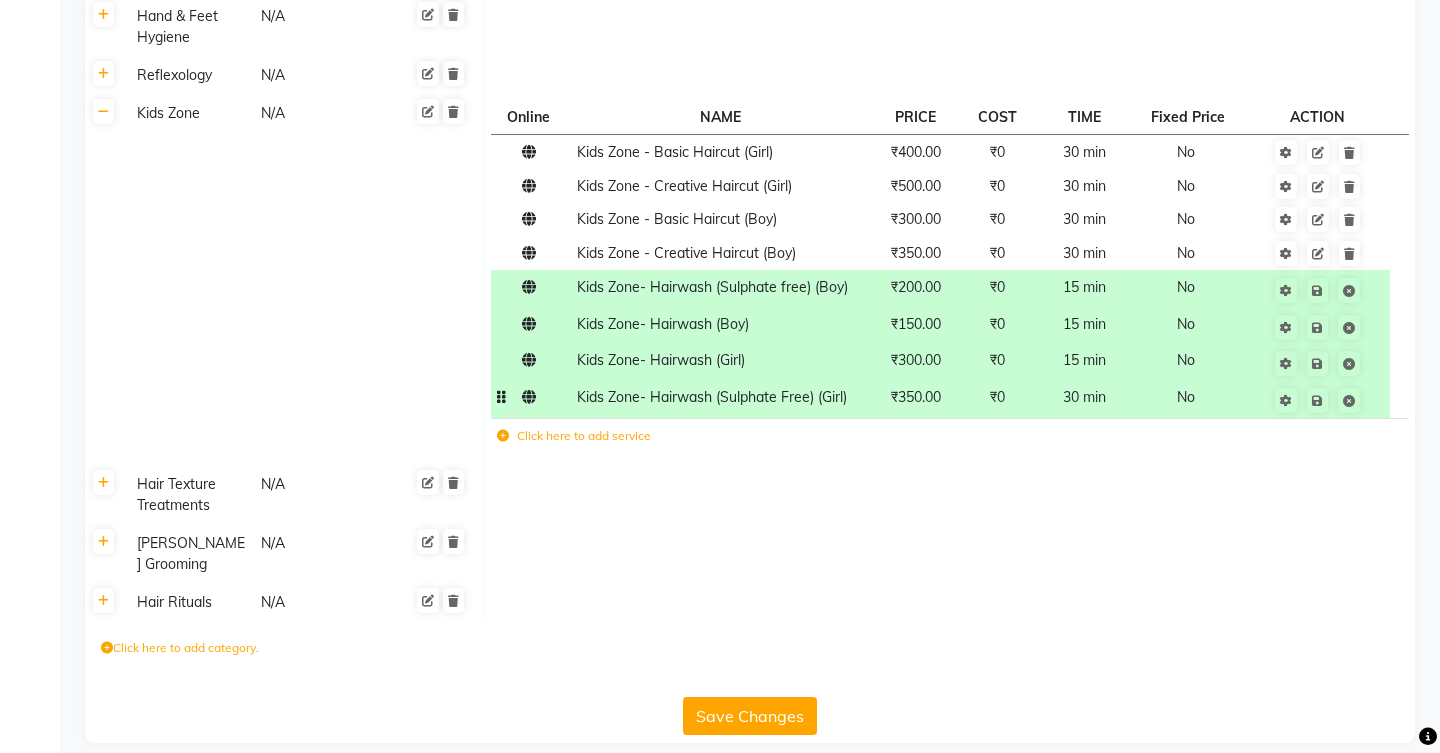 scroll, scrollTop: 678, scrollLeft: 0, axis: vertical 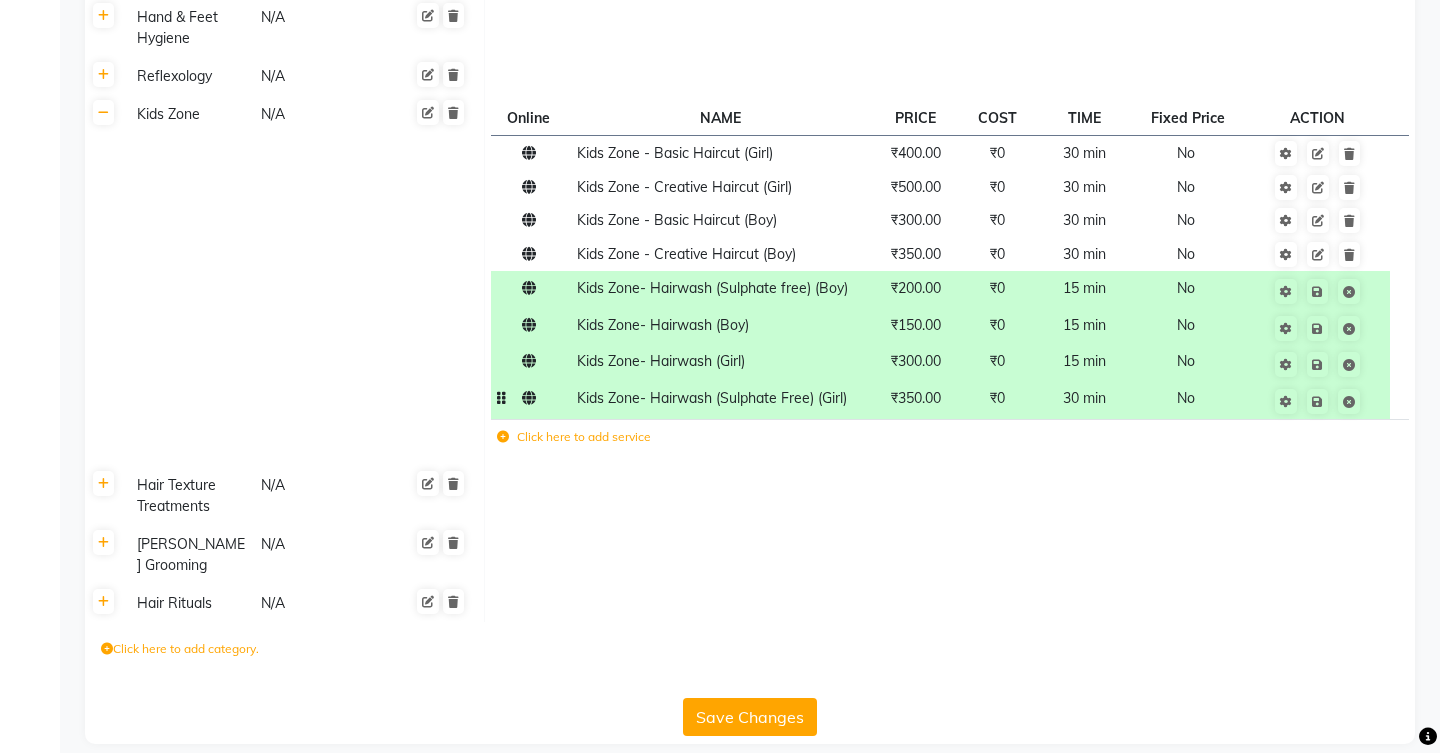 click on "Click here to add service" 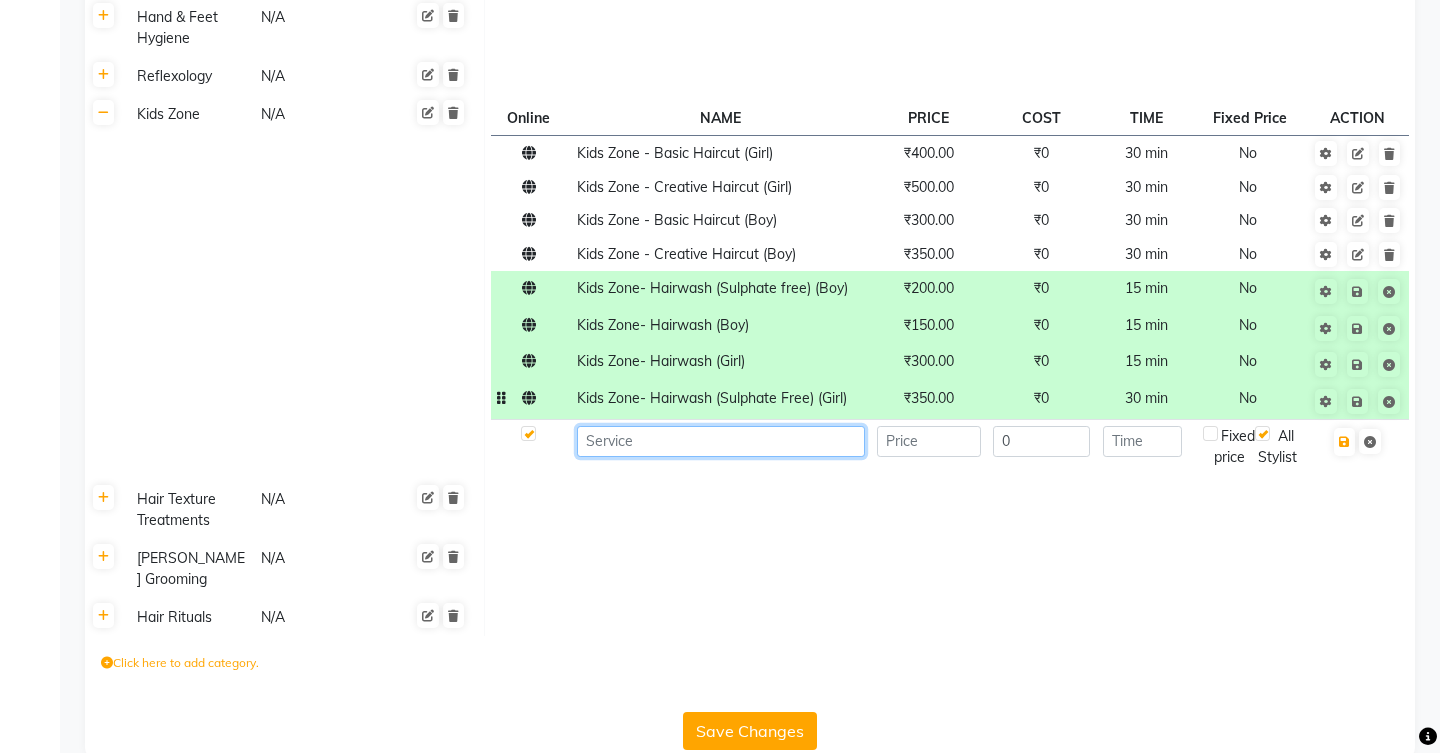 click 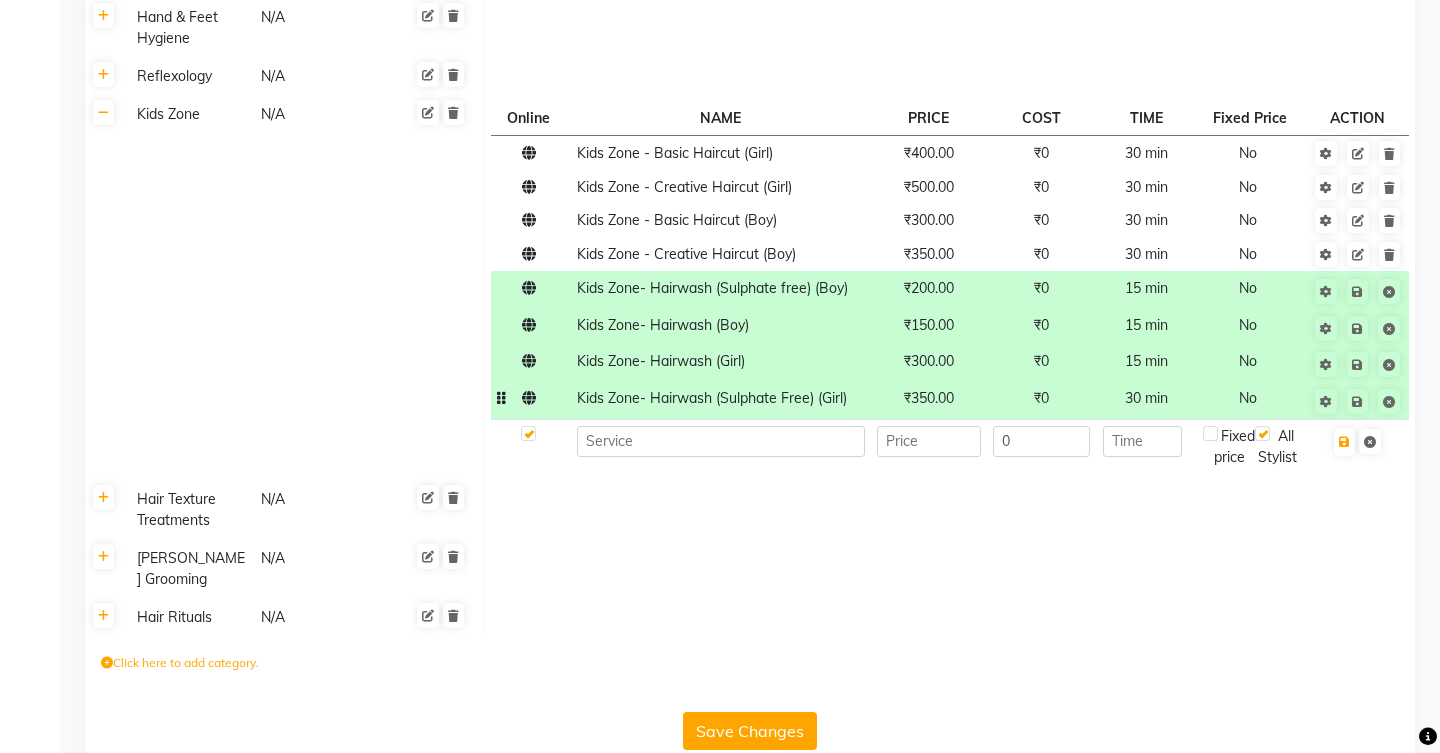 click on "Kids Zone- Hairwash (Sulphate Free) (Girl)" 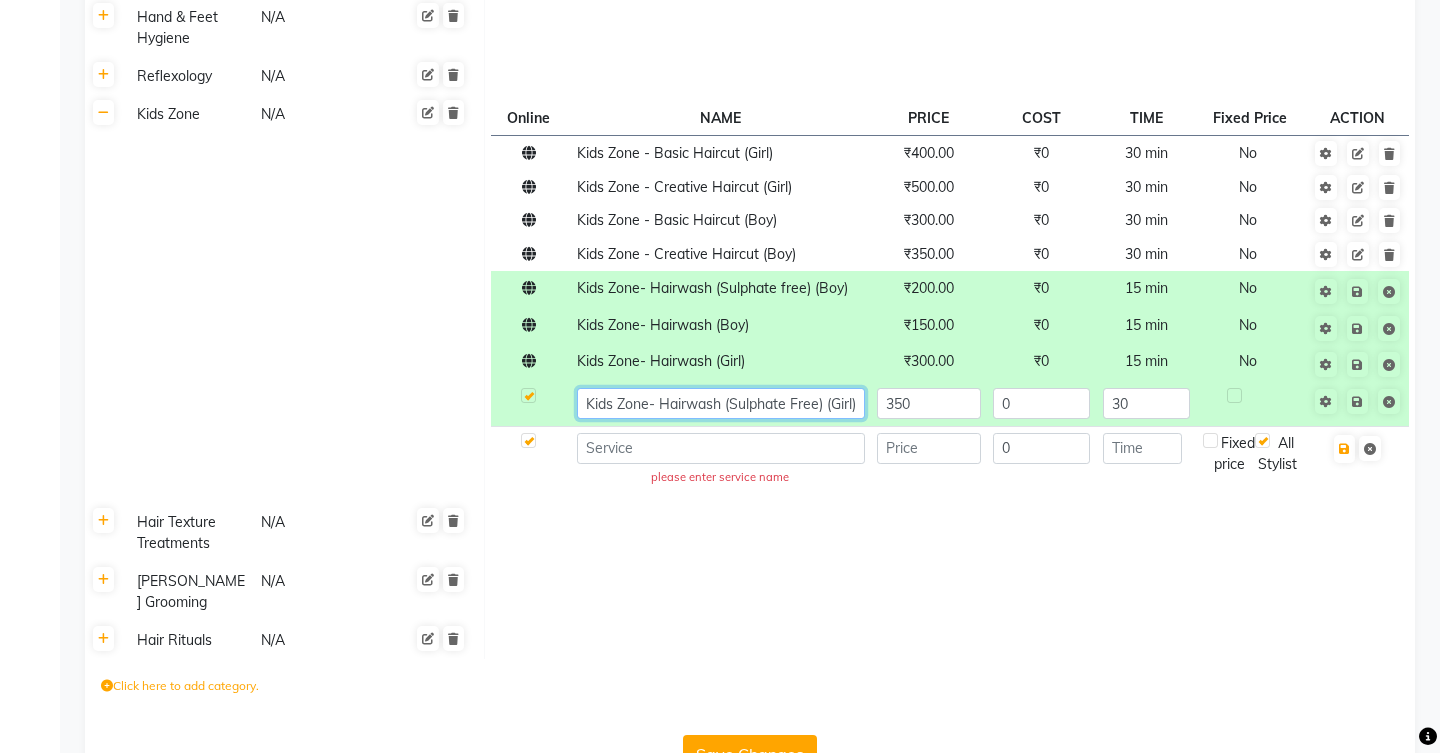 click on "Kids Zone- Hairwash (Sulphate Free) (Girl)" 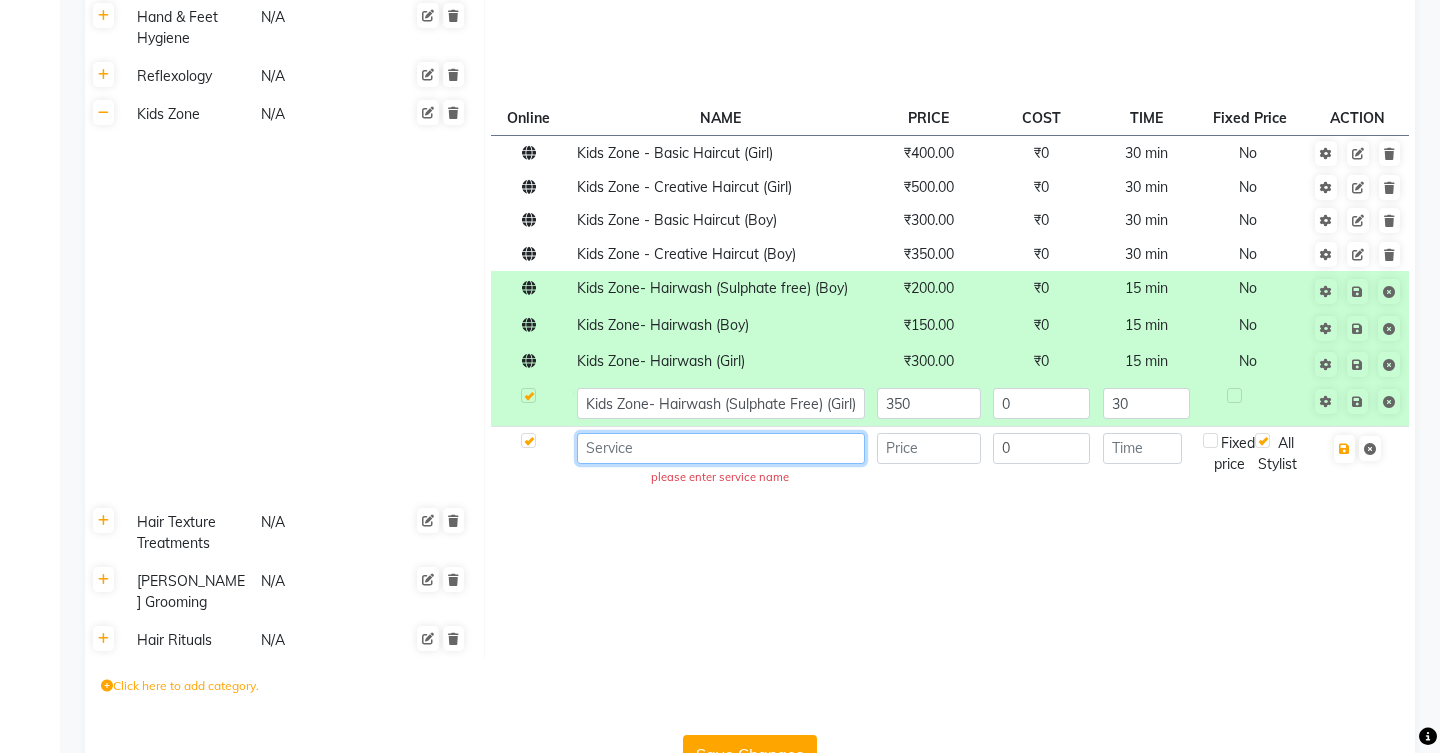 click 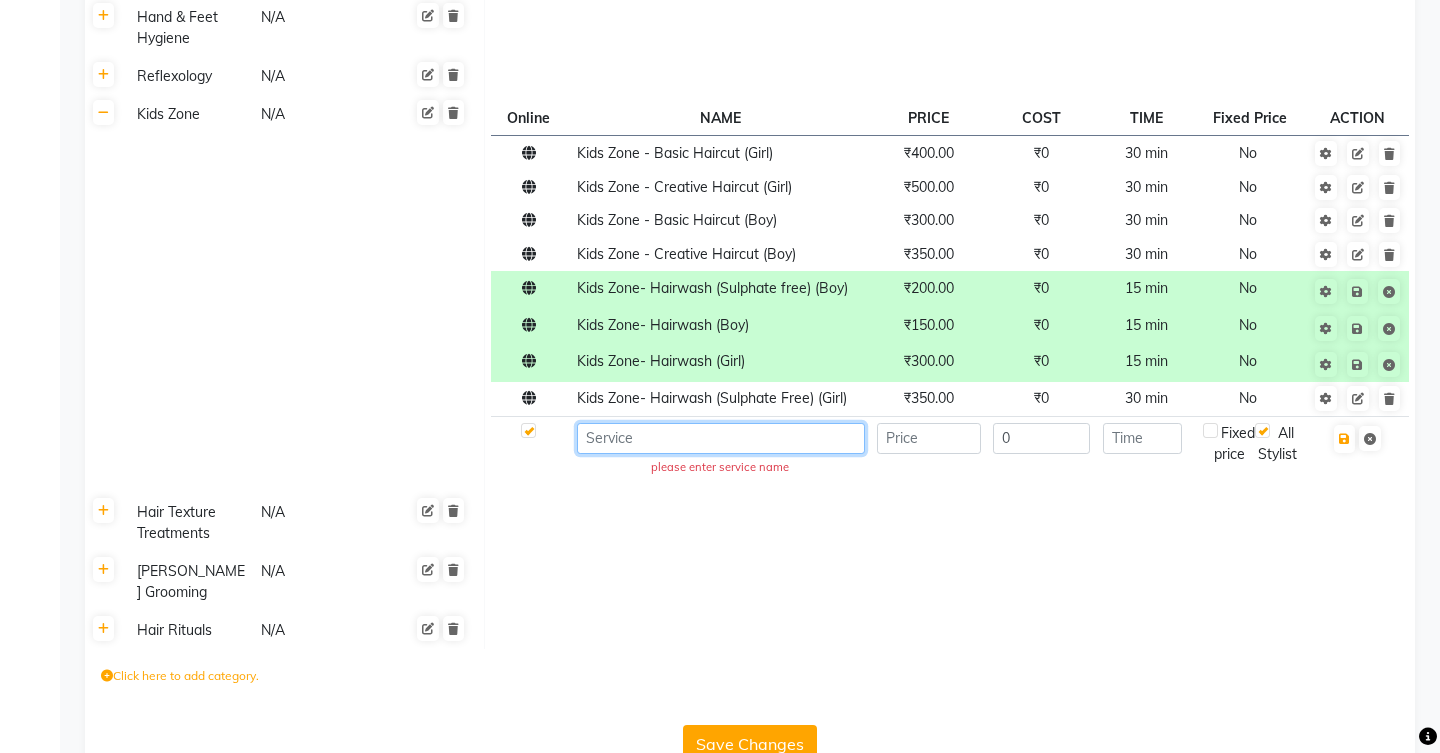 paste on "Kids Zone- Hairwash (Sulphate Free) (Girl)" 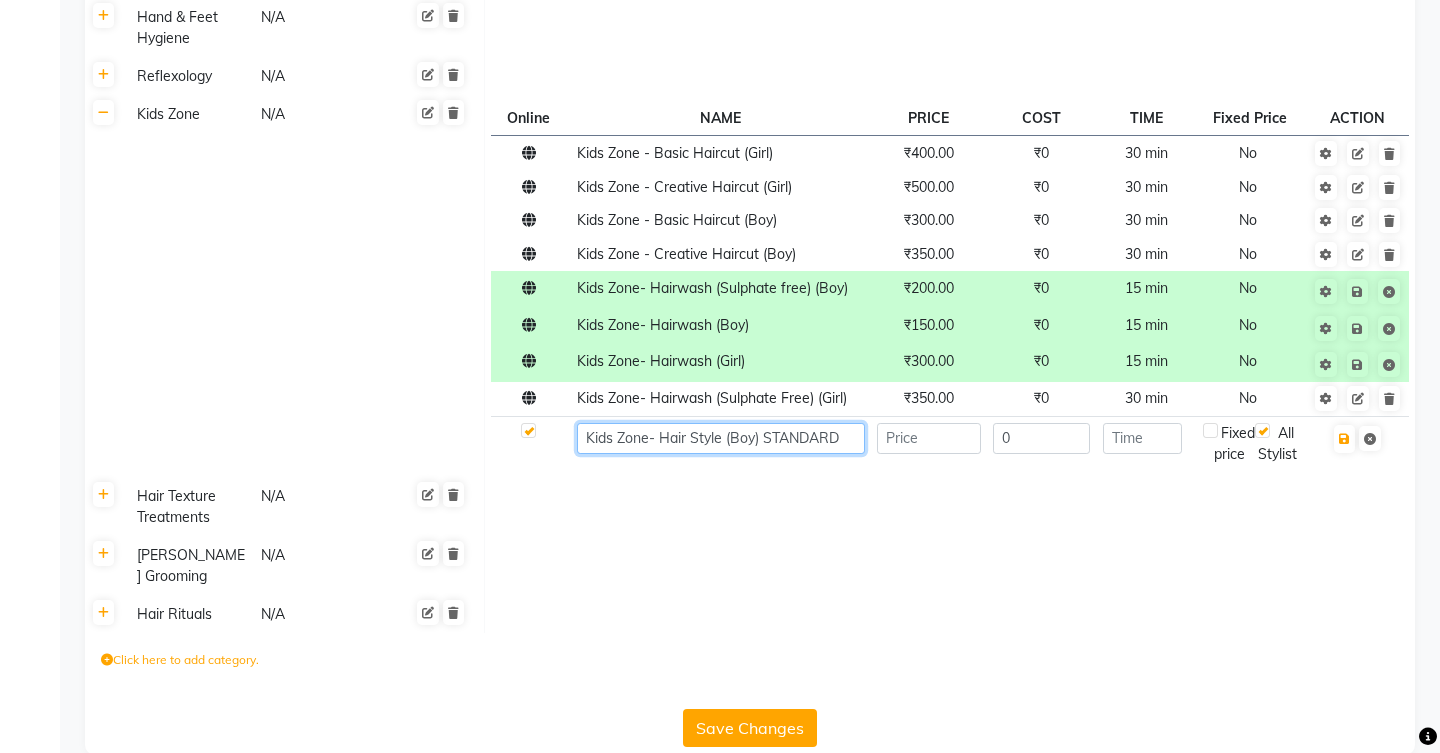 type on "Kids Zone- Hair Style (Boy) STANDARD" 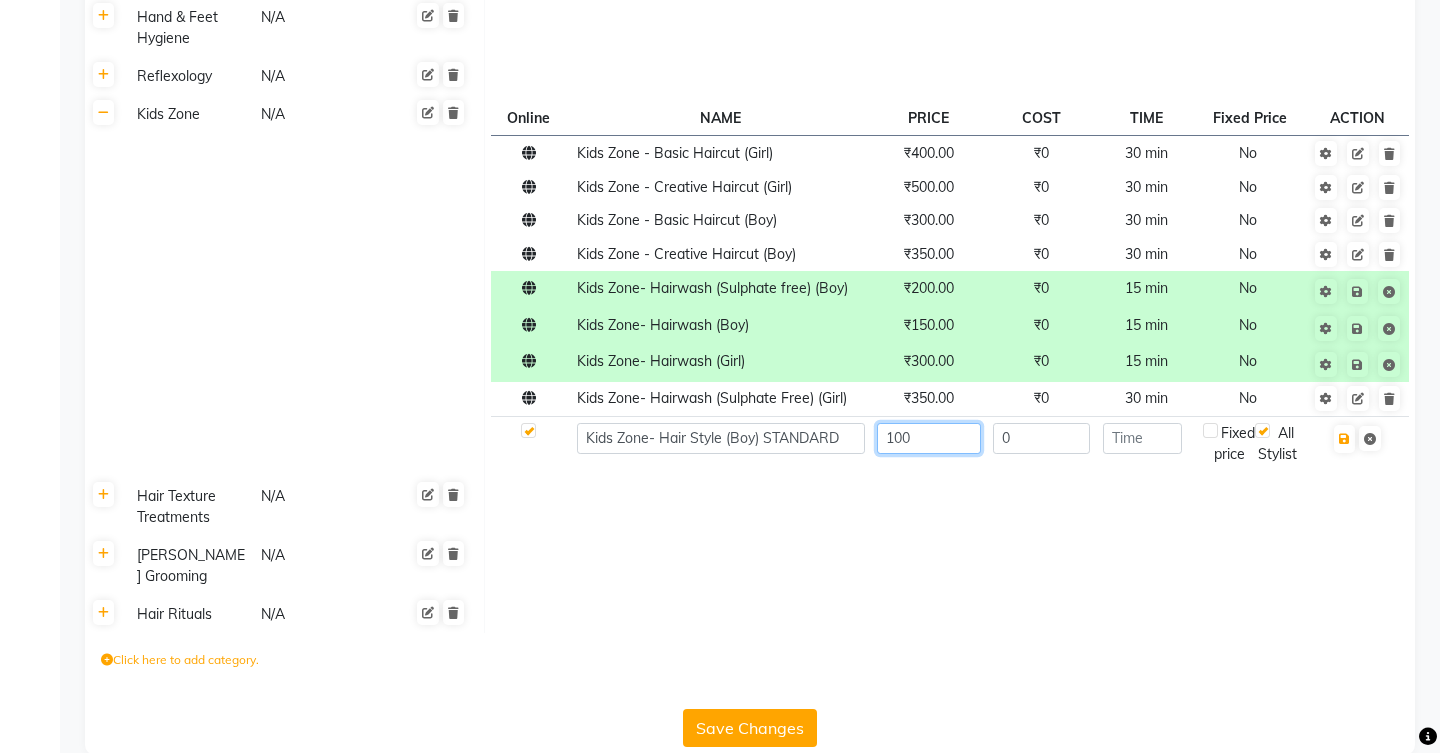 type on "100" 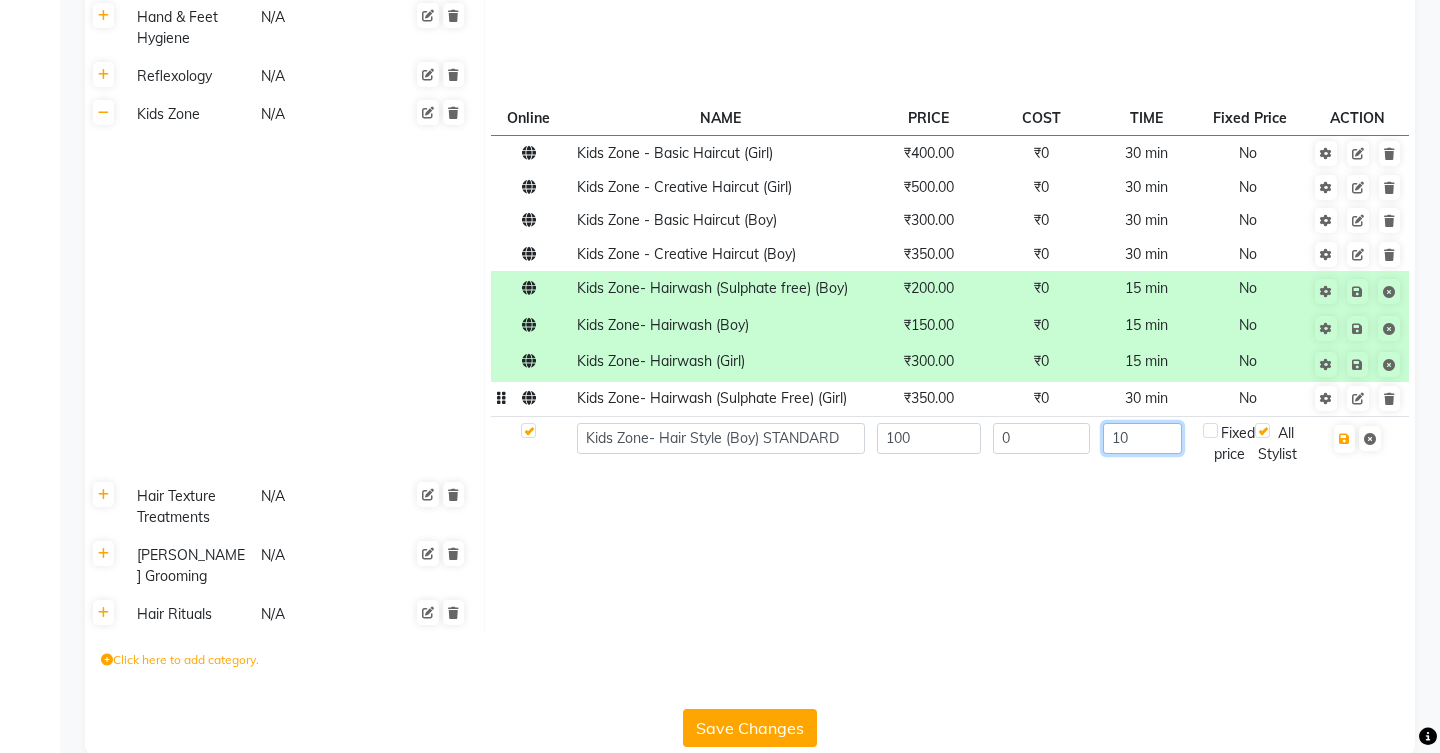 type on "10" 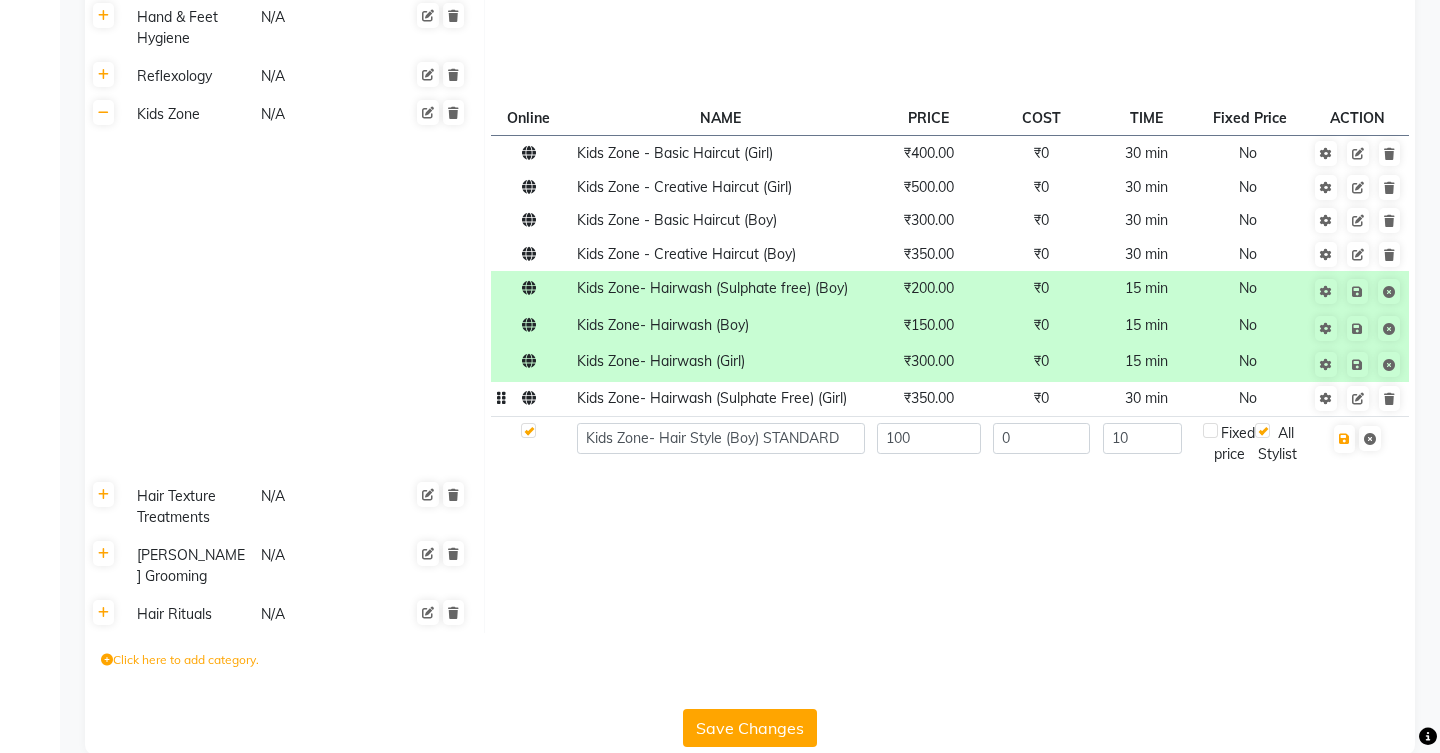 click on "30 min" 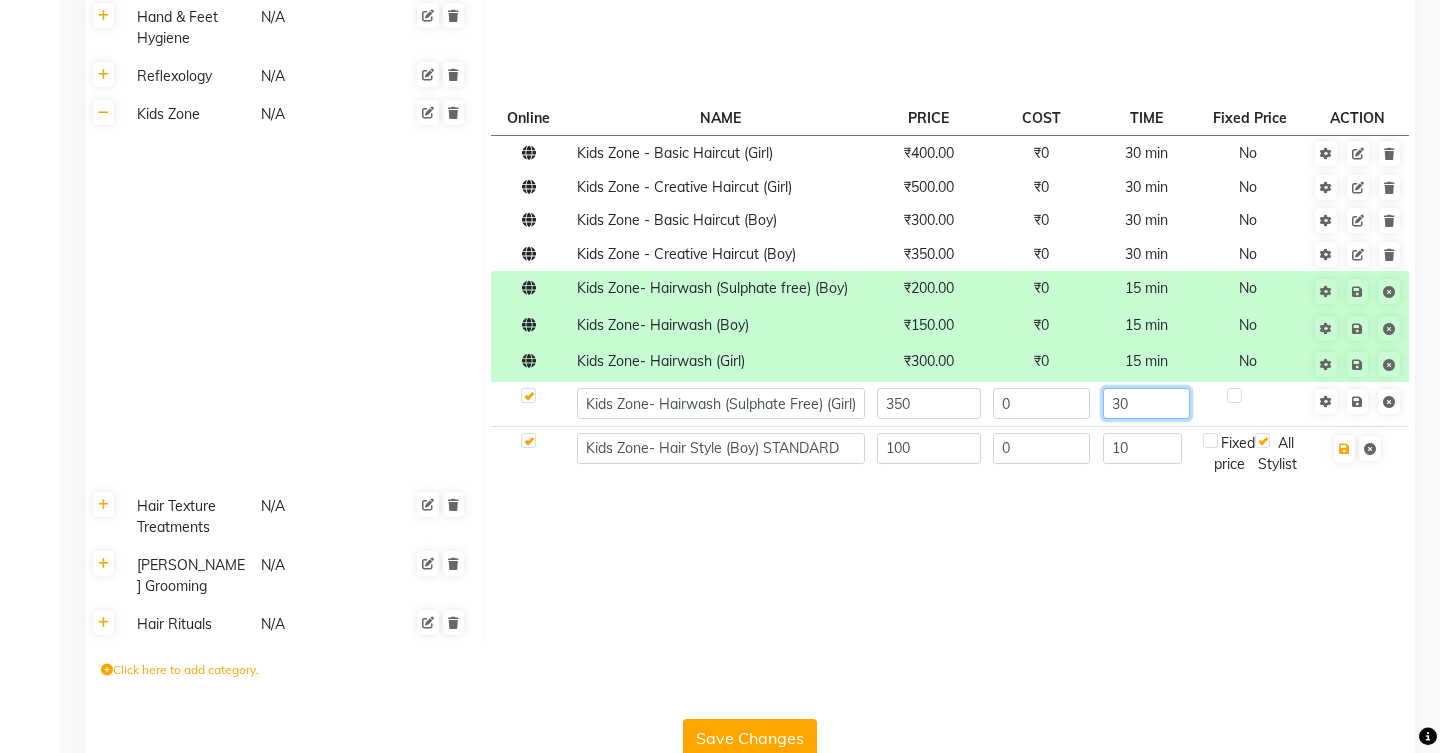 click on "30" 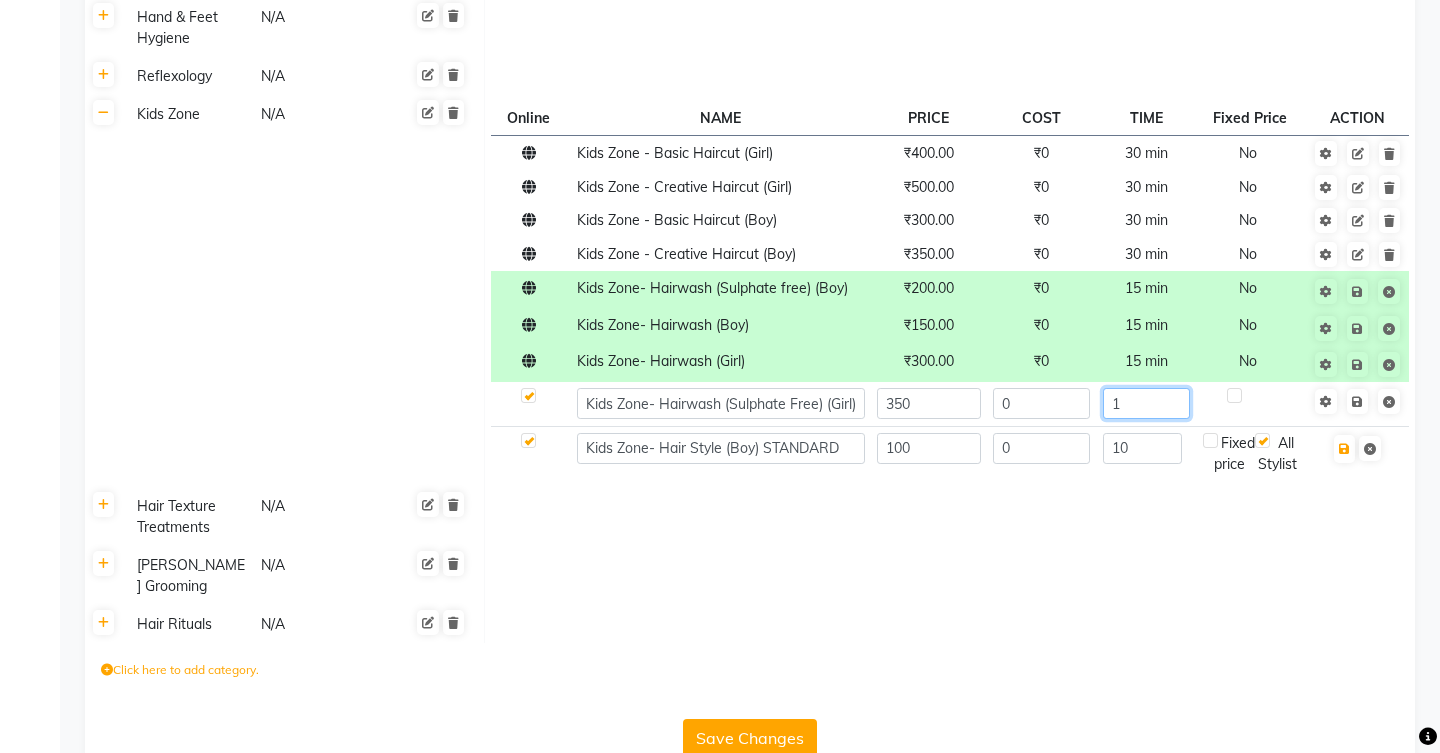 type on "15" 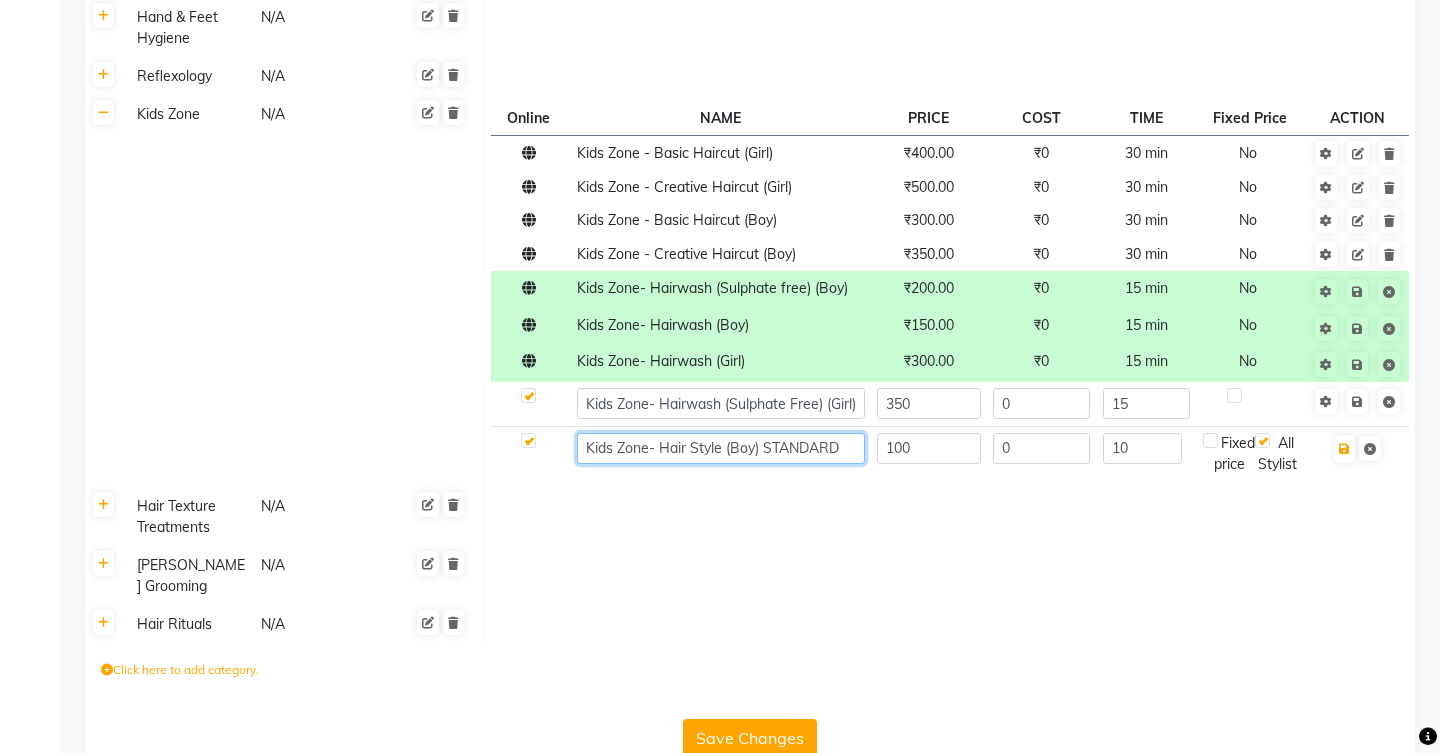 click on "Kids Zone- Hair Style (Boy) STANDARD" 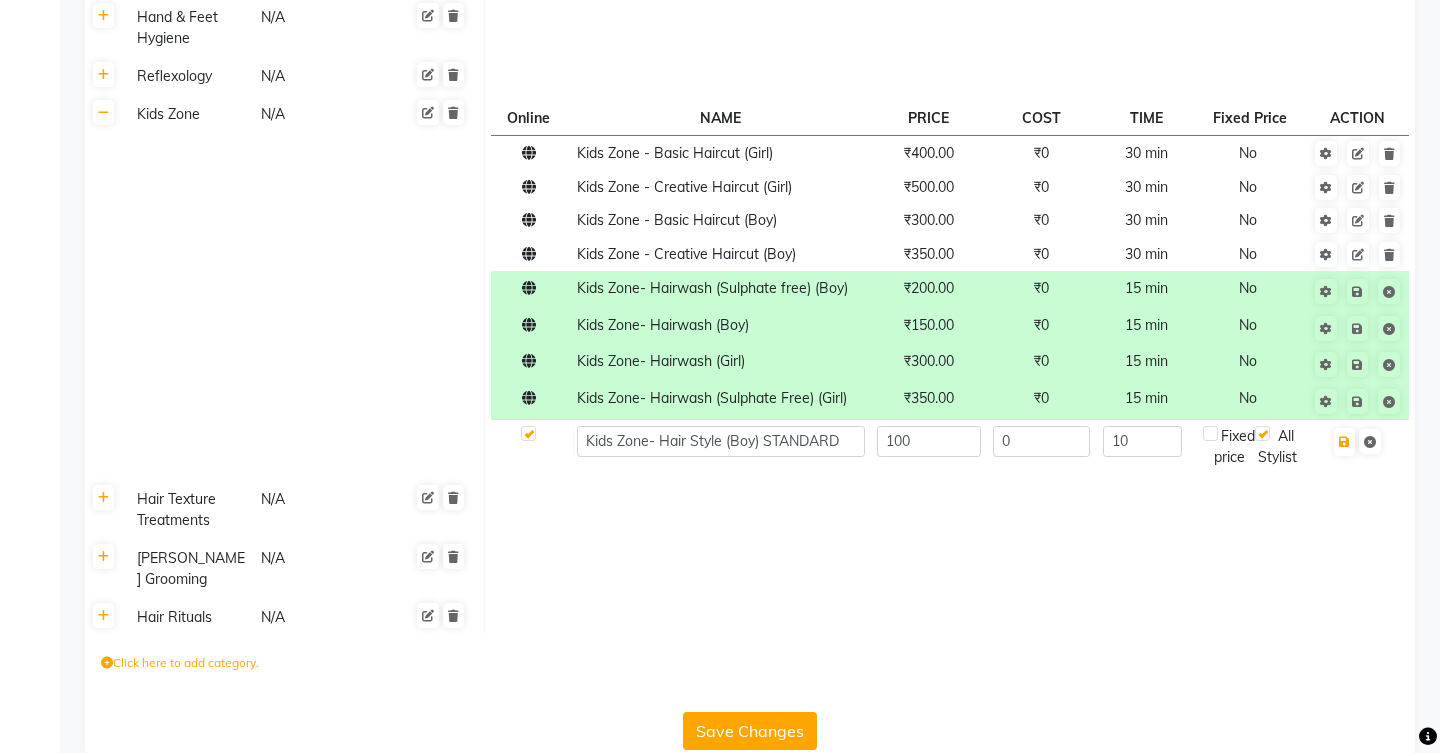 click on "Online  NAME  PRICE COST TIME Fixed Price  ACTION Kids Zone -  Basic Haircut (Girl) ₹400.00 ₹0 30 min  No  Kids Zone - Creative Haircut (Girl) ₹500.00 ₹0 30 min  No  Kids Zone -  Basic Haircut (Boy) ₹300.00 ₹0 30 min  No  Kids Zone - Creative Haircut (Boy) ₹350.00 ₹0 30 min  No  Kids Zone- Hairwash (Sulphate free) (Boy) ₹200.00 ₹0 15 min  No  Kids Zone- Hairwash (Boy) ₹150.00 ₹0 15 min  No  Kids Zone- Hairwash (Girl) ₹300.00 ₹0 15 min  No  Kids Zone- Hairwash (Sulphate Free) (Girl) ₹350.00 ₹0 15 min  No  Kids Zone- Hair Style (Boy) STANDARD 100 0 10 Fixed price  All Stylist" 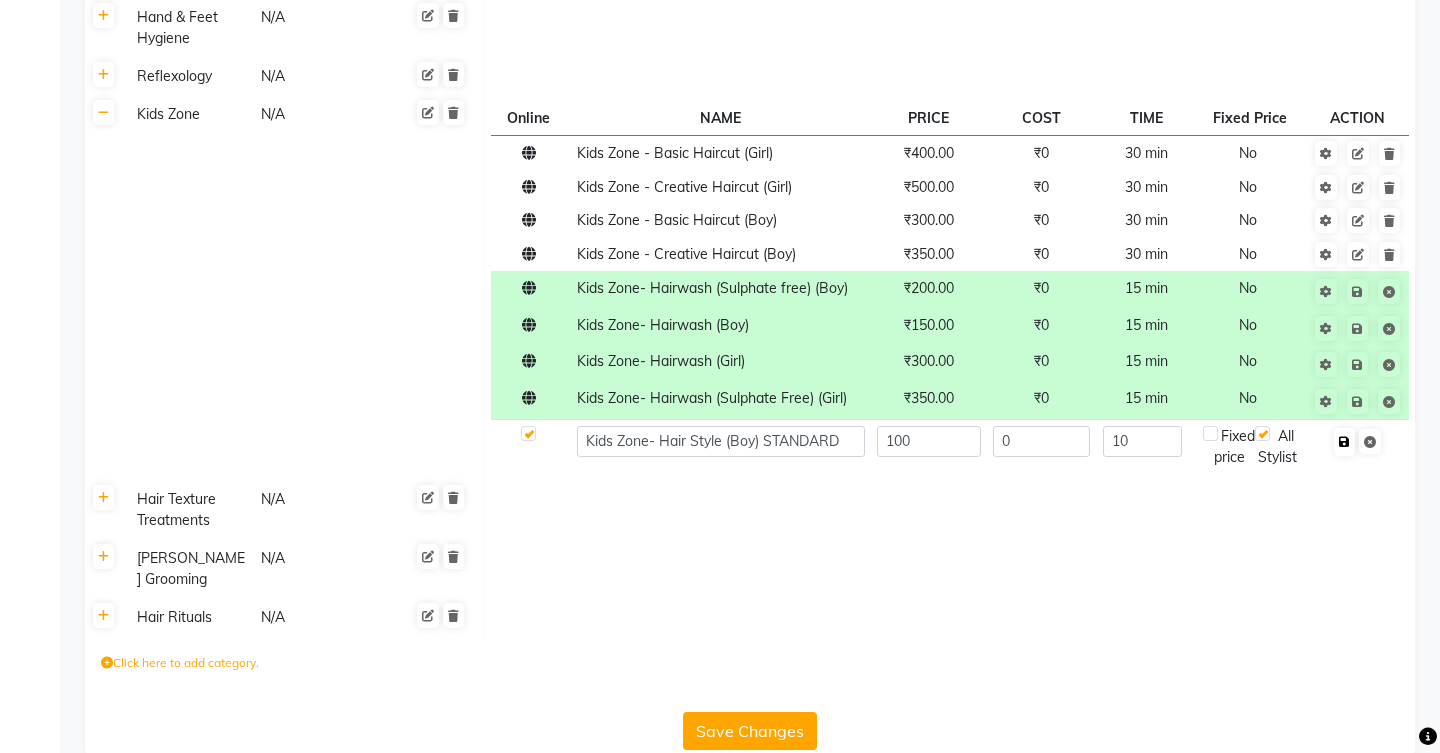 click at bounding box center (1344, 442) 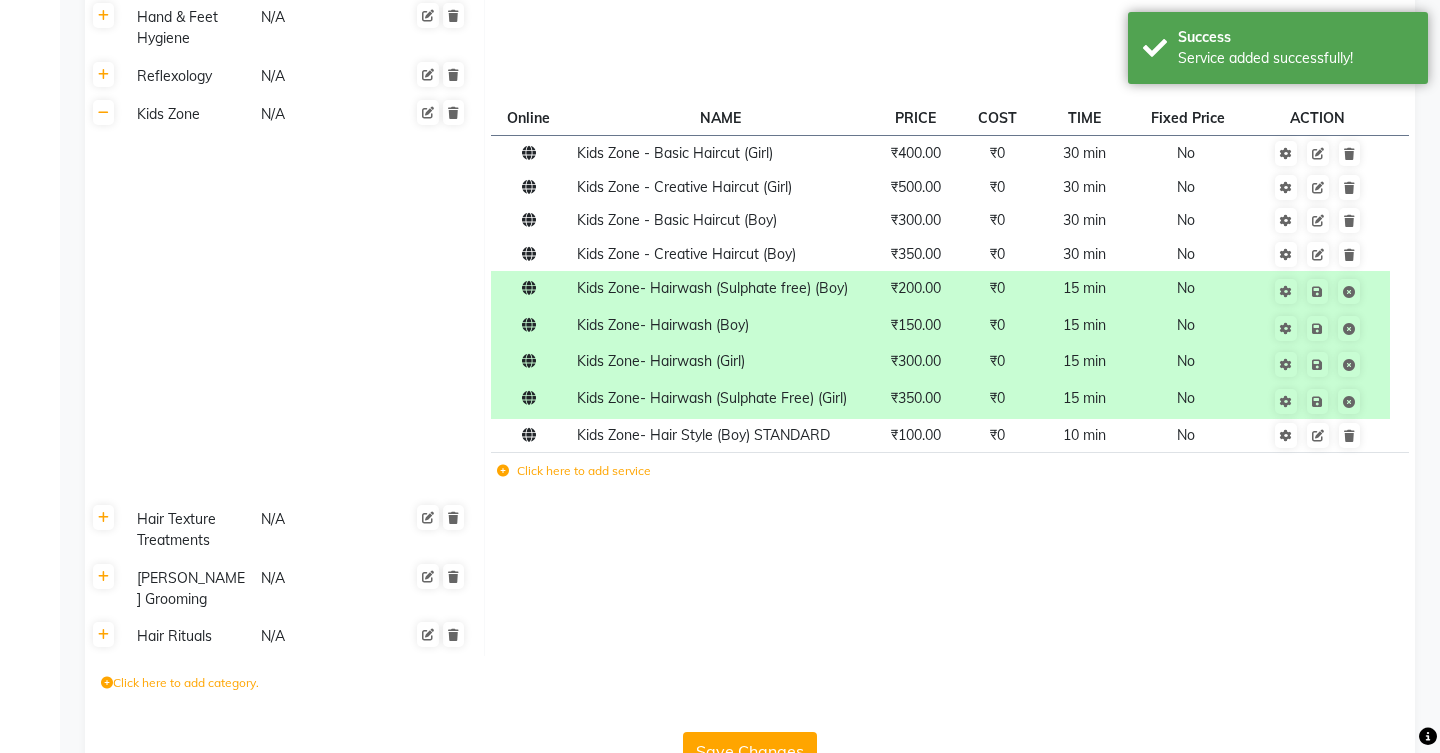 click on "Click here to add service" 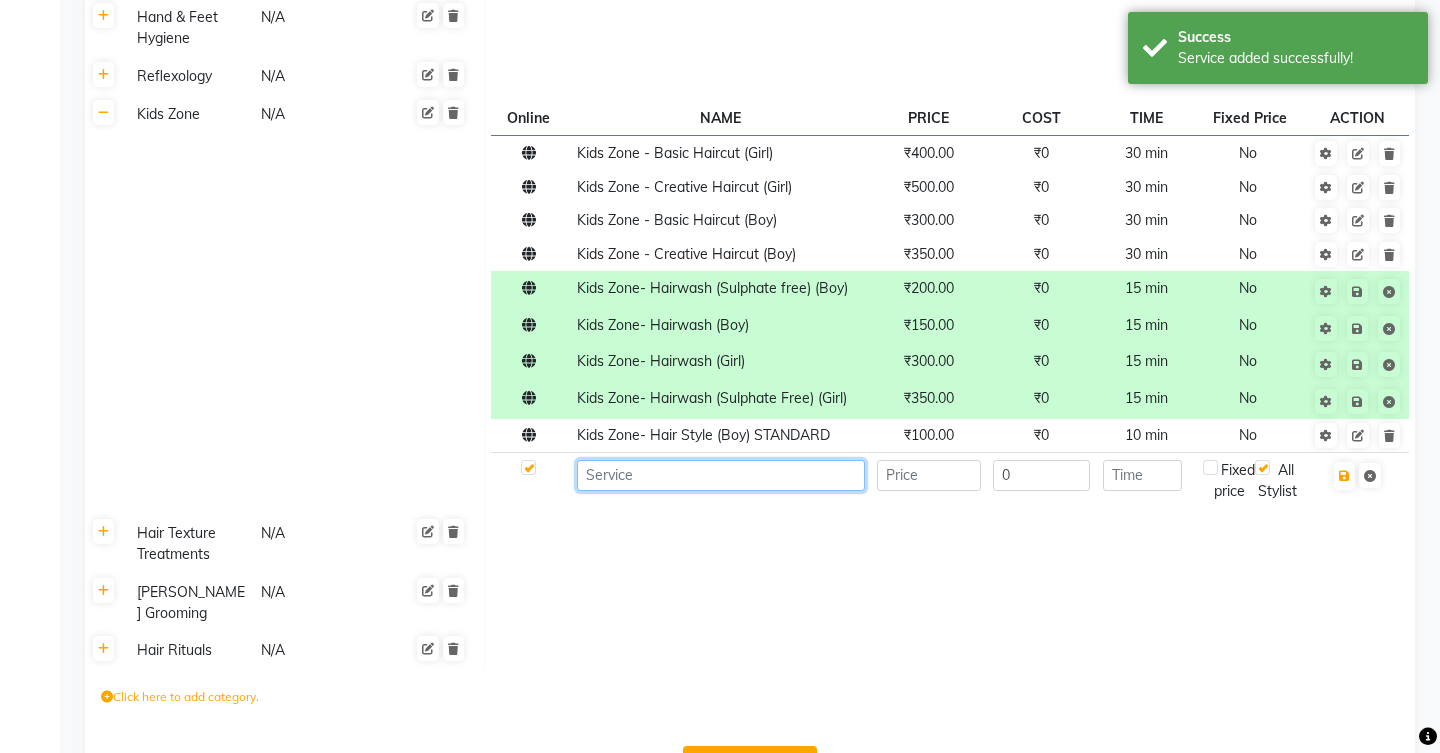 click 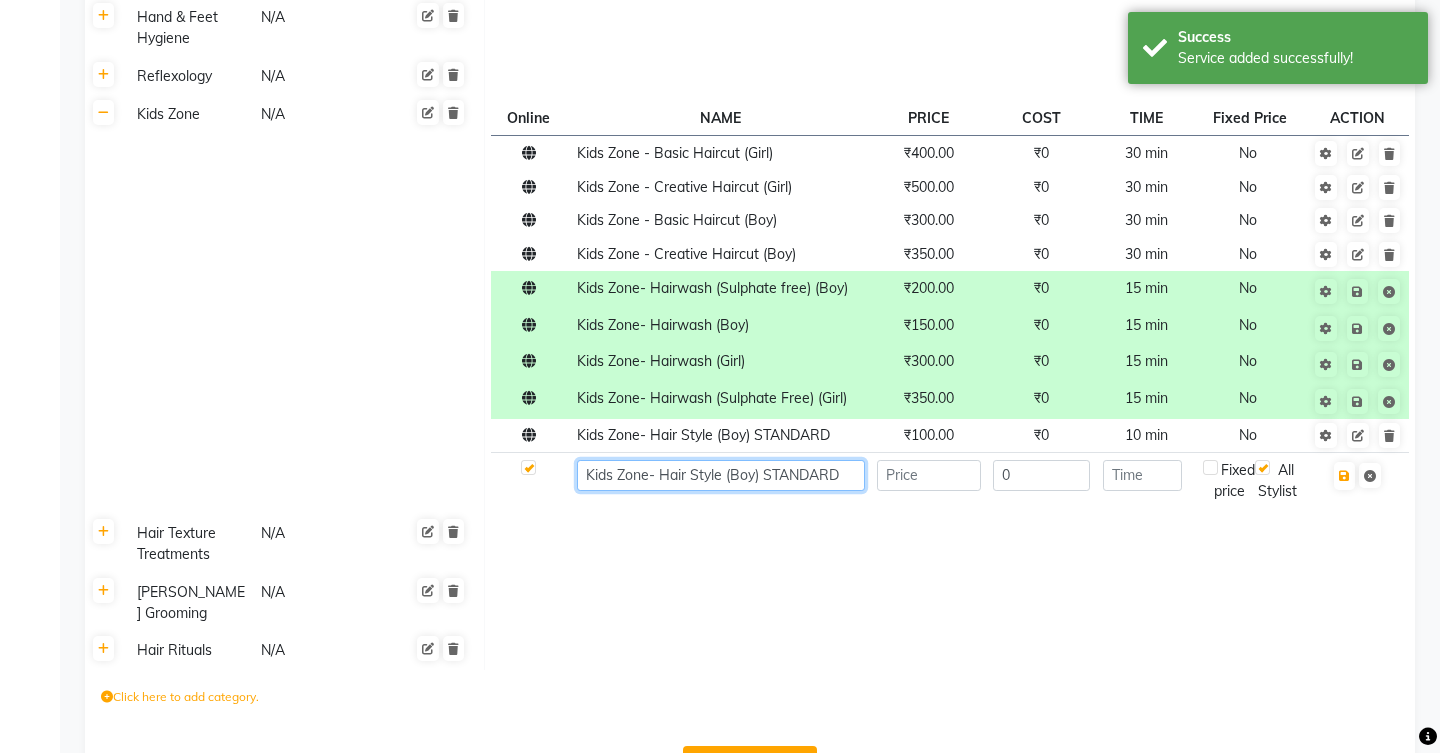 click on "Kids Zone- Hair Style (Boy) STANDARD" 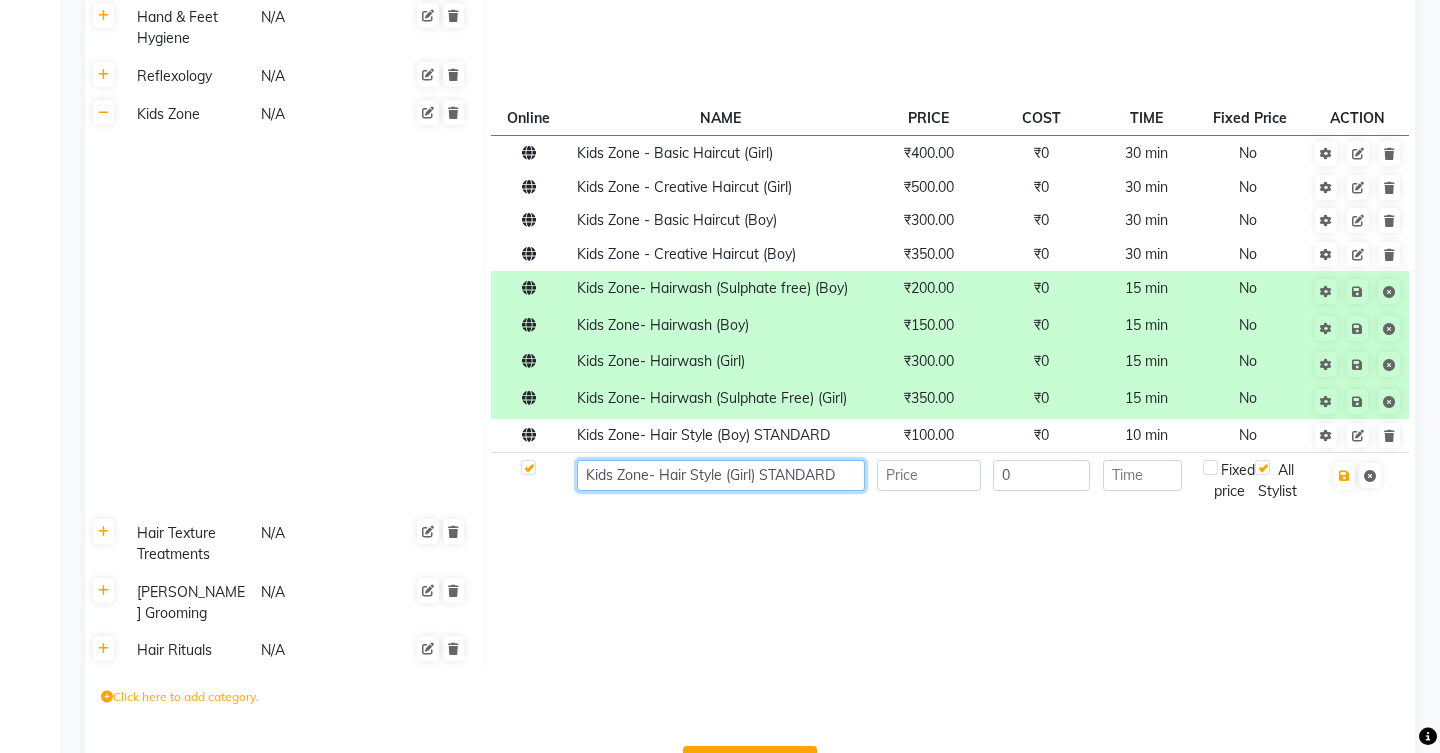 type on "Kids Zone- Hair Style (Girl) STANDARD" 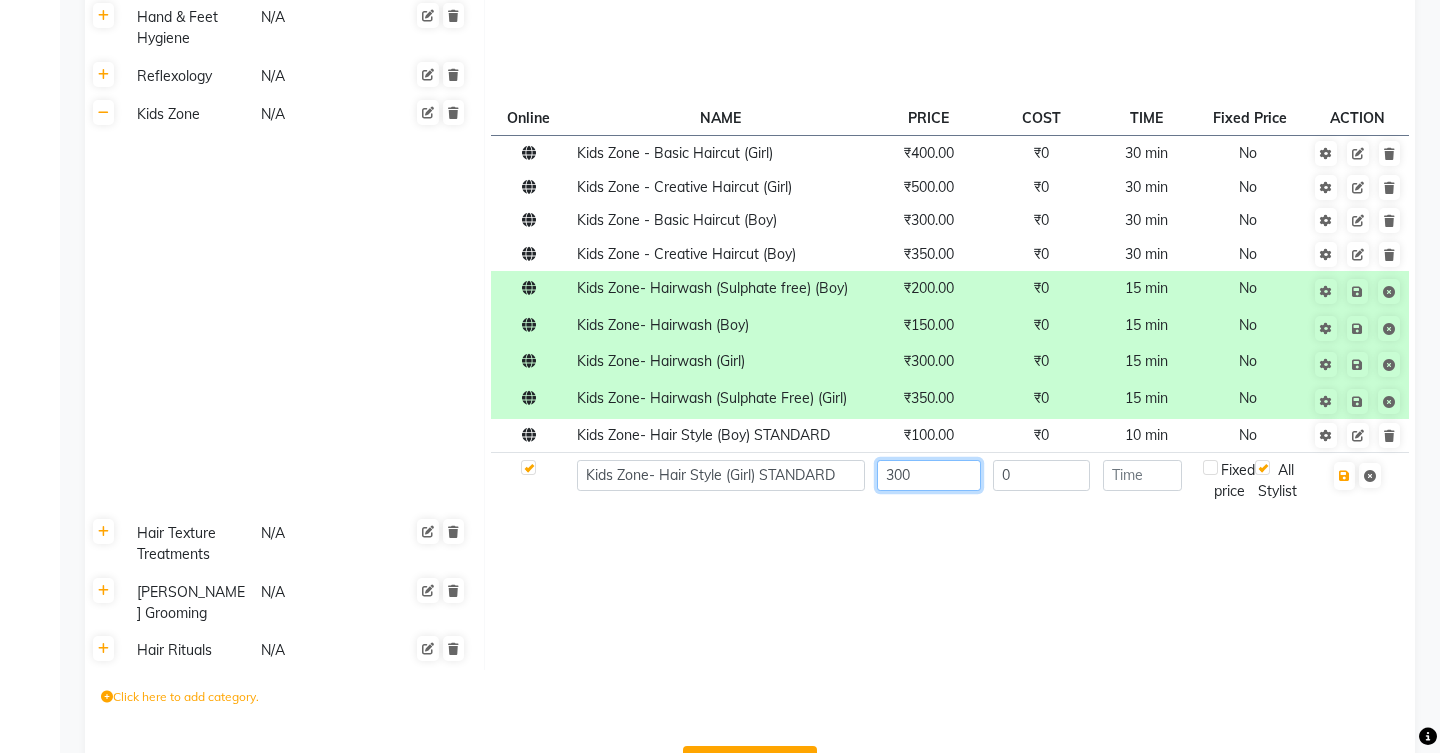 type on "300" 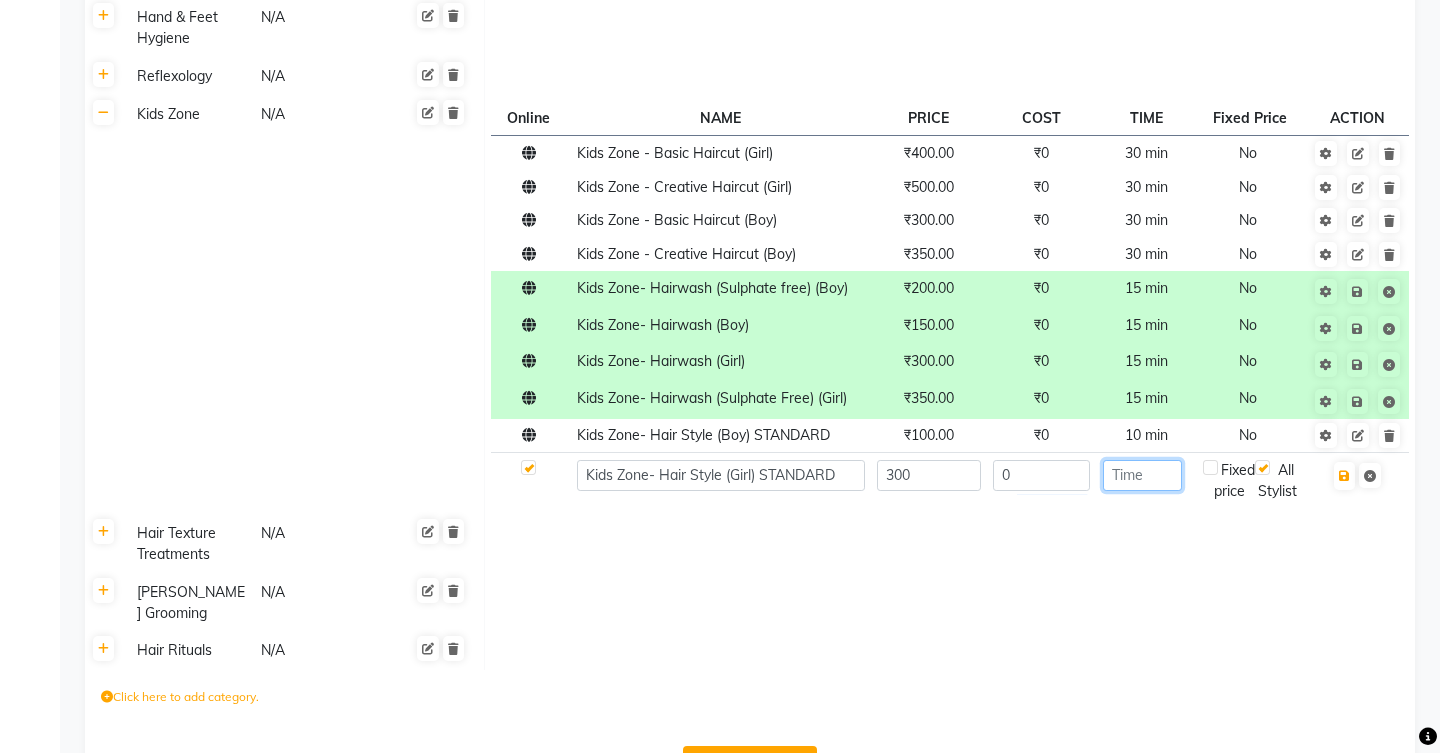 click 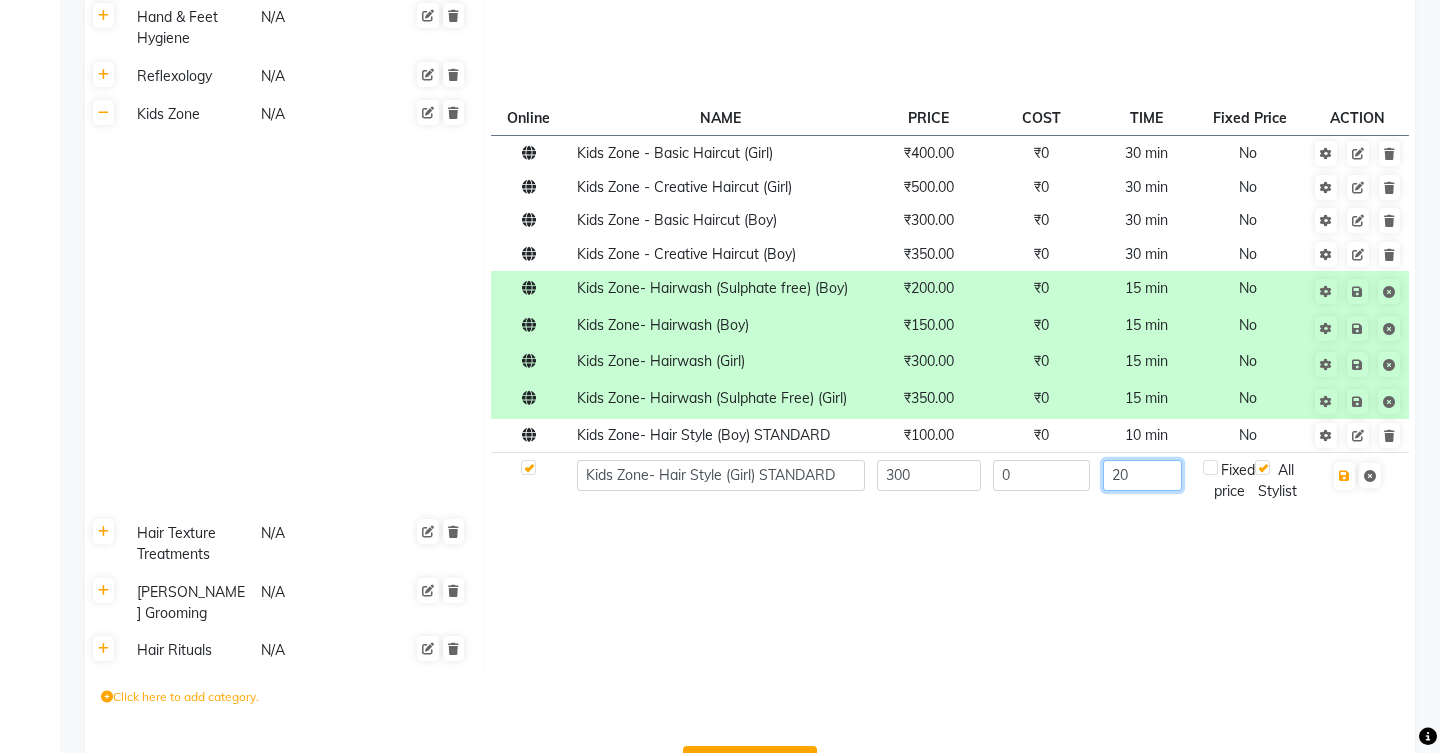 type on "20" 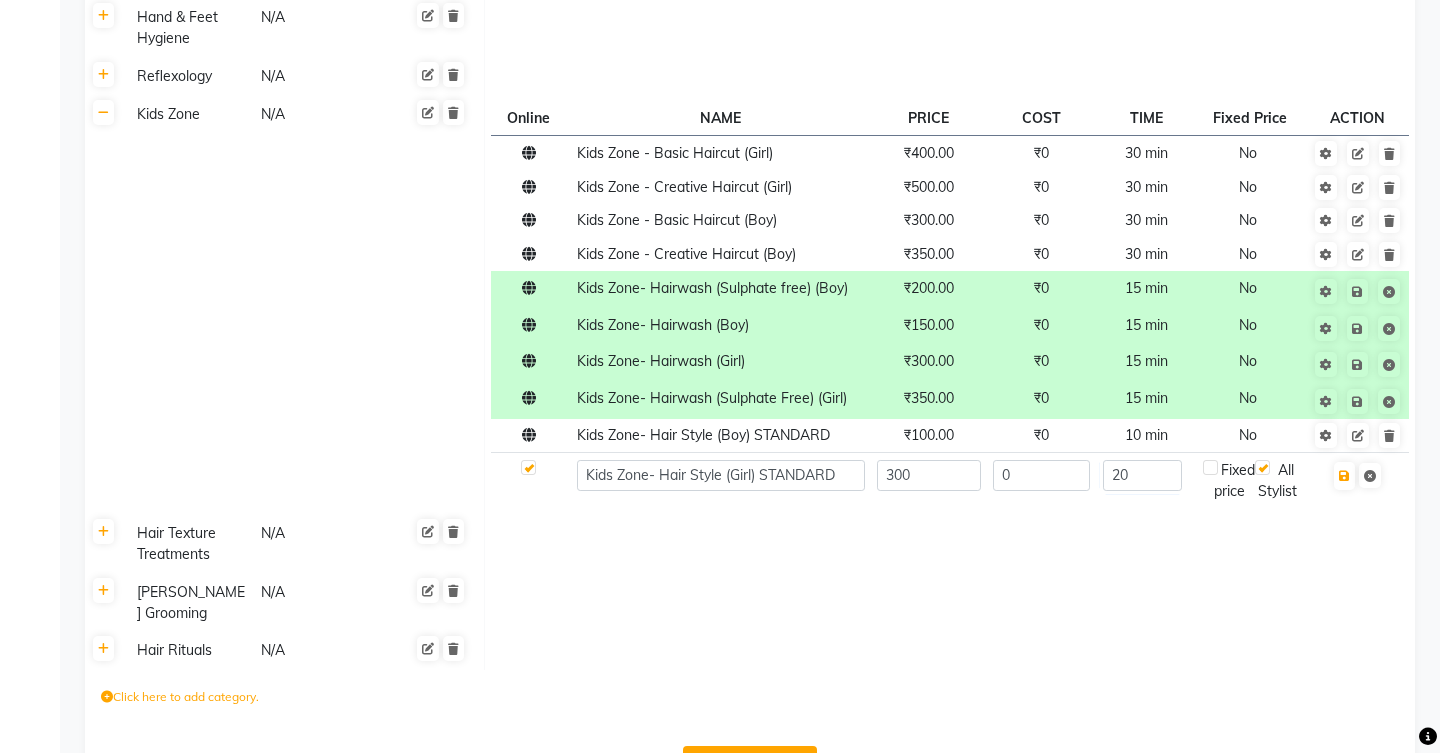 click 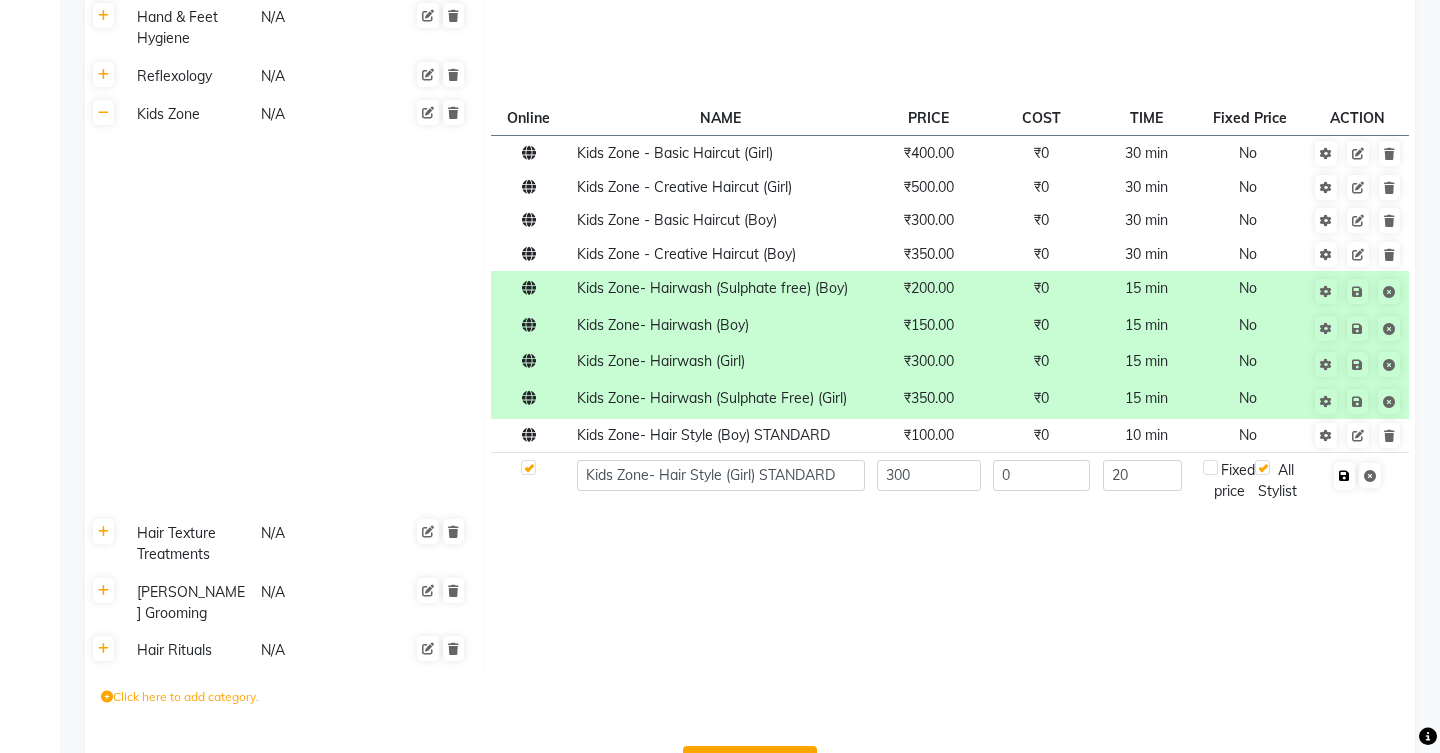 click at bounding box center [1344, 476] 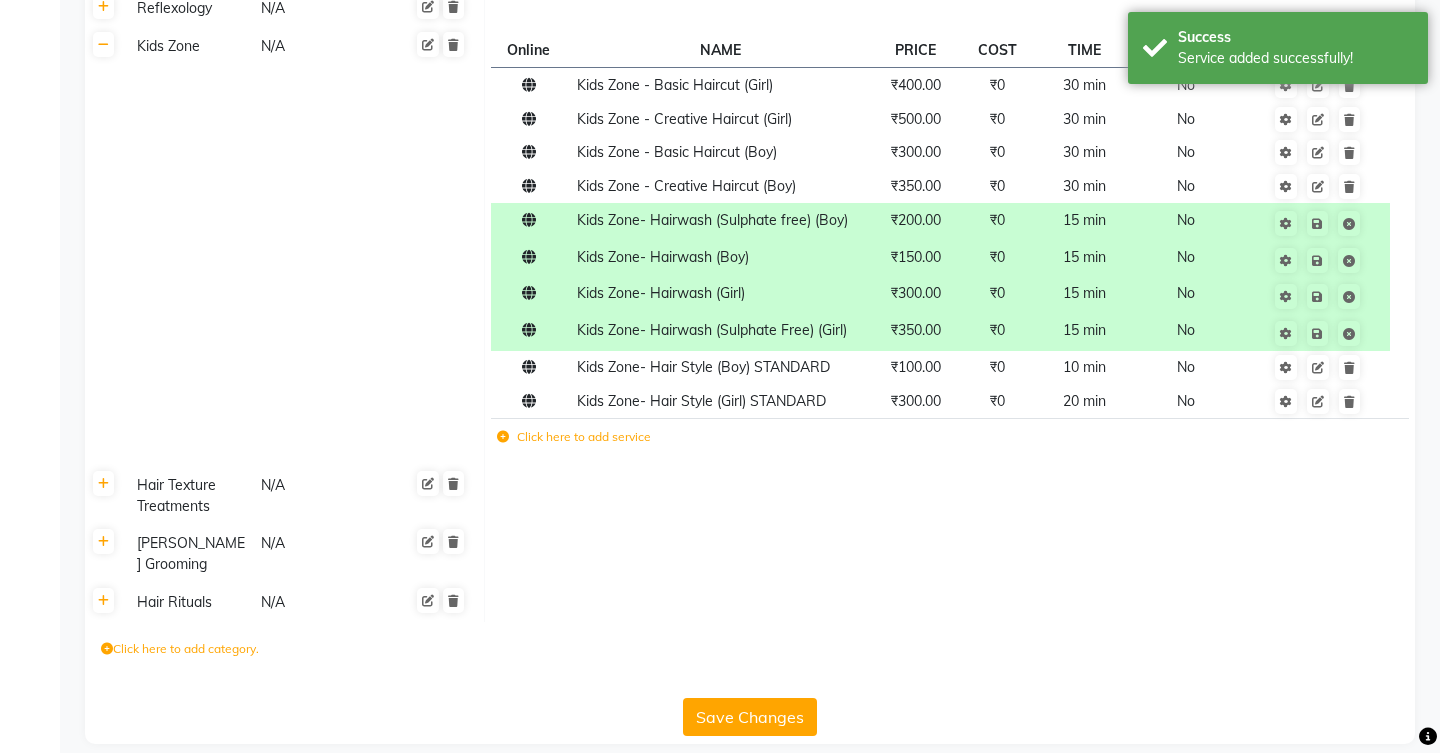 click on "Save Changes" 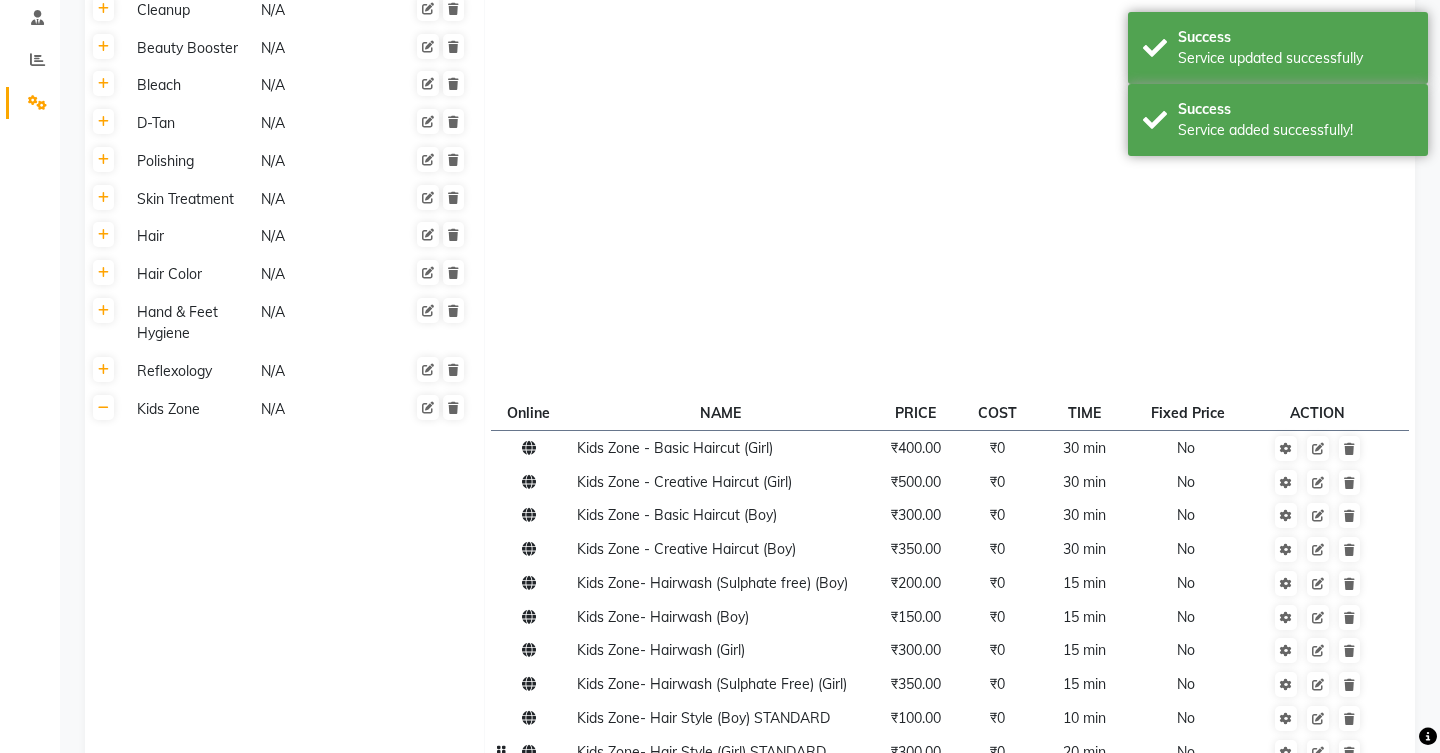scroll, scrollTop: 365, scrollLeft: 0, axis: vertical 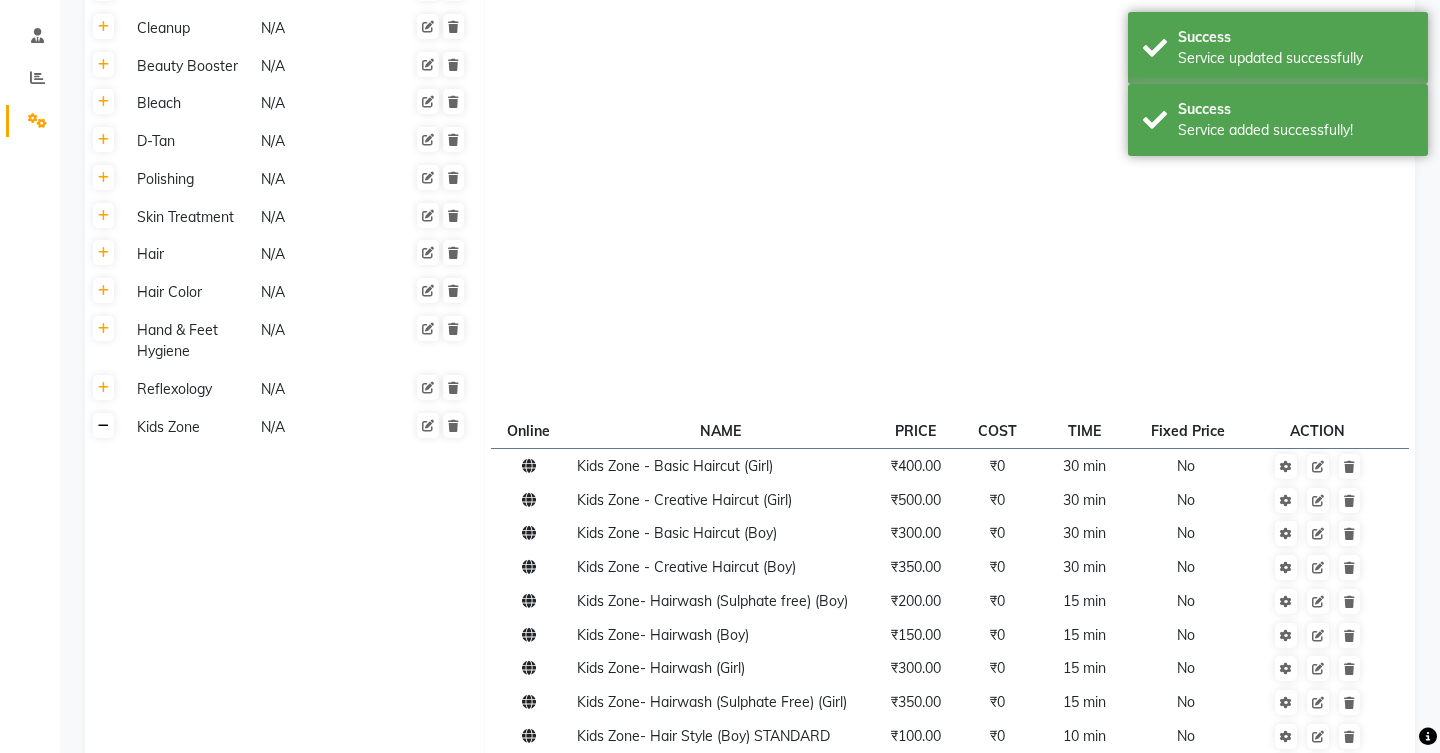 click 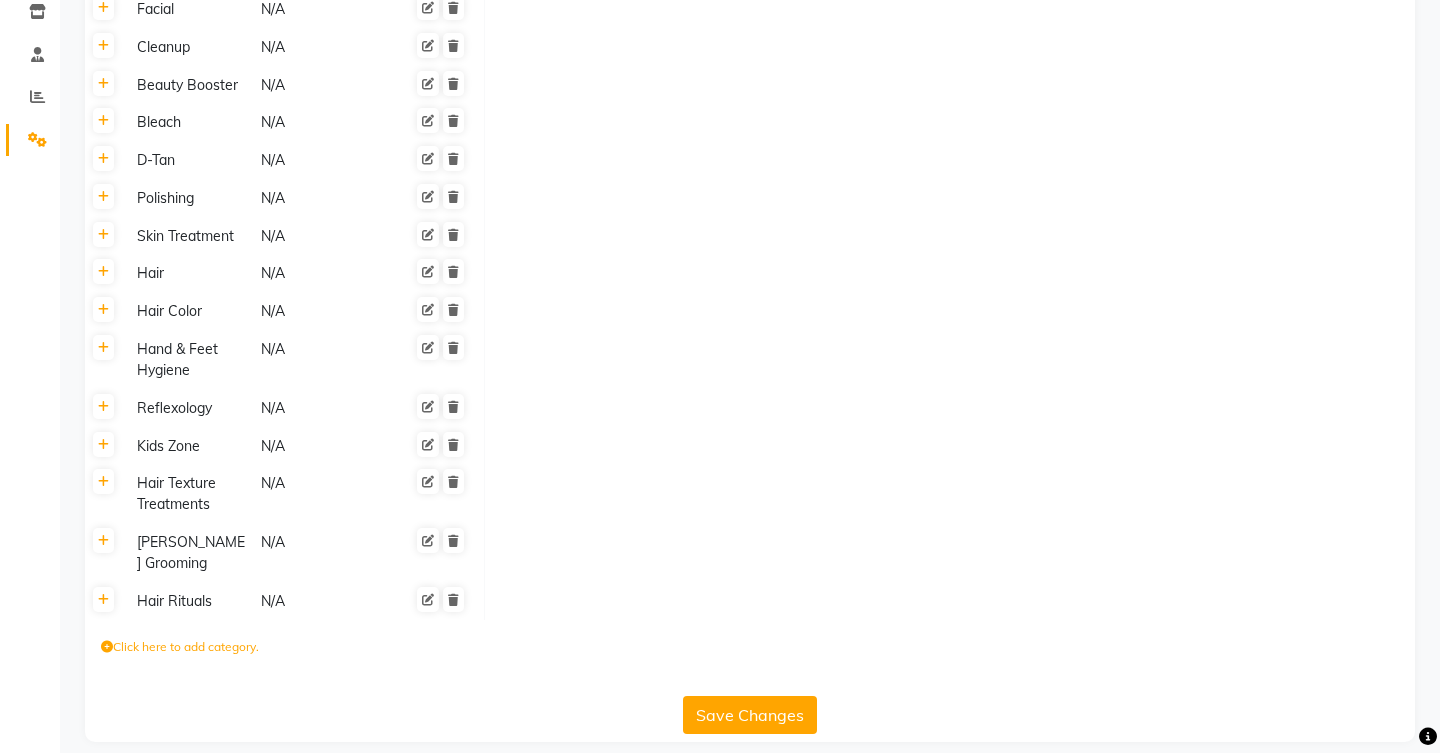 scroll, scrollTop: 344, scrollLeft: 0, axis: vertical 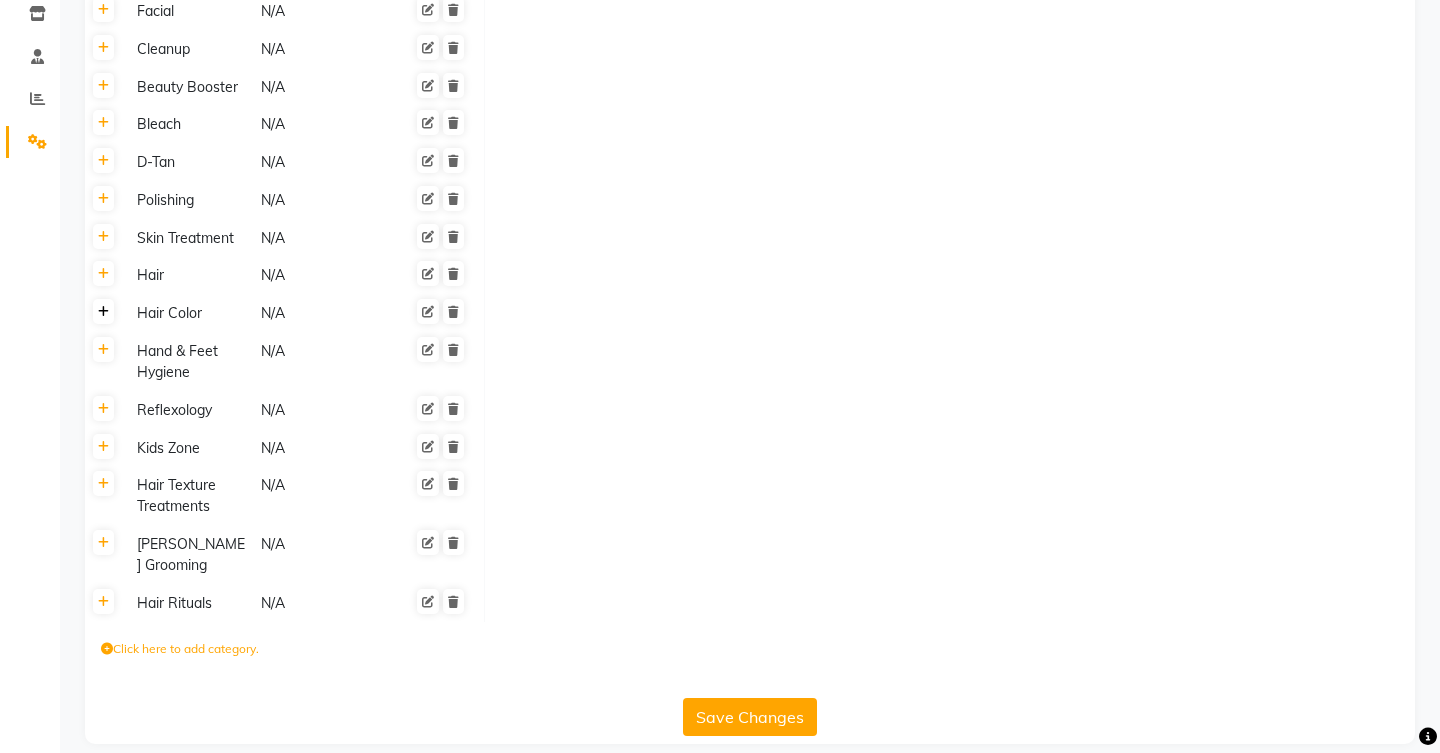 click 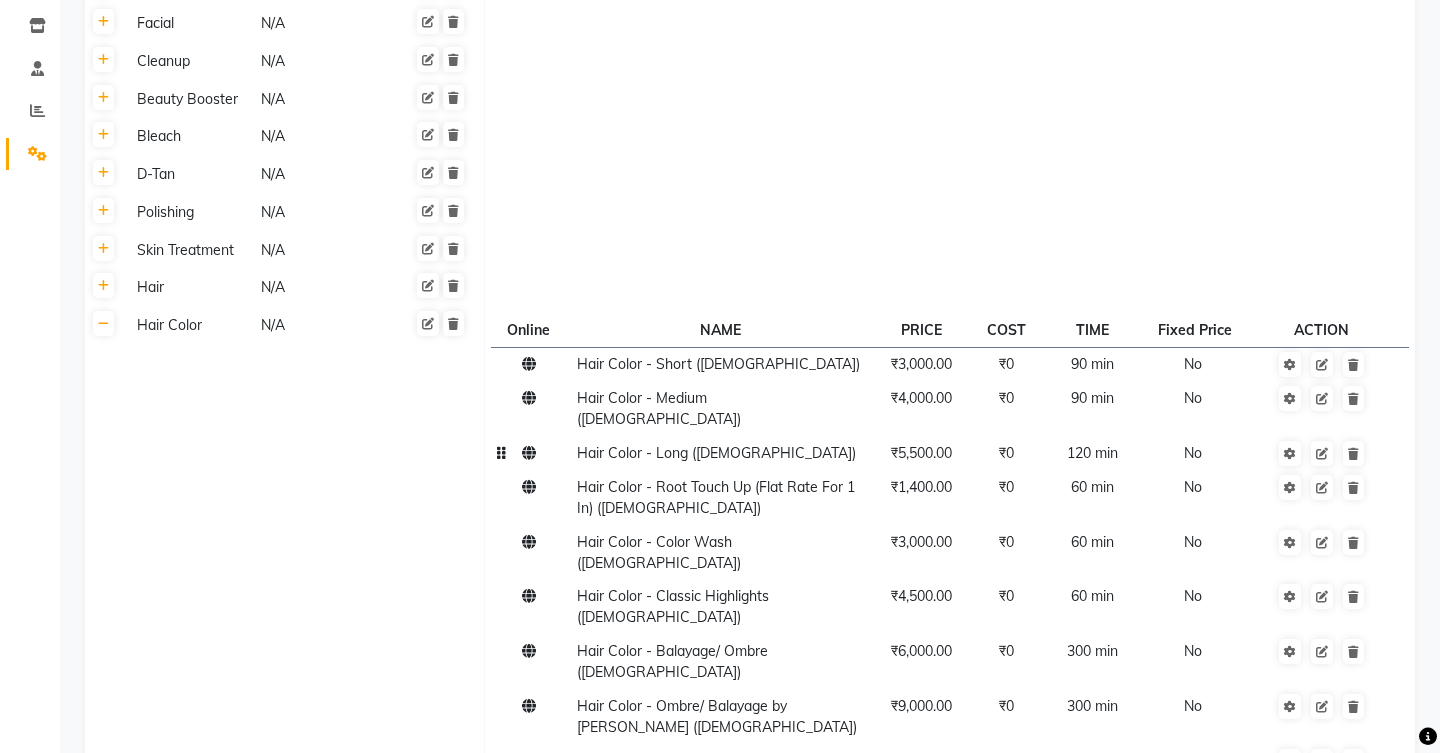 scroll, scrollTop: 347, scrollLeft: 0, axis: vertical 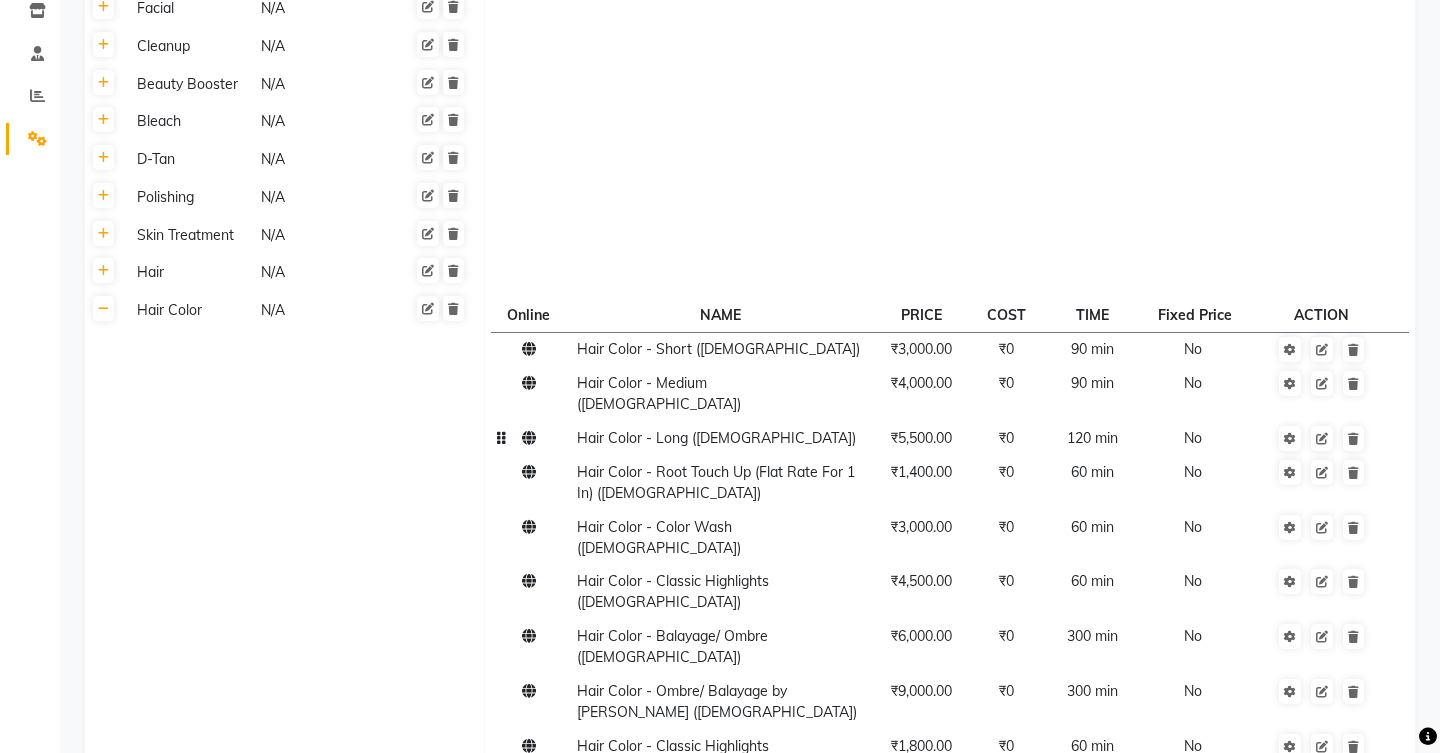 click on "₹5,500.00" 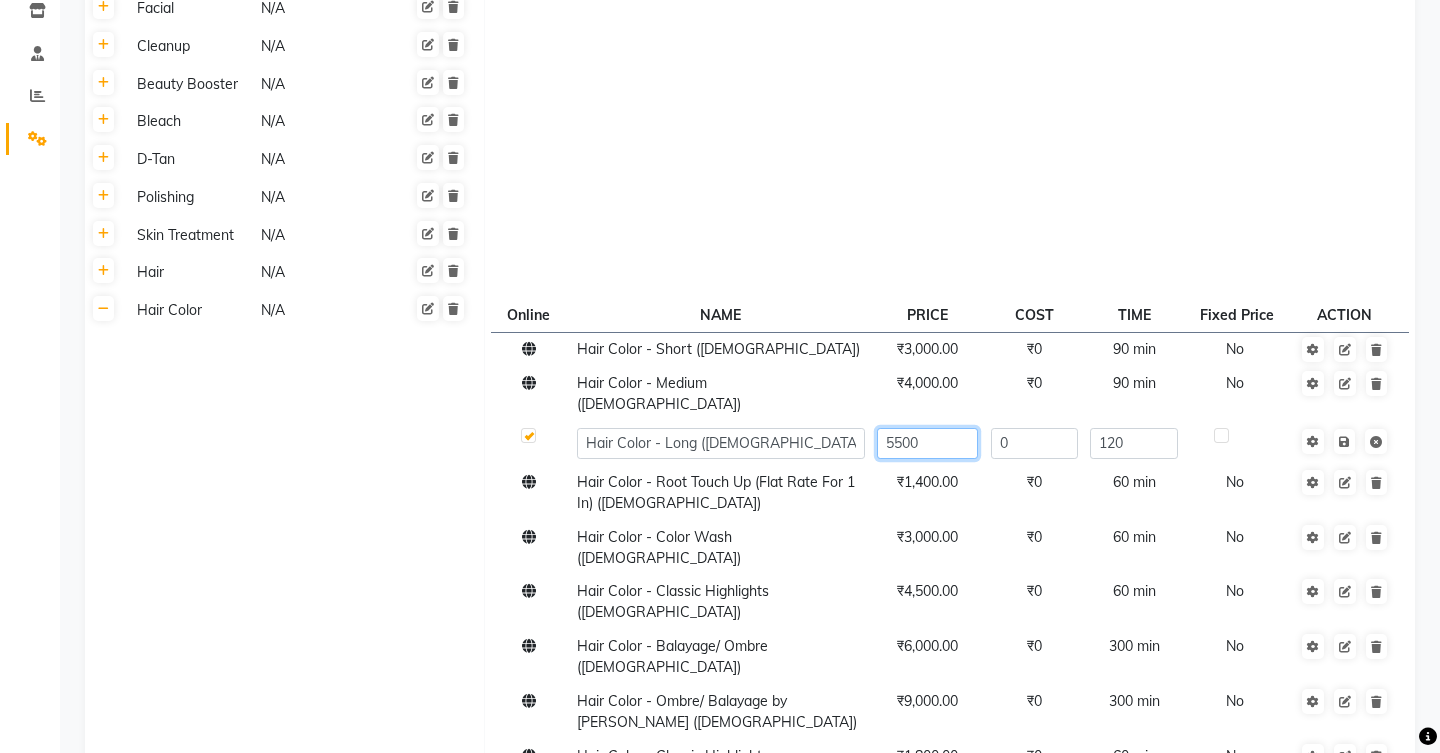 click on "5500" 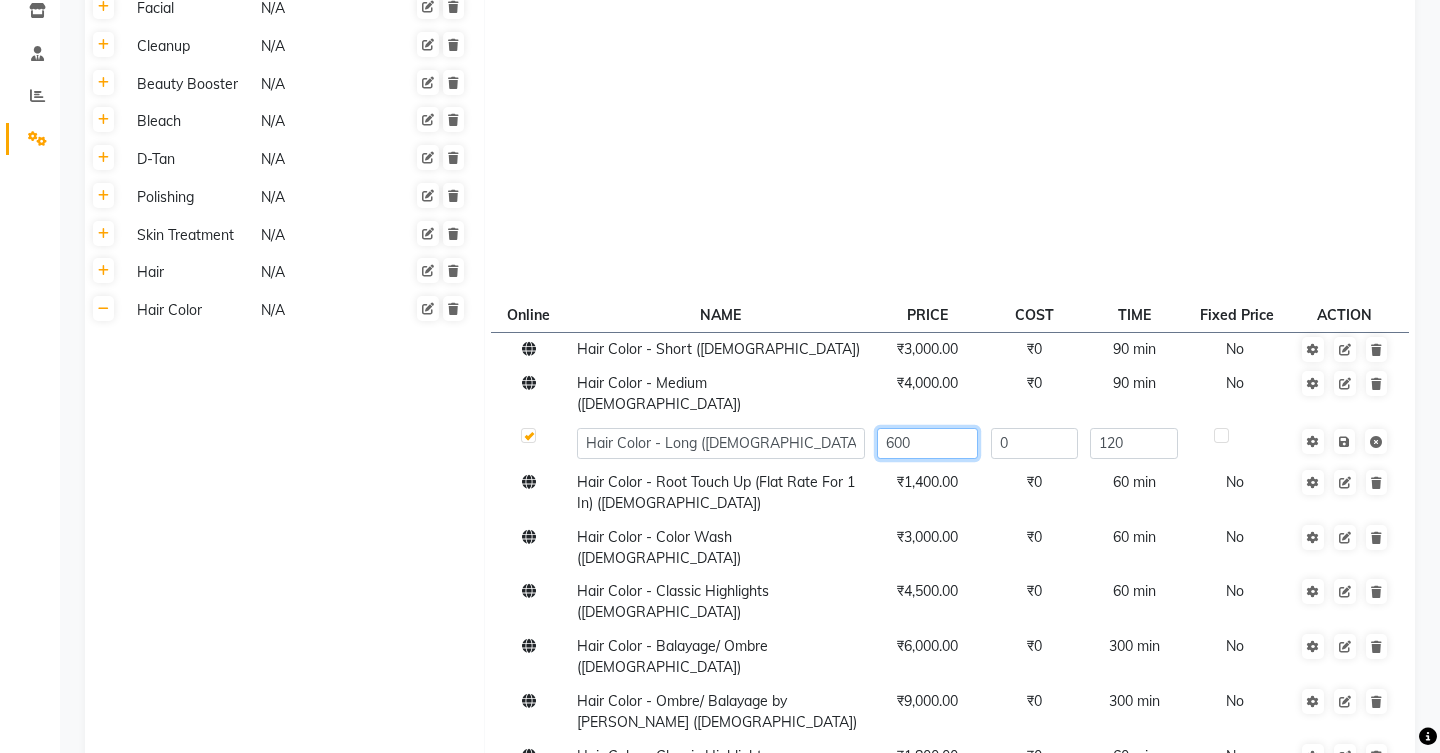 type on "6000" 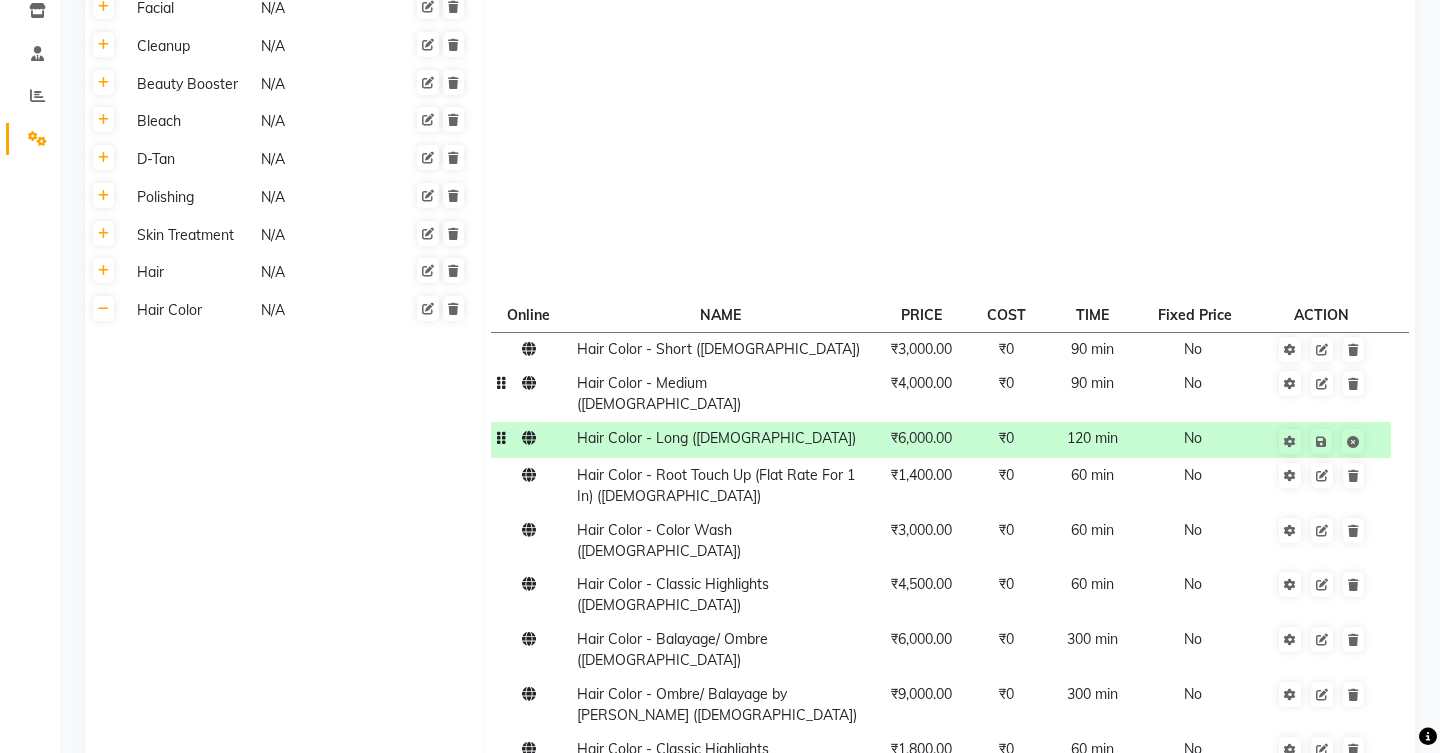 click on "₹4,000.00" 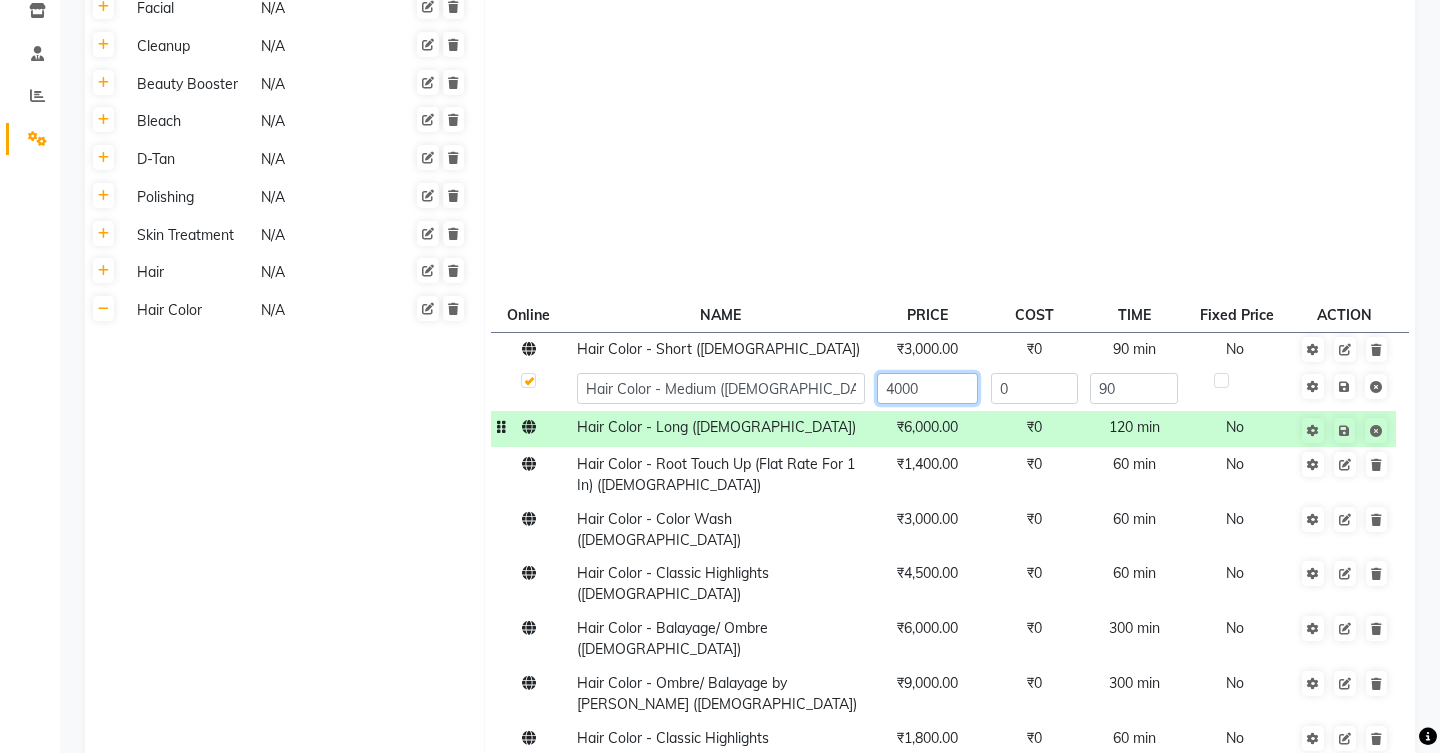 click on "4000" 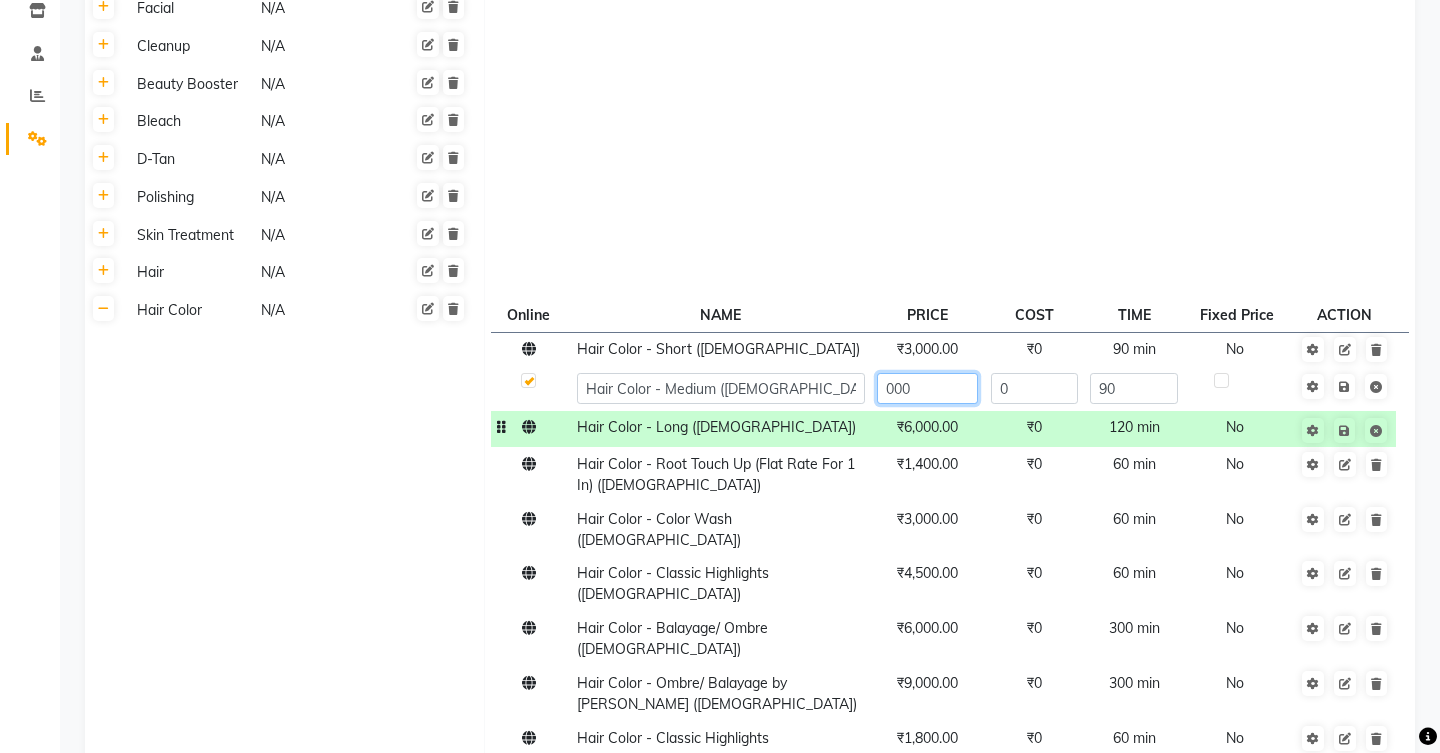 type on "5000" 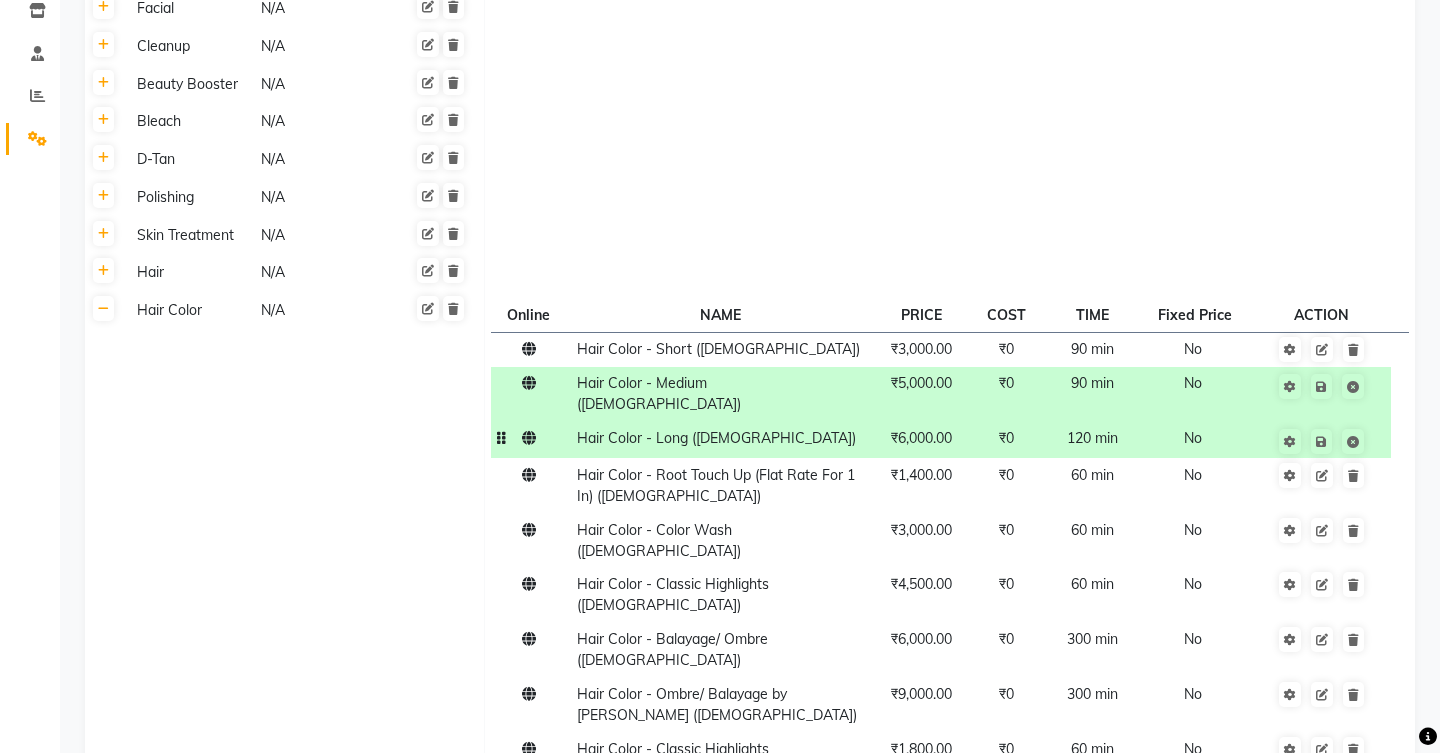 click on "Hair Color - Long ([DEMOGRAPHIC_DATA])" 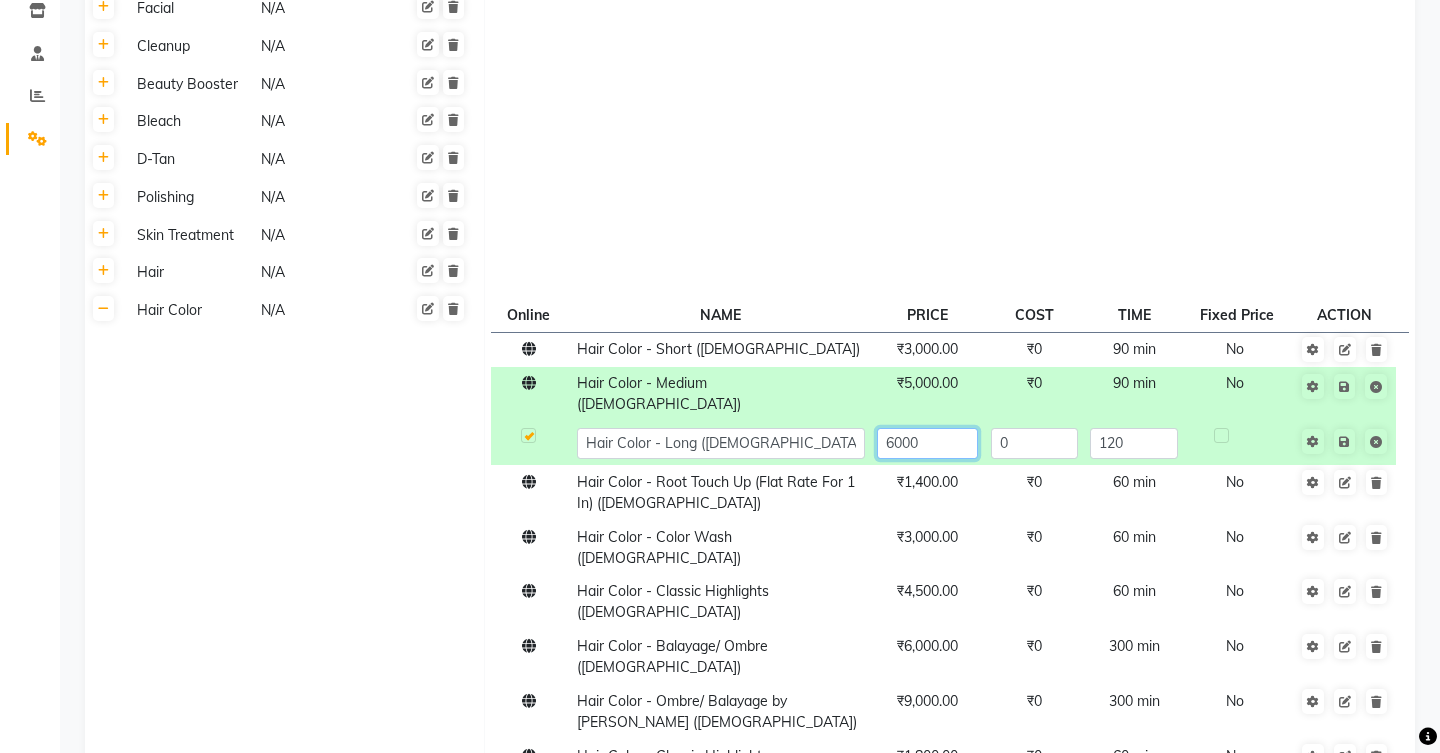 click on "6000" 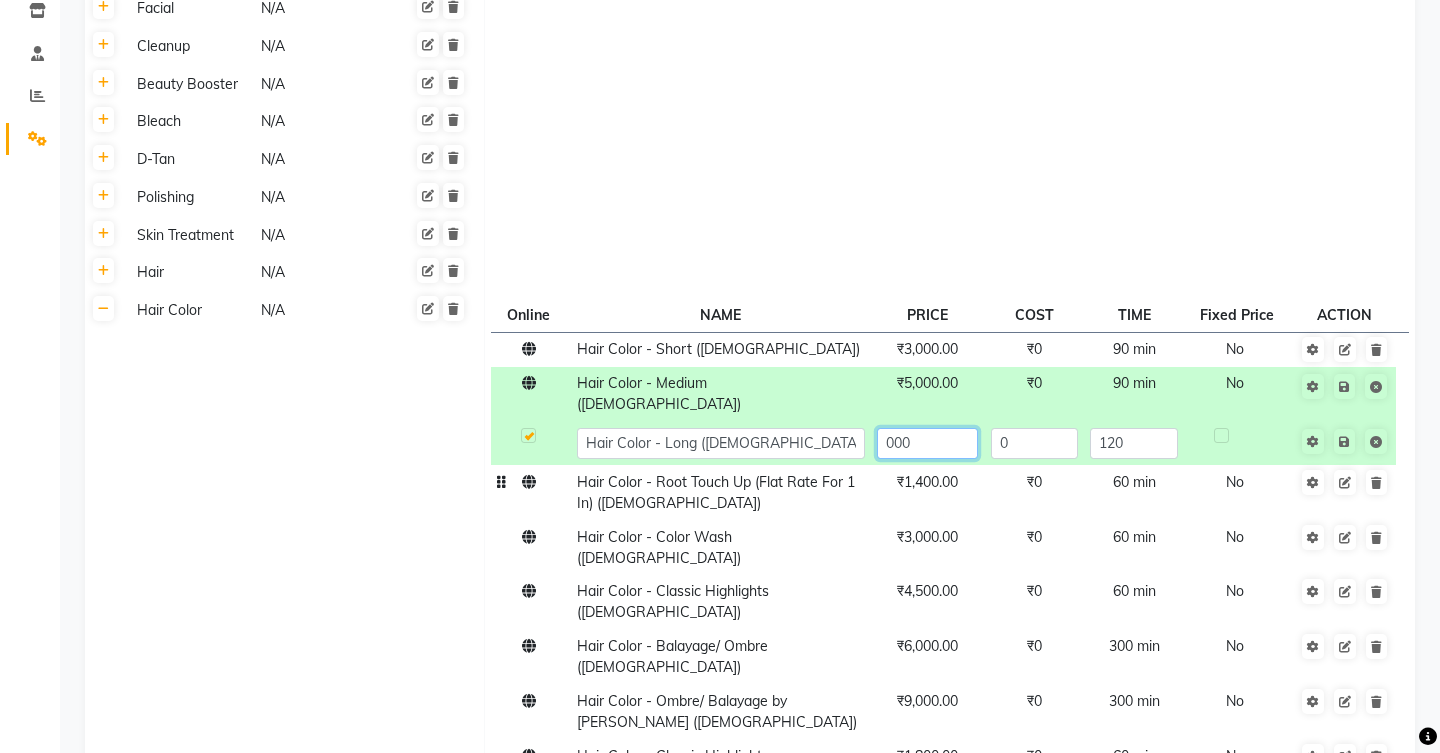type on "7000" 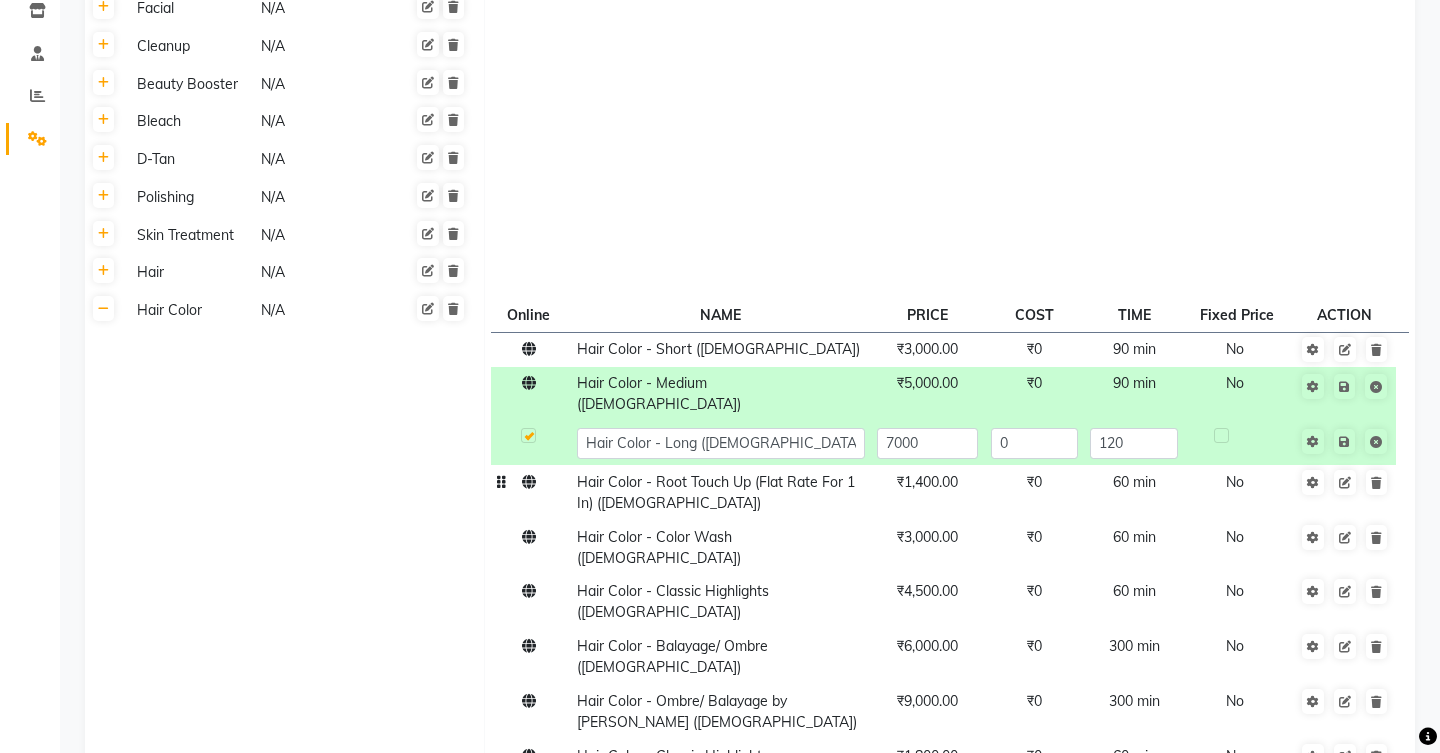 click on "Hair Color - Root Touch Up (Flat Rate For 1 In) ([DEMOGRAPHIC_DATA])" 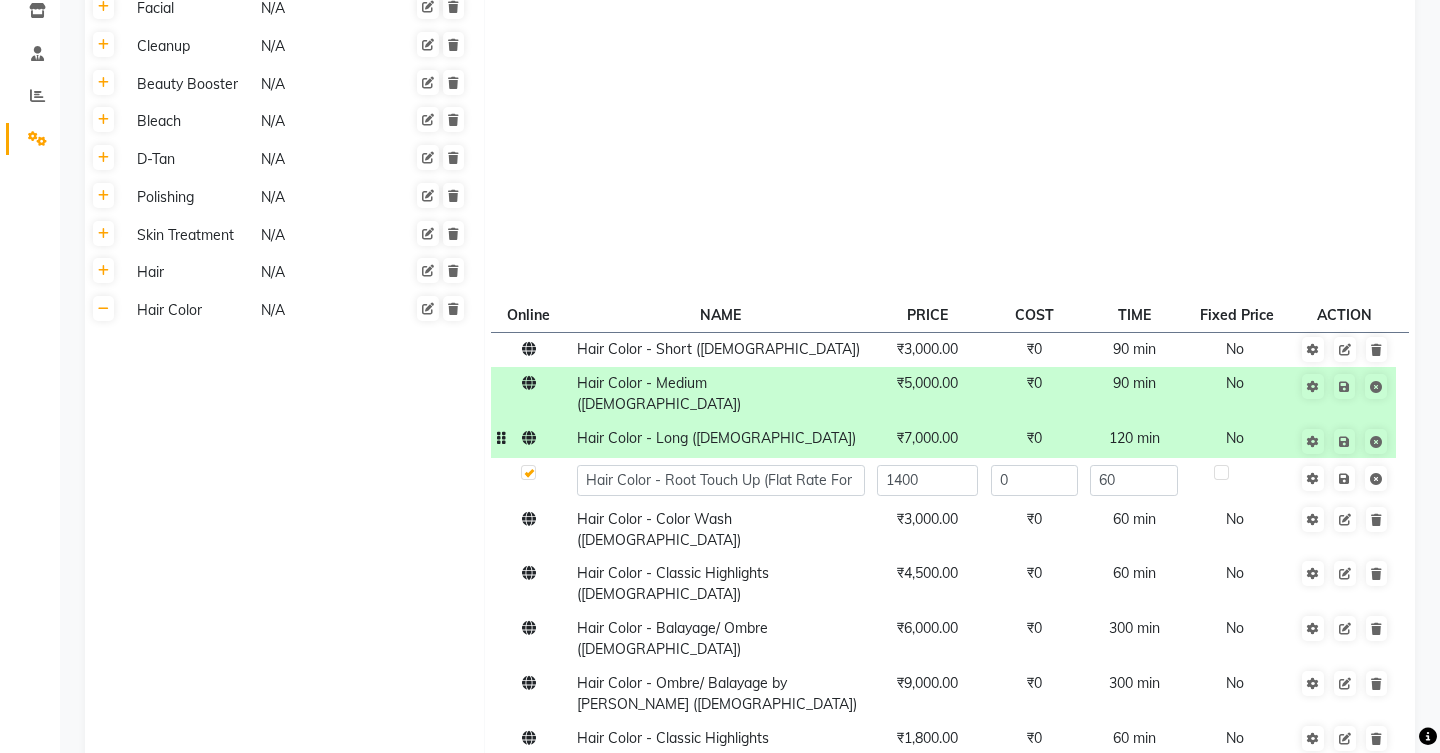 click on "₹7,000.00" 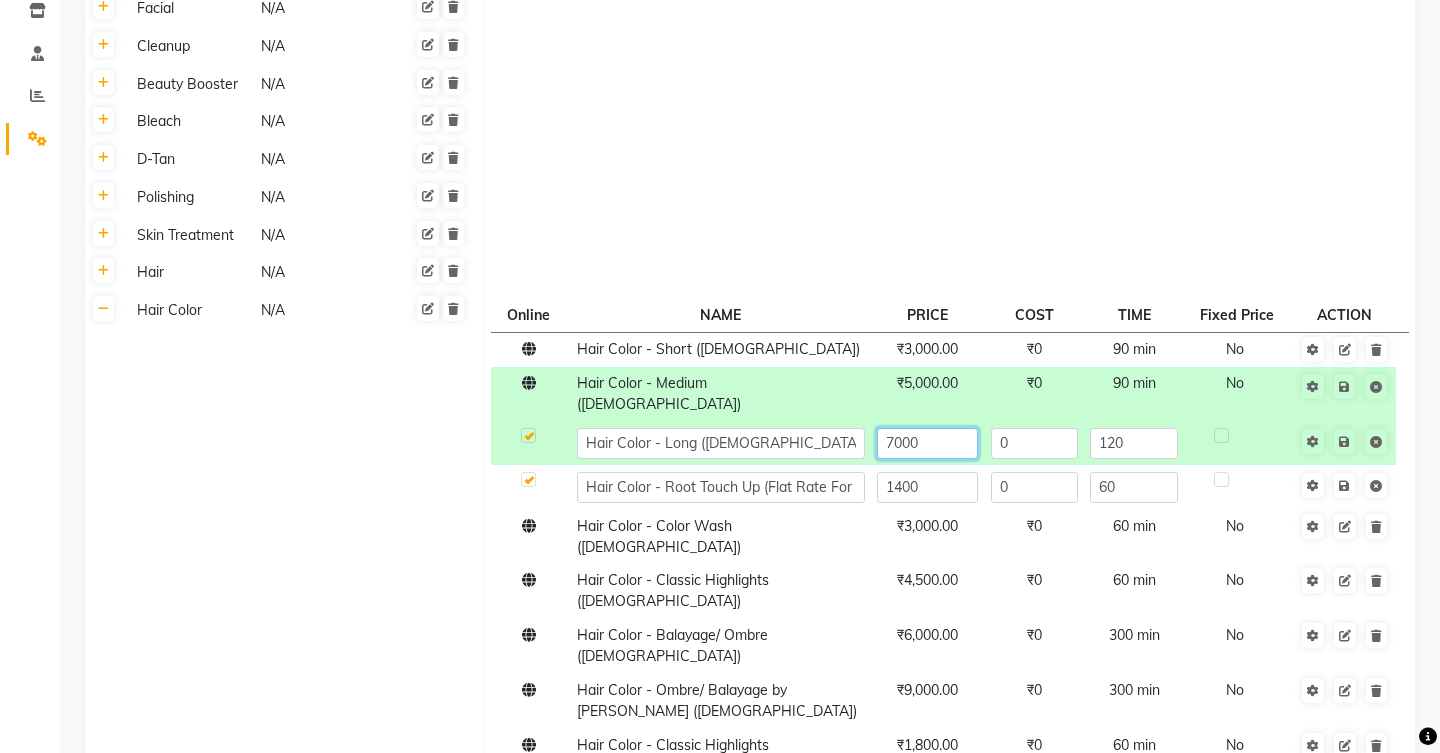 click on "7000" 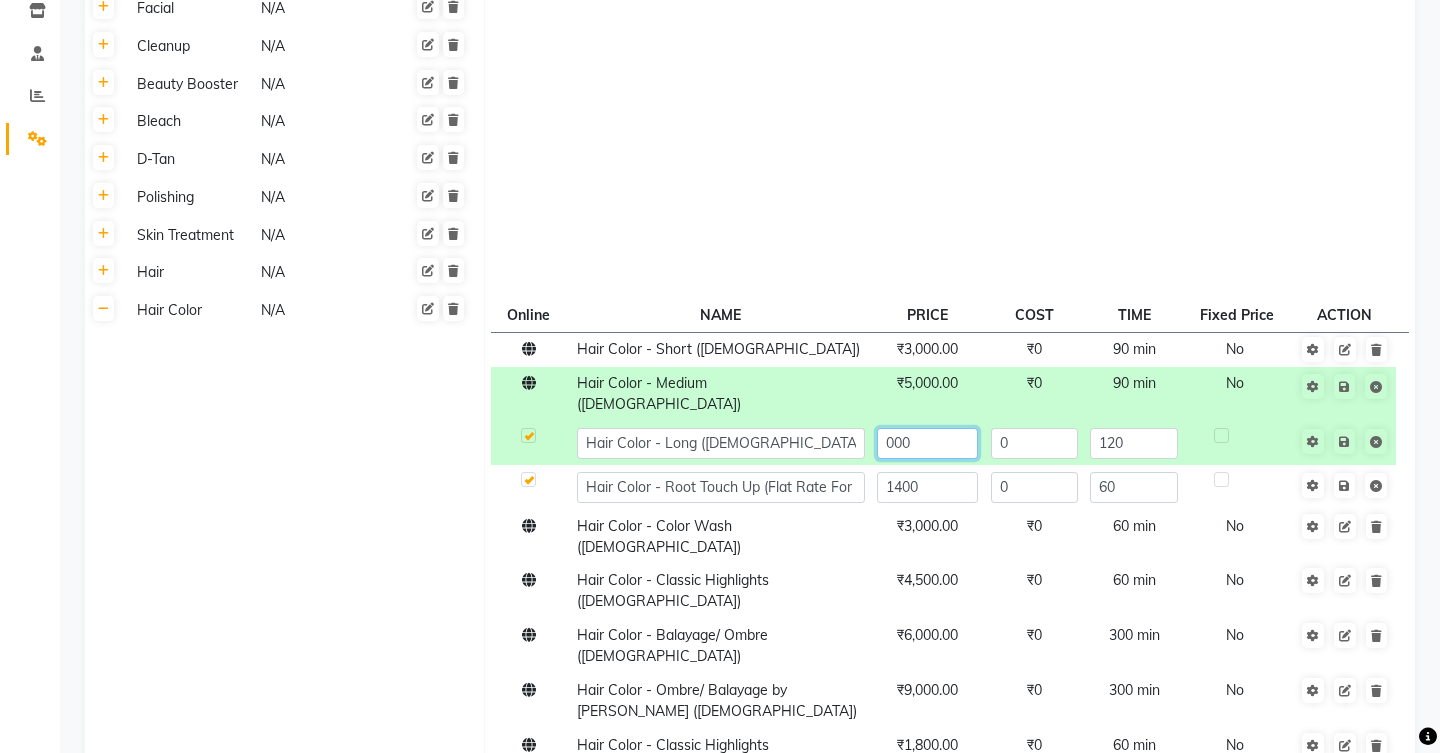 type on "6000" 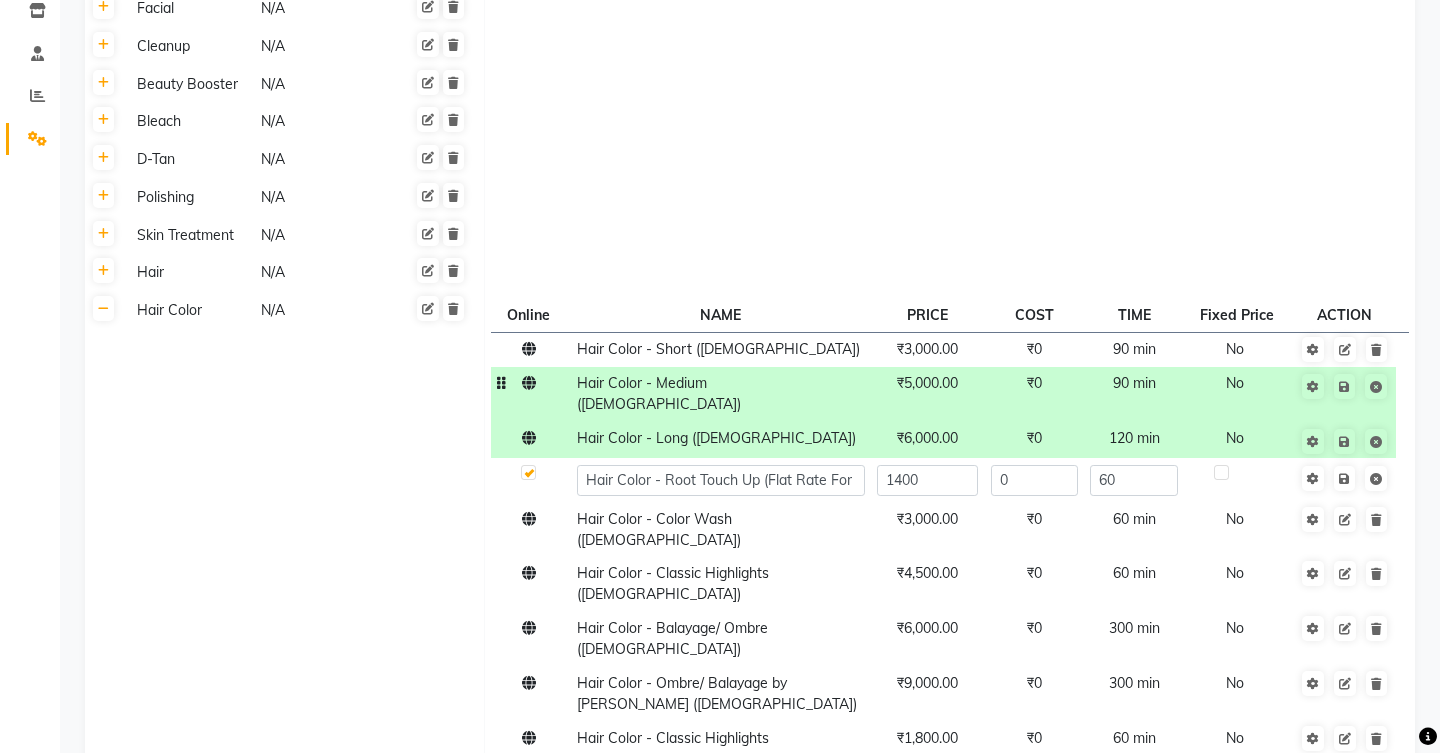 click on "₹5,000.00" 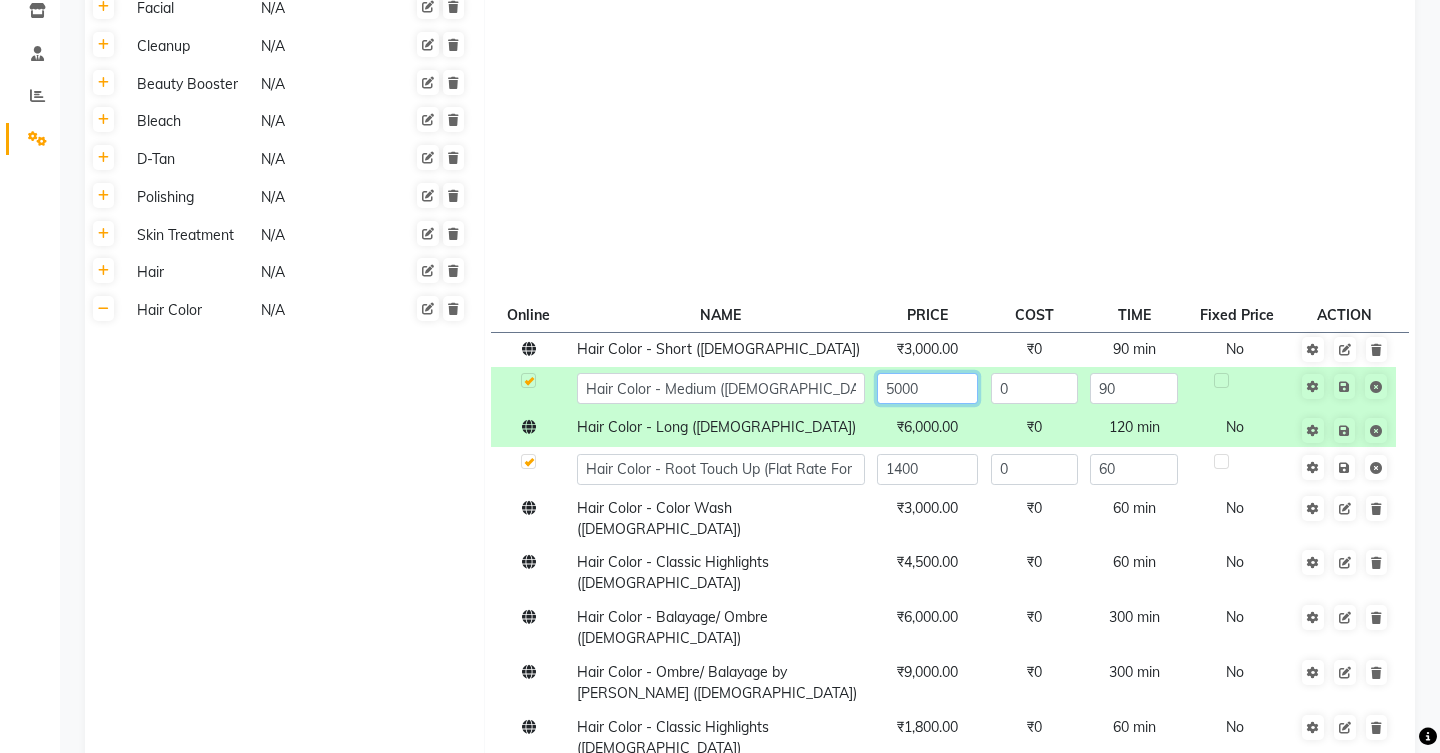 click on "5000" 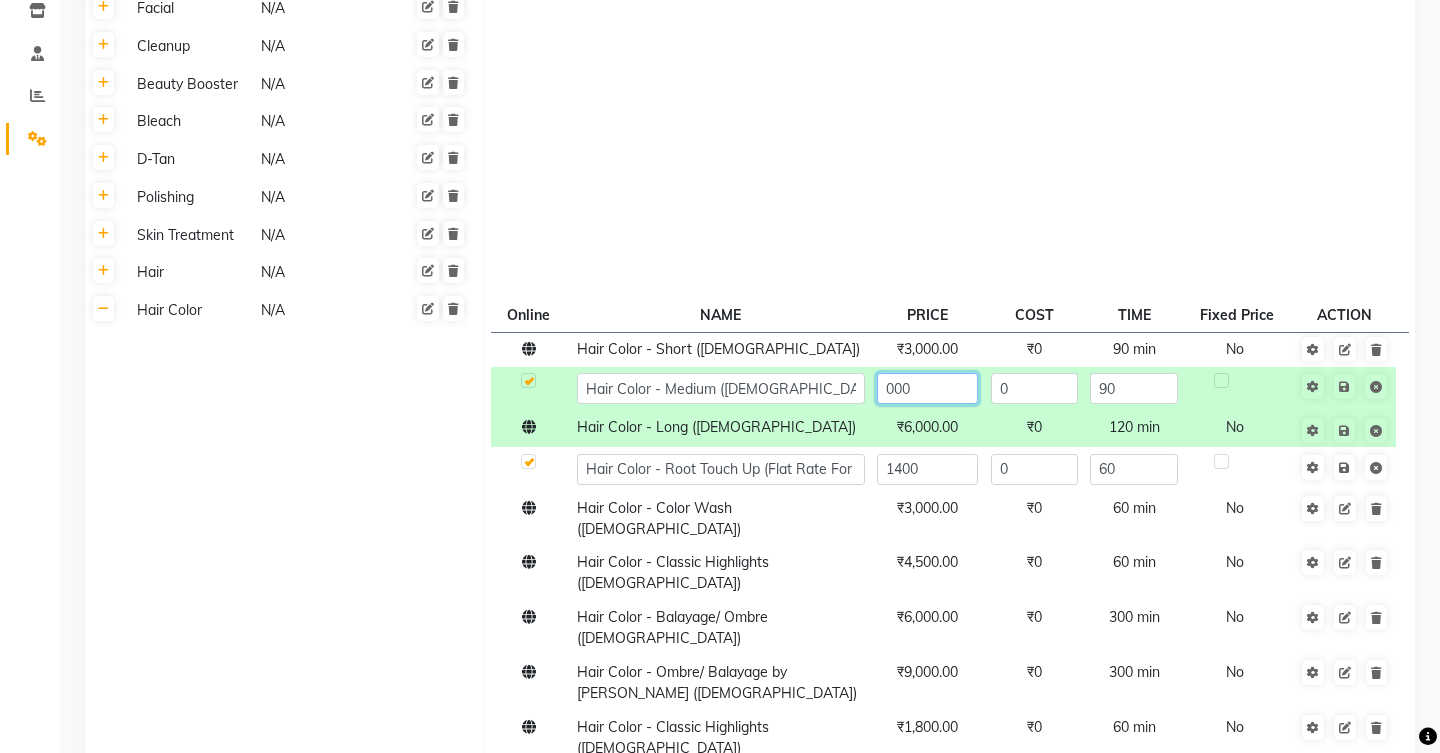 type on "4000" 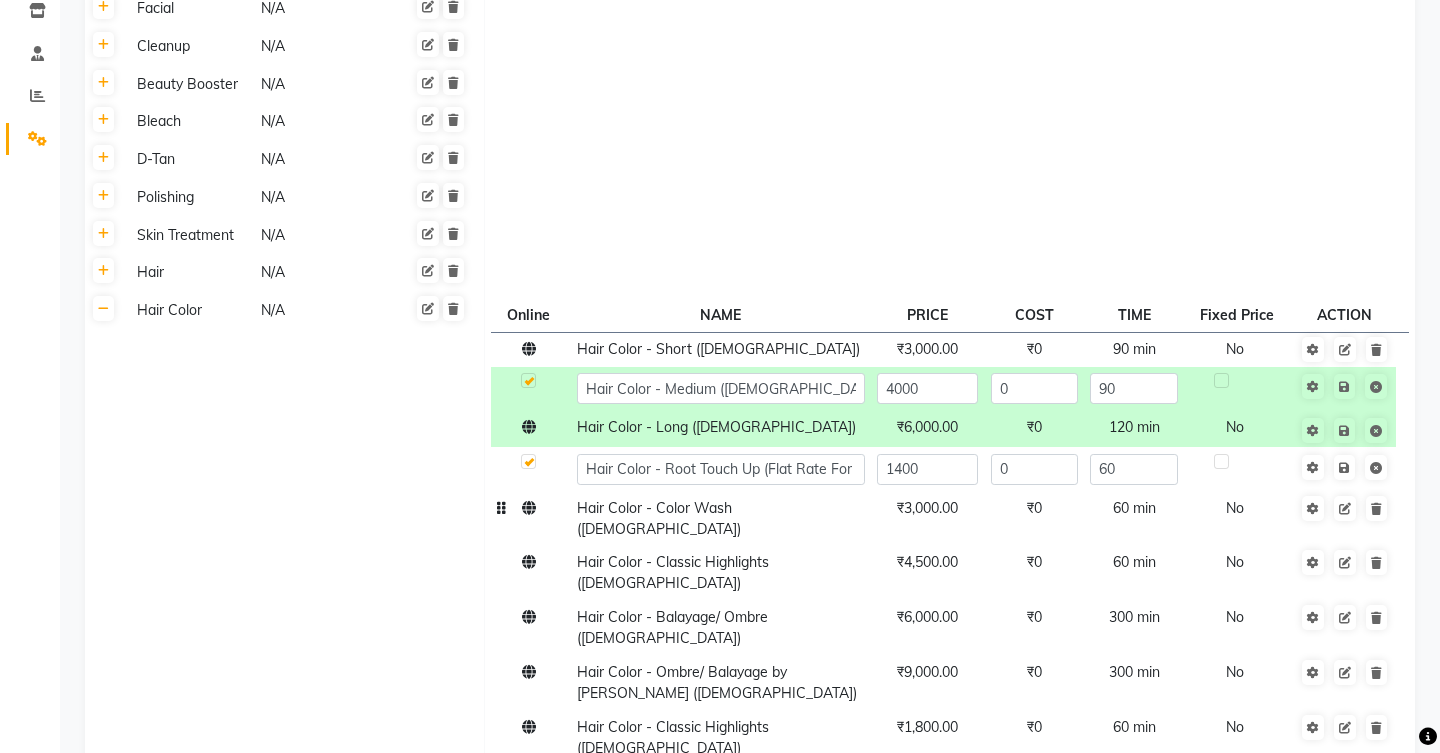 click on "Hair Color - Color Wash ([DEMOGRAPHIC_DATA])" 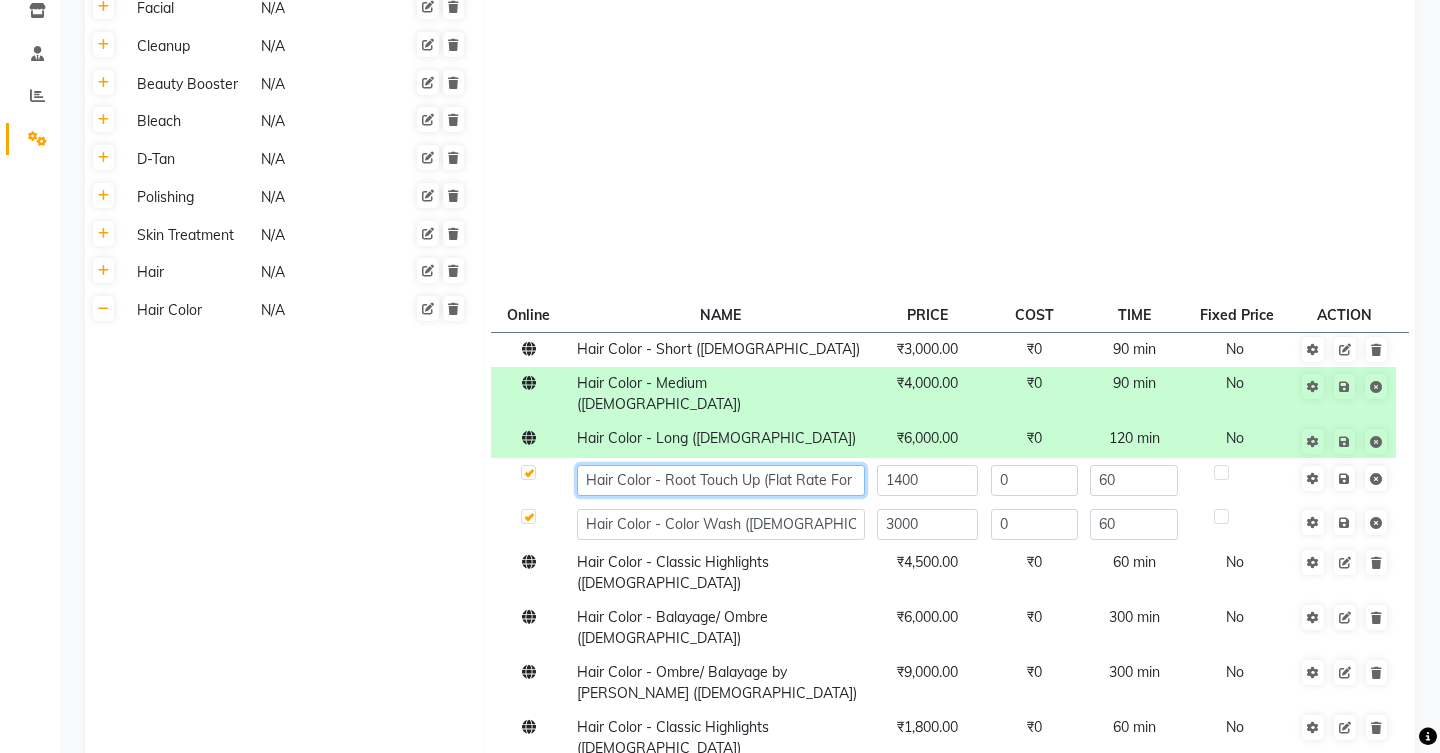 click on "Hair Color - Root Touch Up (Flat Rate For 1 In) ([DEMOGRAPHIC_DATA])" 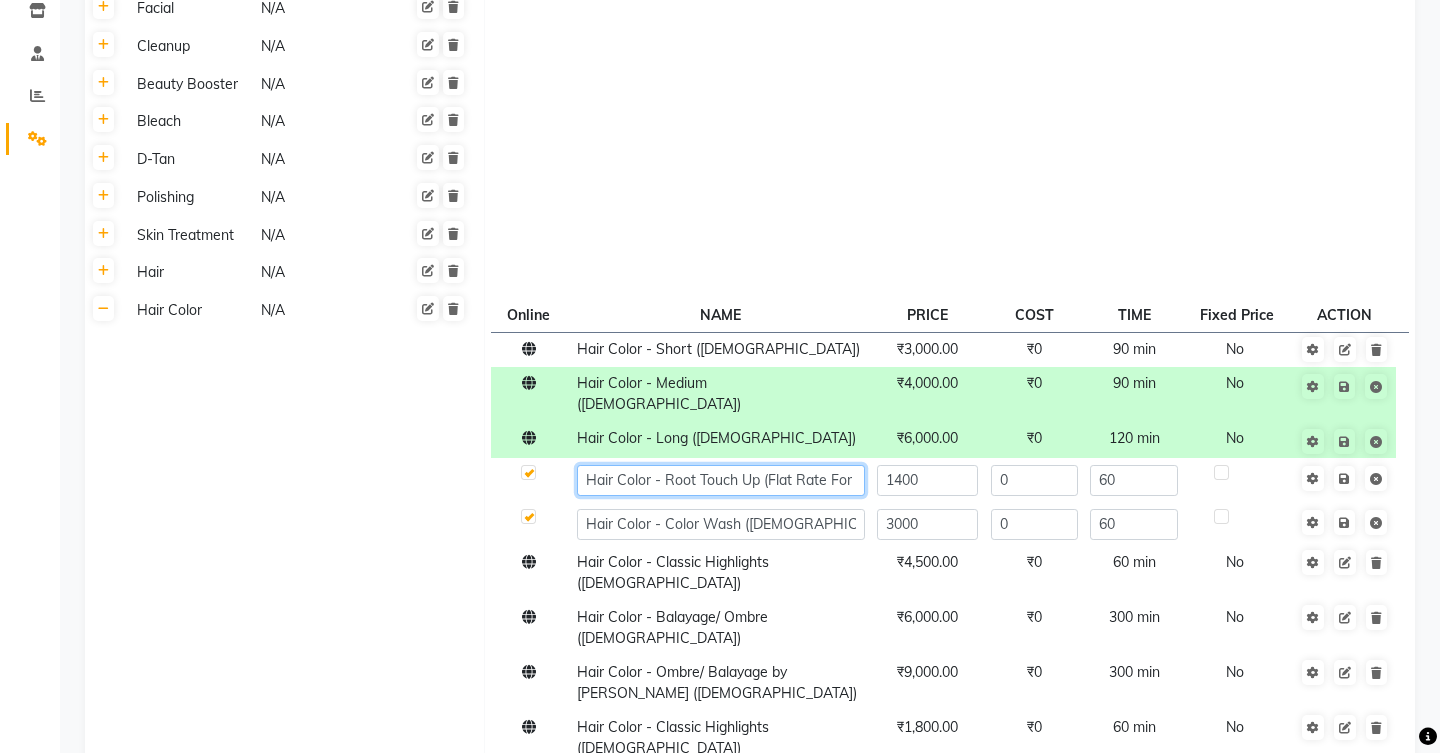 click on "Hair Color - Root Touch Up (Flat Rate For 1 In) ([DEMOGRAPHIC_DATA])" 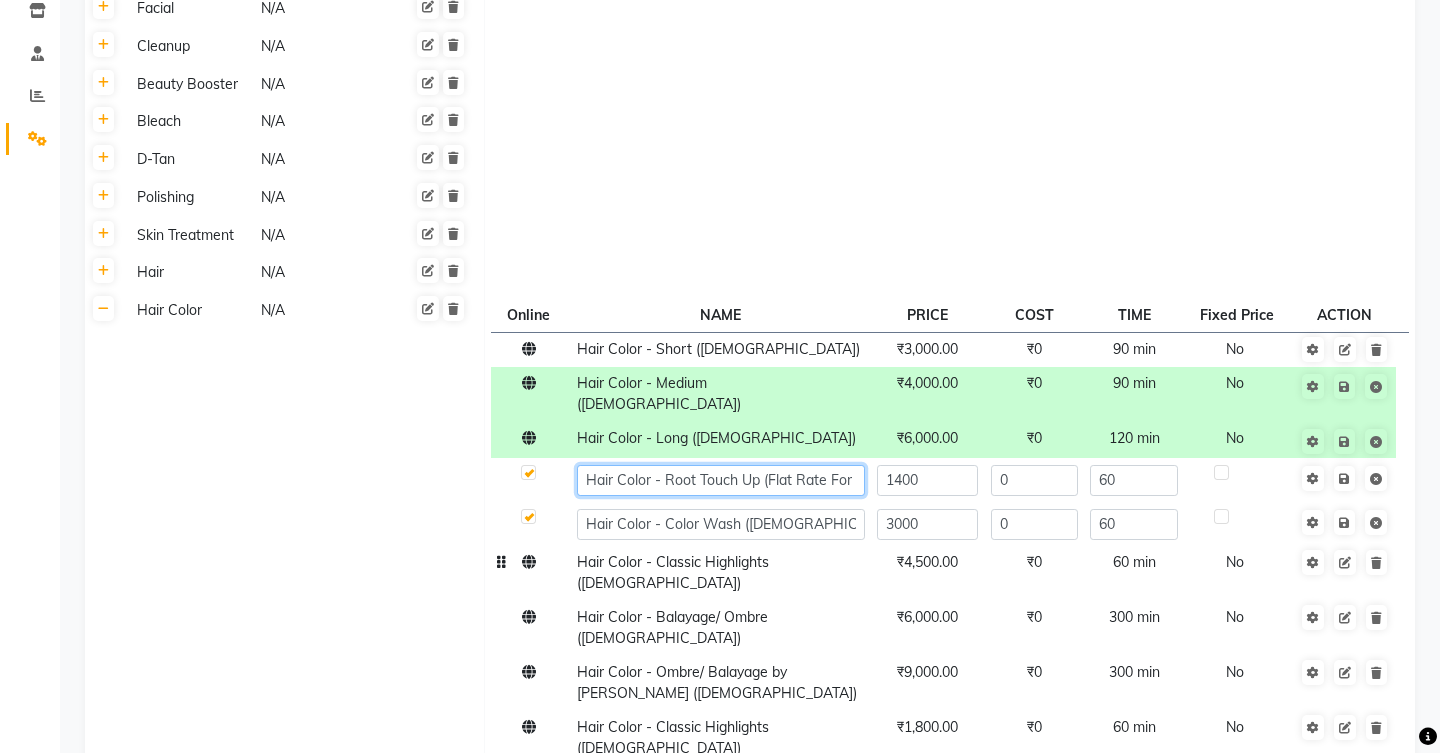type on "Hair Color - Root Touch Up (Flat Rate For 1 inch) ([DEMOGRAPHIC_DATA])" 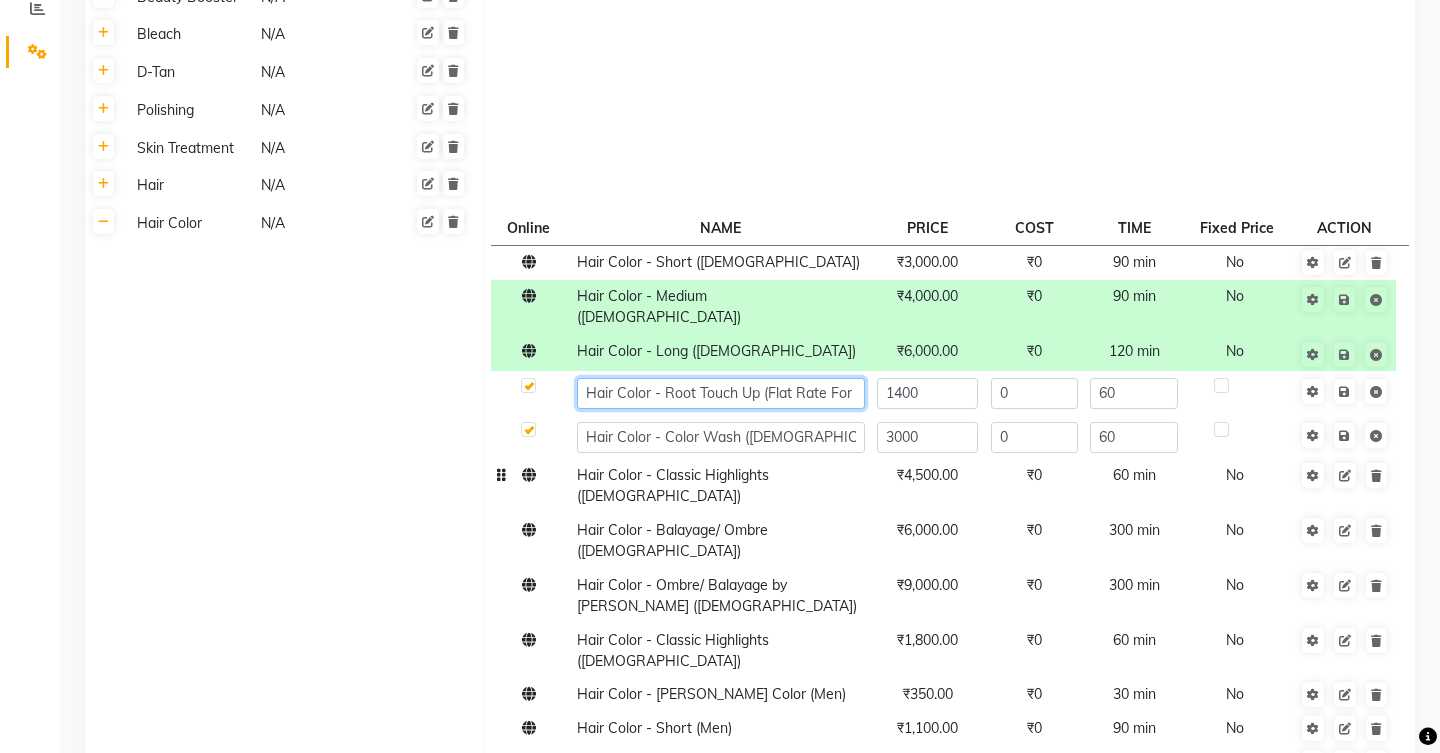 scroll, scrollTop: 478, scrollLeft: 0, axis: vertical 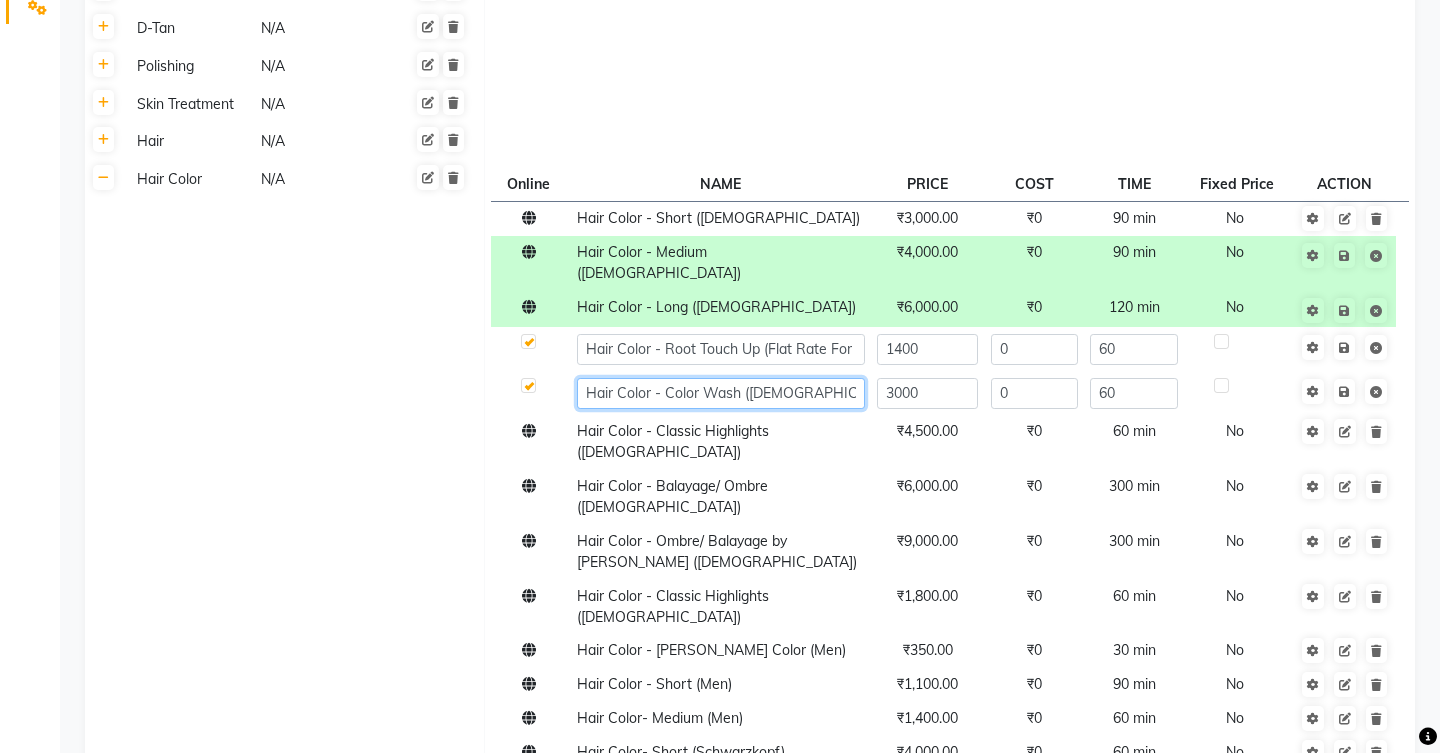 click on "Hair Color - Color Wash ([DEMOGRAPHIC_DATA])" 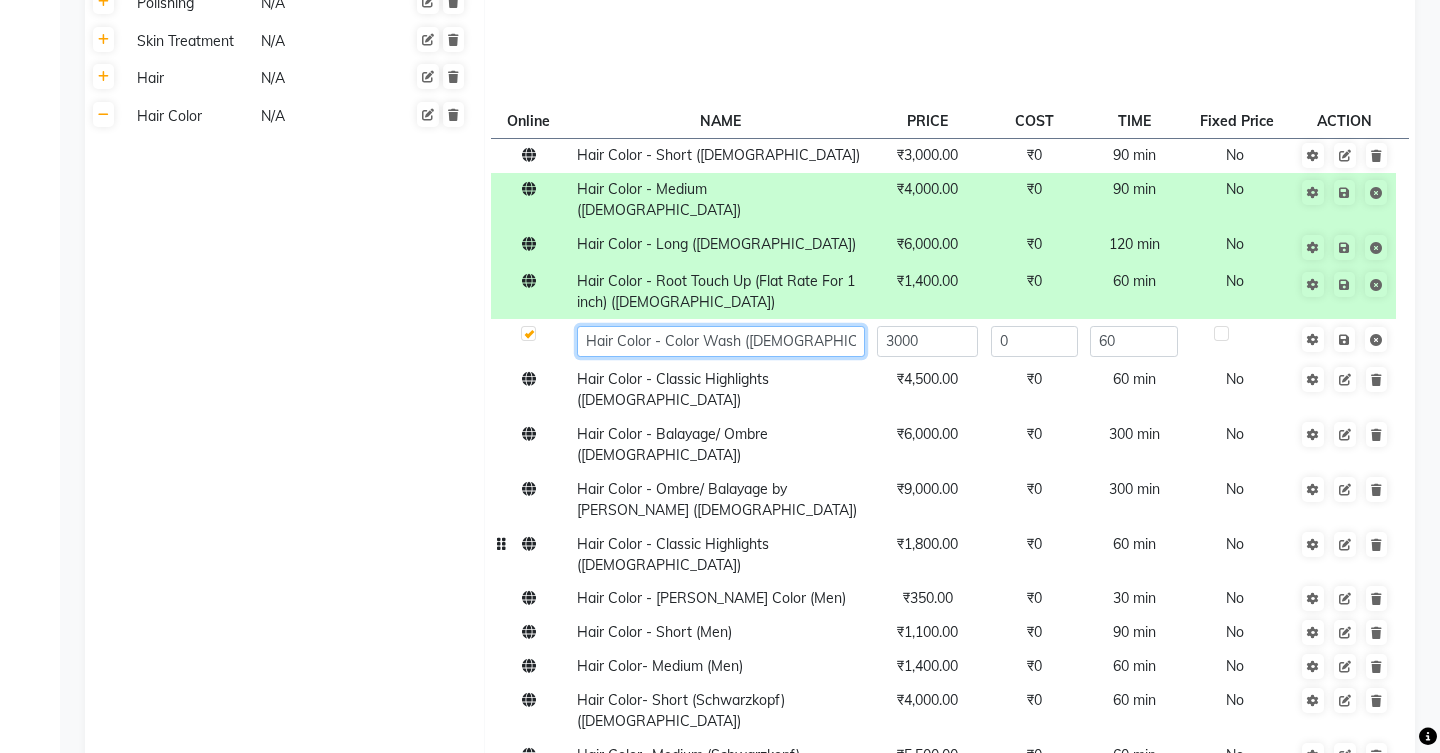 scroll, scrollTop: 546, scrollLeft: 0, axis: vertical 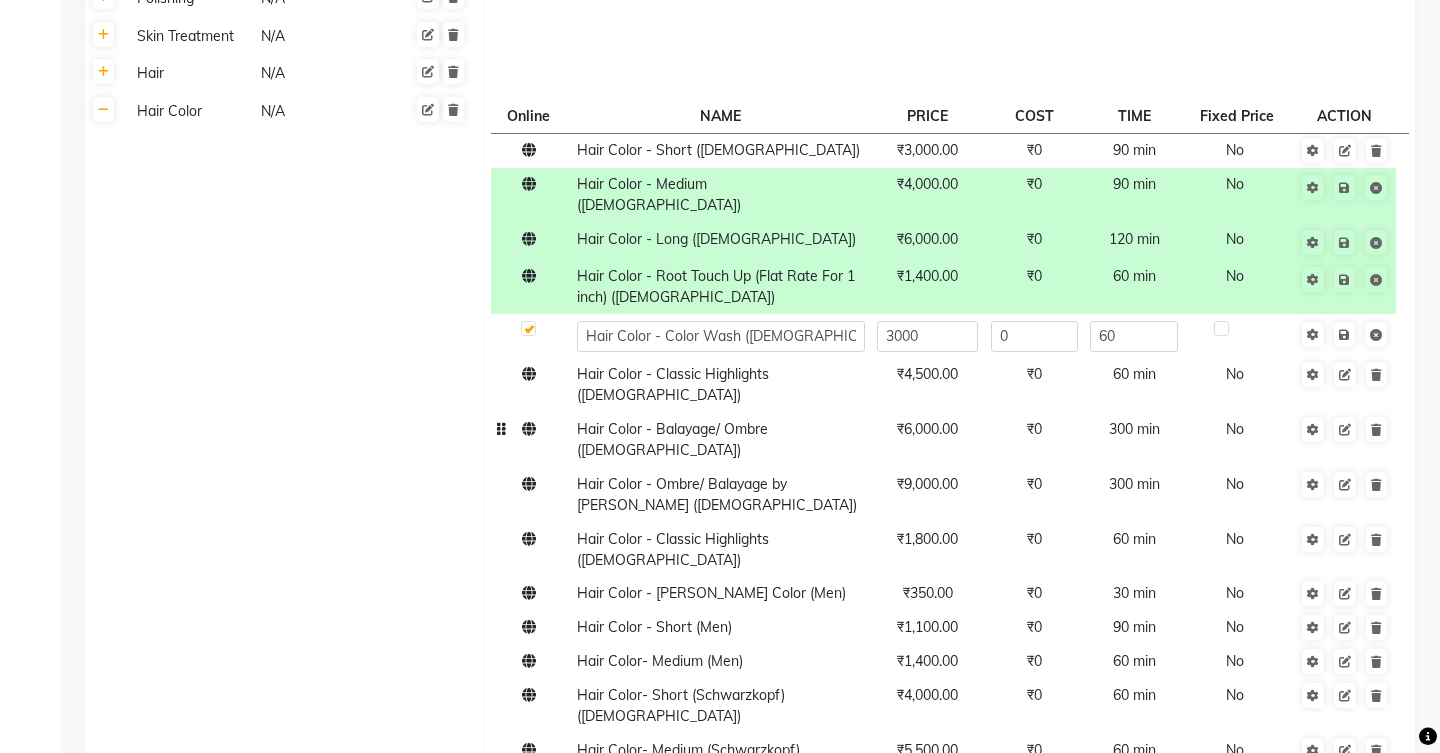 click on "Hair Color - Short ([DEMOGRAPHIC_DATA]) ₹3,000.00 ₹0 90 min  No  Hair Color - Medium ([DEMOGRAPHIC_DATA]) ₹4,000.00 ₹0 90 min  No  Hair Color - Long ([DEMOGRAPHIC_DATA]) ₹6,000.00 ₹0 120 min  No  Hair Color - Root Touch Up (Flat Rate For 1 inch) ([DEMOGRAPHIC_DATA]) ₹1,400.00 ₹0 60 min  No  Hair Color - Color Wash ([DEMOGRAPHIC_DATA]) 3000 0 60 Hair Color - Classic Highlights  ([DEMOGRAPHIC_DATA]) ₹4,500.00 ₹0 60 min  No  Hair Color - Balayage/ Ombre ([DEMOGRAPHIC_DATA]) ₹6,000.00 ₹0 300 min  No  Hair Color - Ombre/ Balayage by [PERSON_NAME] ([DEMOGRAPHIC_DATA]) ₹9,000.00 ₹0 300 min  No  Hair Color - Classic Highlights  ([DEMOGRAPHIC_DATA]) ₹1,800.00 ₹0 60 min  No  Hair Color - [PERSON_NAME] Color (Men) ₹350.00 ₹0 30 min  No  Hair Color - Short (Men) ₹1,100.00 ₹0 90 min  No  Hair Color- Medium (Men) ₹1,400.00 ₹0 60 min  No  Hair Color- Short (Schwarzkopf) ([DEMOGRAPHIC_DATA]) ₹4,000.00 ₹0 60 min  No  Hair Color- Medium (Schwarzkopf) ([DEMOGRAPHIC_DATA]) ₹5,500.00 ₹0 60 min  No  Hair Color-Long (Schwarzkopf) ([DEMOGRAPHIC_DATA]) ₹7,000.00 ₹0 60 min  No  Hair Color- Short Schwarzkopf  (Men) ₹1,400.00 ₹0  No" 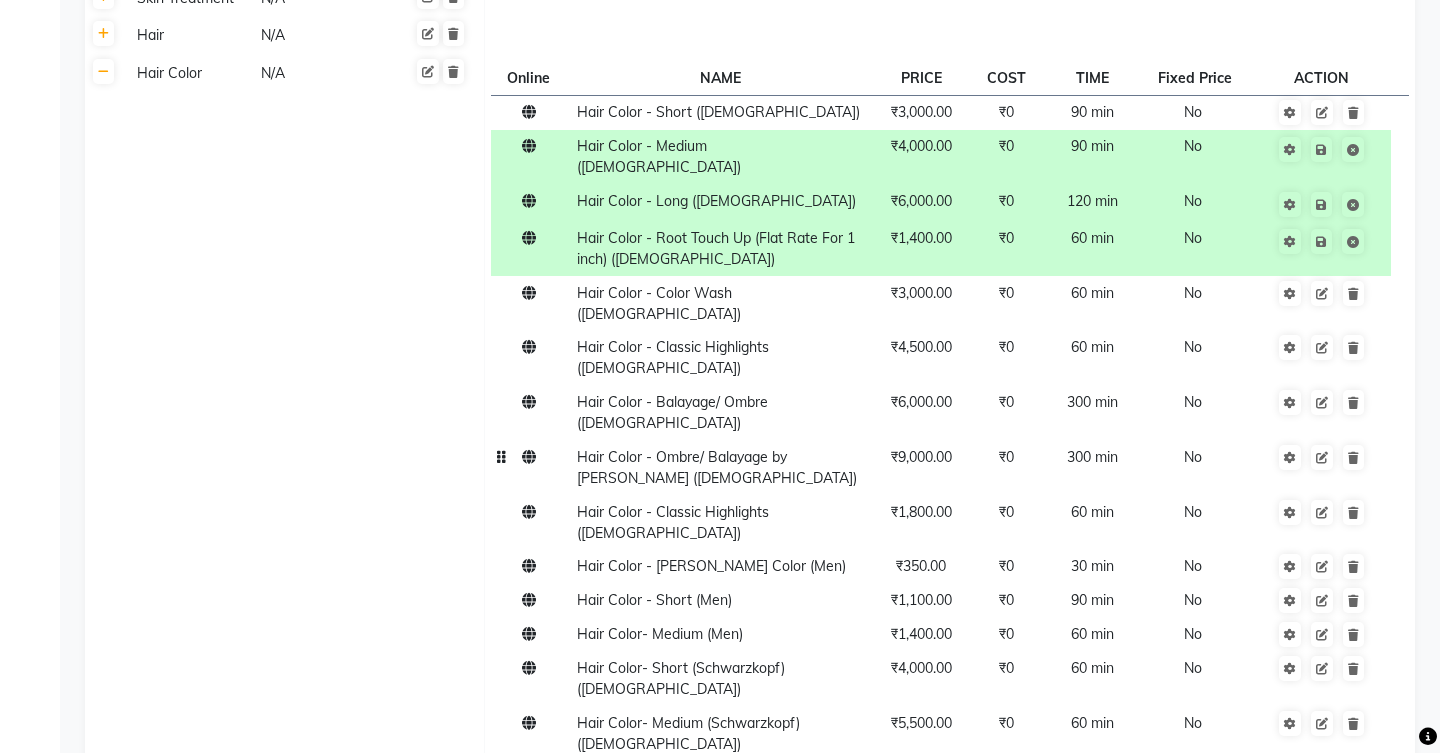 scroll, scrollTop: 601, scrollLeft: 0, axis: vertical 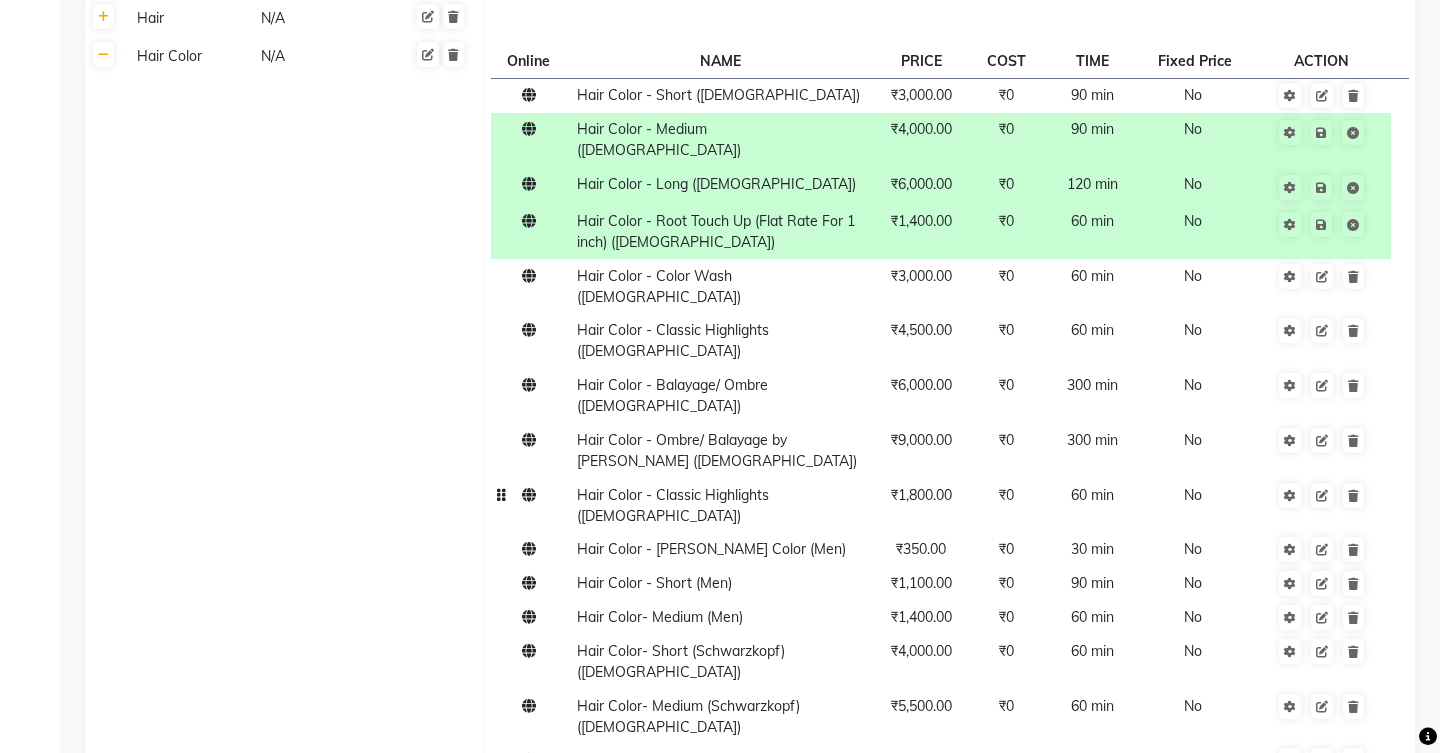 click on "Hair Color - Classic Highlights  ([DEMOGRAPHIC_DATA])" 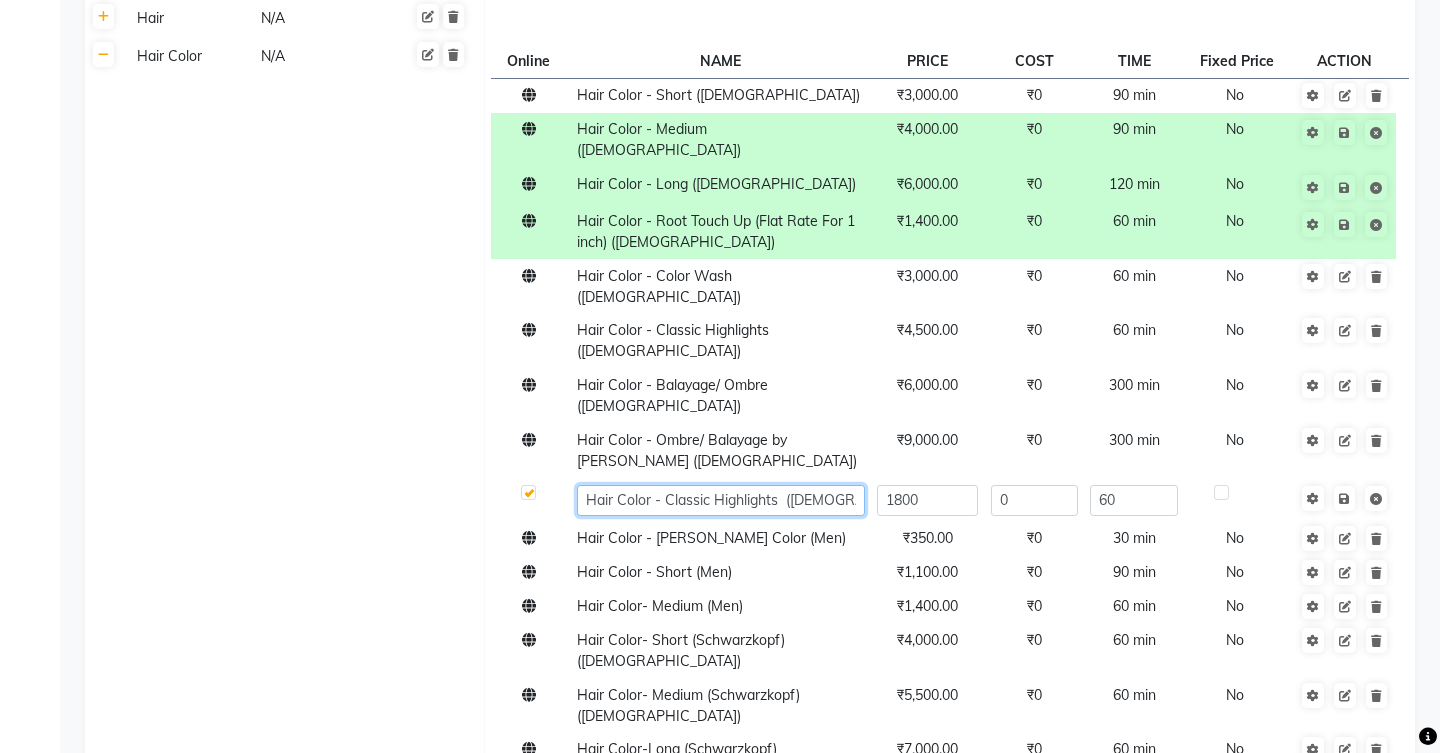 click on "Hair Color - Classic Highlights  ([DEMOGRAPHIC_DATA])" 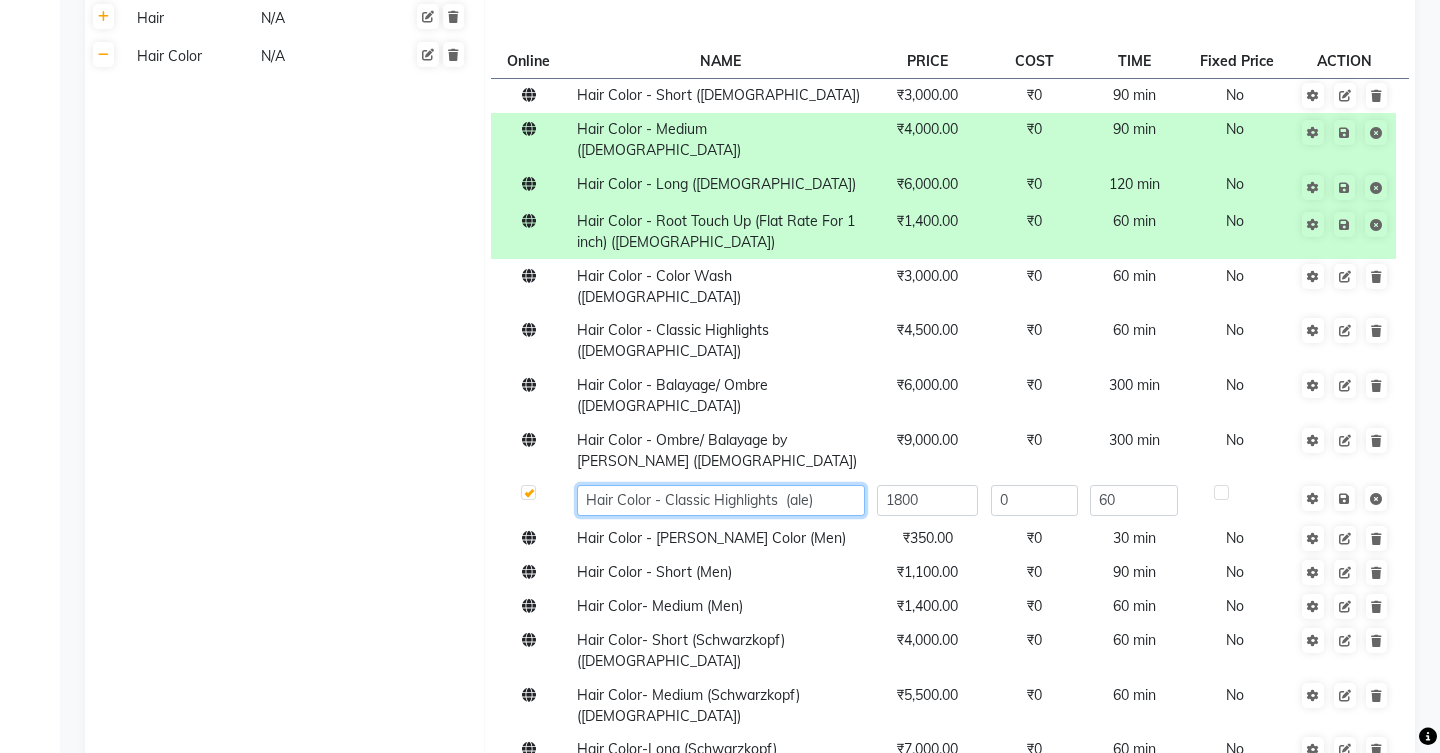 type on "Hair Color - Classic Highlights  ([DEMOGRAPHIC_DATA])" 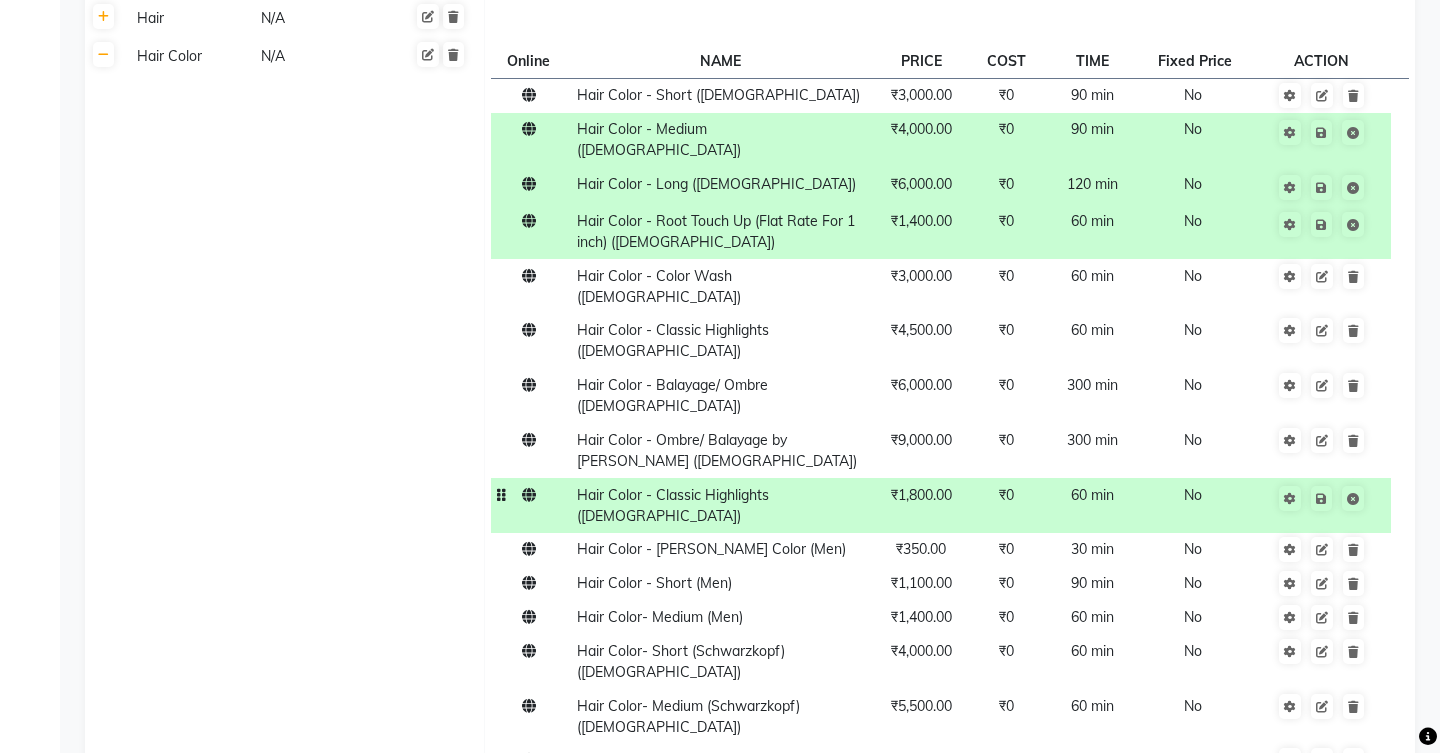 click on "₹1,800.00" 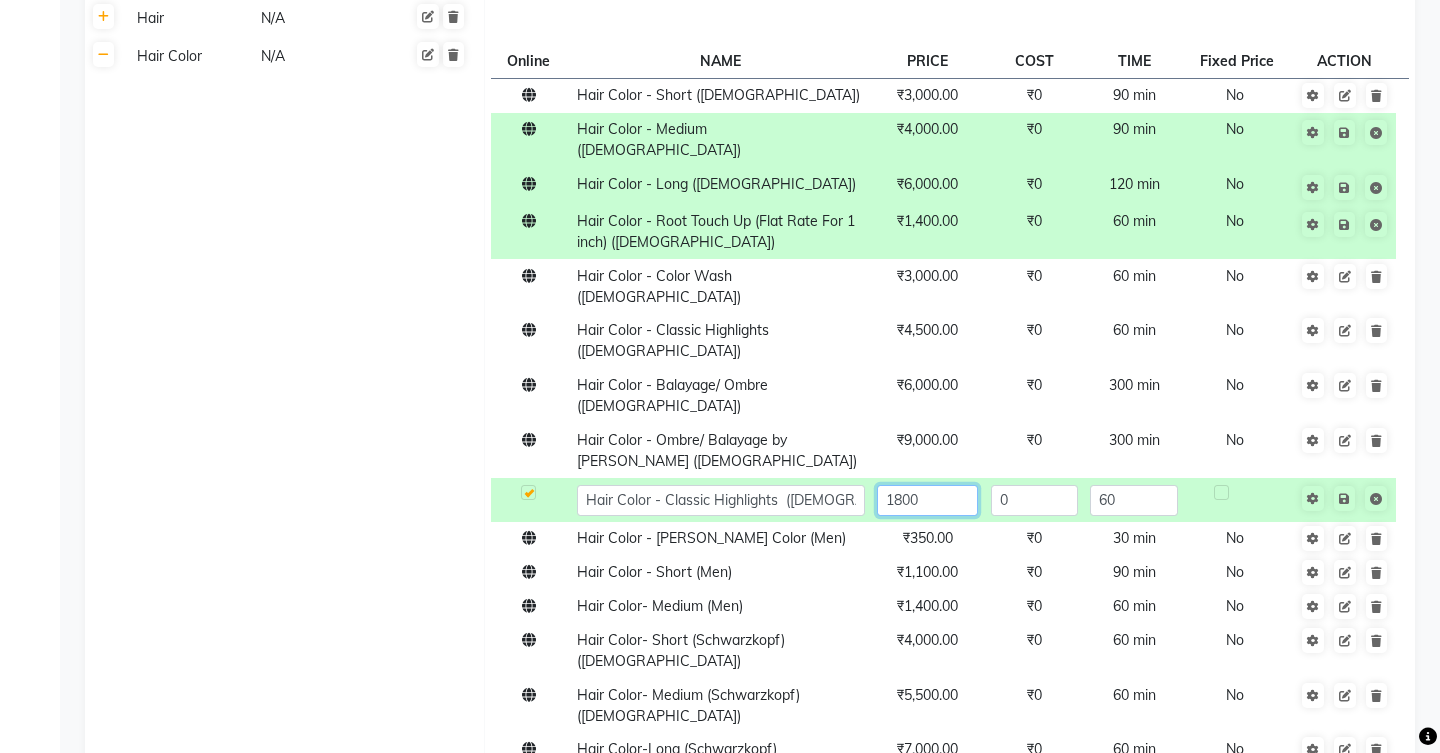 click on "1800" 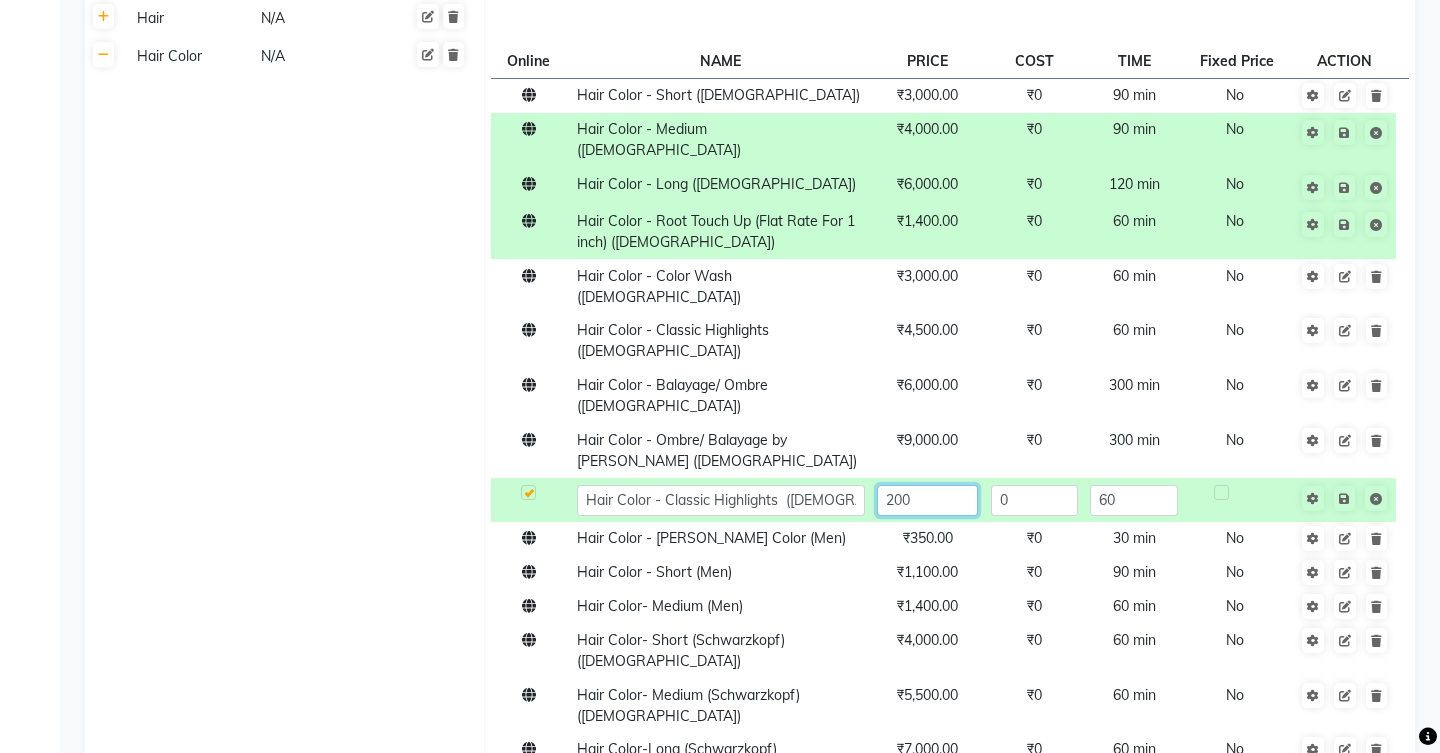 type 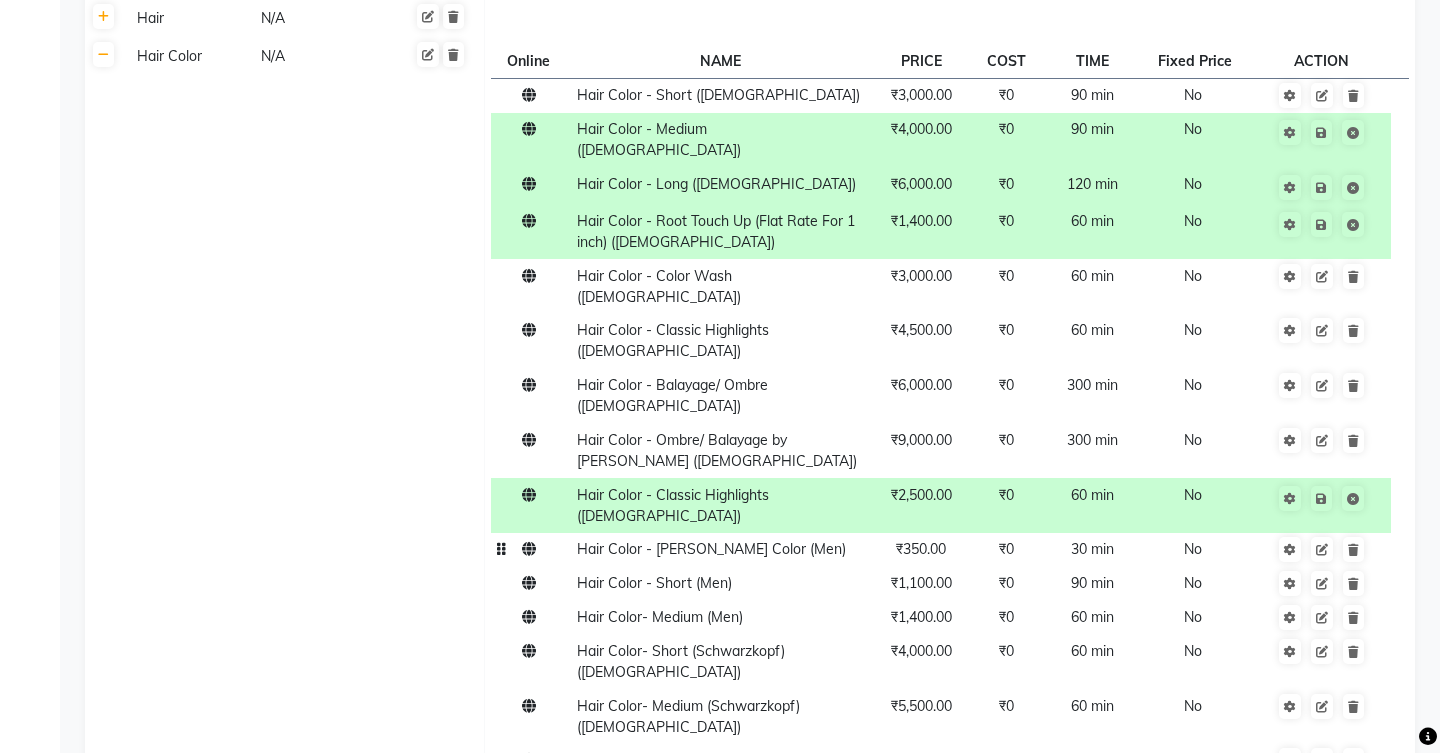 click on "Hair Color - [PERSON_NAME] Color (Men)" 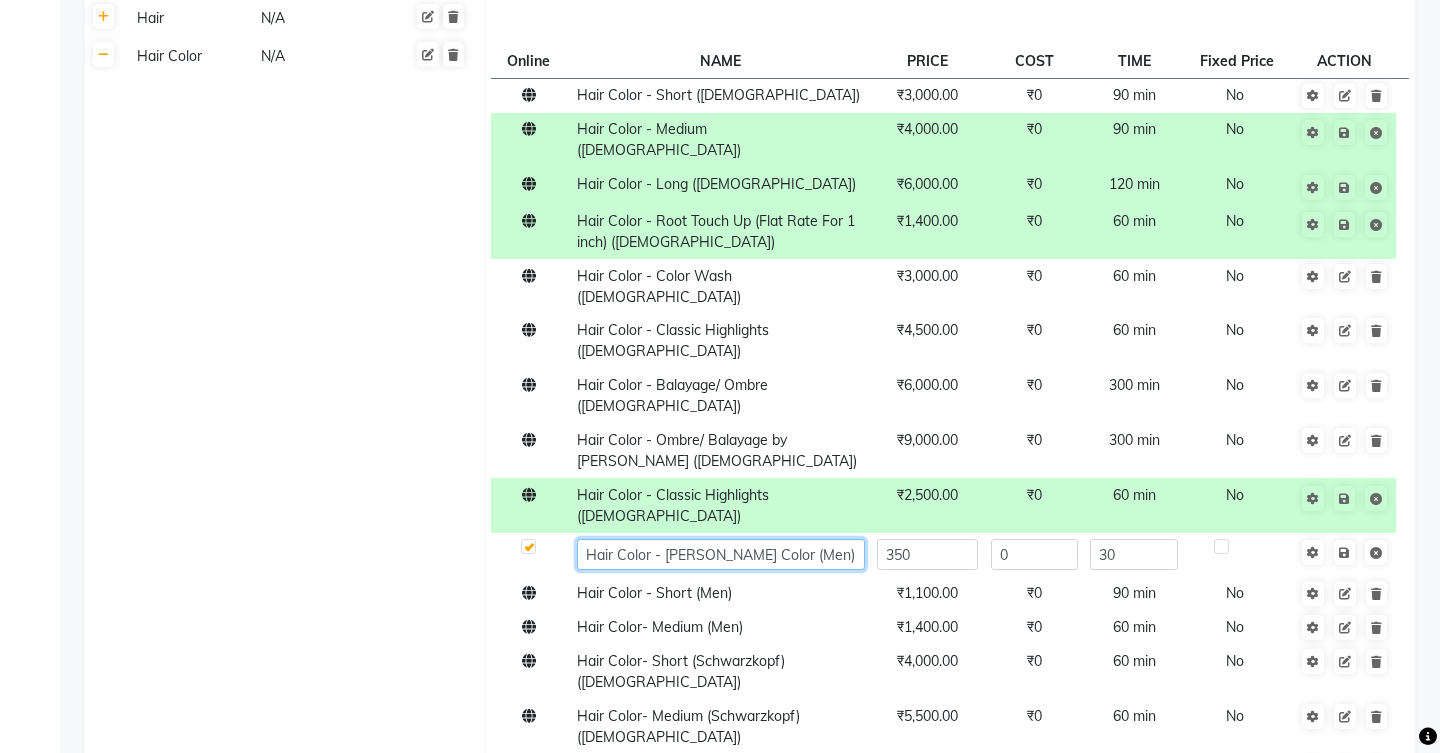 click on "Hair Color - [PERSON_NAME] Color (Men)" 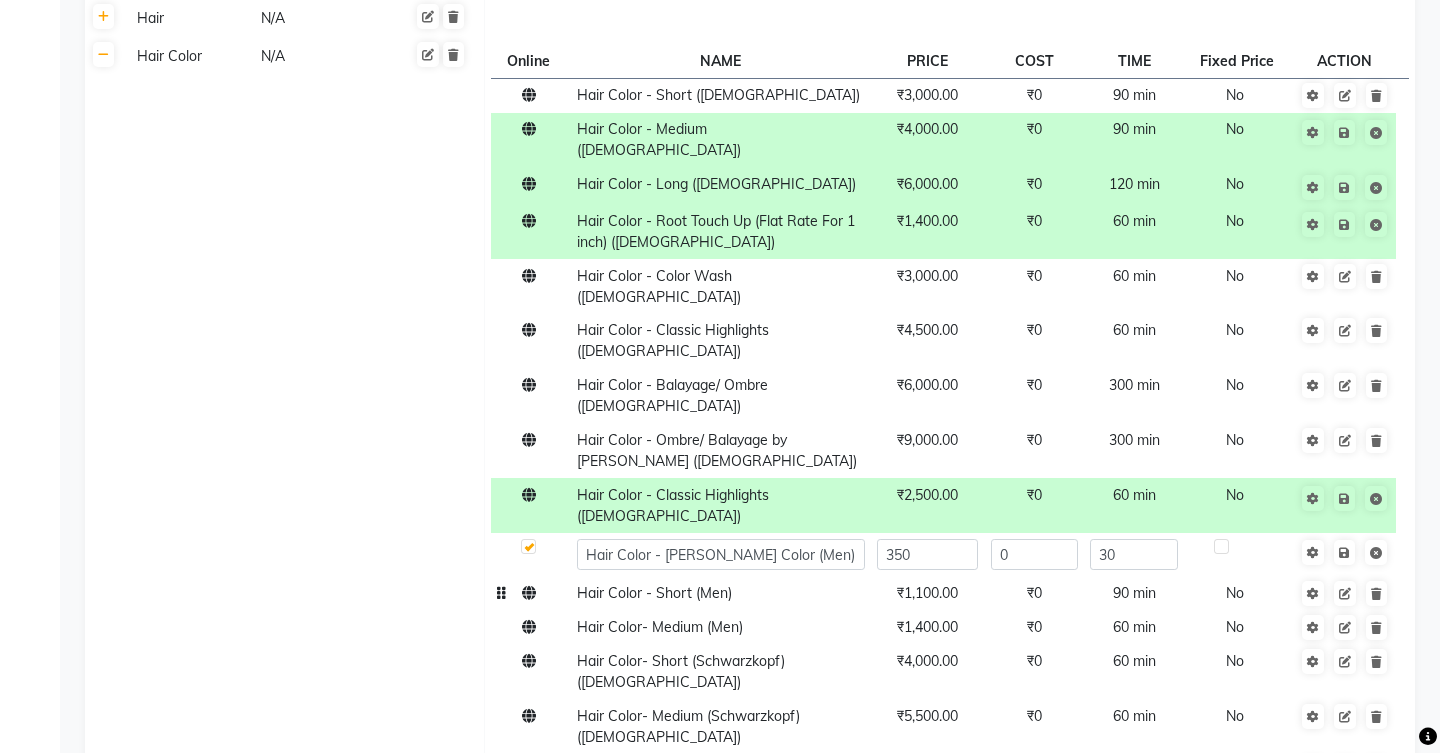 click on "Hair Color - Short ([DEMOGRAPHIC_DATA]) ₹3,000.00 ₹0 90 min  No  Hair Color - Medium ([DEMOGRAPHIC_DATA]) ₹4,000.00 ₹0 90 min  No  Hair Color - Long ([DEMOGRAPHIC_DATA]) ₹6,000.00 ₹0 120 min  No  Hair Color - Root Touch Up (Flat Rate For 1 inch) ([DEMOGRAPHIC_DATA]) ₹1,400.00 ₹0 60 min  No  Hair Color - Color Wash ([DEMOGRAPHIC_DATA]) ₹3,000.00 ₹0 60 min  No  Hair Color - Classic Highlights  ([DEMOGRAPHIC_DATA]) ₹4,500.00 ₹0 60 min  No  Hair Color - Balayage/ Ombre ([DEMOGRAPHIC_DATA]) ₹6,000.00 ₹0 300 min  No  Hair Color - Ombre/ Balayage by [PERSON_NAME] ([DEMOGRAPHIC_DATA]) ₹9,000.00 ₹0 300 min  No  Hair Color - Classic Highlights  ([DEMOGRAPHIC_DATA]) ₹2,500.00 ₹0 60 min  No  Hair Color - [PERSON_NAME] Color (Men) STANDARD 350 0 30 Hair Color - Short (Men) ₹1,100.00 ₹0 90 min  No  Hair Color- Medium (Men) ₹1,400.00 ₹0 60 min  No  Hair Color- Short (Schwarzkopf) ([DEMOGRAPHIC_DATA]) ₹4,000.00 ₹0 60 min  No  Hair Color- Medium (Schwarzkopf) ([DEMOGRAPHIC_DATA]) ₹5,500.00 ₹0 60 min  No  Hair Color-Long (Schwarzkopf) ([DEMOGRAPHIC_DATA]) ₹7,000.00 ₹0 60 min  No  Hair Color- Short Schwarzkopf  (Men) ₹1,400.00" 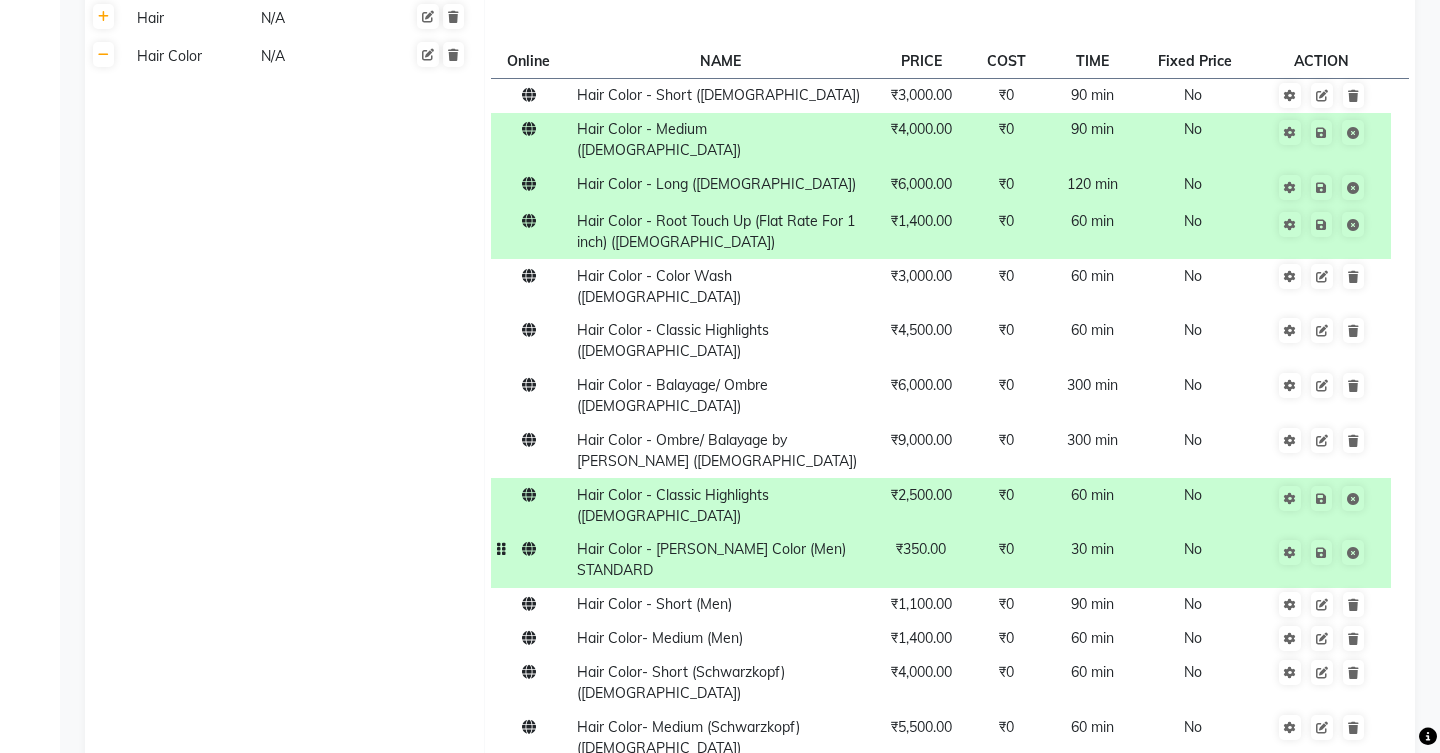 click on "₹350.00" 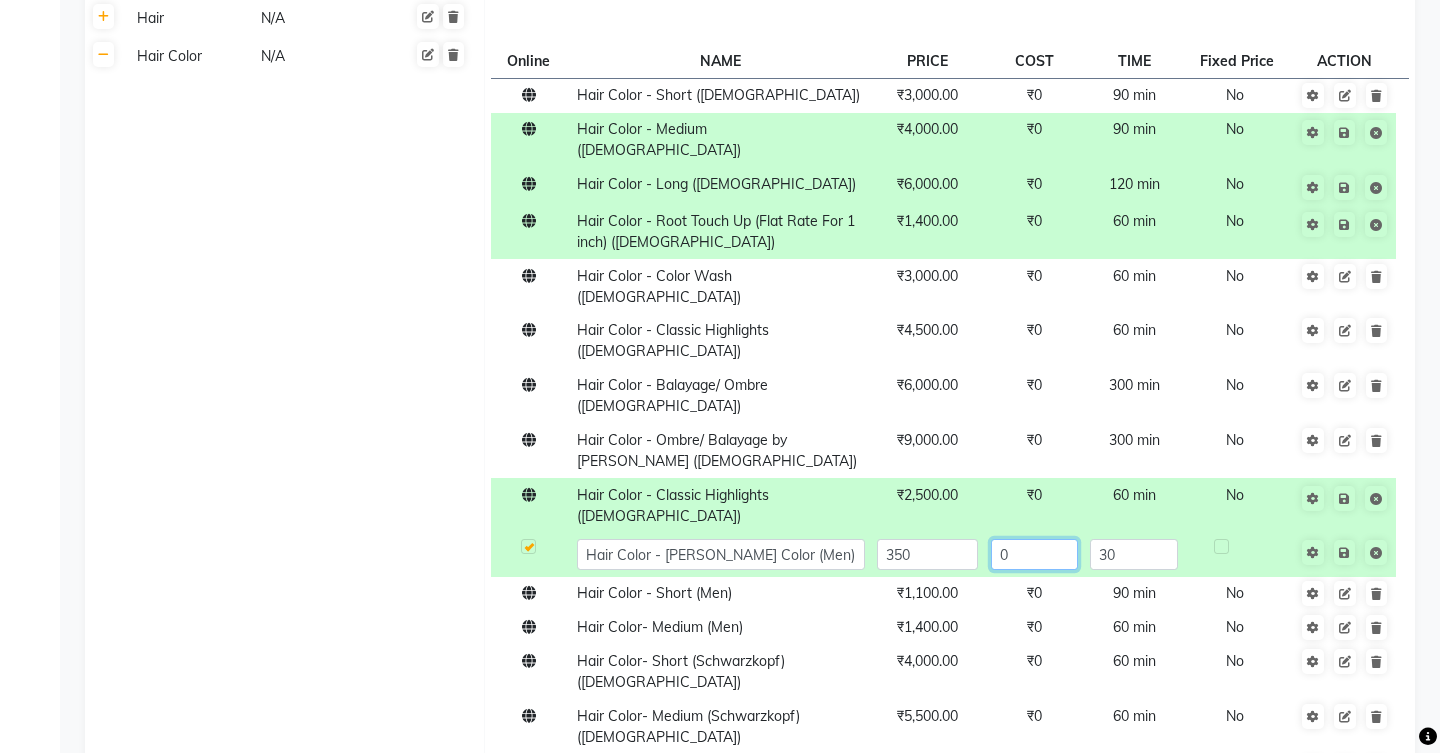 click on "0" 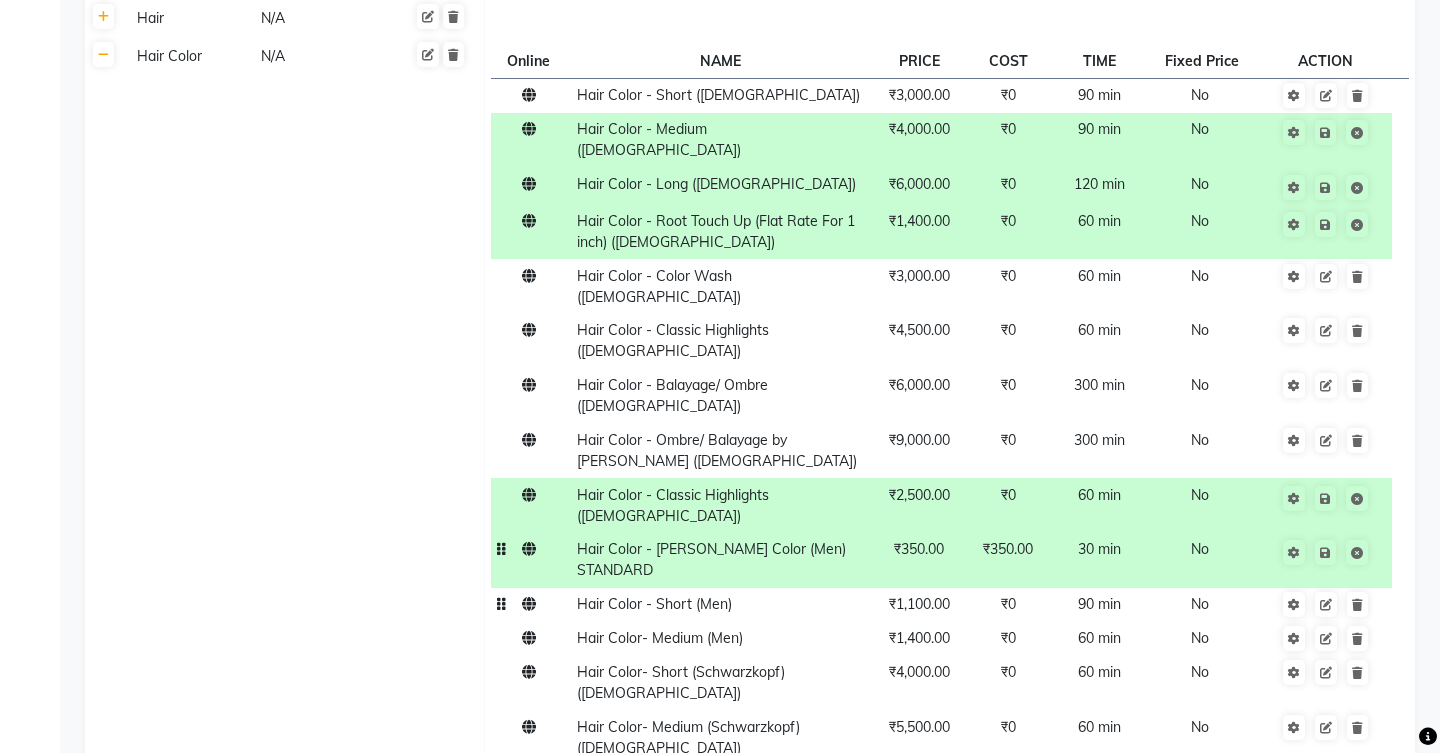 click on "Hair Color - Short (Men)" 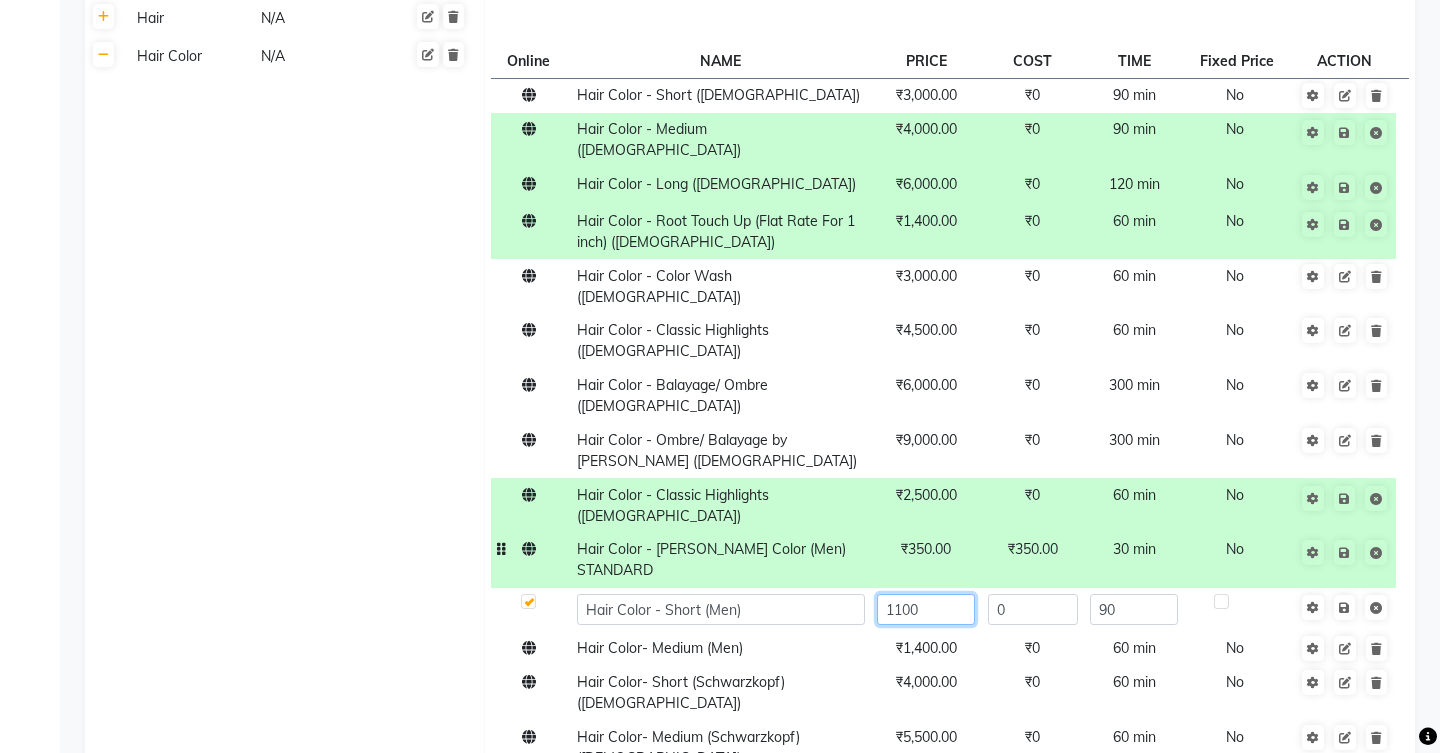 click on "1100" 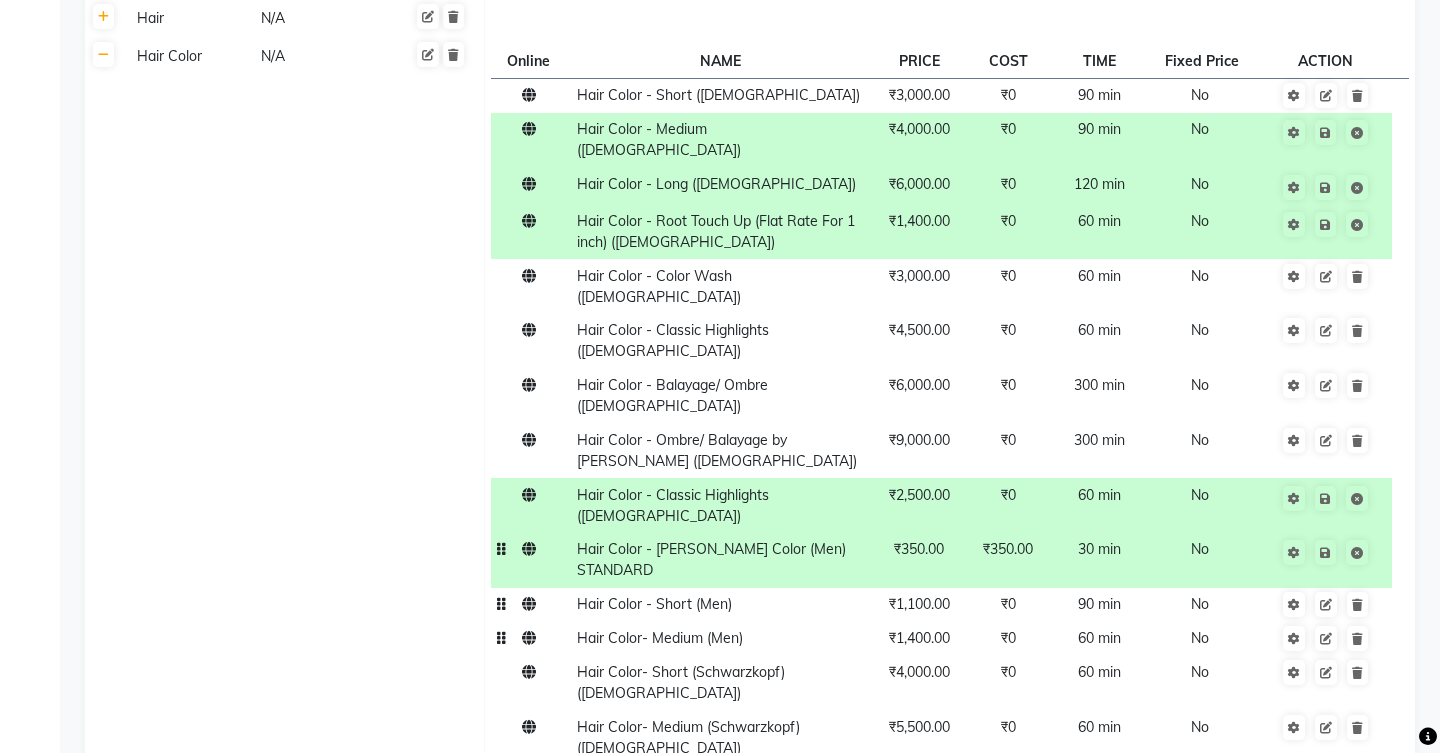 click on "₹1,400.00" 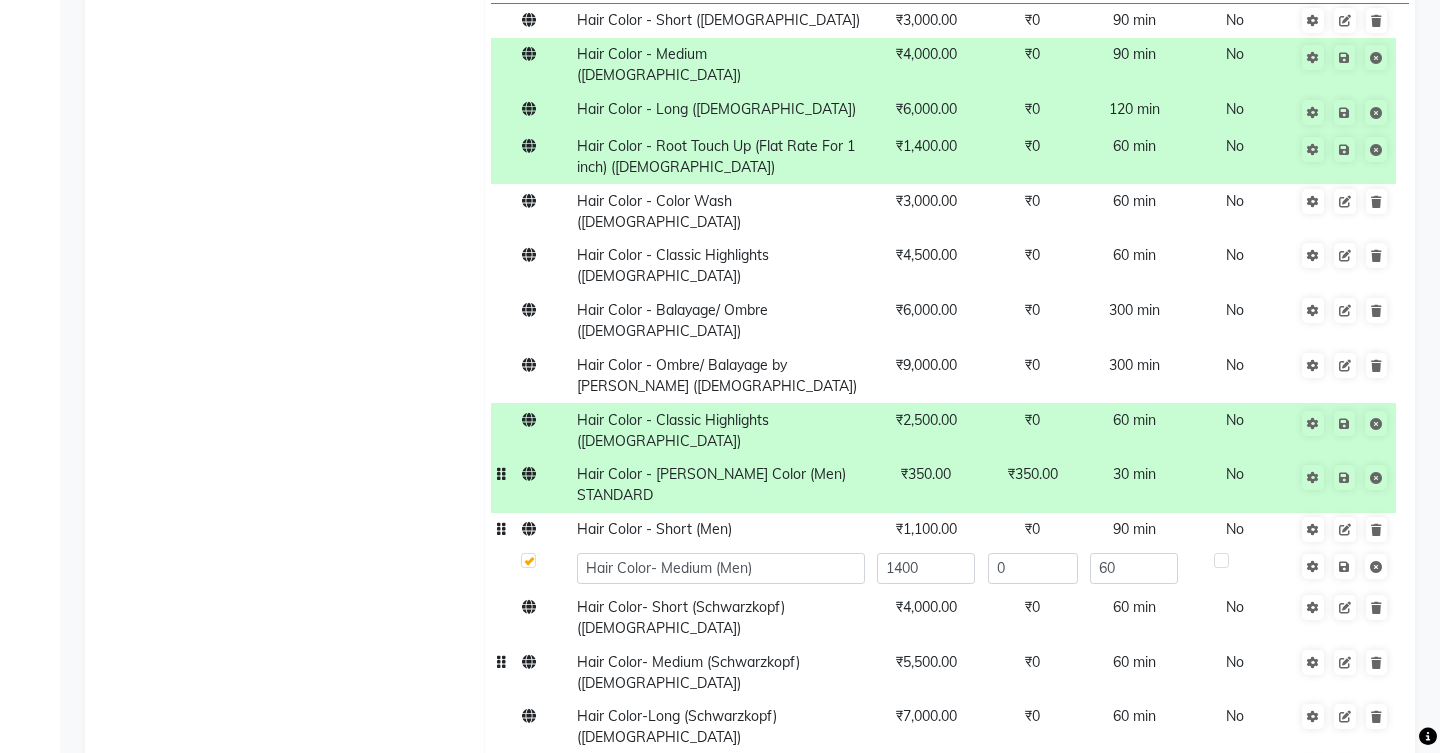 scroll, scrollTop: 681, scrollLeft: 0, axis: vertical 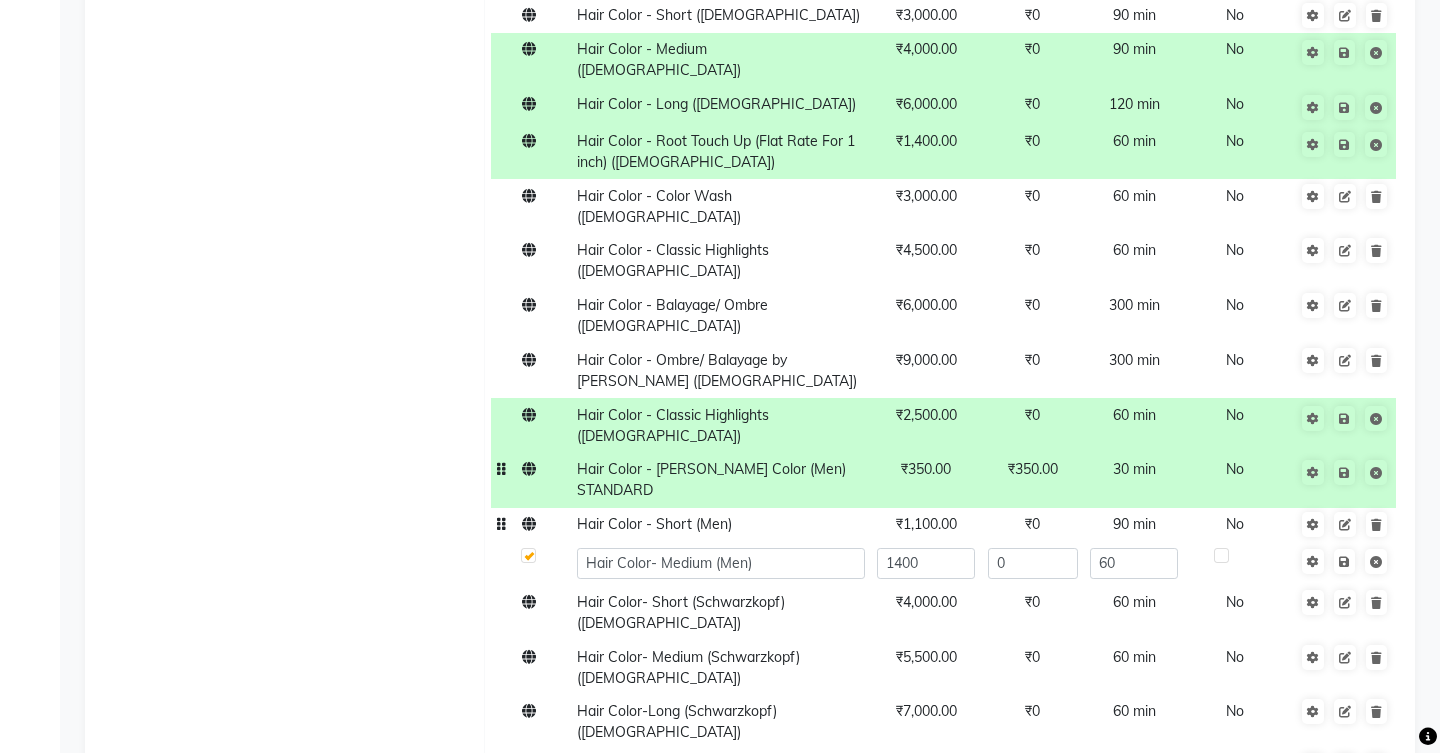 click on "₹1,400.00" 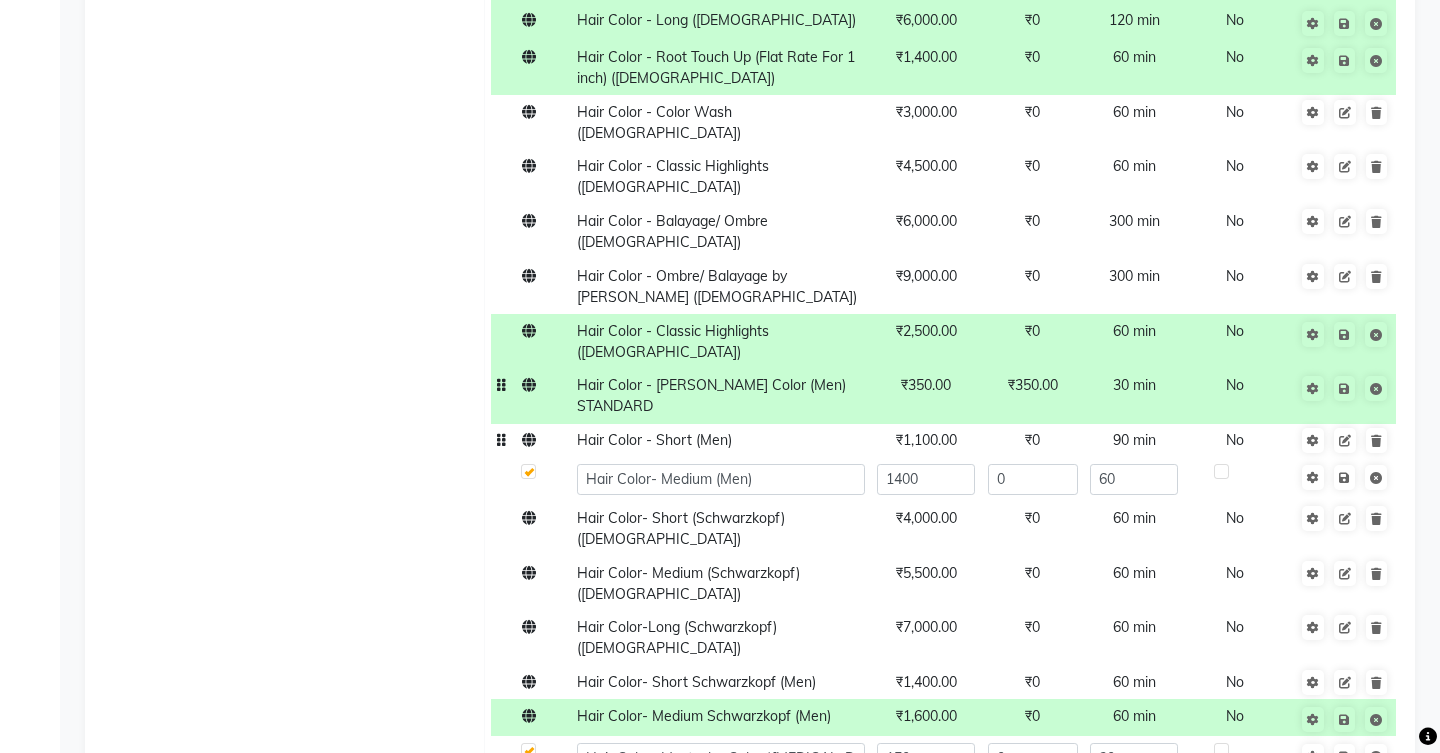 scroll, scrollTop: 772, scrollLeft: 0, axis: vertical 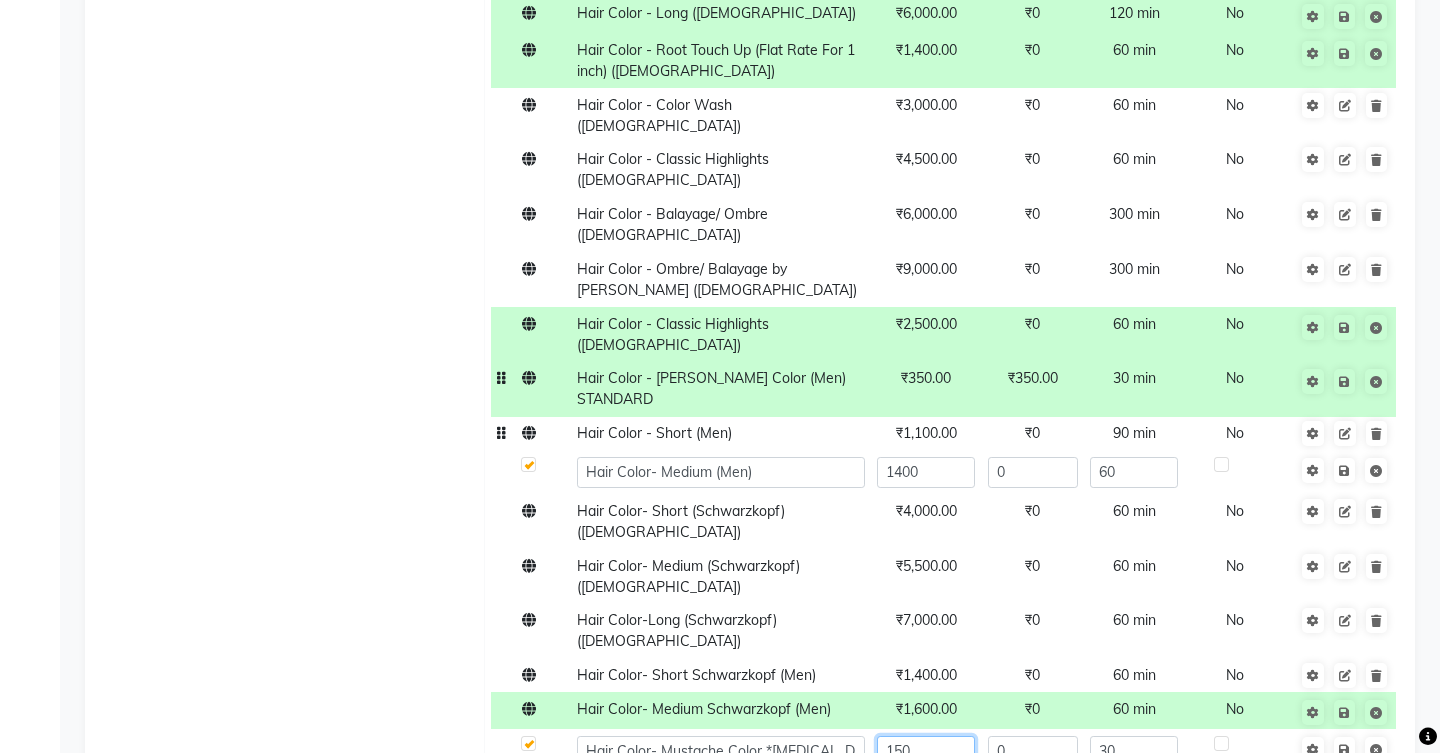 click on "150" 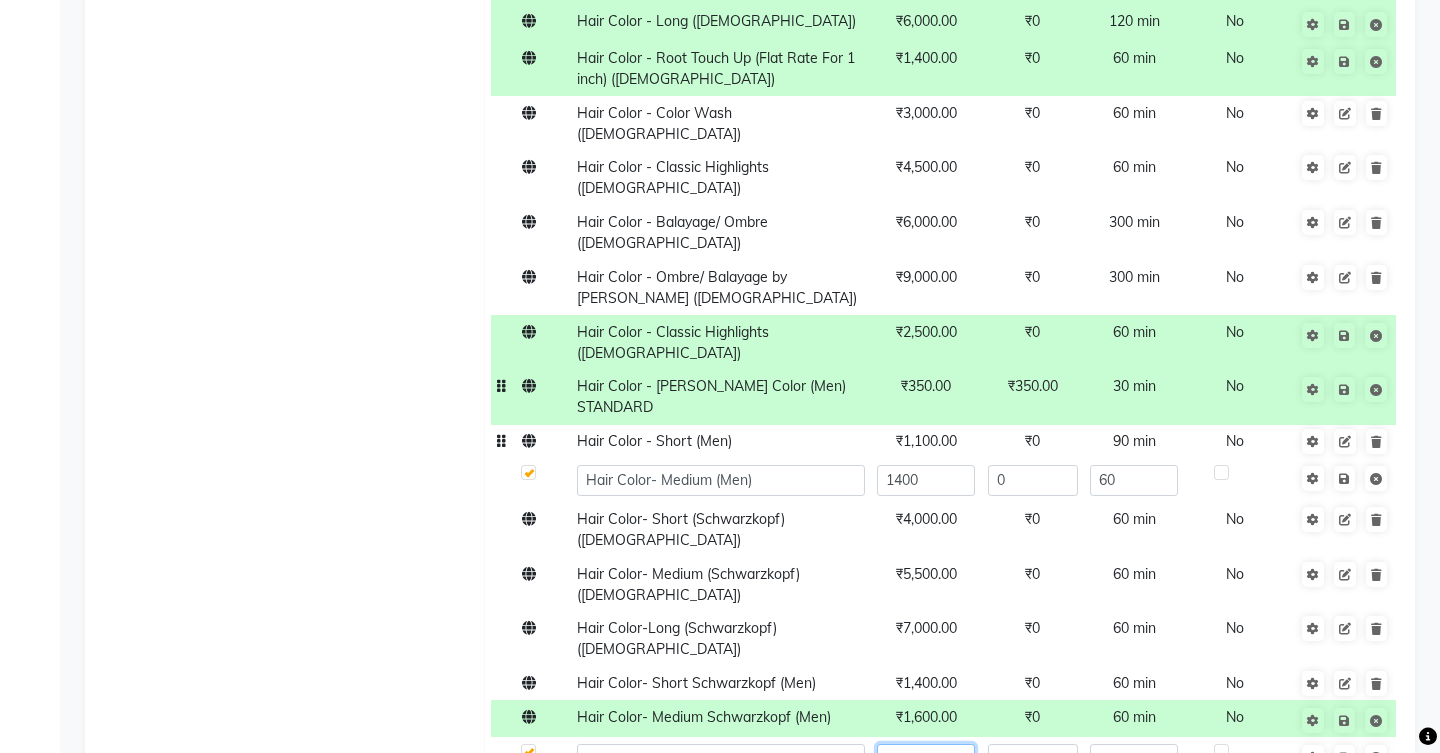 scroll, scrollTop: 770, scrollLeft: 0, axis: vertical 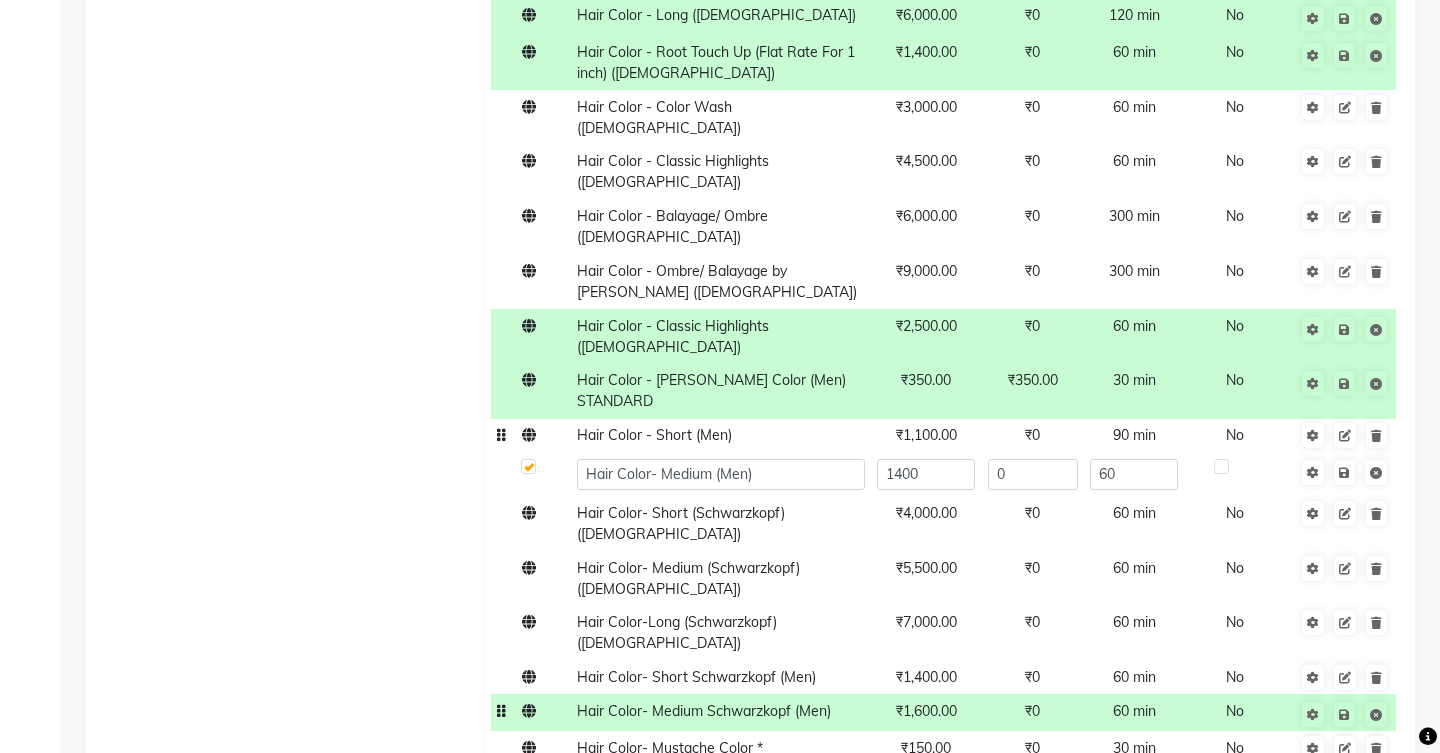 click on "₹1,600.00" 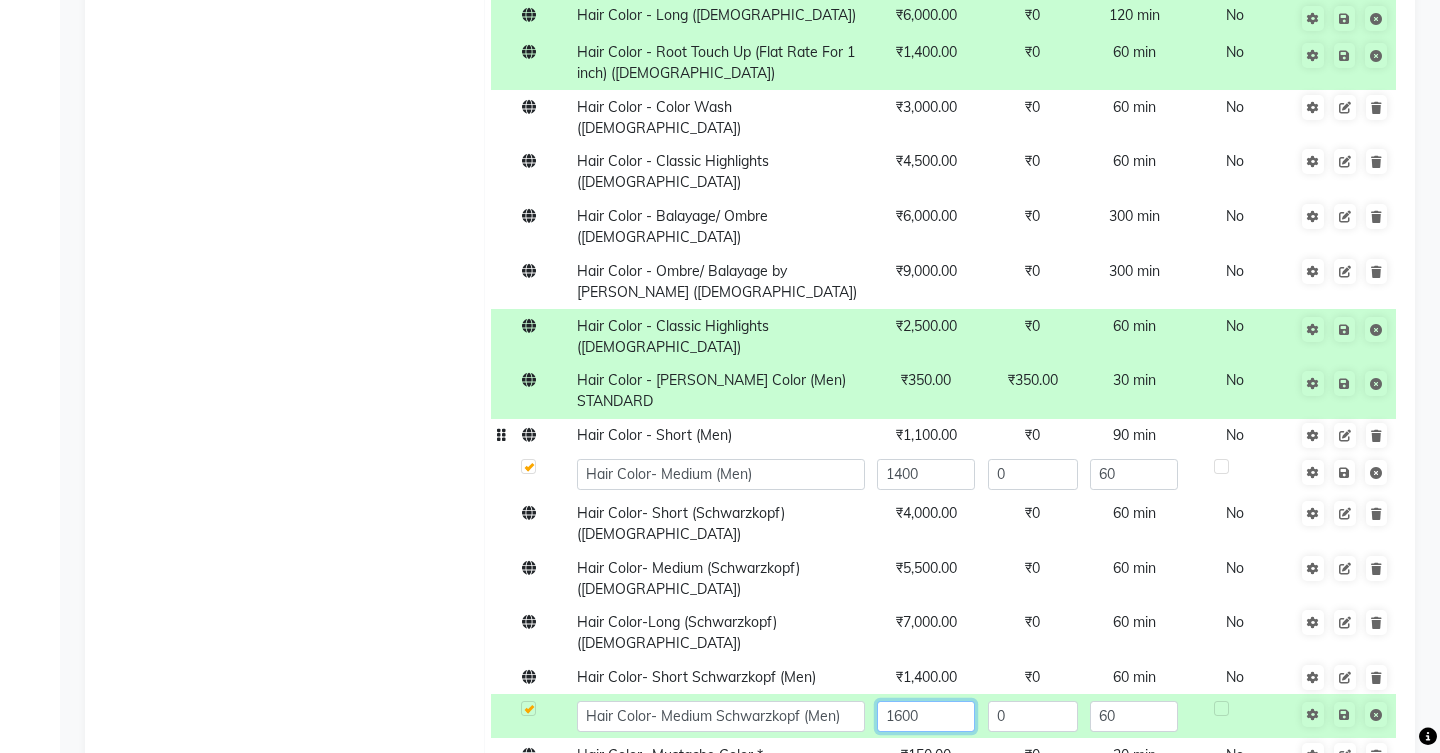 click on "1600" 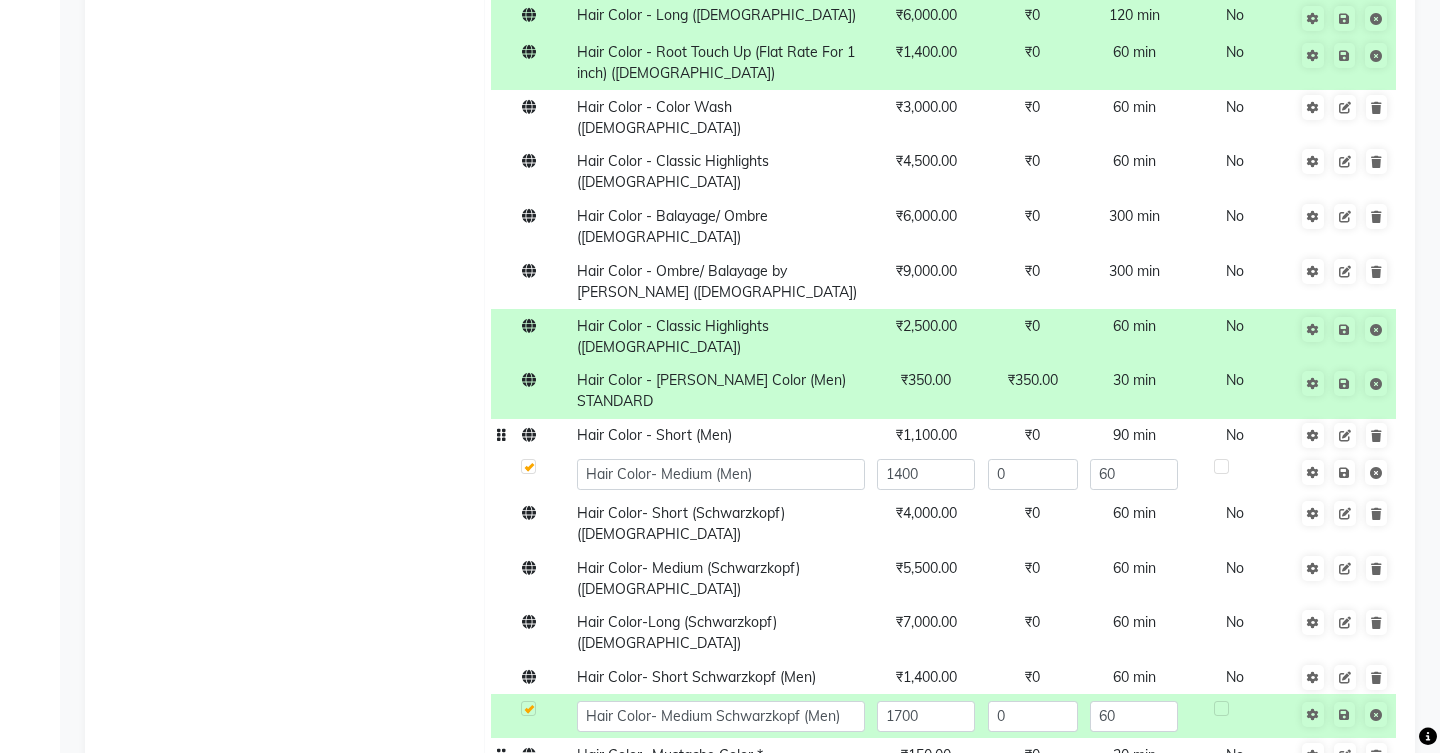 click on "₹150.00" 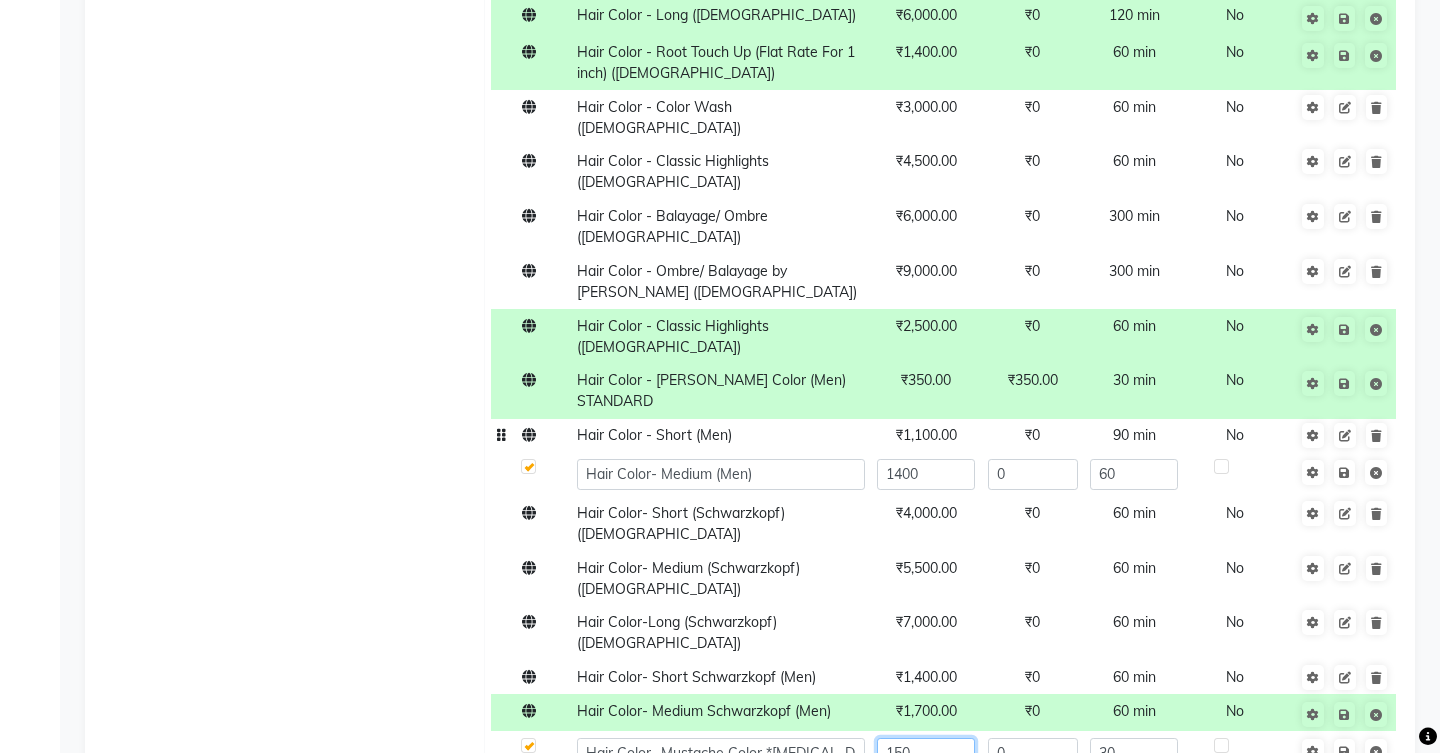 click on "150" 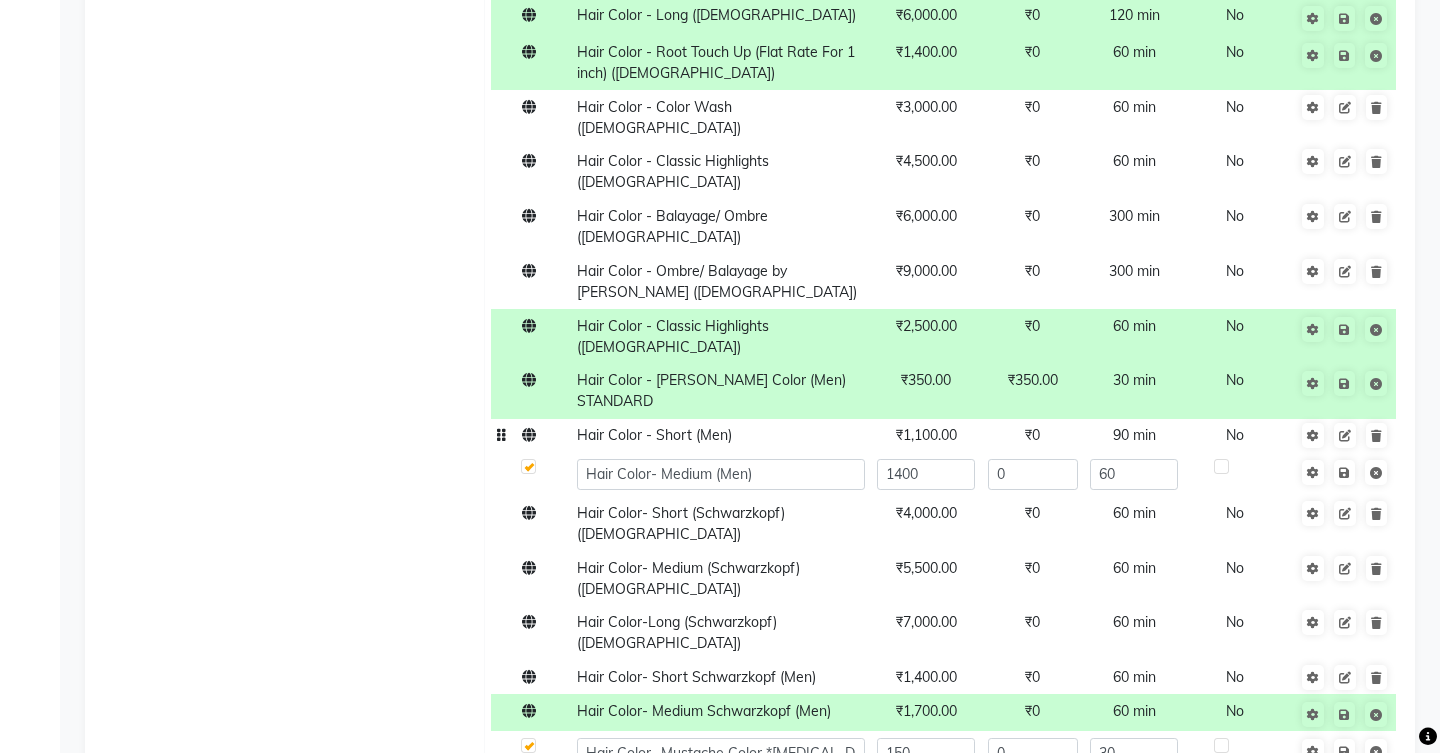 click on "Hair Color-Classic Highlights (Men)" 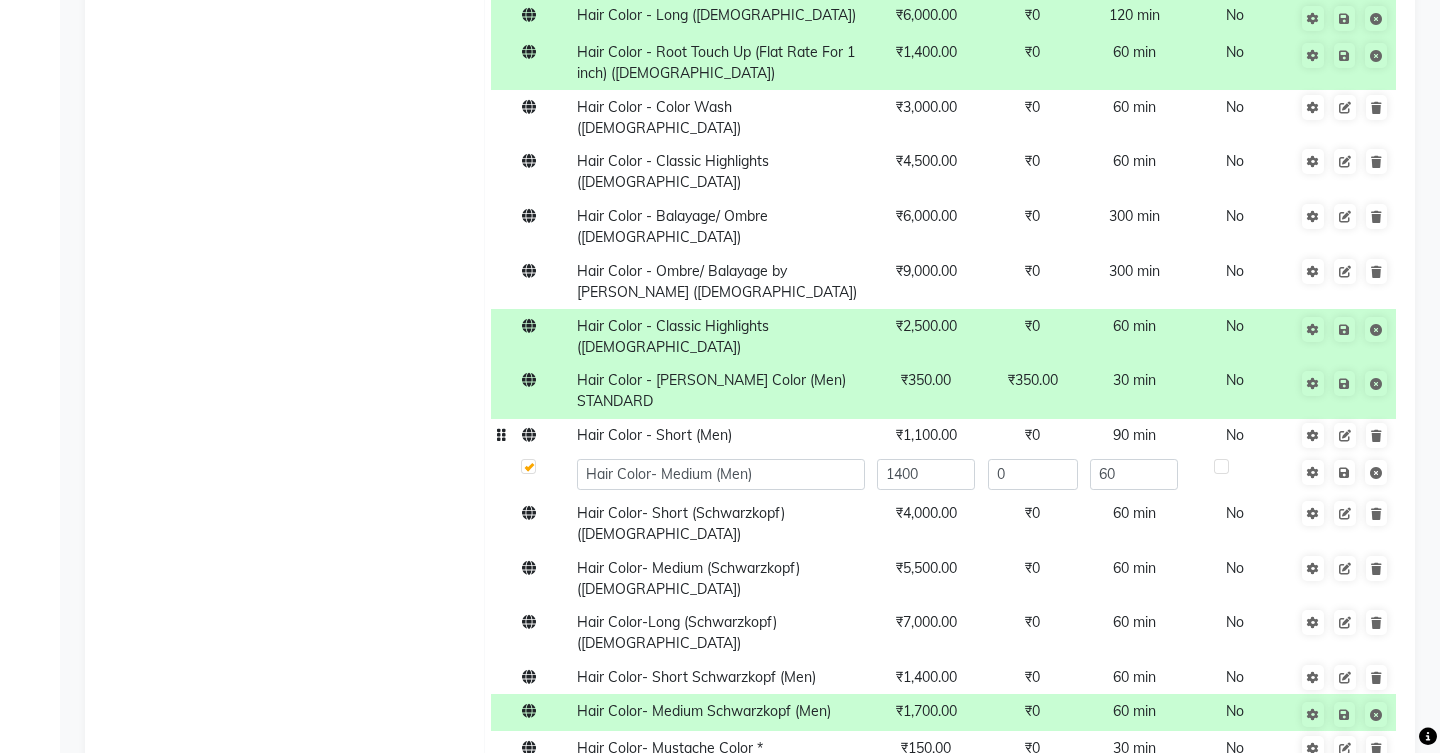 click on "Click here to add service" 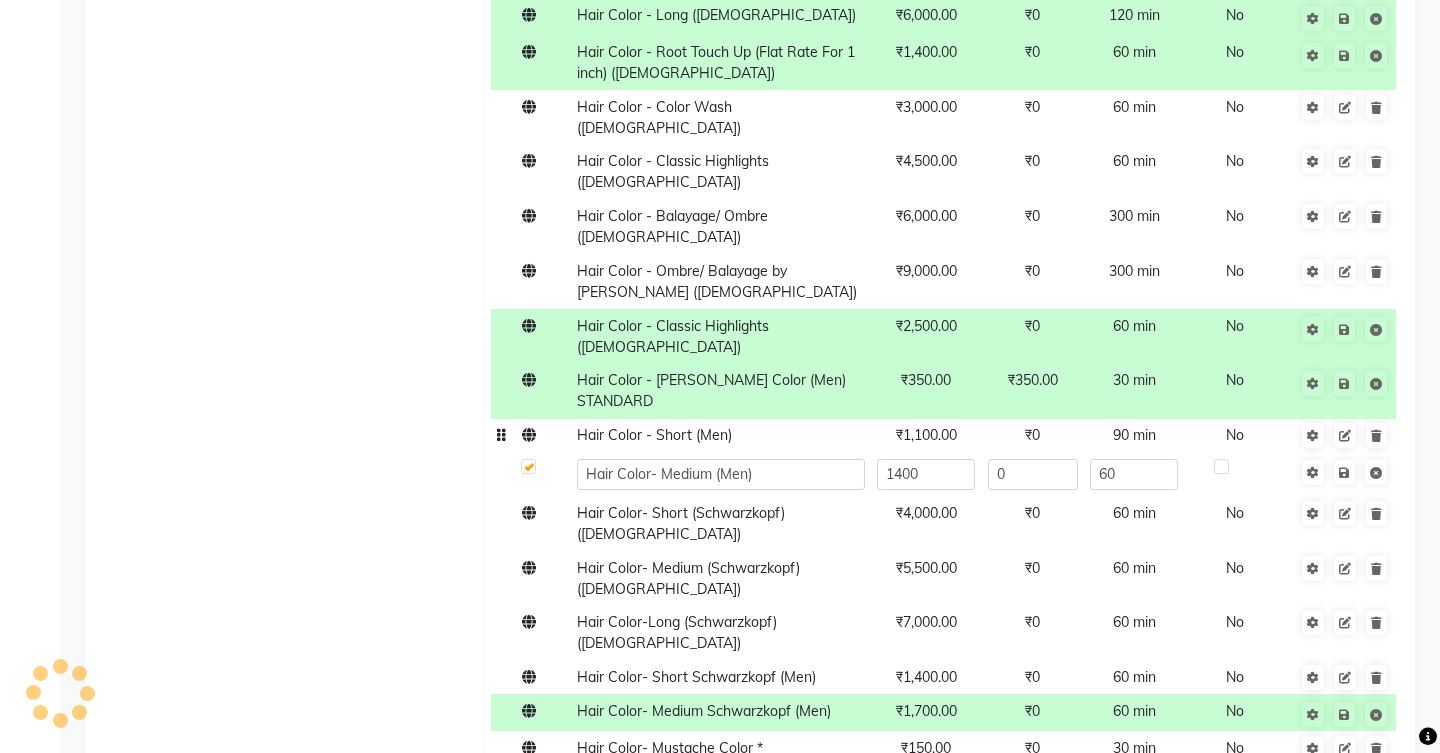 click on "Click here to add service" 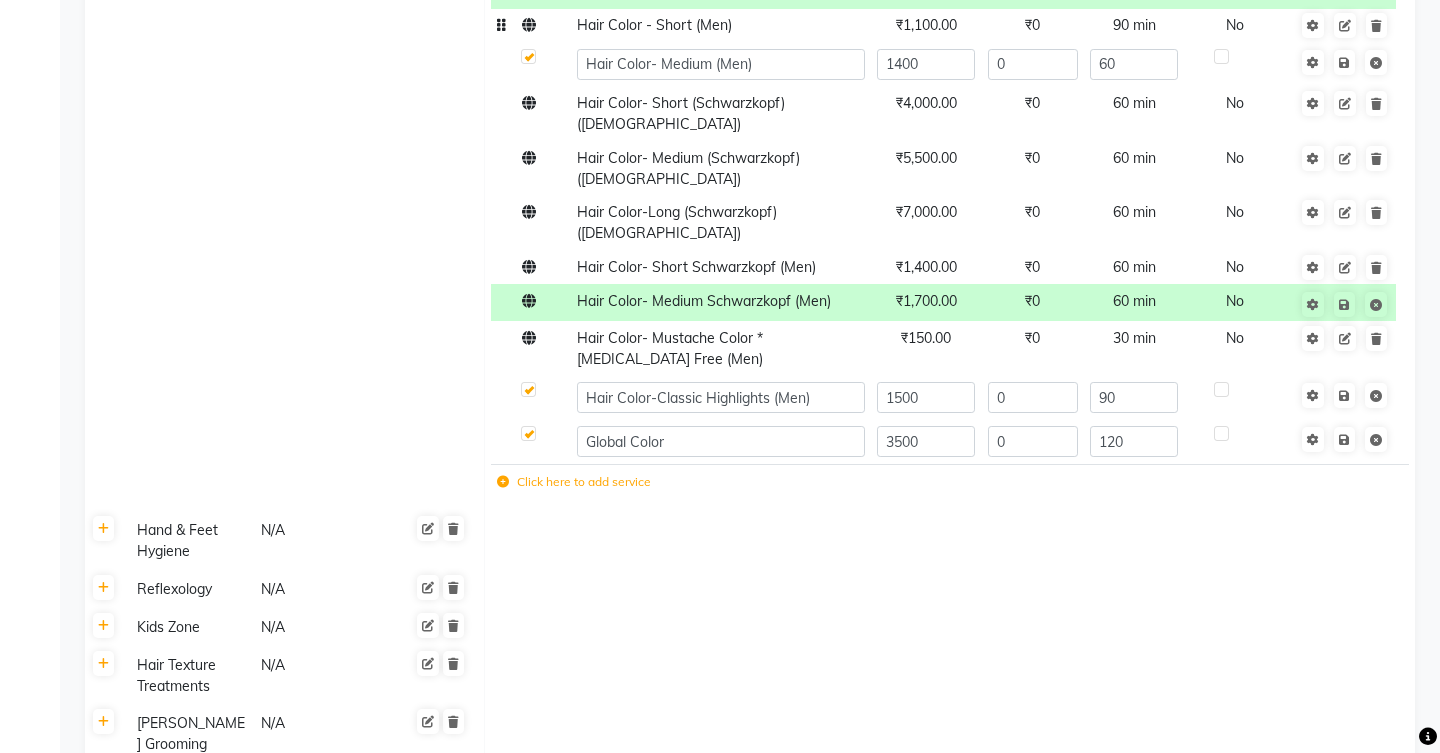 scroll, scrollTop: 1179, scrollLeft: 0, axis: vertical 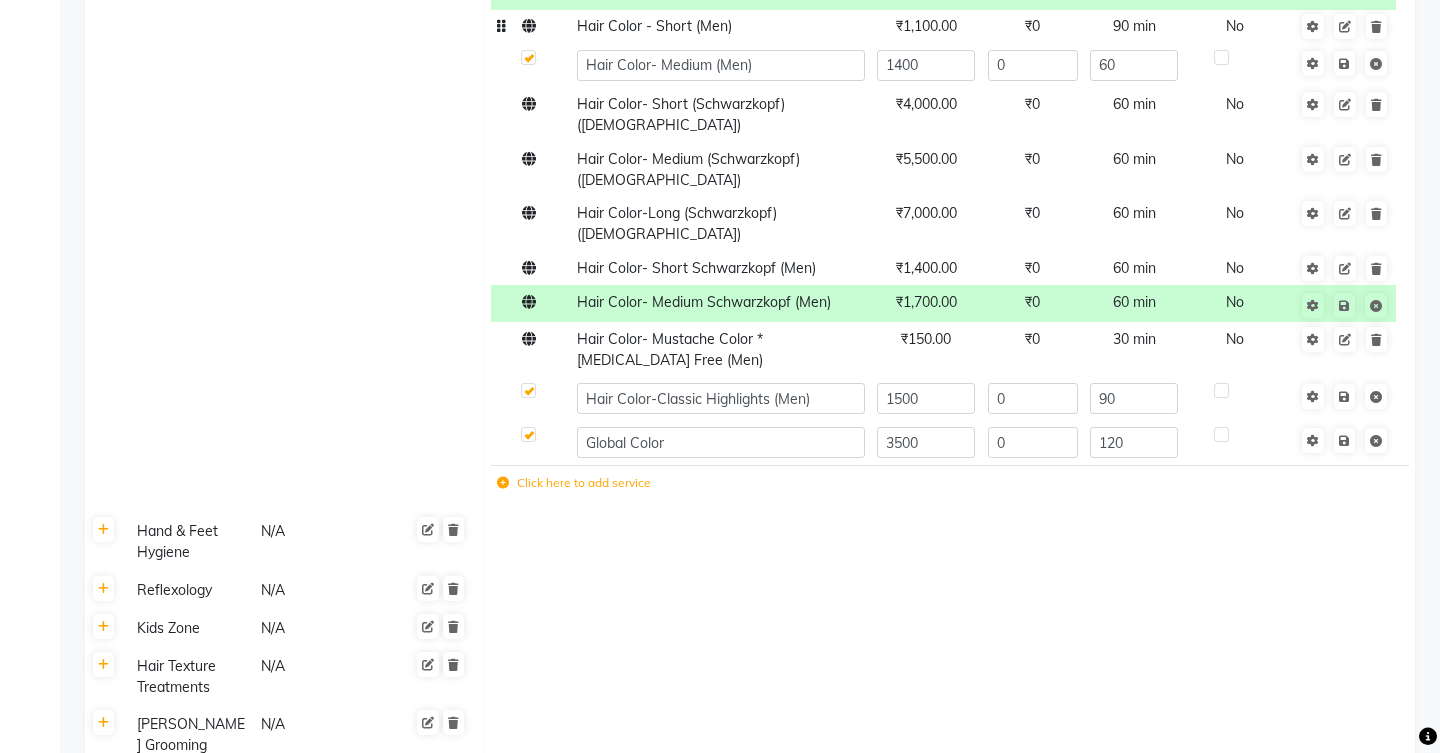 click on "Save Changes" 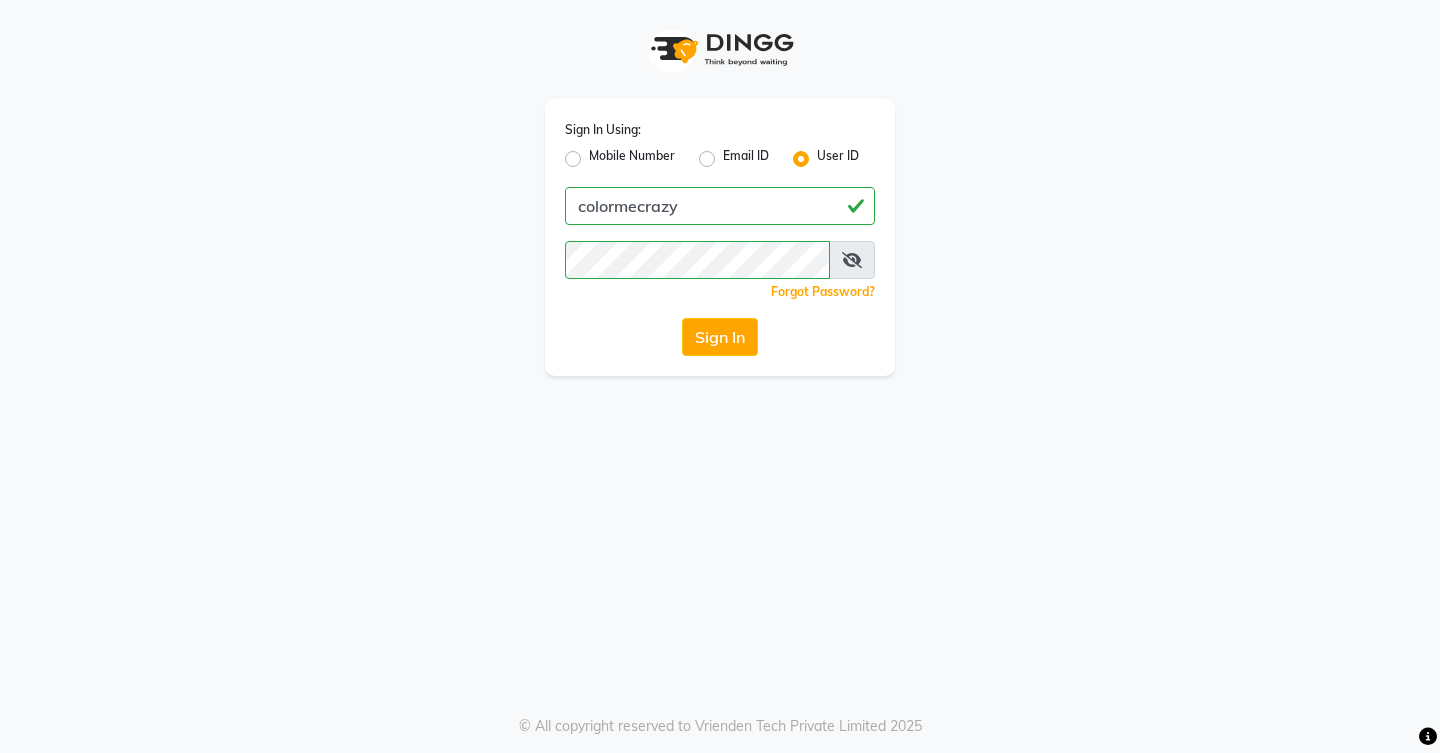 click at bounding box center (852, 260) 